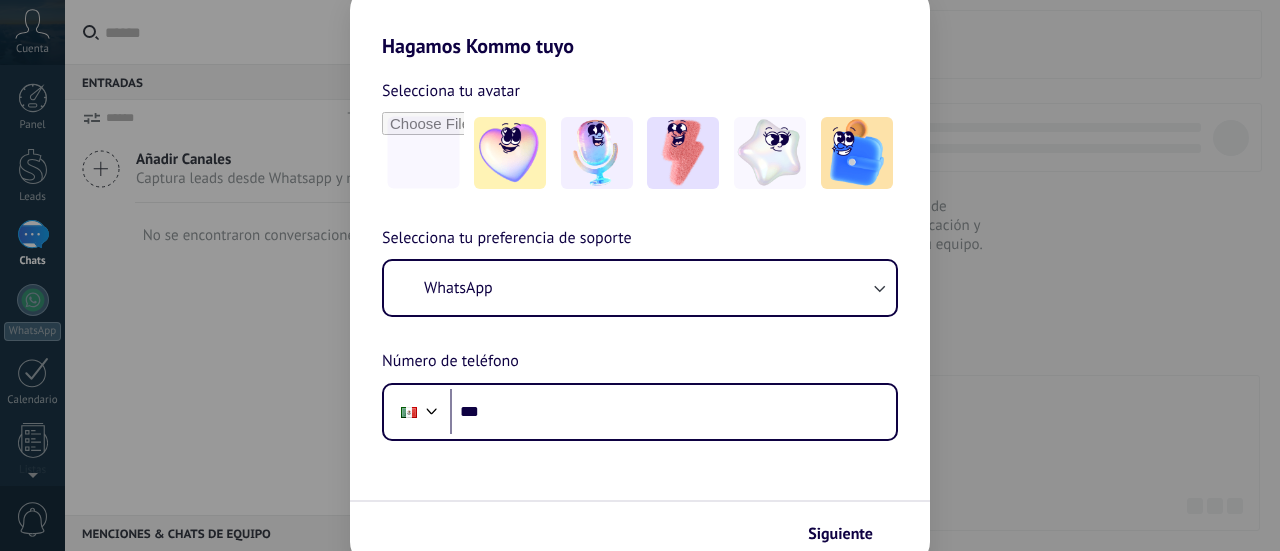 scroll, scrollTop: 0, scrollLeft: 0, axis: both 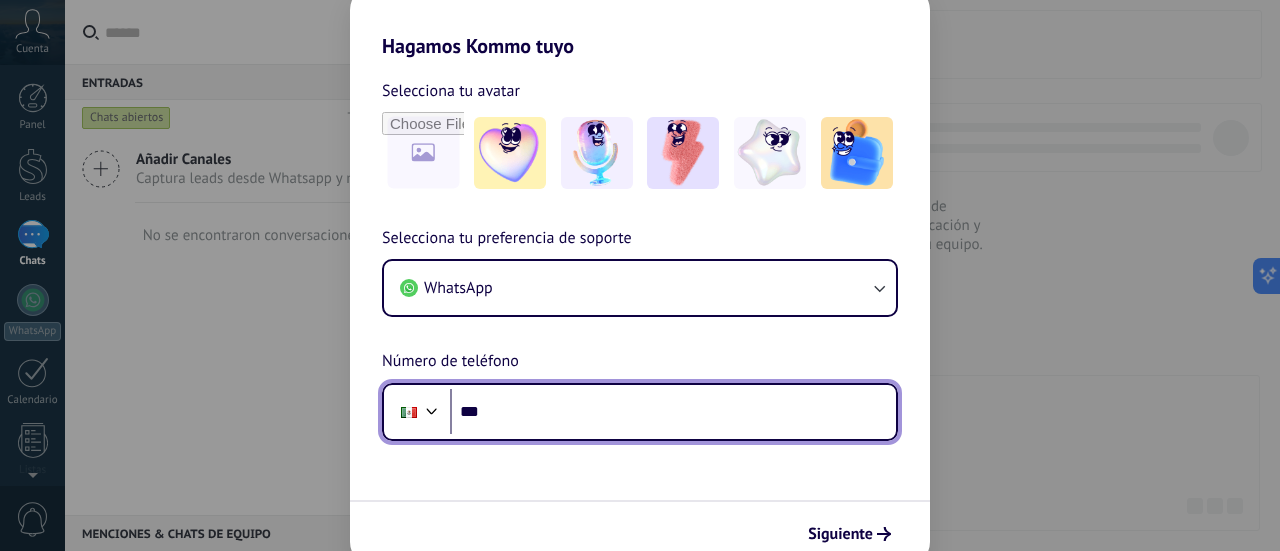 click on "***" at bounding box center (673, 412) 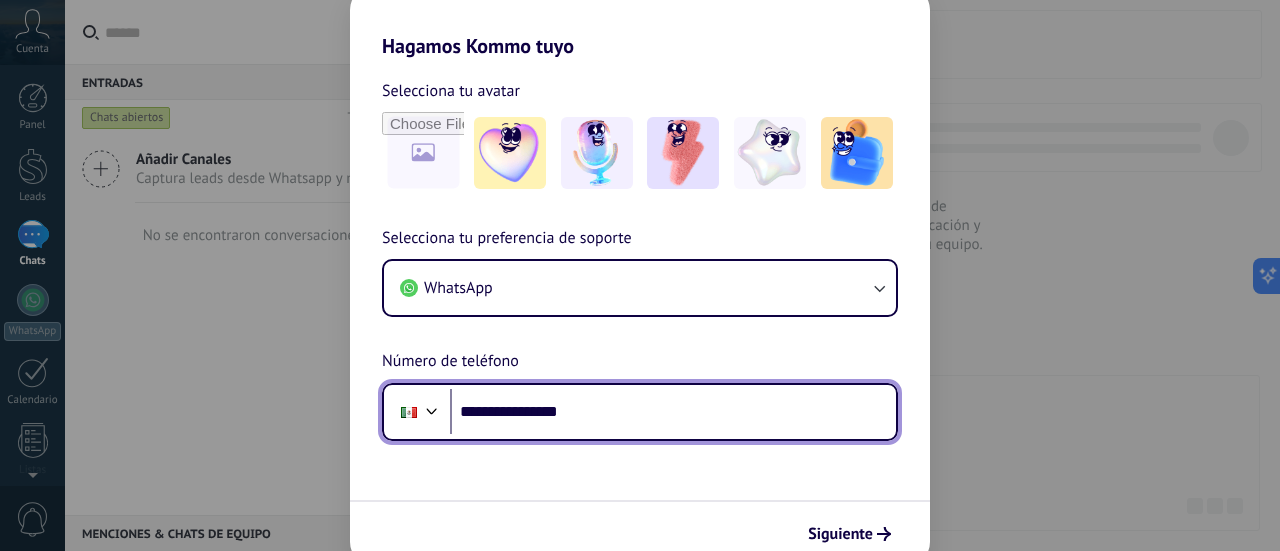 type on "**********" 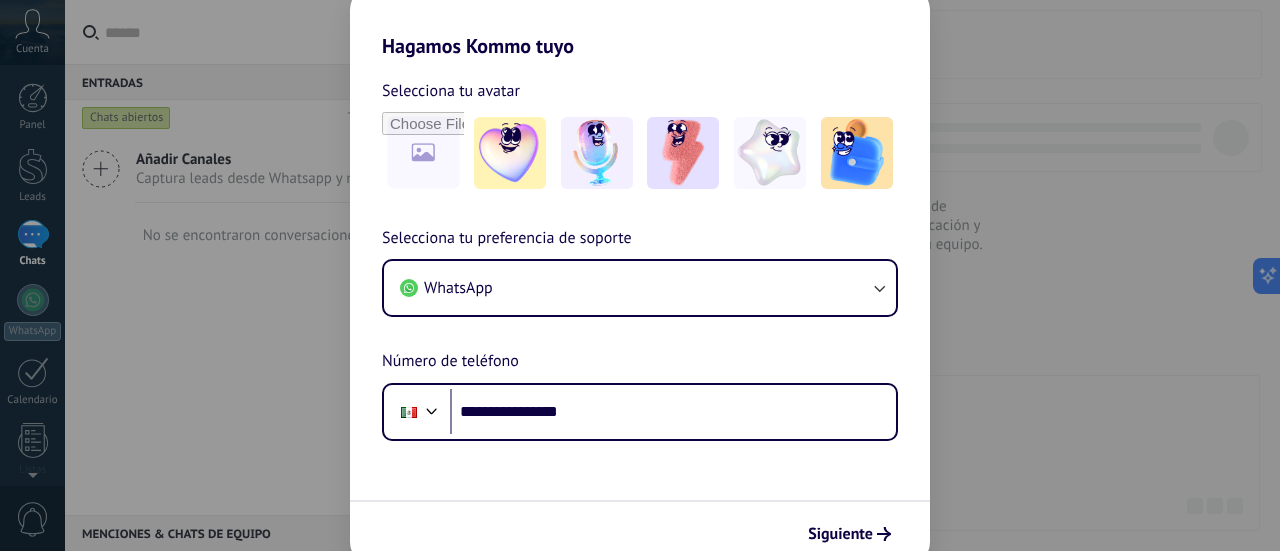 click on "**********" at bounding box center [640, 312] 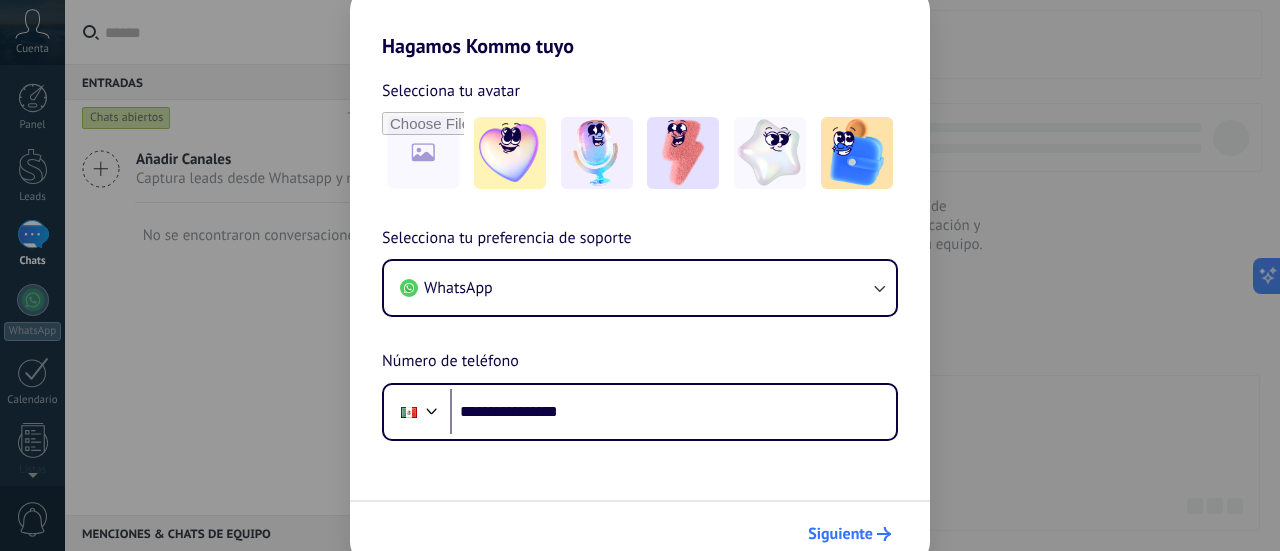 click on "Siguiente" at bounding box center [840, 534] 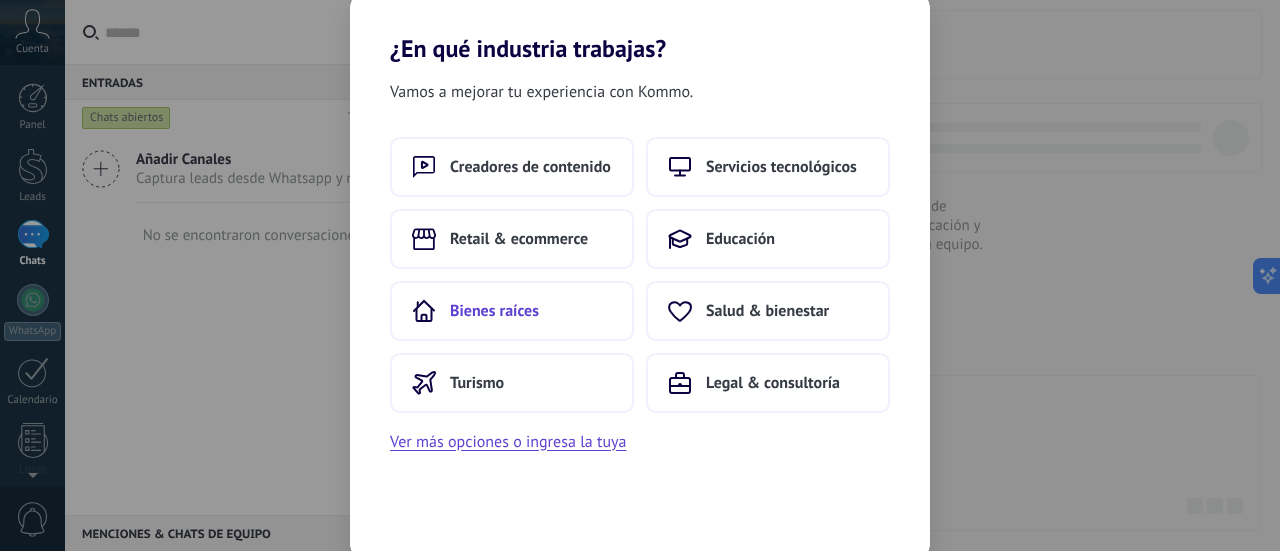 click on "Bienes raíces" at bounding box center (512, 311) 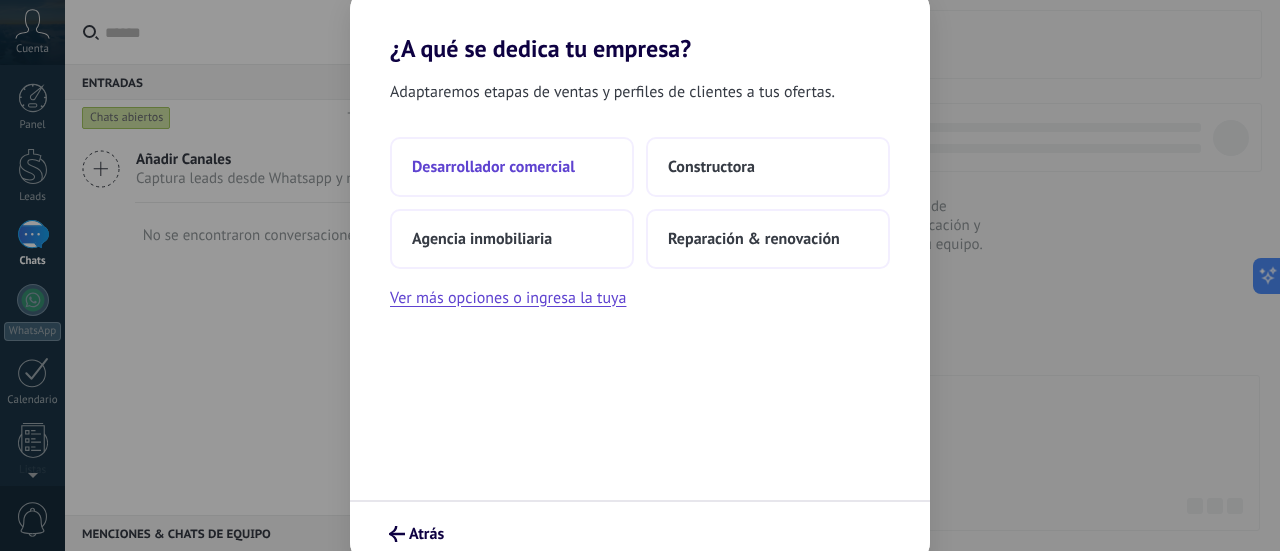 click on "Desarrollador comercial" at bounding box center [493, 167] 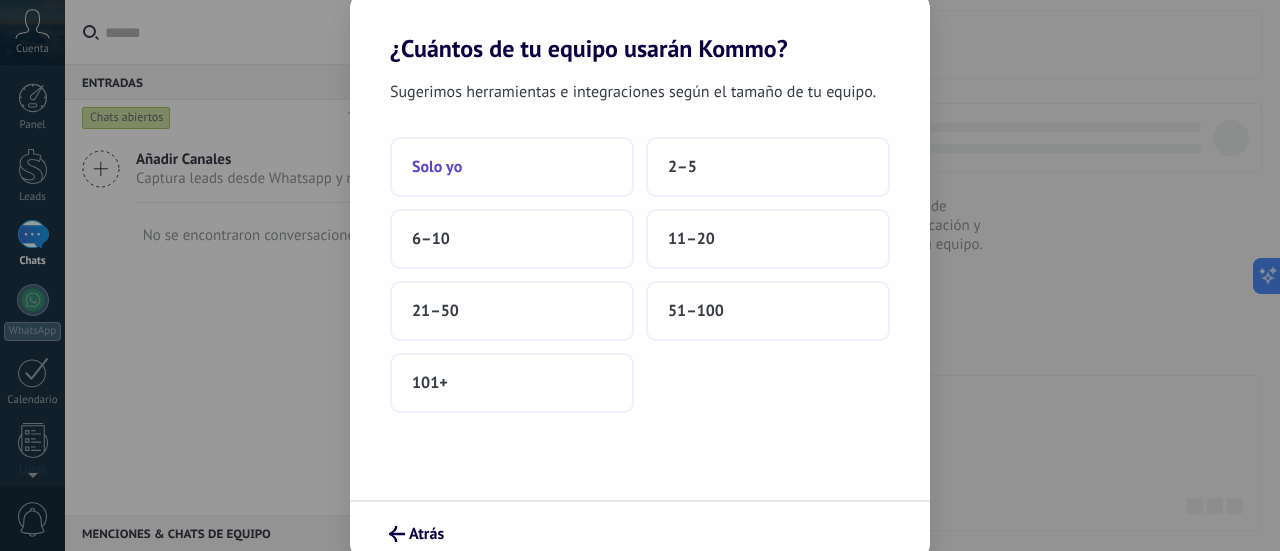 click on "Solo yo" at bounding box center (512, 167) 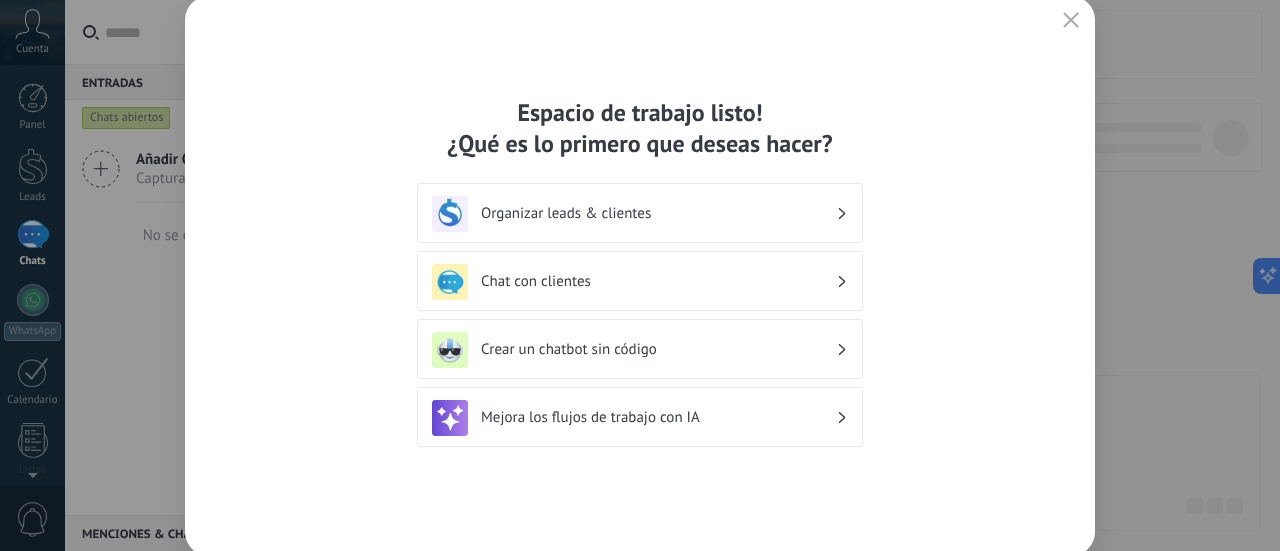 click 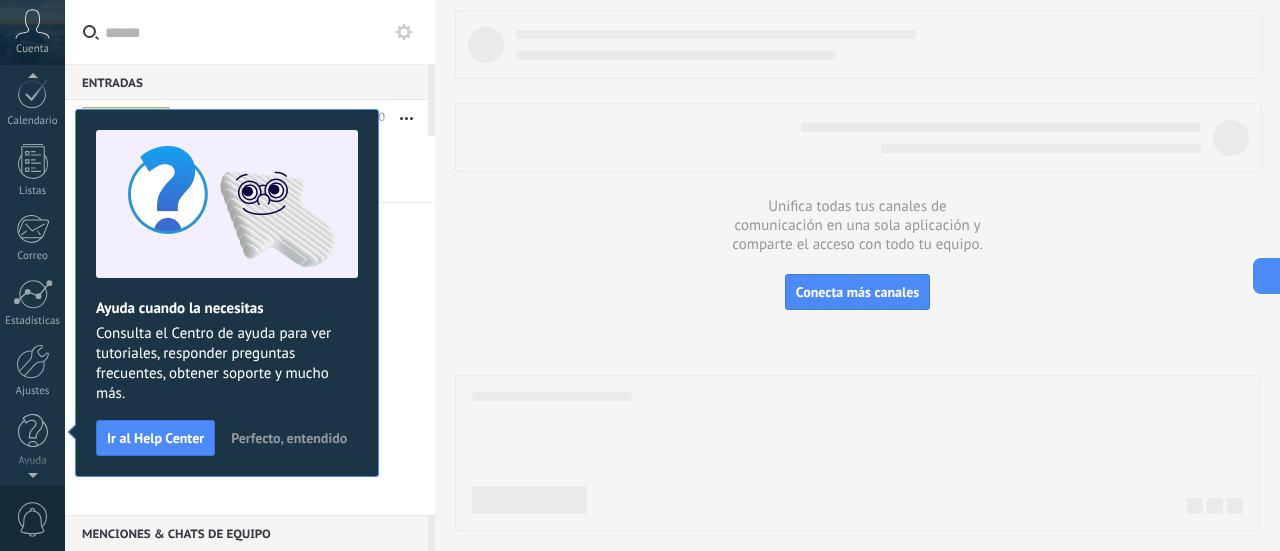 scroll, scrollTop: 0, scrollLeft: 0, axis: both 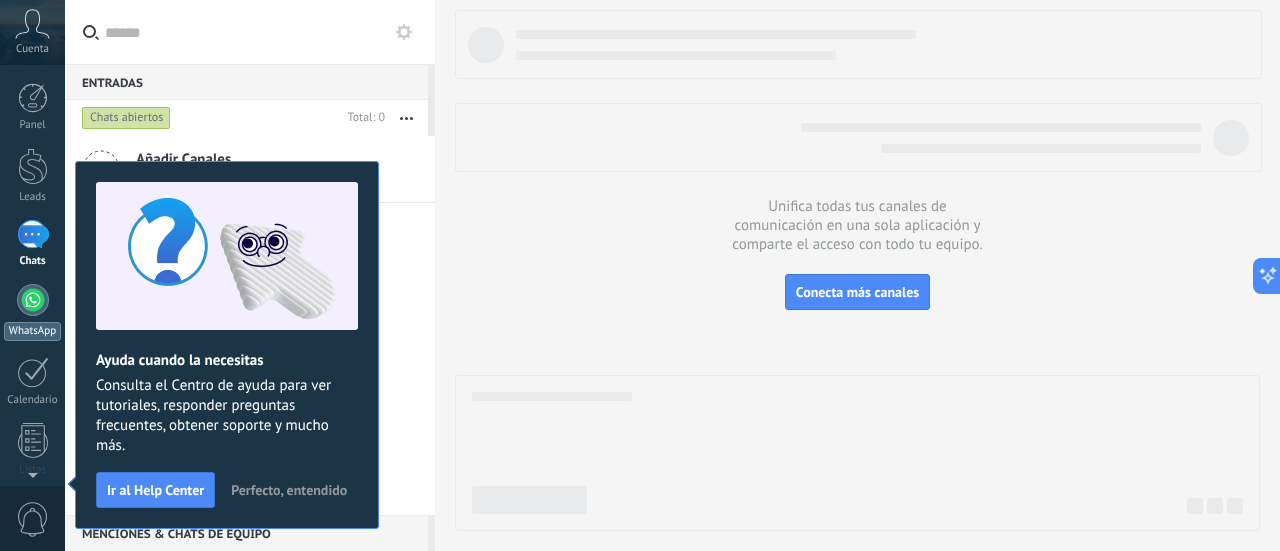 click at bounding box center [33, 300] 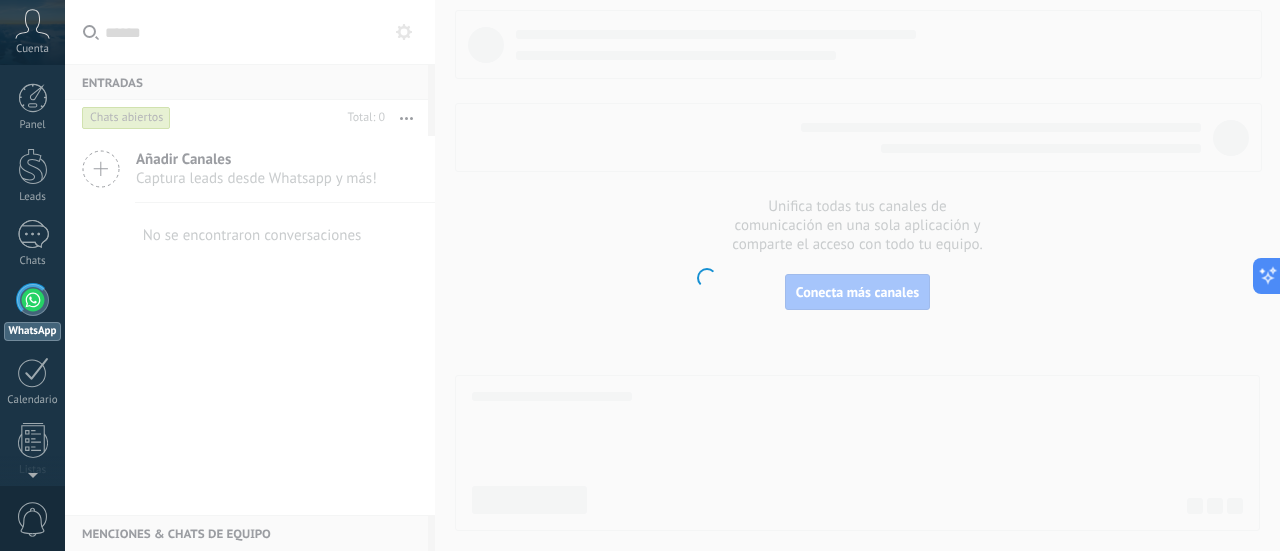 scroll, scrollTop: 57, scrollLeft: 0, axis: vertical 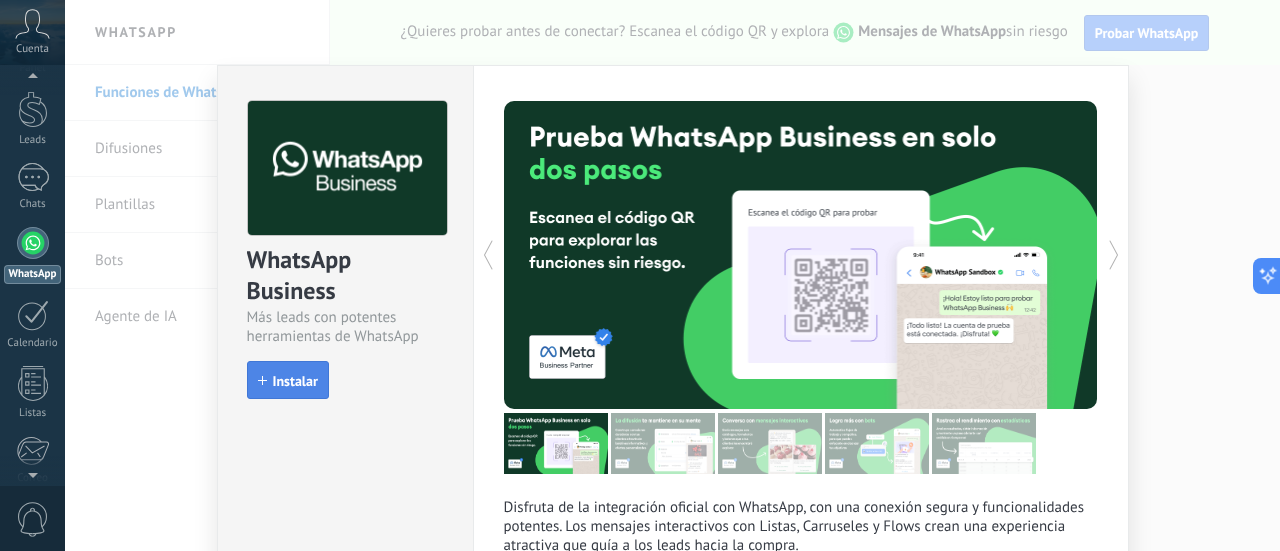 click on "Instalar" at bounding box center (295, 381) 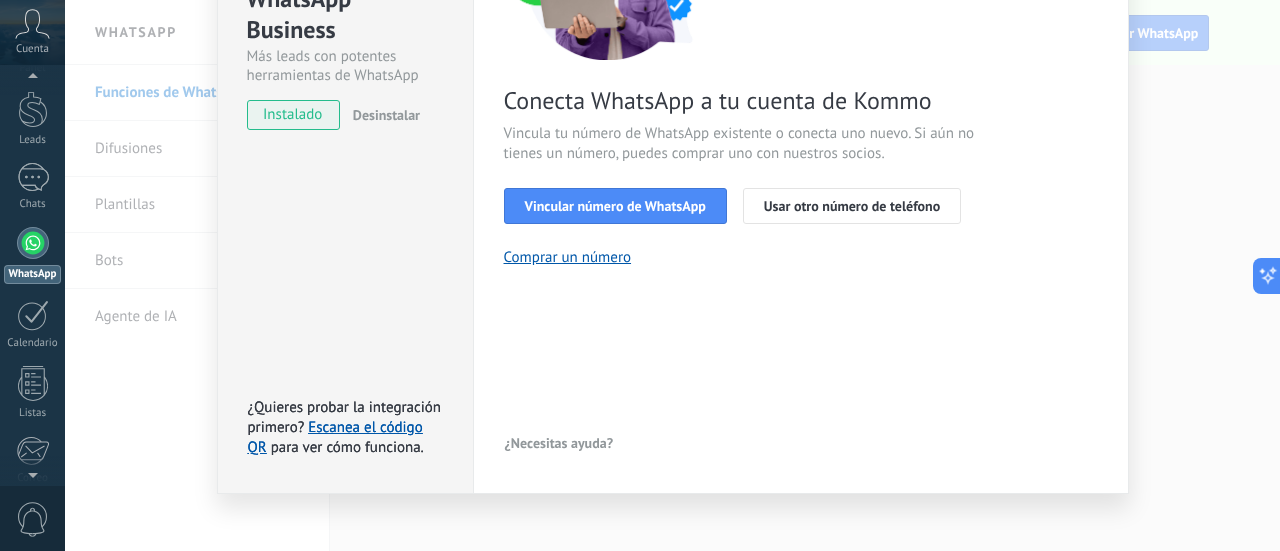 scroll, scrollTop: 278, scrollLeft: 0, axis: vertical 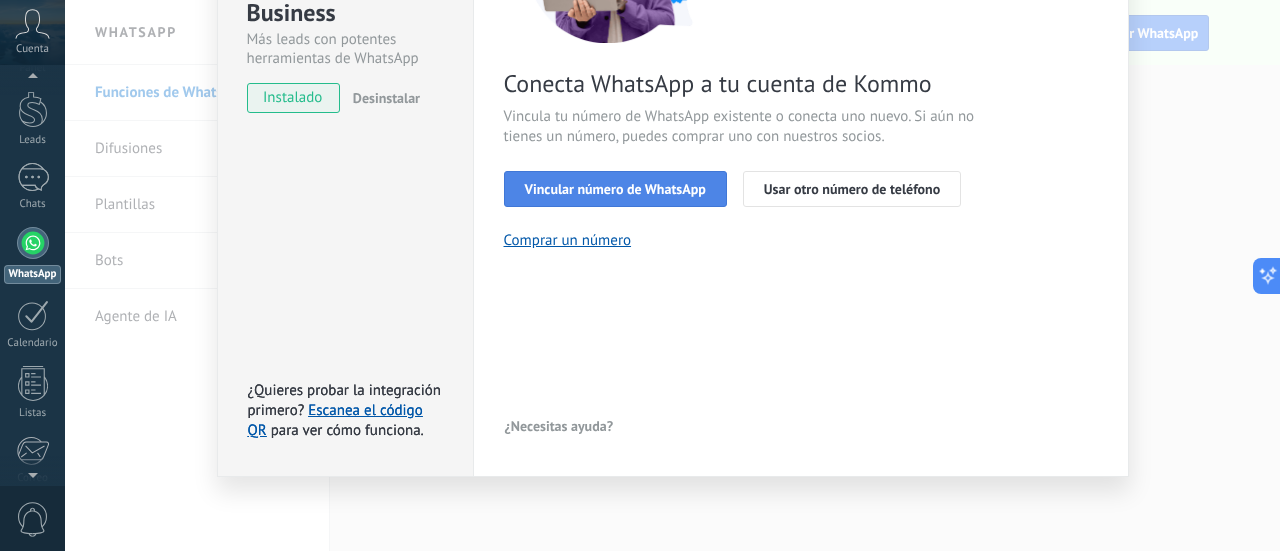 click on "Vincular número de WhatsApp" at bounding box center (615, 189) 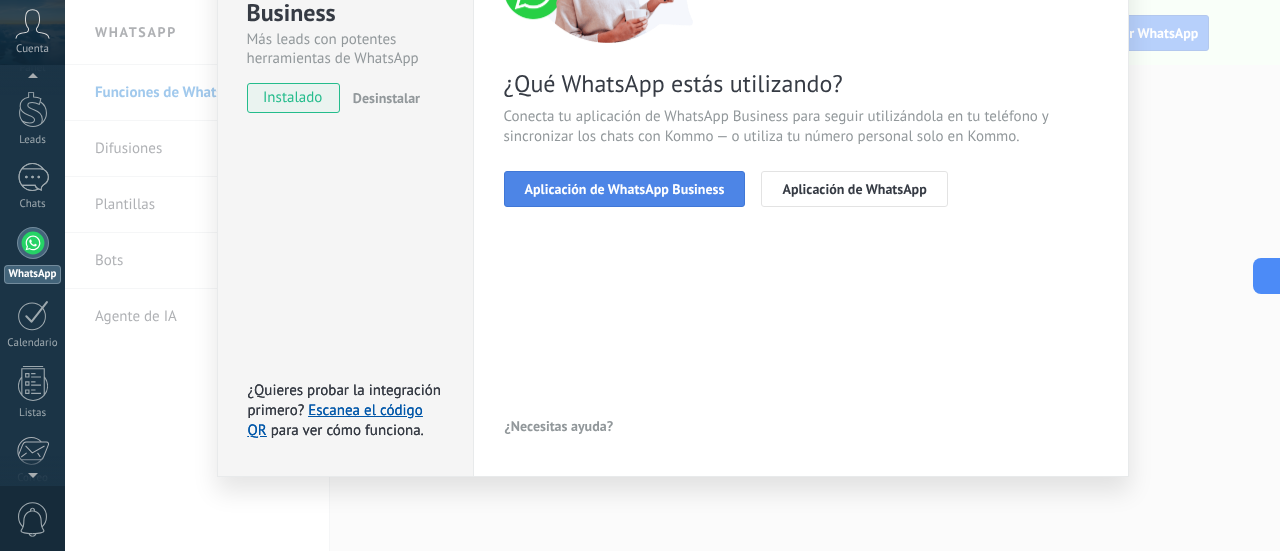 click on "Aplicación de WhatsApp Business" at bounding box center (625, 189) 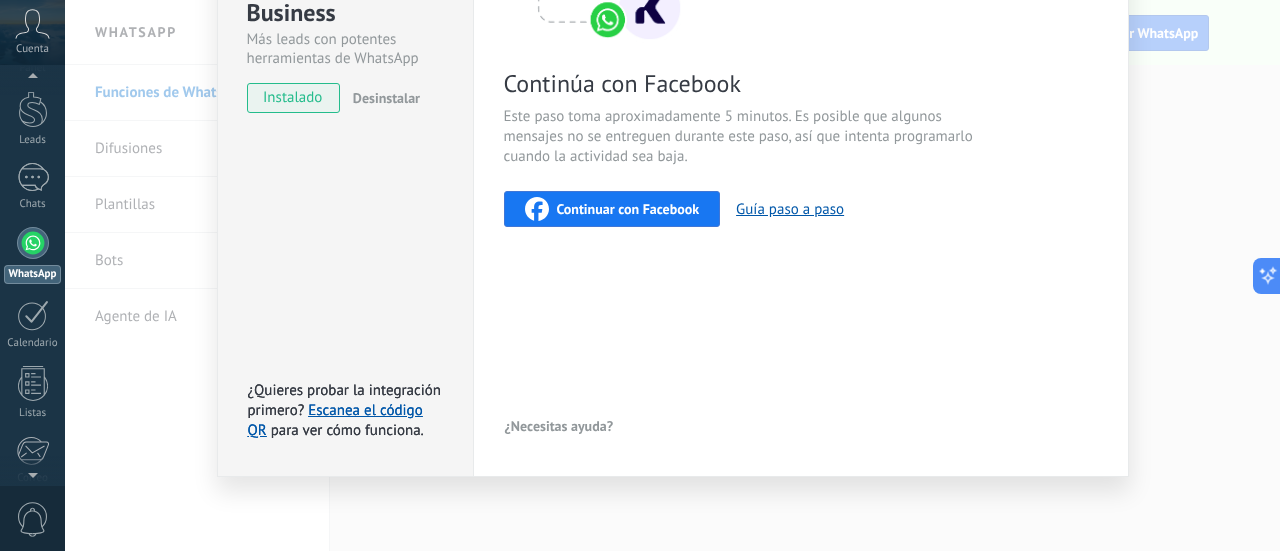 click on "Continuar con Facebook" at bounding box center [628, 209] 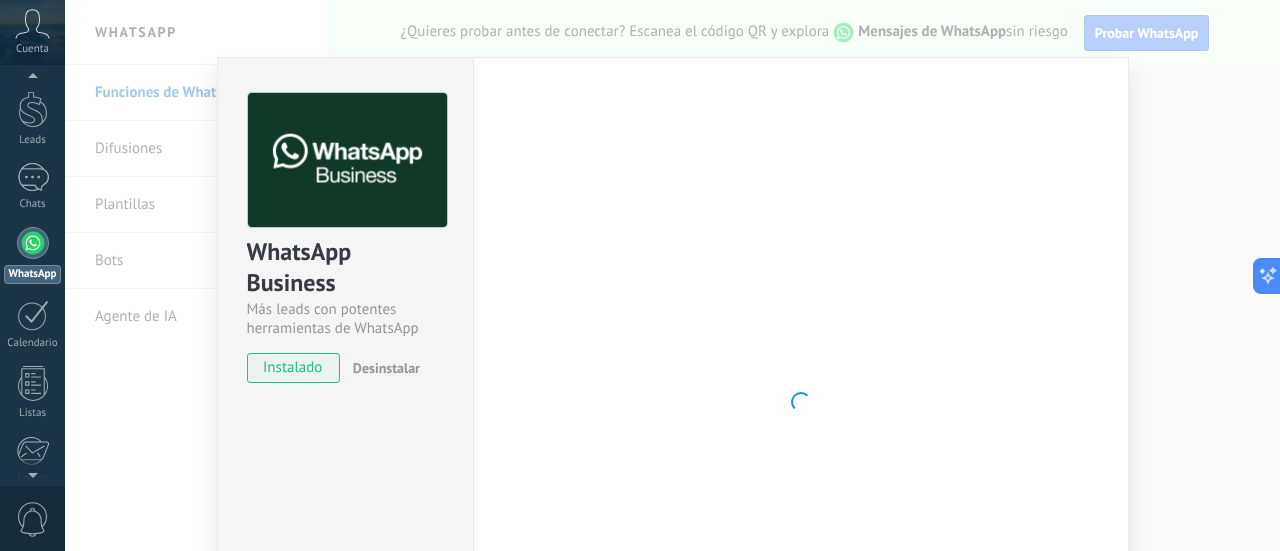 scroll, scrollTop: 0, scrollLeft: 0, axis: both 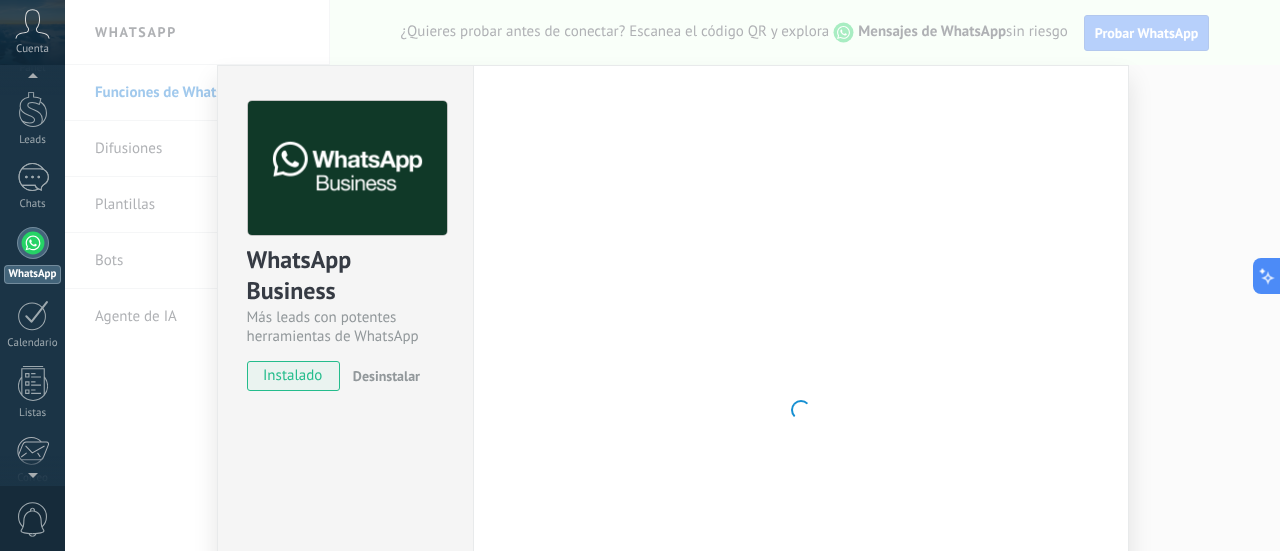 click at bounding box center [33, 243] 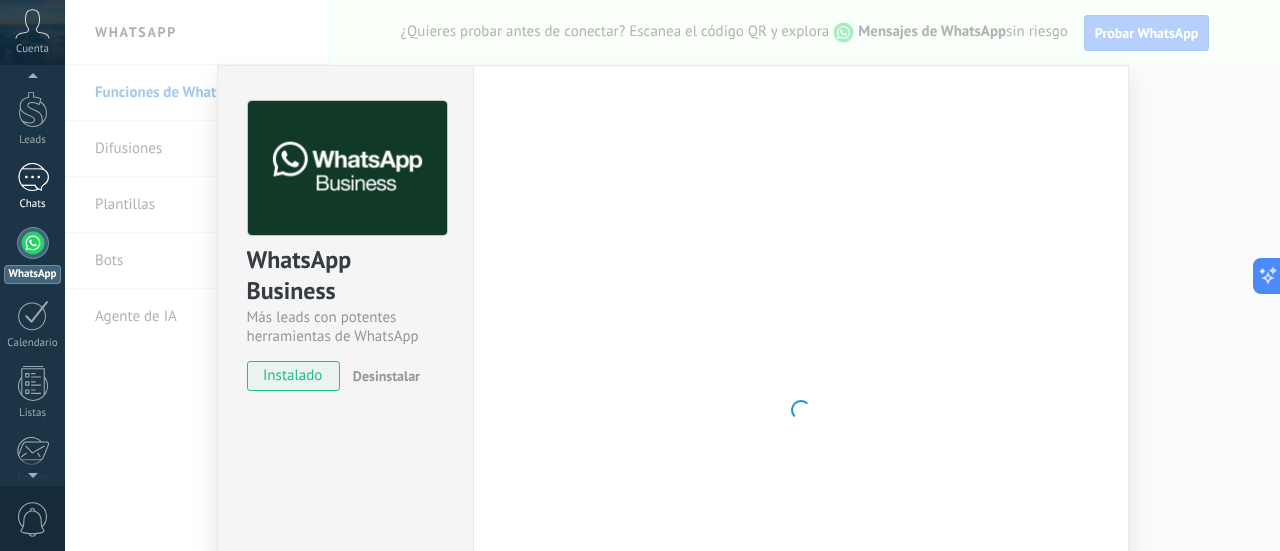 click at bounding box center (33, 177) 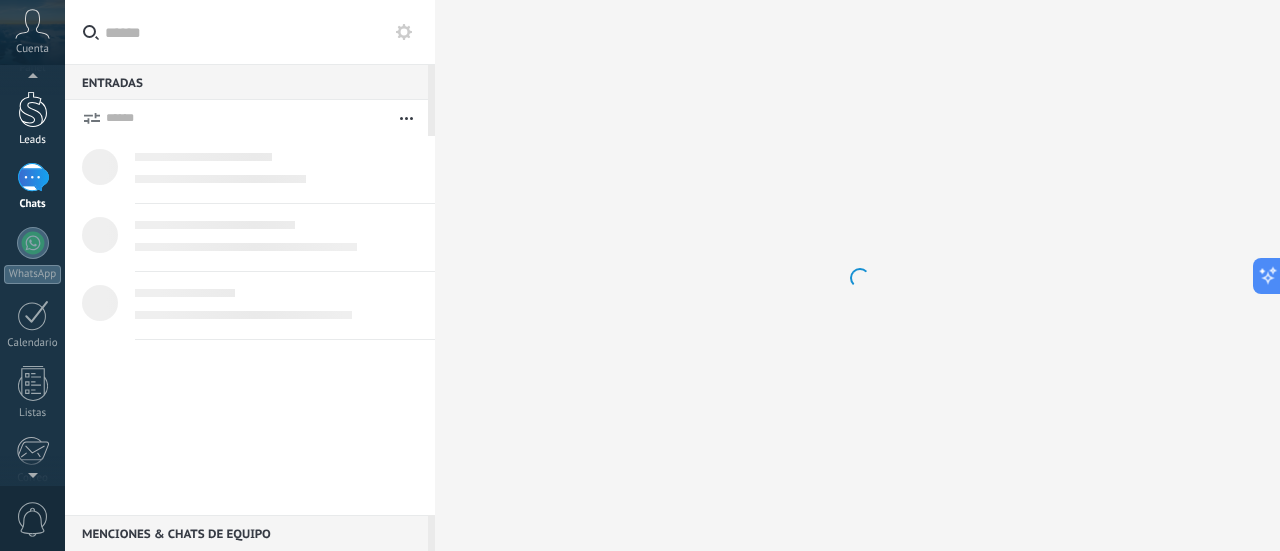 scroll, scrollTop: 0, scrollLeft: 0, axis: both 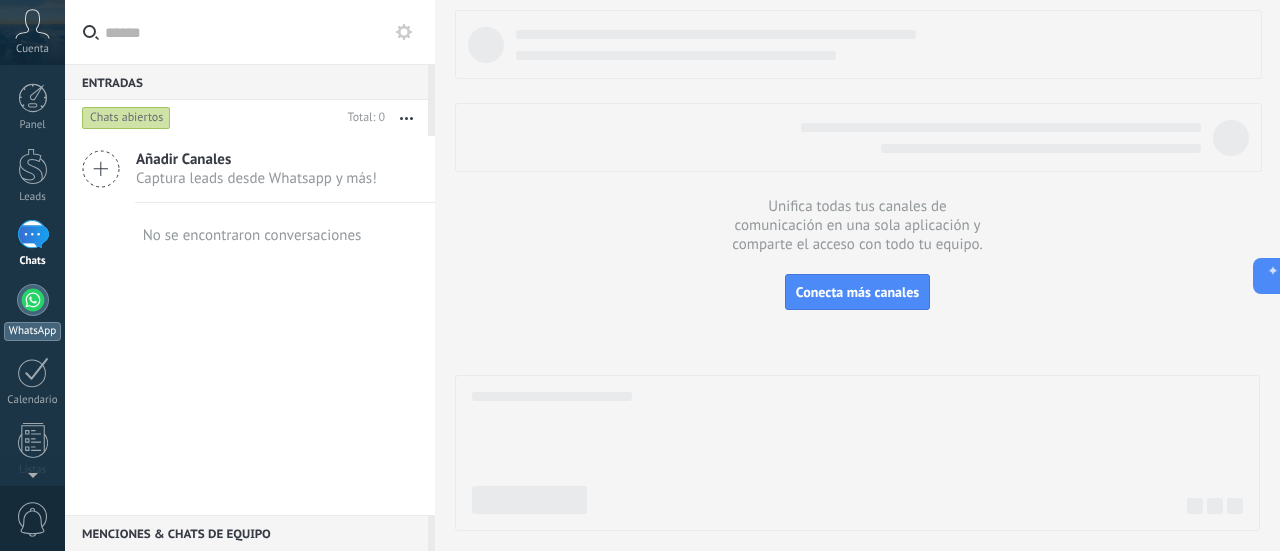 click at bounding box center (33, 300) 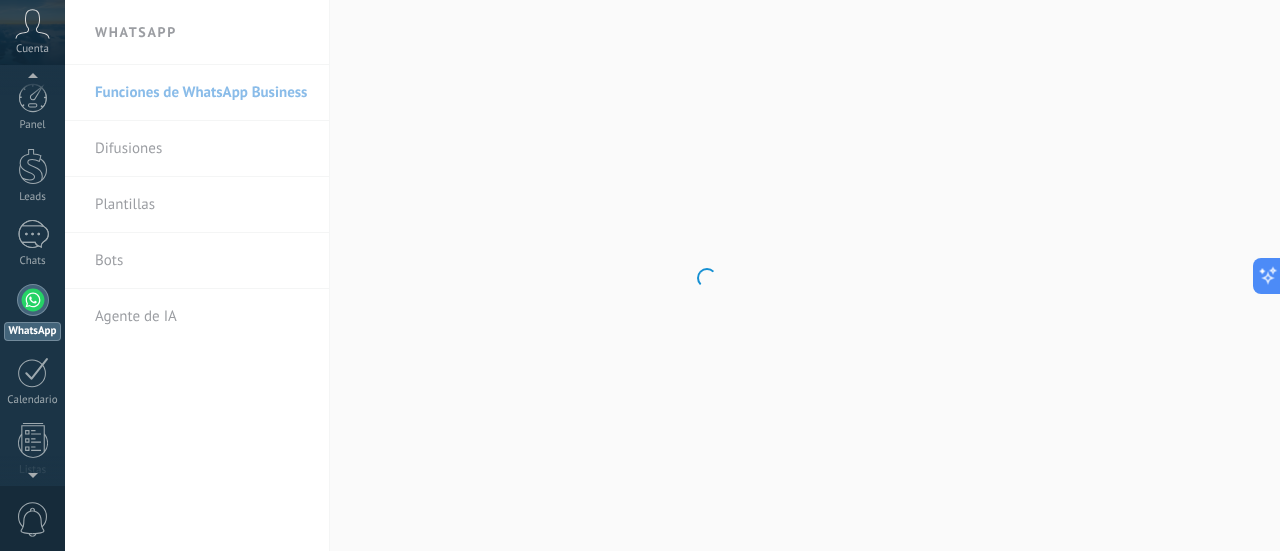 scroll, scrollTop: 57, scrollLeft: 0, axis: vertical 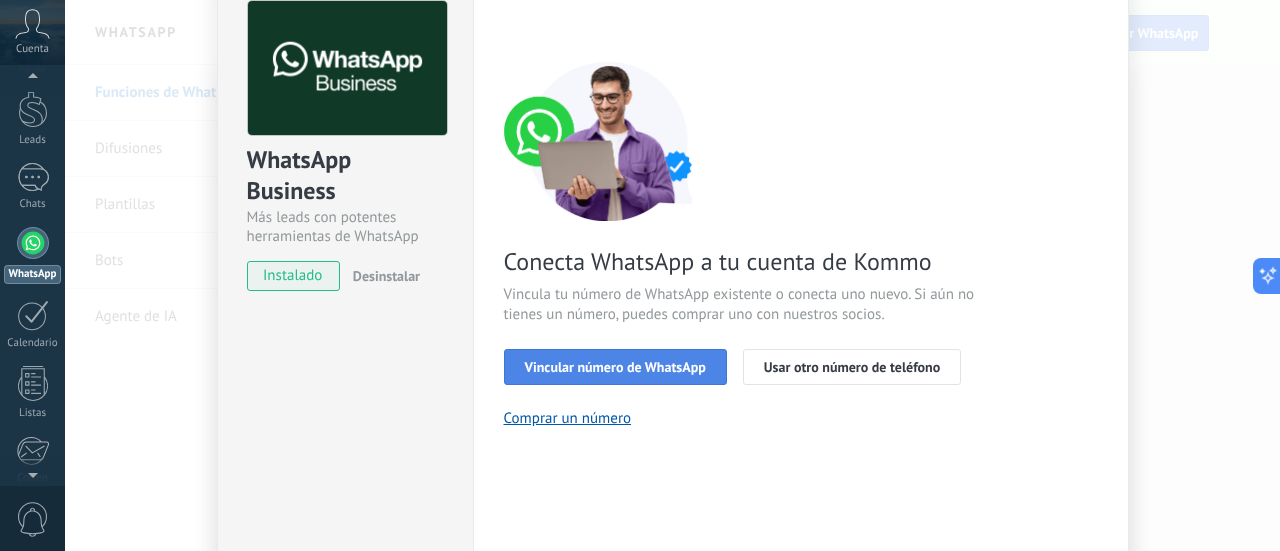 click on "Vincular número de WhatsApp" at bounding box center (615, 367) 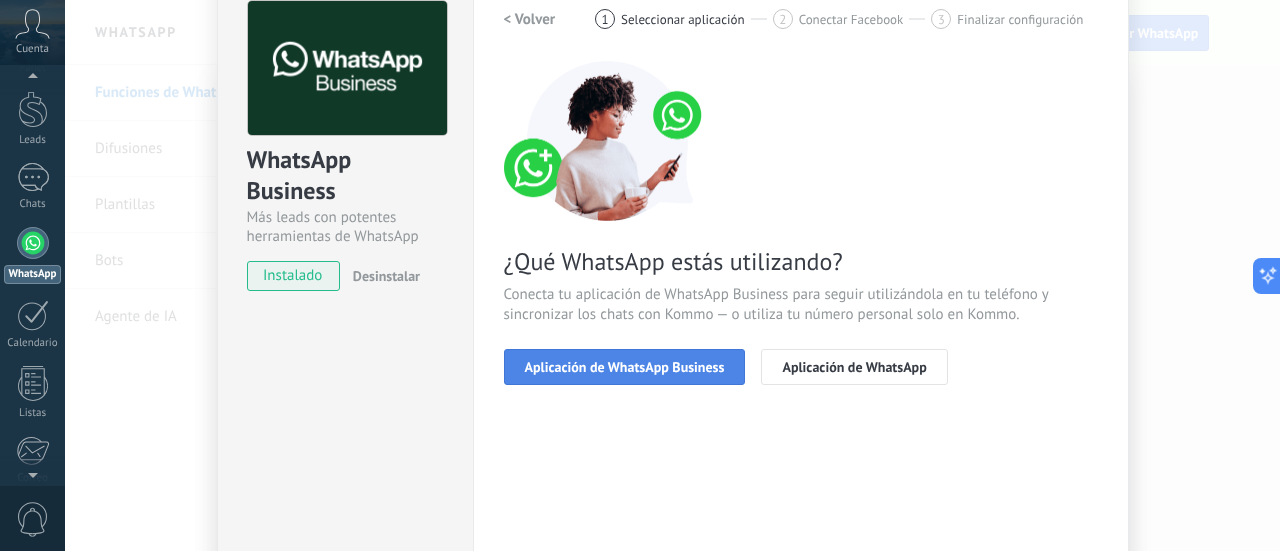 click on "Aplicación de WhatsApp Business" at bounding box center [625, 367] 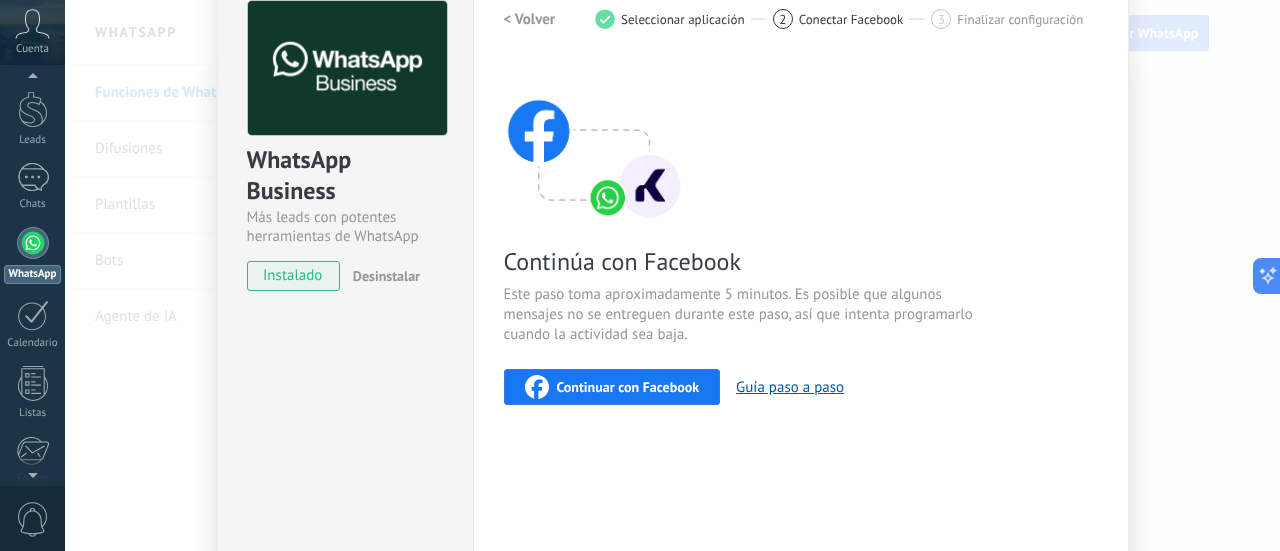 click on "Continuar con Facebook" at bounding box center [628, 387] 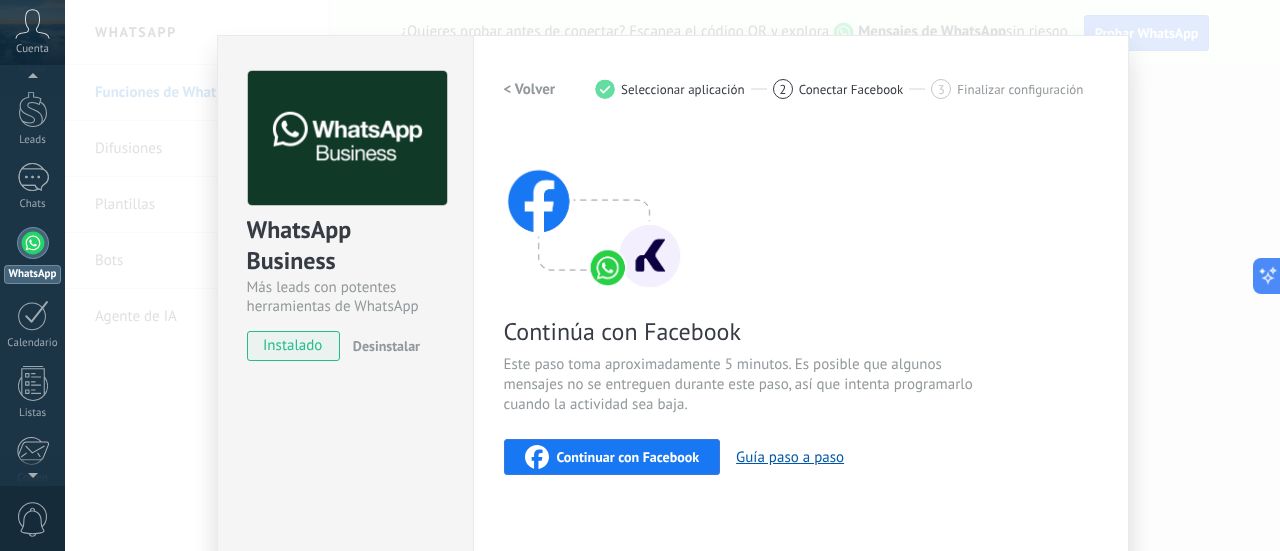scroll, scrollTop: 0, scrollLeft: 0, axis: both 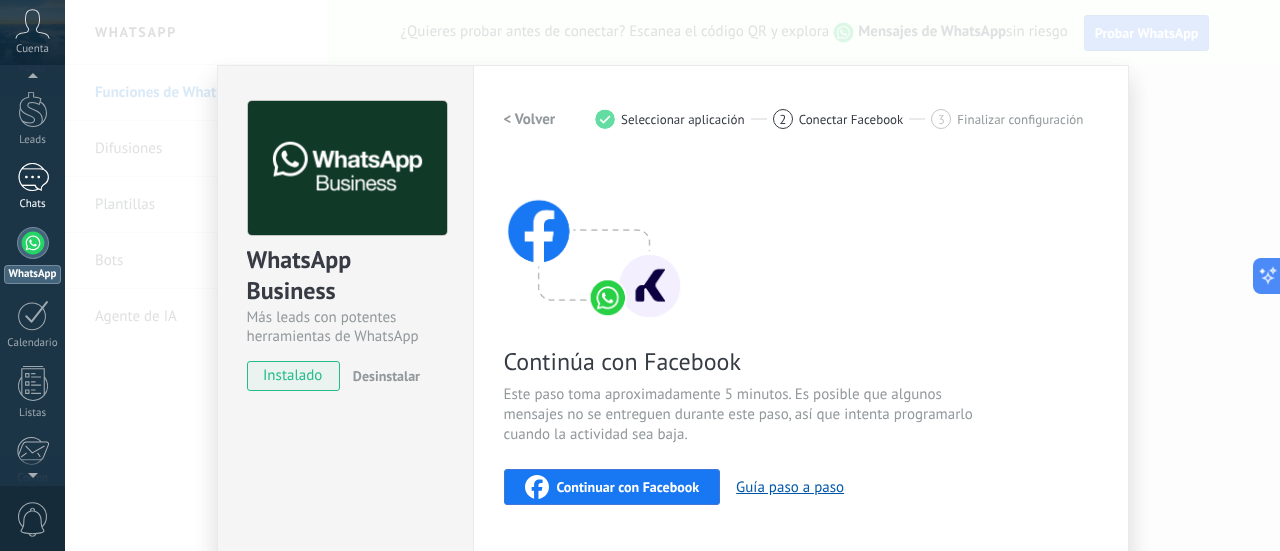 click at bounding box center [33, 177] 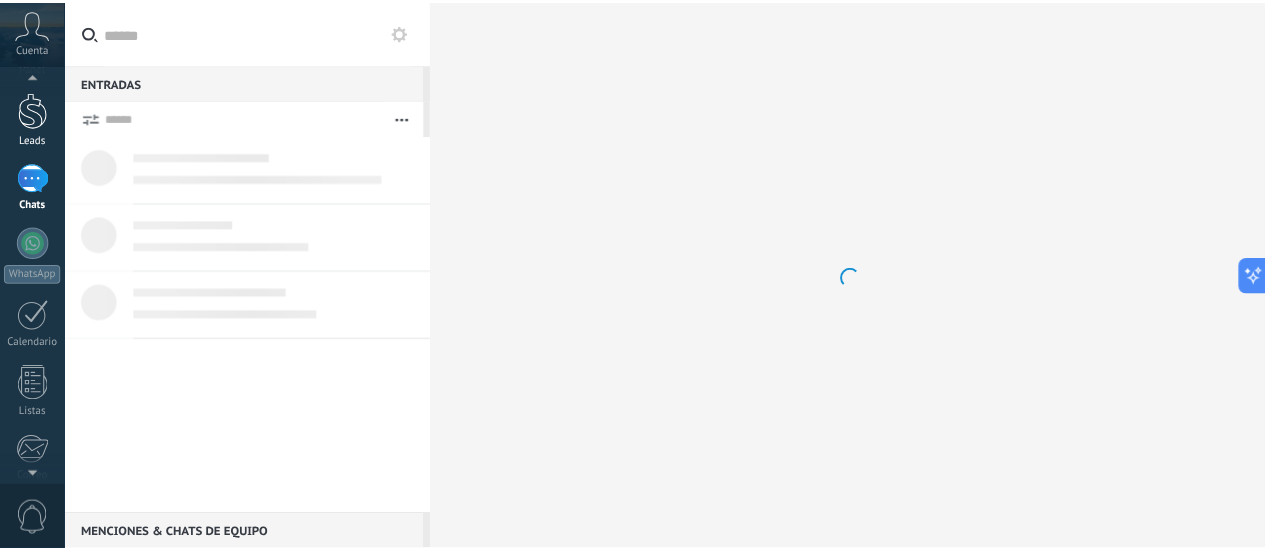 scroll, scrollTop: 0, scrollLeft: 0, axis: both 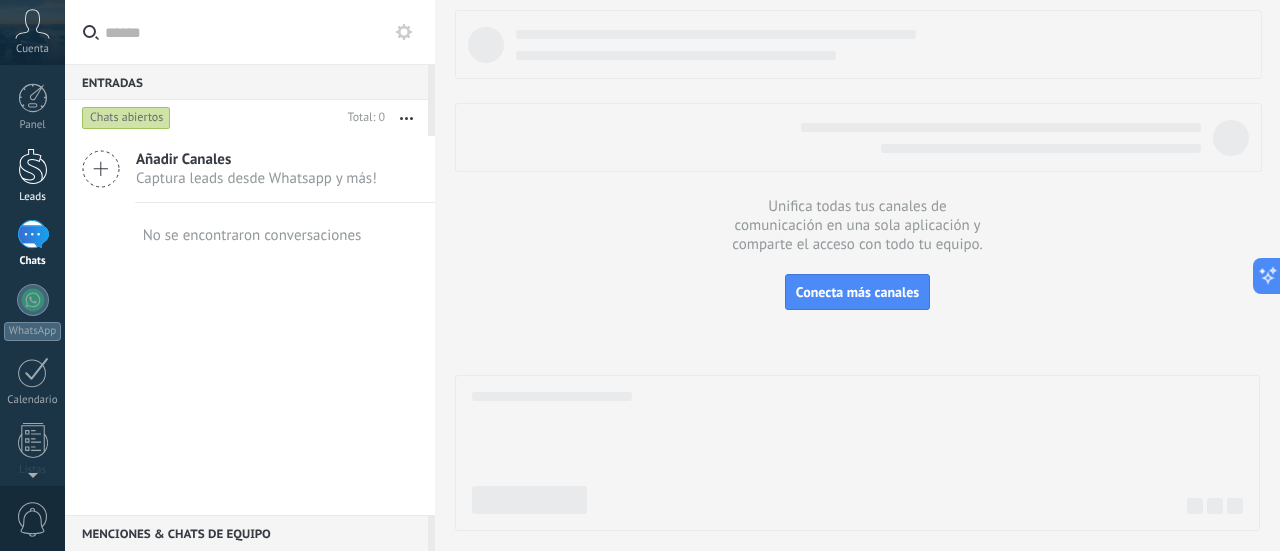 click at bounding box center (33, 166) 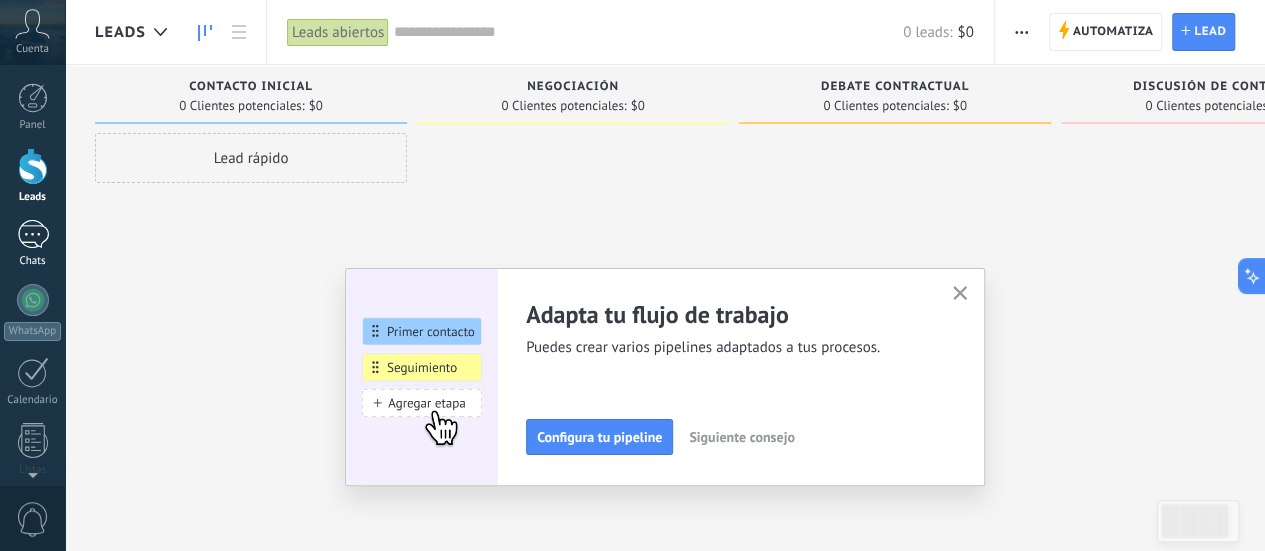 click at bounding box center [33, 234] 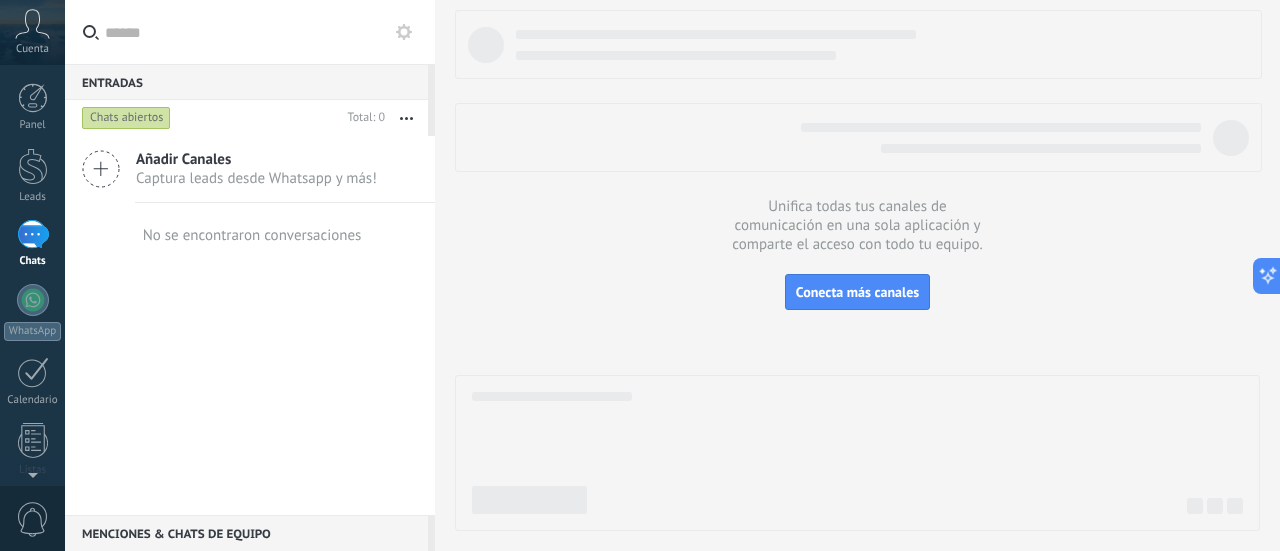 click at bounding box center (33, 234) 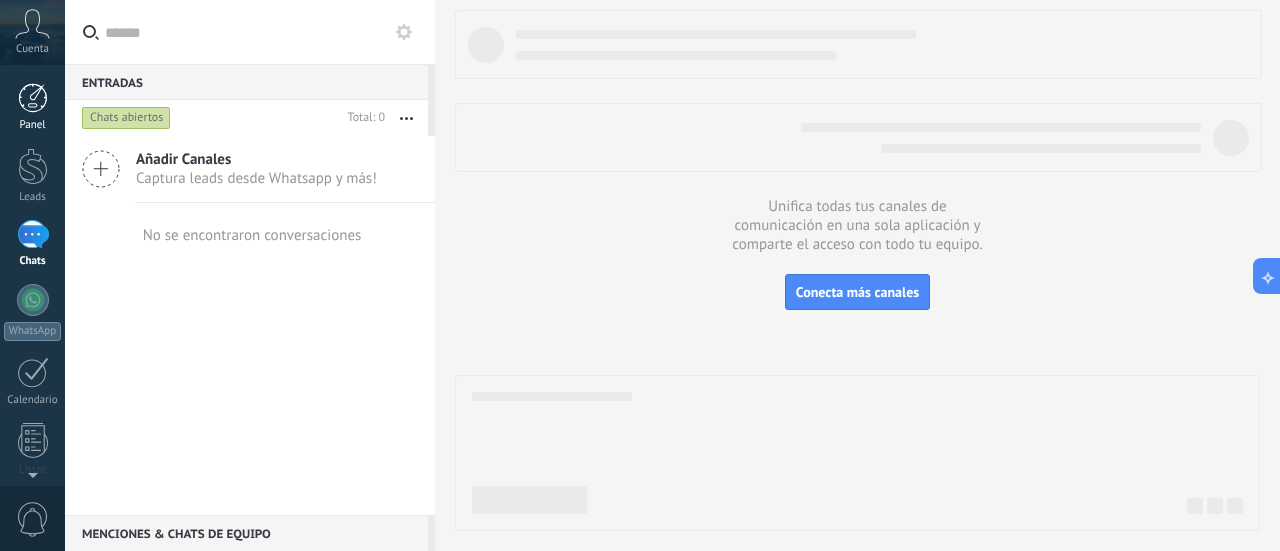 click at bounding box center (33, 98) 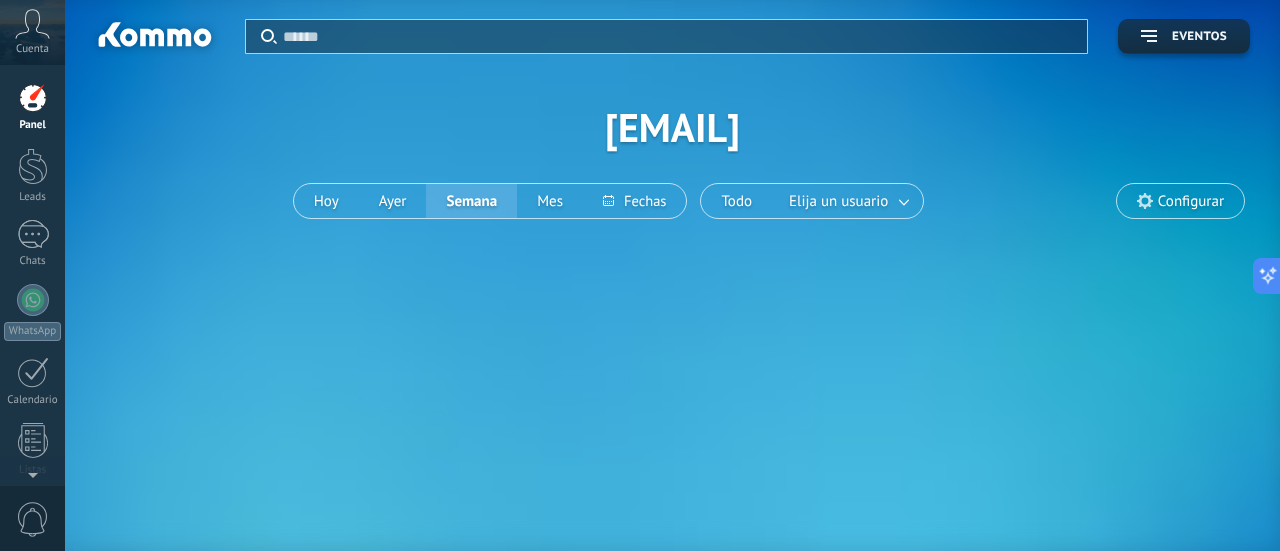 click 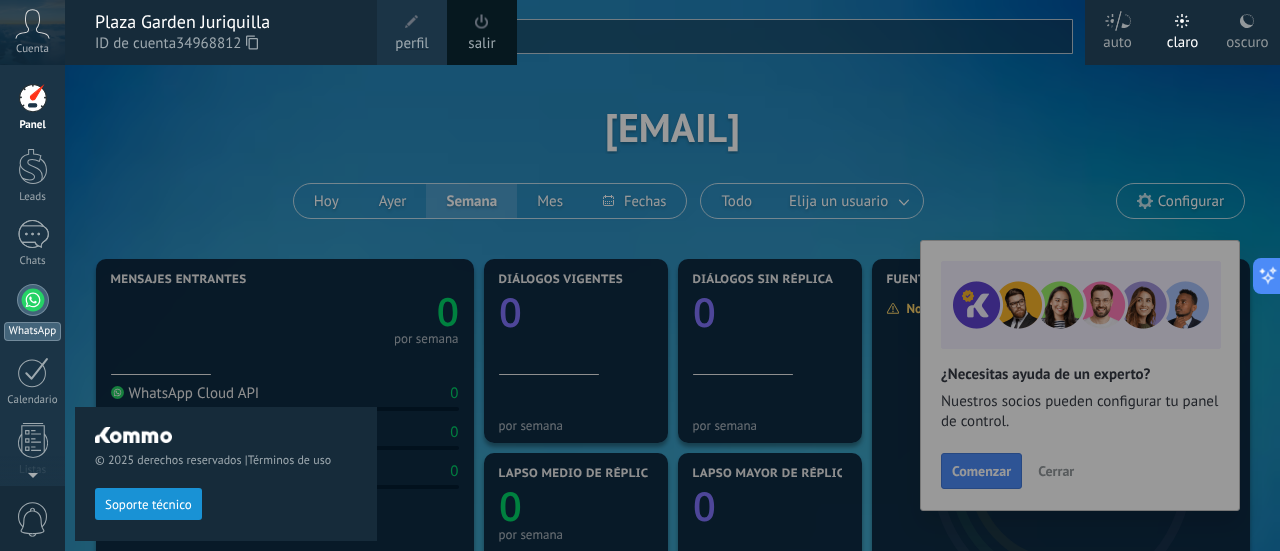 click at bounding box center (33, 300) 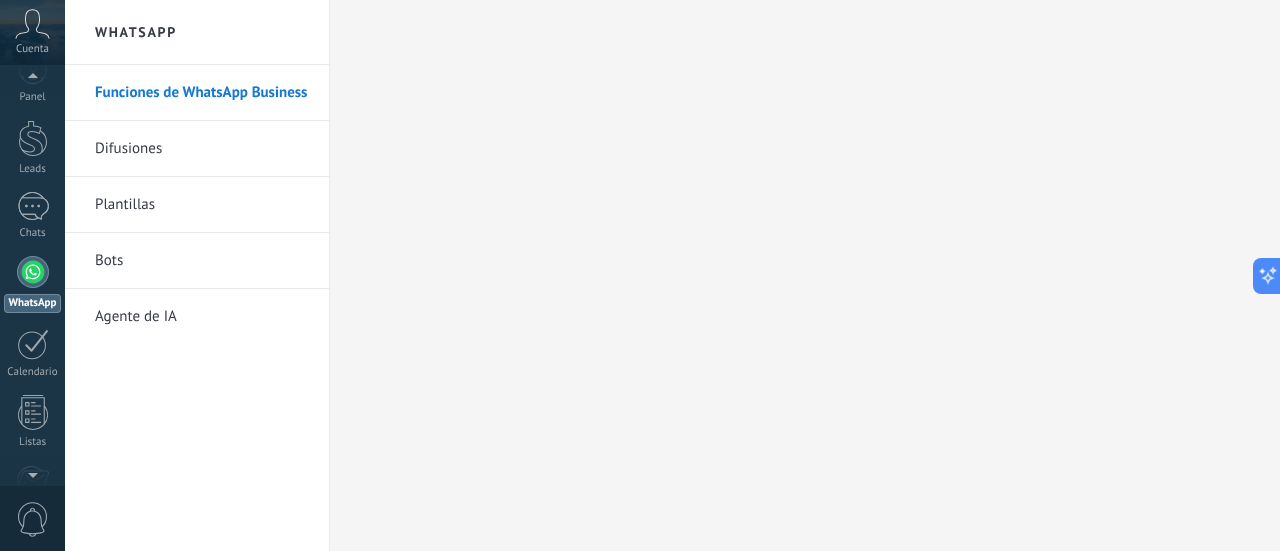 scroll, scrollTop: 0, scrollLeft: 0, axis: both 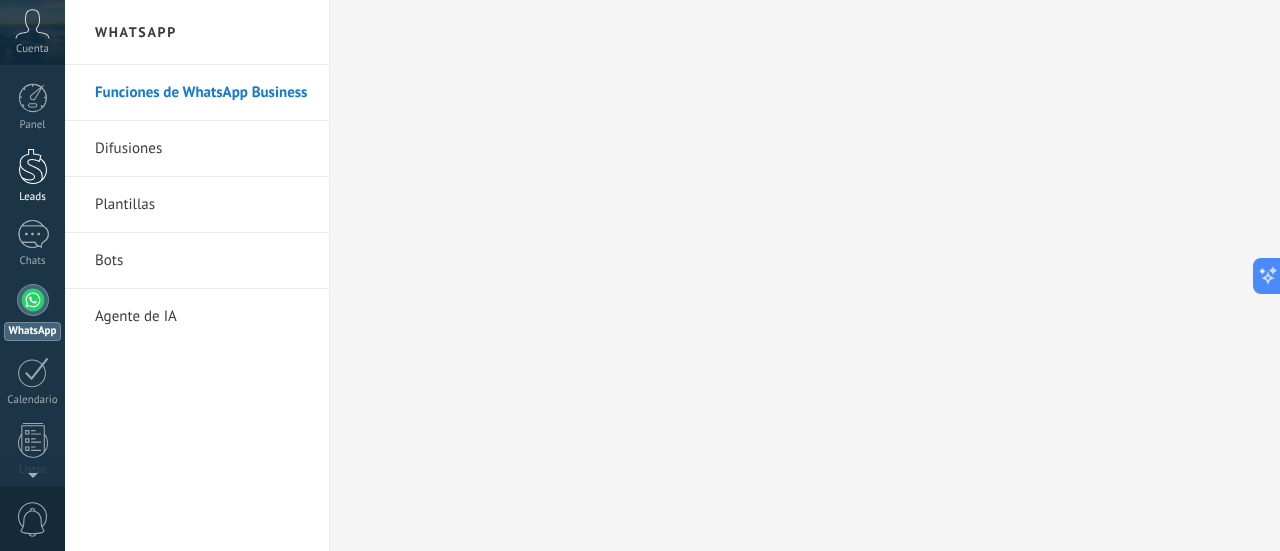 click at bounding box center (33, 166) 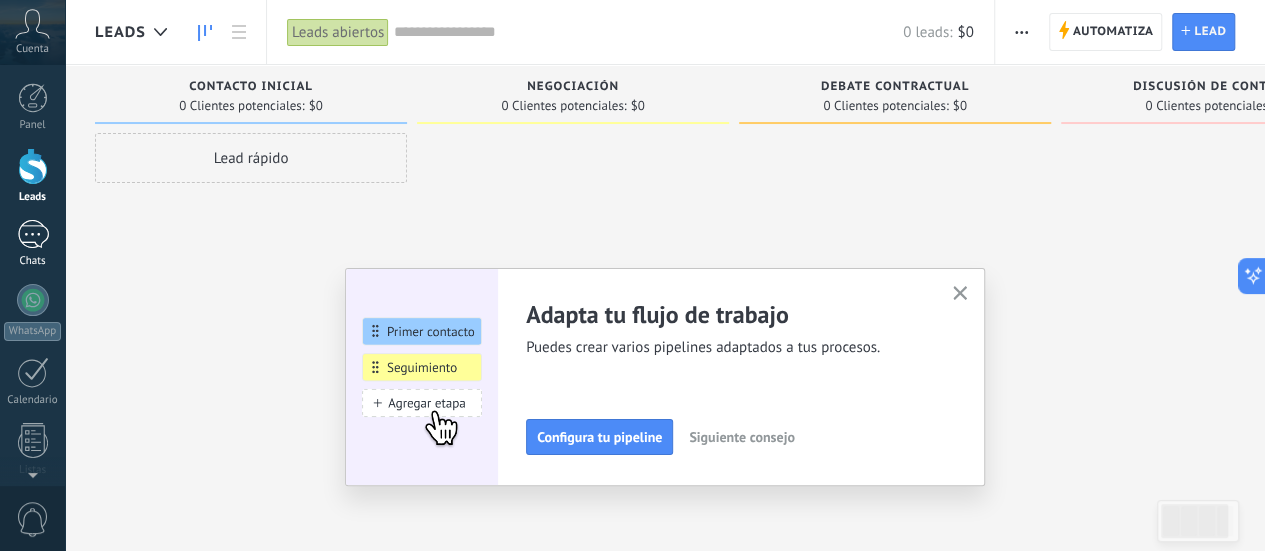 click at bounding box center [33, 234] 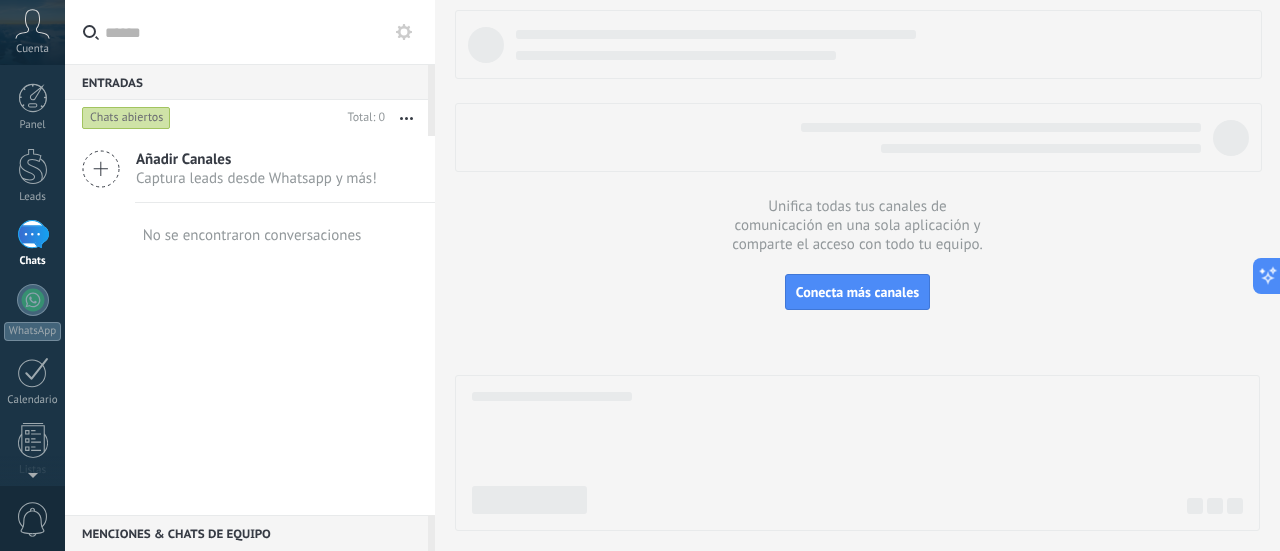 click at bounding box center (33, 234) 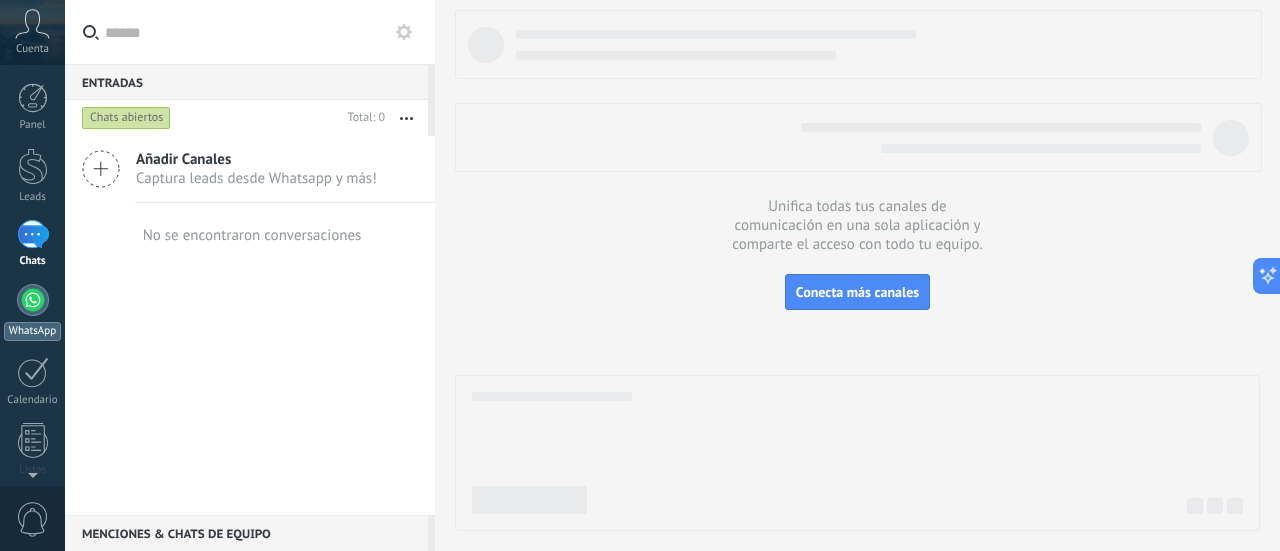 click at bounding box center (33, 300) 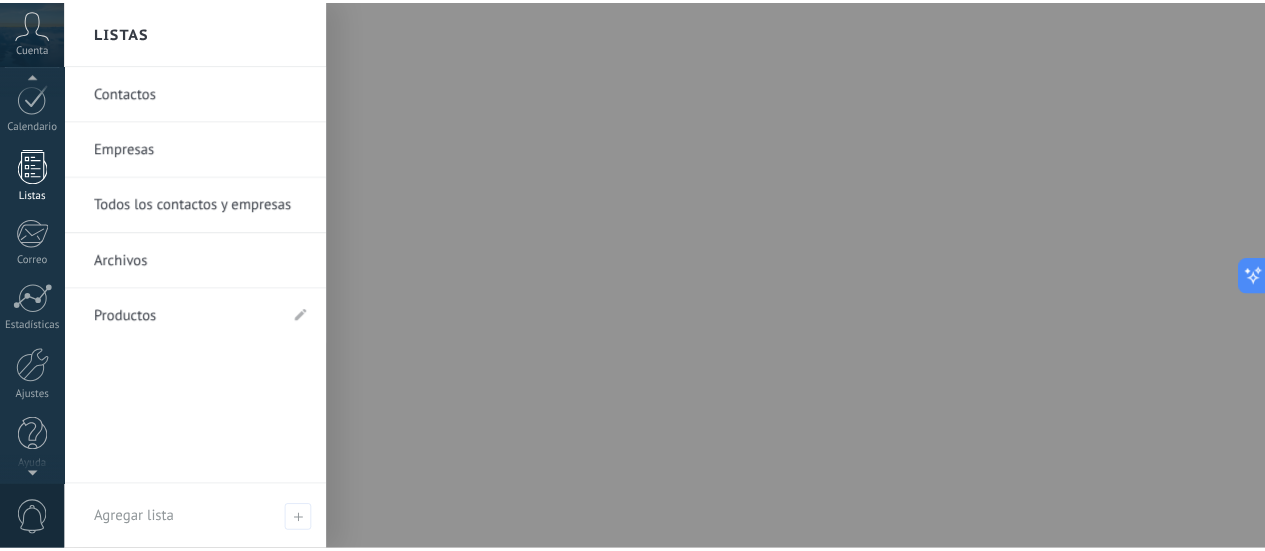 scroll, scrollTop: 279, scrollLeft: 0, axis: vertical 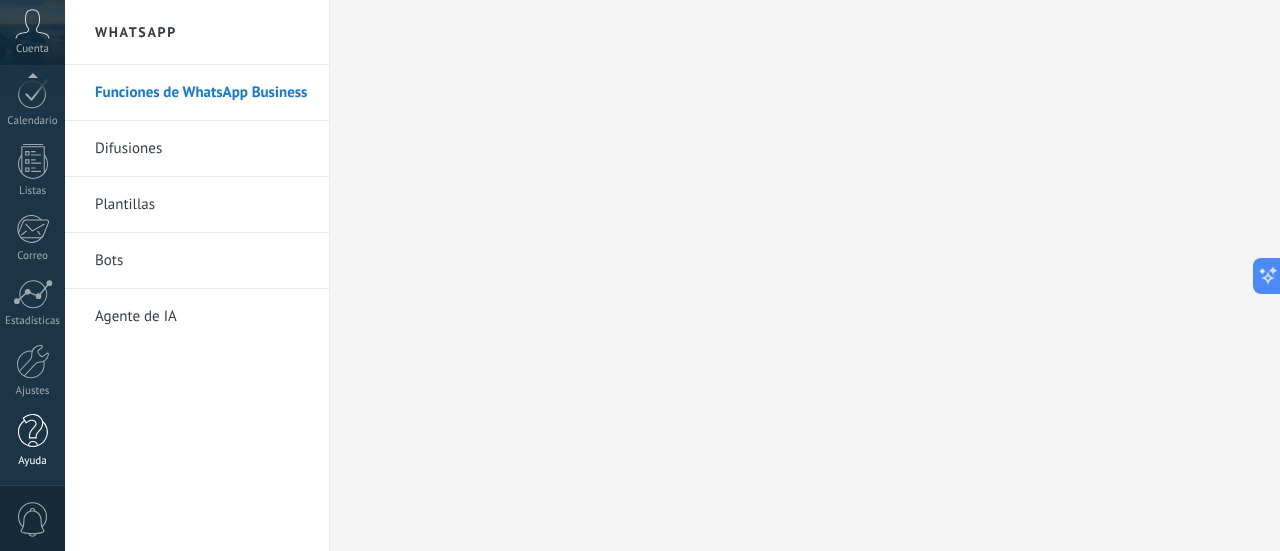 click at bounding box center [33, 431] 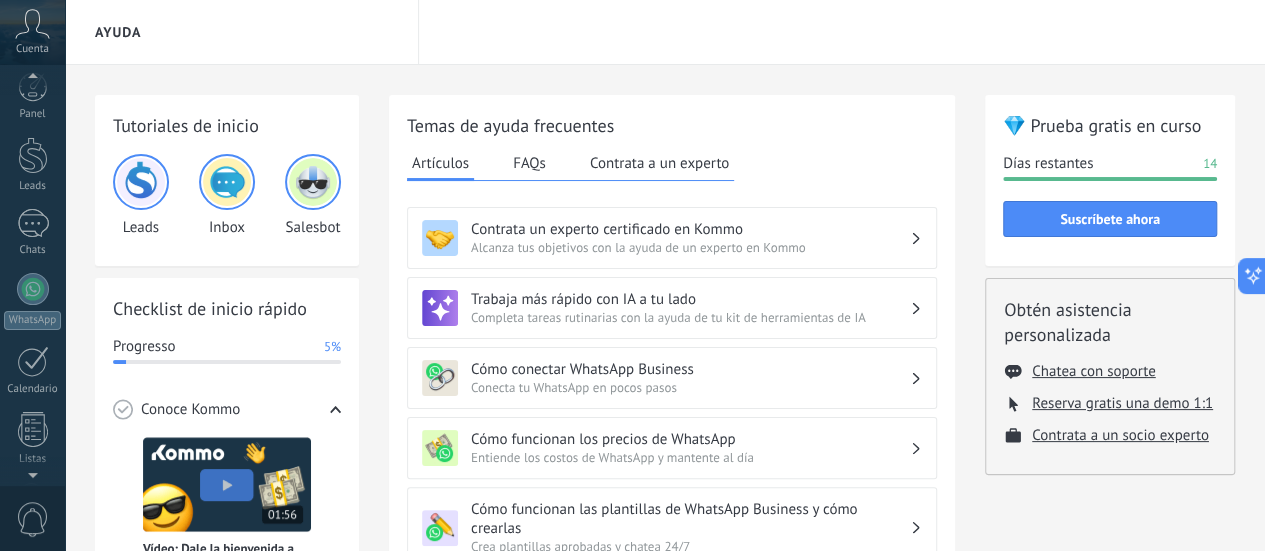 scroll, scrollTop: 0, scrollLeft: 0, axis: both 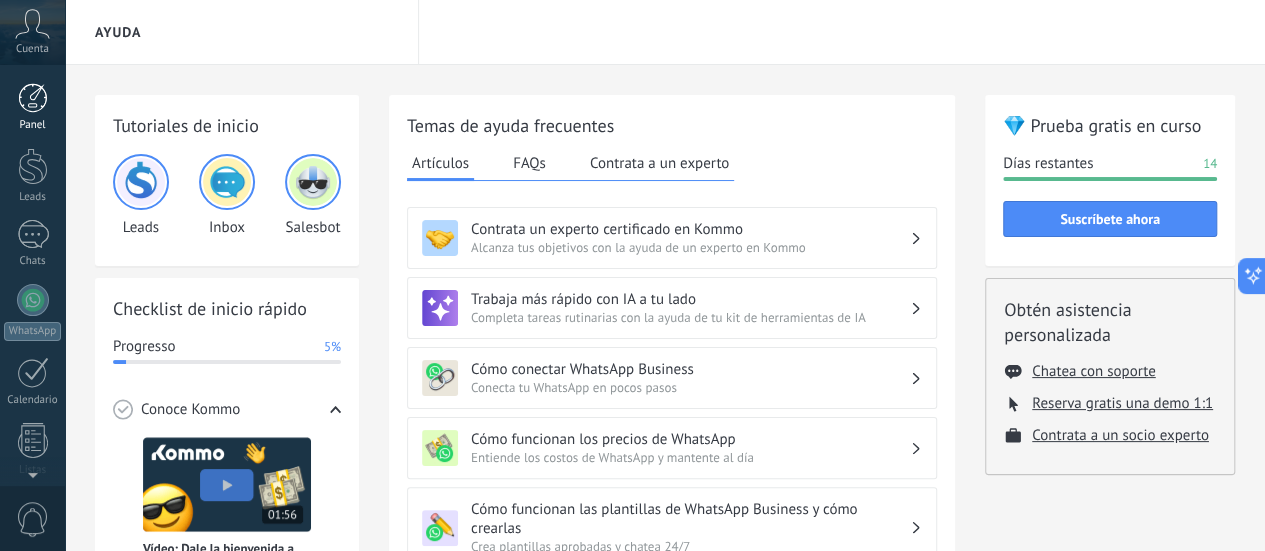 click on "Panel" at bounding box center [33, 125] 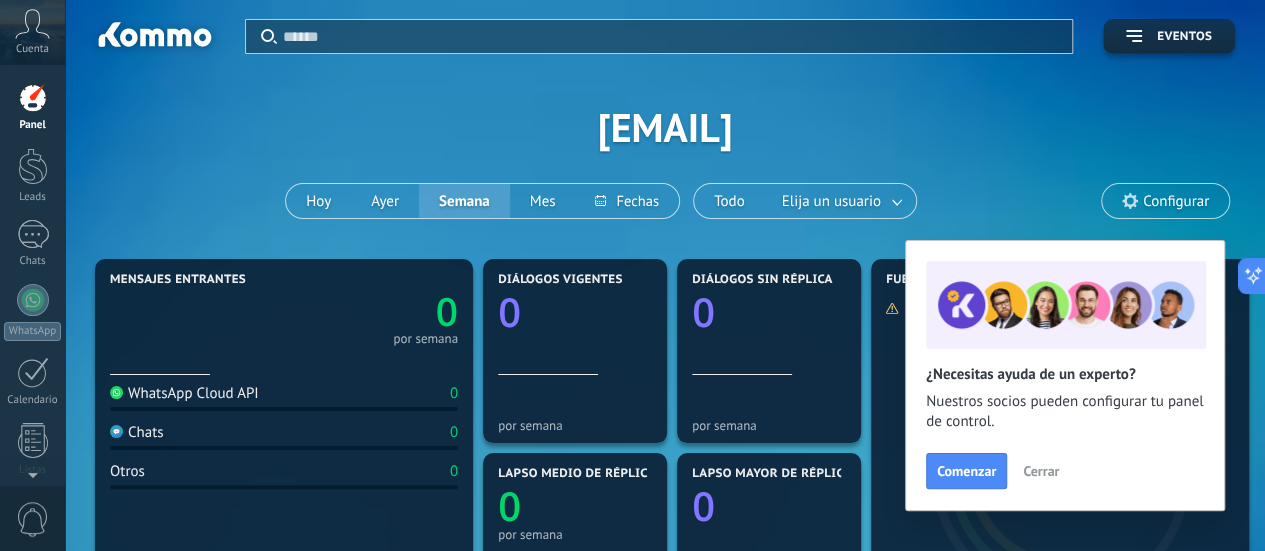 click on "Cuenta" at bounding box center [32, 49] 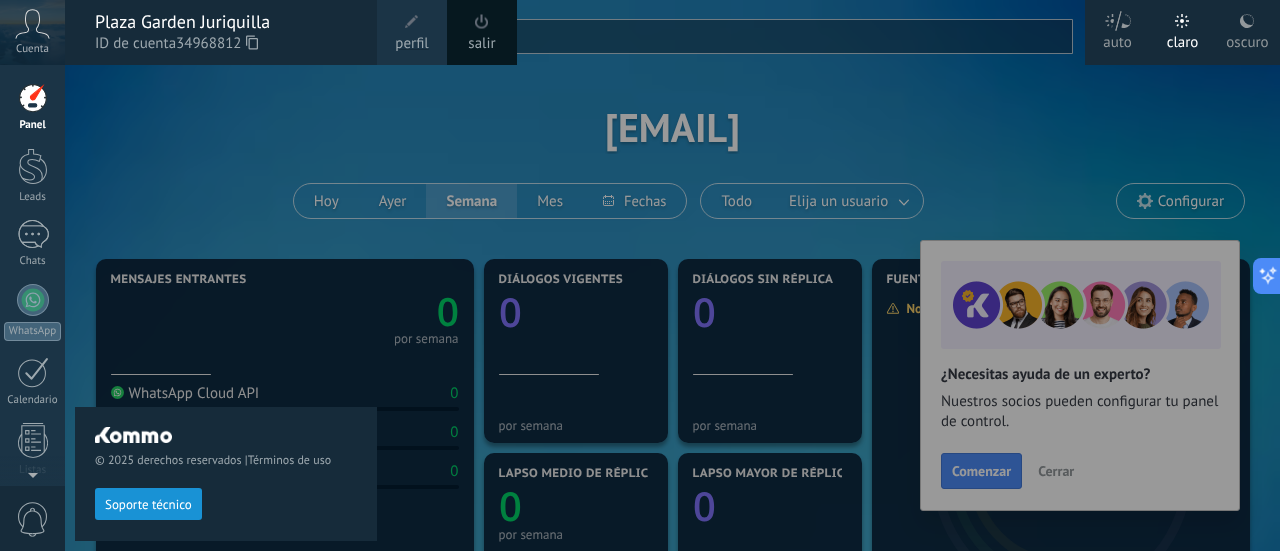 click at bounding box center [705, 275] 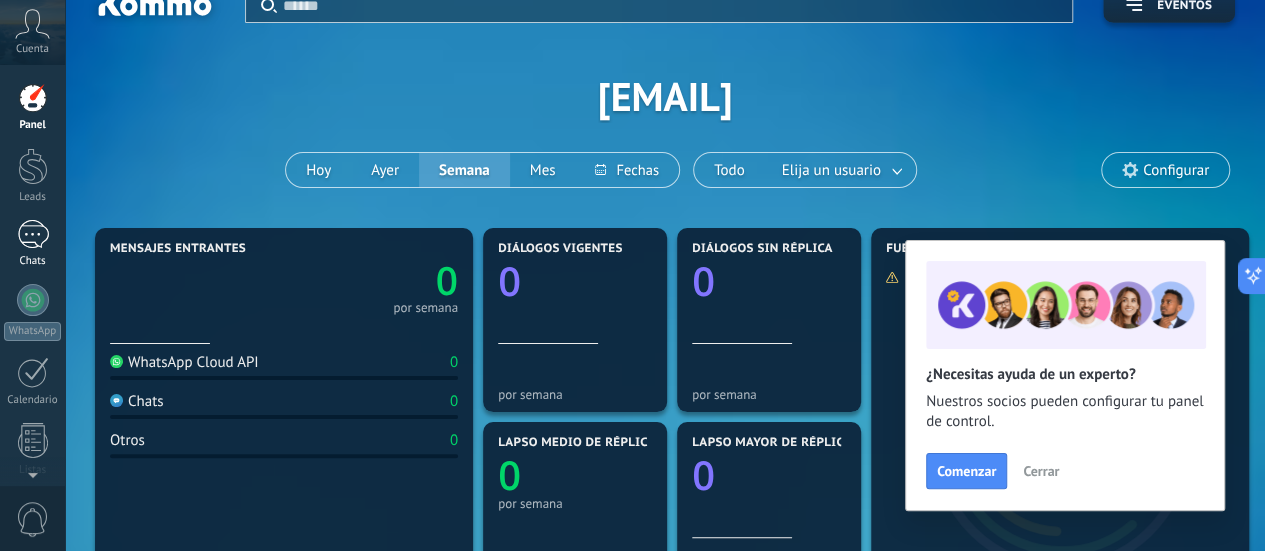 scroll, scrollTop: 0, scrollLeft: 0, axis: both 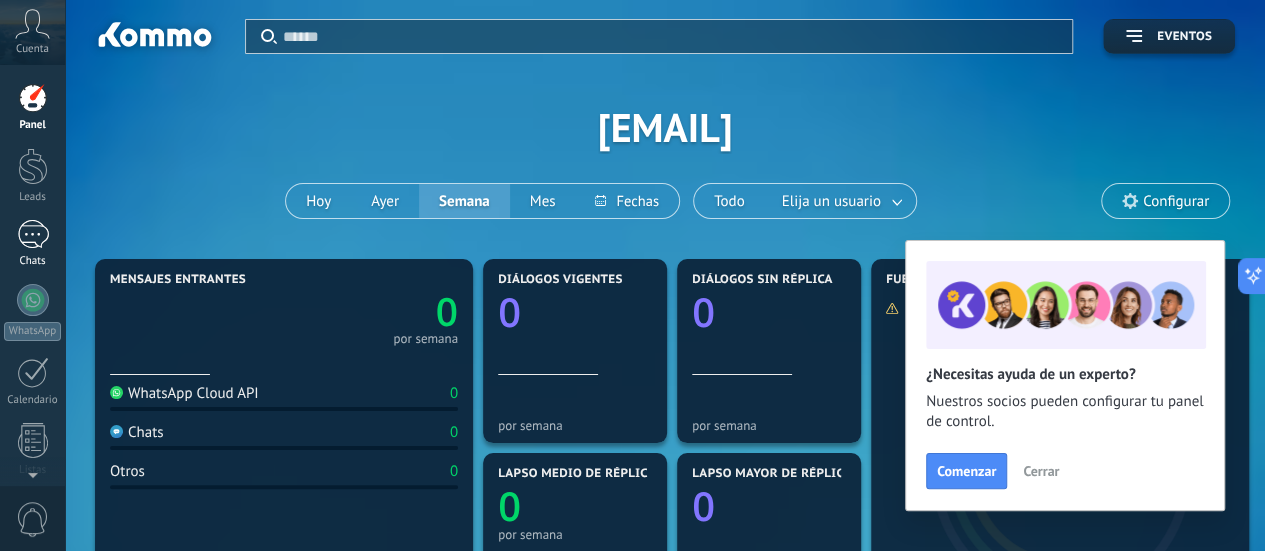 click at bounding box center (33, 234) 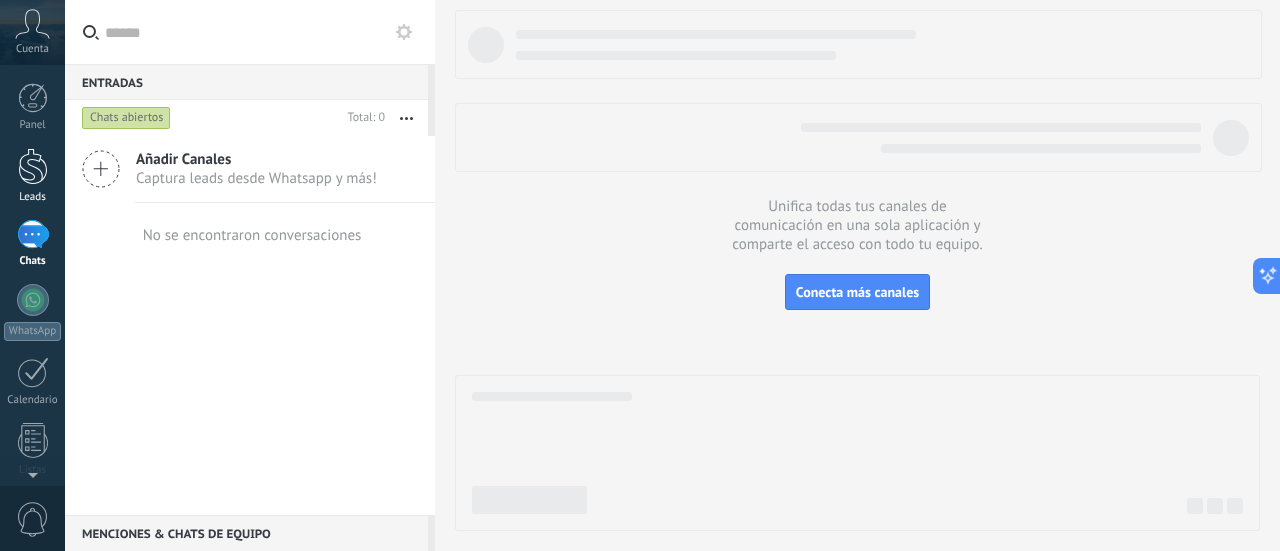 click at bounding box center [33, 166] 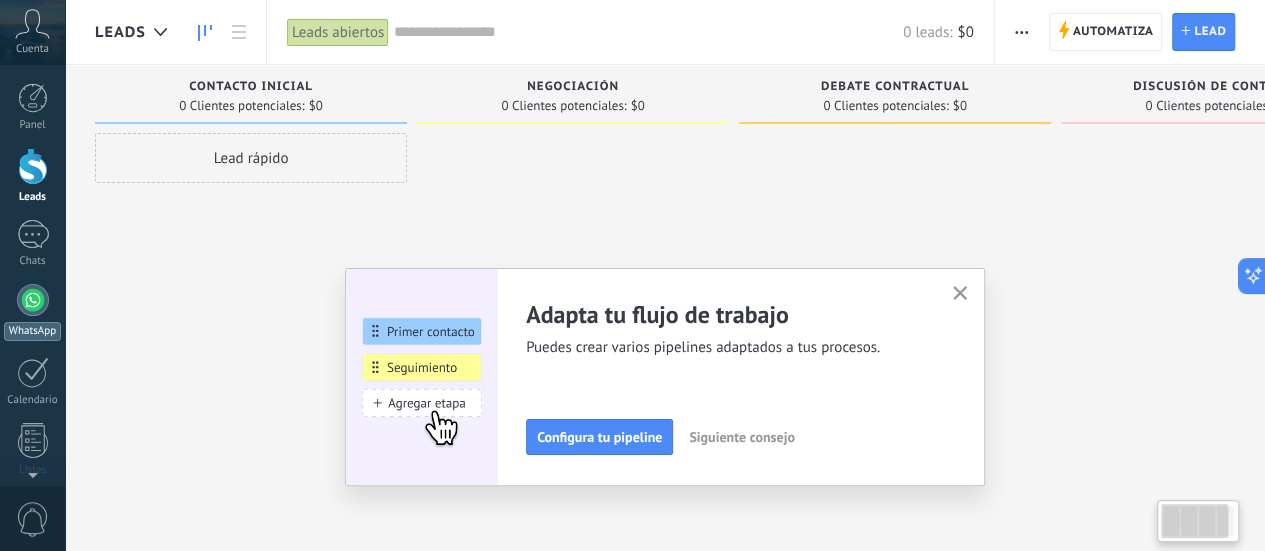 click at bounding box center (33, 300) 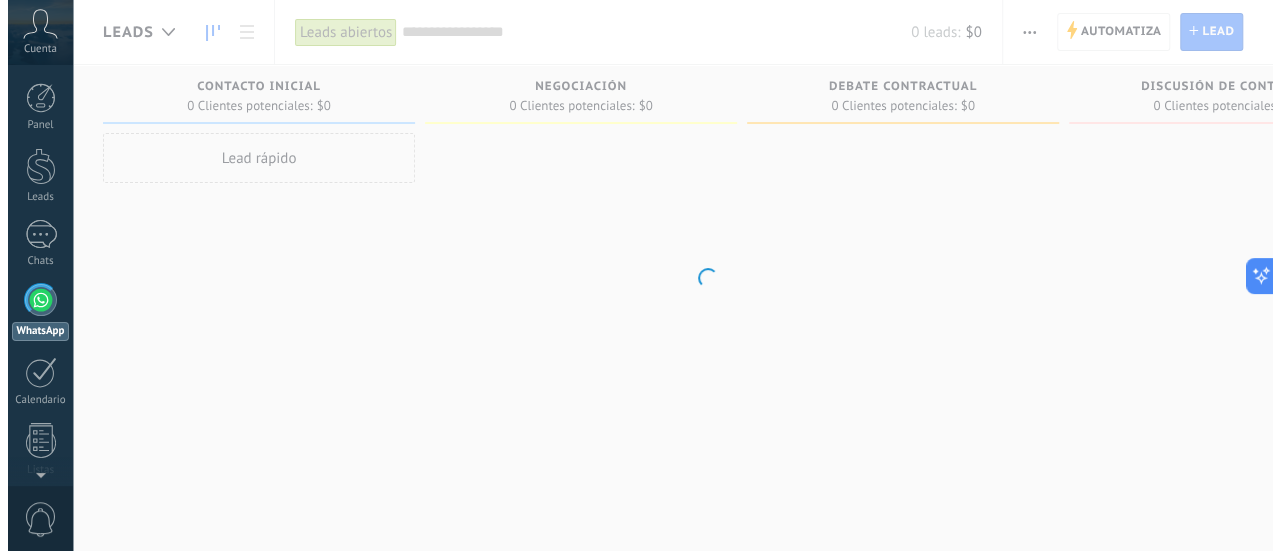 scroll, scrollTop: 57, scrollLeft: 0, axis: vertical 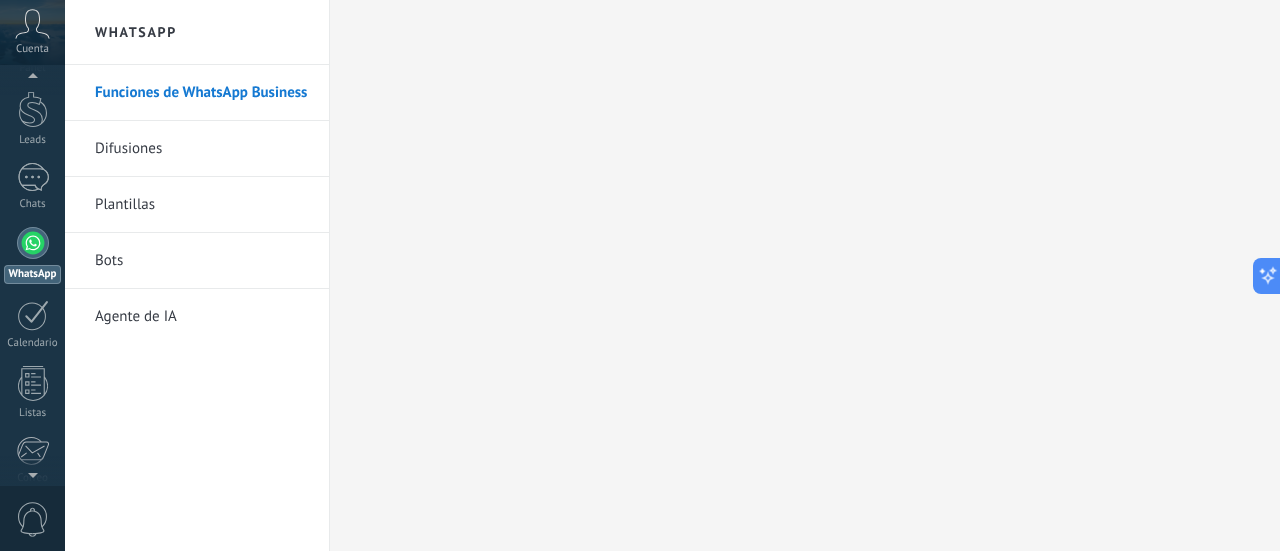 click on "Funciones de WhatsApp Business" at bounding box center (202, 93) 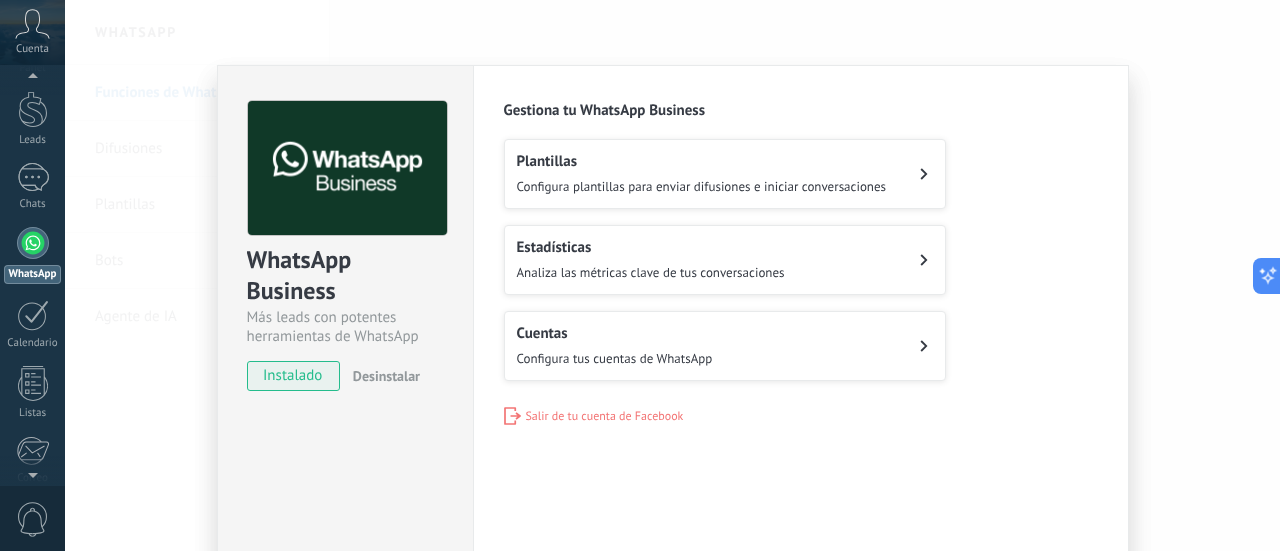 click on "Cuentas Configura tus cuentas de WhatsApp" at bounding box center [725, 346] 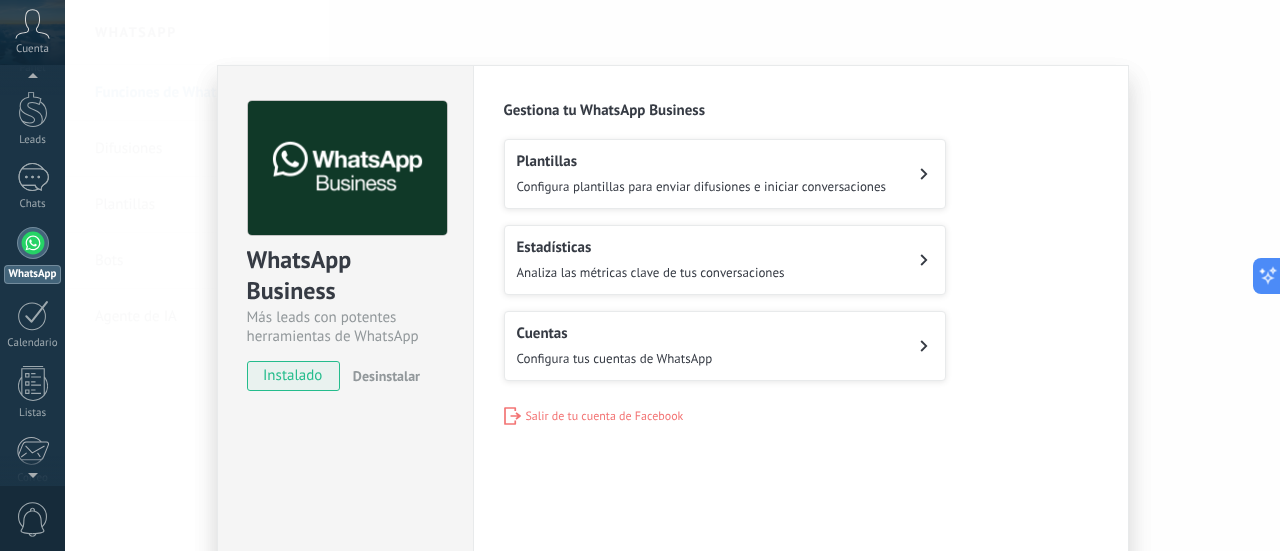 click on "Estadísticas" at bounding box center (651, 247) 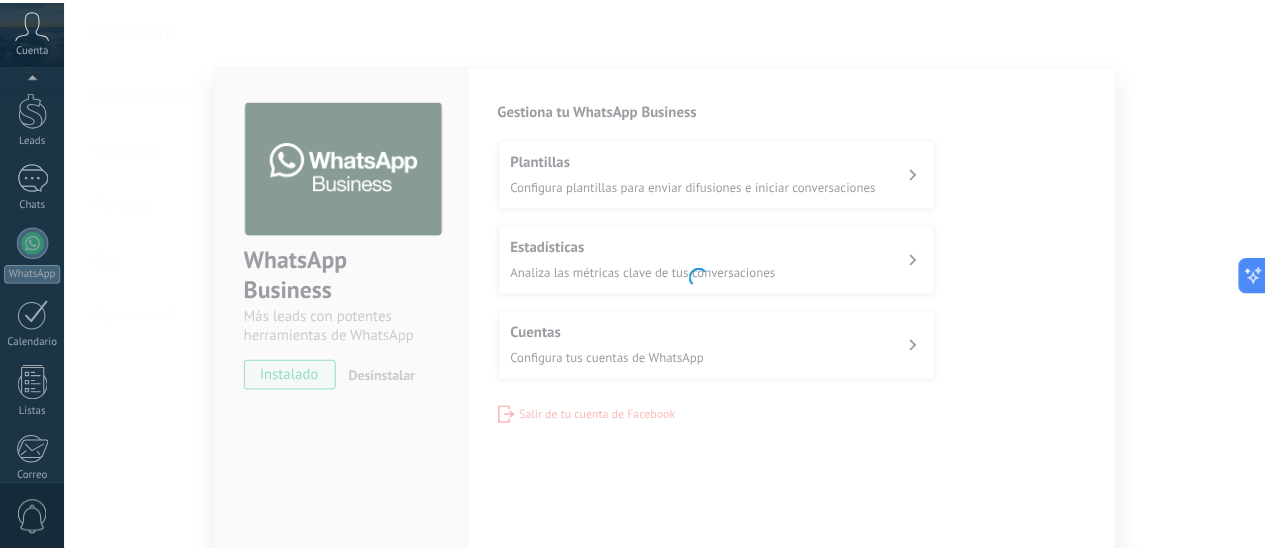 scroll, scrollTop: 279, scrollLeft: 0, axis: vertical 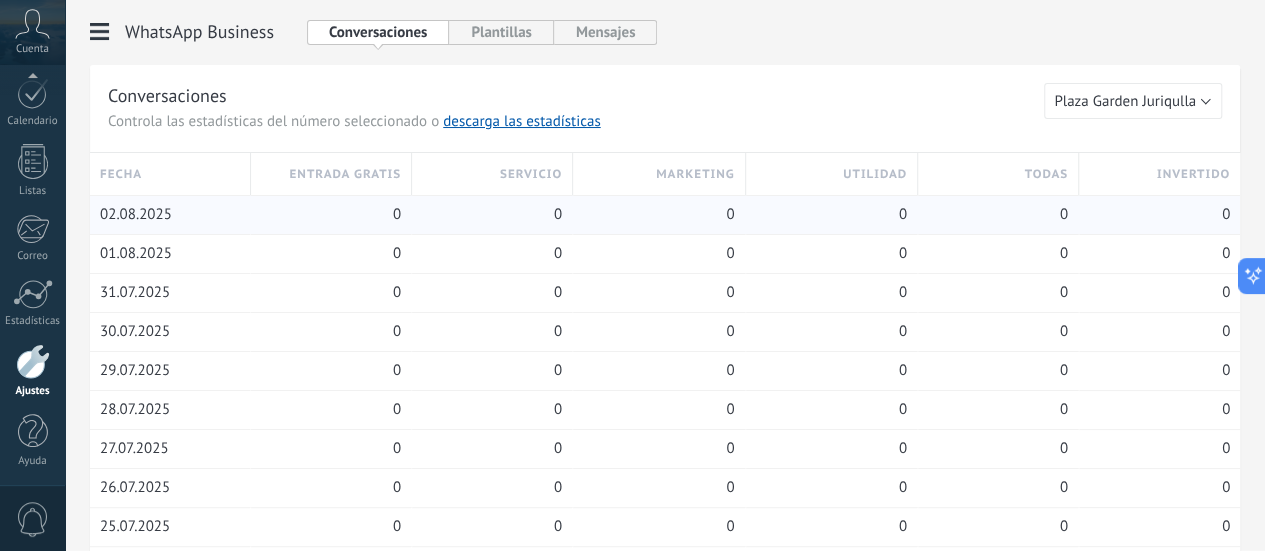 click on "02.08.2025" at bounding box center [136, 215] 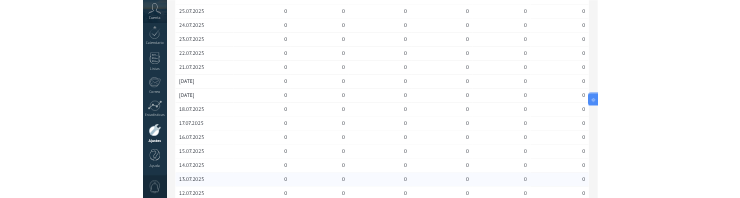 scroll, scrollTop: 500, scrollLeft: 0, axis: vertical 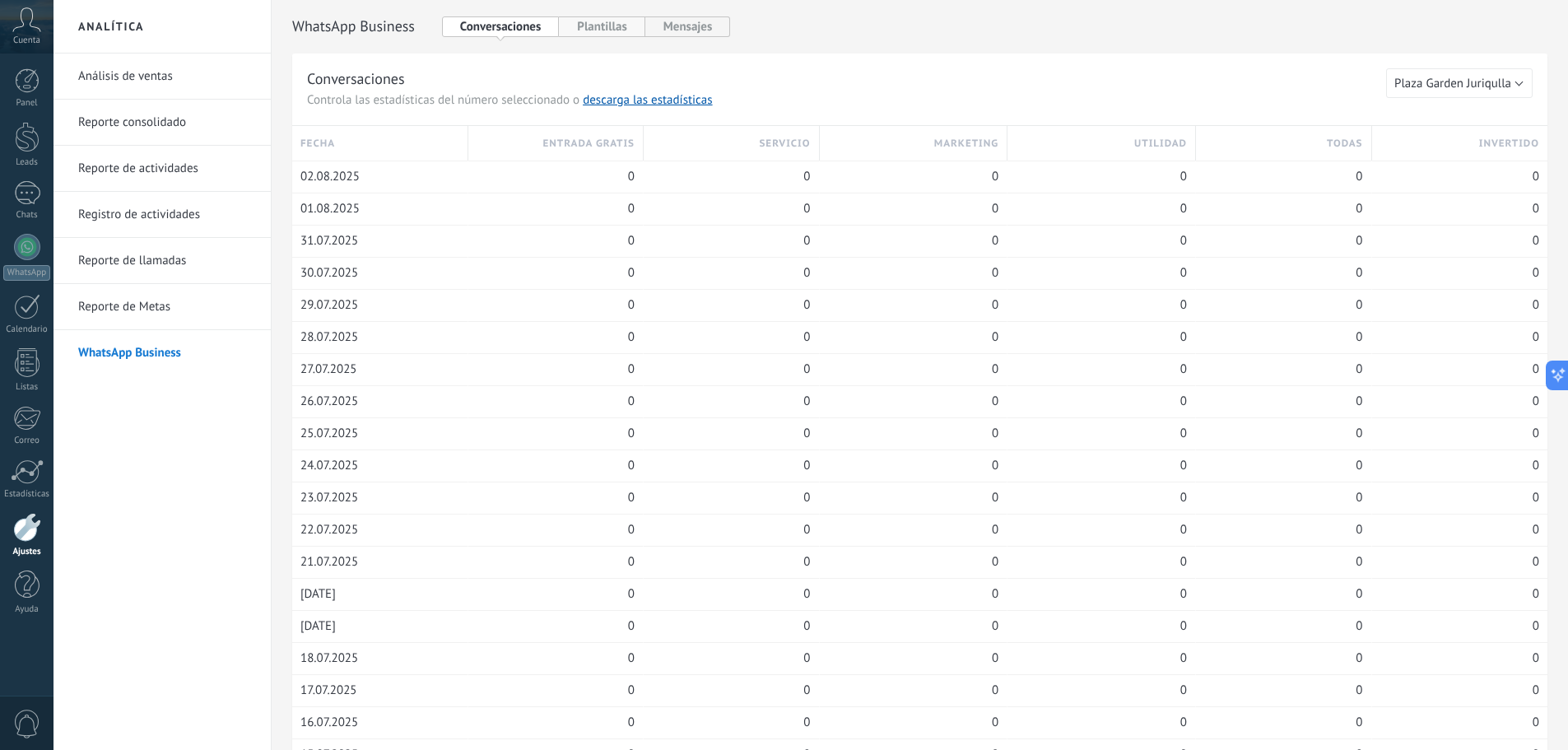 click on "Plantillas" at bounding box center (602, 26) 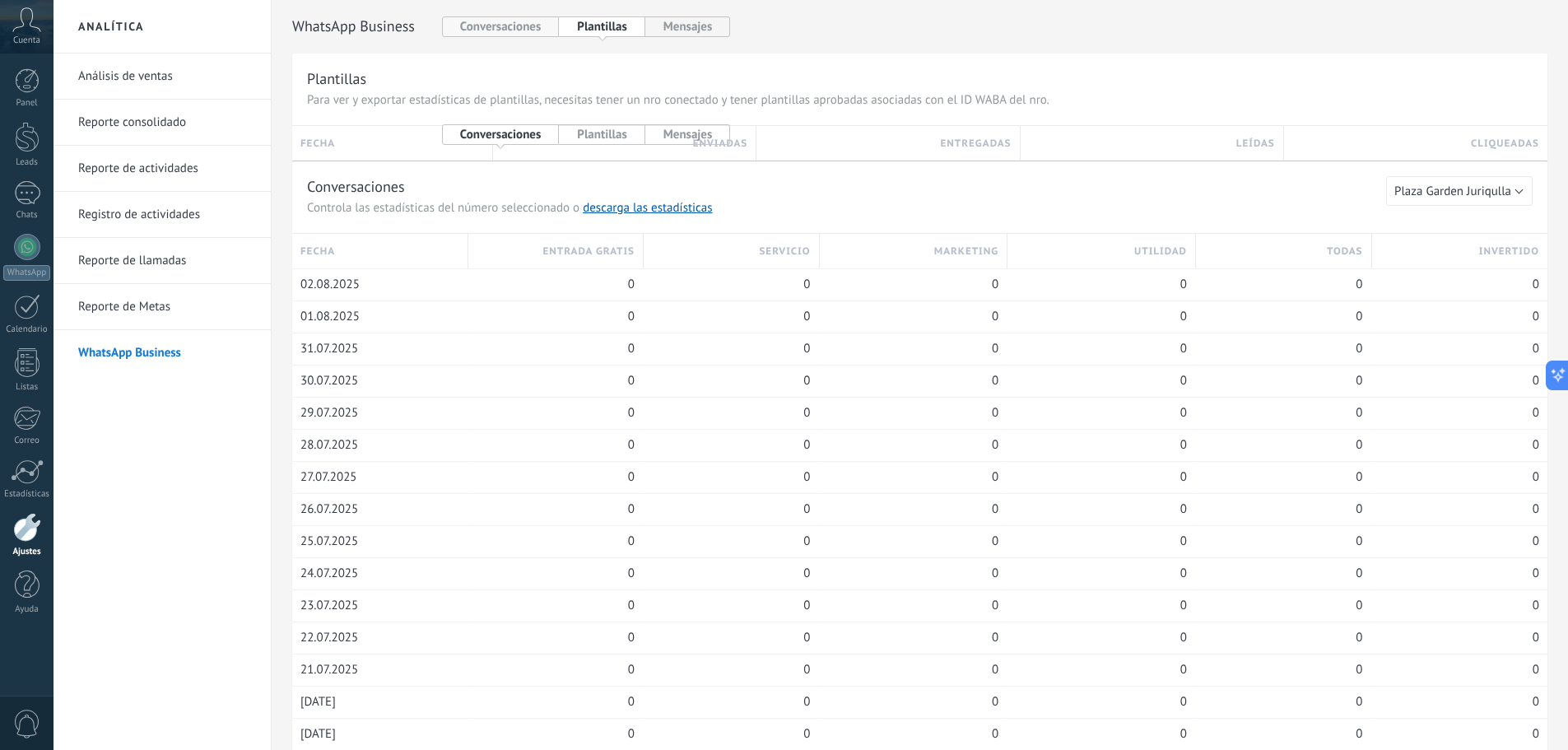 click on "Conversaciones" at bounding box center [500, 26] 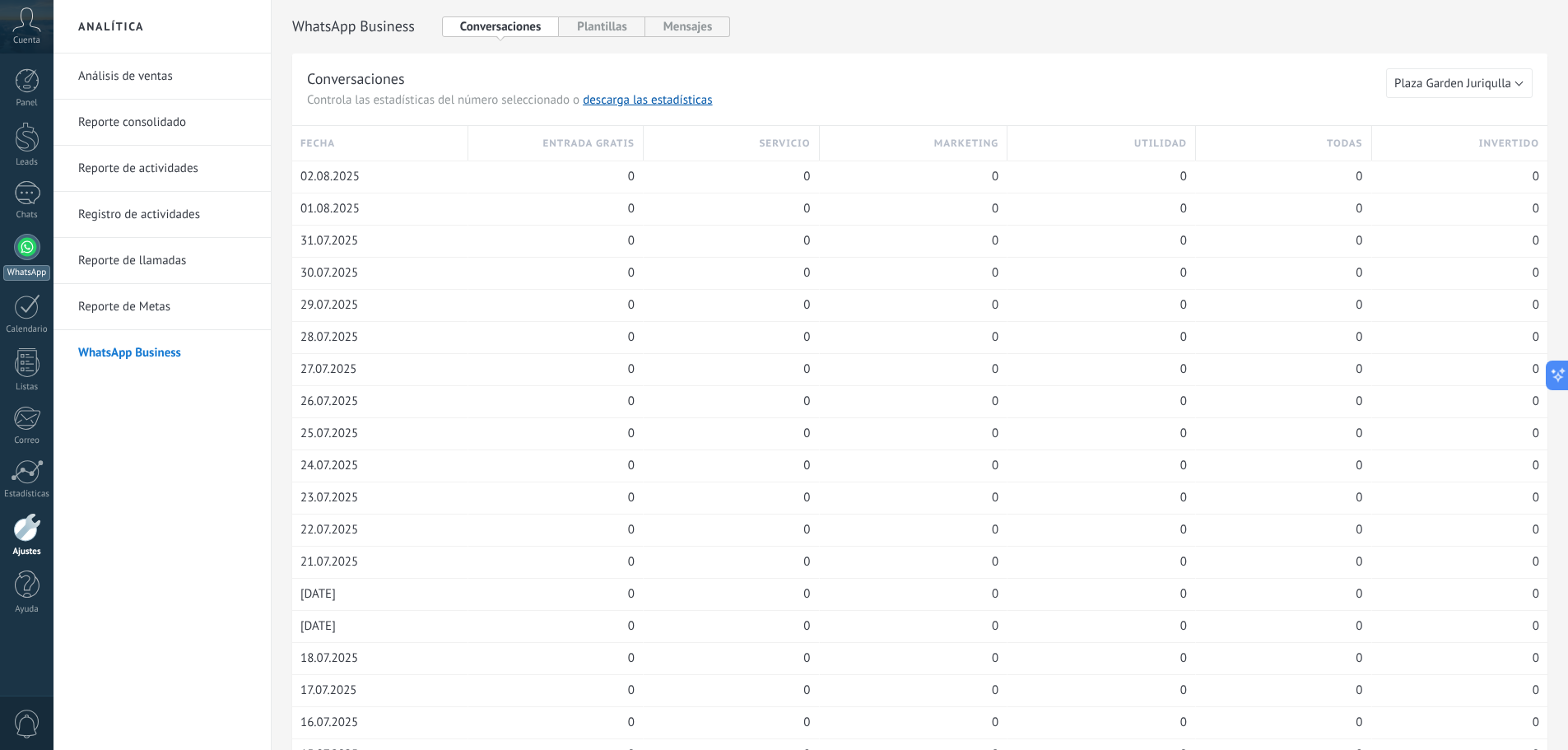 click at bounding box center (27, 247) 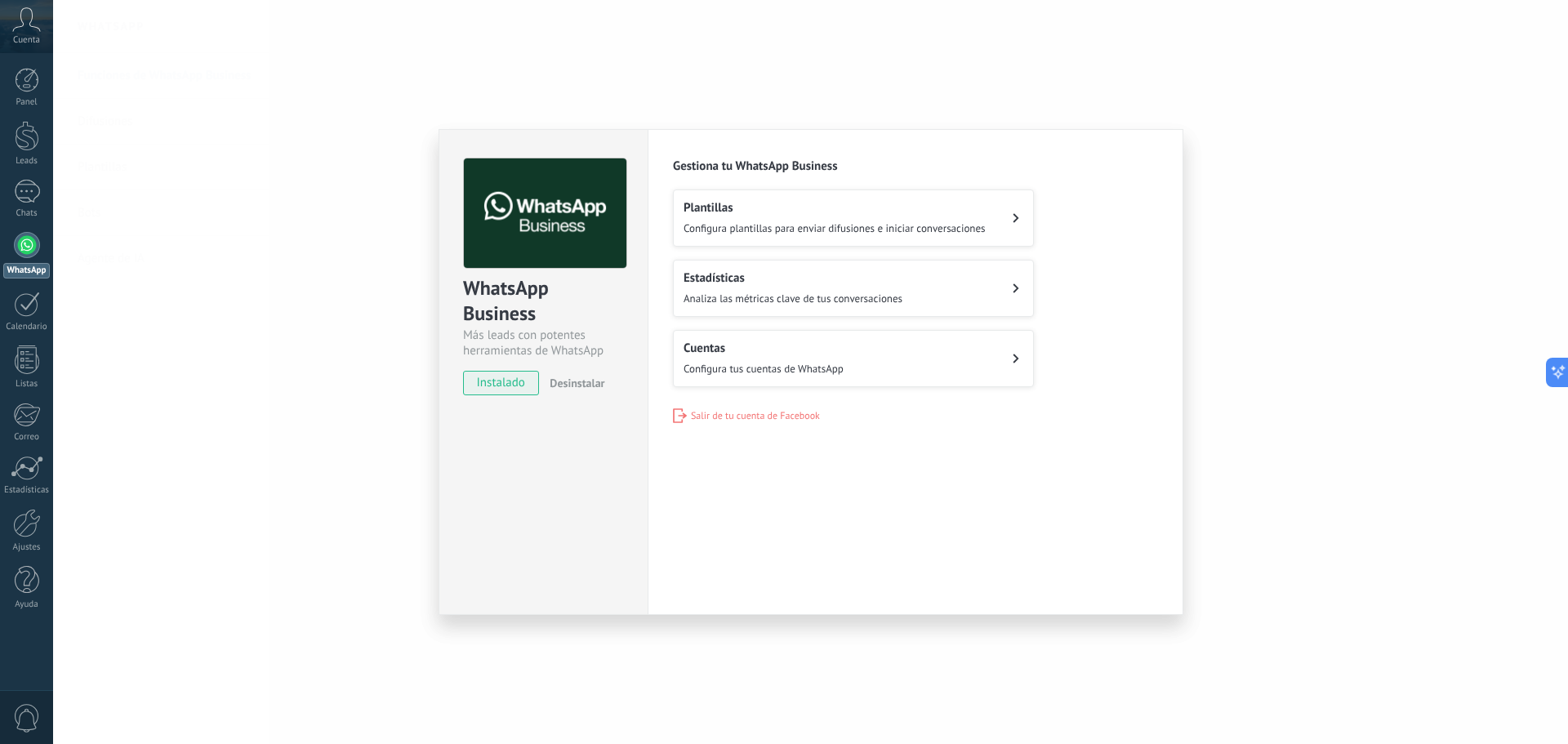 click on "Plantillas Configura plantillas para enviar difusiones e iniciar conversaciones" at bounding box center (835, 218) 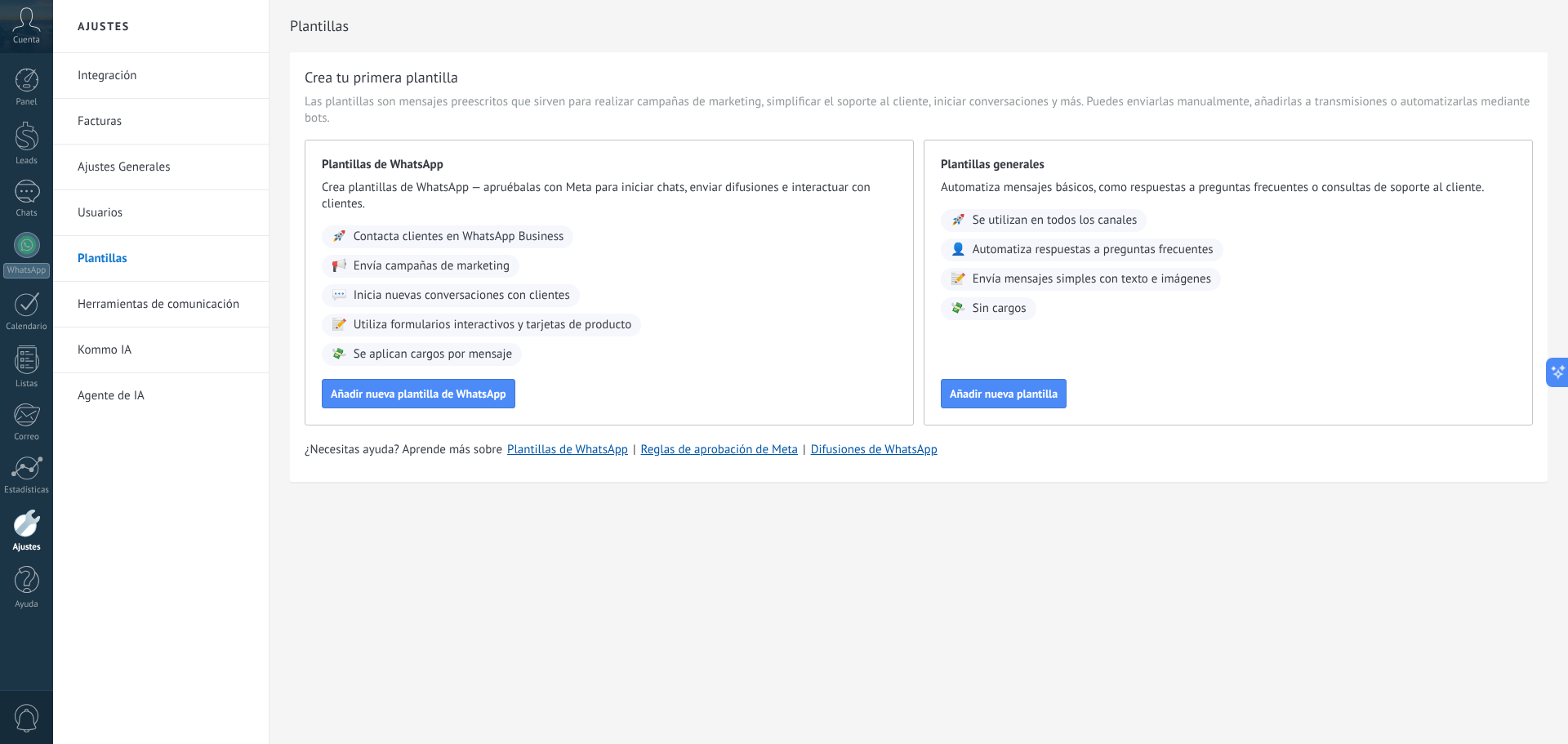 click on "Cuenta" at bounding box center (26, 26) 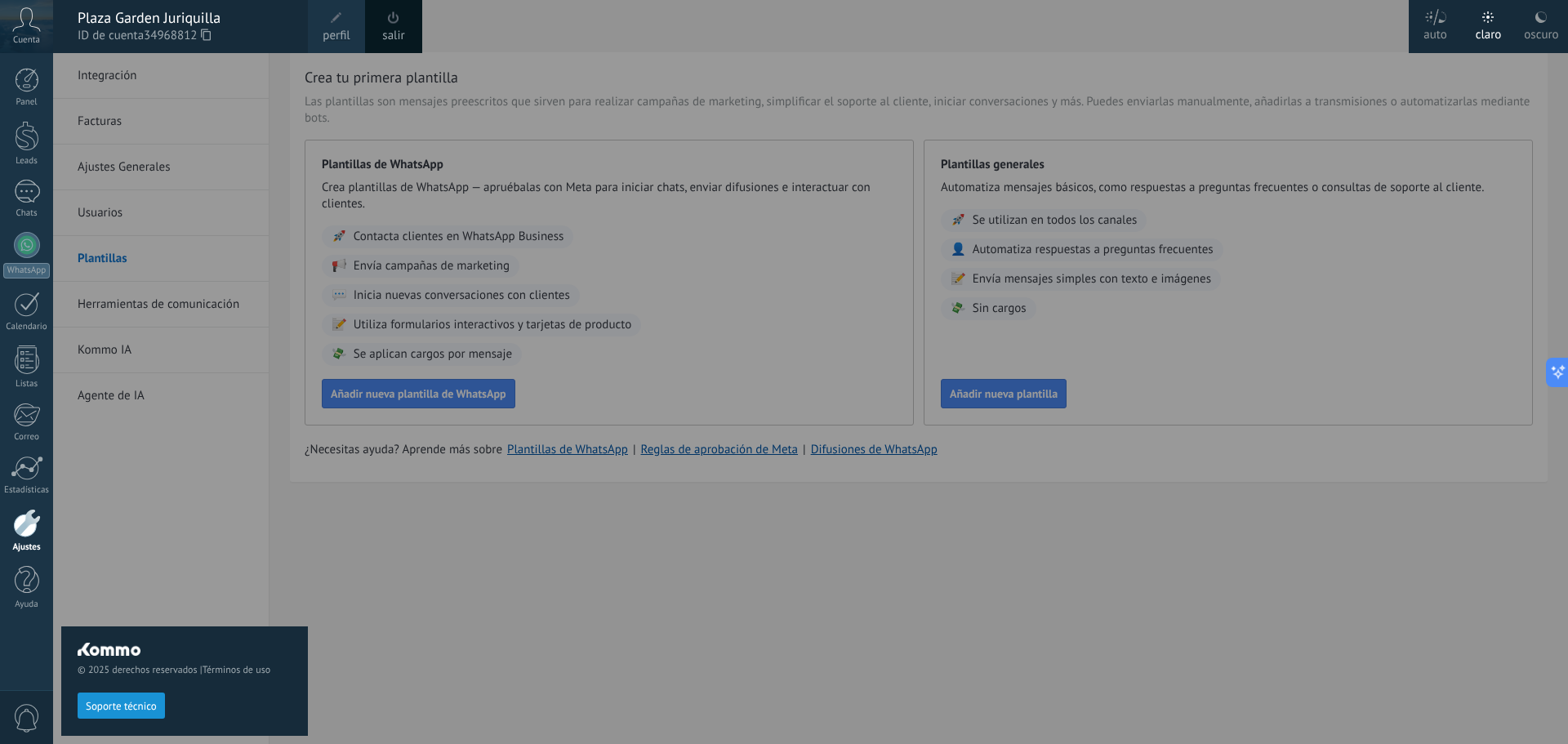 click on "34968812" at bounding box center (177, 36) 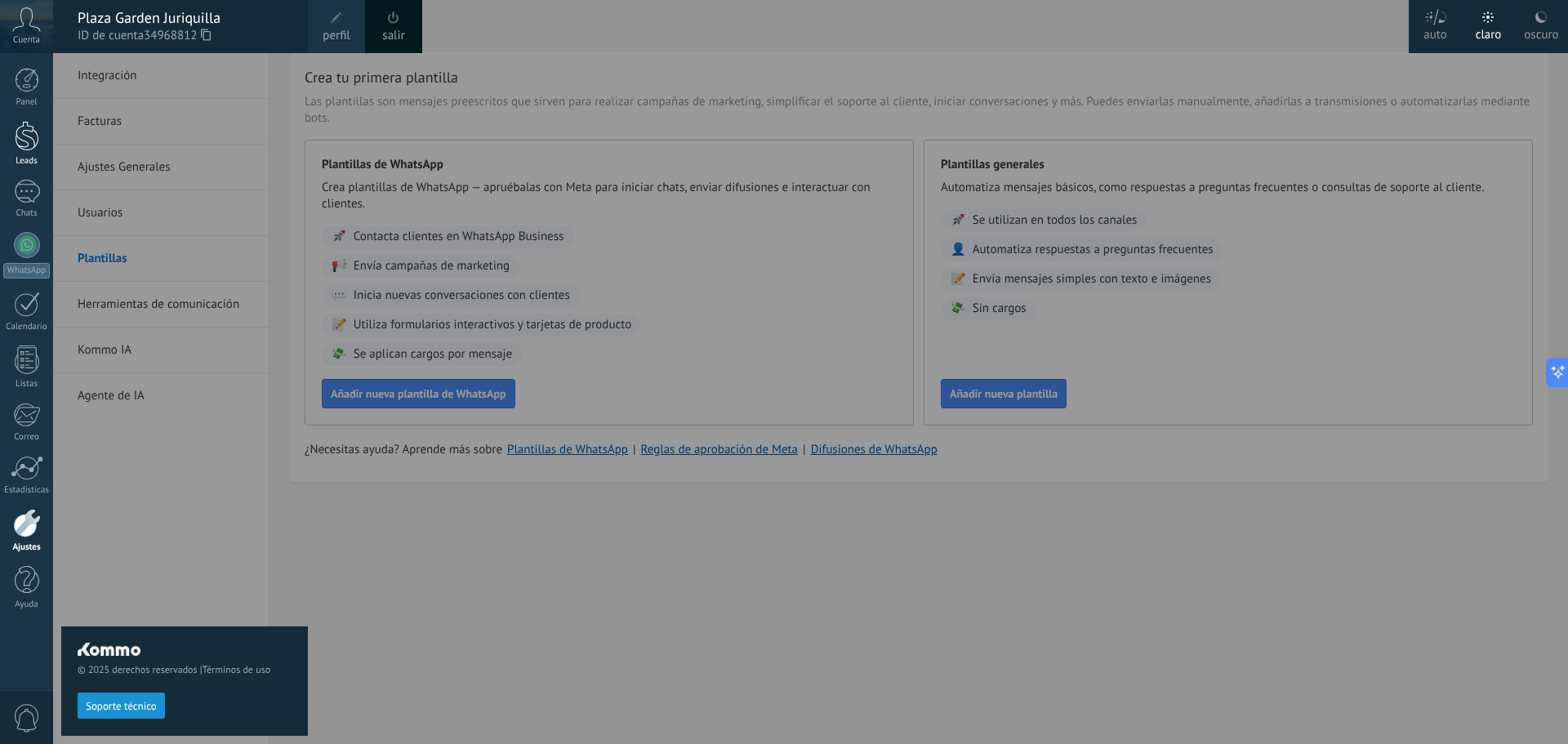click at bounding box center [27, 136] 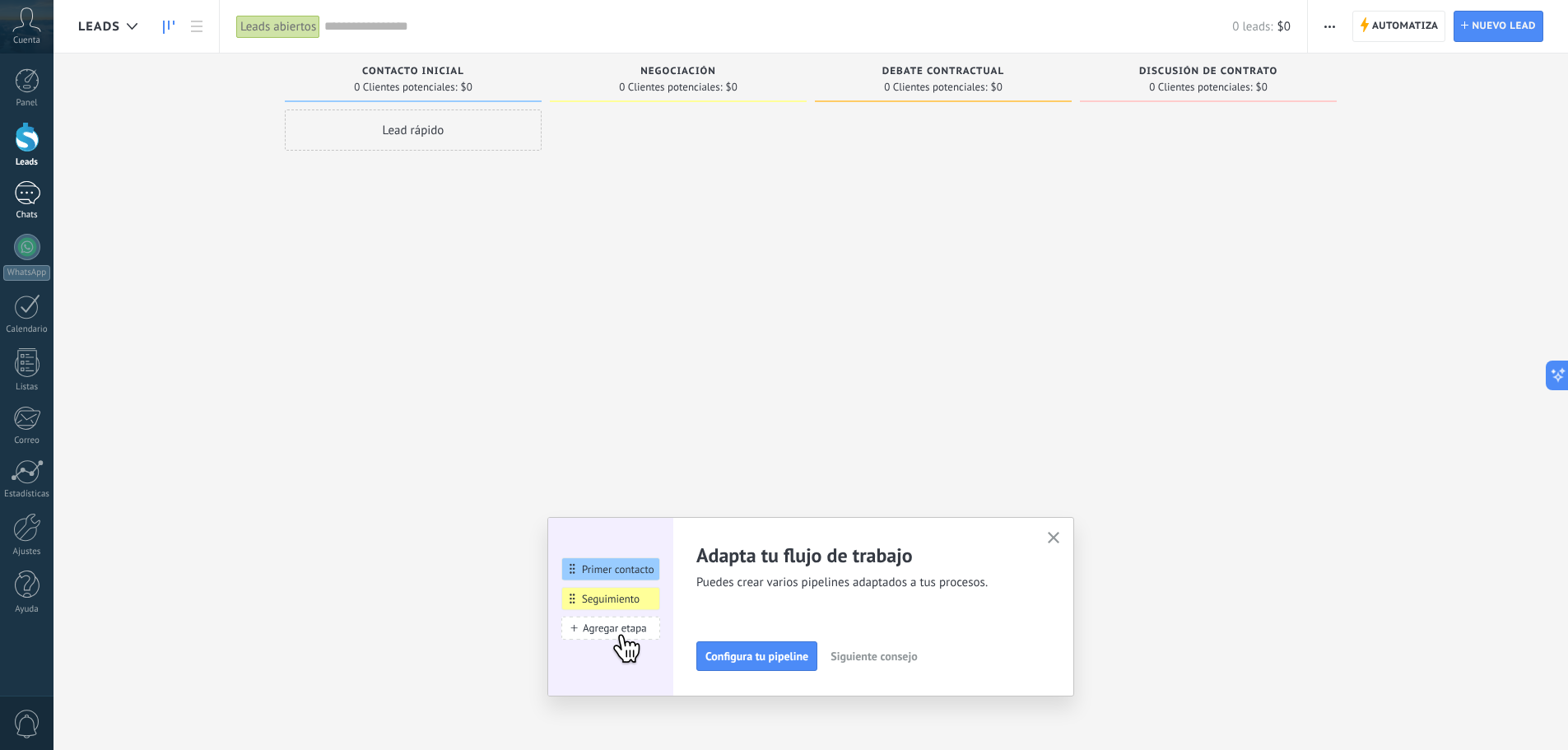 click at bounding box center (27, 193) 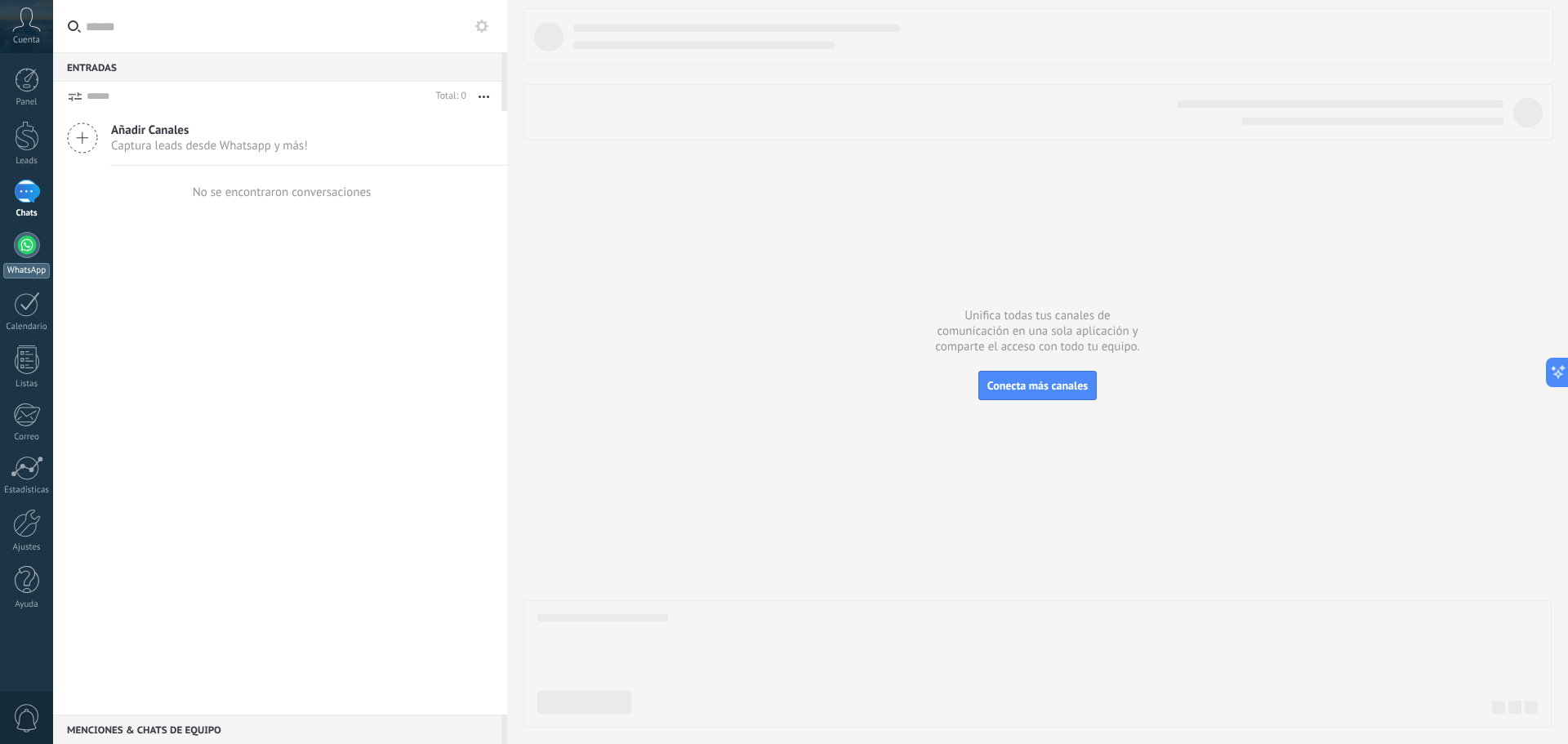 click at bounding box center [27, 245] 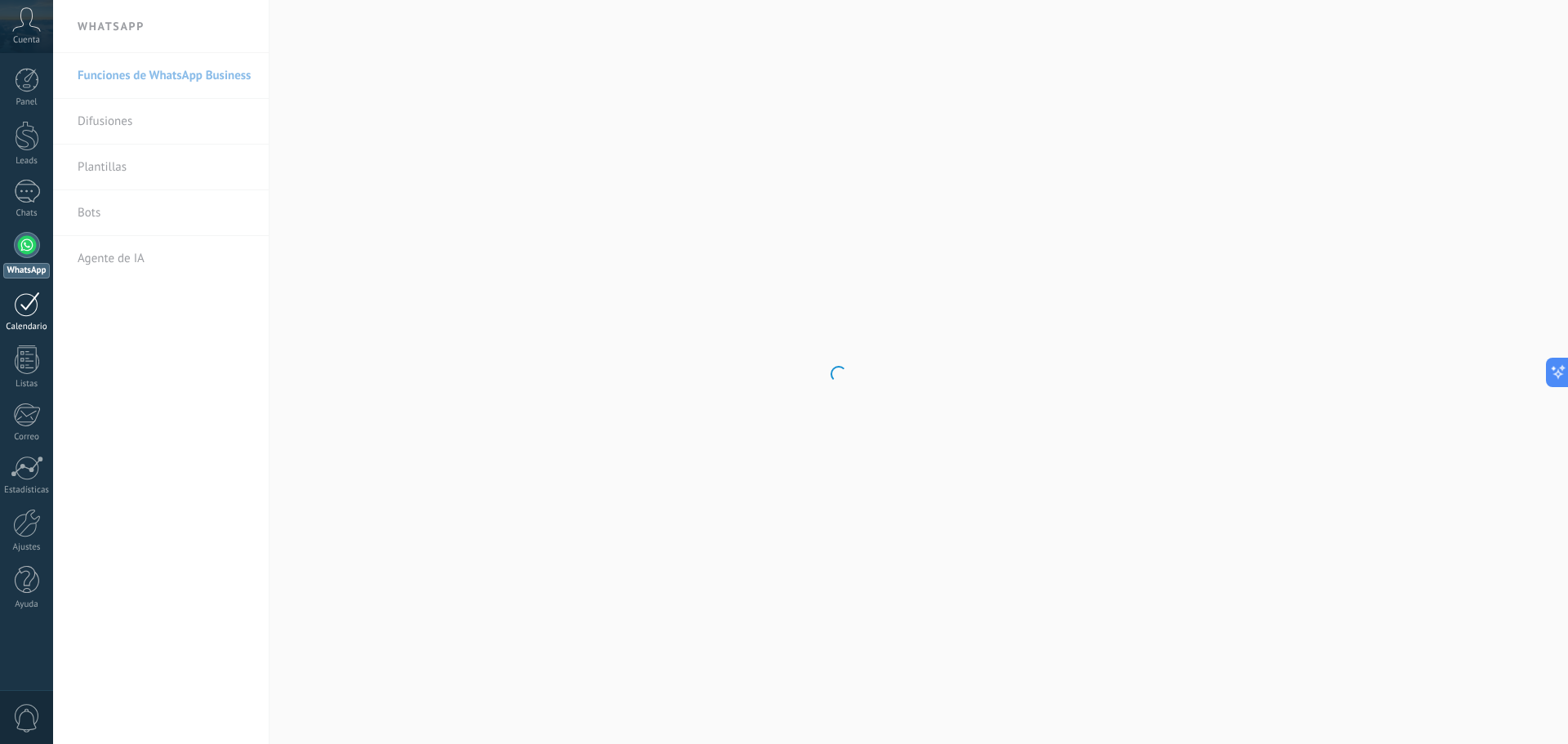 click at bounding box center [27, 304] 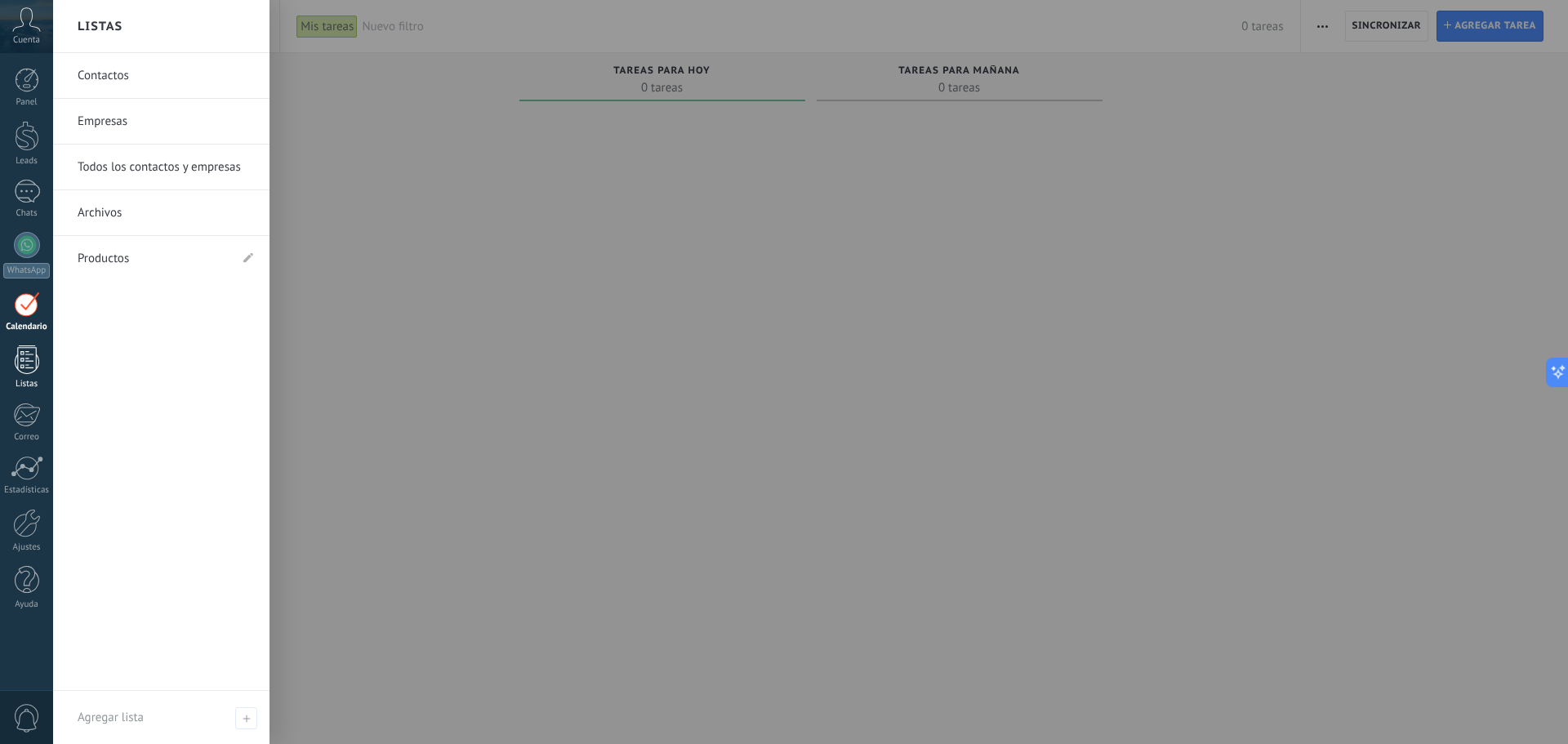 click at bounding box center (27, 359) 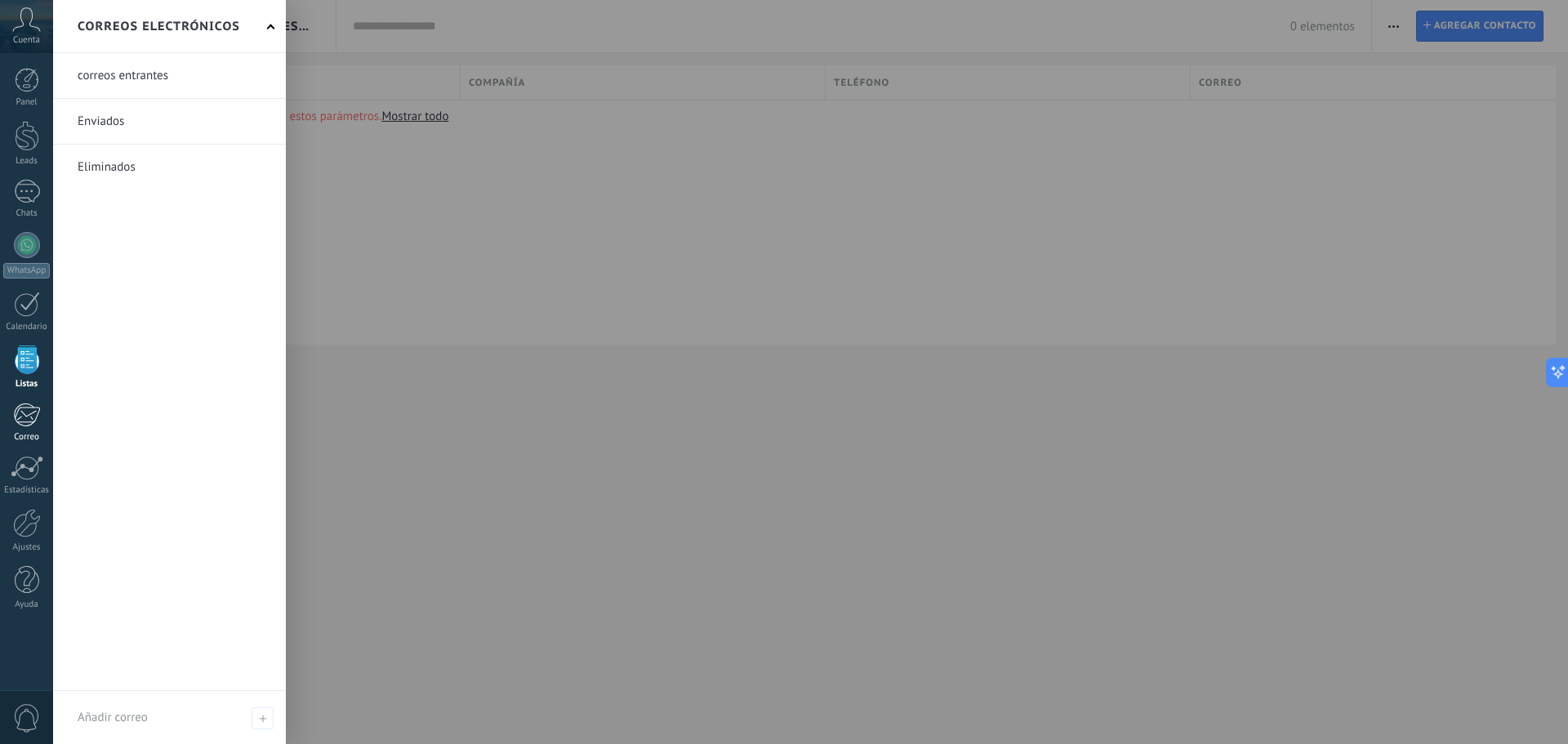 click at bounding box center (26, 415) 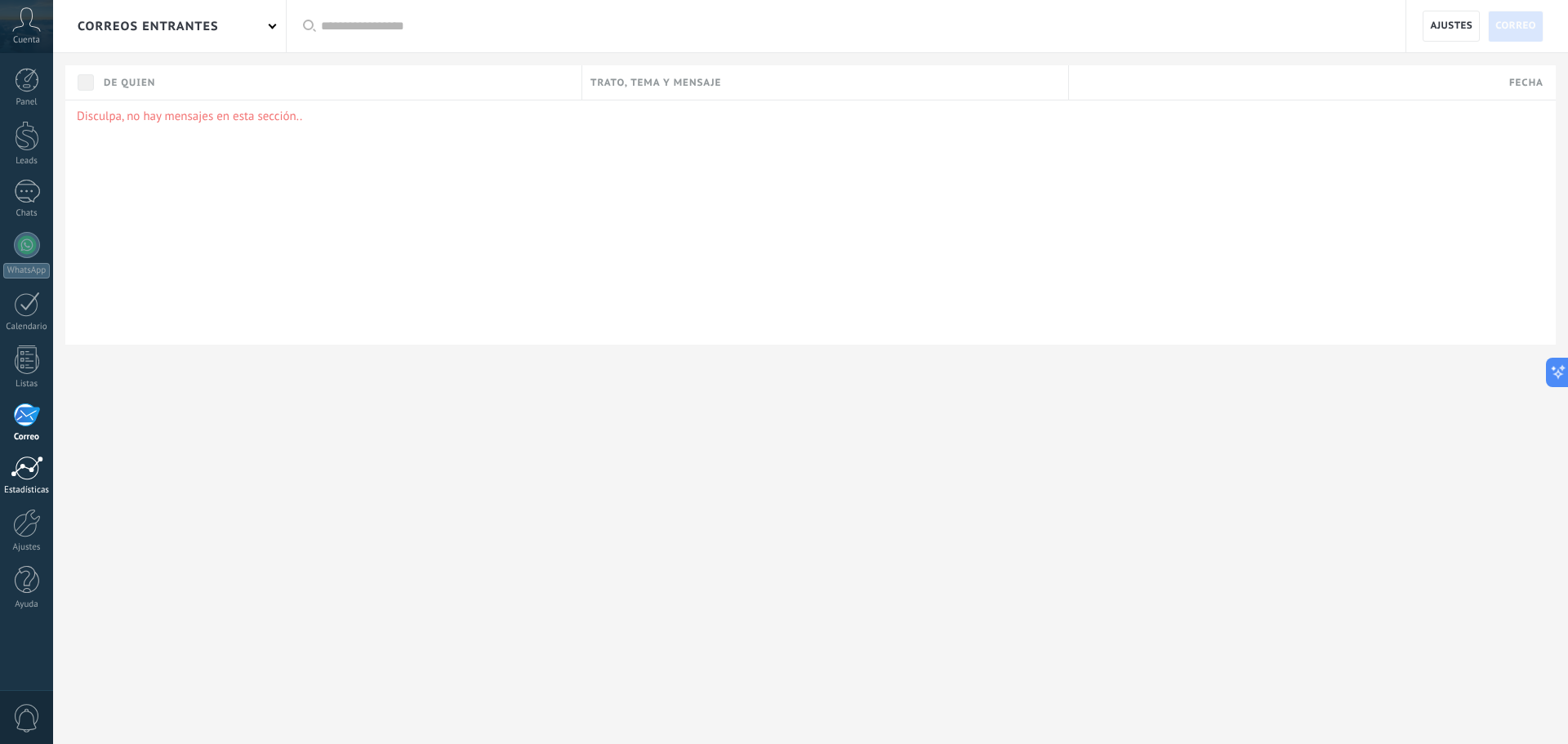 click on "Estadísticas" at bounding box center [27, 490] 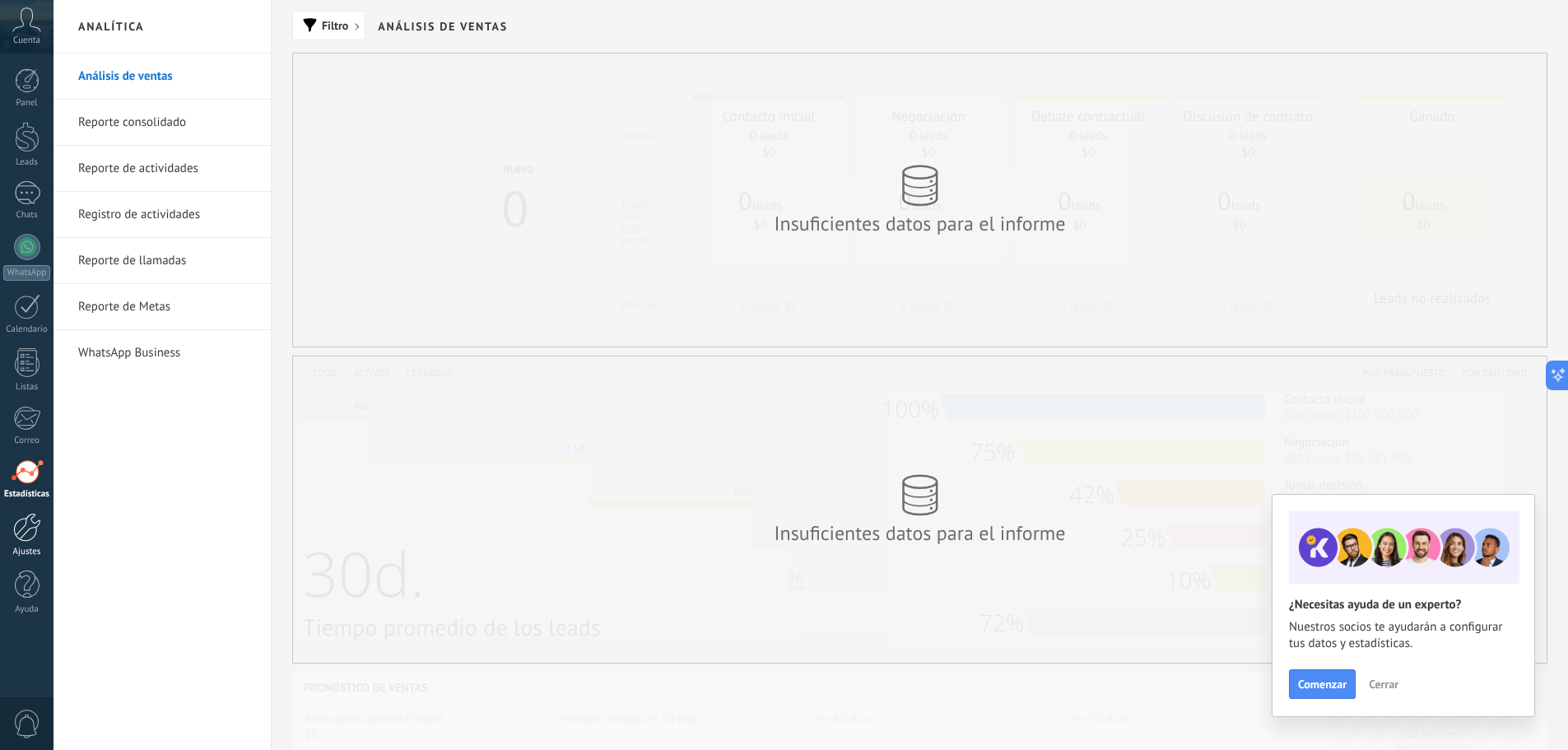 click on "Ajustes" at bounding box center (26, 535) 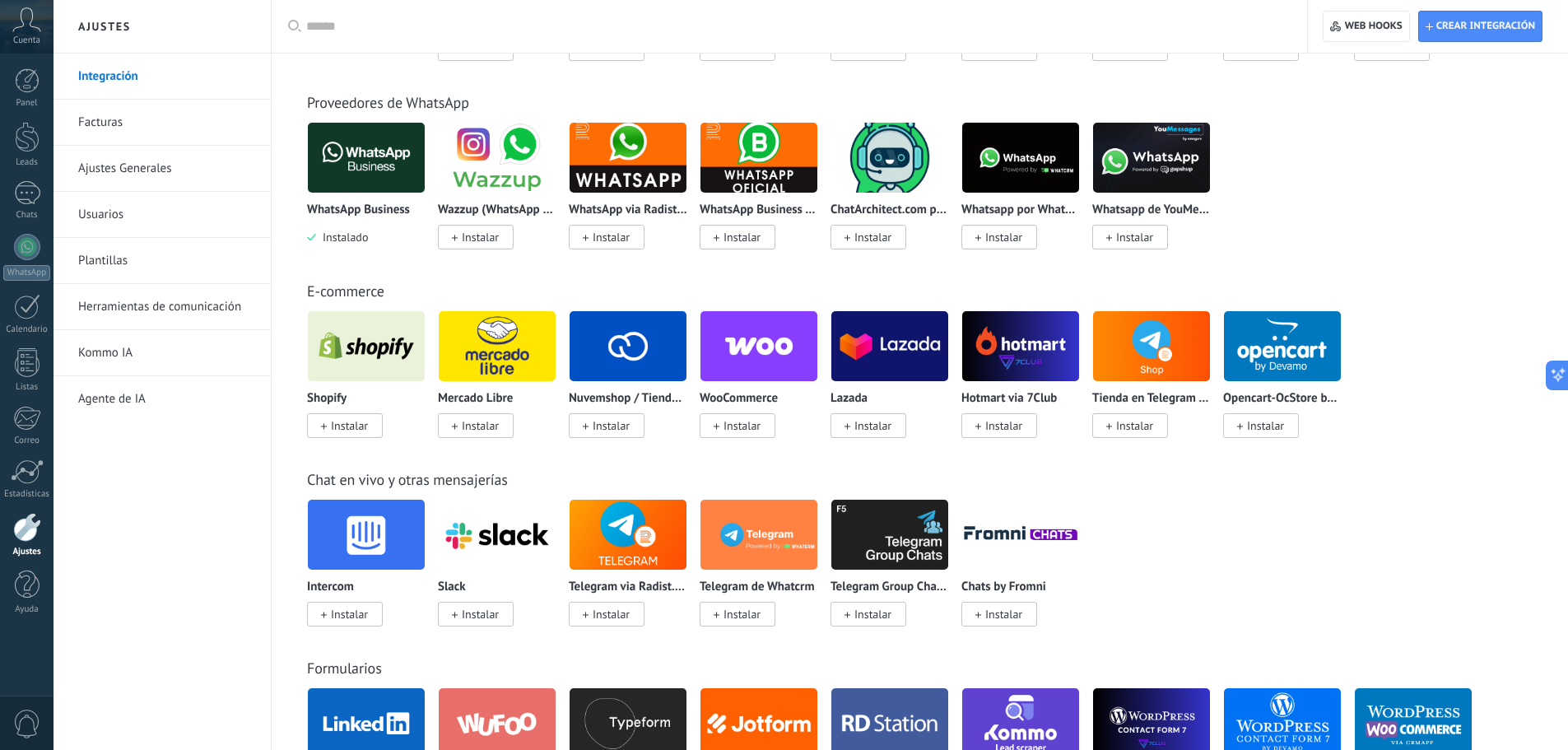 scroll, scrollTop: 0, scrollLeft: 0, axis: both 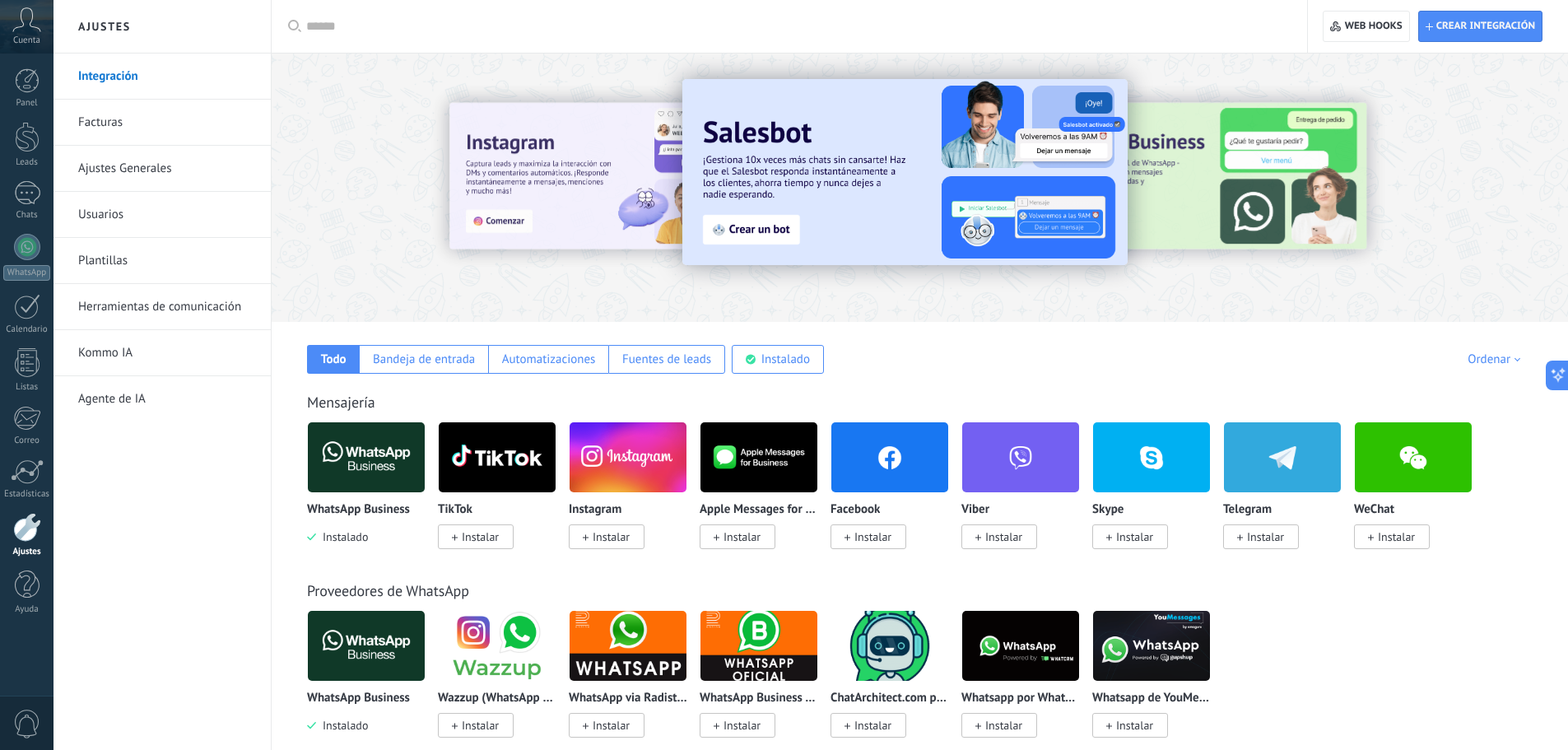 click on "Kommo IA" at bounding box center [166, 353] 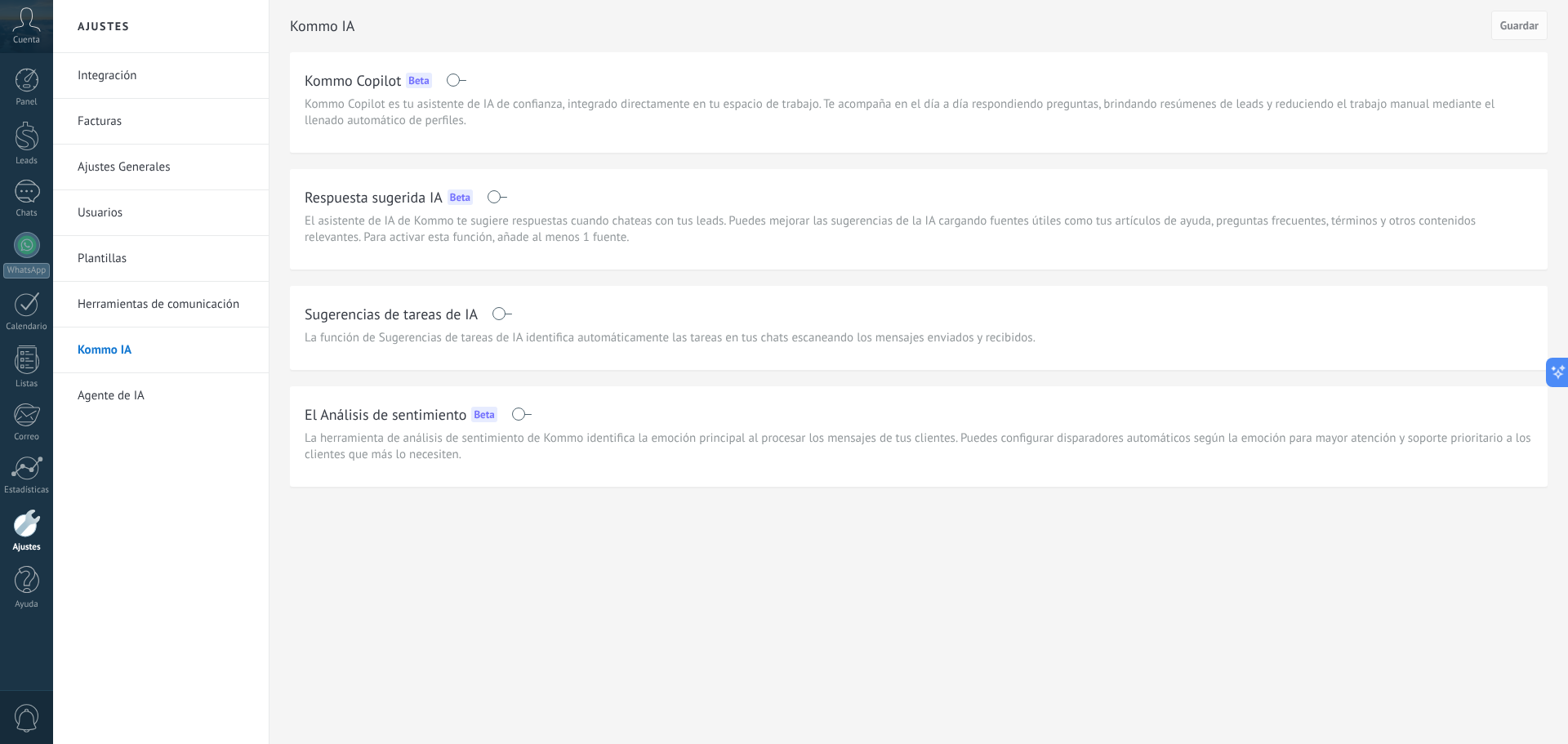 click on "Herramientas de comunicación" at bounding box center [165, 305] 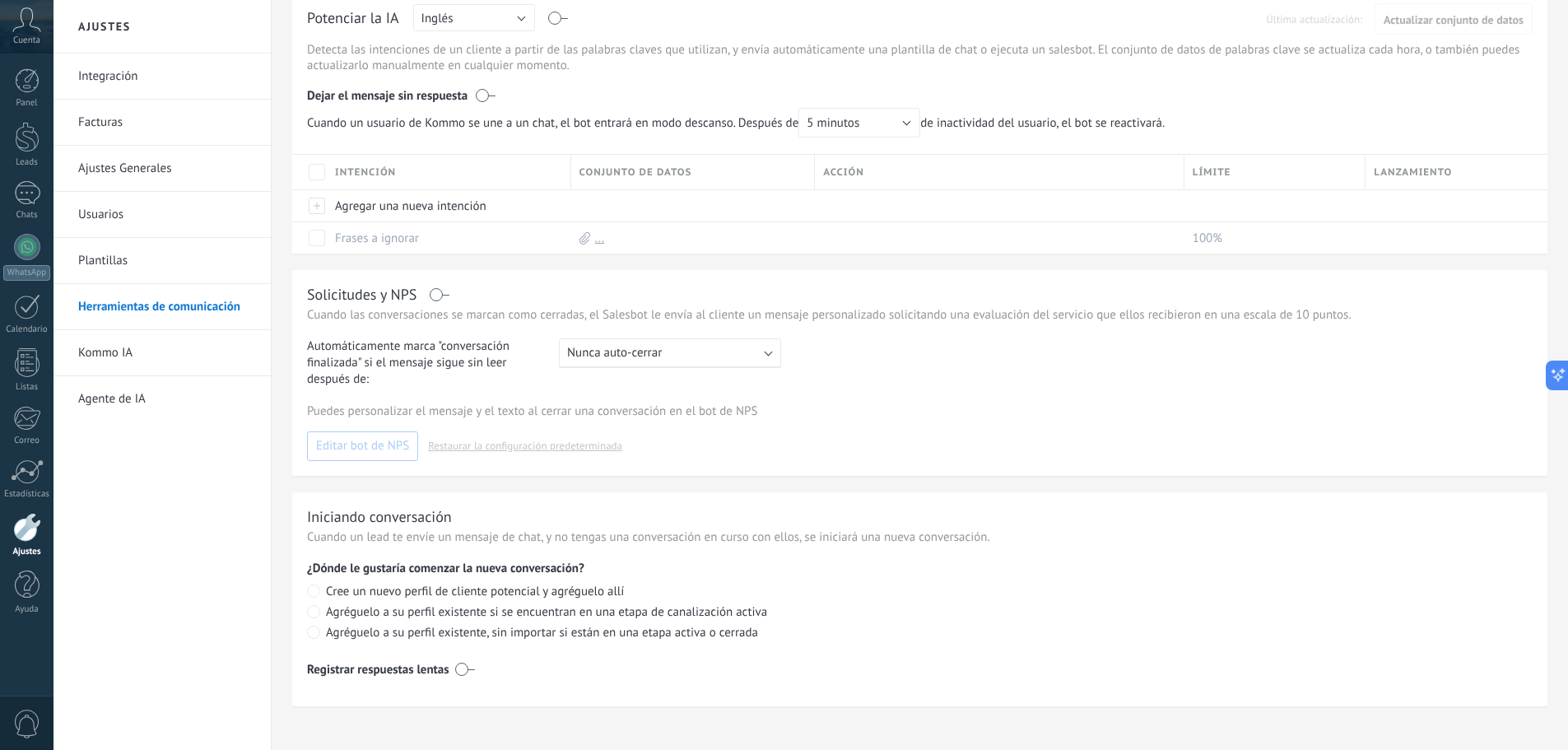 scroll, scrollTop: 442, scrollLeft: 0, axis: vertical 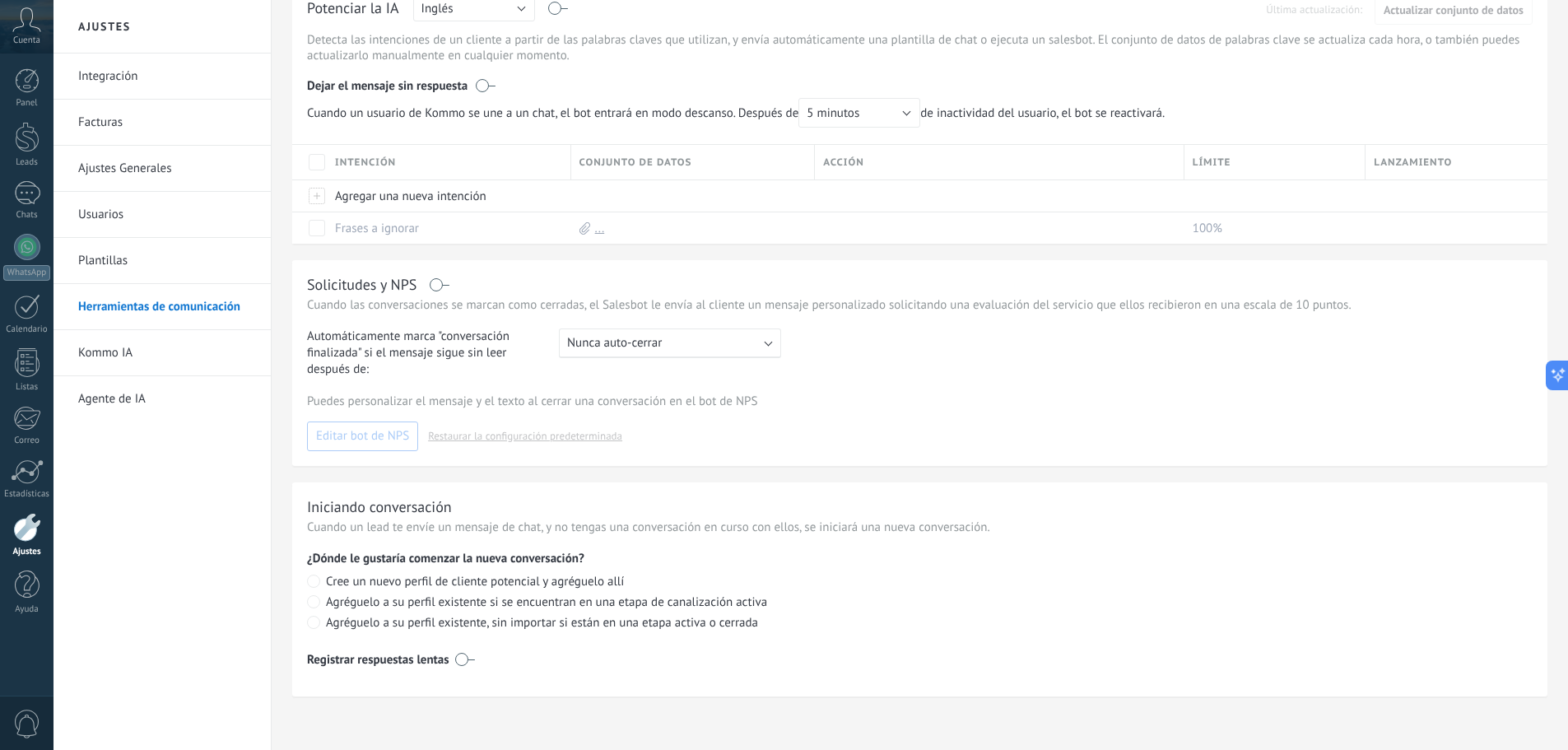 click 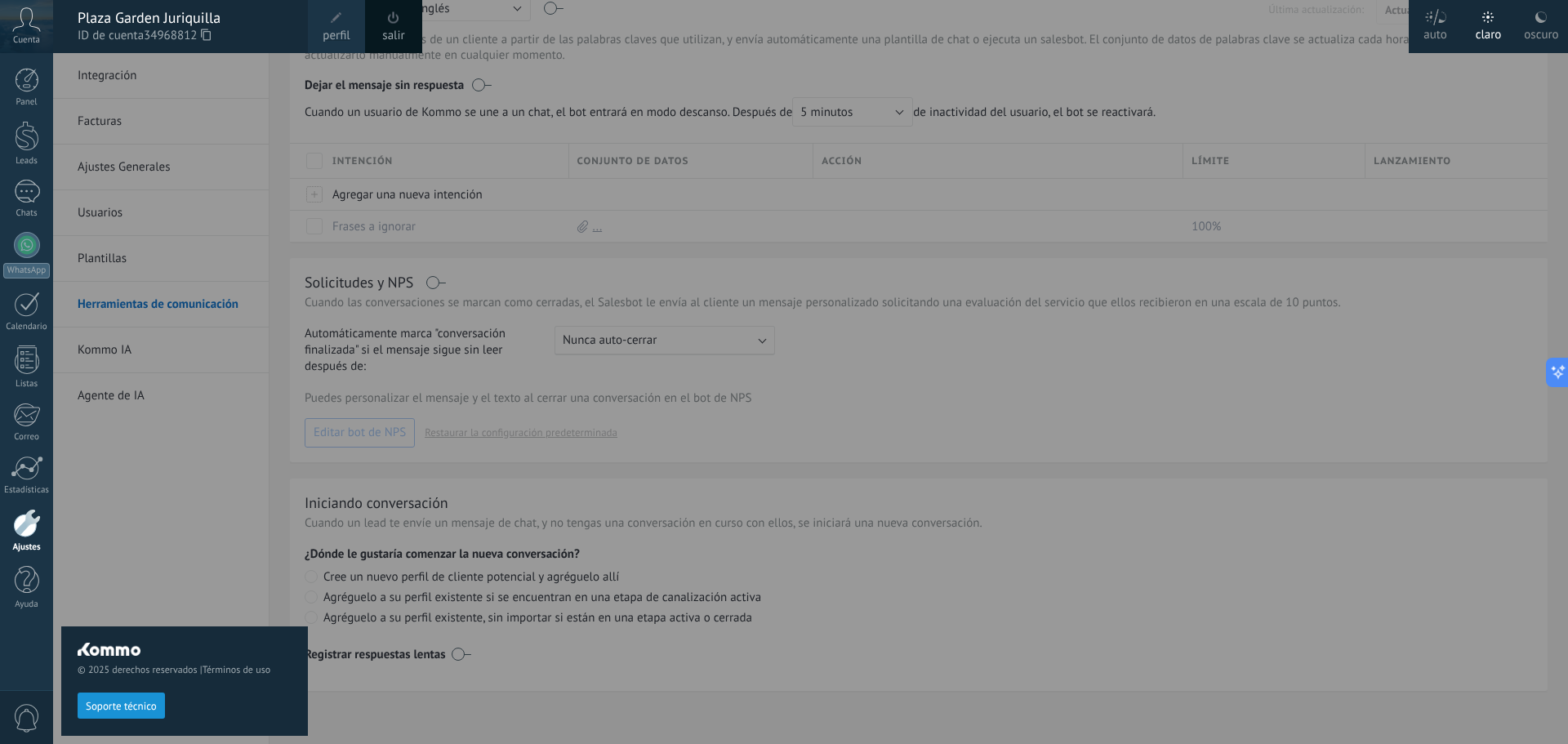 click on "©  2025  derechos reservados |  Términos de uso
Soporte técnico" at bounding box center (185, 399) 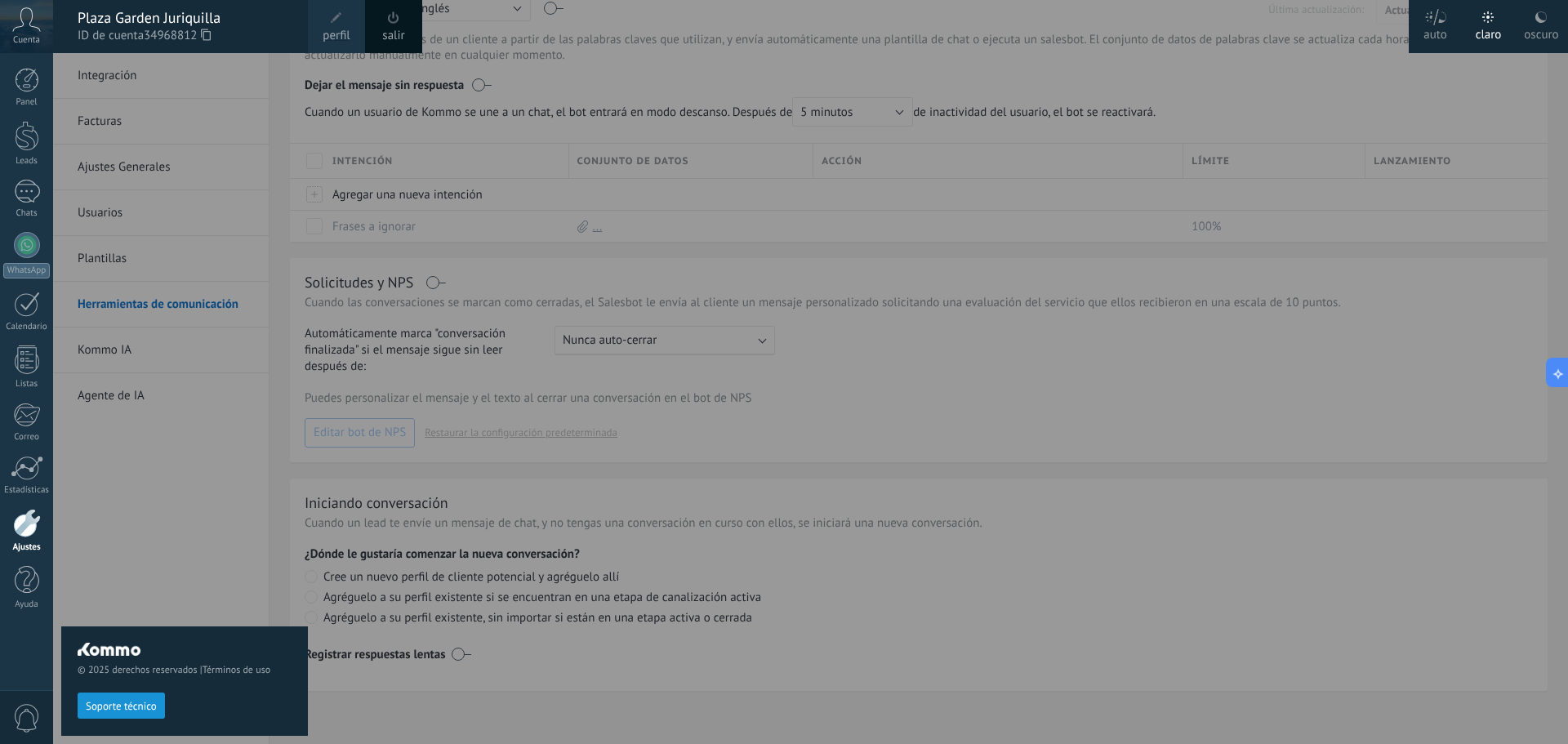 click on "©  2025  derechos reservados |  Términos de uso
Soporte técnico" at bounding box center [185, 399] 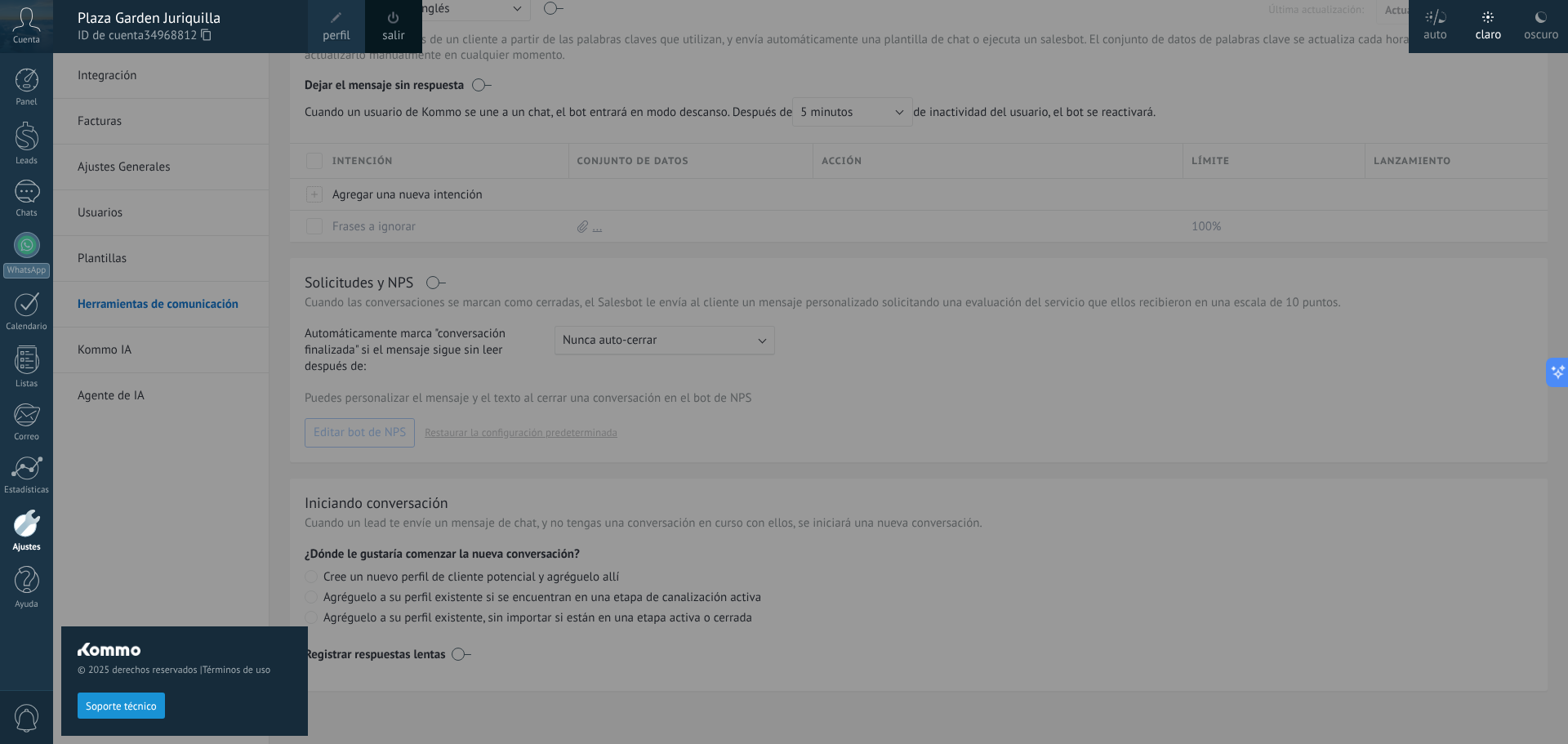 drag, startPoint x: 197, startPoint y: 488, endPoint x: 74, endPoint y: 20, distance: 483.8936 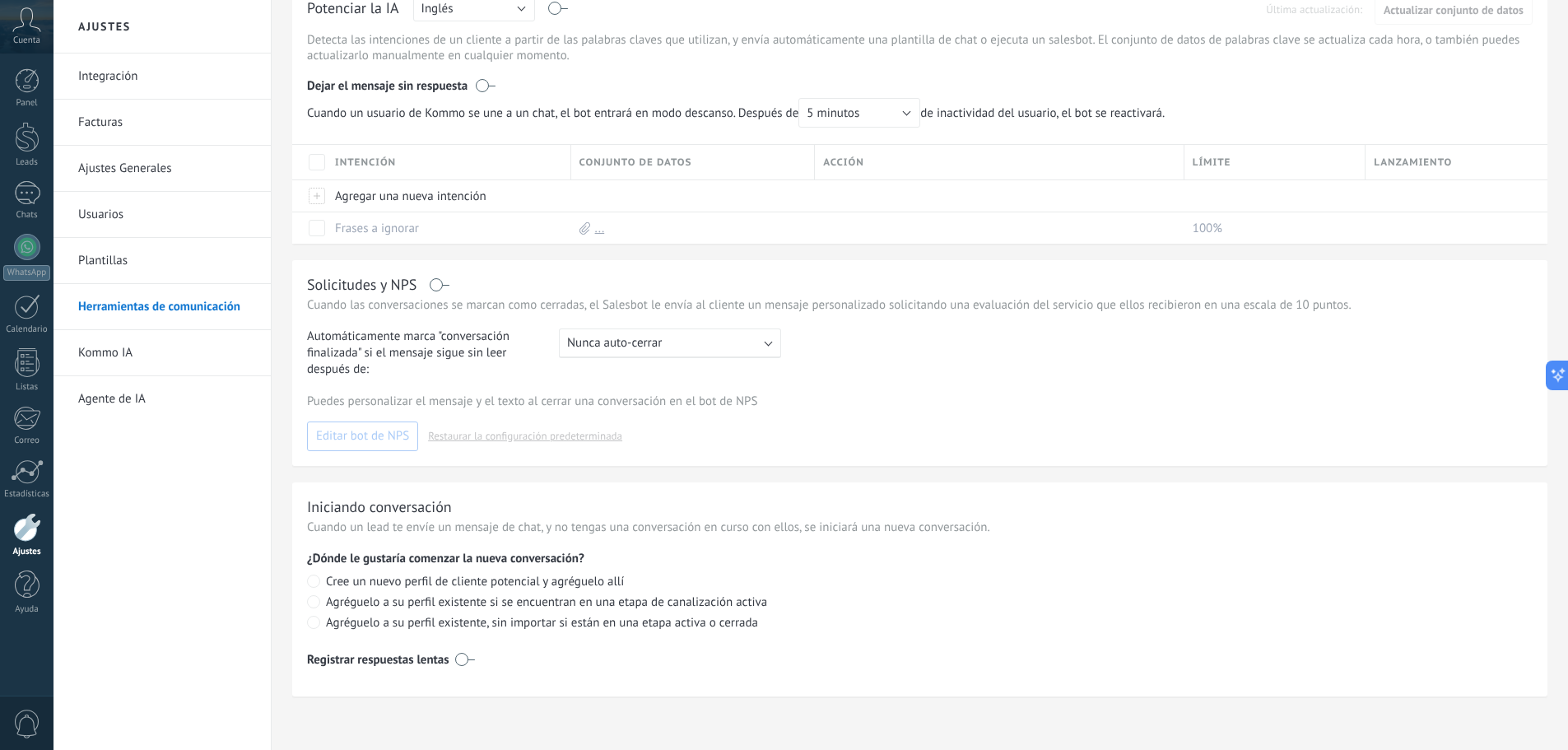 click on "Facturas" at bounding box center (166, 123) 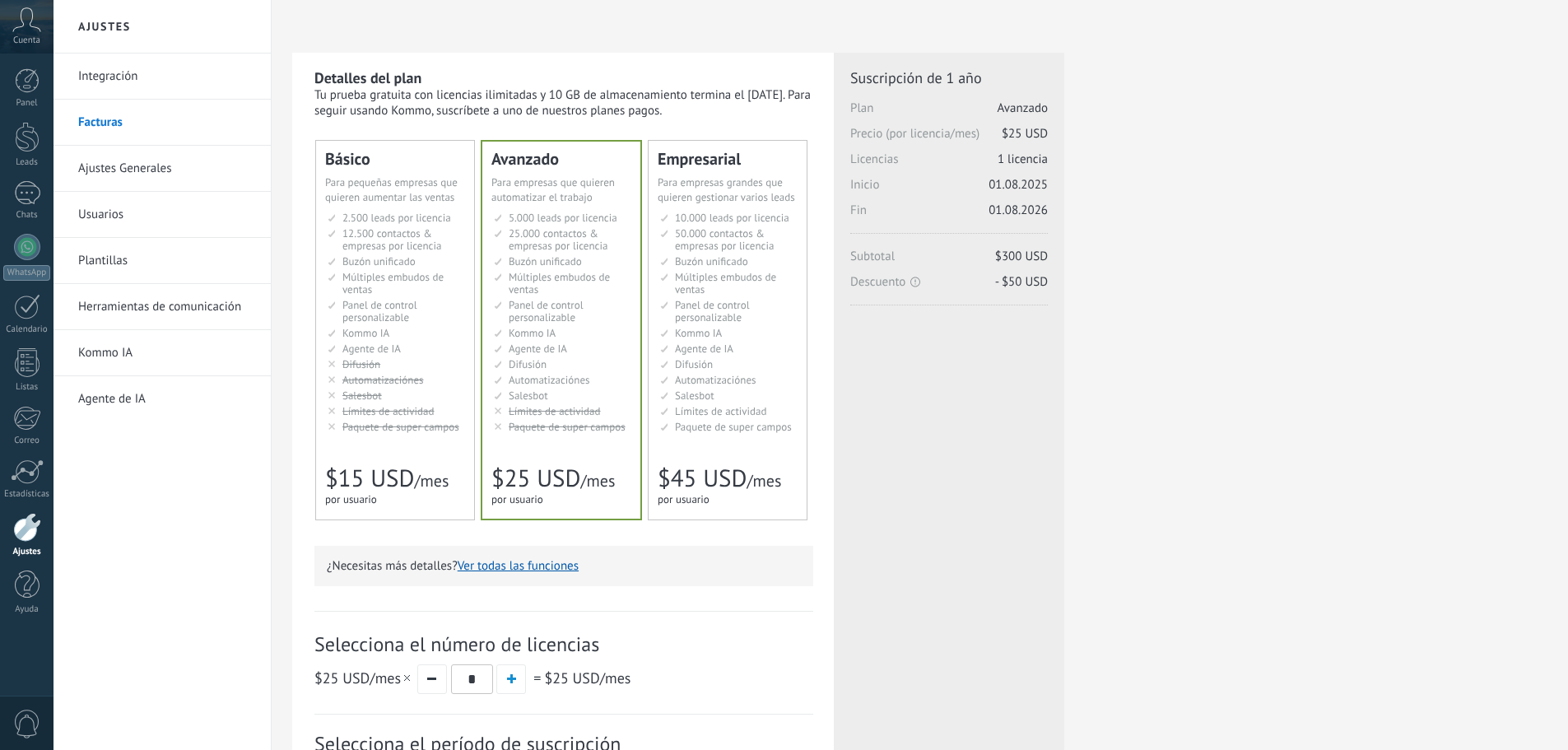 scroll, scrollTop: 0, scrollLeft: 0, axis: both 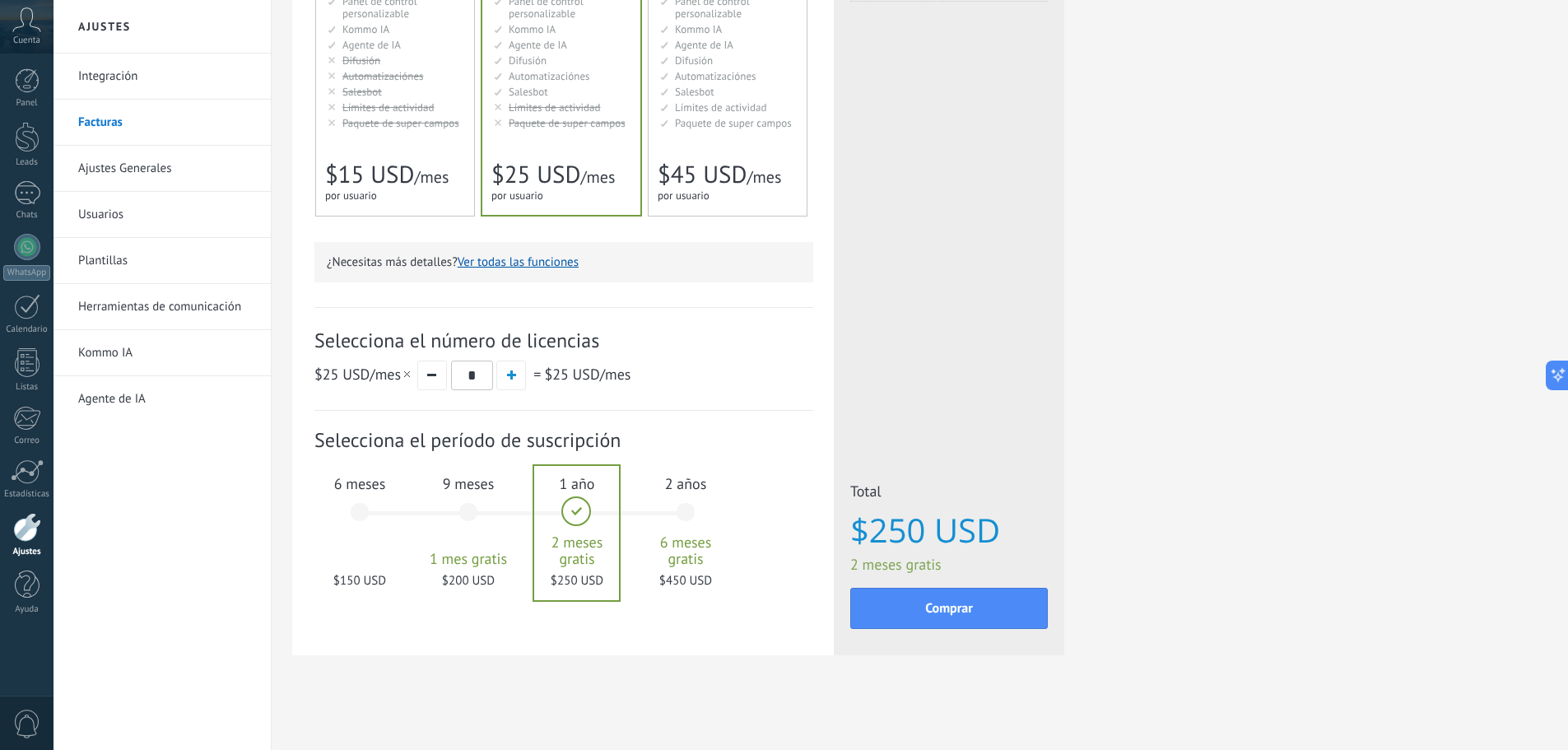 click on "6 meses
$150 USD" at bounding box center (360, 519) 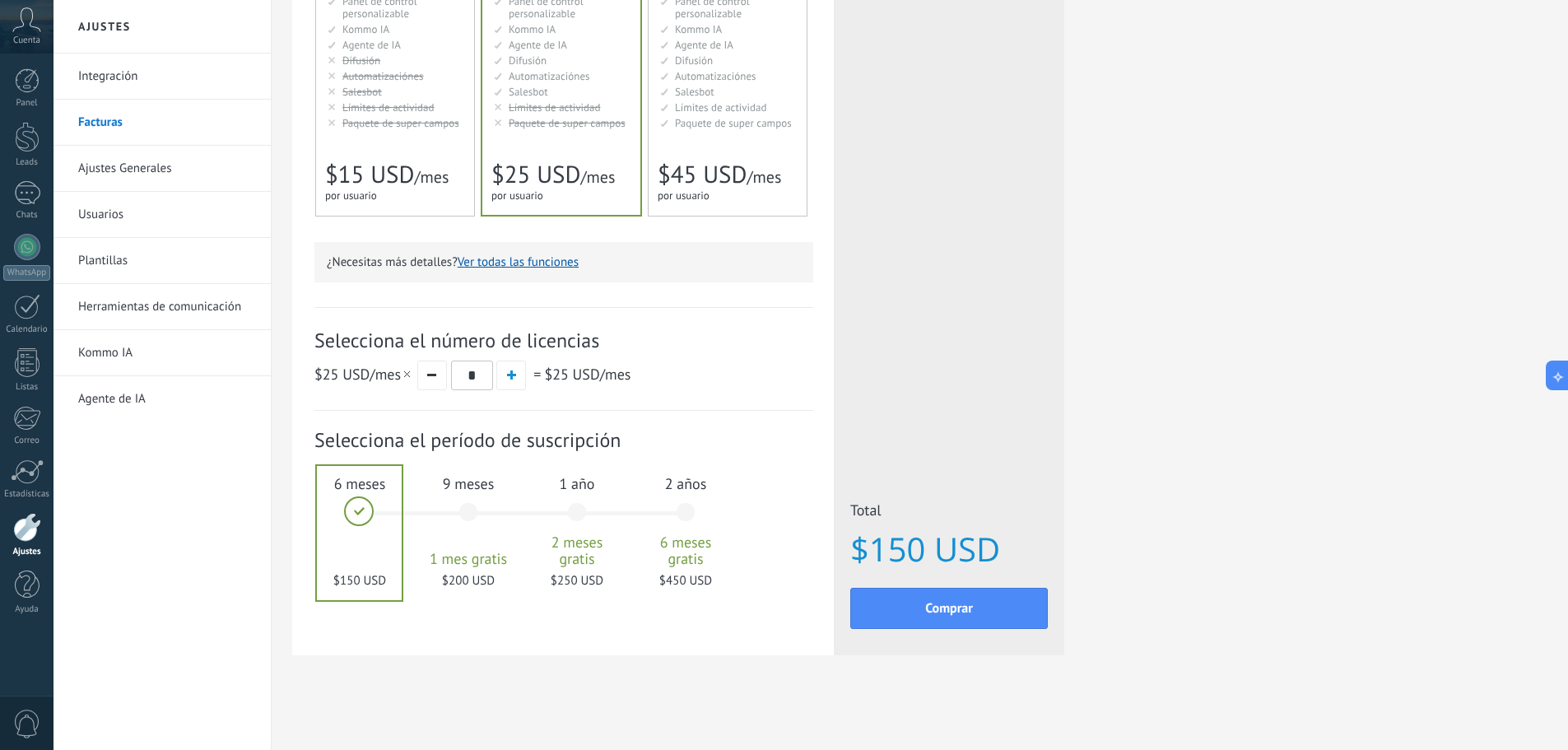 click on "1 año
2 meses gratis
$250 USD" at bounding box center (577, 519) 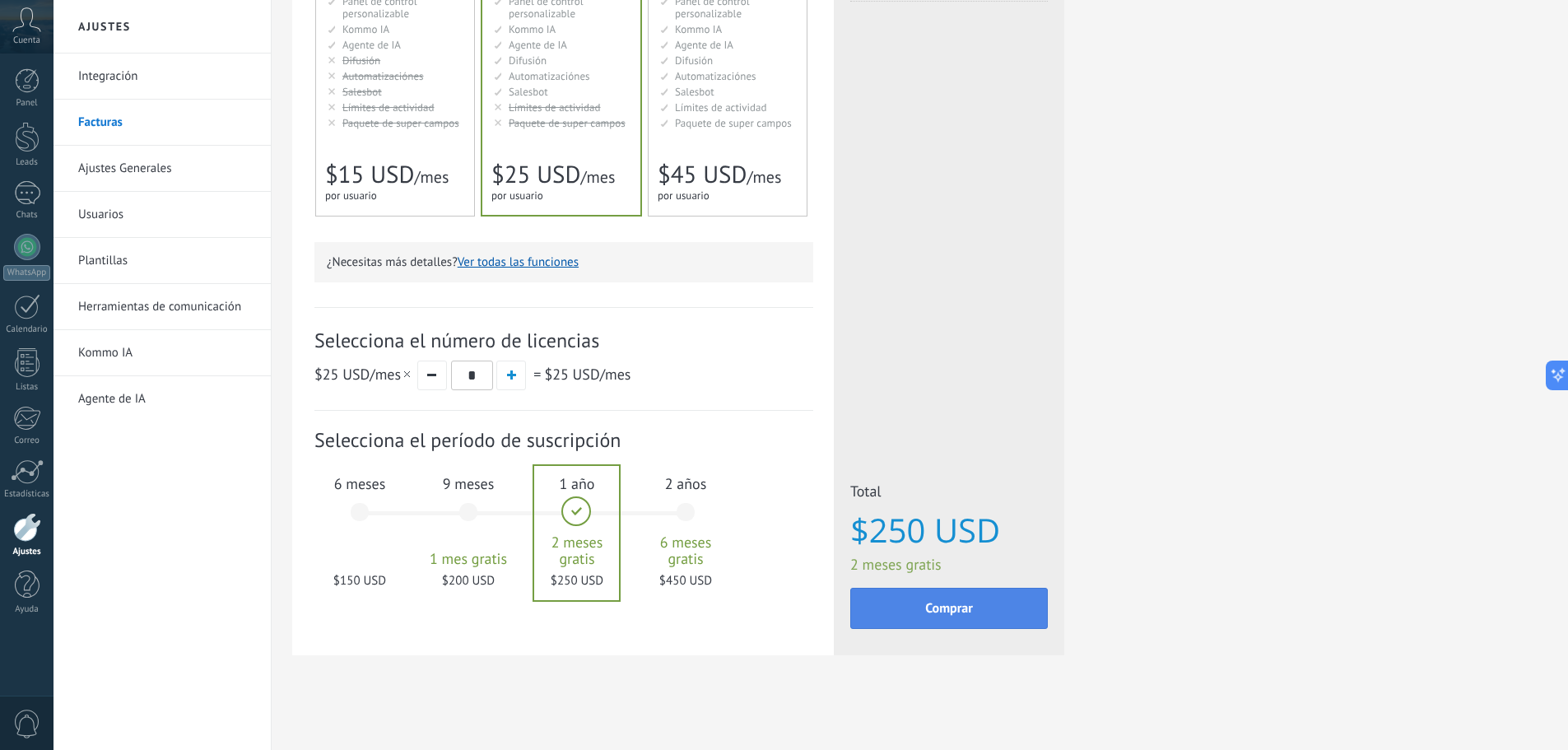 click on "Comprar" at bounding box center (949, 608) 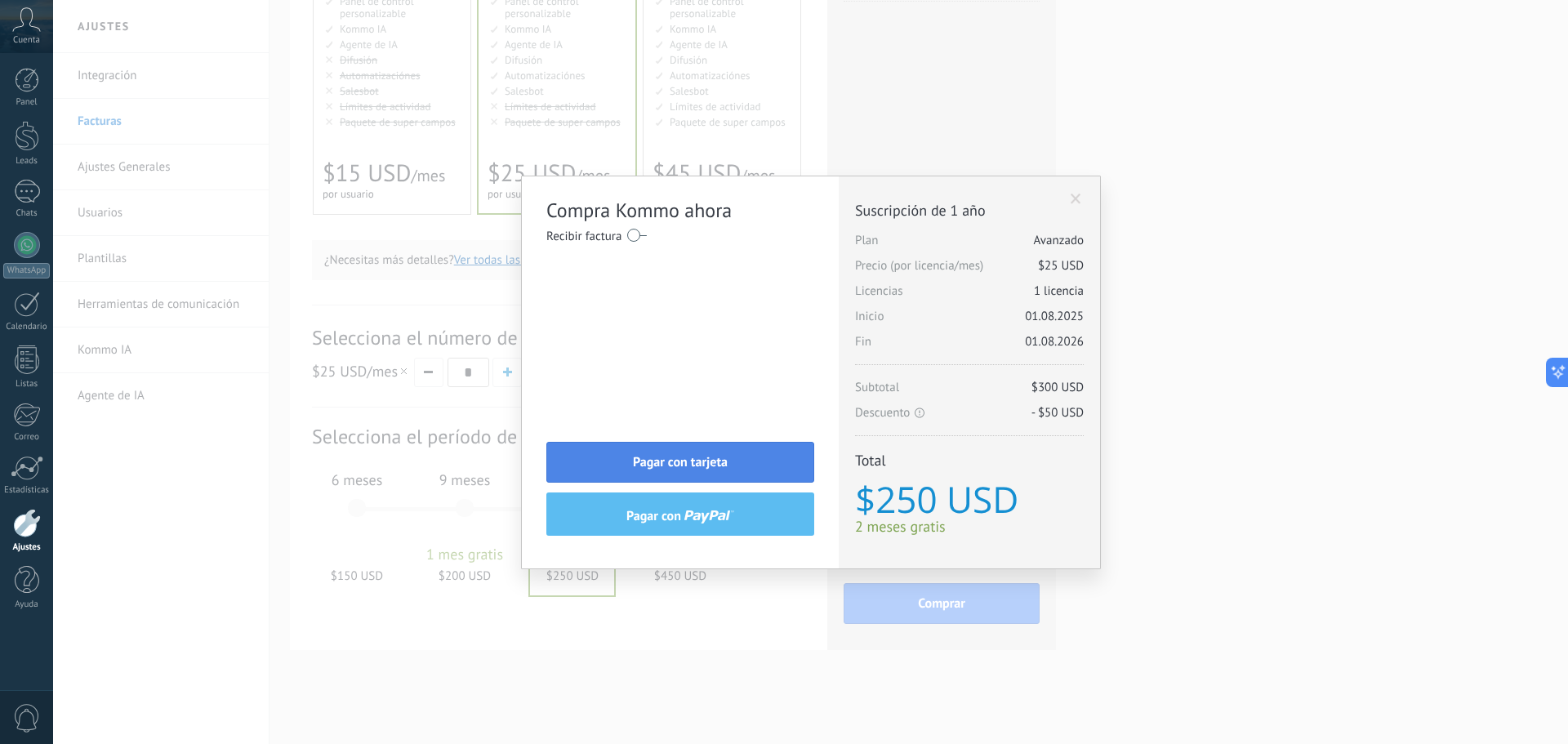 click on "Pagar con tarjeta" at bounding box center [680, 462] 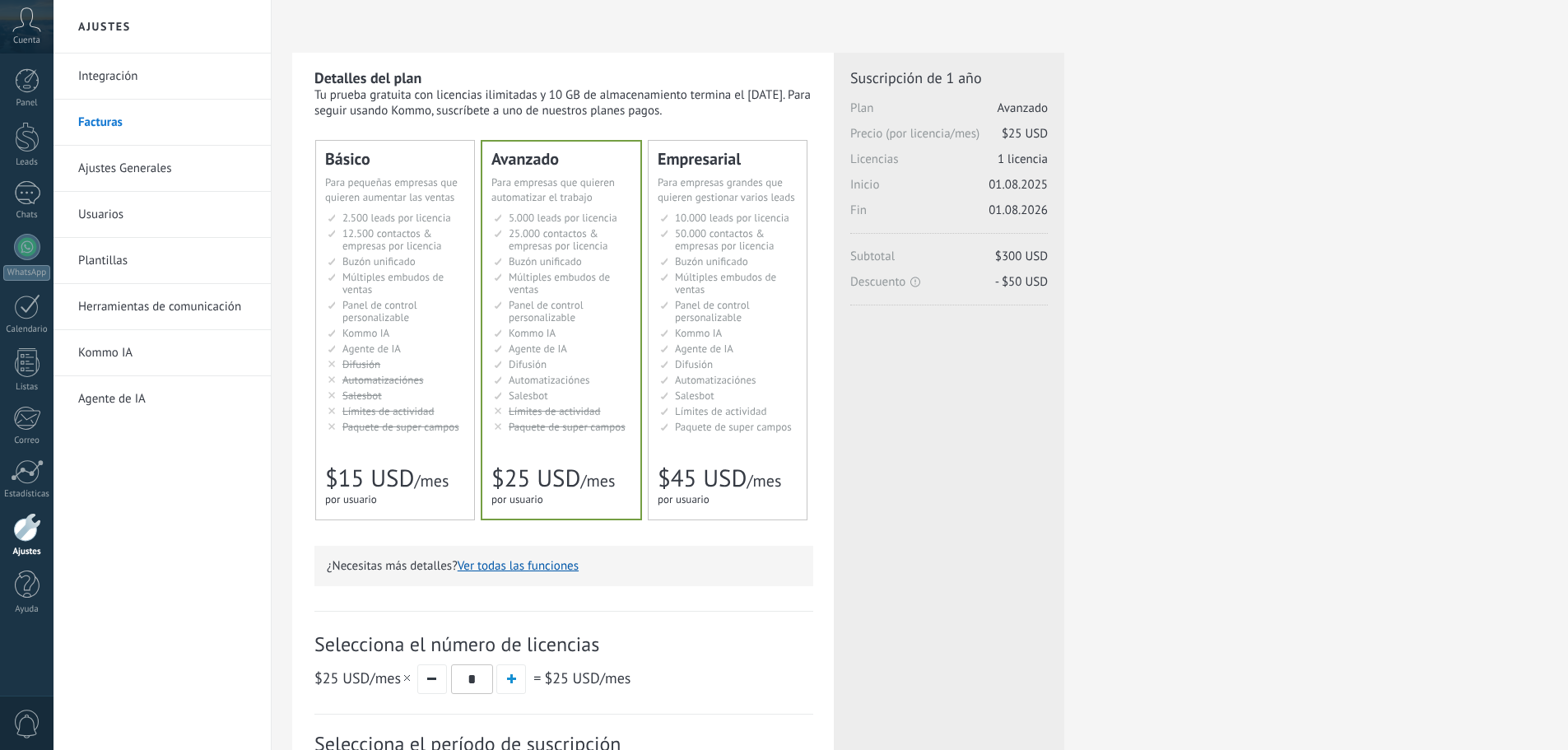 scroll, scrollTop: 0, scrollLeft: 0, axis: both 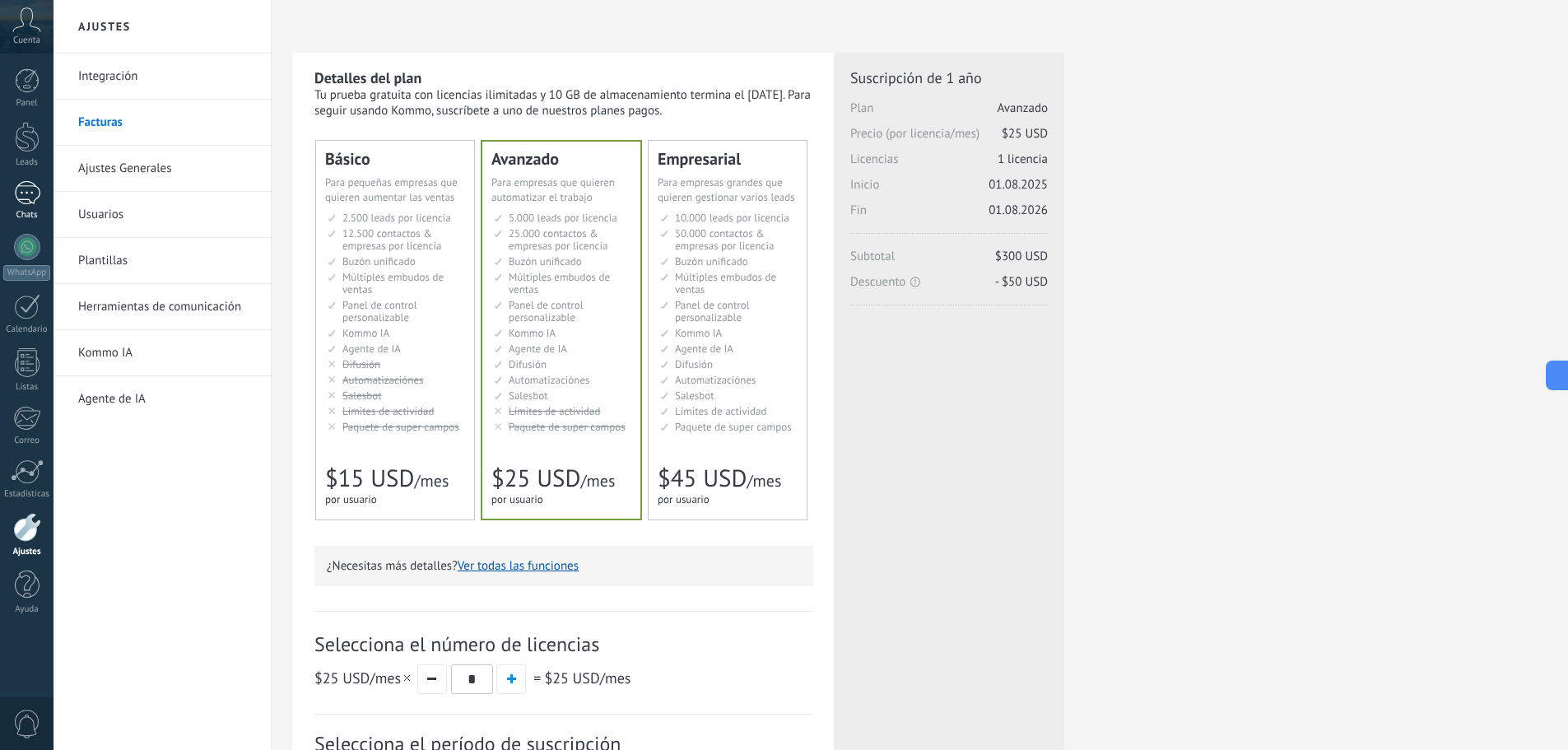 click at bounding box center [27, 193] 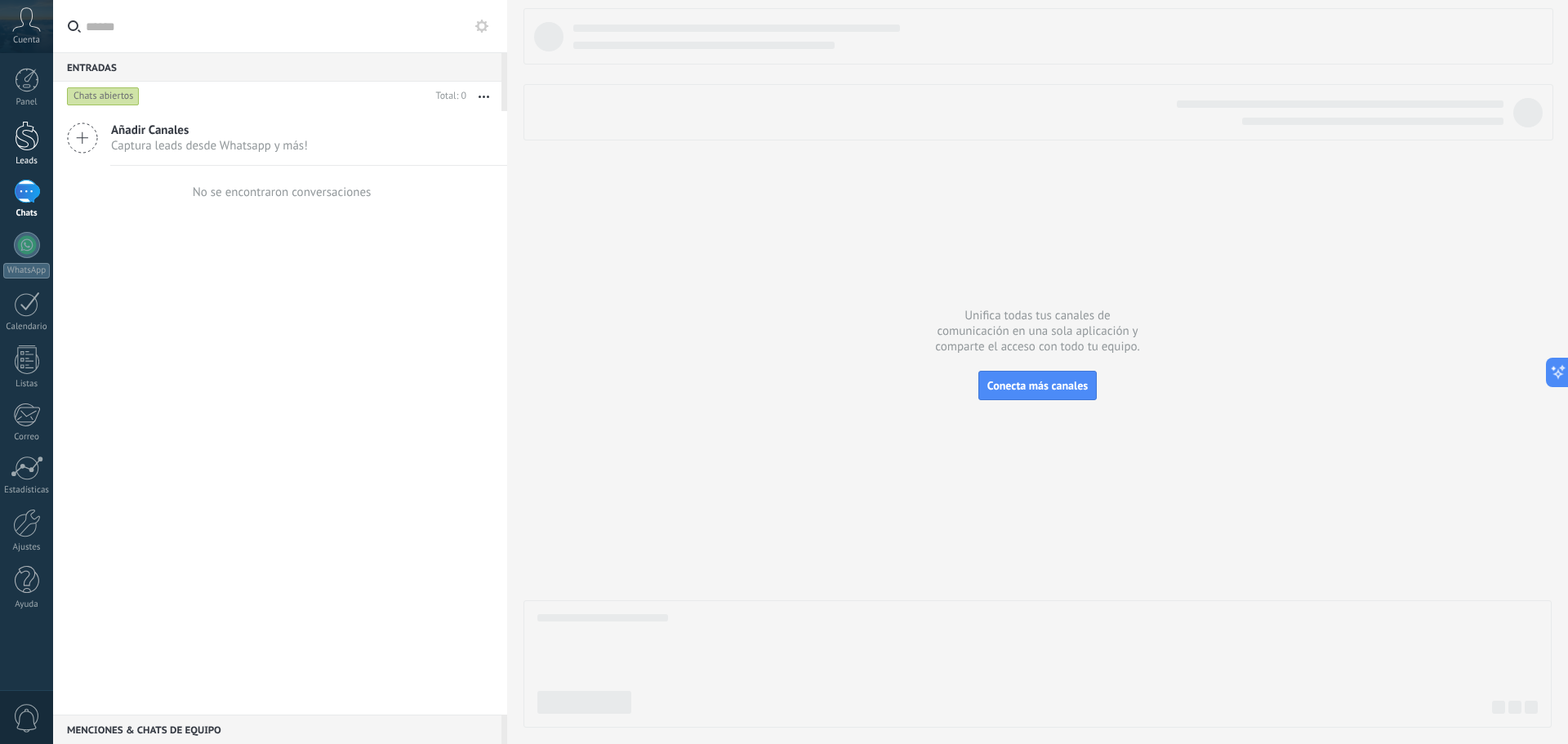 click at bounding box center (27, 136) 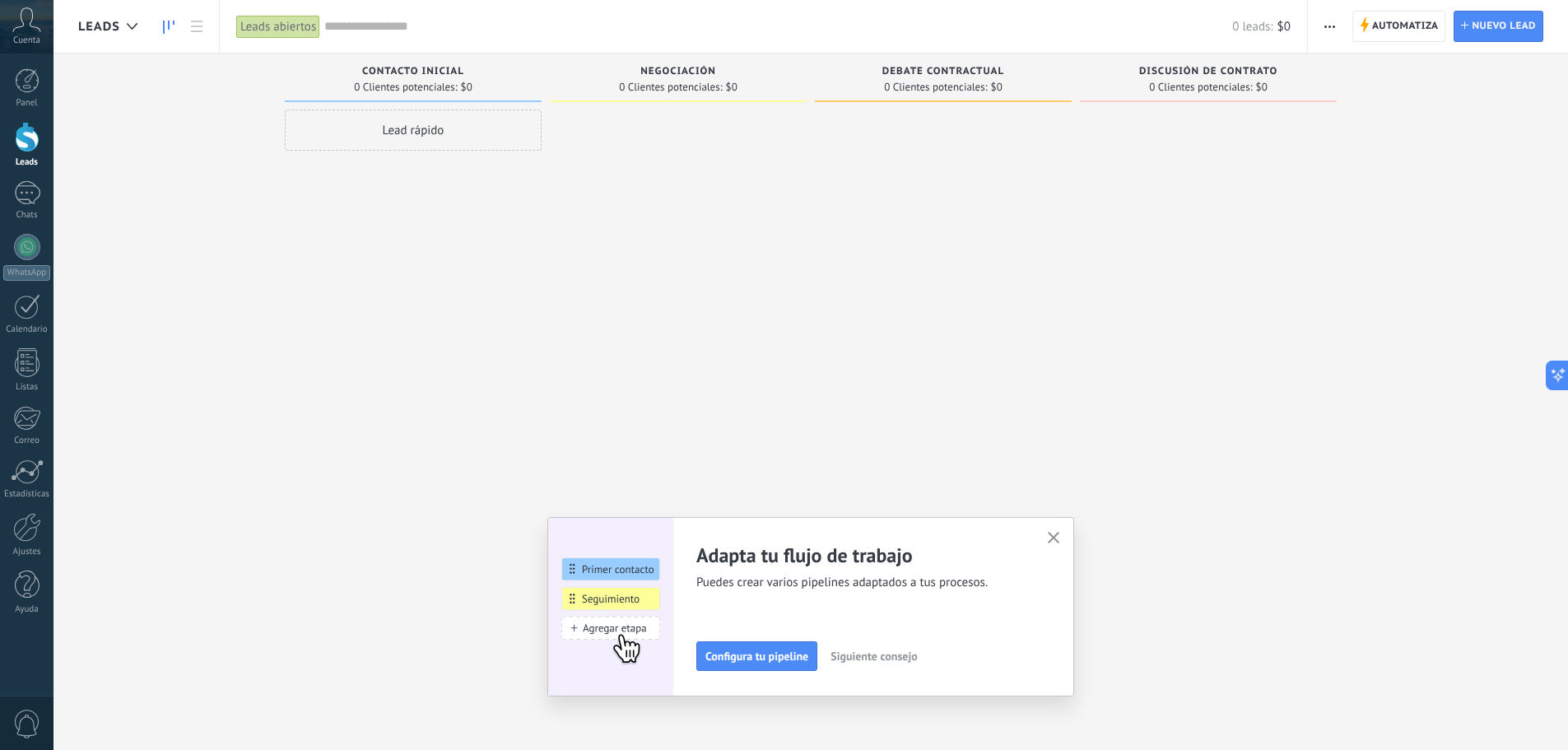 click 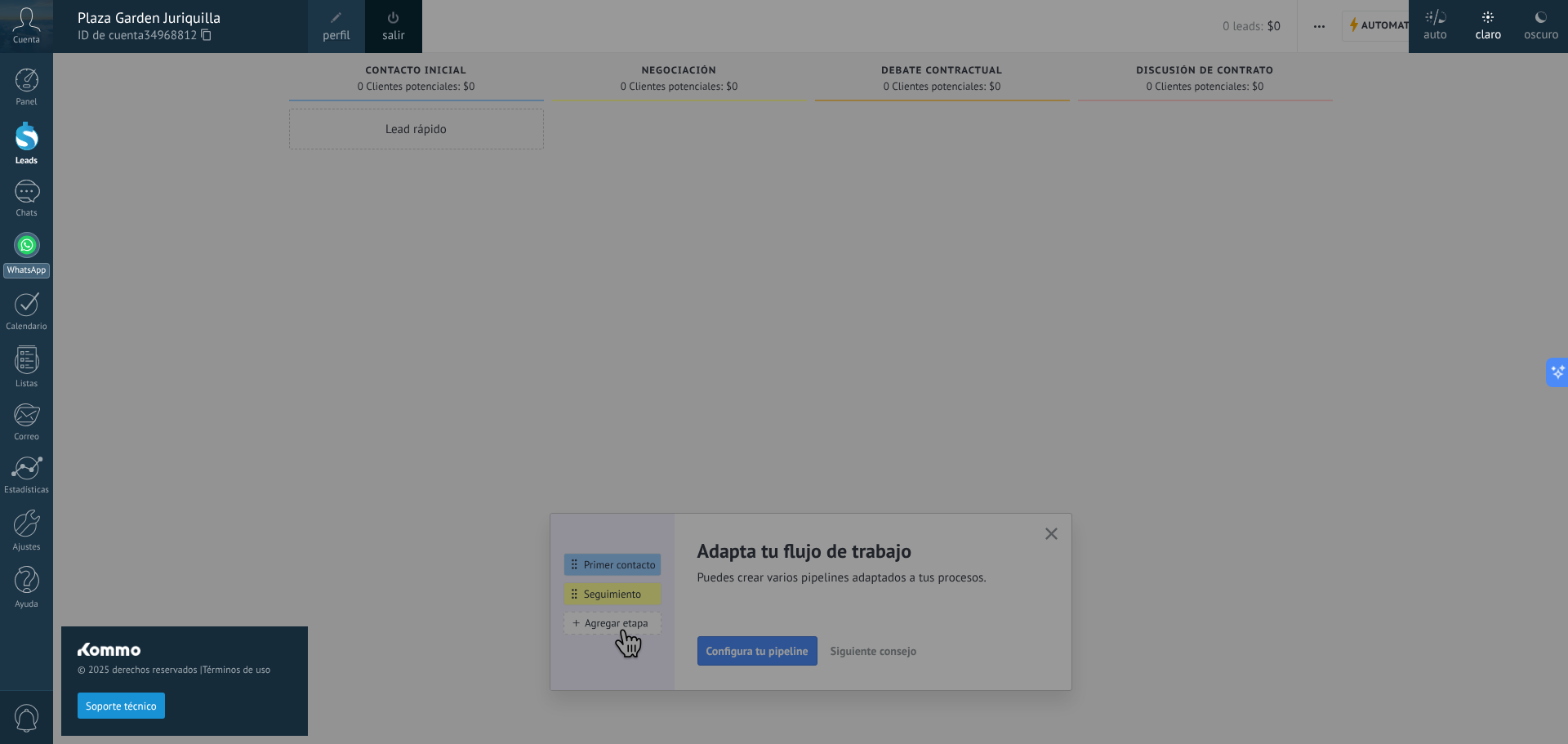 click at bounding box center [27, 245] 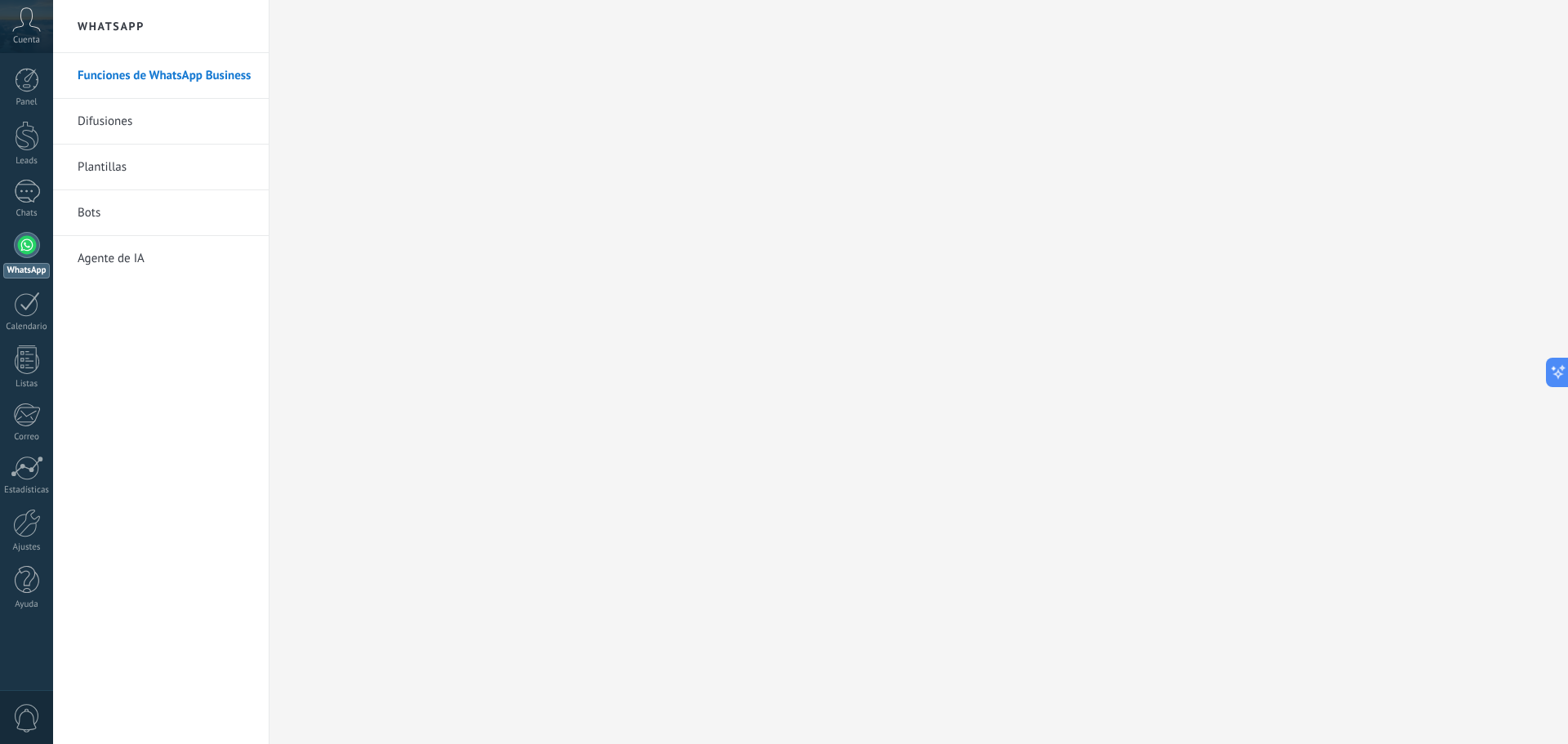 click on "Funciones de WhatsApp Business" at bounding box center [165, 76] 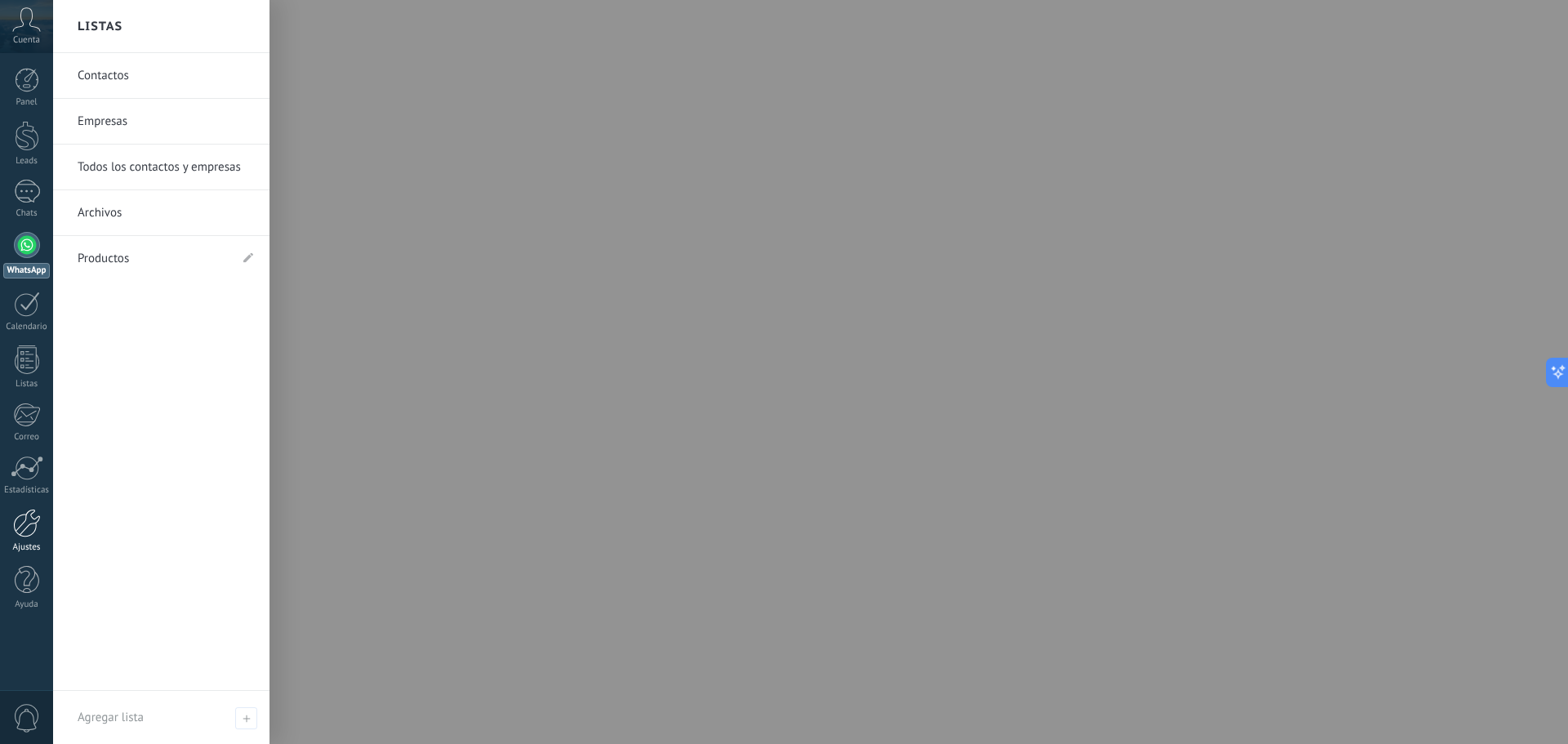click at bounding box center [27, 523] 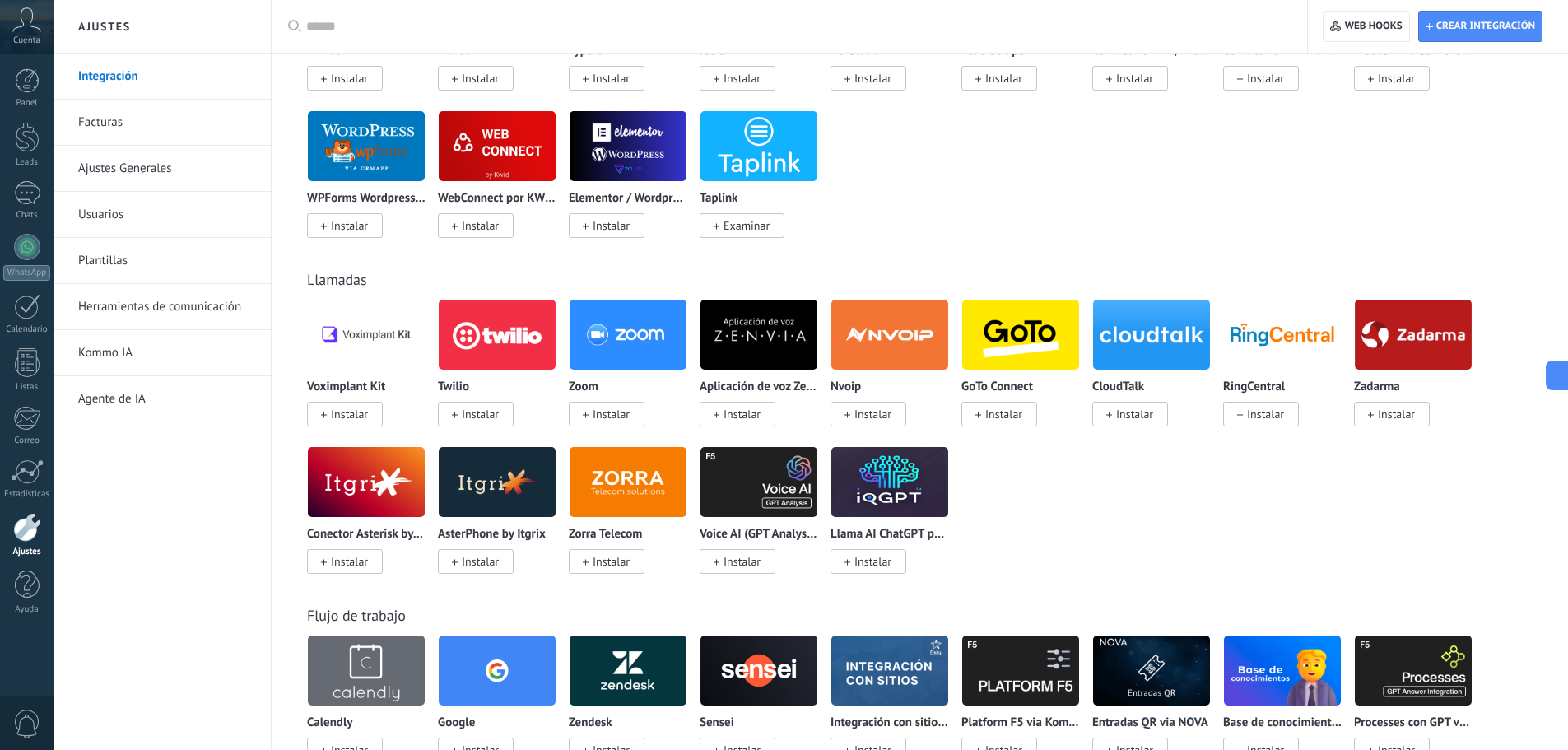 scroll, scrollTop: 1235, scrollLeft: 0, axis: vertical 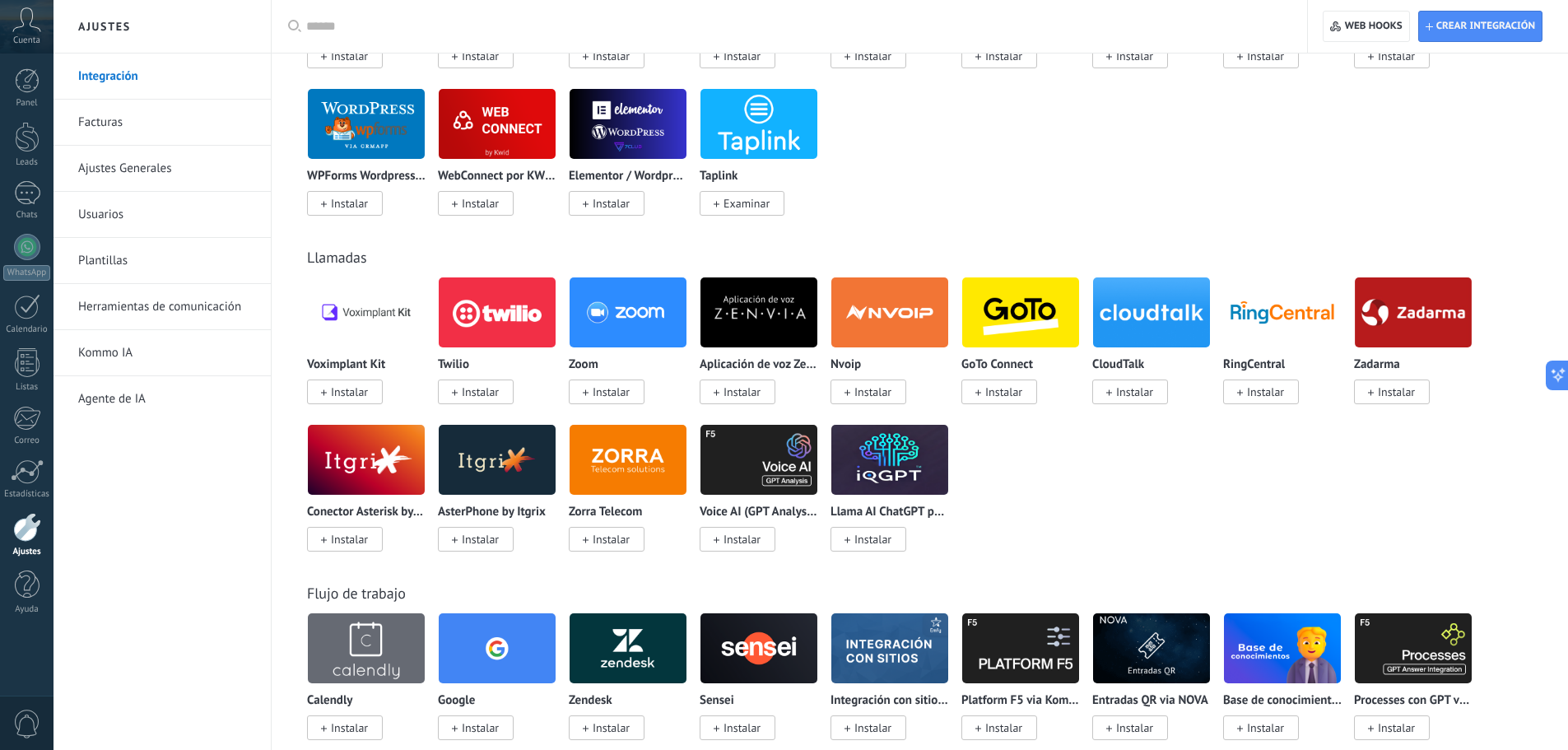 click on "Kommo IA" at bounding box center [166, 353] 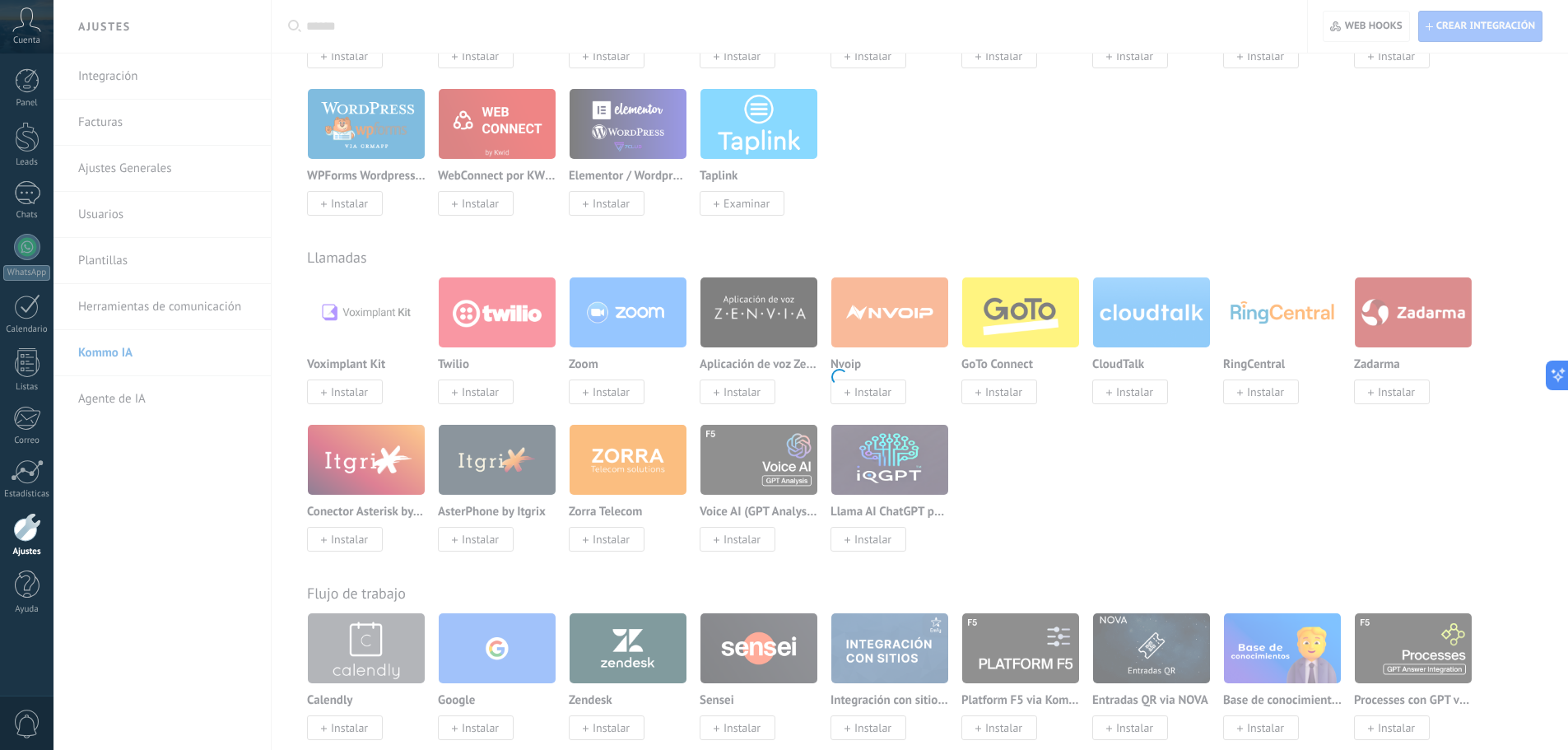 scroll, scrollTop: 0, scrollLeft: 0, axis: both 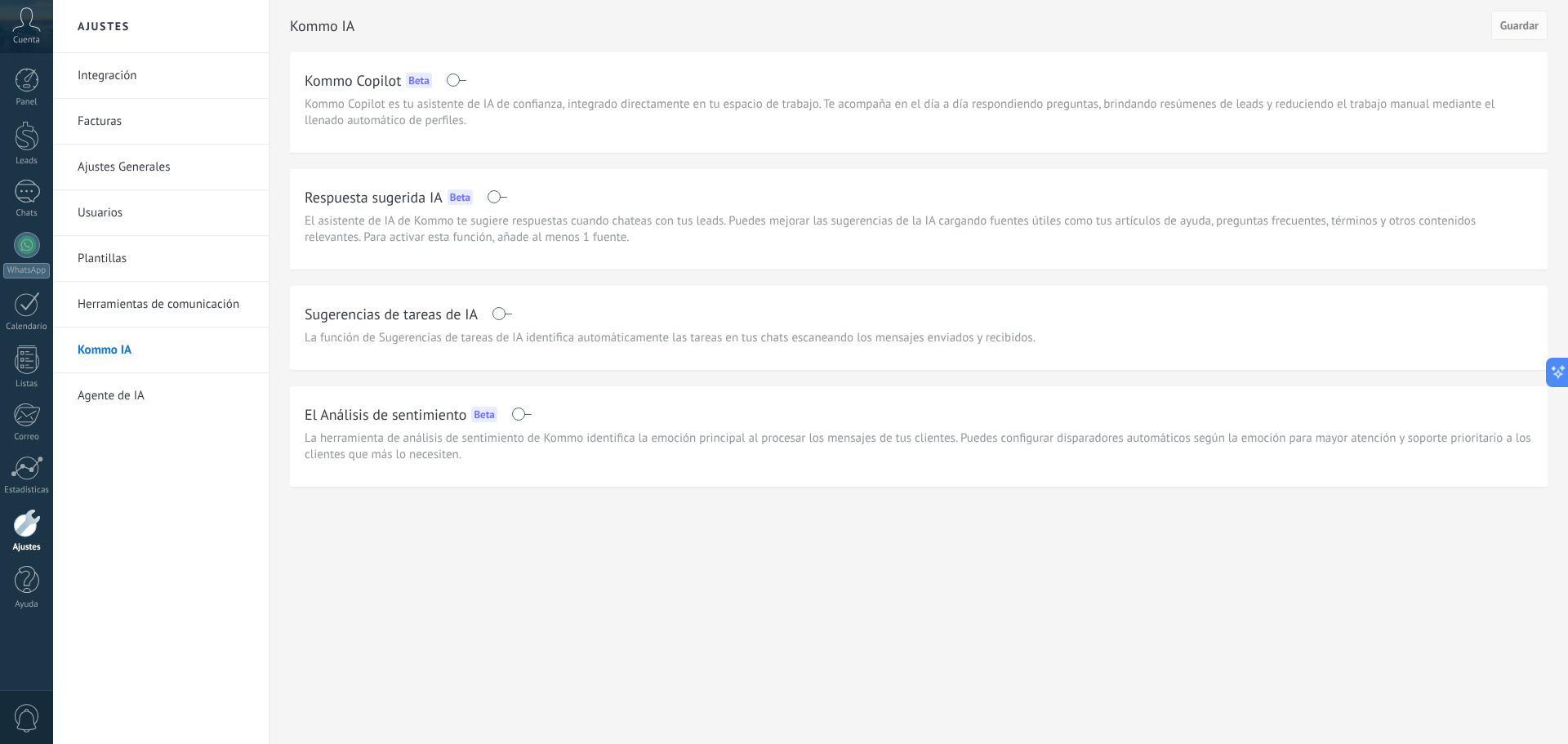 click on "Agente de IA" at bounding box center (165, 396) 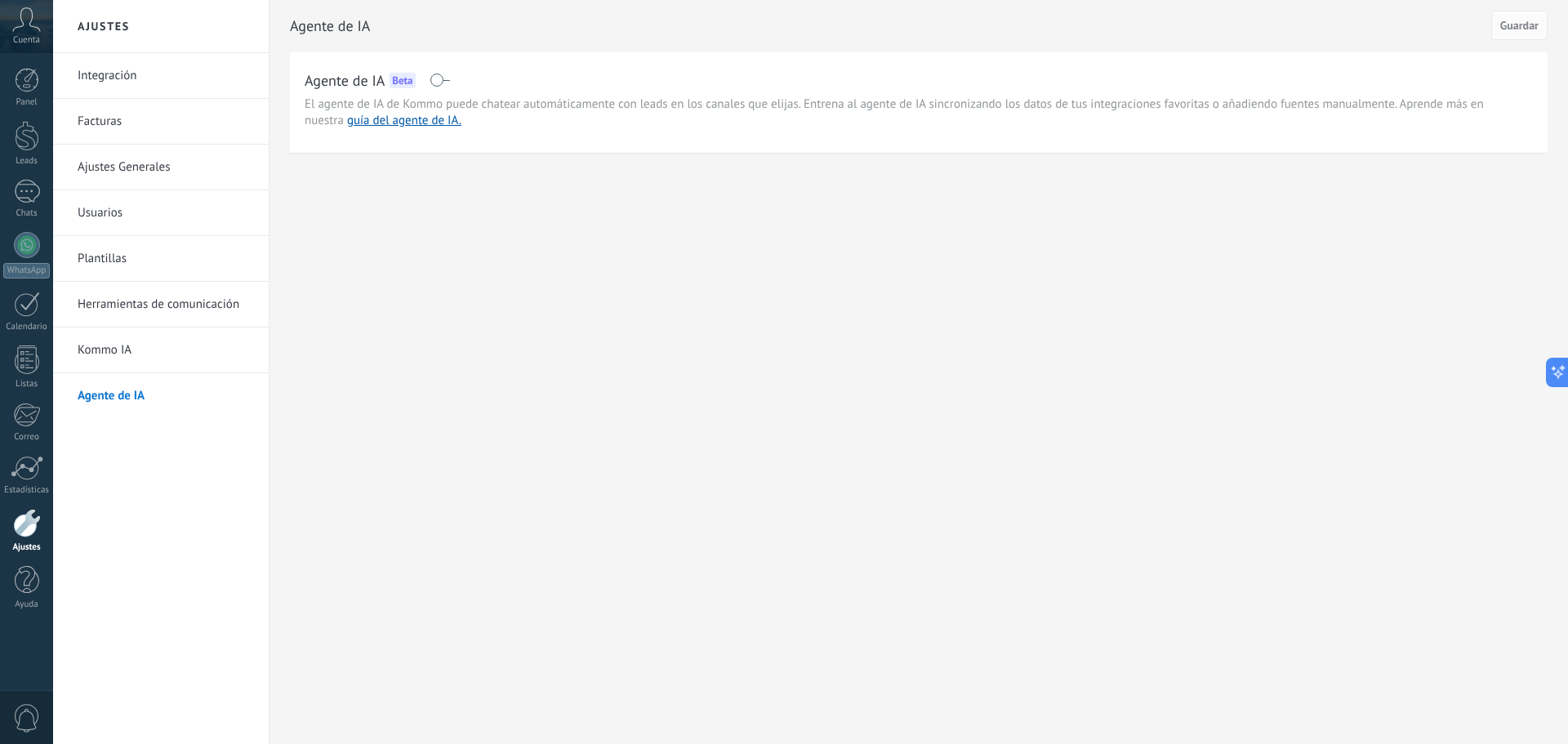 click on "Usuarios" at bounding box center [165, 213] 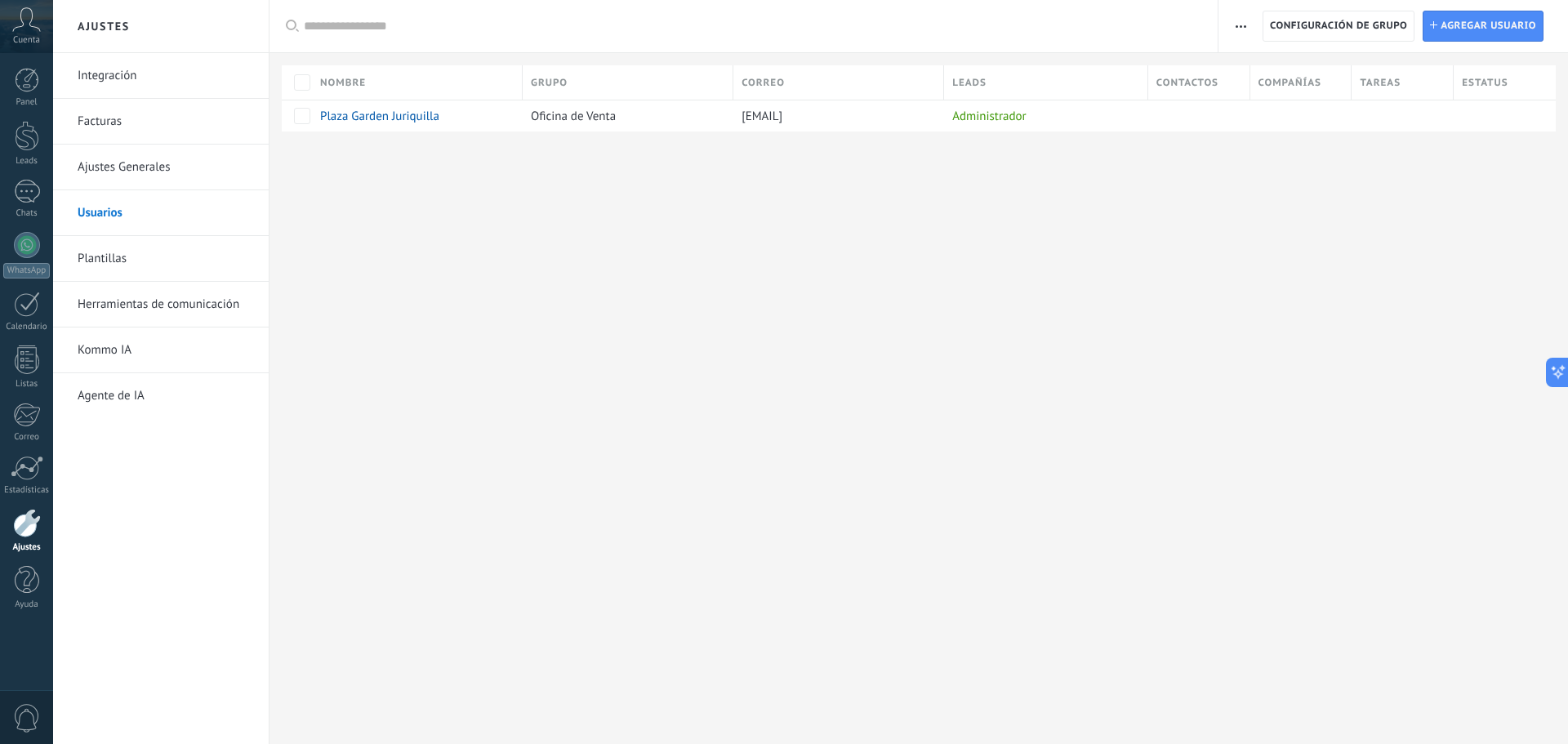 click on "Ajustes Generales" at bounding box center (165, 167) 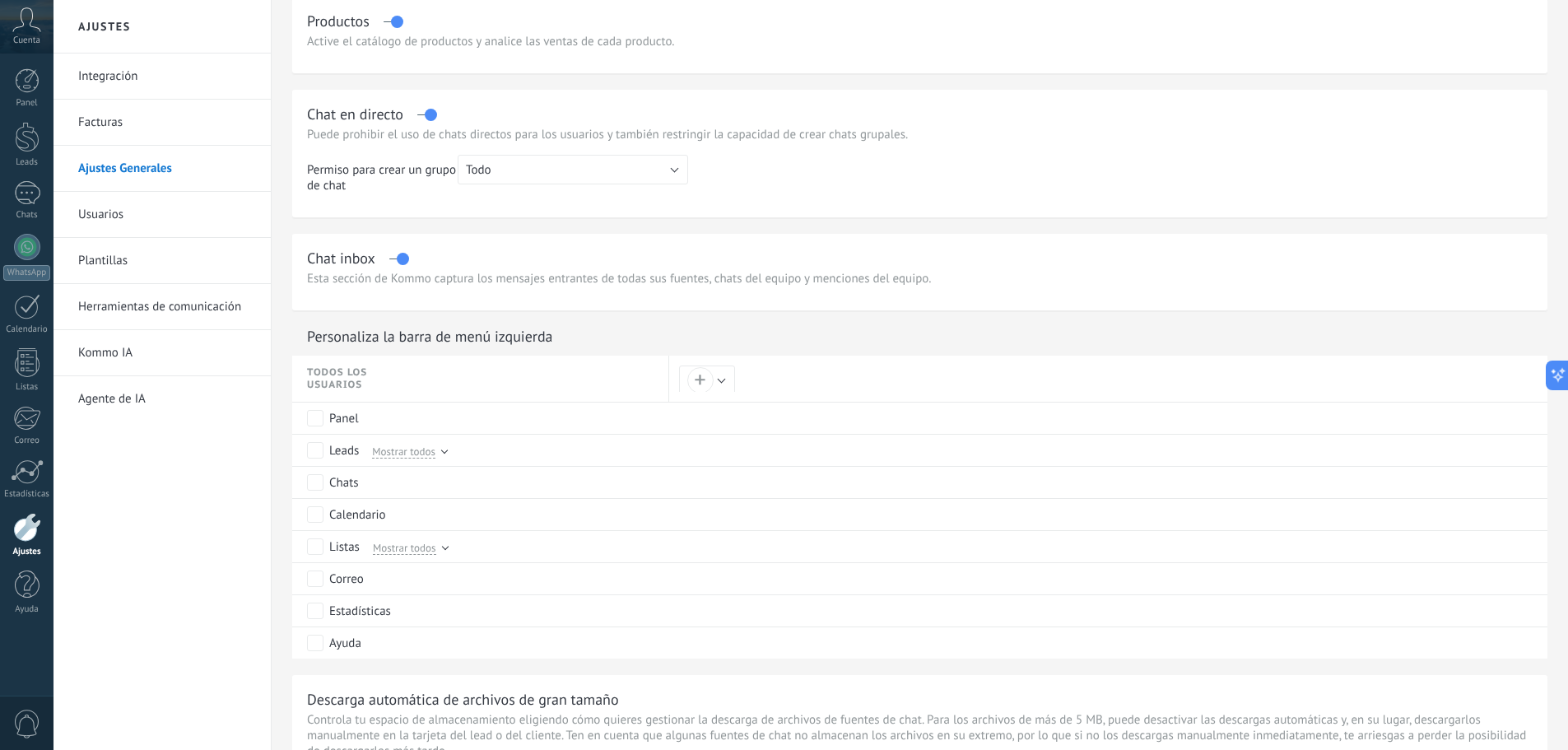 scroll, scrollTop: 906, scrollLeft: 0, axis: vertical 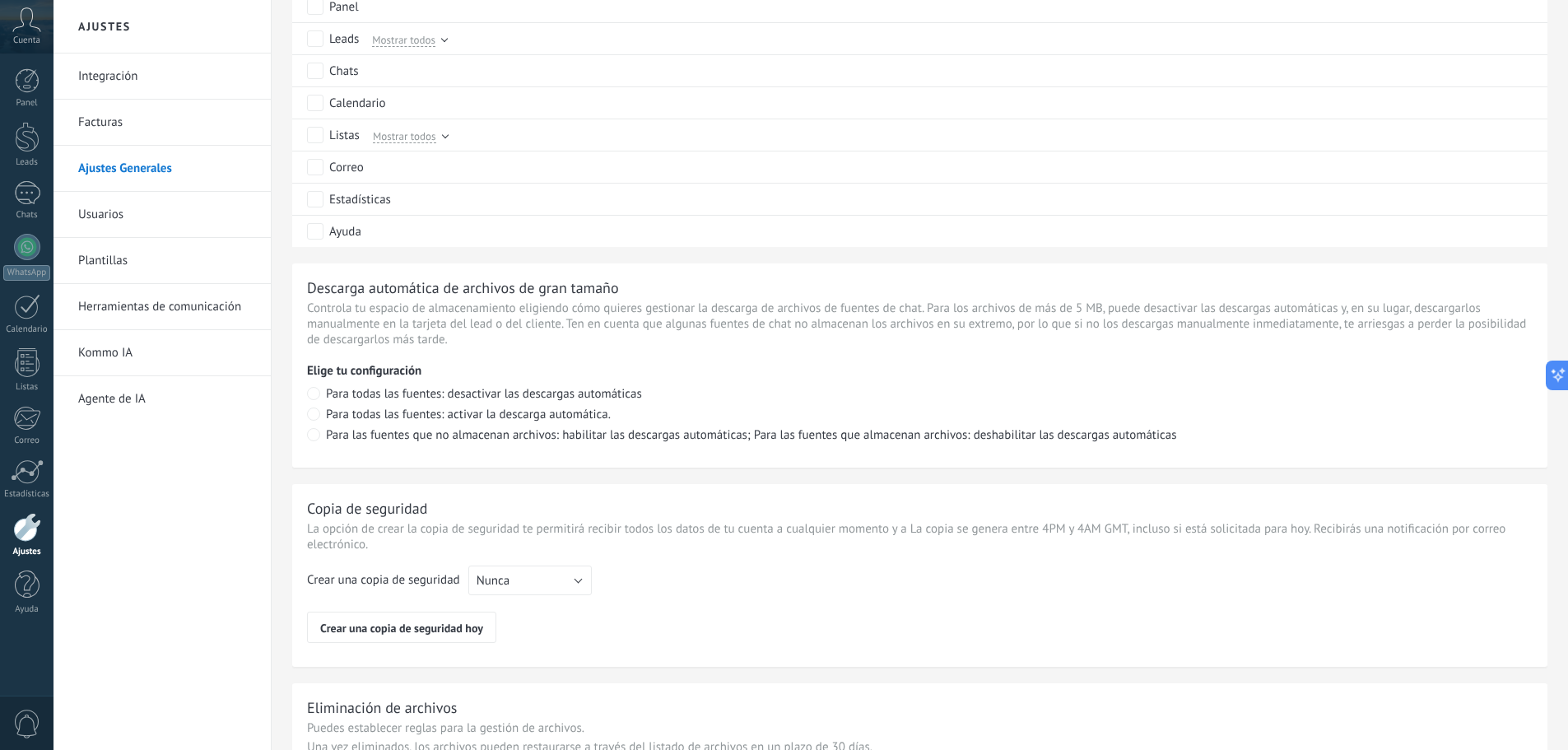 click on "Facturas" at bounding box center [166, 123] 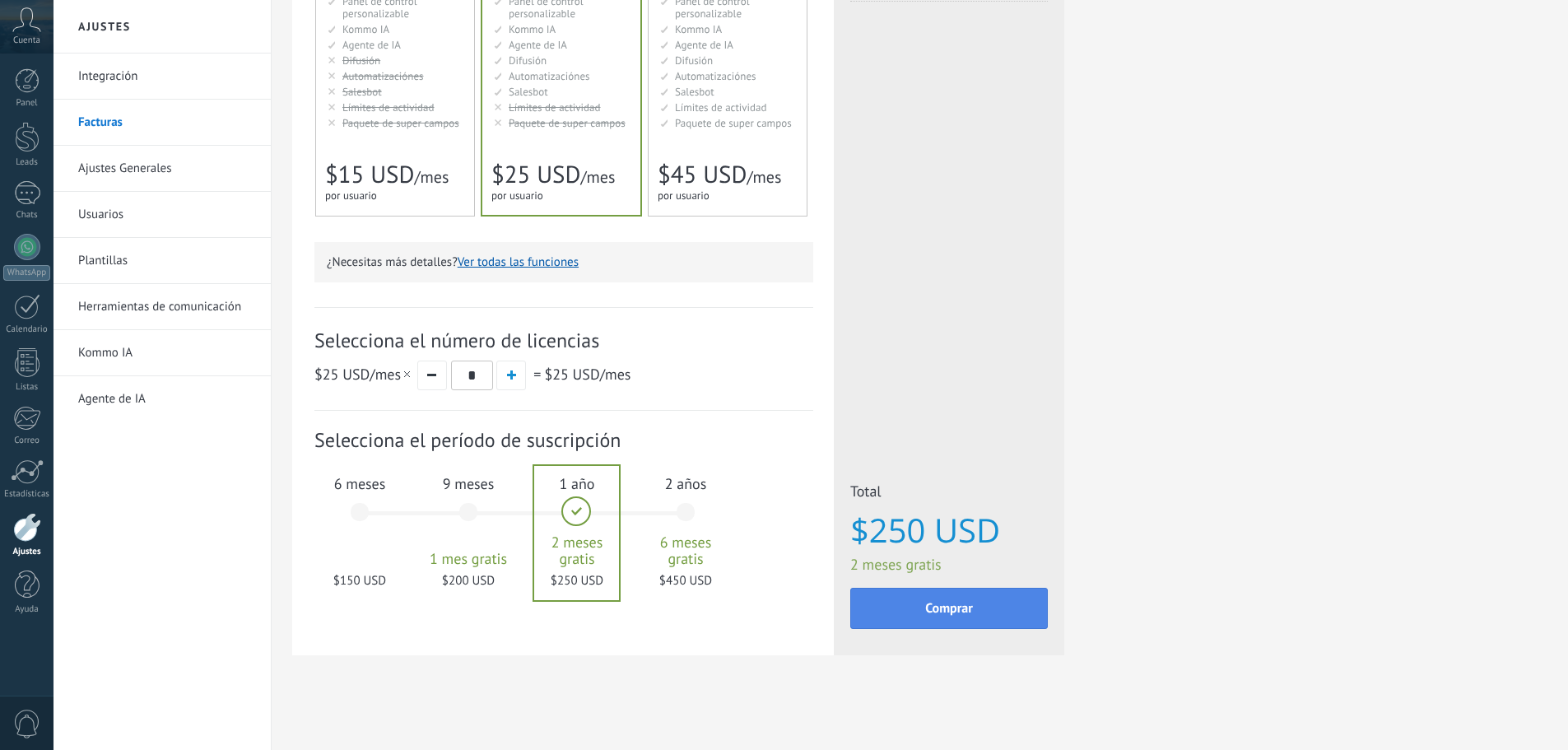 scroll, scrollTop: 305, scrollLeft: 0, axis: vertical 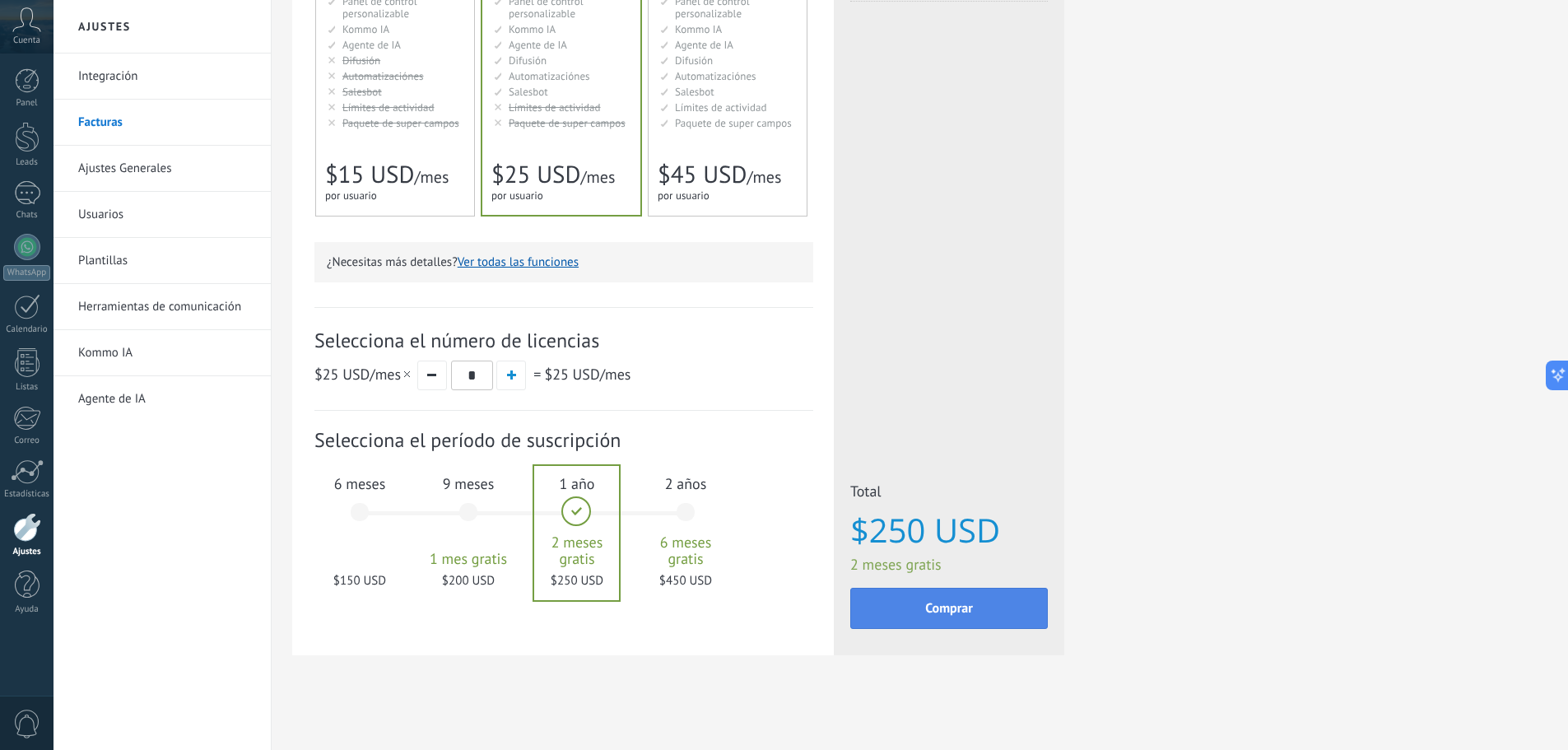 click on "Comprar" at bounding box center [949, 608] 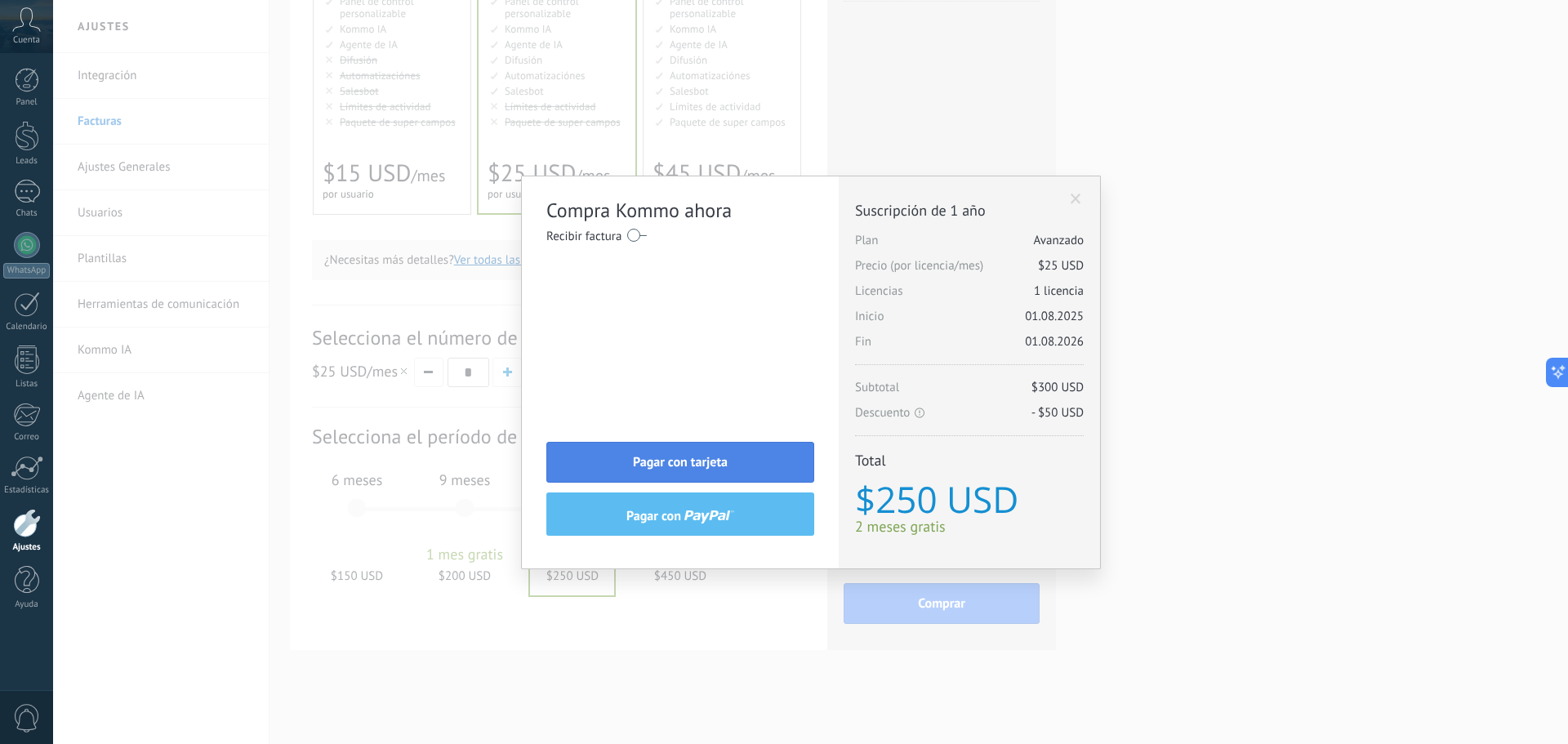 click on "Pagar con tarjeta" at bounding box center [680, 462] 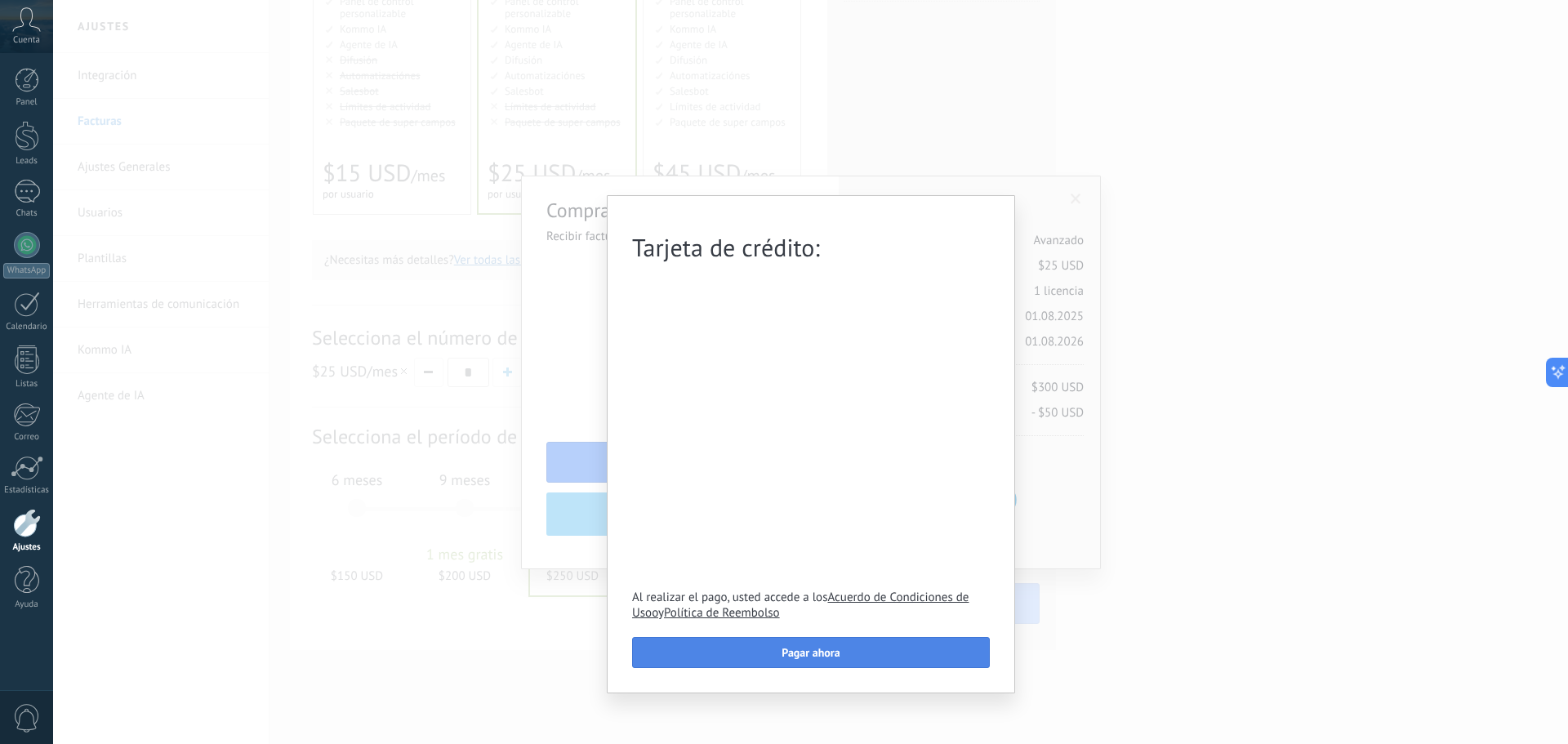 click on "Pagar ahora" at bounding box center (810, 653) 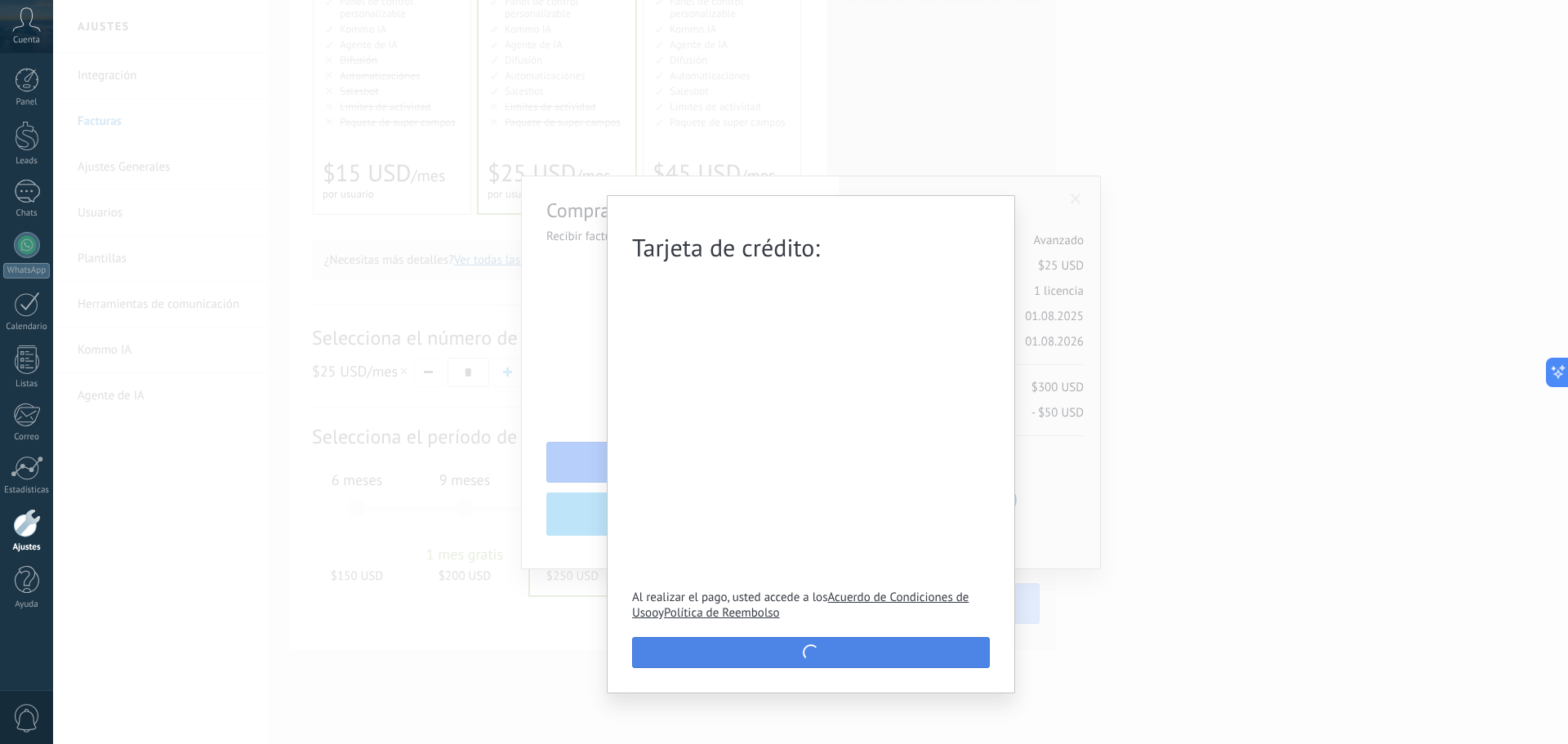 scroll, scrollTop: 0, scrollLeft: 0, axis: both 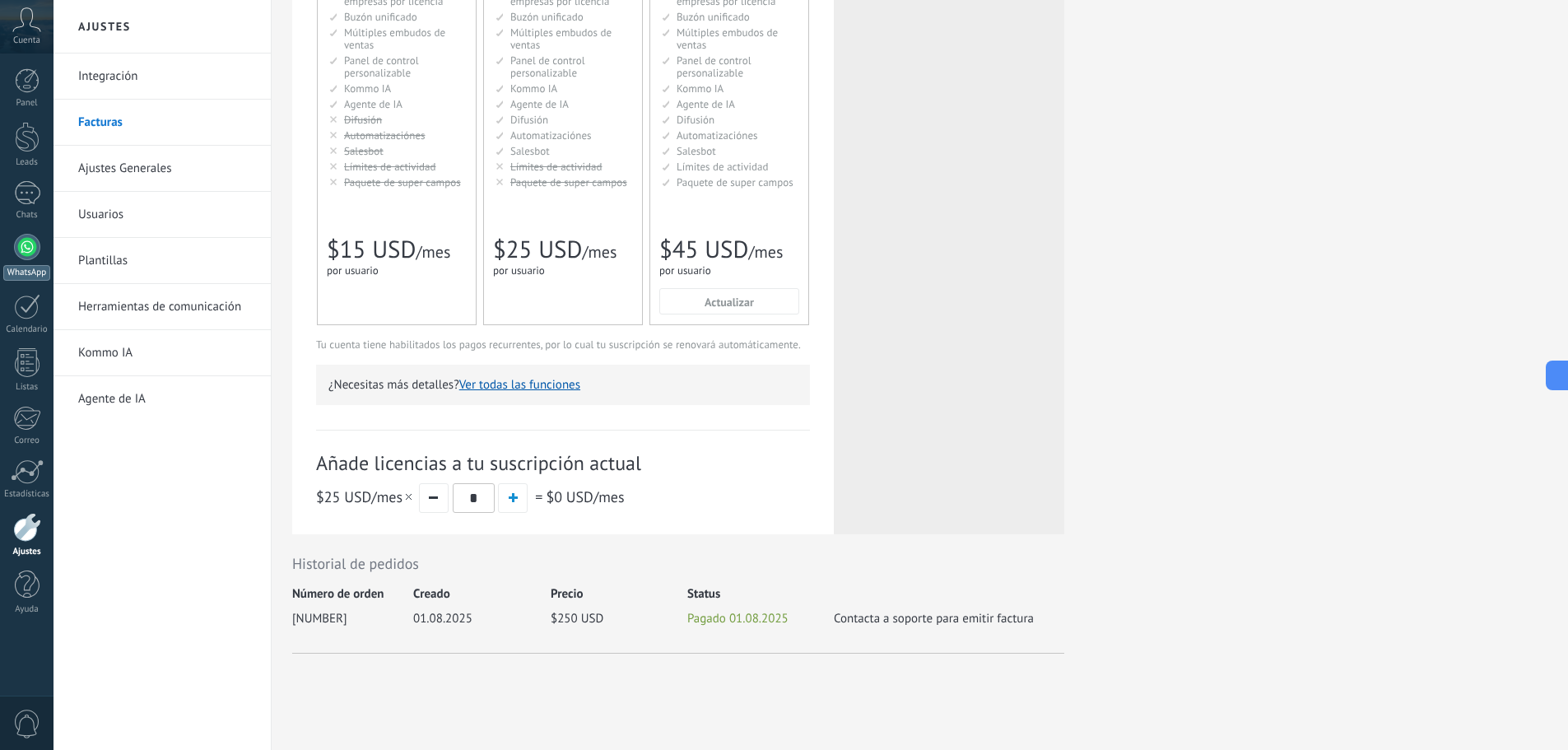 click at bounding box center (27, 247) 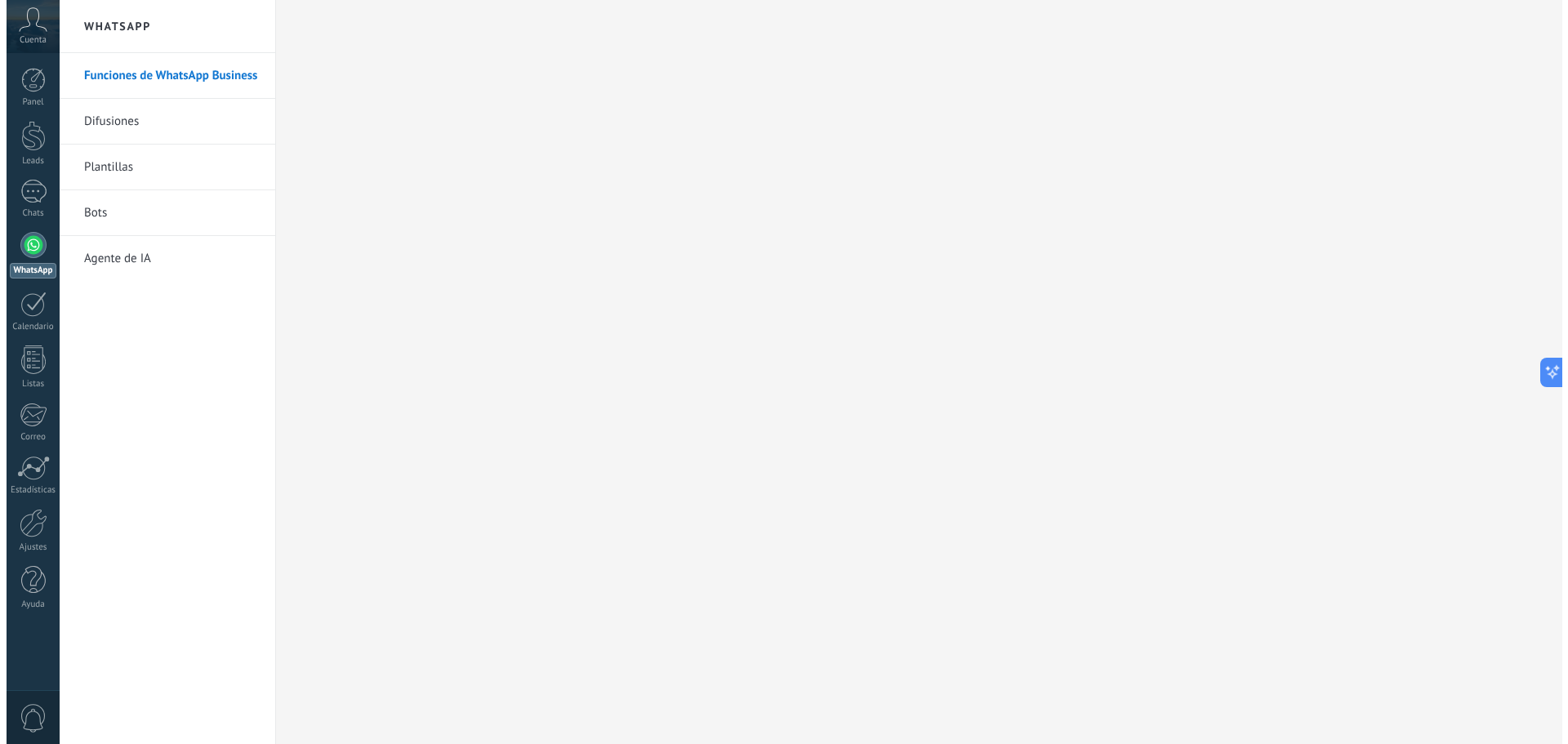 scroll, scrollTop: 0, scrollLeft: 0, axis: both 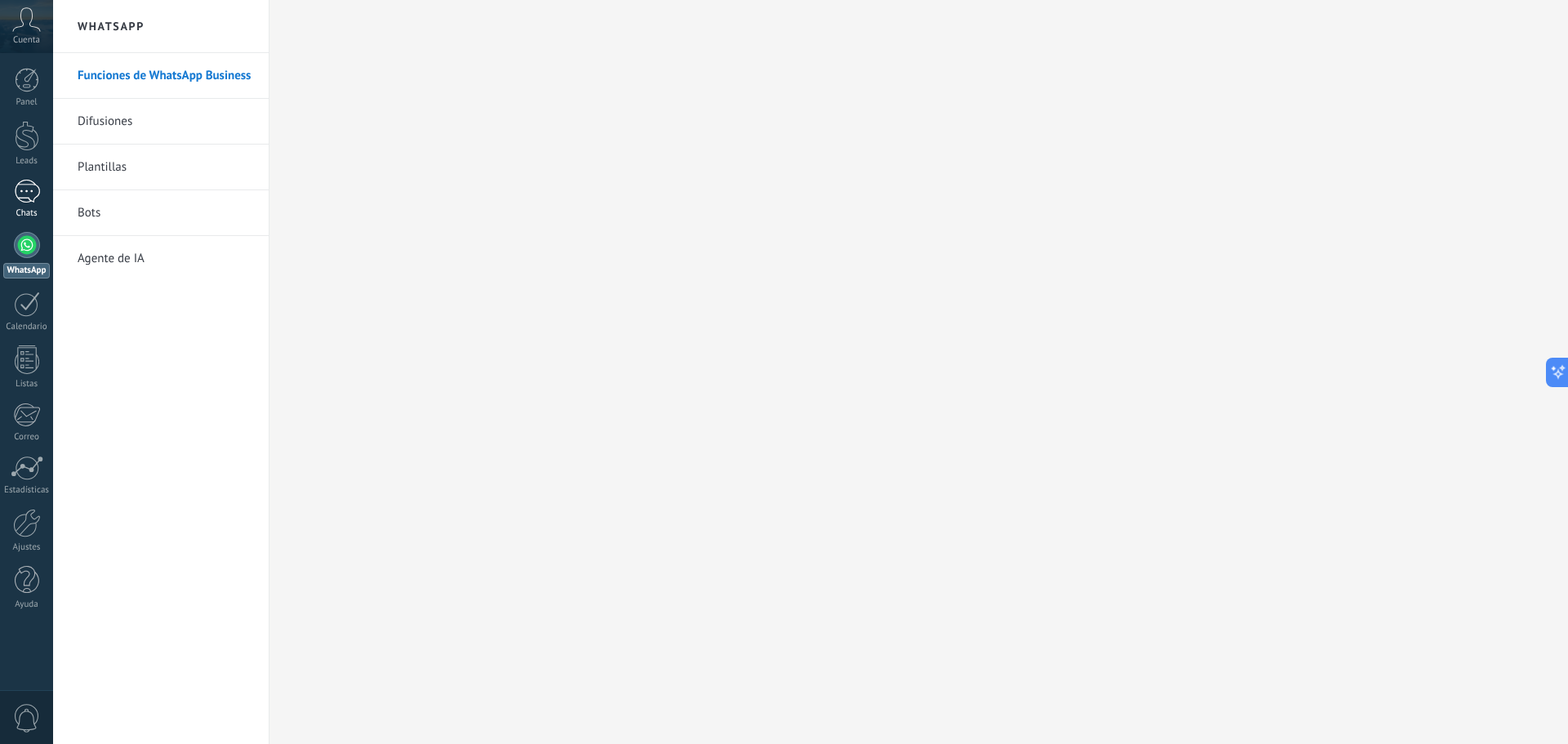 click at bounding box center (27, 191) 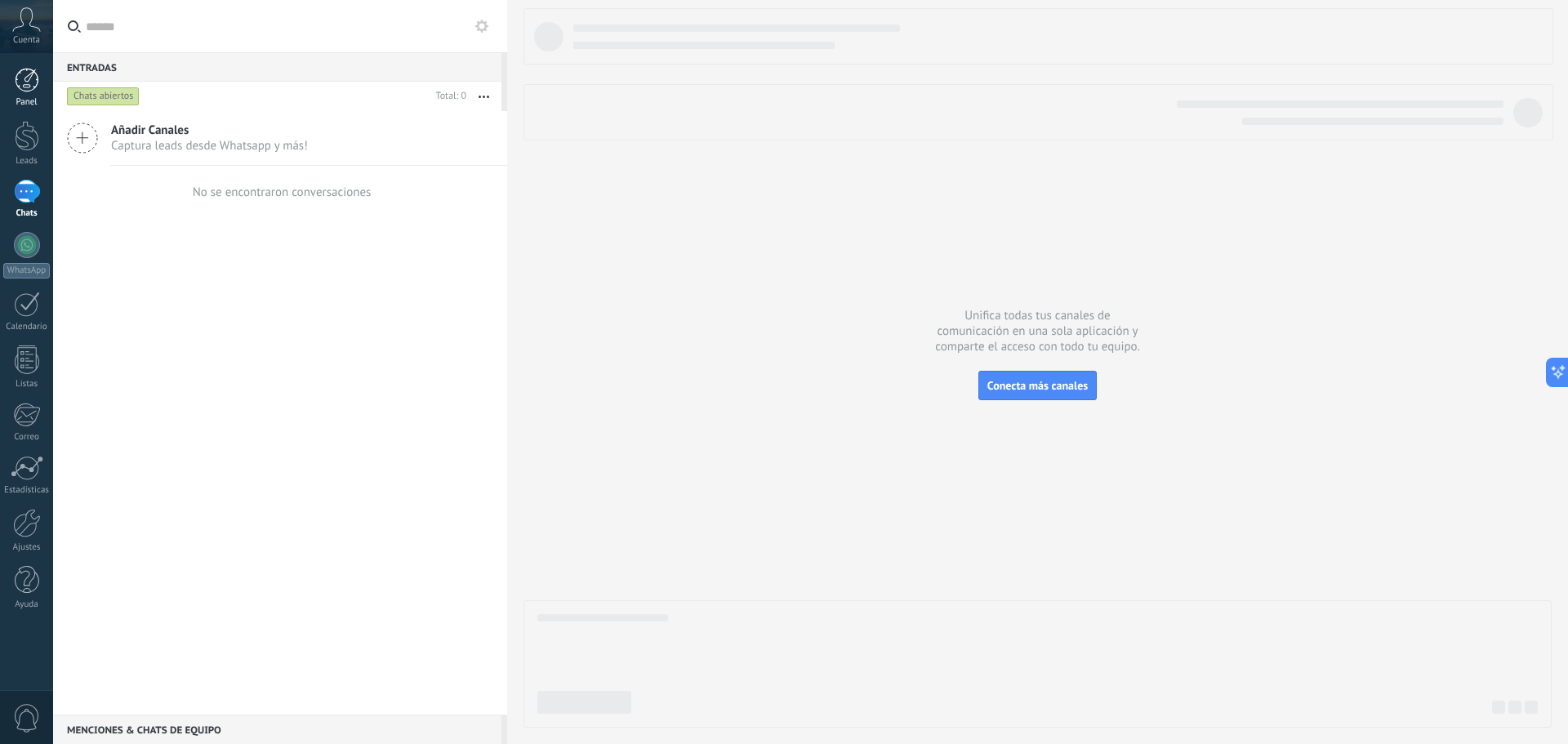 click at bounding box center [27, 80] 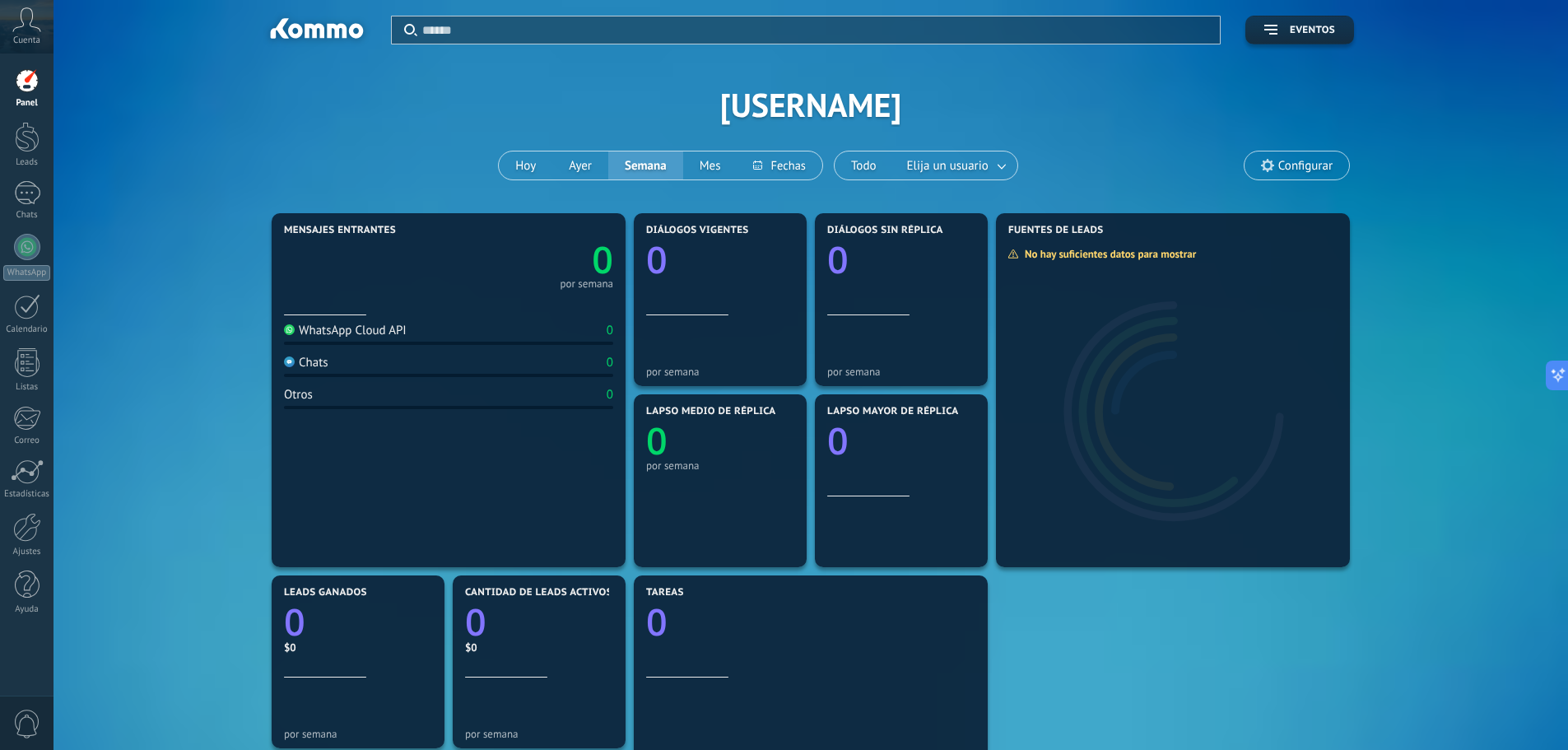click on "WhatsApp Cloud API" at bounding box center (345, 330) 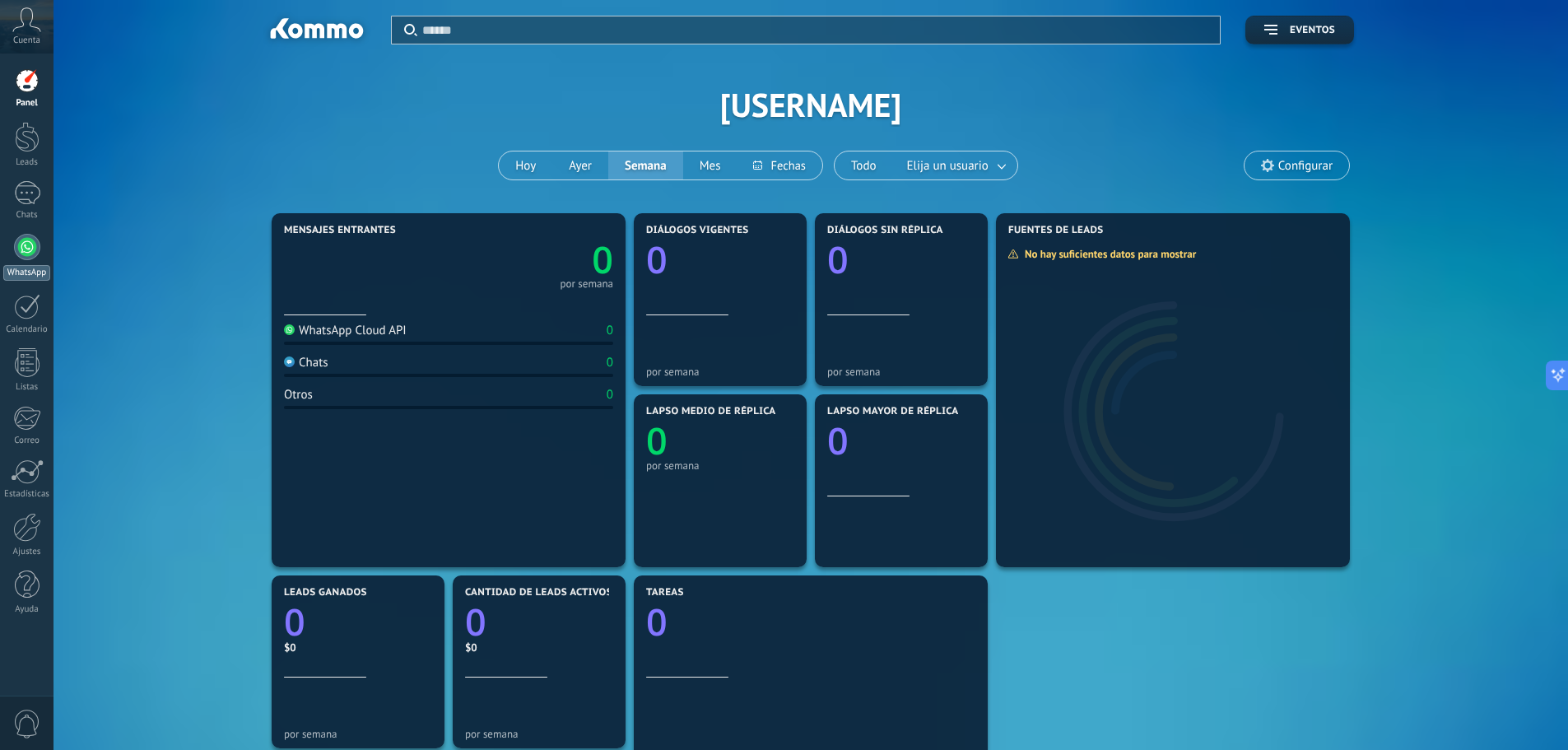 click at bounding box center (27, 247) 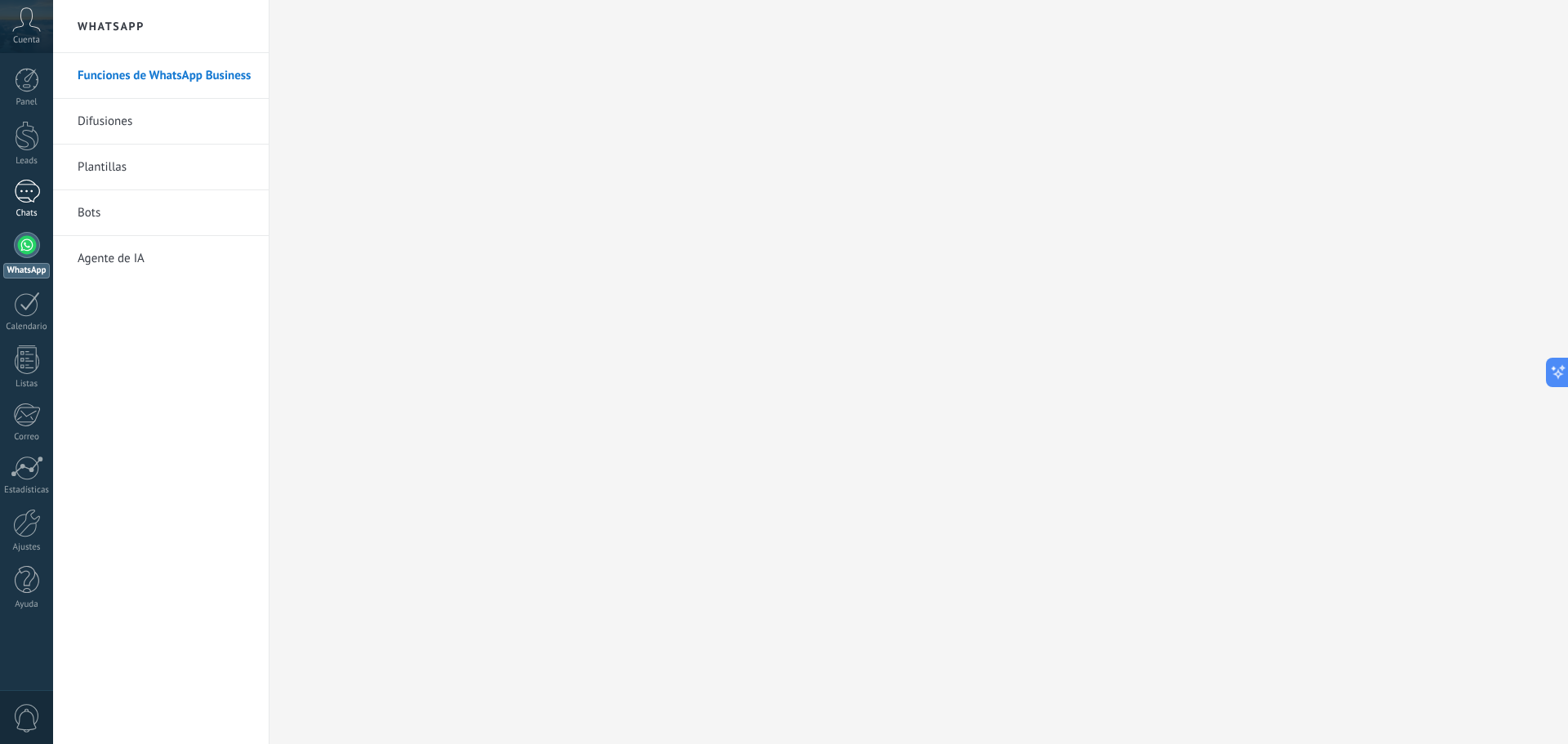 click at bounding box center [27, 191] 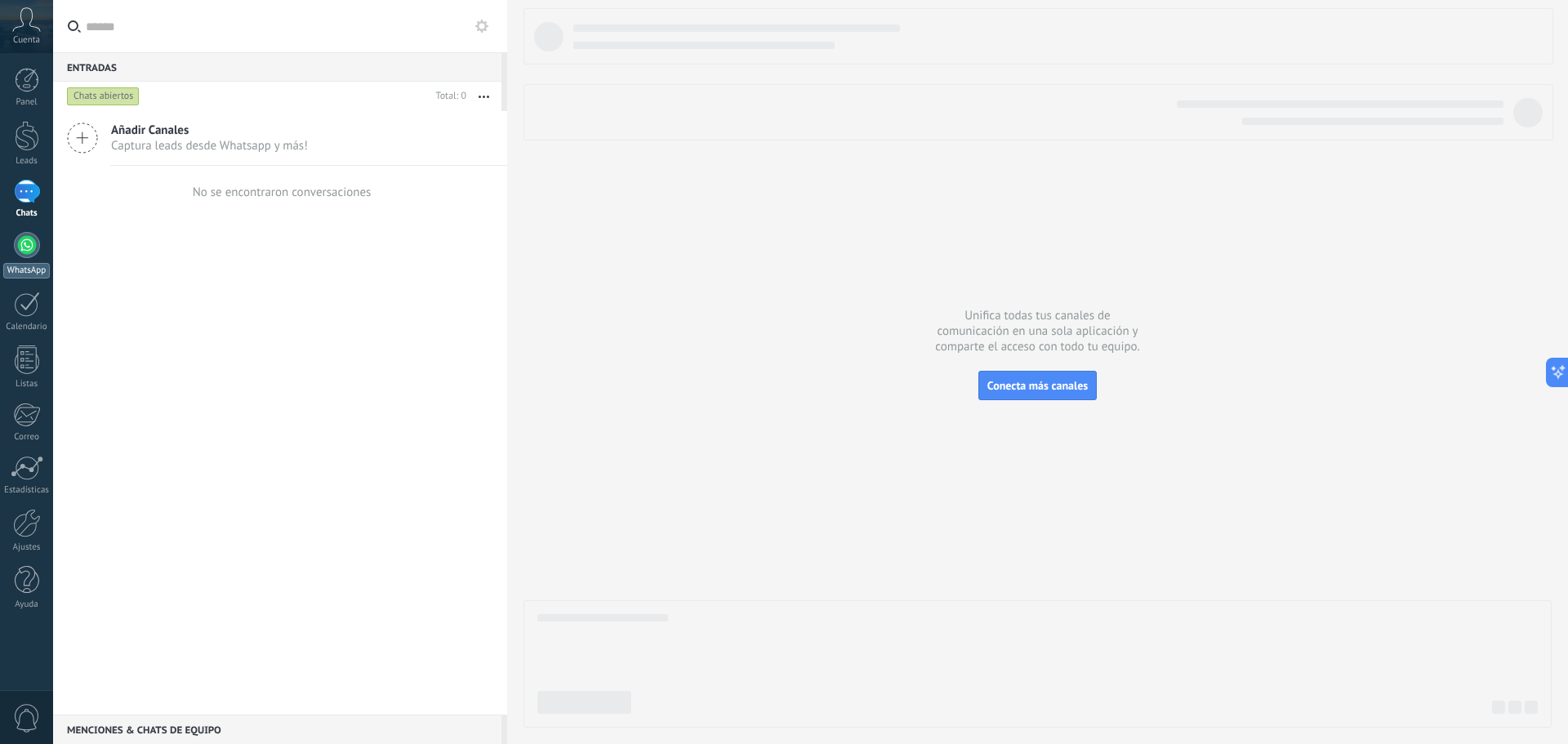 click at bounding box center [27, 245] 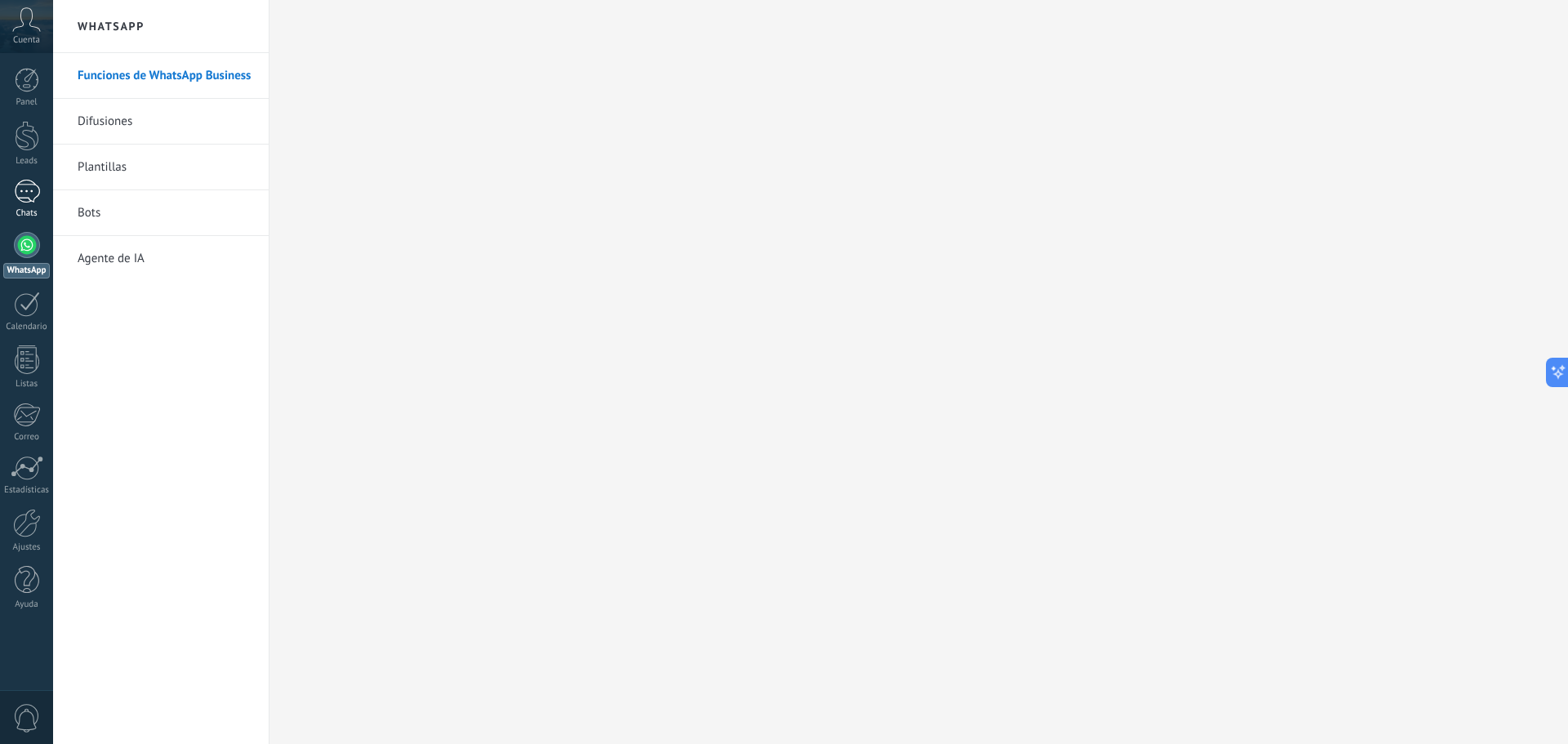 click at bounding box center (27, 191) 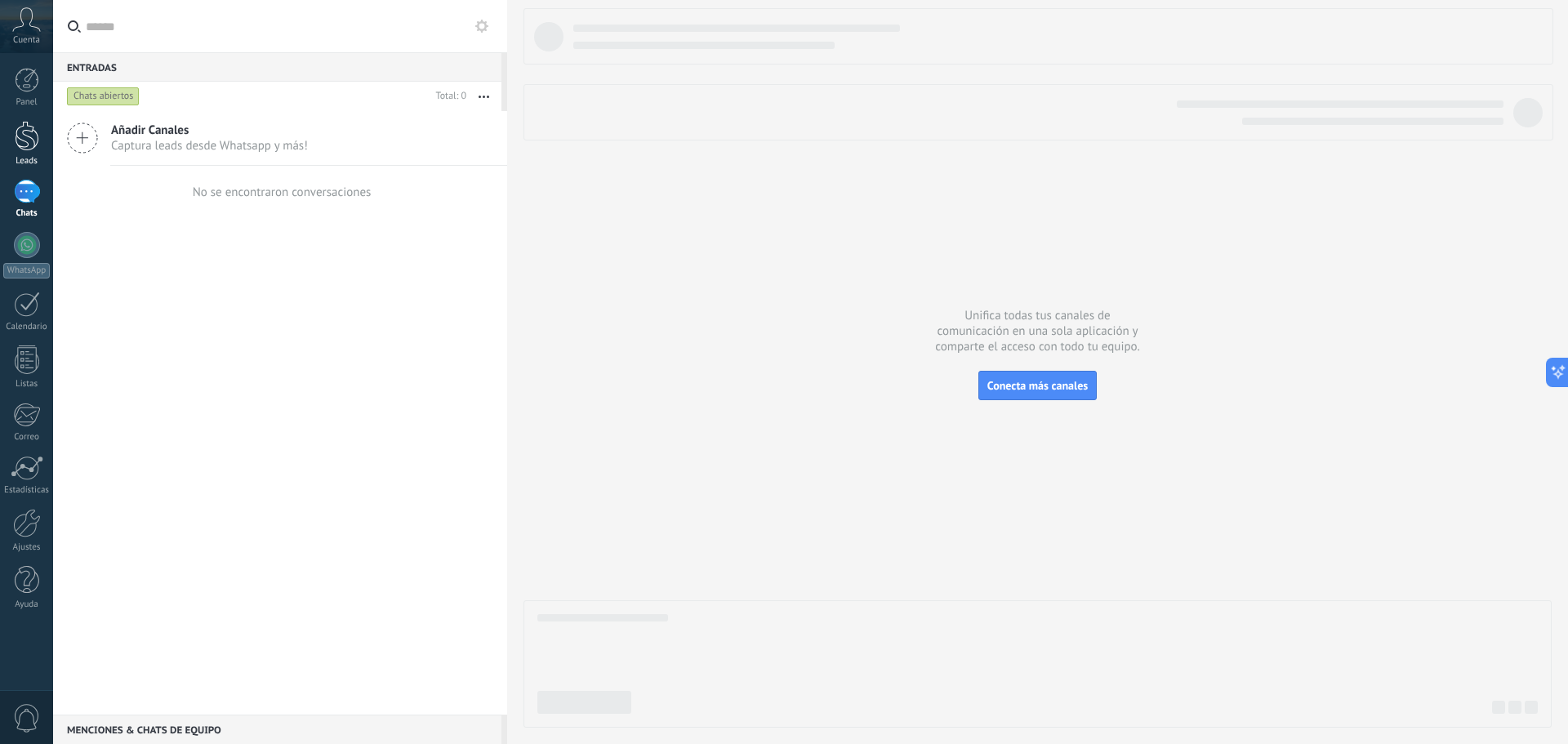 click at bounding box center [27, 136] 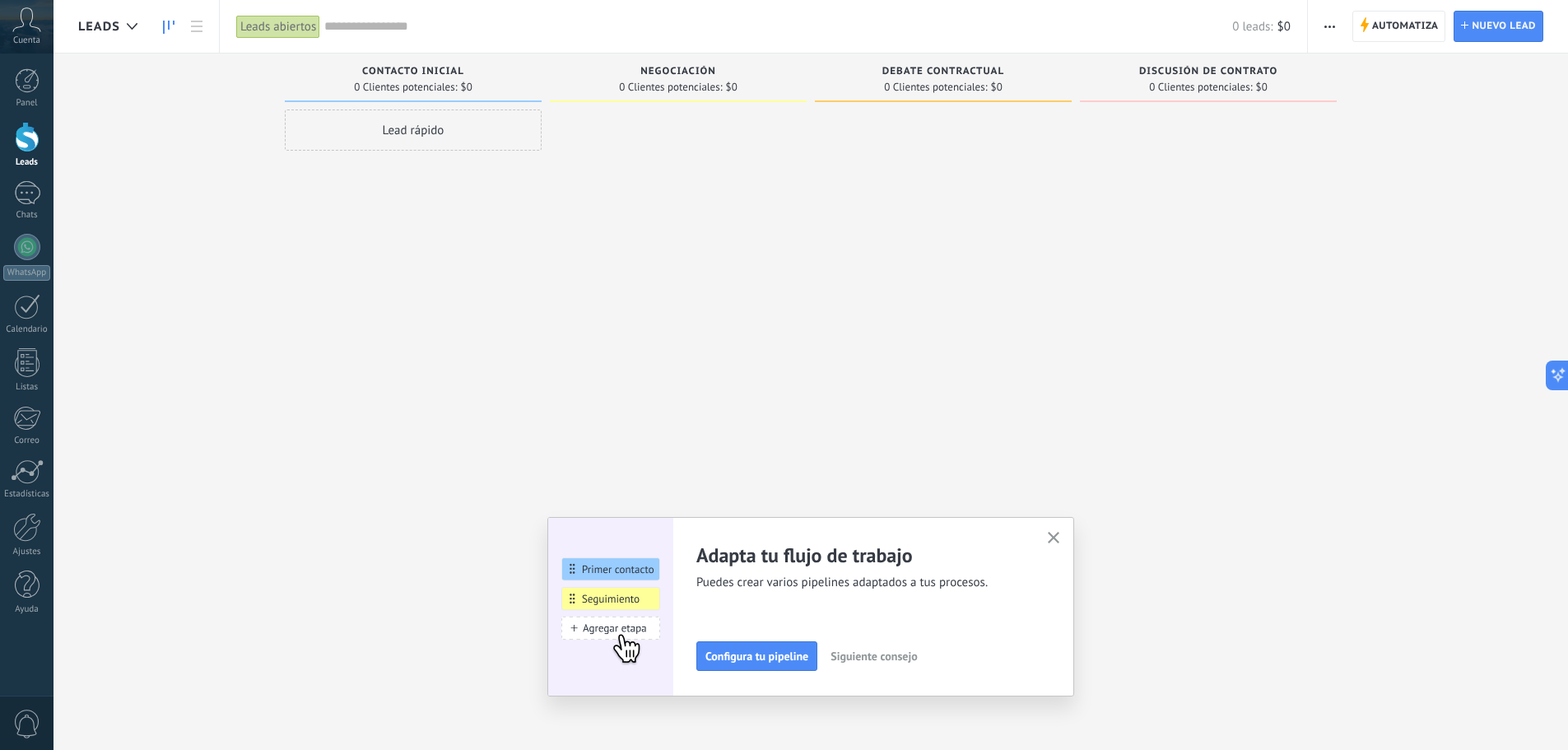 click on "Cuenta" at bounding box center [26, 26] 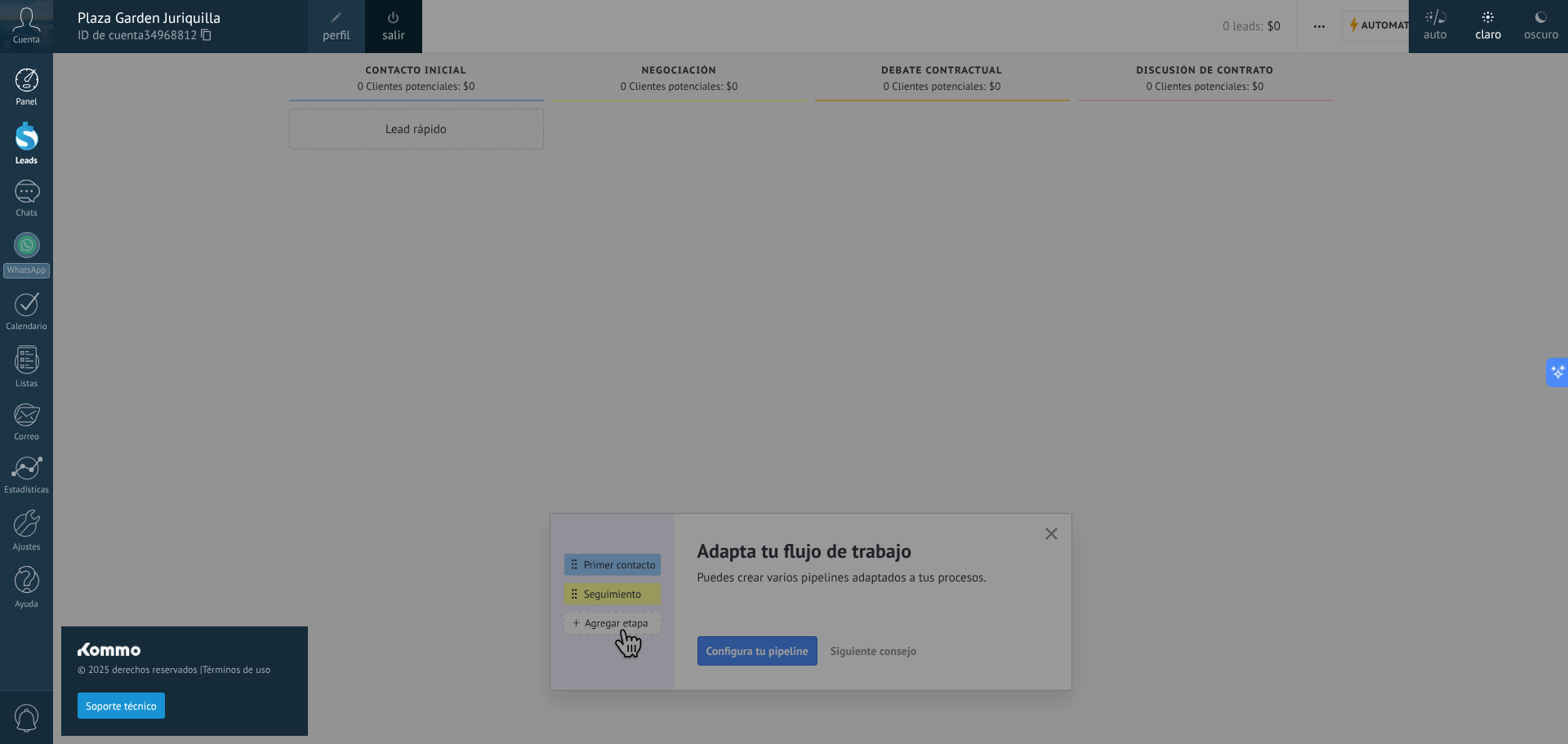 click at bounding box center [27, 80] 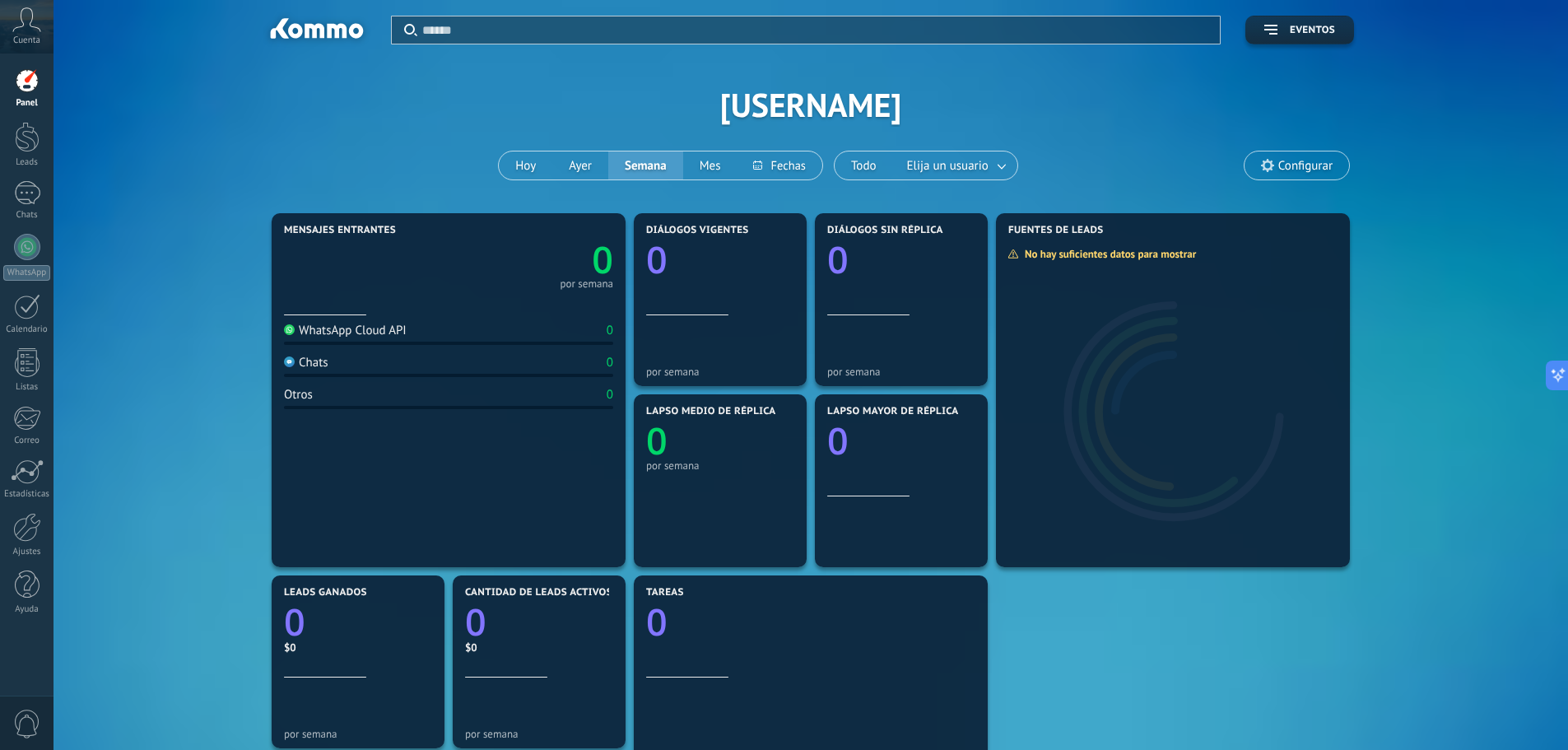 click on "WhatsApp Cloud API" at bounding box center (345, 330) 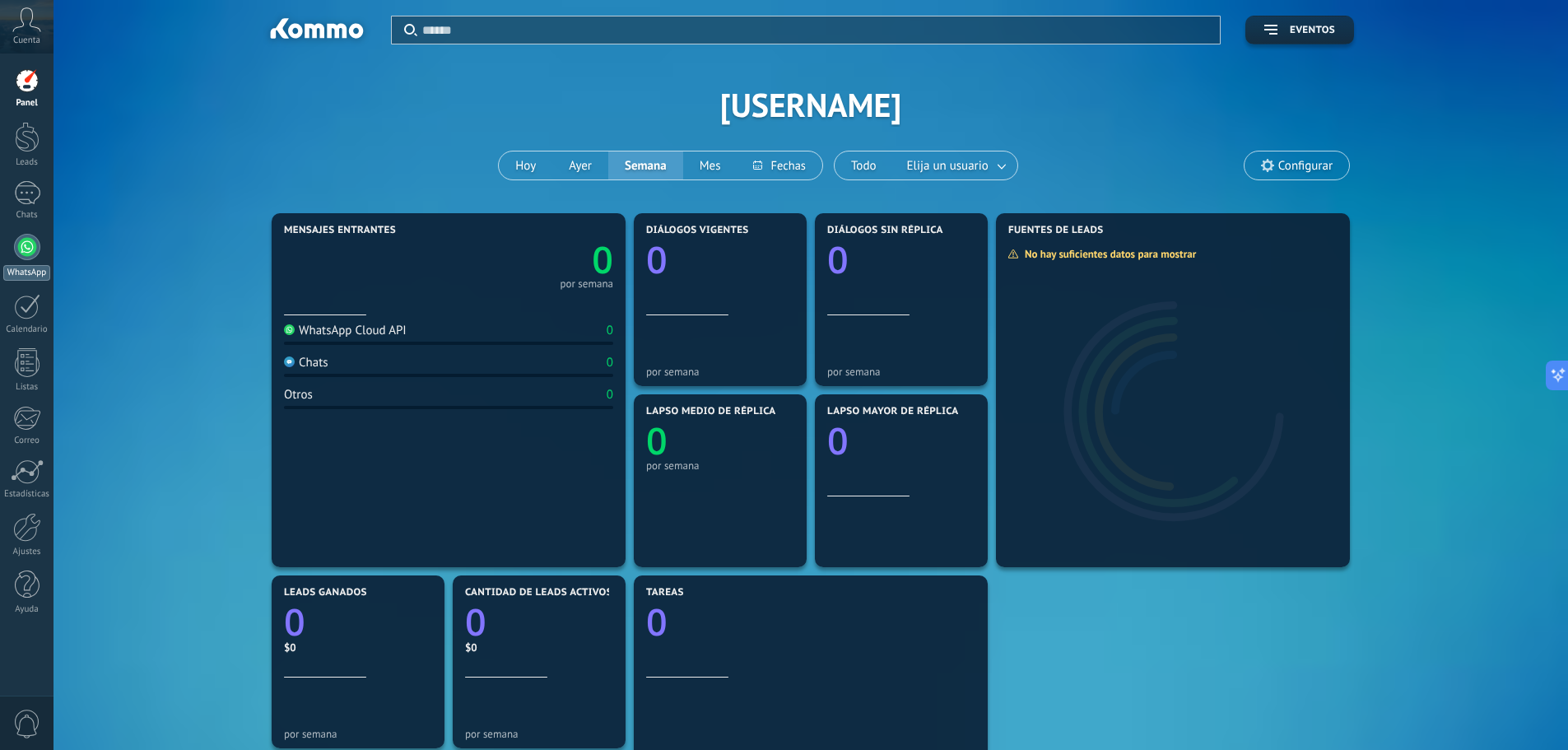 click on "WhatsApp" at bounding box center [26, 257] 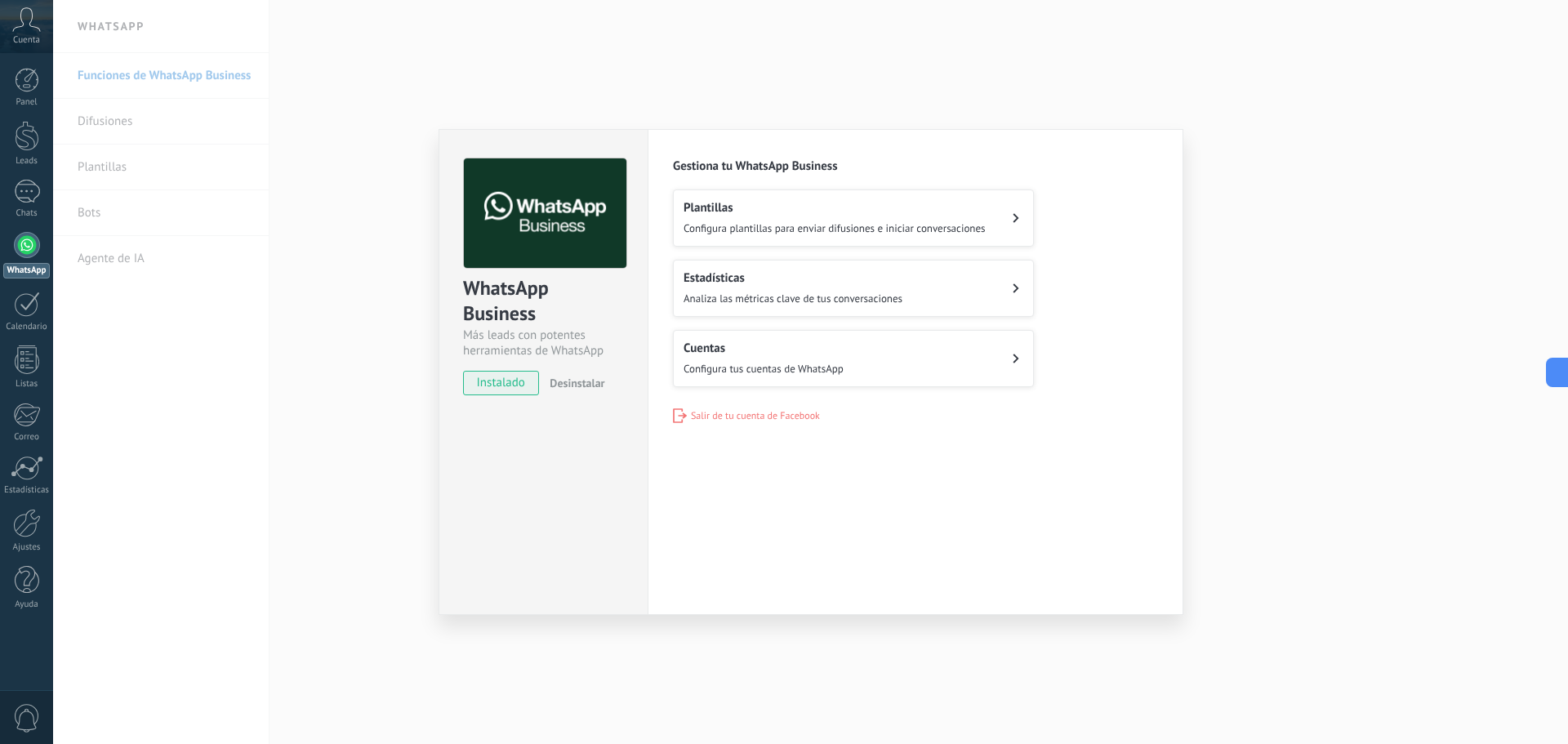 click on "Cuentas Configura tus cuentas de WhatsApp" at bounding box center [853, 359] 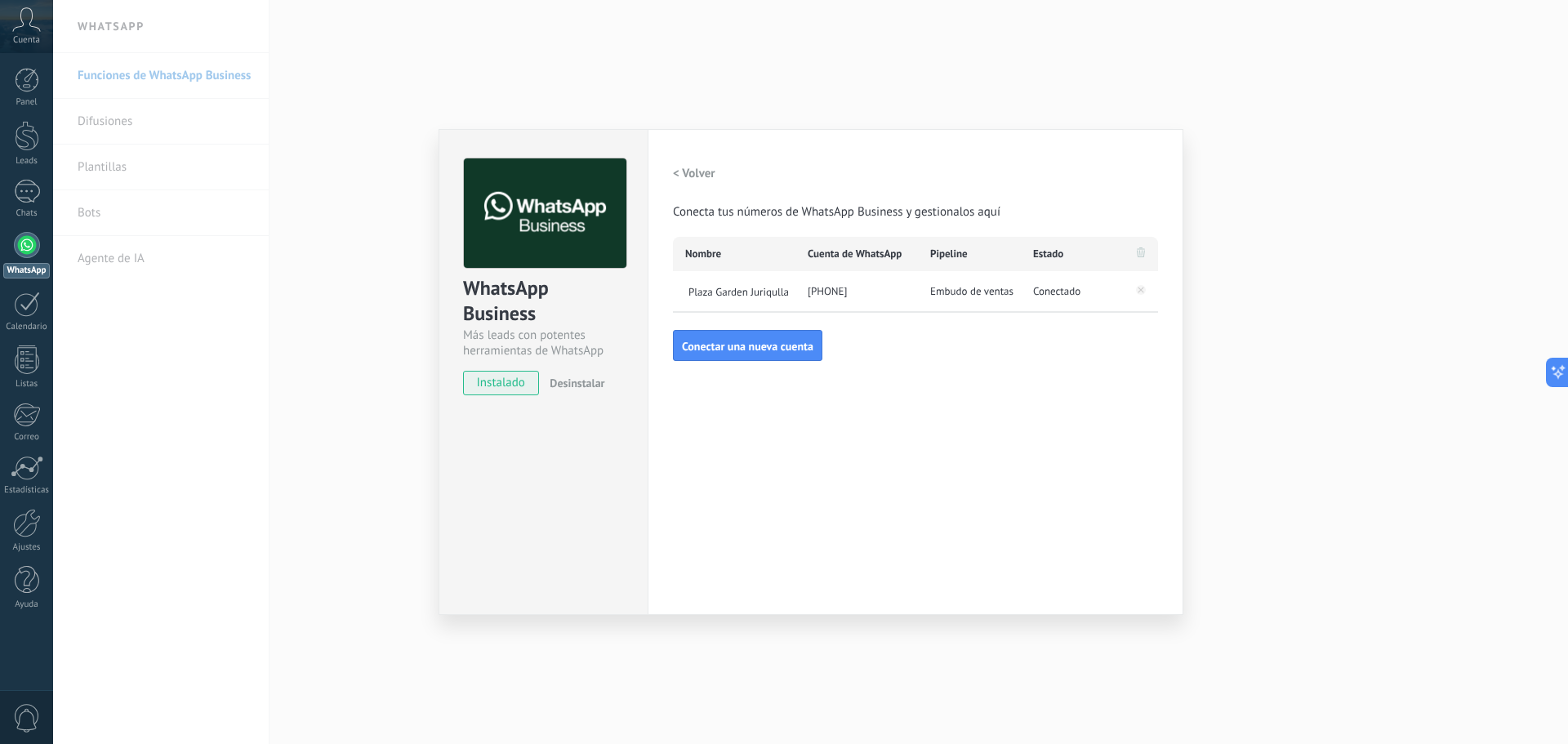 click on "+52 1 55 6581 5964" at bounding box center (857, 292) 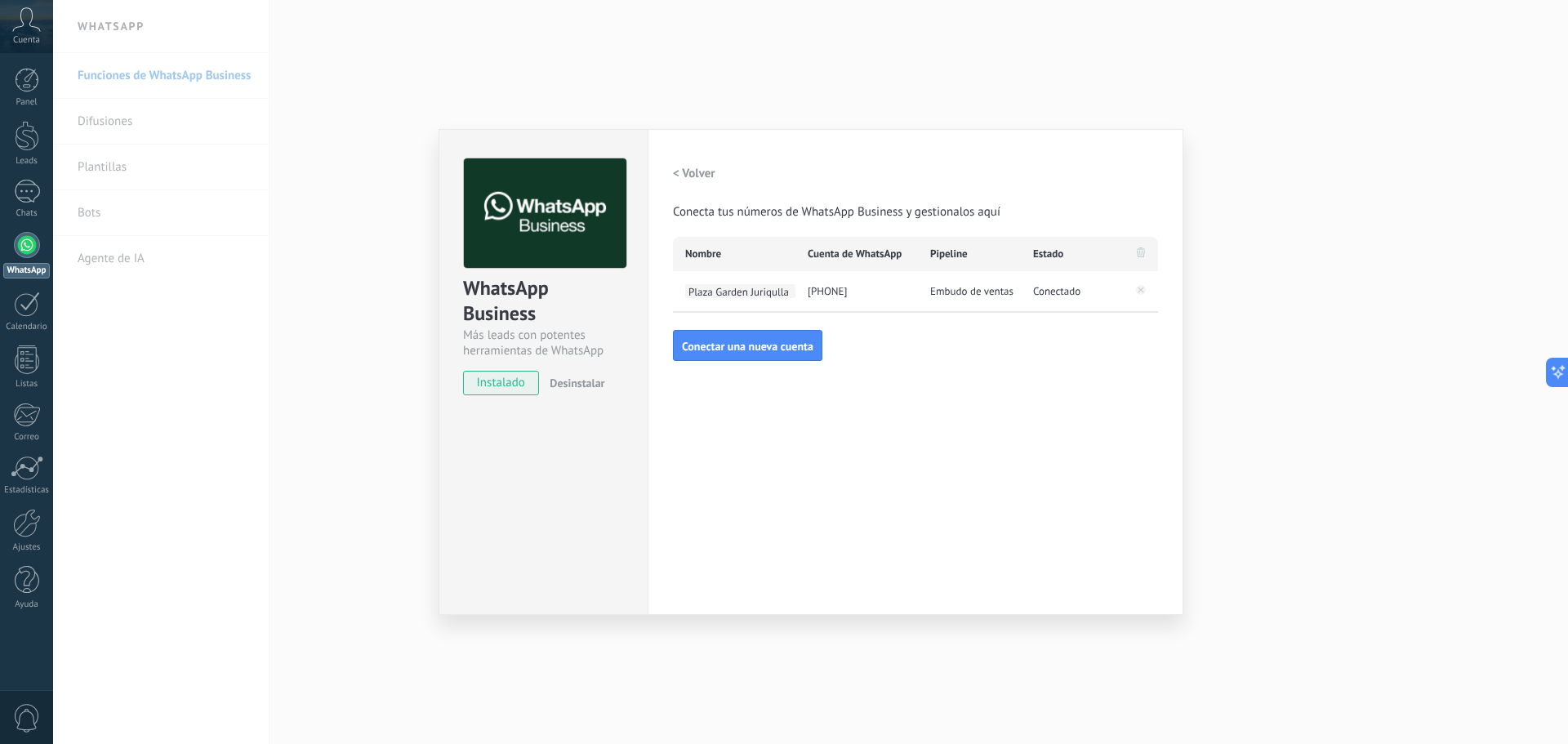 click on "Plaza Garden Juriqulla" at bounding box center (740, 291) 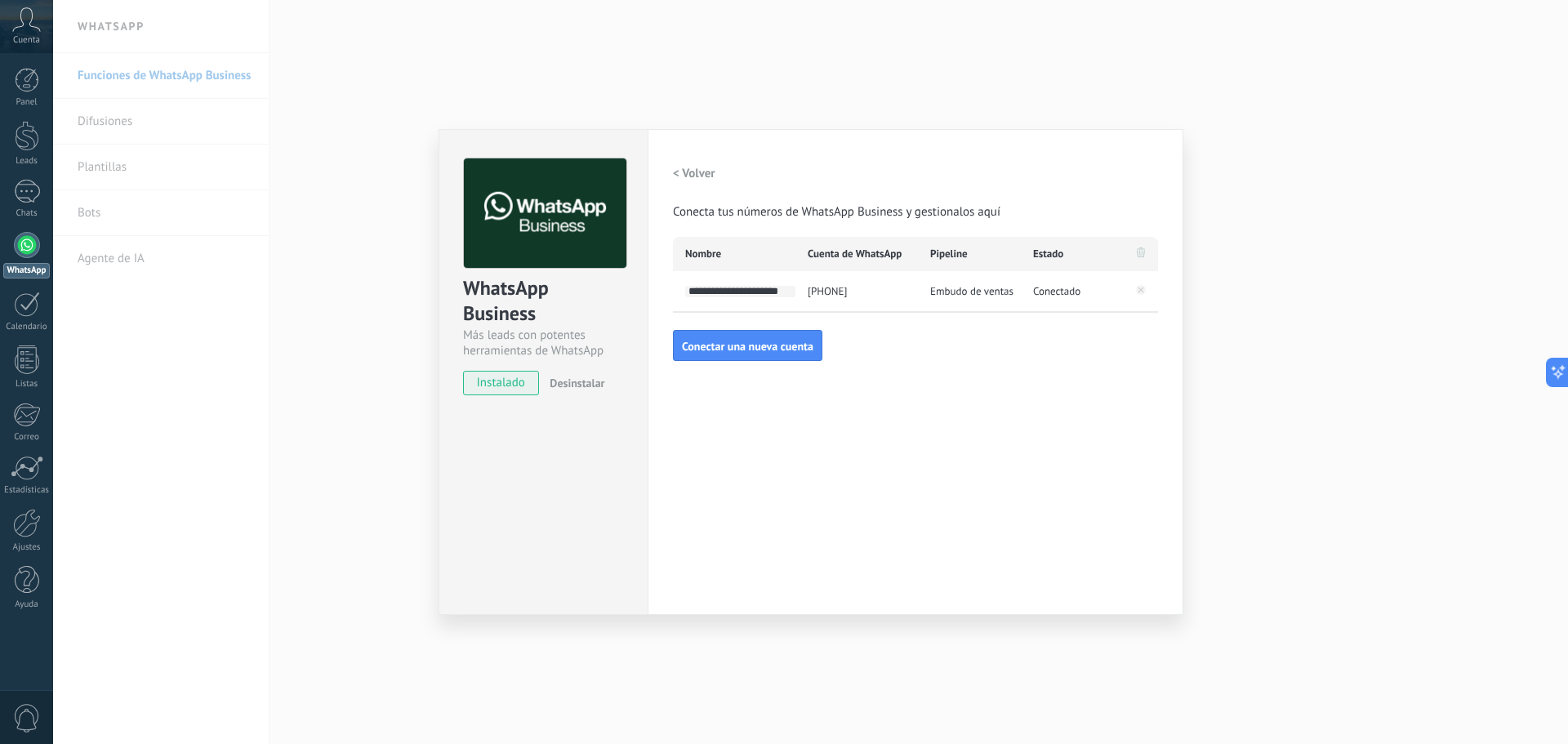 click on "+52 1 55 6581 5964" at bounding box center (857, 292) 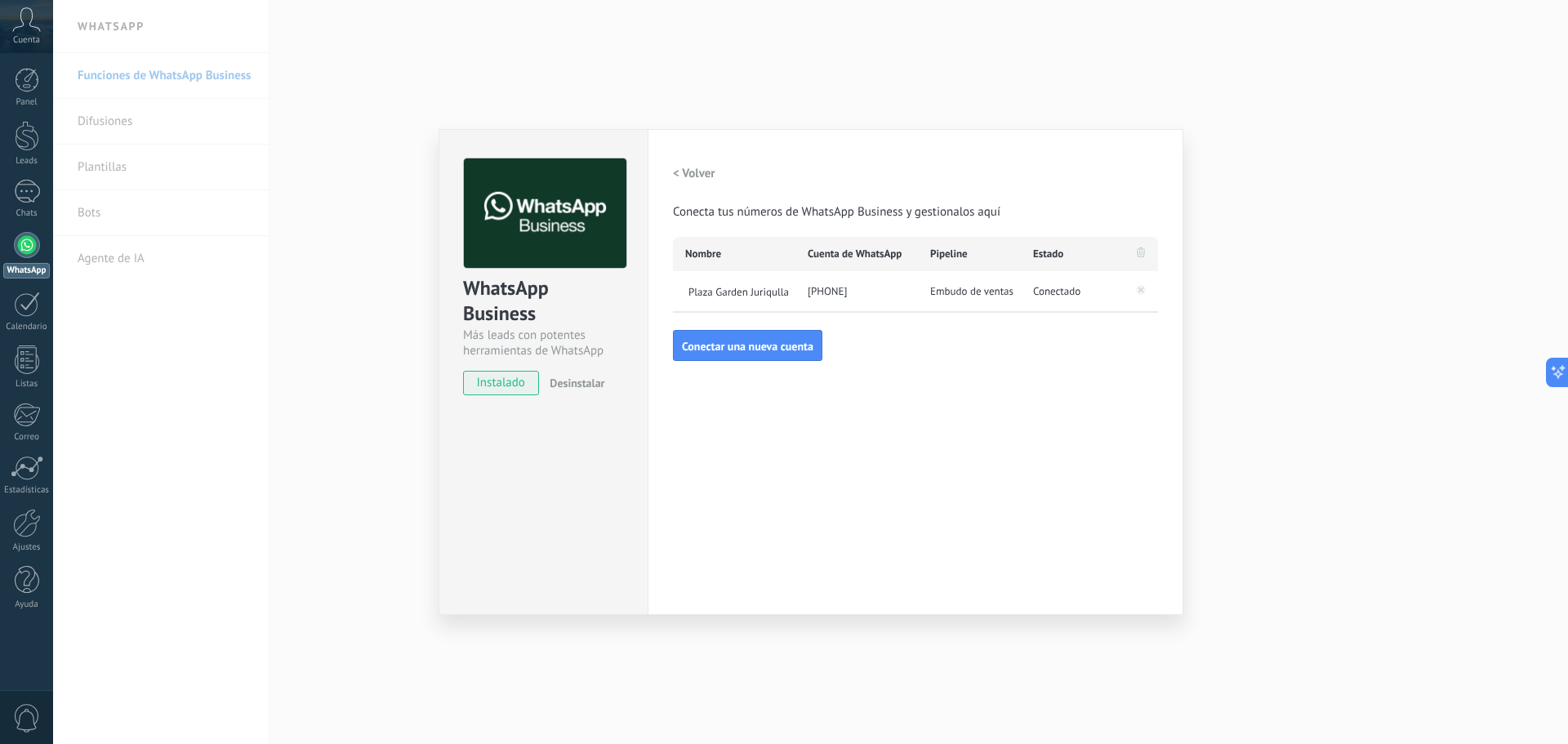 drag, startPoint x: 862, startPoint y: 287, endPoint x: 1004, endPoint y: 292, distance: 142.088 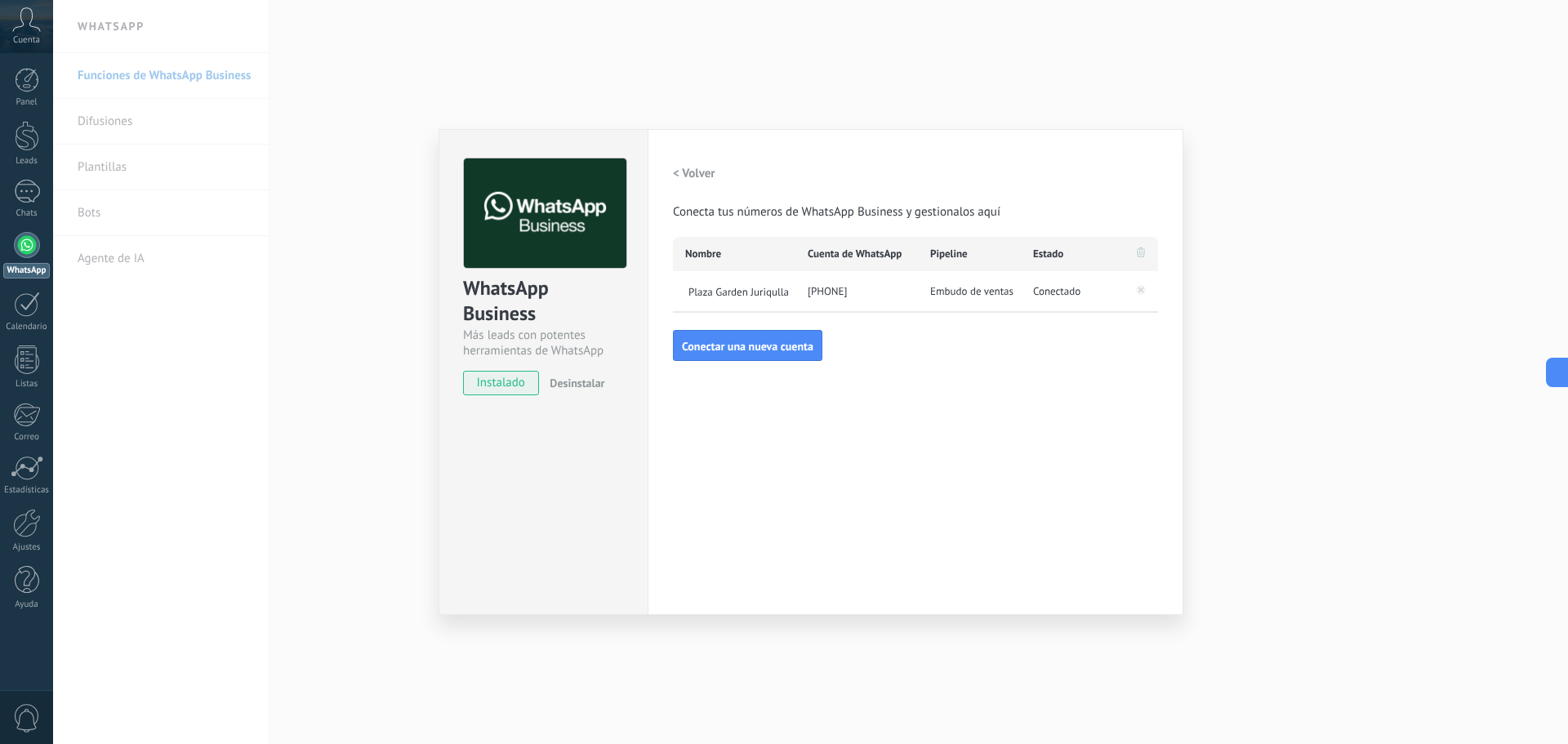 drag, startPoint x: 1053, startPoint y: 296, endPoint x: 1102, endPoint y: 293, distance: 49.091751 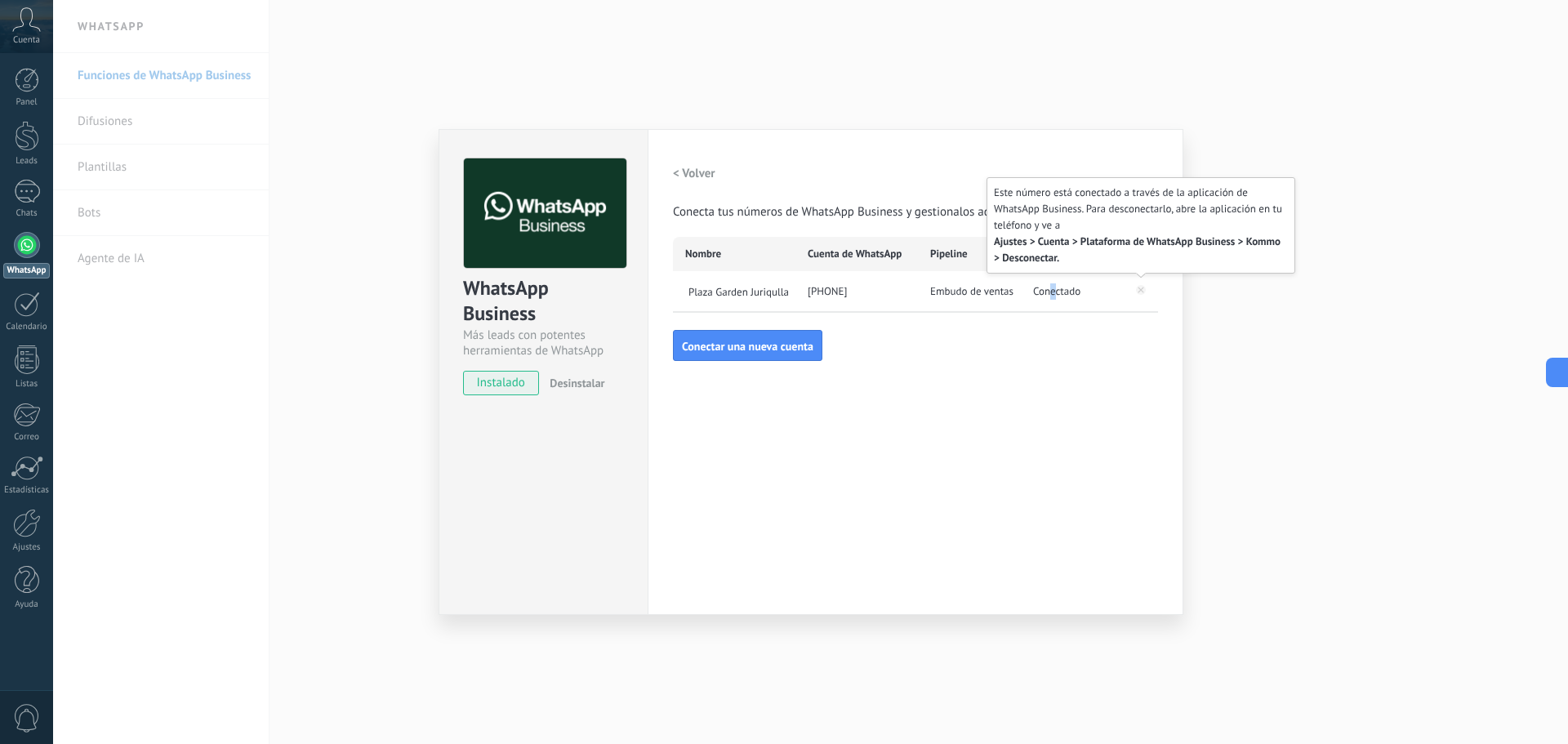 click 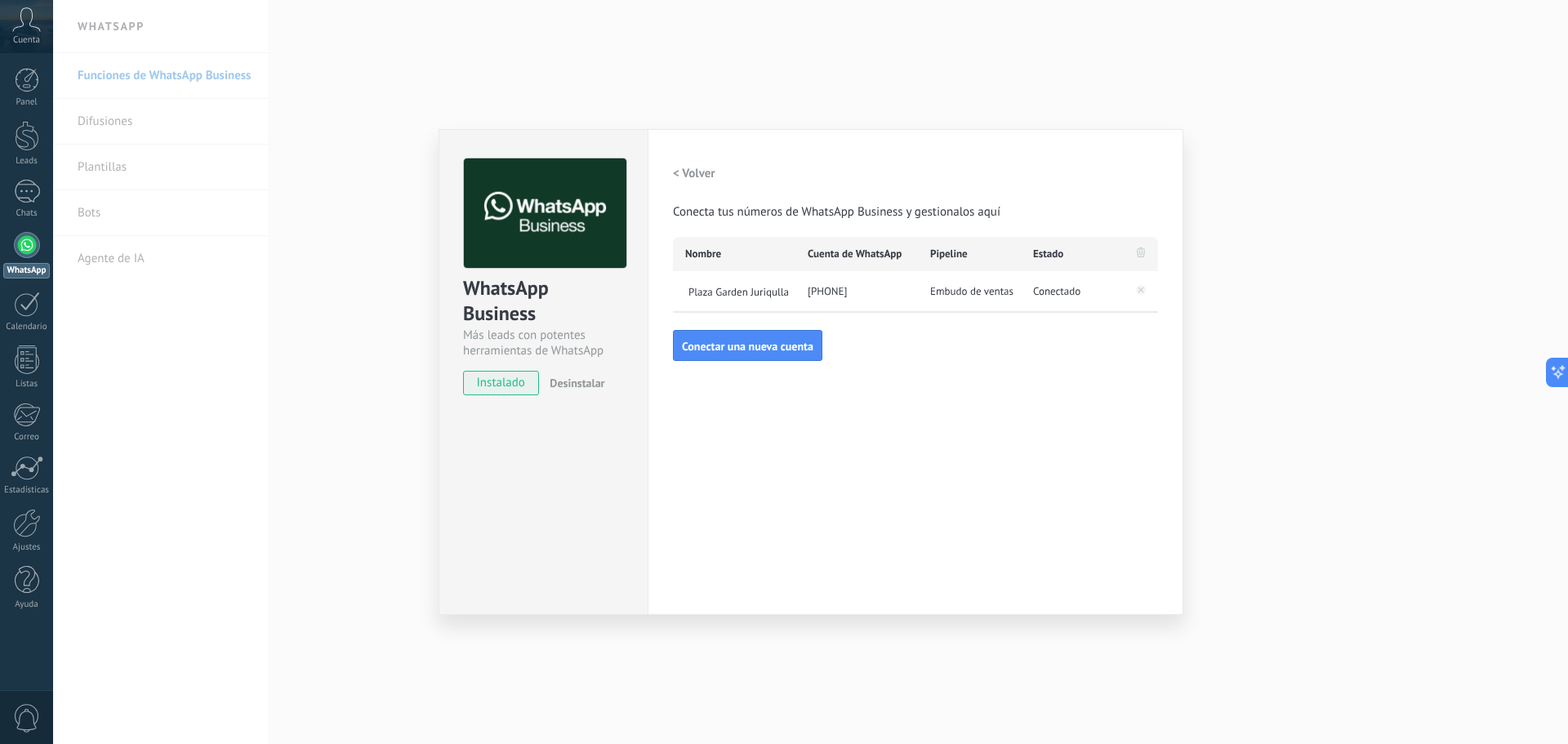 click on "< Volver Conecta tus números de WhatsApp Business y gestionalos aquí Nombre Cuenta de WhatsApp Pipeline Estado Plaza Garden Juriqulla +52 1 55 6581 5964 Embudo de ventas Conectado Conectar una nueva cuenta" at bounding box center (915, 260) 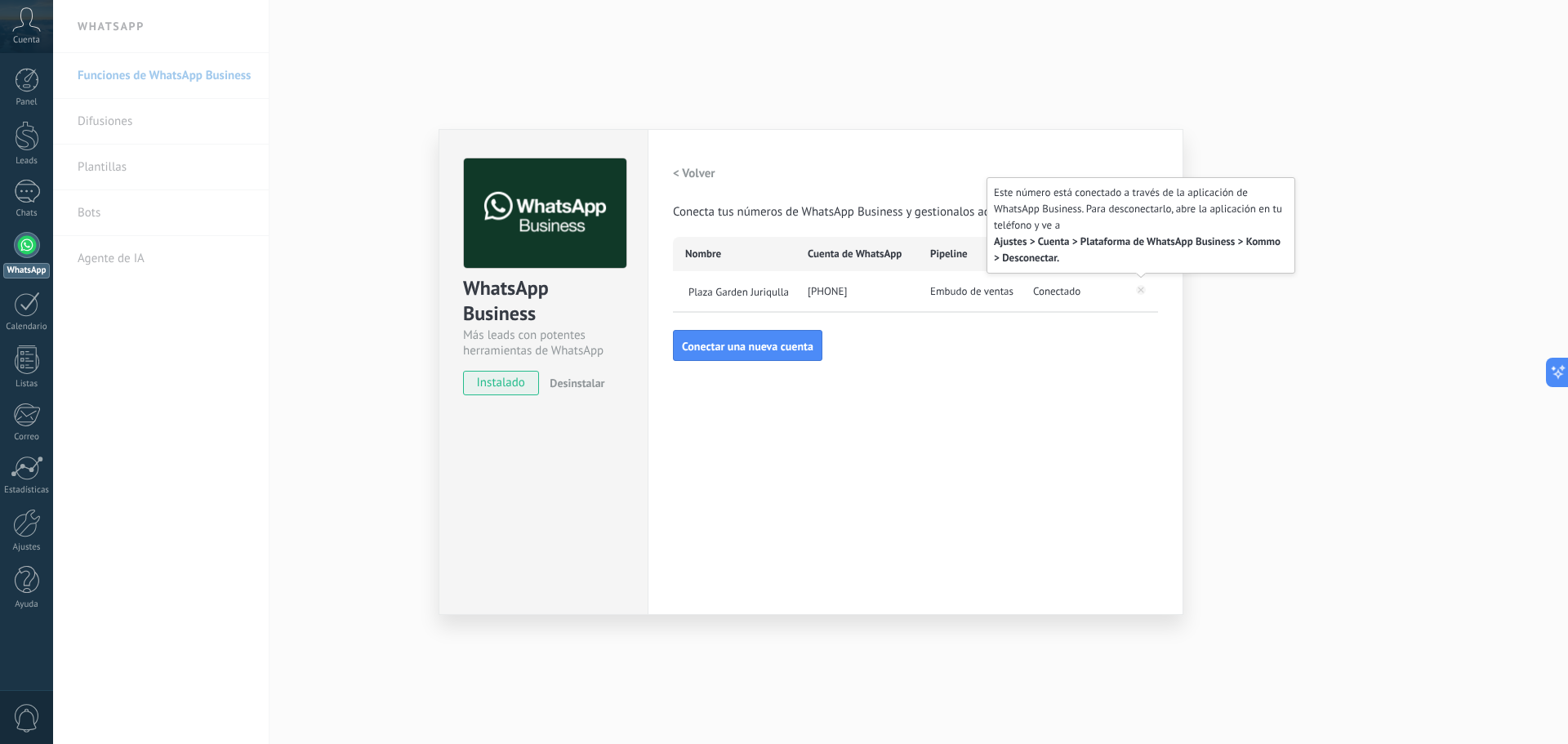click 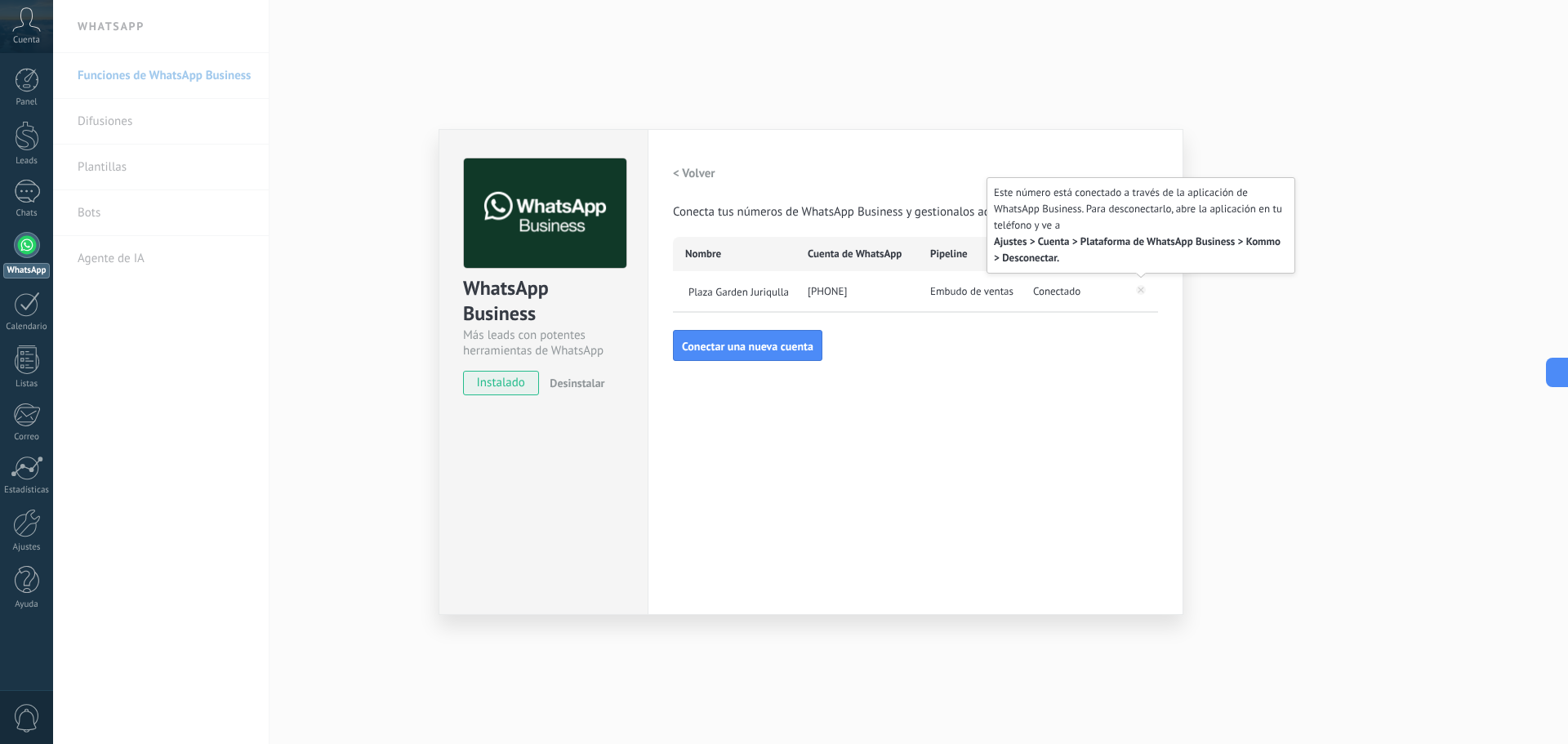 click 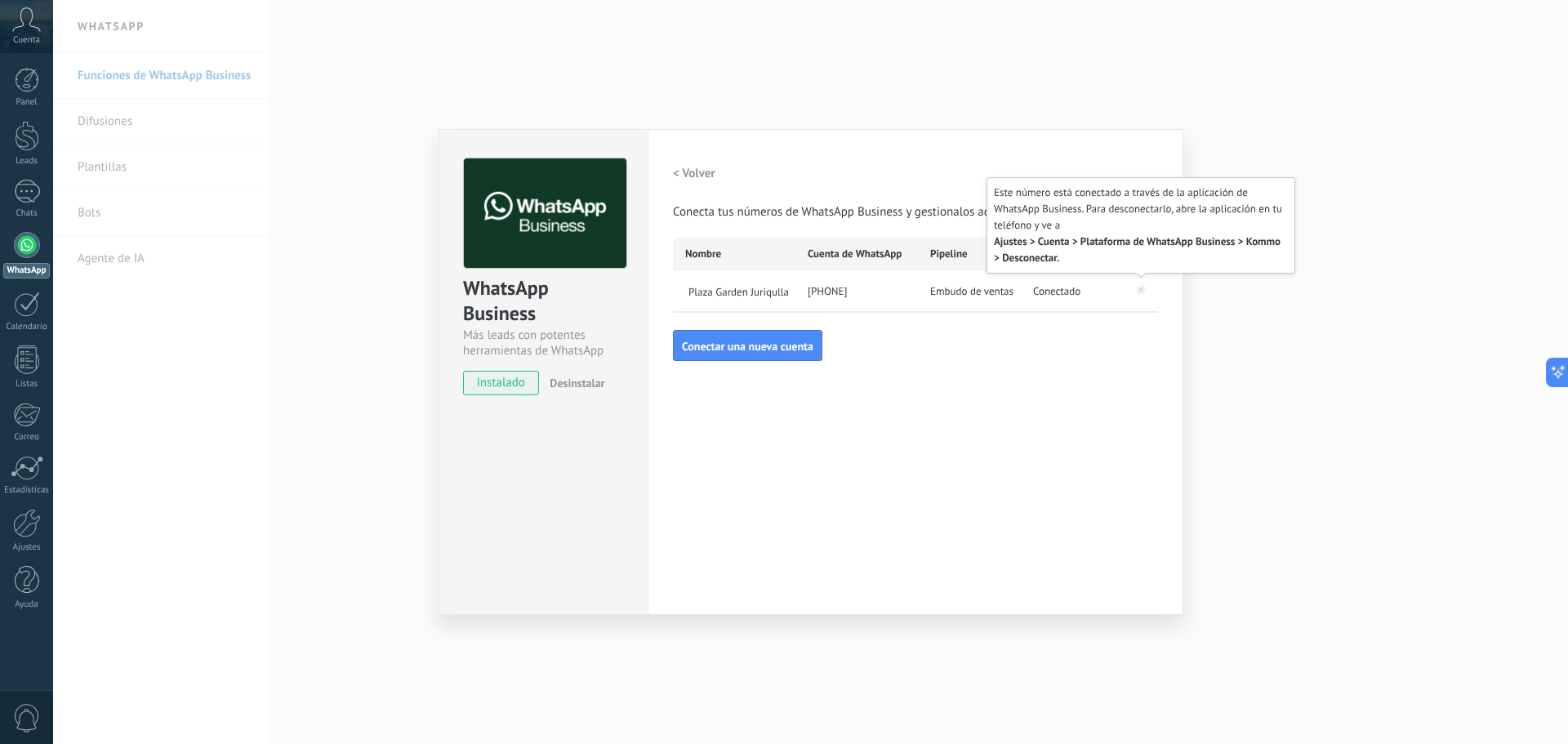 click 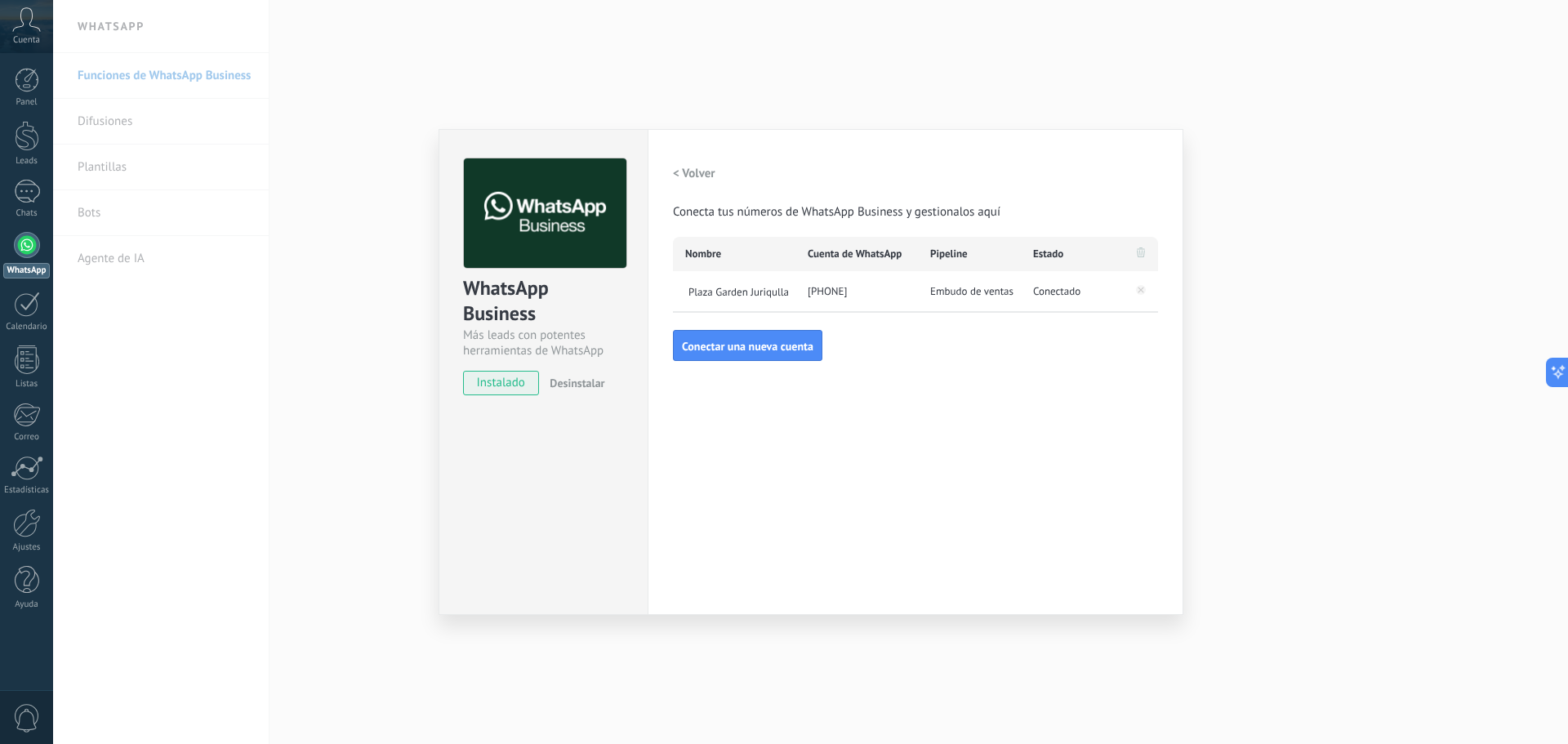 click on "Configuraciones Autorizaciones This tab logs the users who have granted integration access to this account. If you want to to remove a user's ability to send requests to the account on behalf of this integration, you can revoke access. If access is revoked from all users, the integration will stop working. This app is installed, but no one has given it access yet. WhatsApp Cloud API más _:  Guardar < Volver Conecta tus números de WhatsApp Business y gestionalos aquí Nombre Cuenta de WhatsApp Pipeline Estado Plaza Garden Juriqulla +52 1 55 6581 5964 Embudo de ventas Conectado Conectar una nueva cuenta" at bounding box center (915, 372) 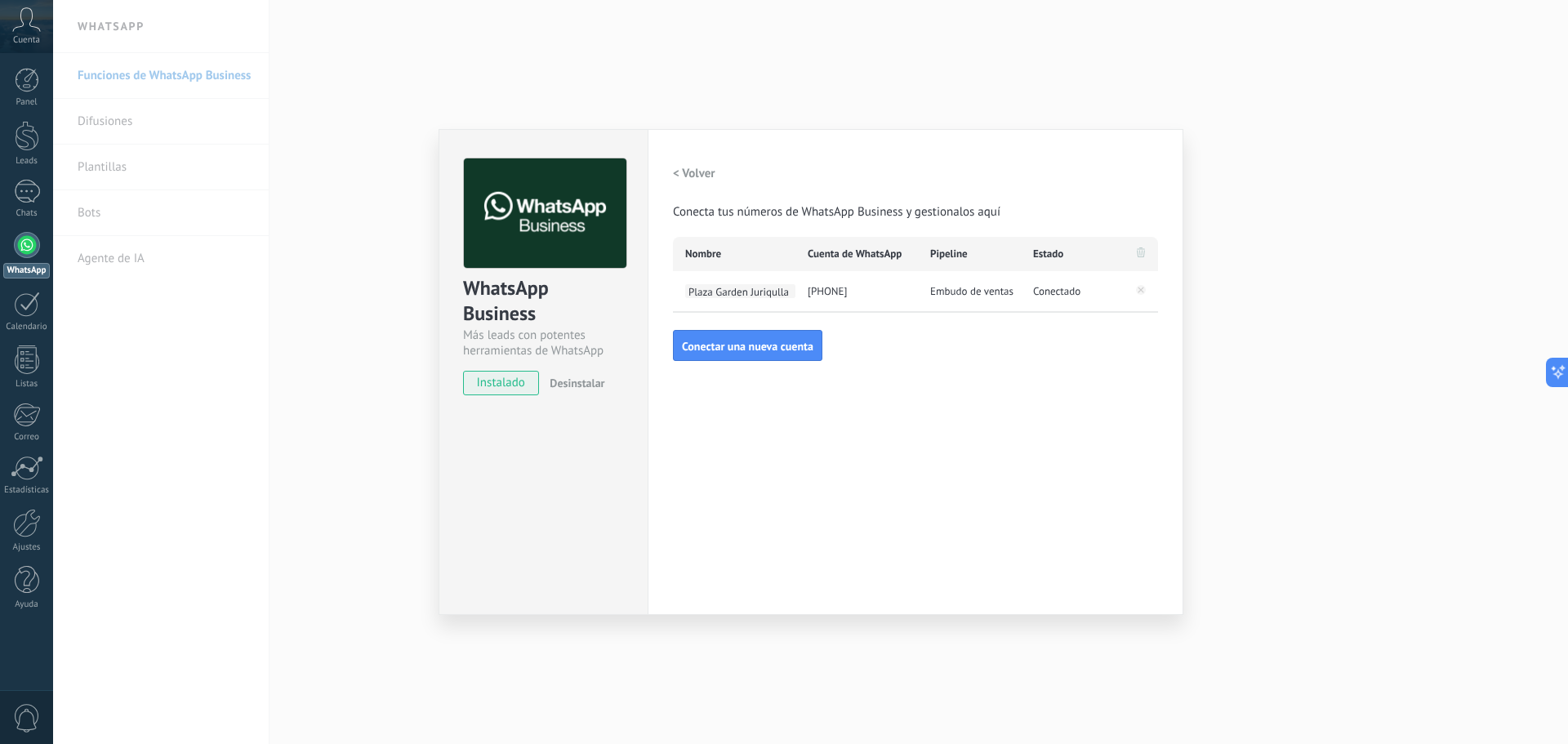click on "Plaza Garden Juriqulla" at bounding box center (740, 291) 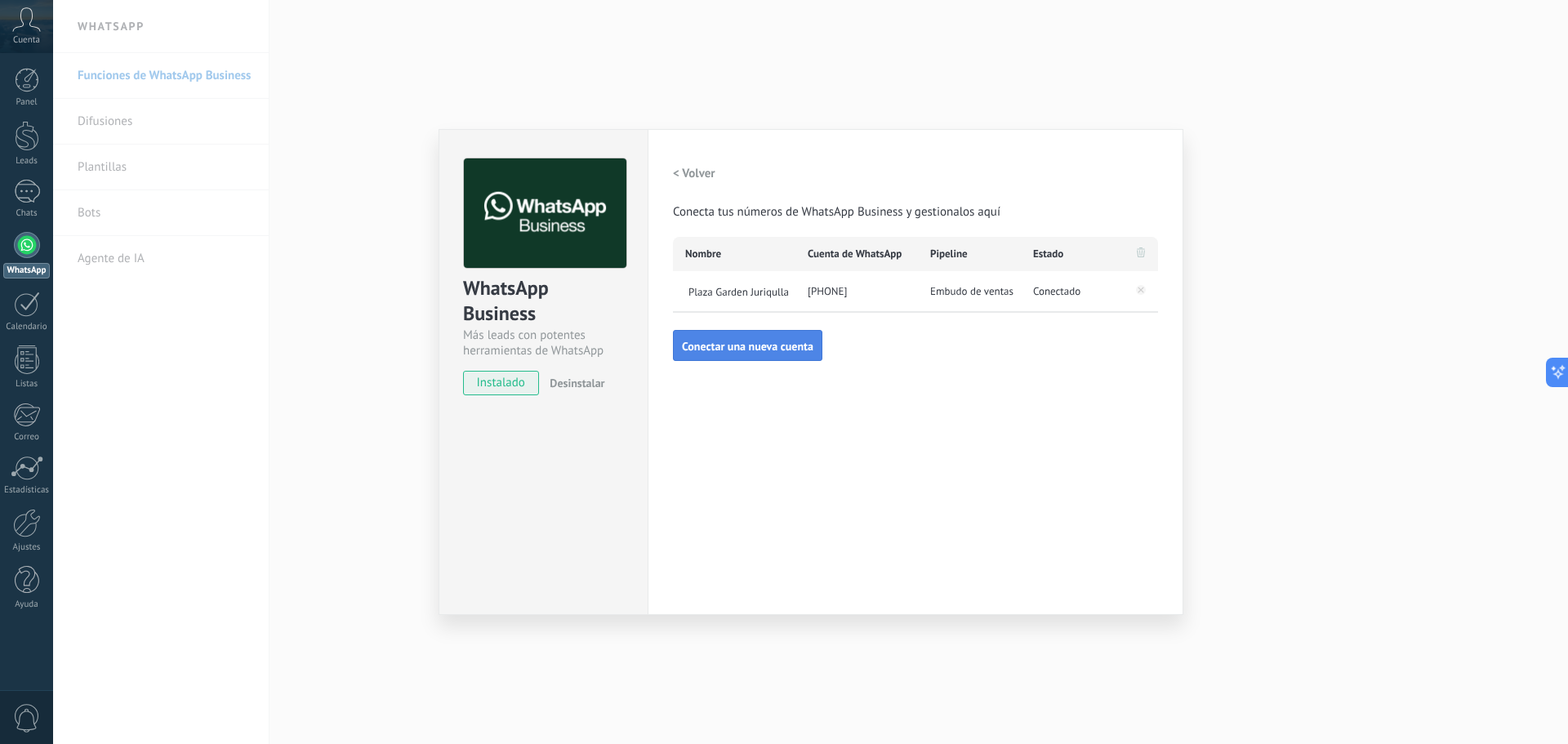 click on "Conectar una nueva cuenta" at bounding box center (747, 346) 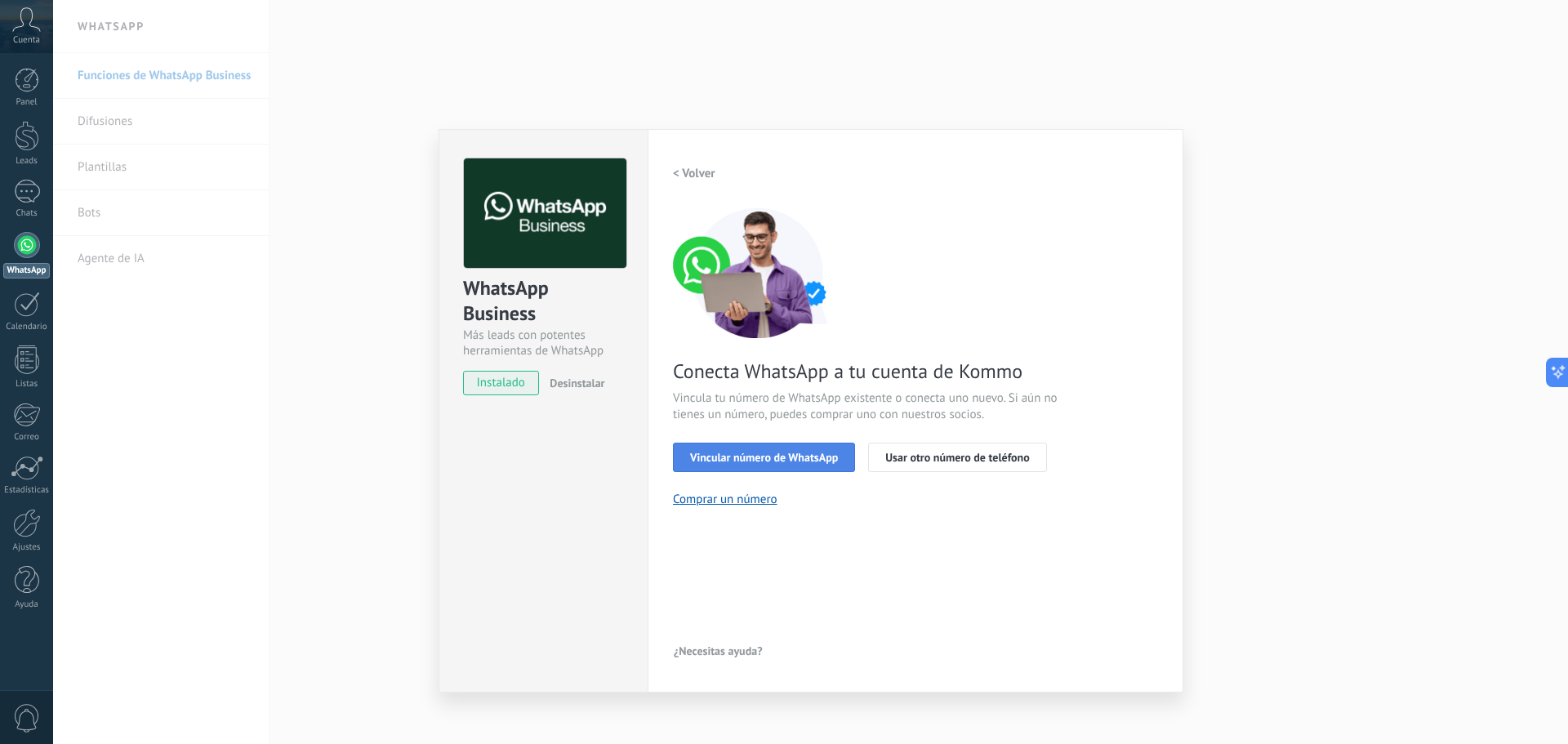click on "Vincular número de WhatsApp" at bounding box center [764, 457] 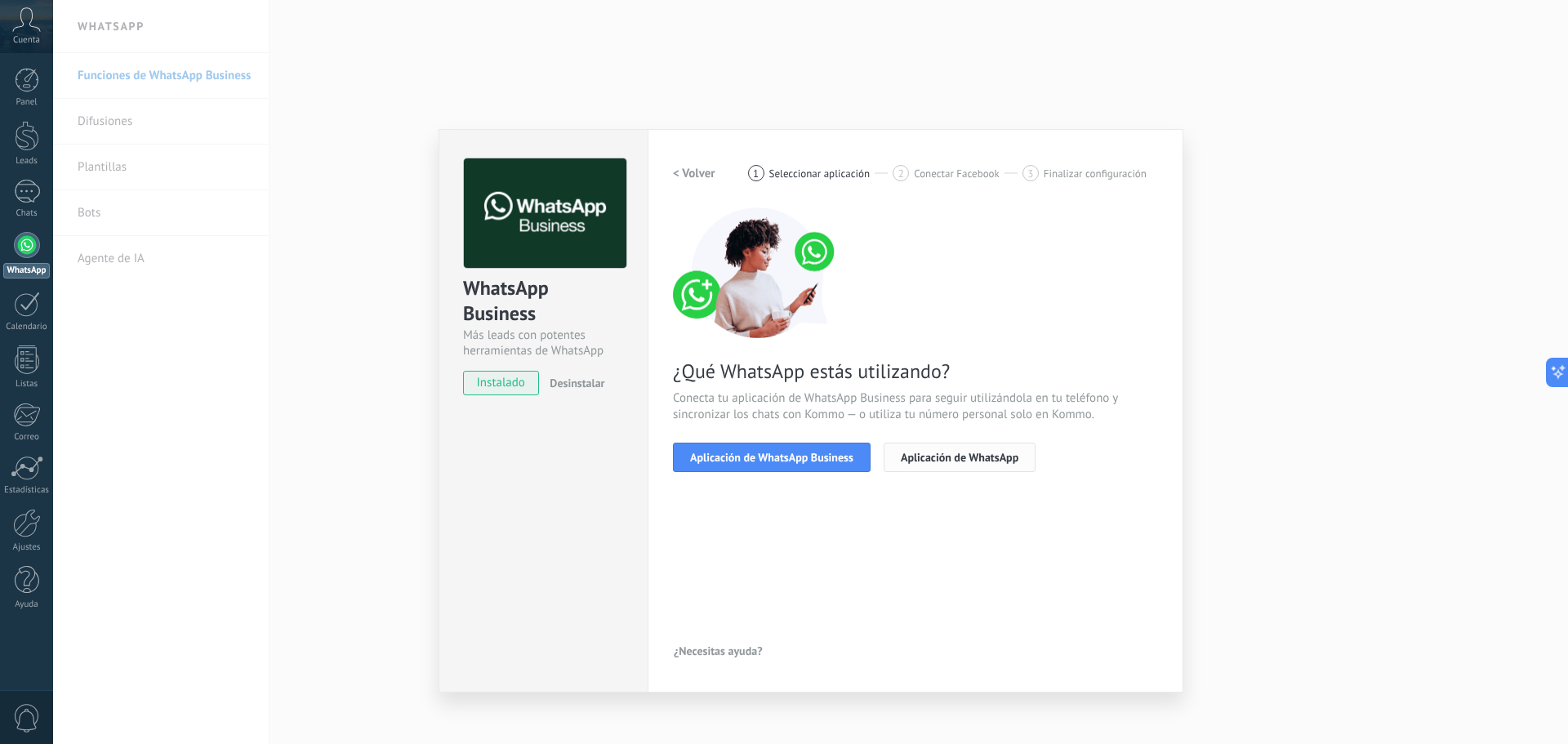 click on "Aplicación de WhatsApp" at bounding box center (960, 457) 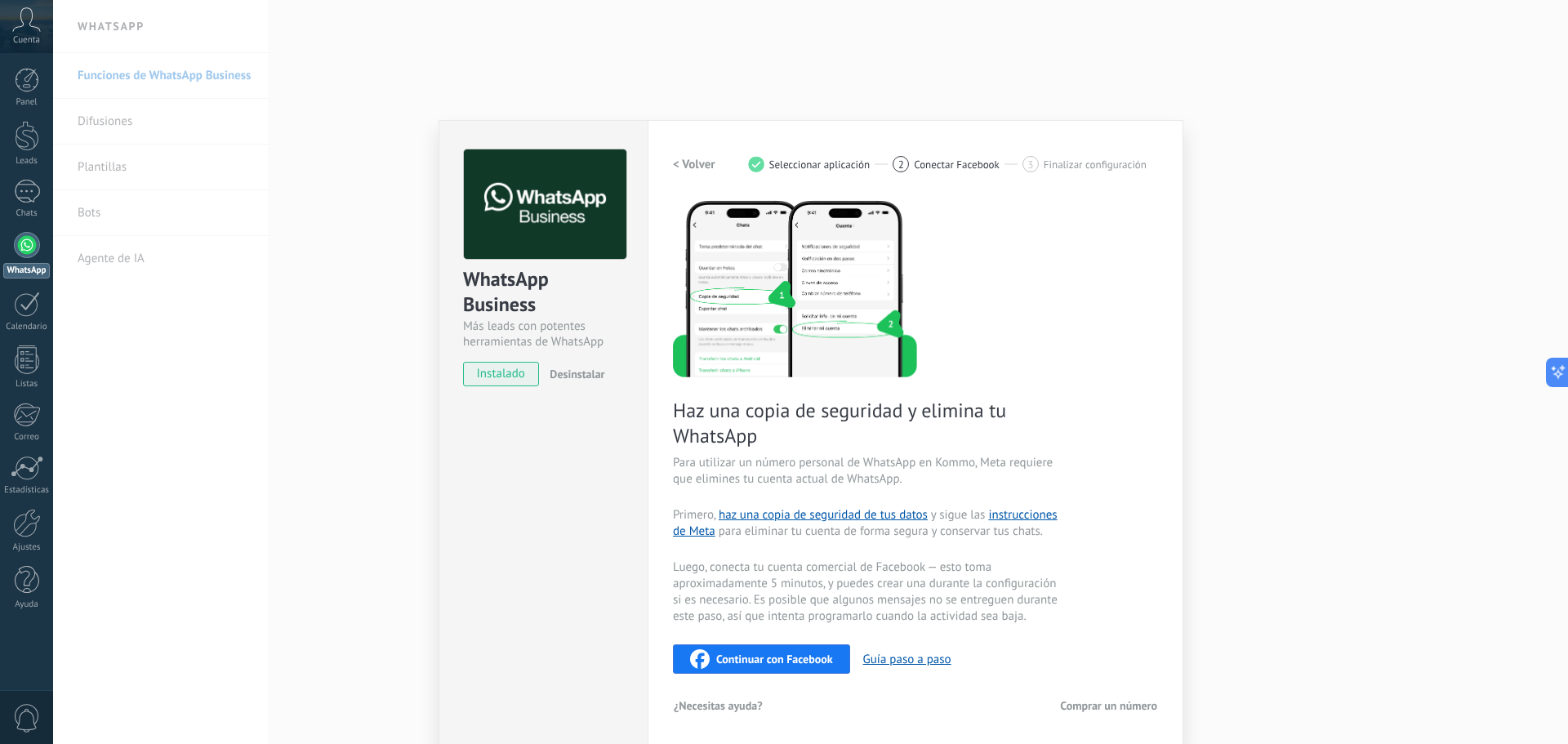 scroll, scrollTop: 11, scrollLeft: 0, axis: vertical 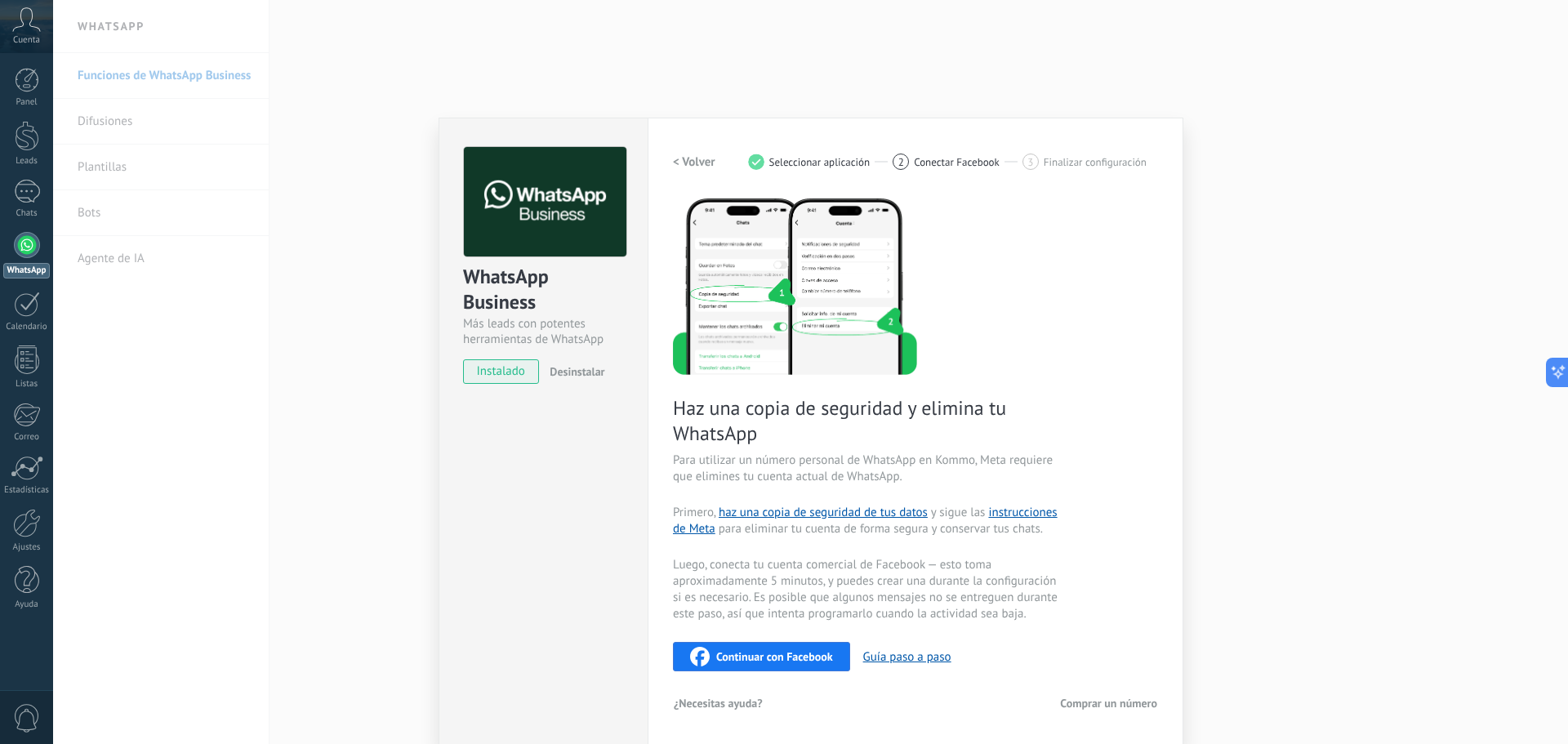 click on "< Volver" at bounding box center [694, 162] 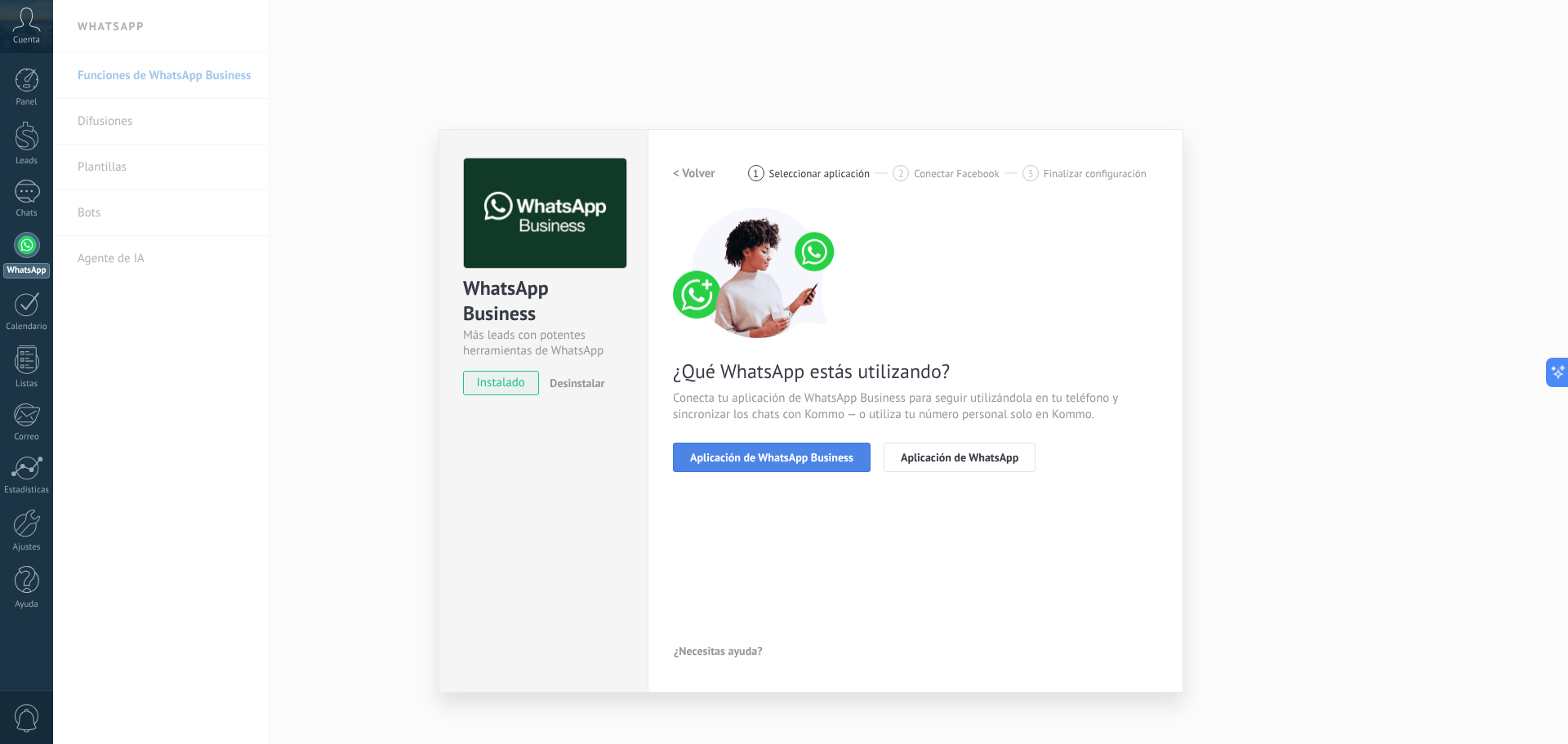 click on "Aplicación de WhatsApp Business" at bounding box center [772, 457] 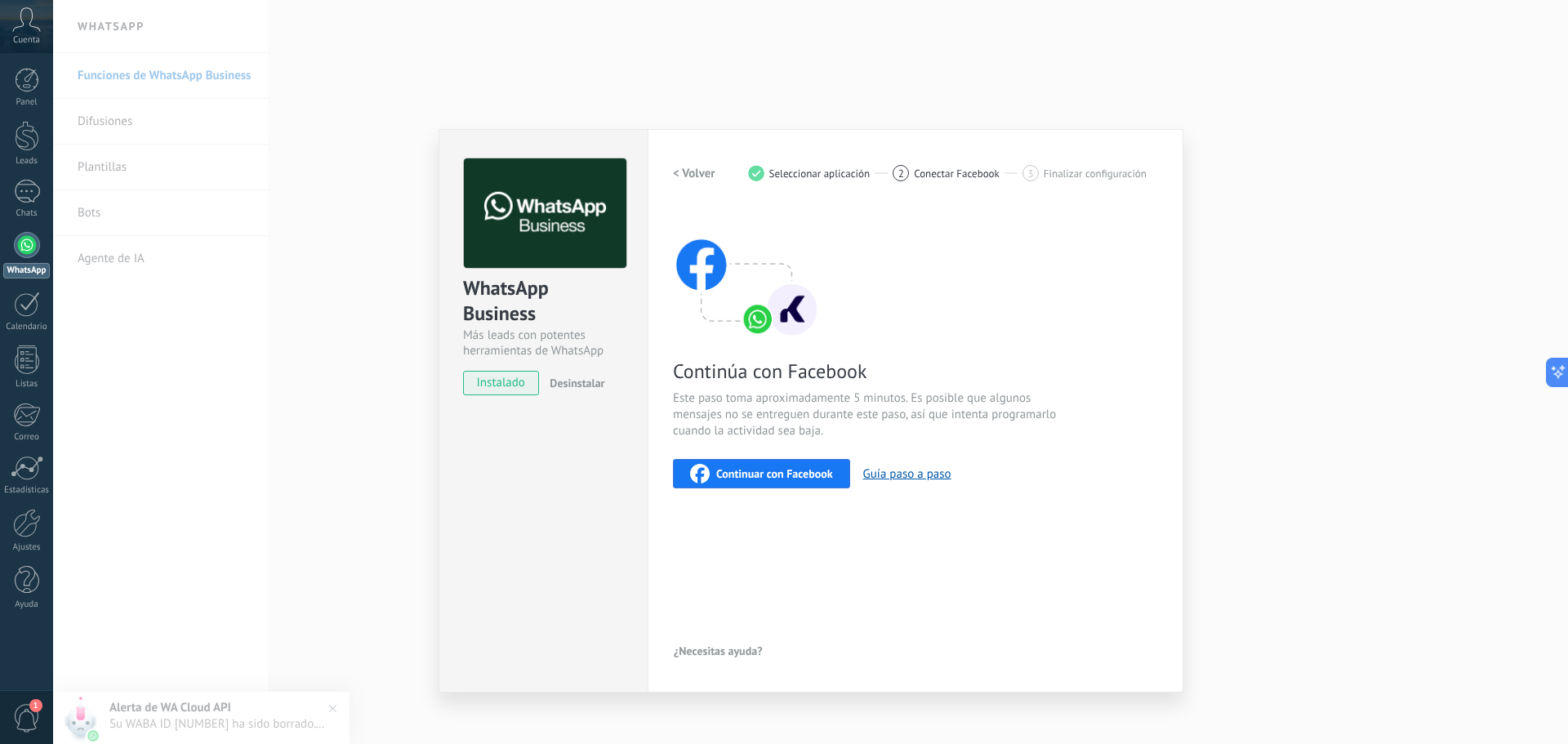 click on "Continuar con Facebook" at bounding box center [774, 474] 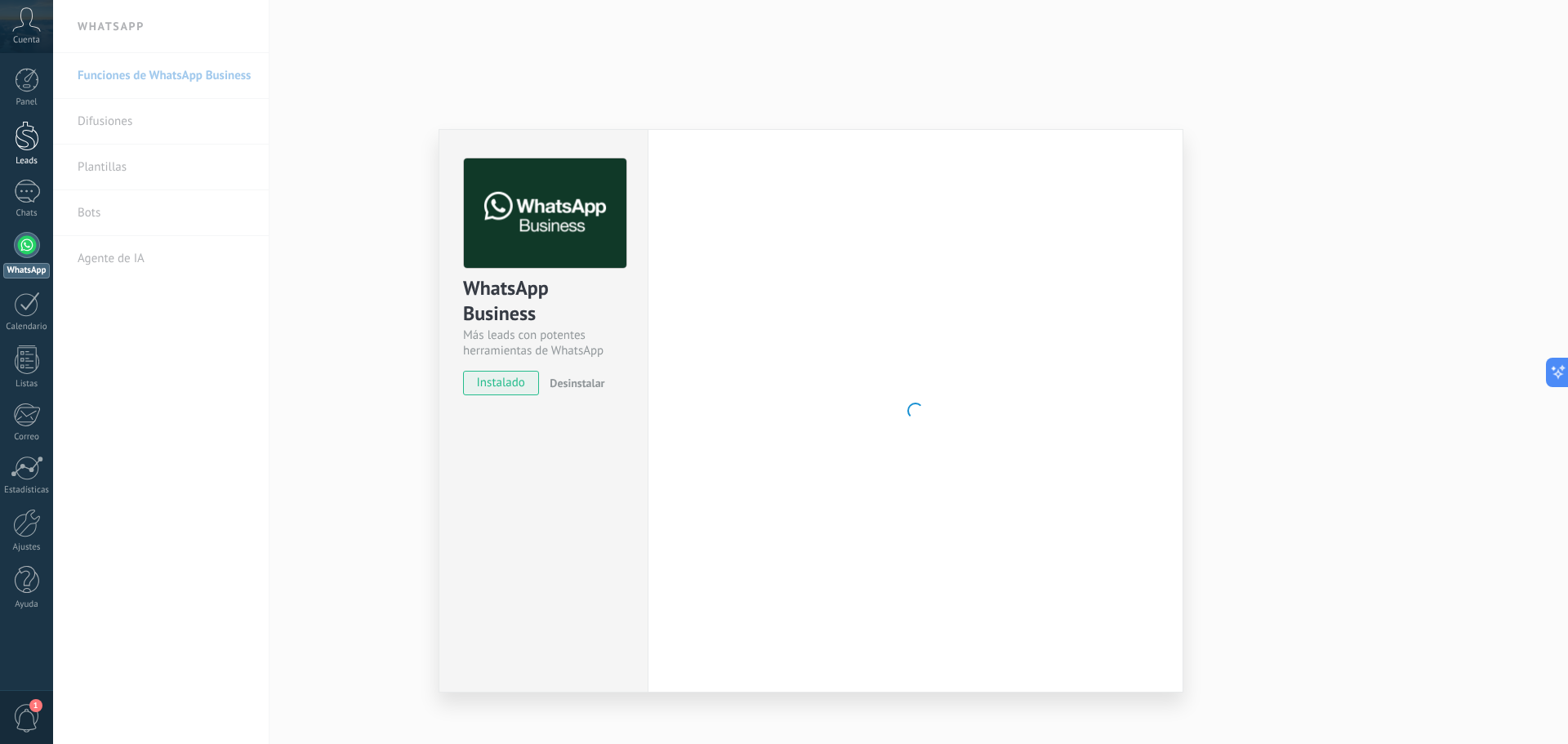 click at bounding box center [27, 136] 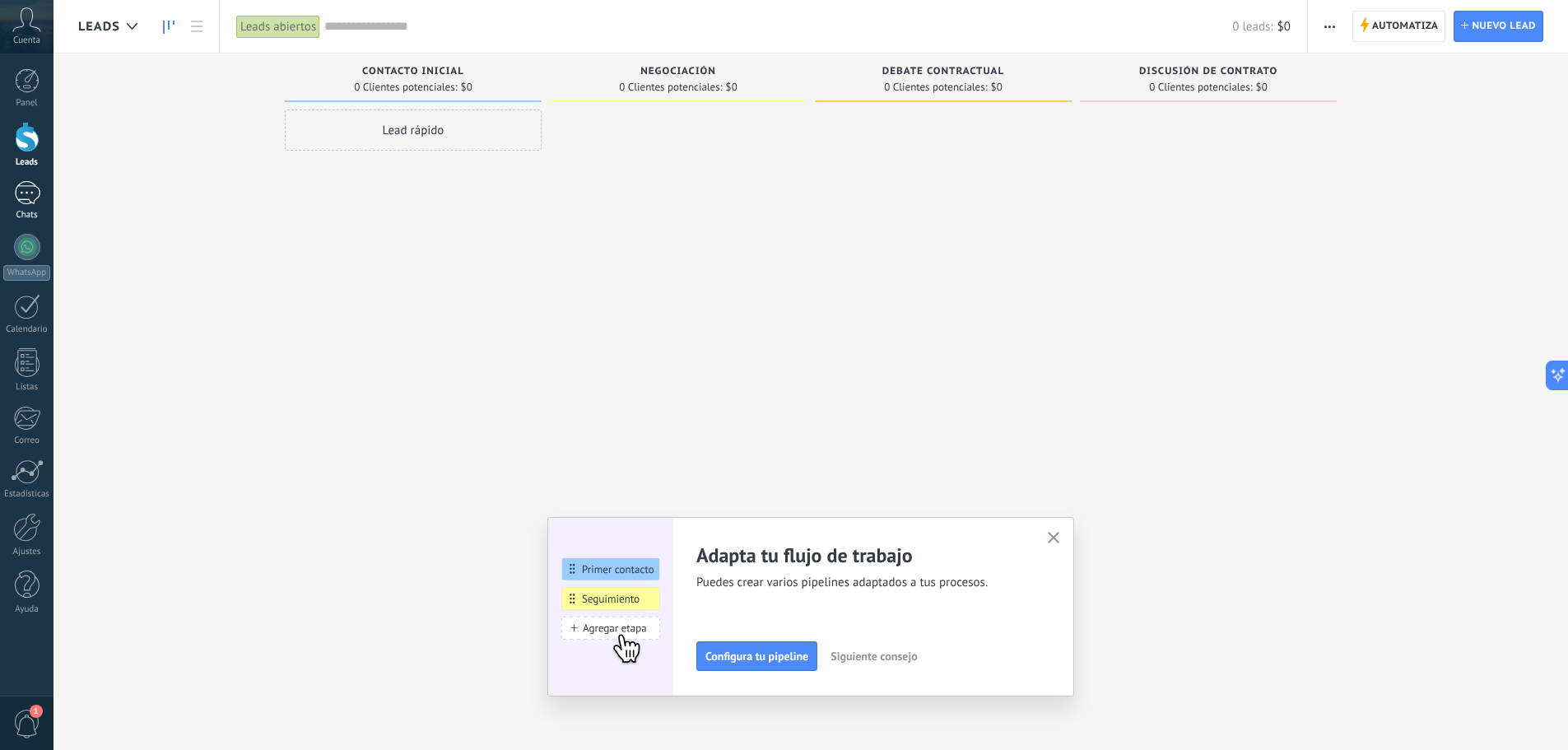click at bounding box center (27, 193) 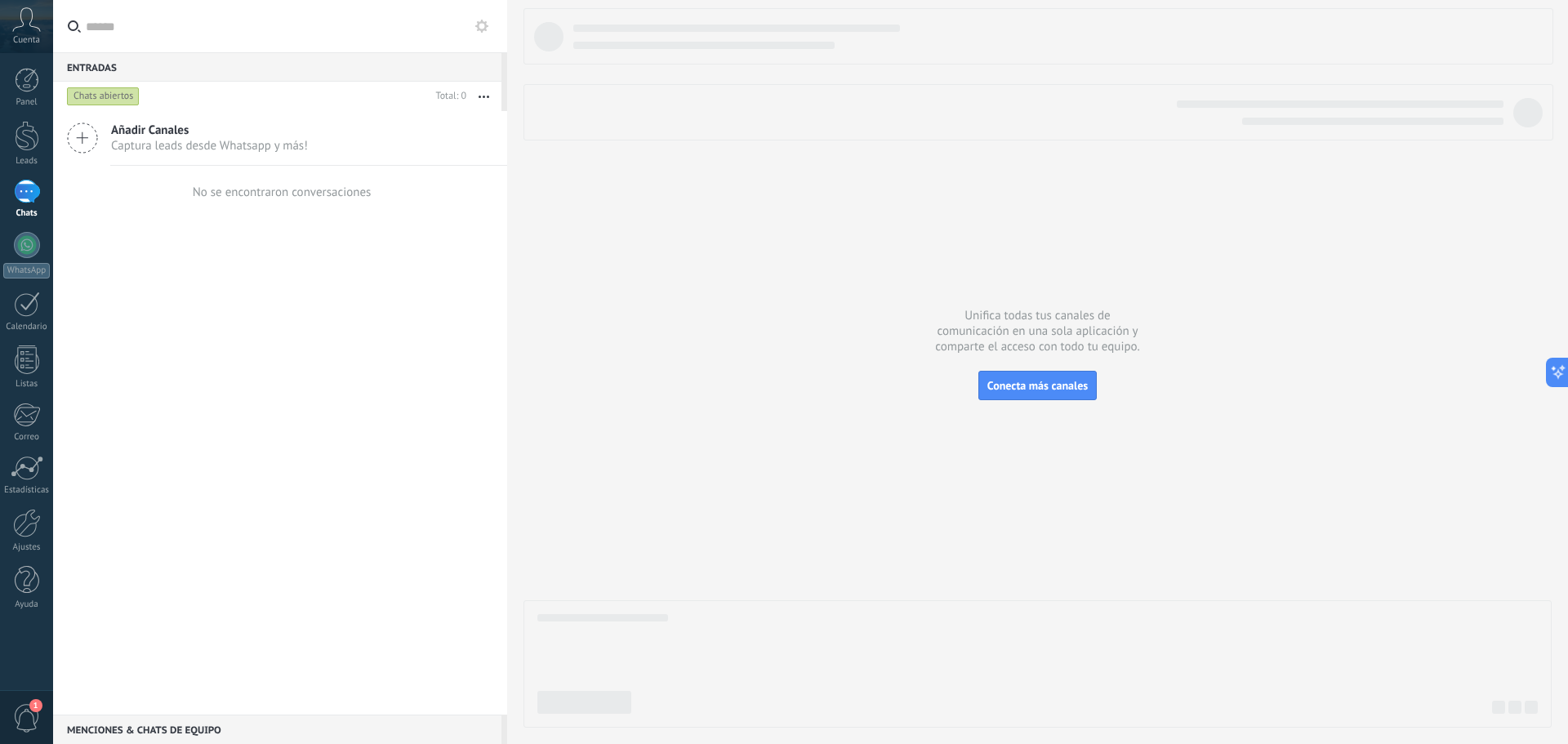 click on "Chats abiertos" at bounding box center [103, 96] 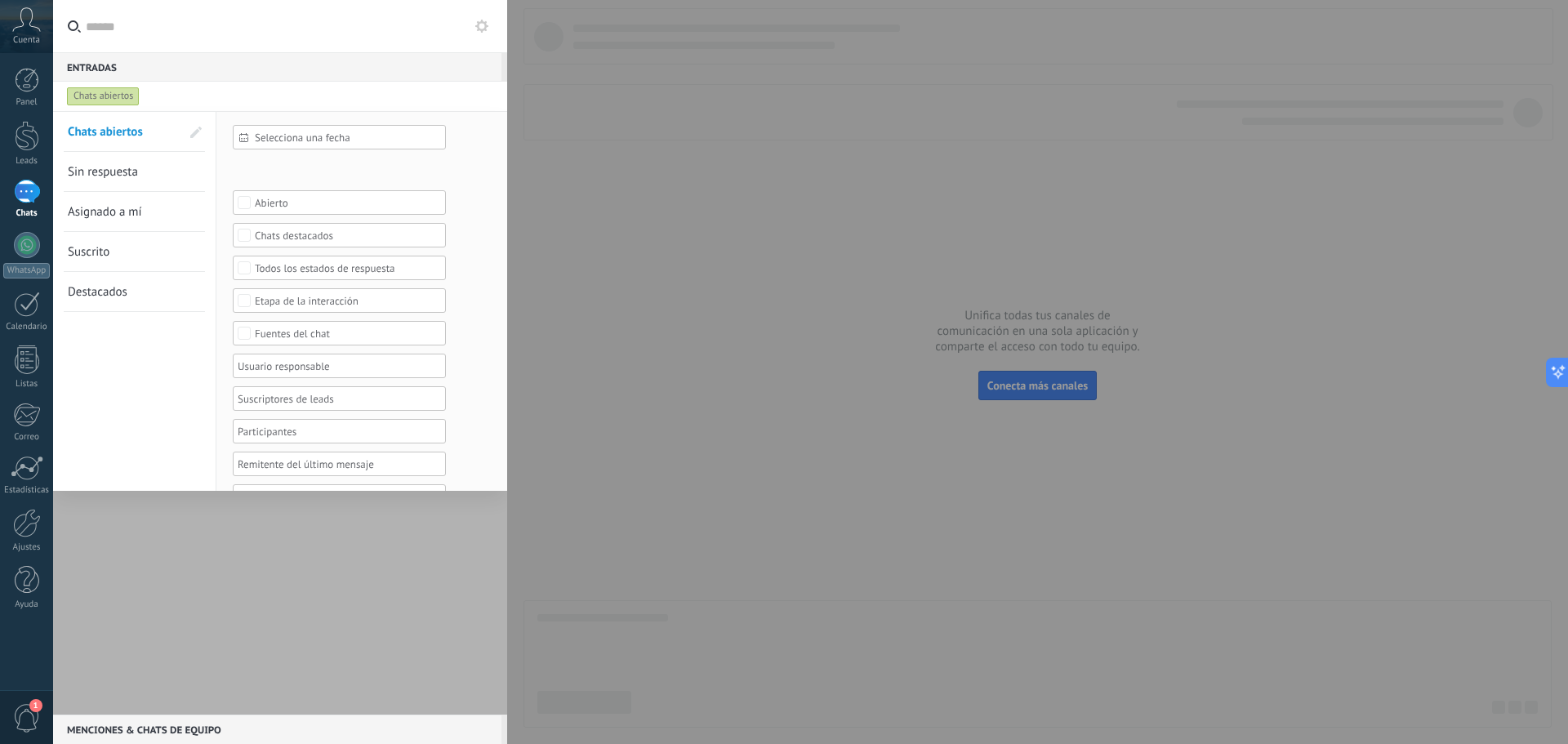click on "Chats abiertos" at bounding box center (103, 96) 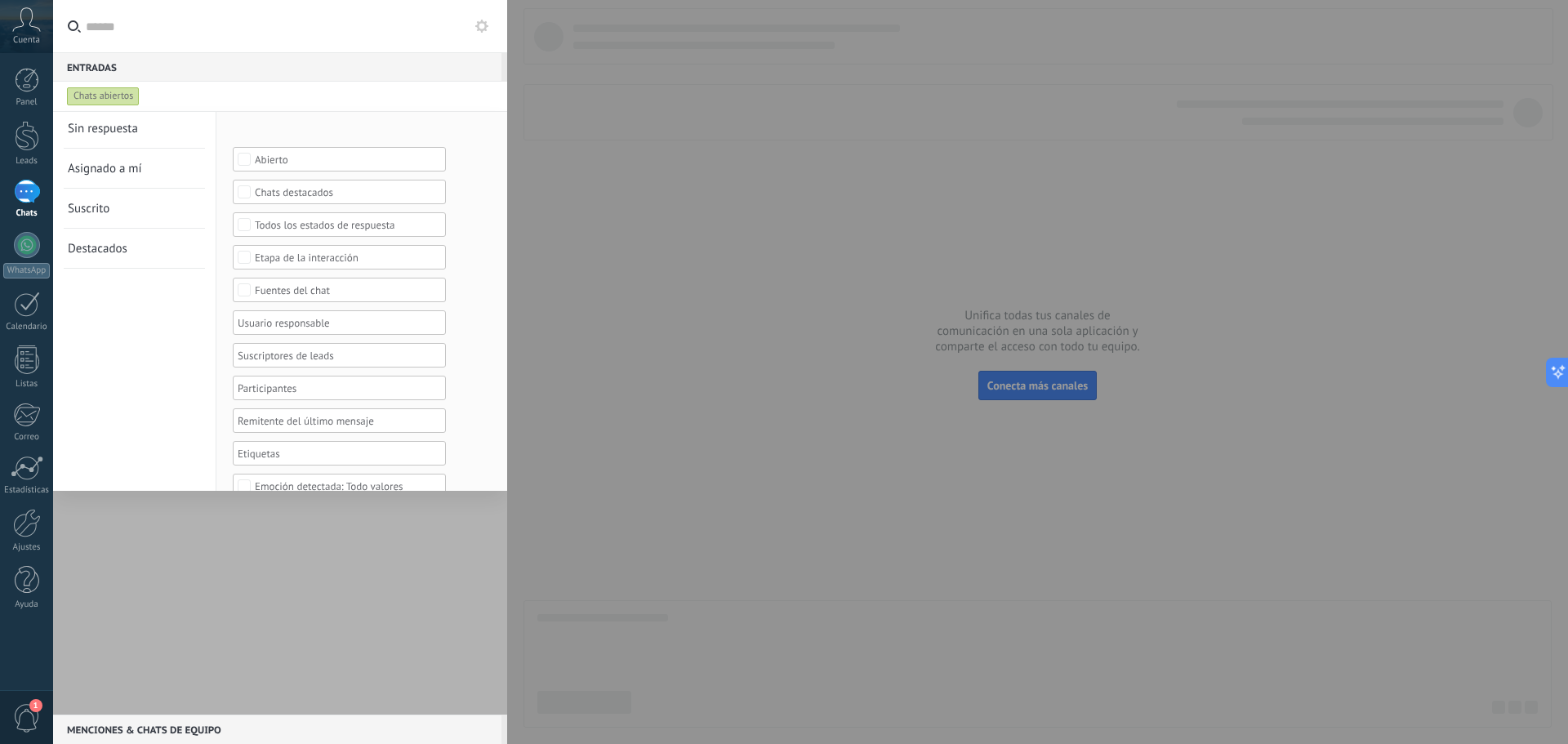 scroll, scrollTop: 67, scrollLeft: 0, axis: vertical 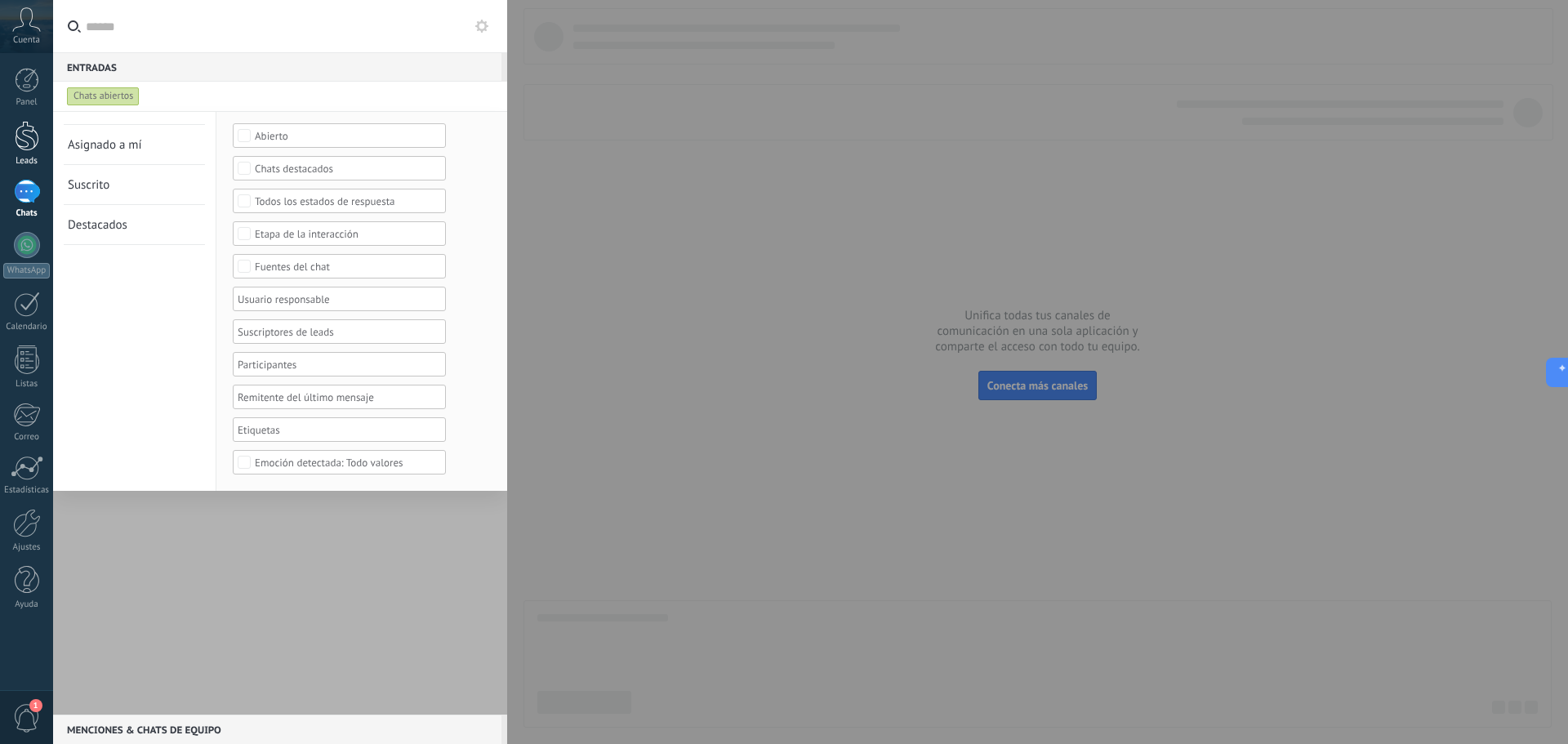 click at bounding box center [27, 136] 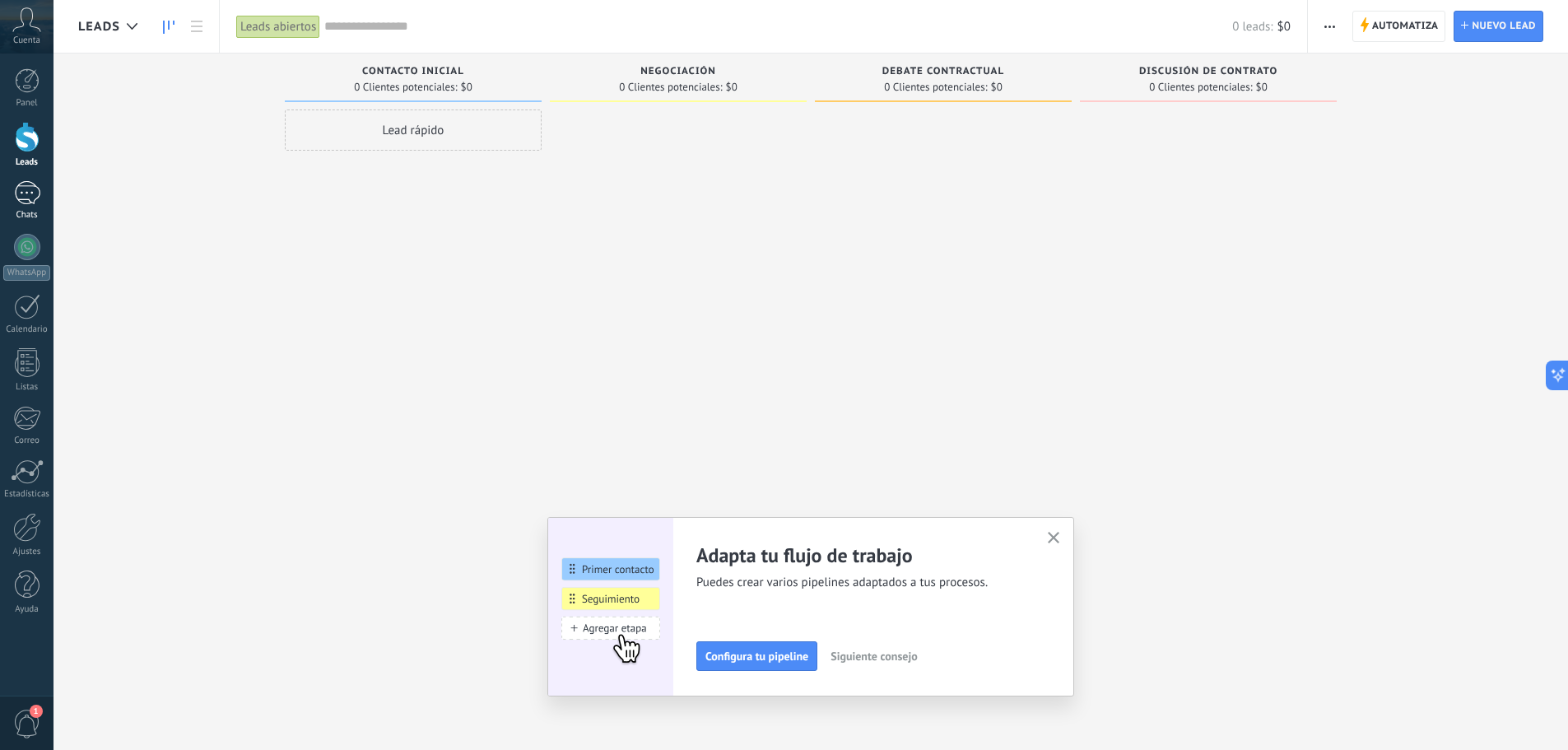 click at bounding box center [27, 193] 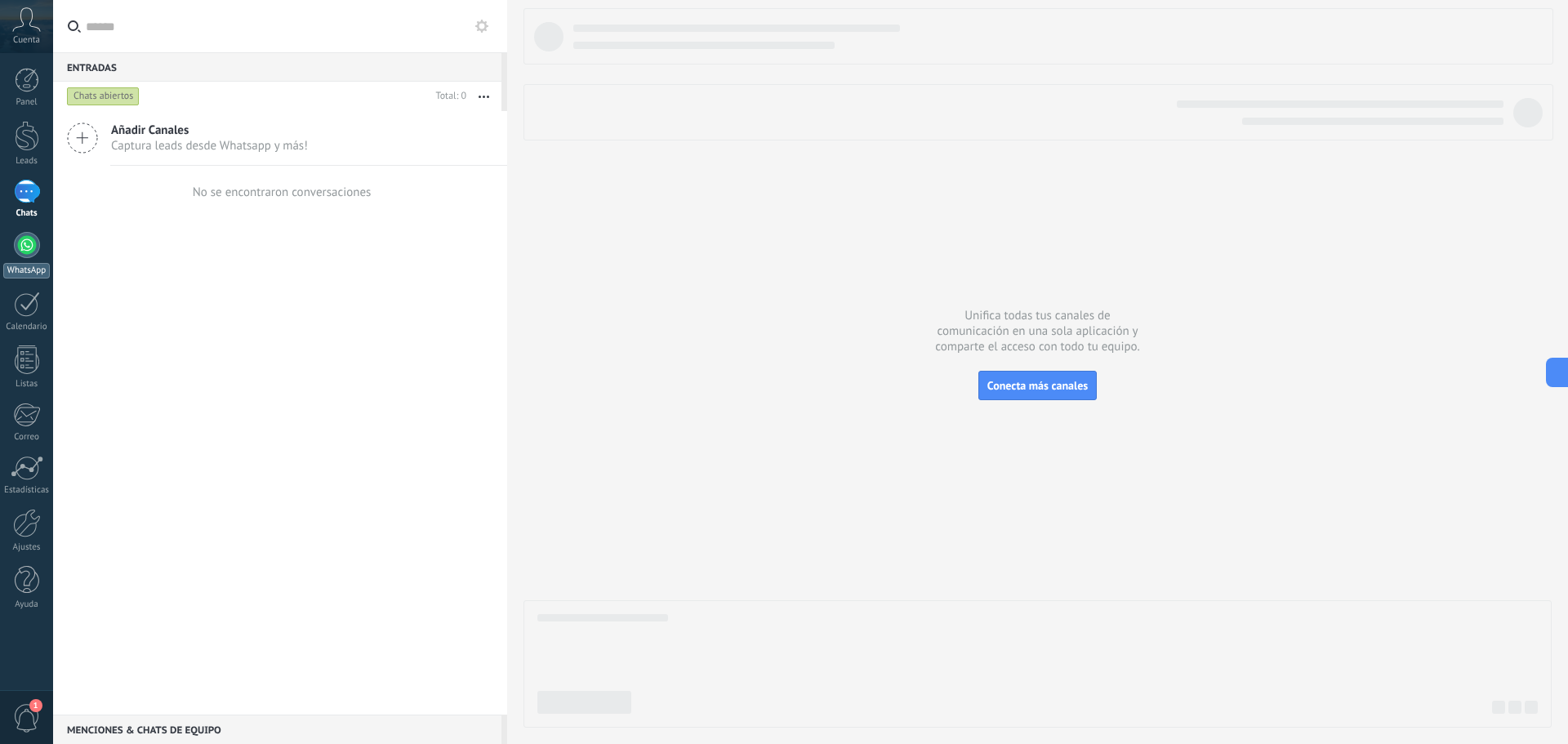 click at bounding box center [27, 245] 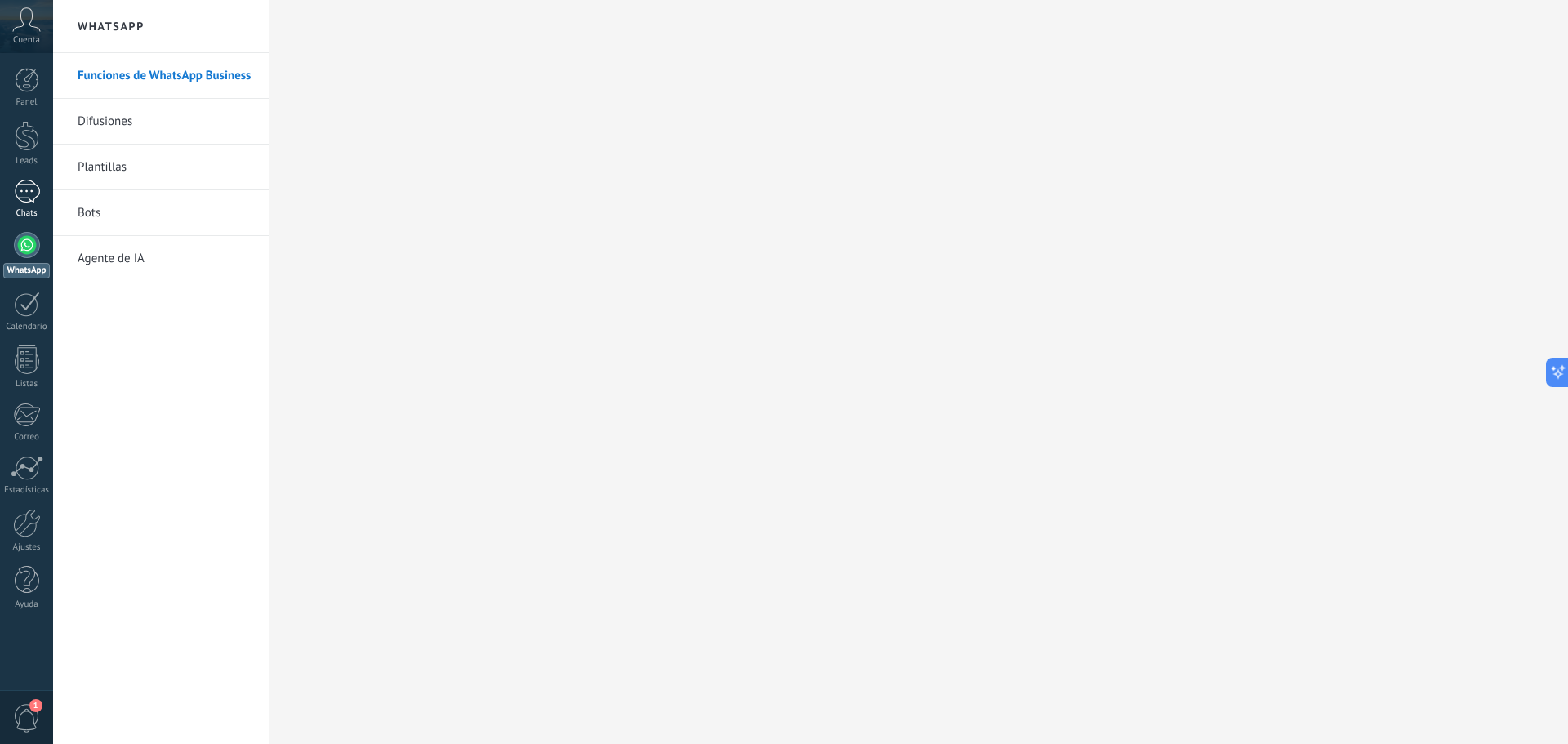 click at bounding box center (27, 191) 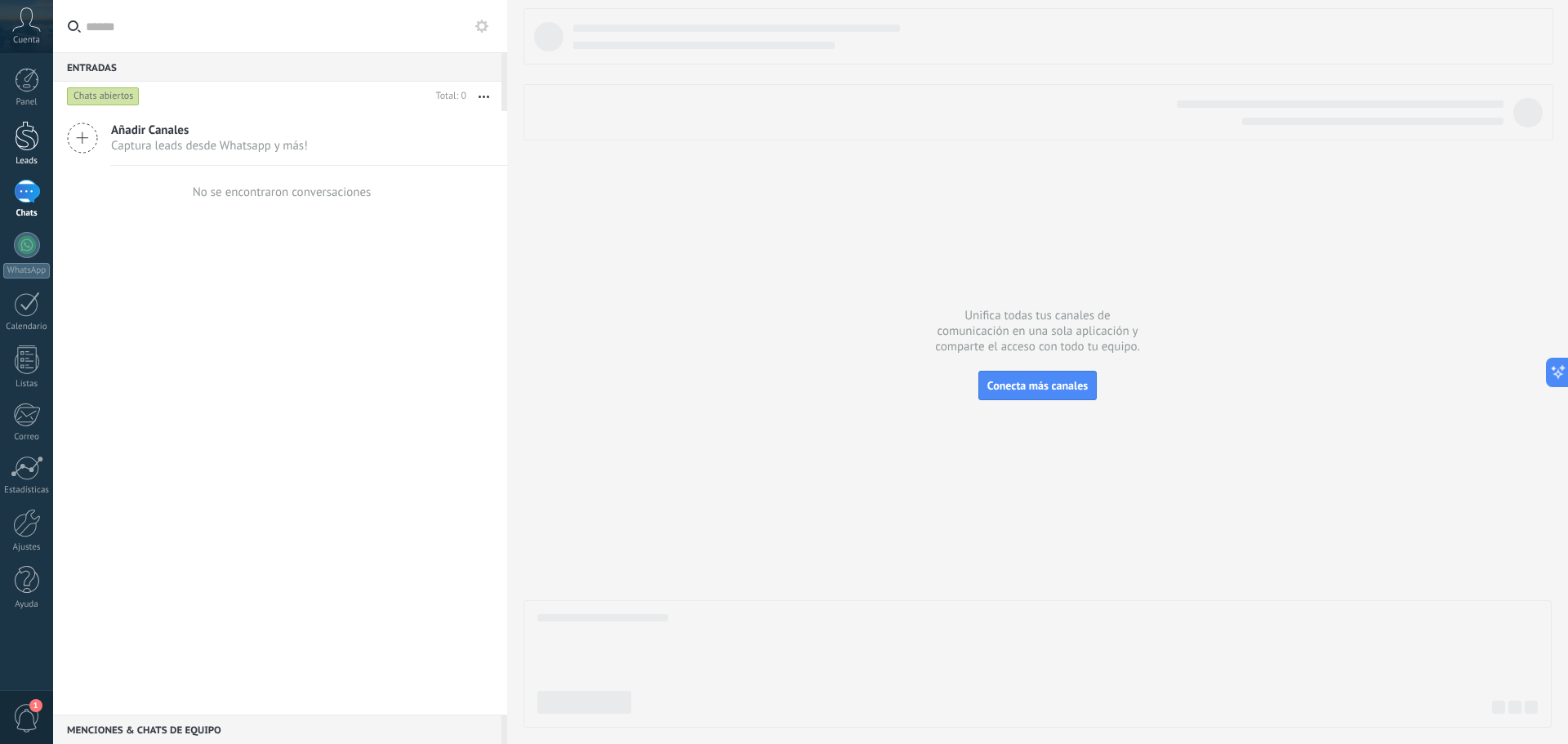 click at bounding box center [27, 136] 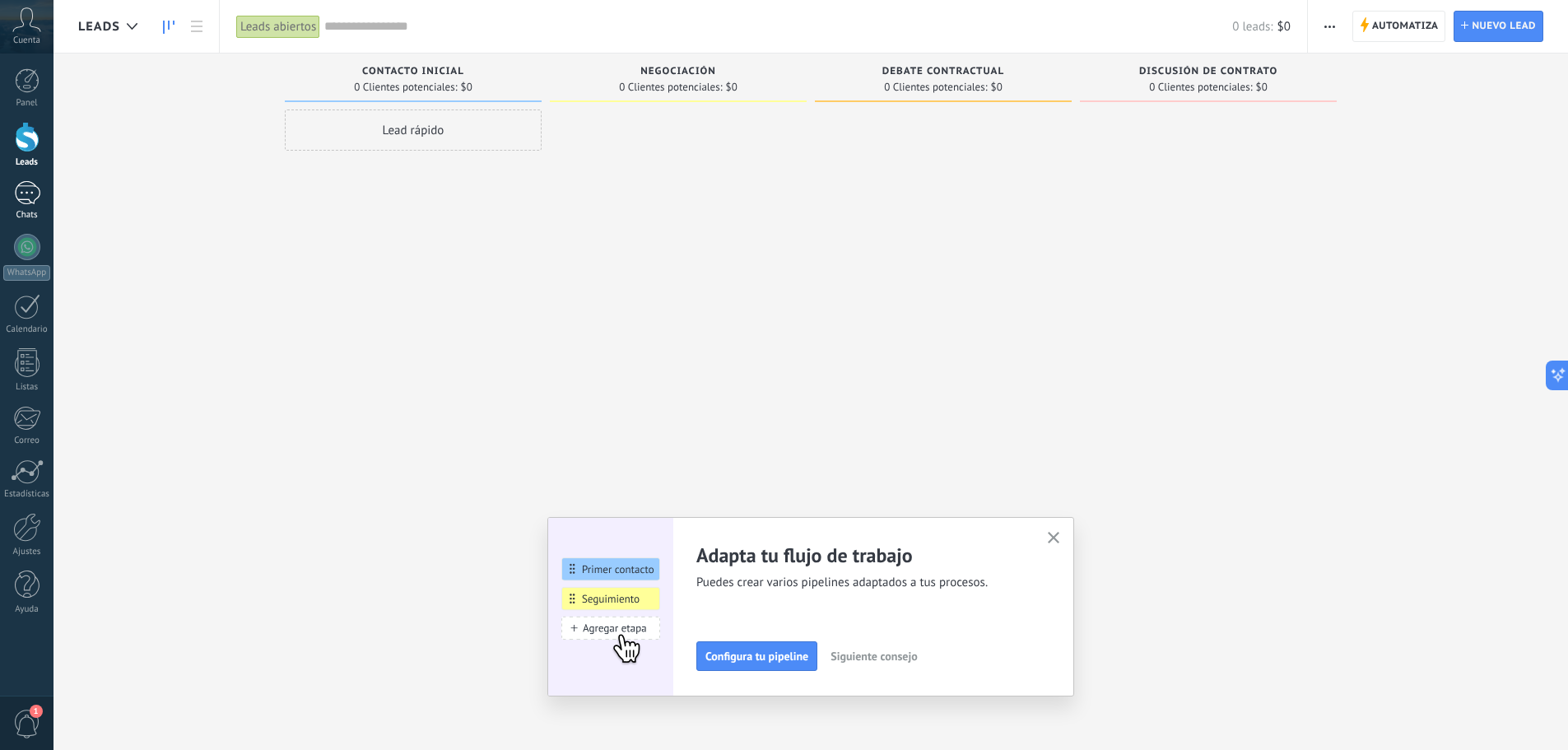 click at bounding box center [27, 193] 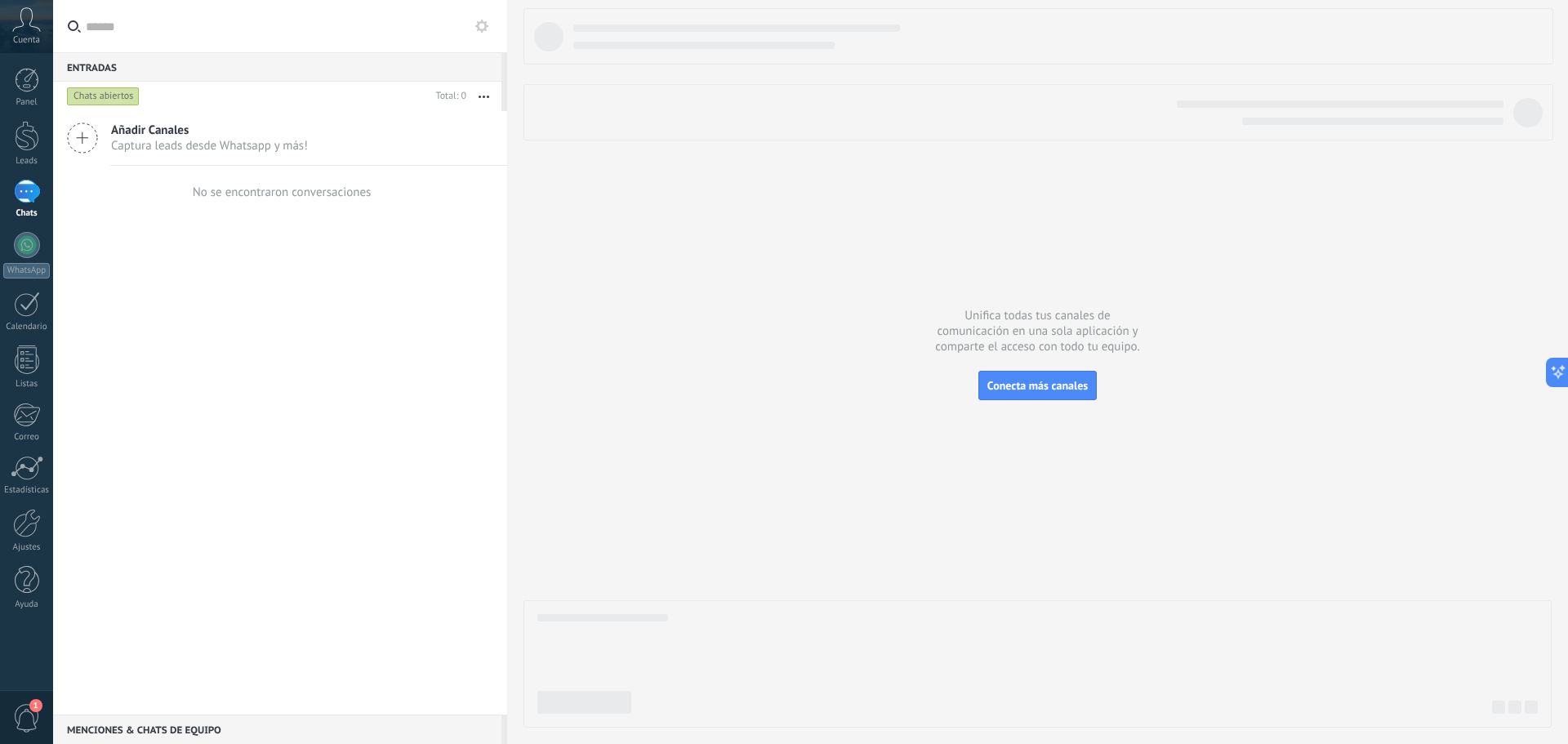 click at bounding box center (27, 191) 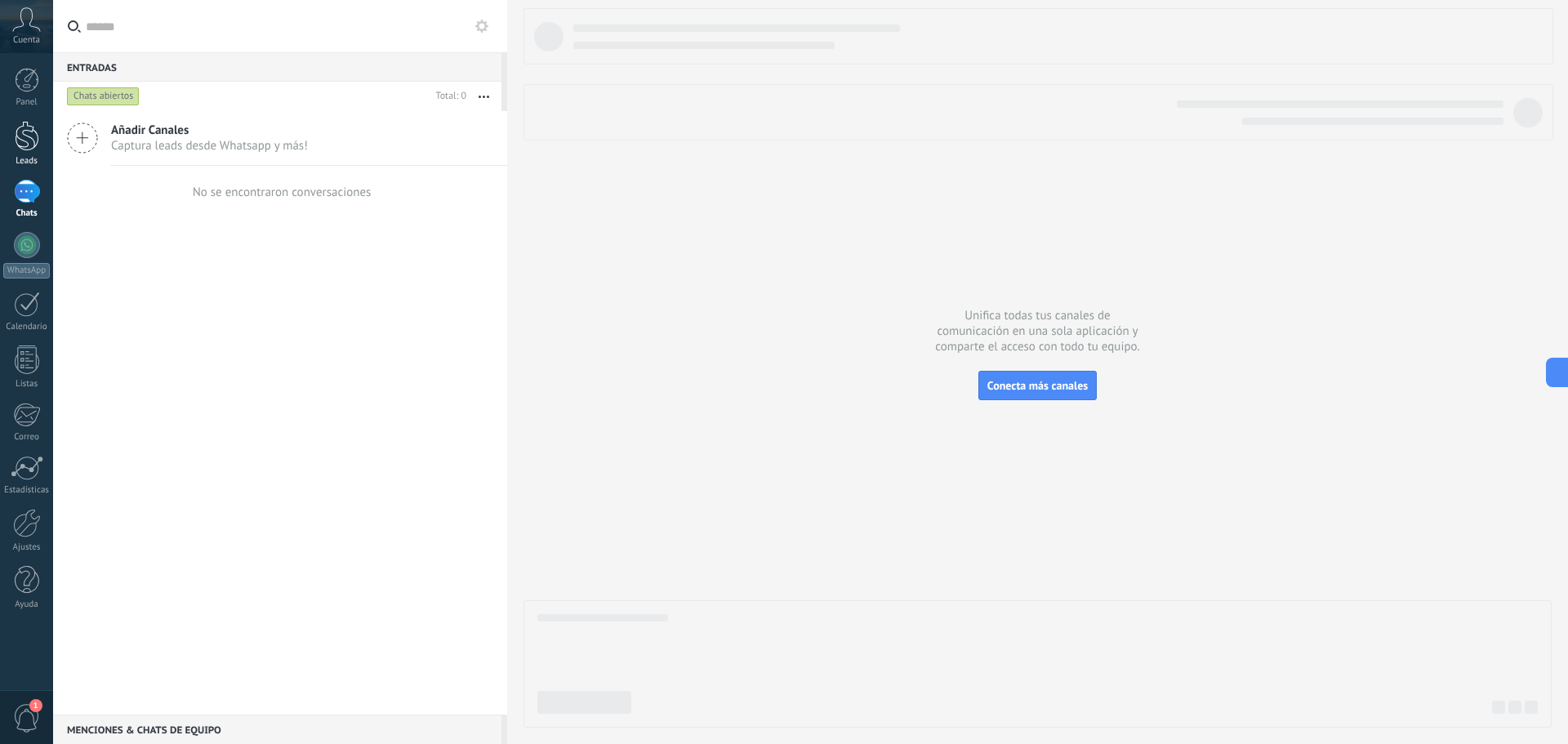 click at bounding box center [27, 136] 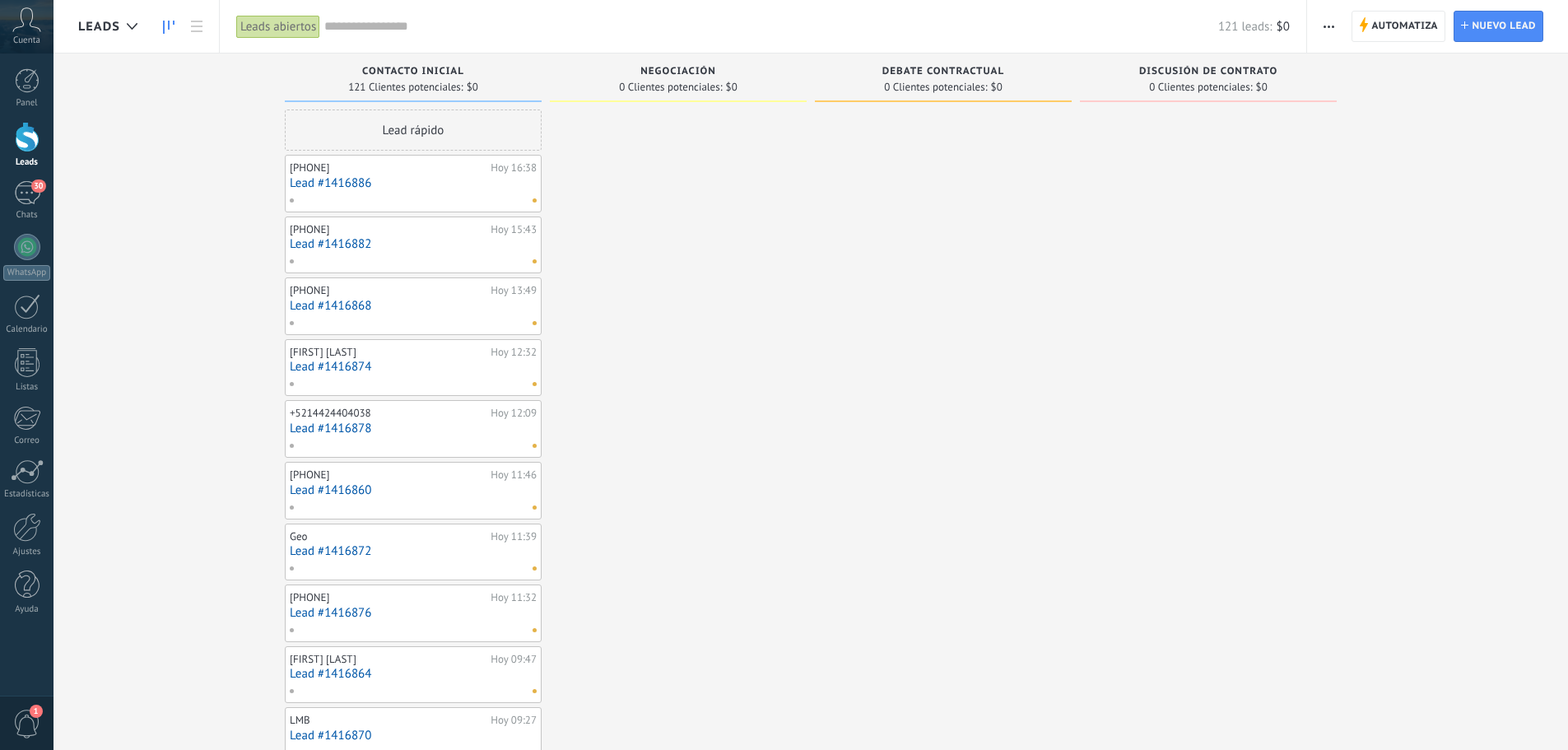 scroll, scrollTop: 0, scrollLeft: 0, axis: both 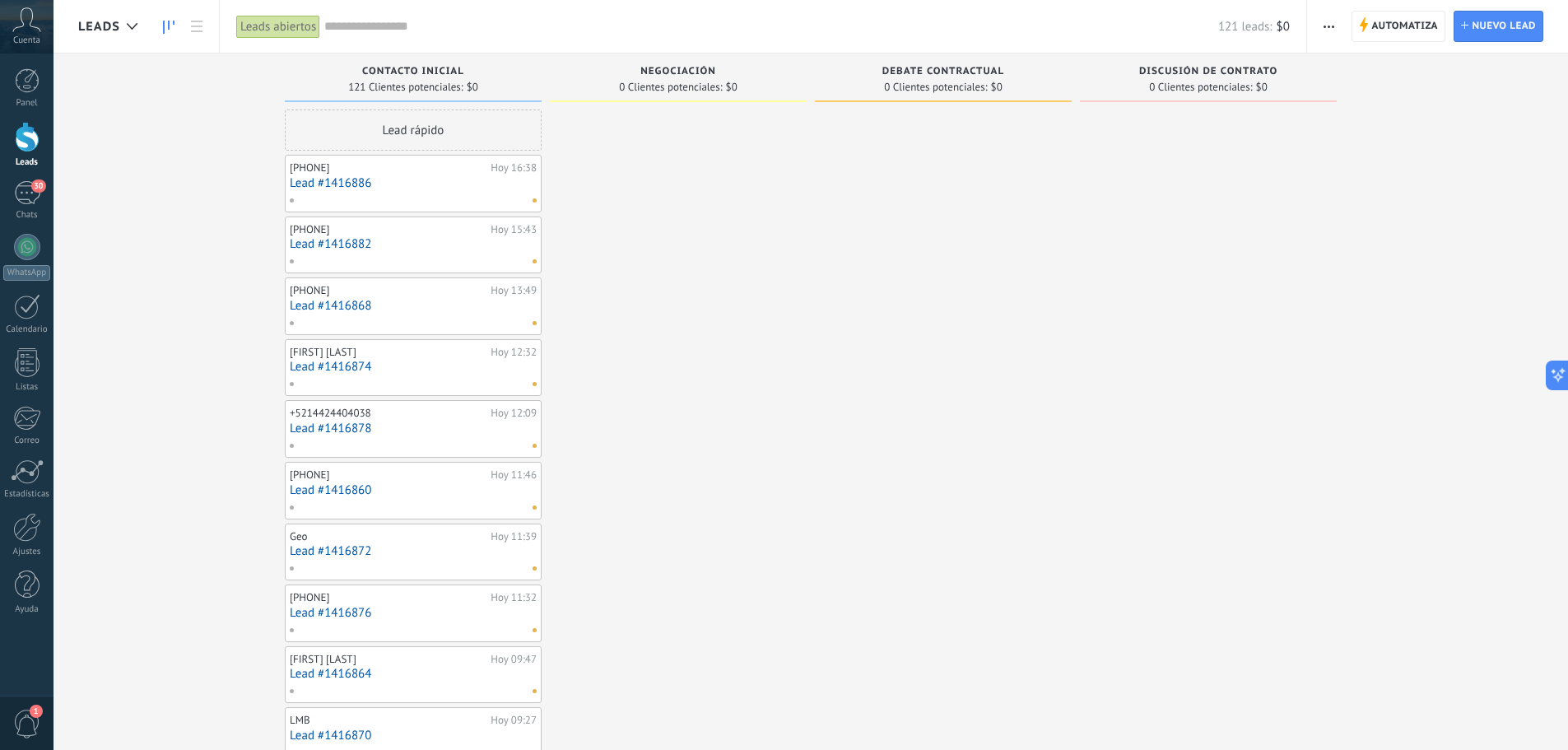 click on "Panel
Leads
30
Chats
WhatsApp
Clientes" at bounding box center (26, 350) 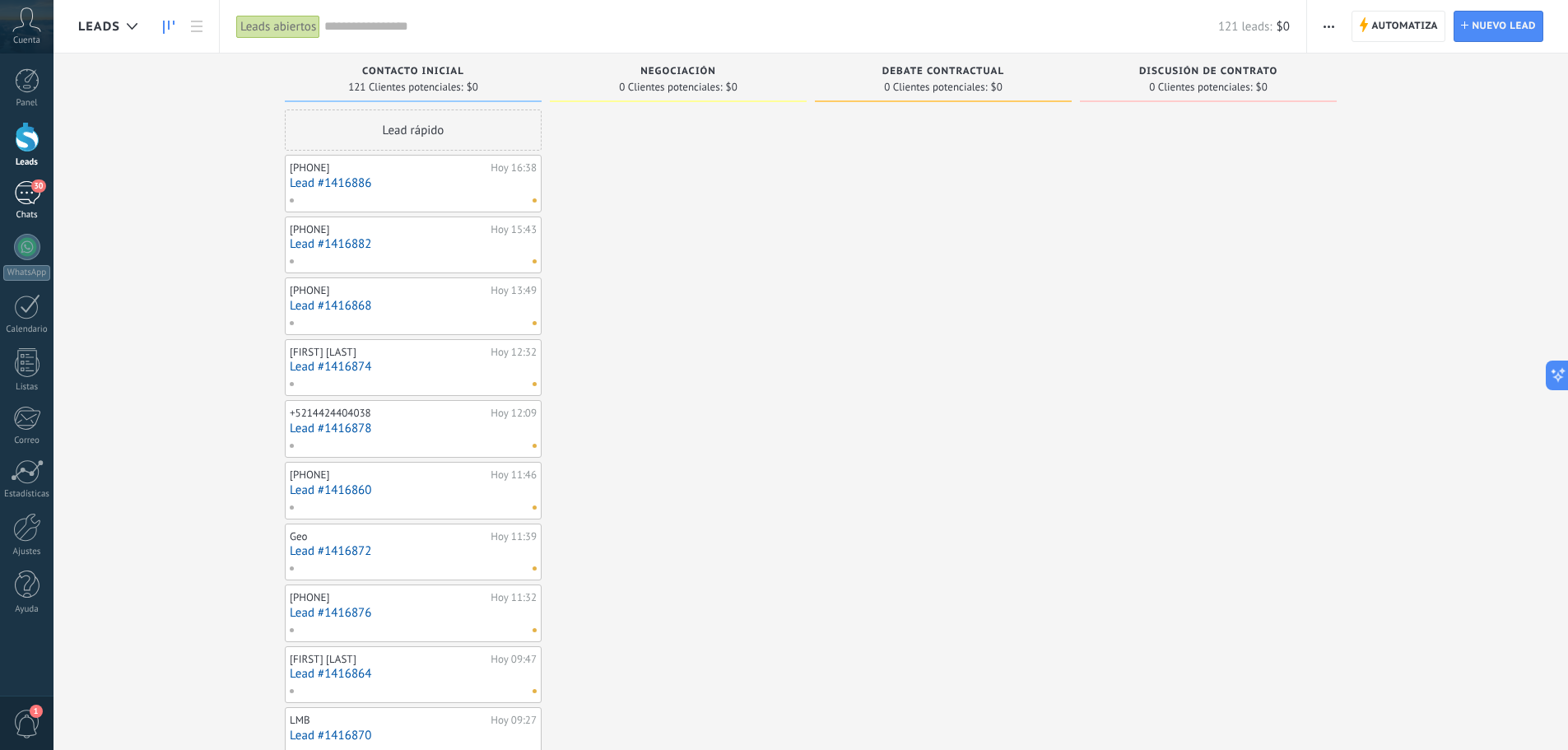 click on "30" at bounding box center (27, 193) 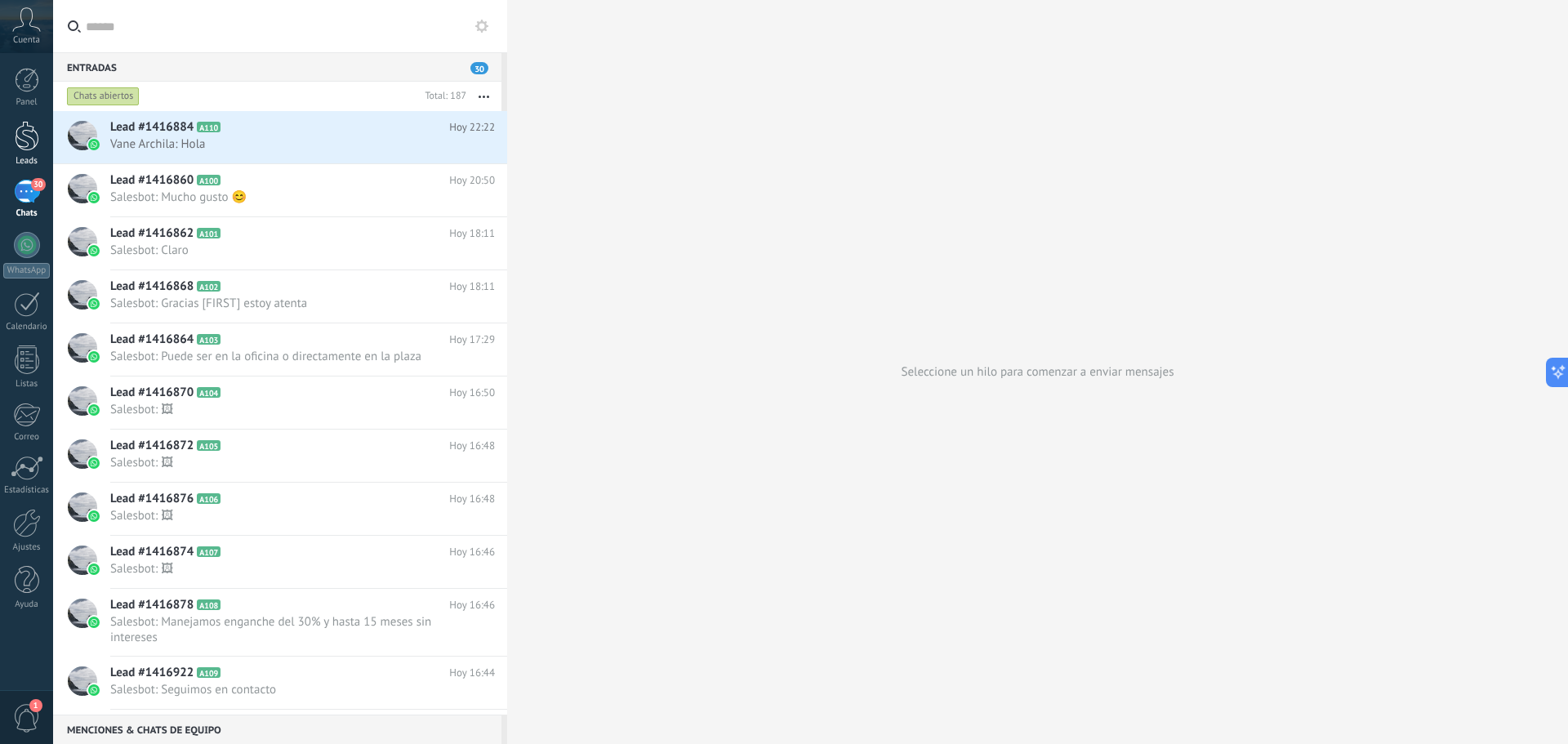 click at bounding box center (27, 136) 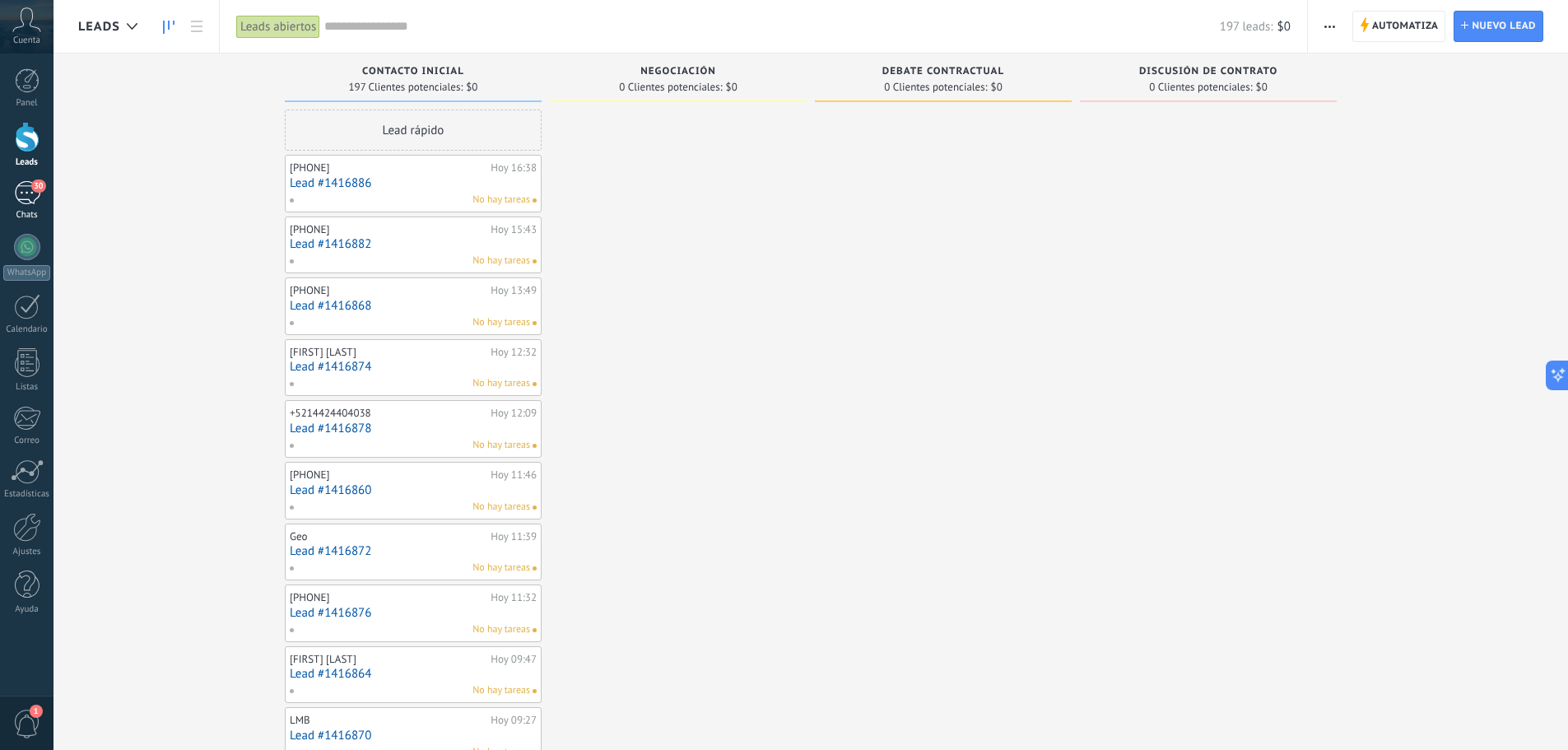 click on "30" at bounding box center [27, 193] 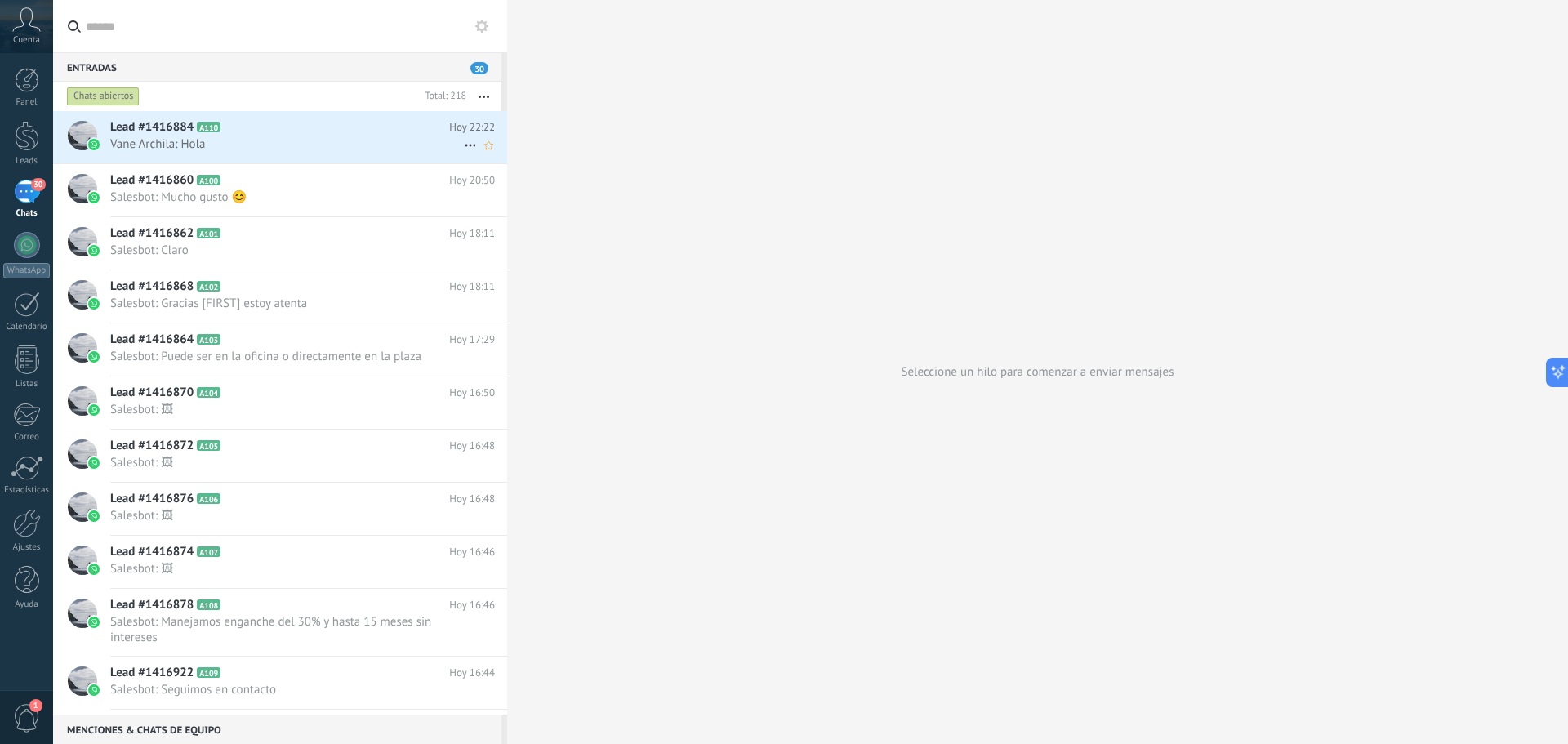 click on "Vane Archila: Hola" at bounding box center [287, 144] 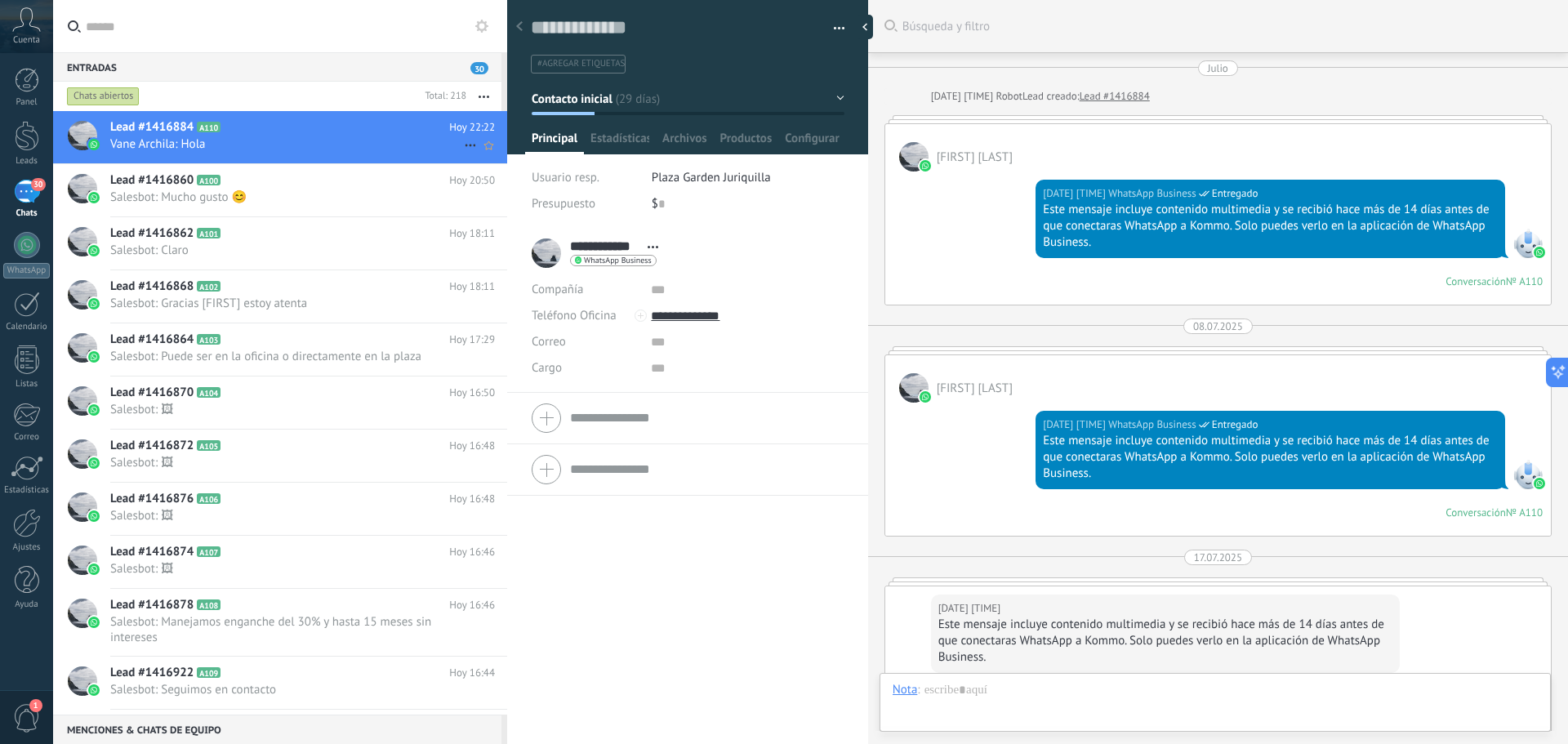 scroll, scrollTop: 25, scrollLeft: 0, axis: vertical 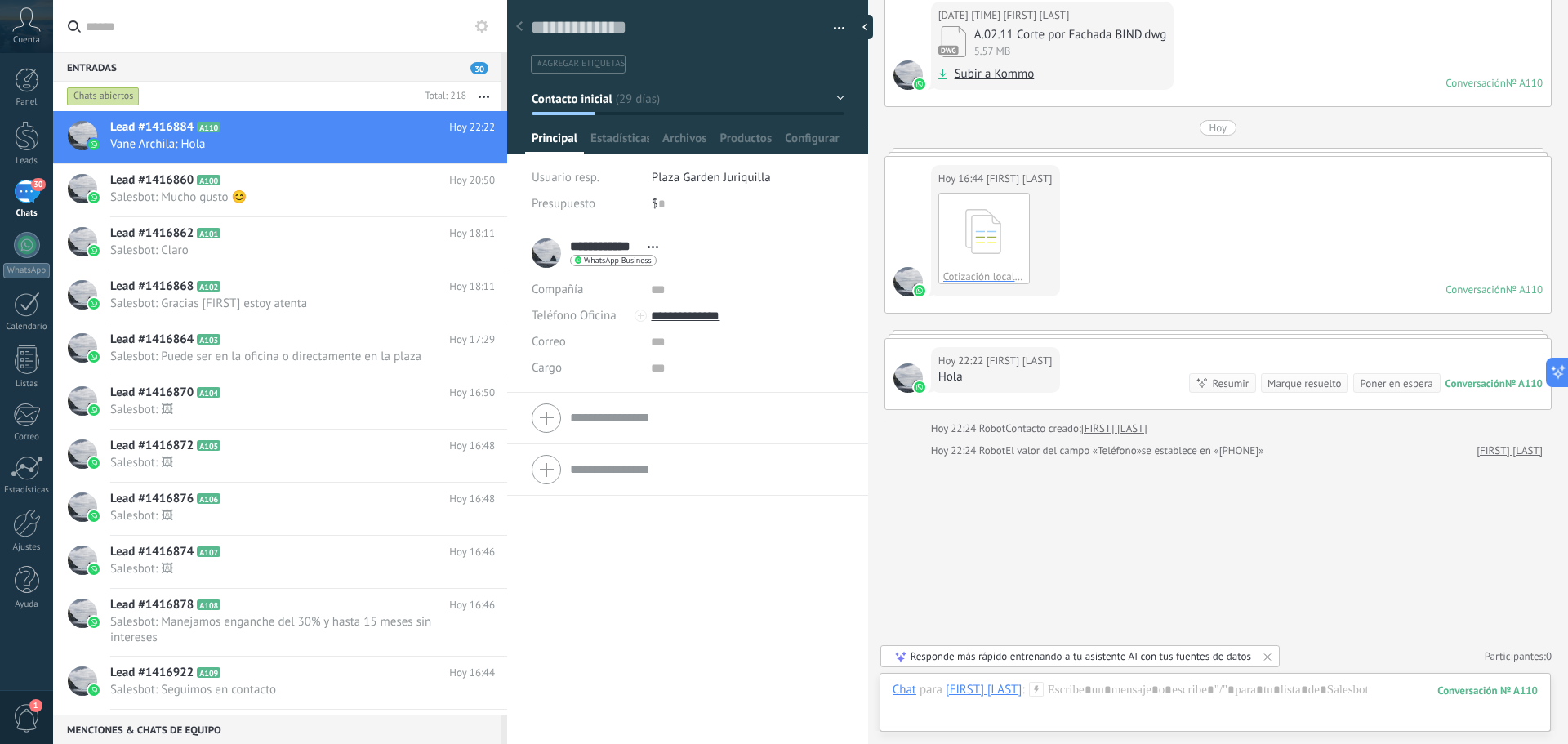 click on "Contacto inicial" at bounding box center [688, 99] 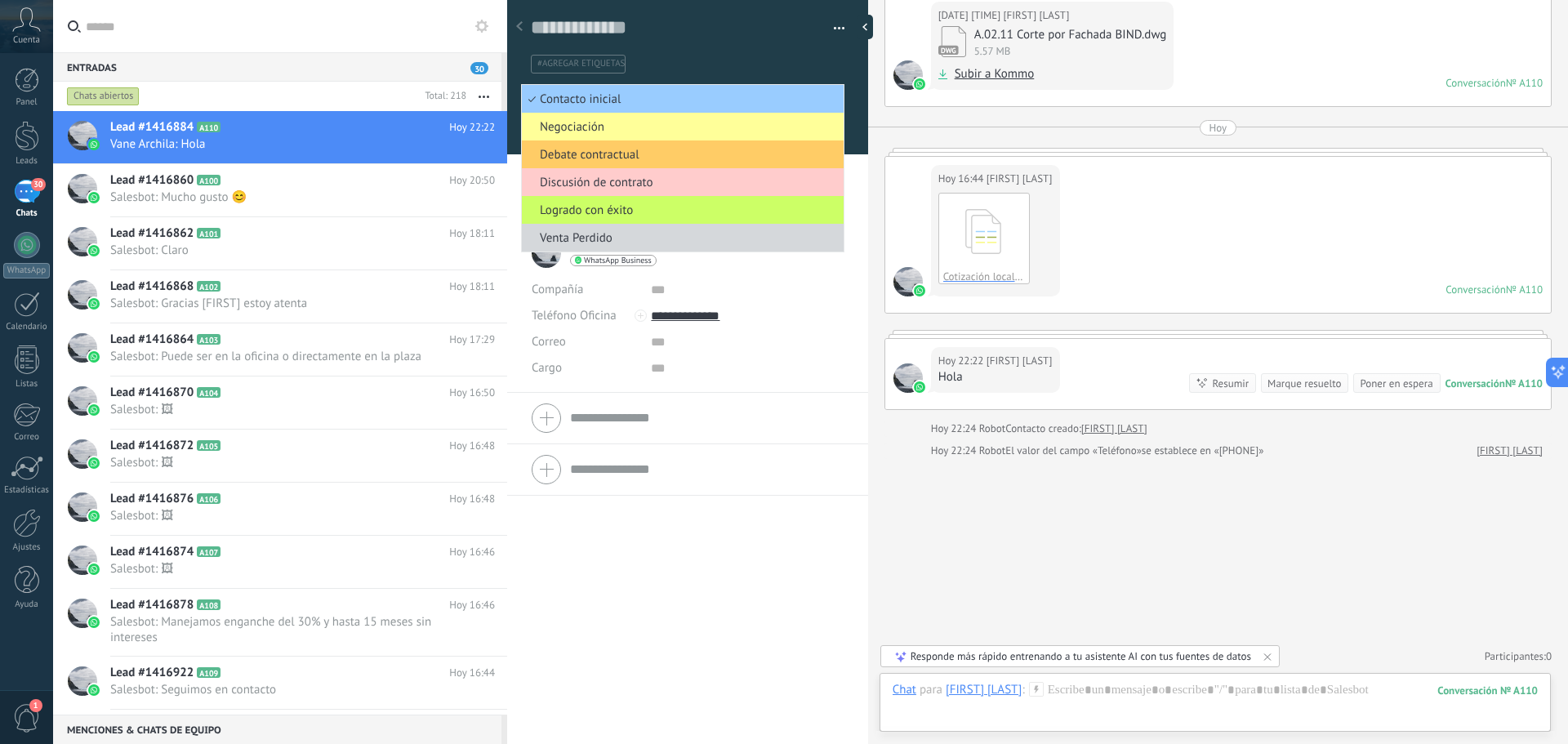 click at bounding box center [290, 26] 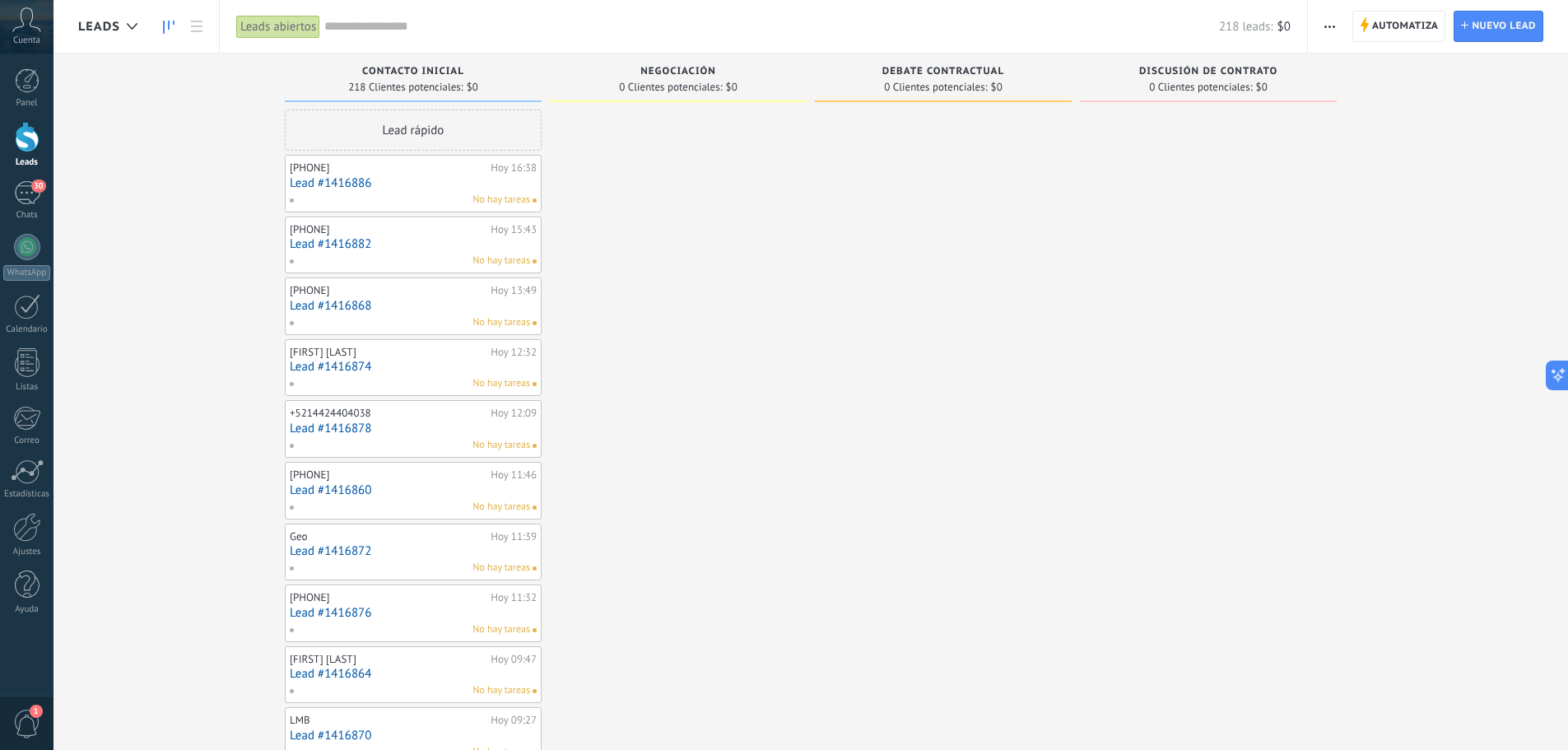 click on "Leads Entrantes Solicitudes: 0 0 0 0 0 0 0 0 0 Contacto inicial 218  Clientes potenciales:  $0 Lead rápido +5214424592802 Hoy 16:38 Lead #1416886 No hay tareas +5214424490618 Hoy 15:43 Lead #1416882 No hay tareas +5214422197941 Hoy 13:49 Lead #1416868 No hay tareas Miguel Peraza Hoy 12:32 Lead #1416874 No hay tareas +5214424404038 Hoy 12:09 Lead #1416878 No hay tareas +5214272268453 Hoy 11:46 Lead #1416860 No hay tareas Geo Hoy 11:39 Lead #1416872 No hay tareas +5218331643964 Hoy 11:32 Lead #1416876 No hay tareas Pablo Centeno Hoy 09:47 Lead #1416864 No hay tareas LMB Hoy 09:27 Lead #1416870 No hay tareas Pedro Márquez Hoy 09:23 Lead #1416888 No hay tareas +5214423453549 Hoy 09:06 Lead #1416862 No hay tareas +5213481944667 Ayer 17:40 Lead #1416896 No hay tareas +5215660296552 Ayer 16:54 Lead #1416904 No hay tareas +5214421737789 Ayer 16:45 Lead #1416918 No hay tareas Rosa Ayer 14:38 Lead #1416902 No hay tareas Dani Ayer 13:34 Lead #1416906 No hay tareas +5214421485468 Ayer 13:29 Lead #1416908 No hay tareas" at bounding box center [823, 716] 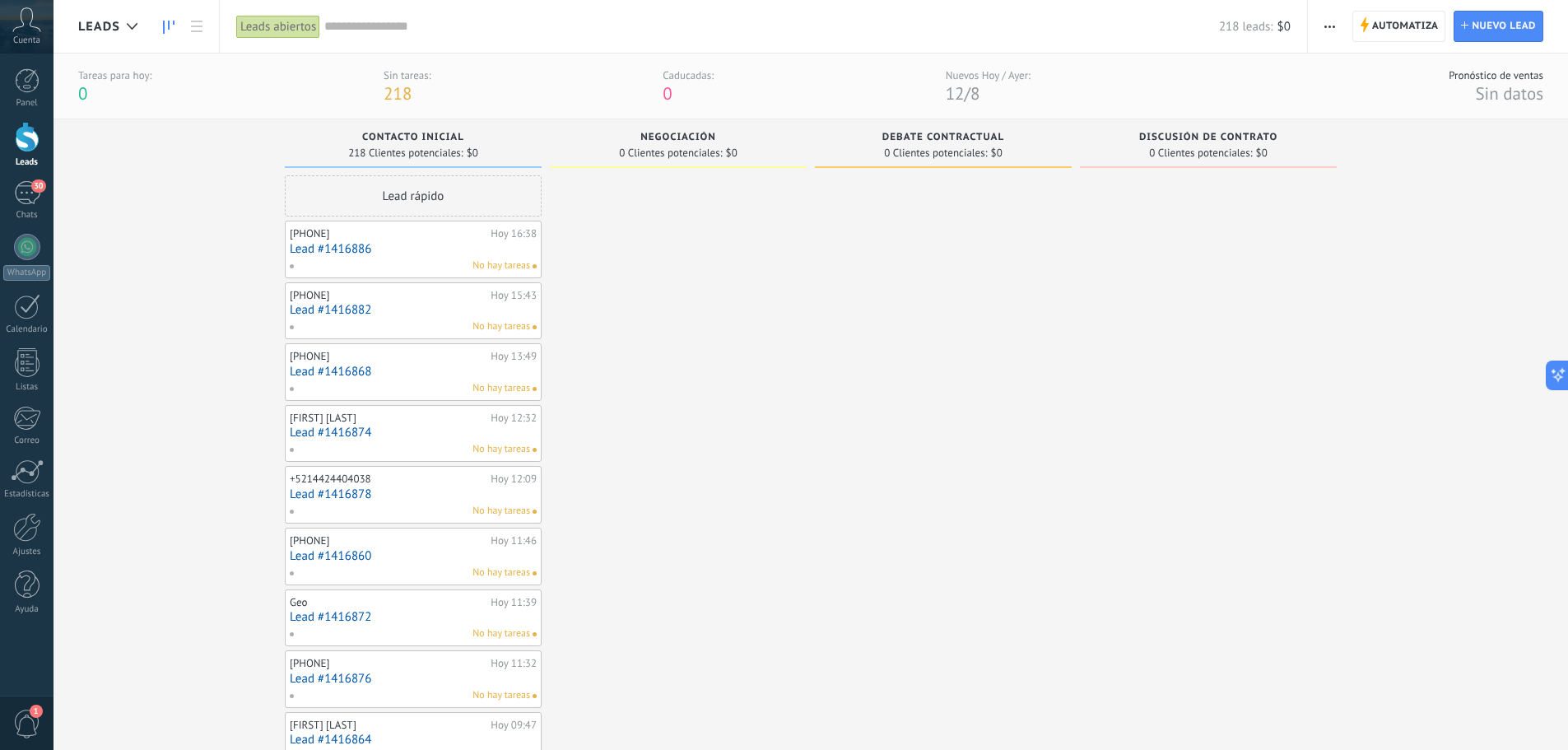 click at bounding box center [27, 137] 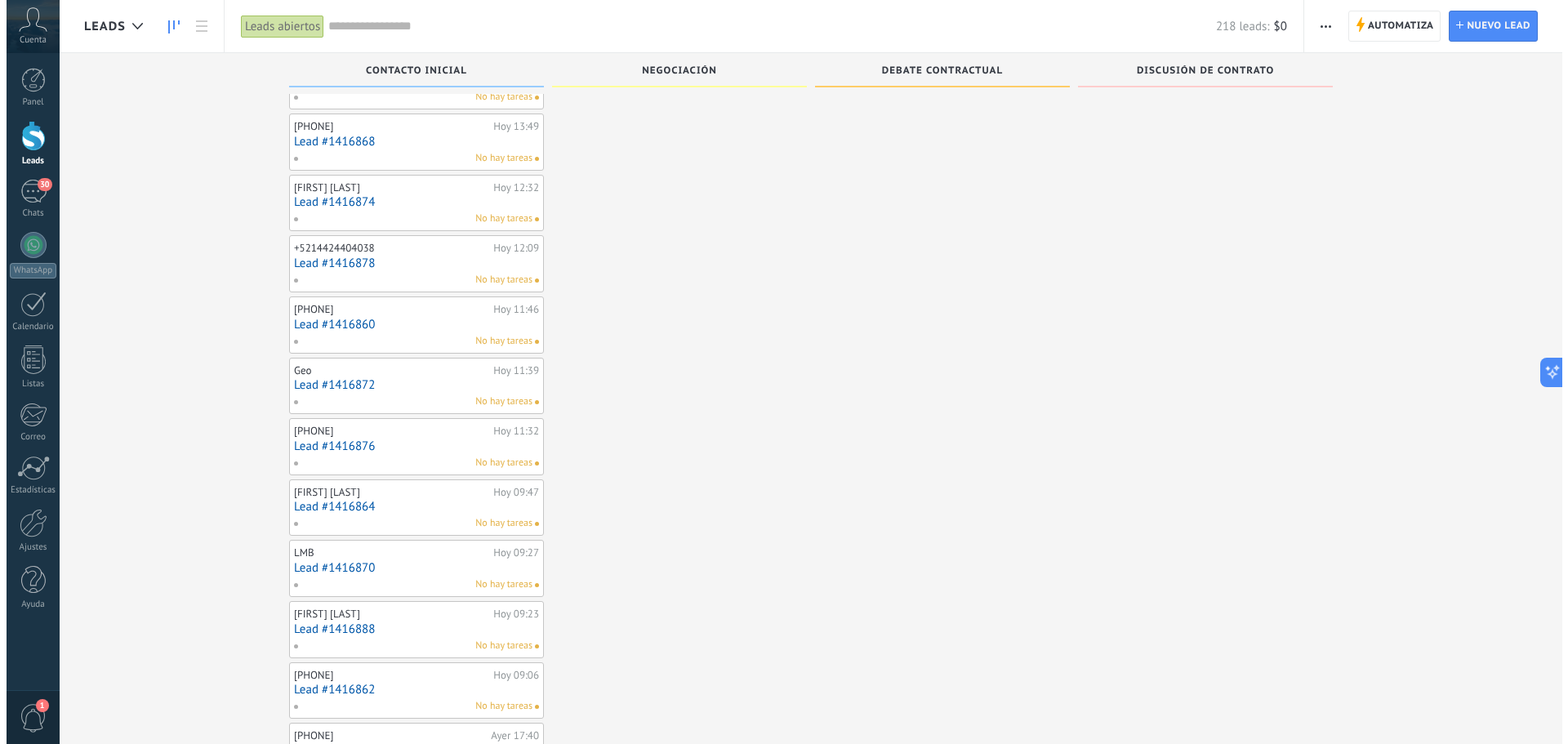 scroll, scrollTop: 0, scrollLeft: 0, axis: both 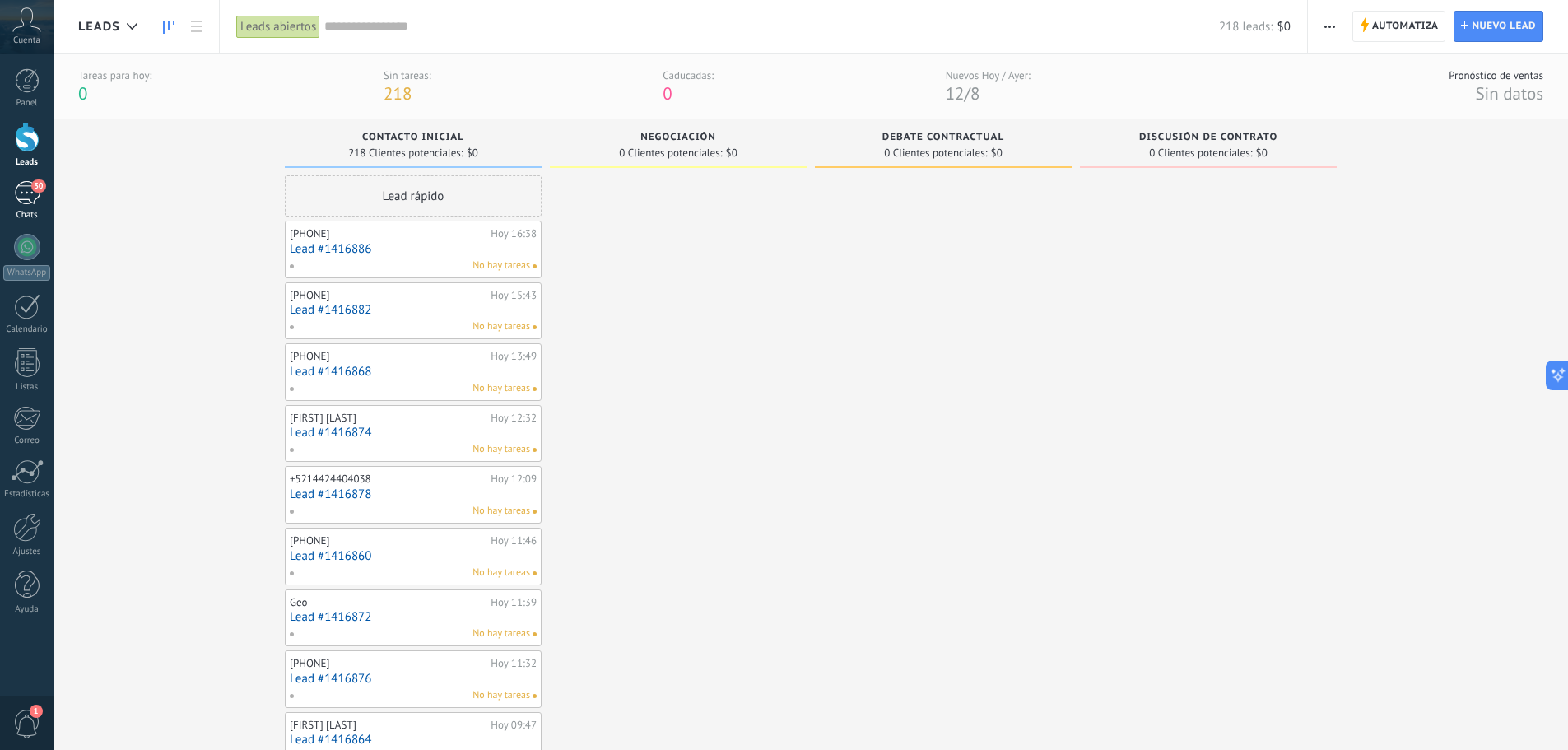 click on "30" at bounding box center (27, 193) 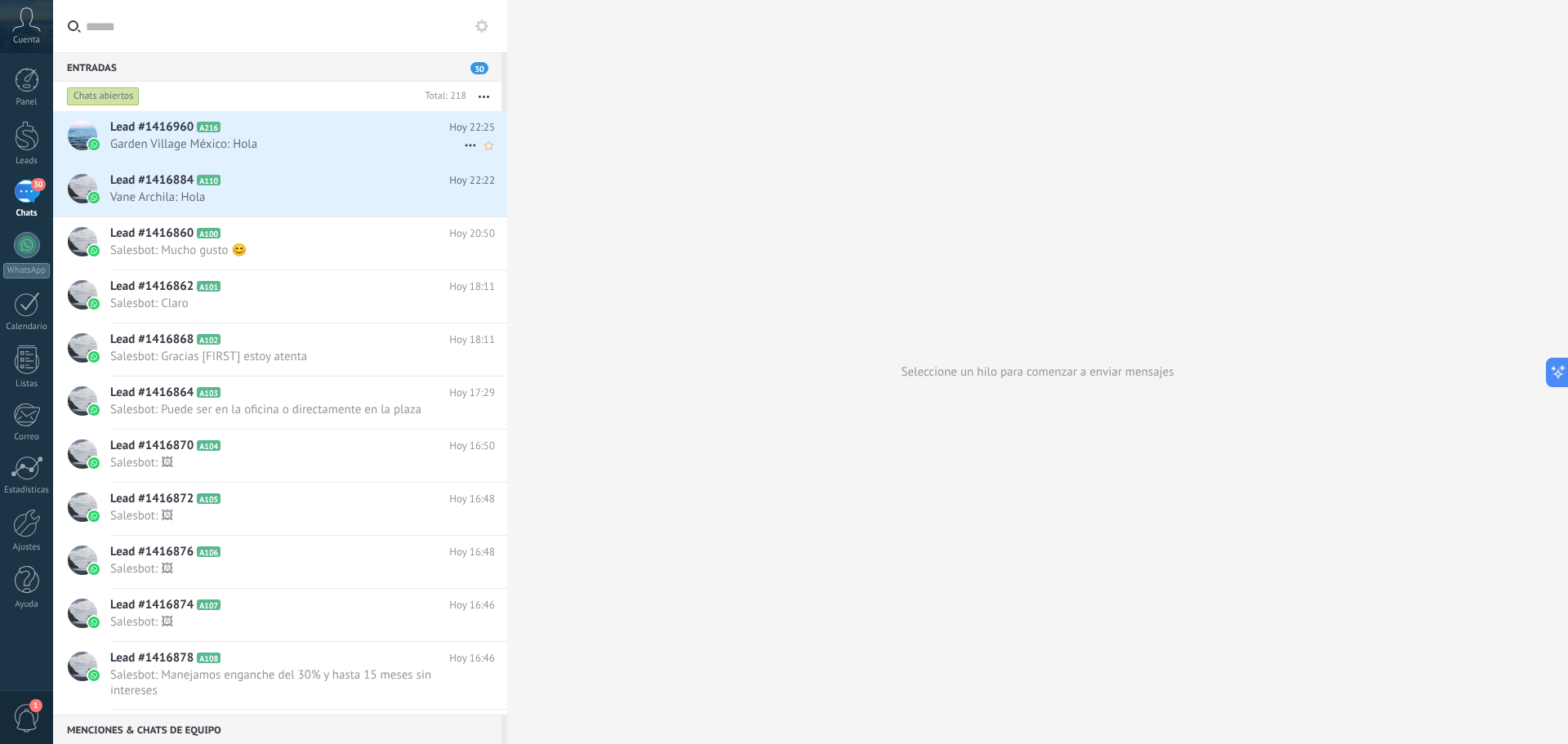 click on "Garden Village México: Hola" at bounding box center (287, 144) 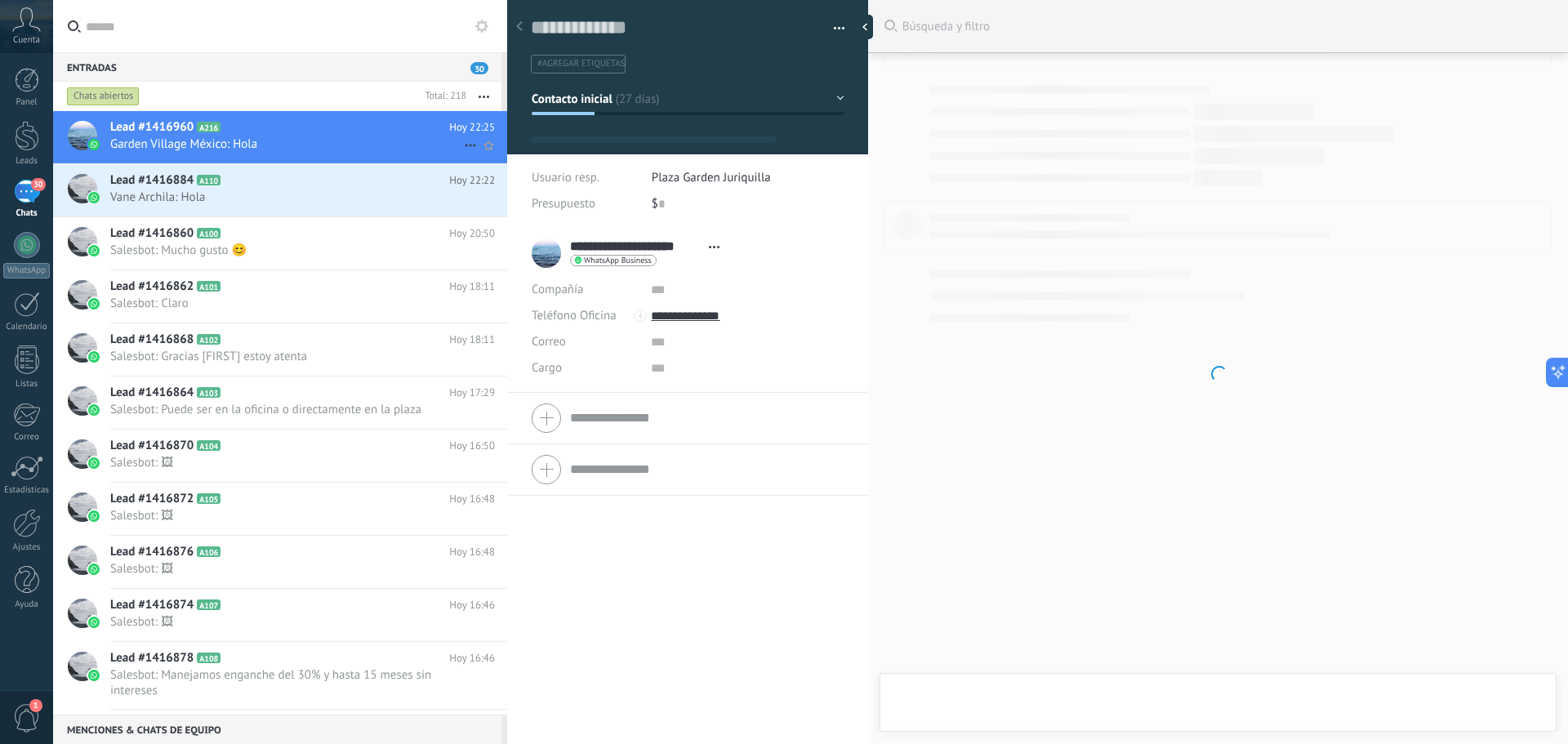 scroll, scrollTop: 379, scrollLeft: 0, axis: vertical 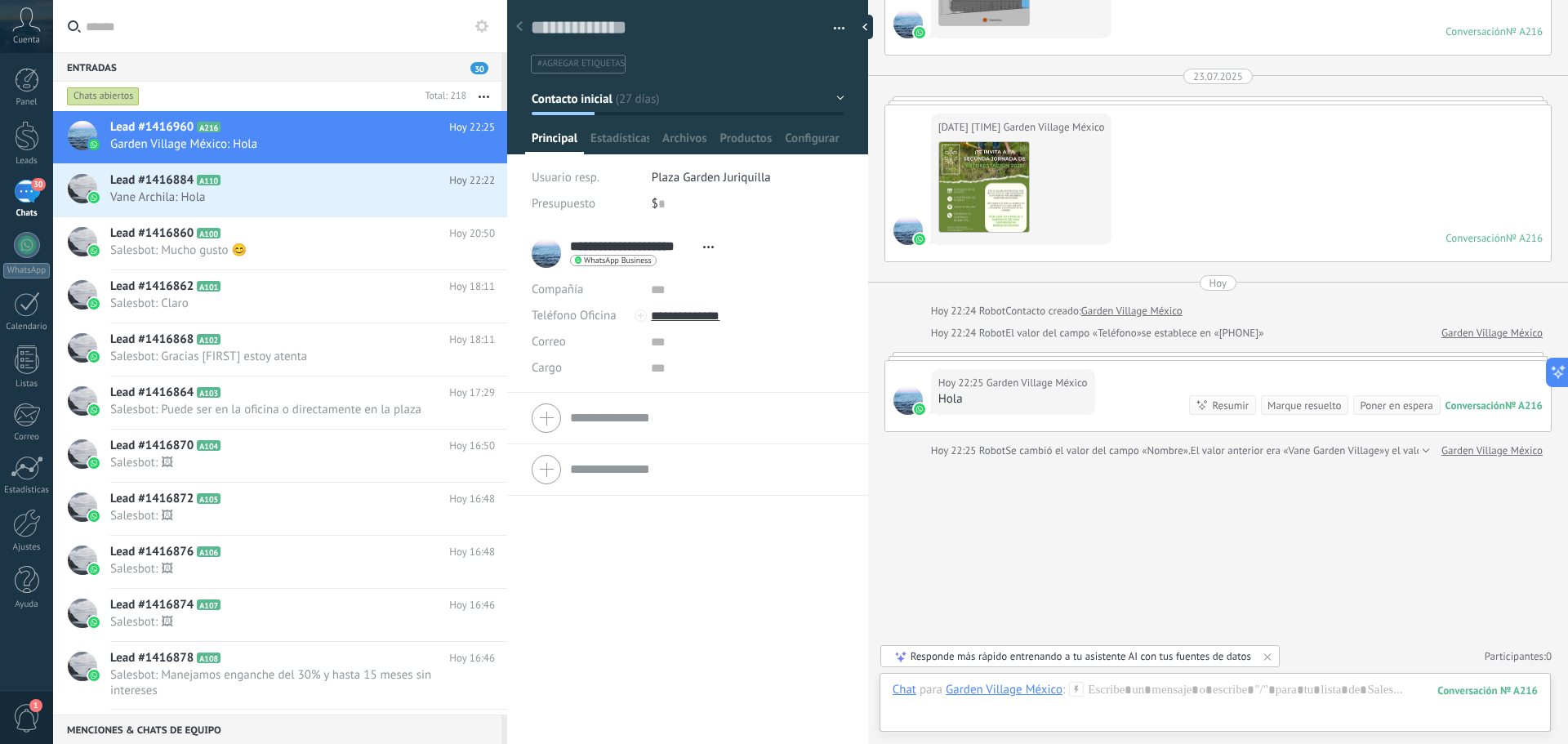 click on "Contacto inicial" at bounding box center (688, 99) 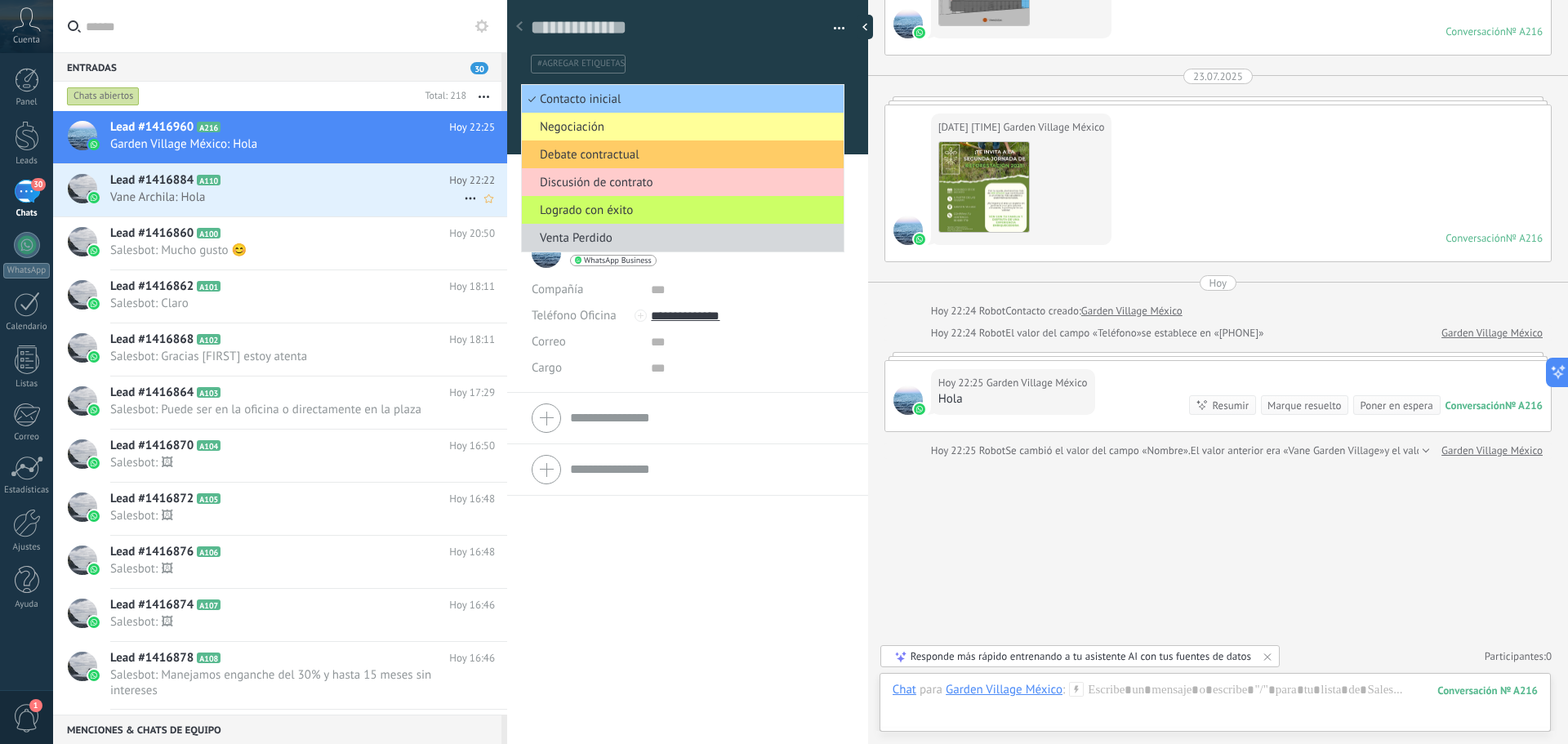 click on "Vane Archila: Hola" at bounding box center (287, 197) 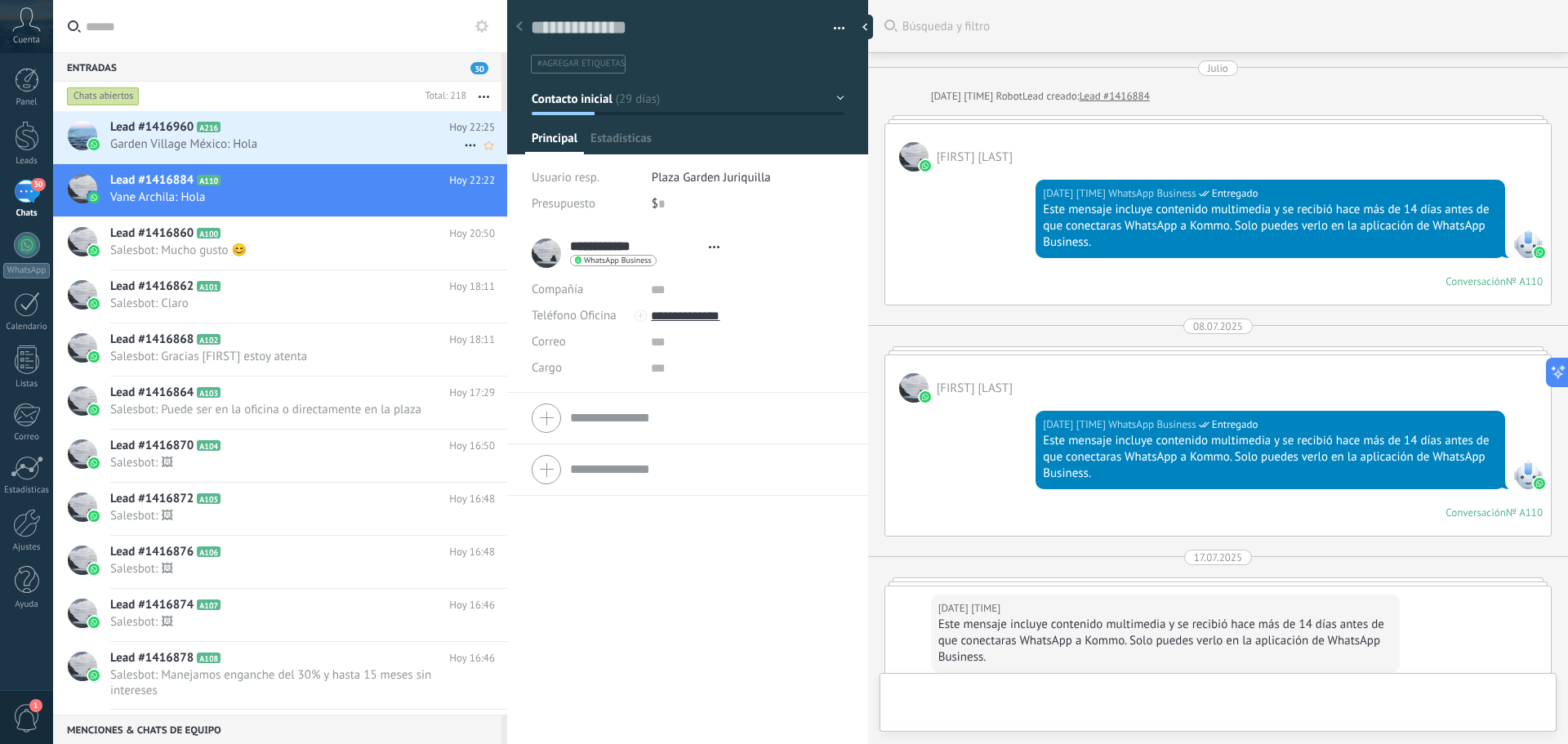scroll, scrollTop: 25, scrollLeft: 0, axis: vertical 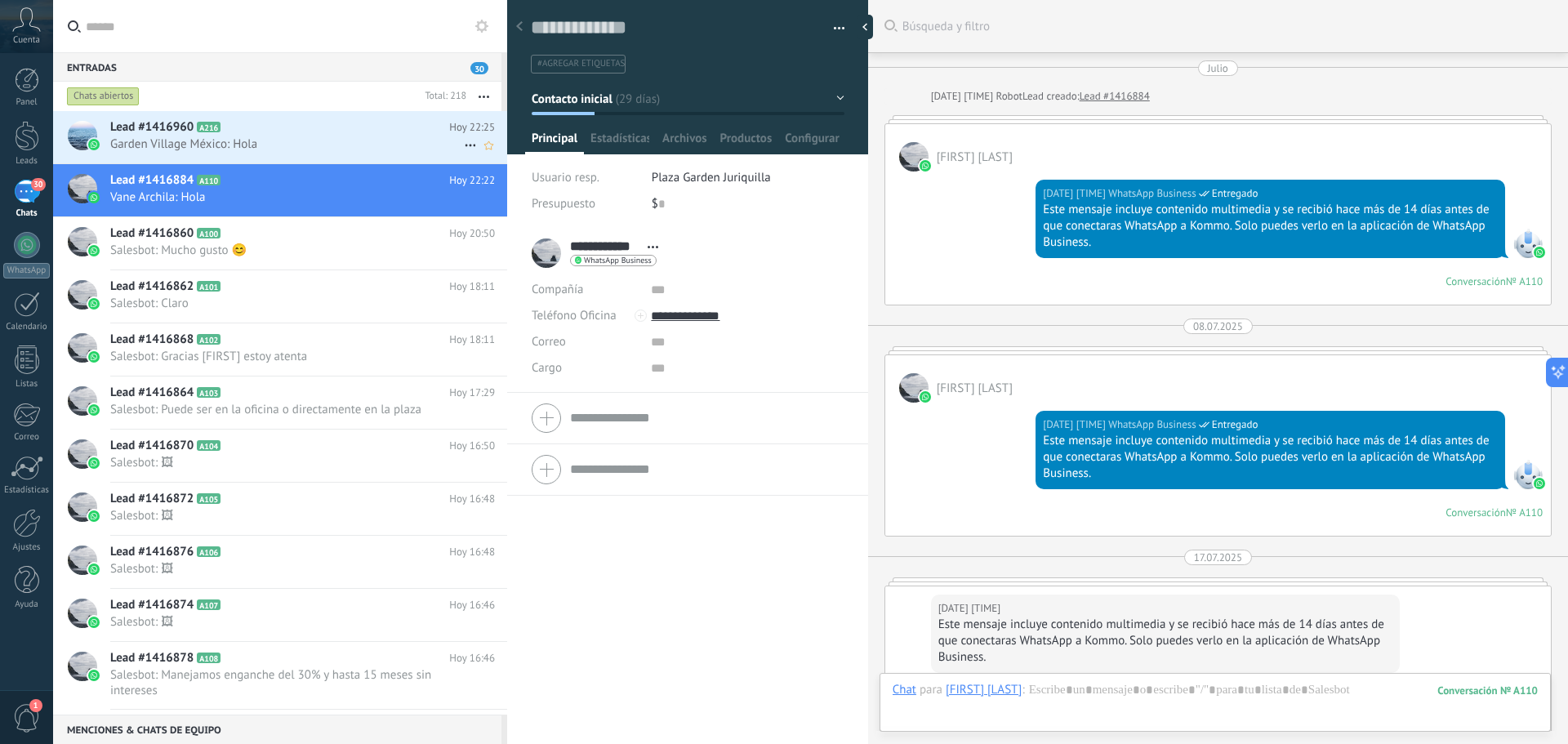 click on "Garden Village México: Hola" at bounding box center [287, 144] 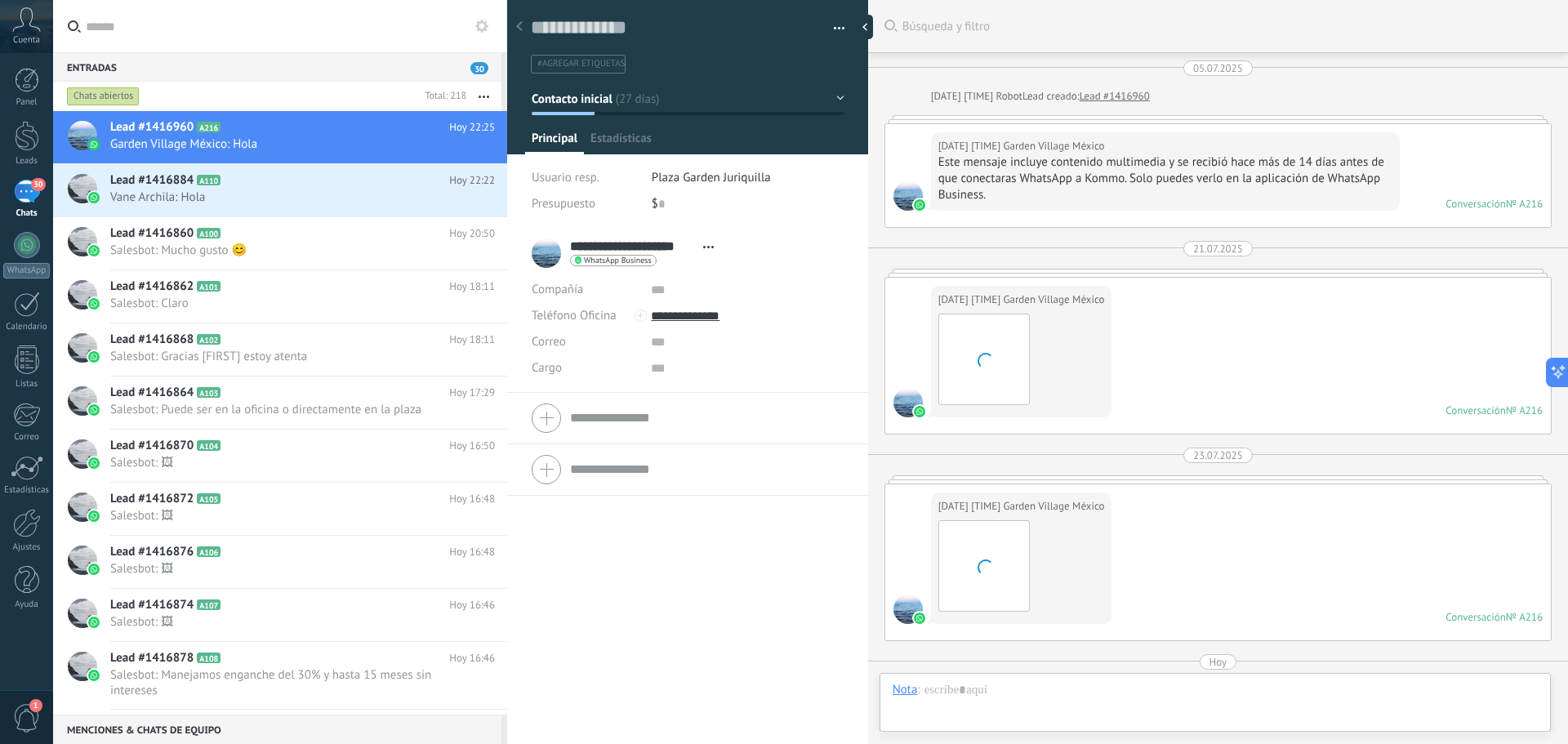 scroll, scrollTop: 25, scrollLeft: 0, axis: vertical 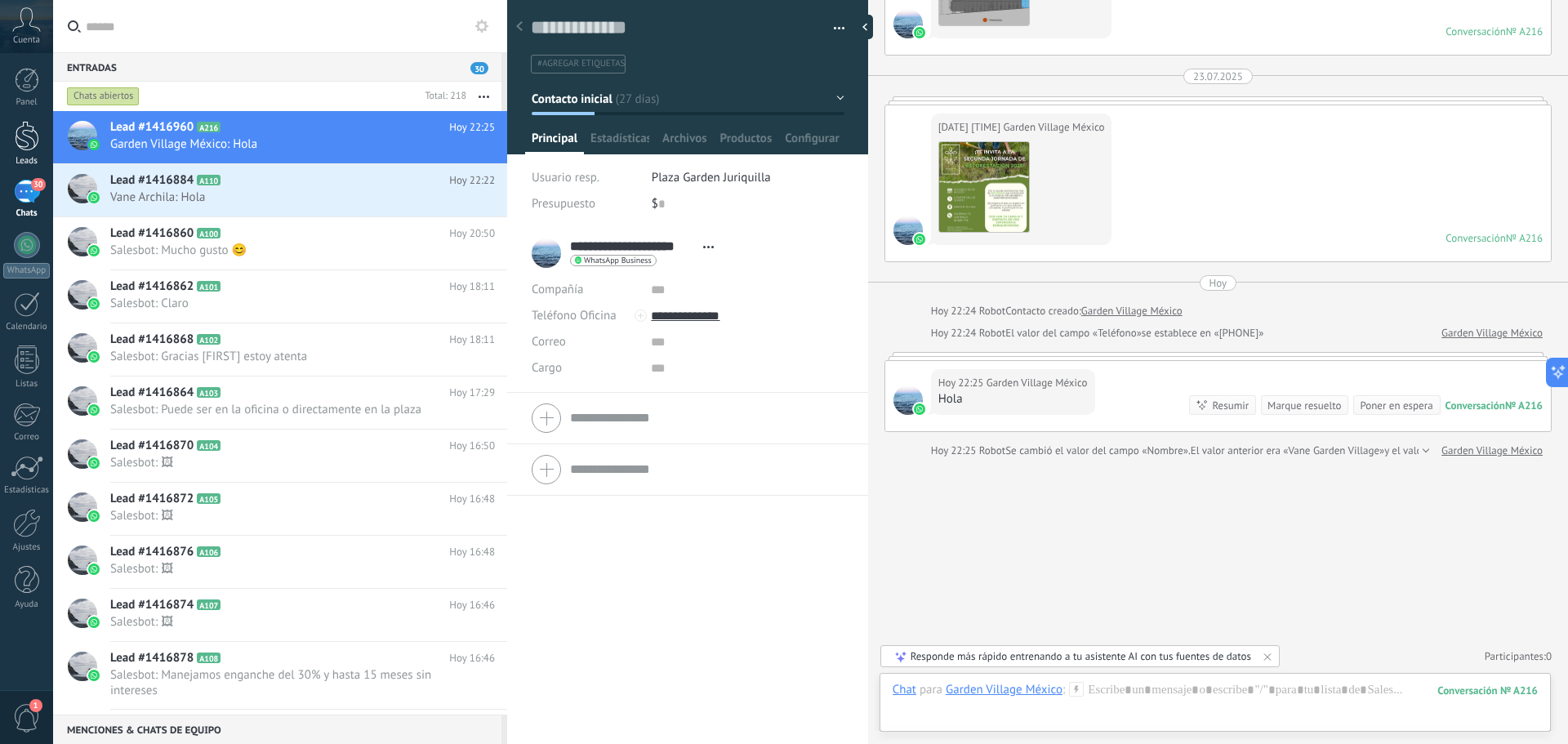click at bounding box center [27, 136] 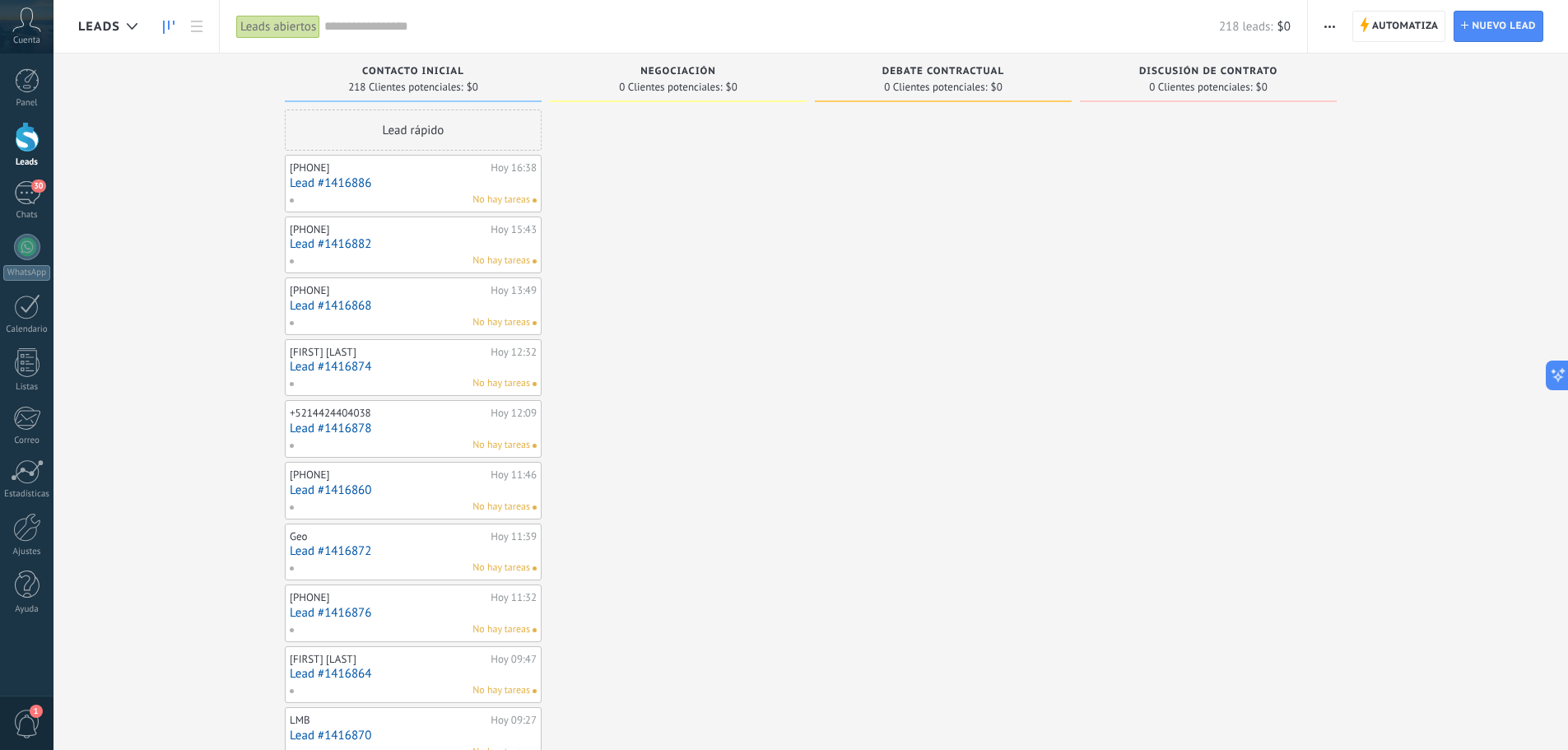 click on "Leads Entrantes Solicitudes: 0 0 0 0 0 0 0 0 0 Contacto inicial 218  Clientes potenciales:  $0 Lead rápido +5214424592802 Hoy 16:38 Lead #1416886 No hay tareas +5214424490618 Hoy 15:43 Lead #1416882 No hay tareas +5214422197941 Hoy 13:49 Lead #1416868 No hay tareas Miguel Peraza Hoy 12:32 Lead #1416874 No hay tareas +5214424404038 Hoy 12:09 Lead #1416878 No hay tareas +5214272268453 Hoy 11:46 Lead #1416860 No hay tareas Geo Hoy 11:39 Lead #1416872 No hay tareas +5218331643964 Hoy 11:32 Lead #1416876 No hay tareas Pablo Centeno Hoy 09:47 Lead #1416864 No hay tareas LMB Hoy 09:27 Lead #1416870 No hay tareas Pedro Márquez Hoy 09:23 Lead #1416888 No hay tareas +5214423453549 Hoy 09:06 Lead #1416862 No hay tareas +5213481944667 Ayer 17:40 Lead #1416896 No hay tareas +5215660296552 Ayer 16:54 Lead #1416904 No hay tareas +5214421737789 Ayer 16:45 Lead #1416918 No hay tareas Rosa Ayer 14:38 Lead #1416902 No hay tareas Dani Ayer 13:34 Lead #1416906 No hay tareas +5214421485468 Ayer 13:29 Lead #1416908 No hay tareas" at bounding box center [823, 716] 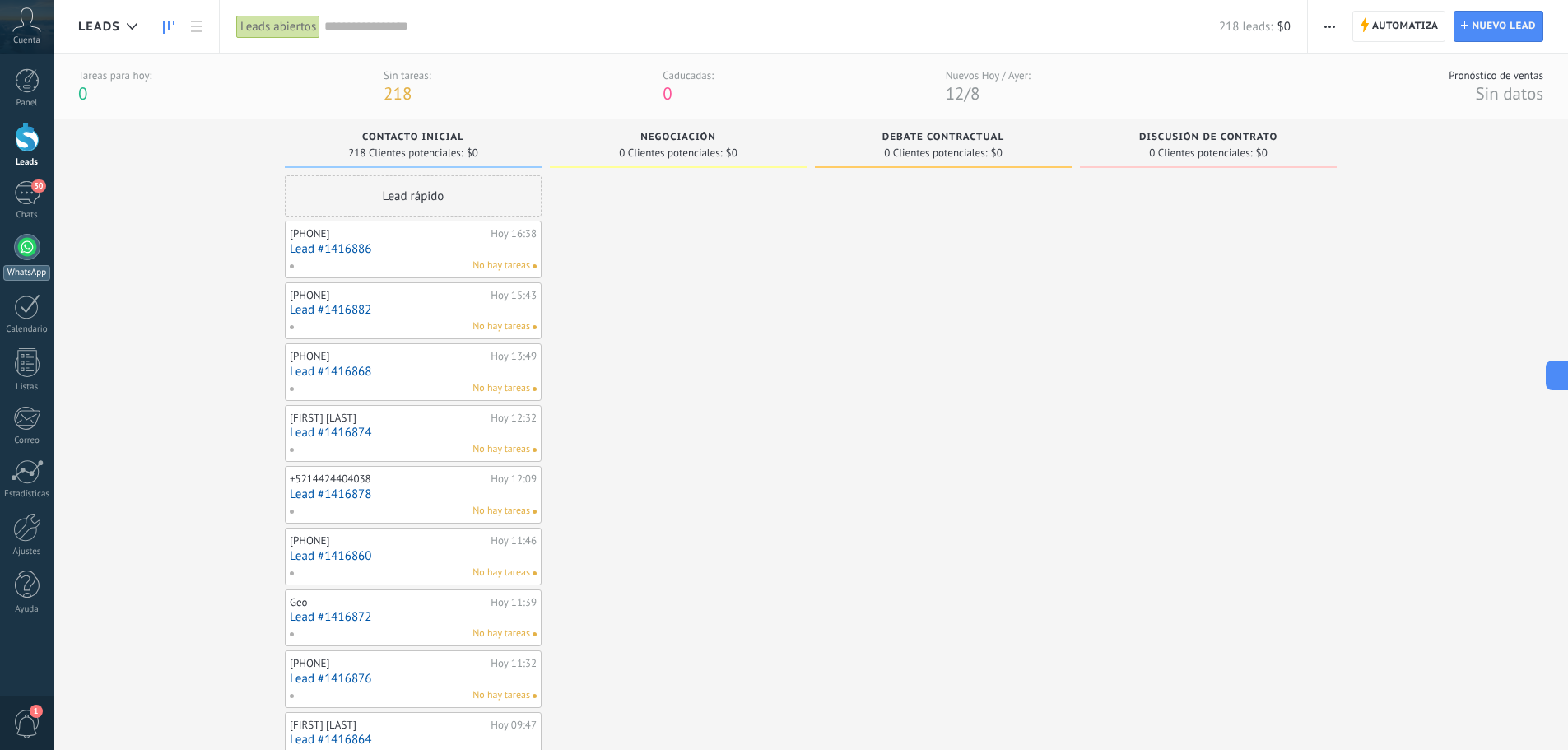click at bounding box center [27, 247] 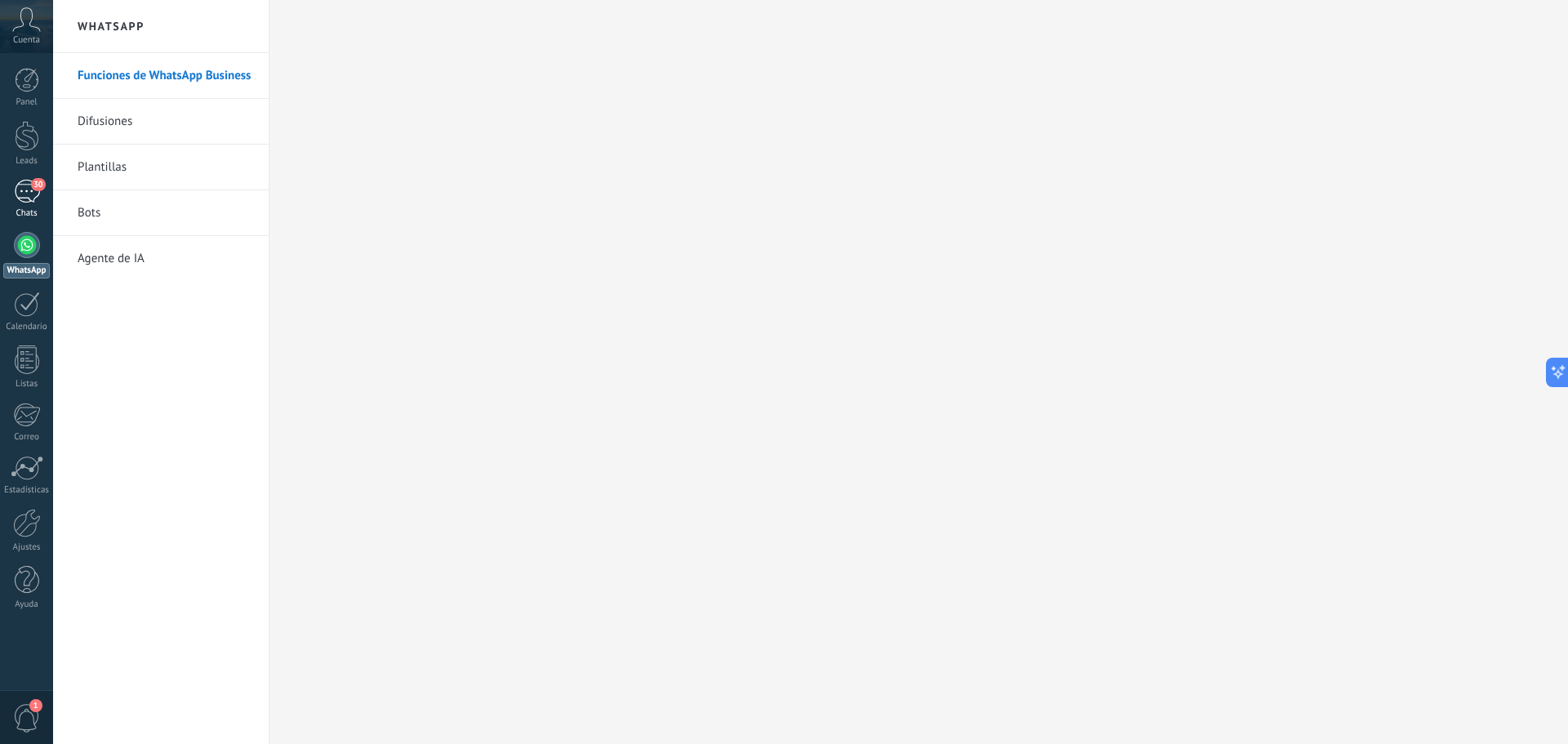 click on "30" at bounding box center [27, 191] 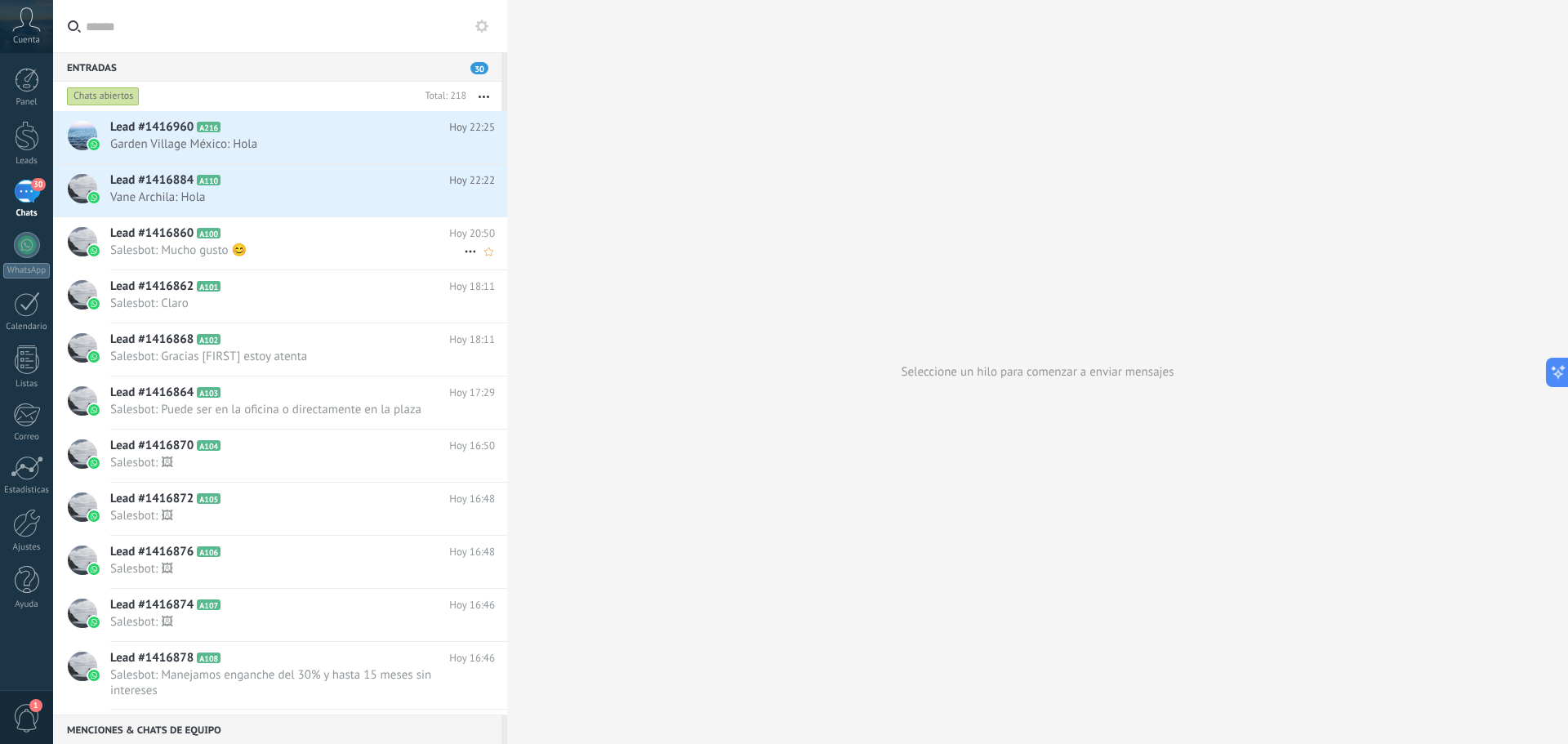 click on "Lead #1416860
A100
Hoy 20:50
Salesbot: Mucho gusto 😊" at bounding box center (309, 243) 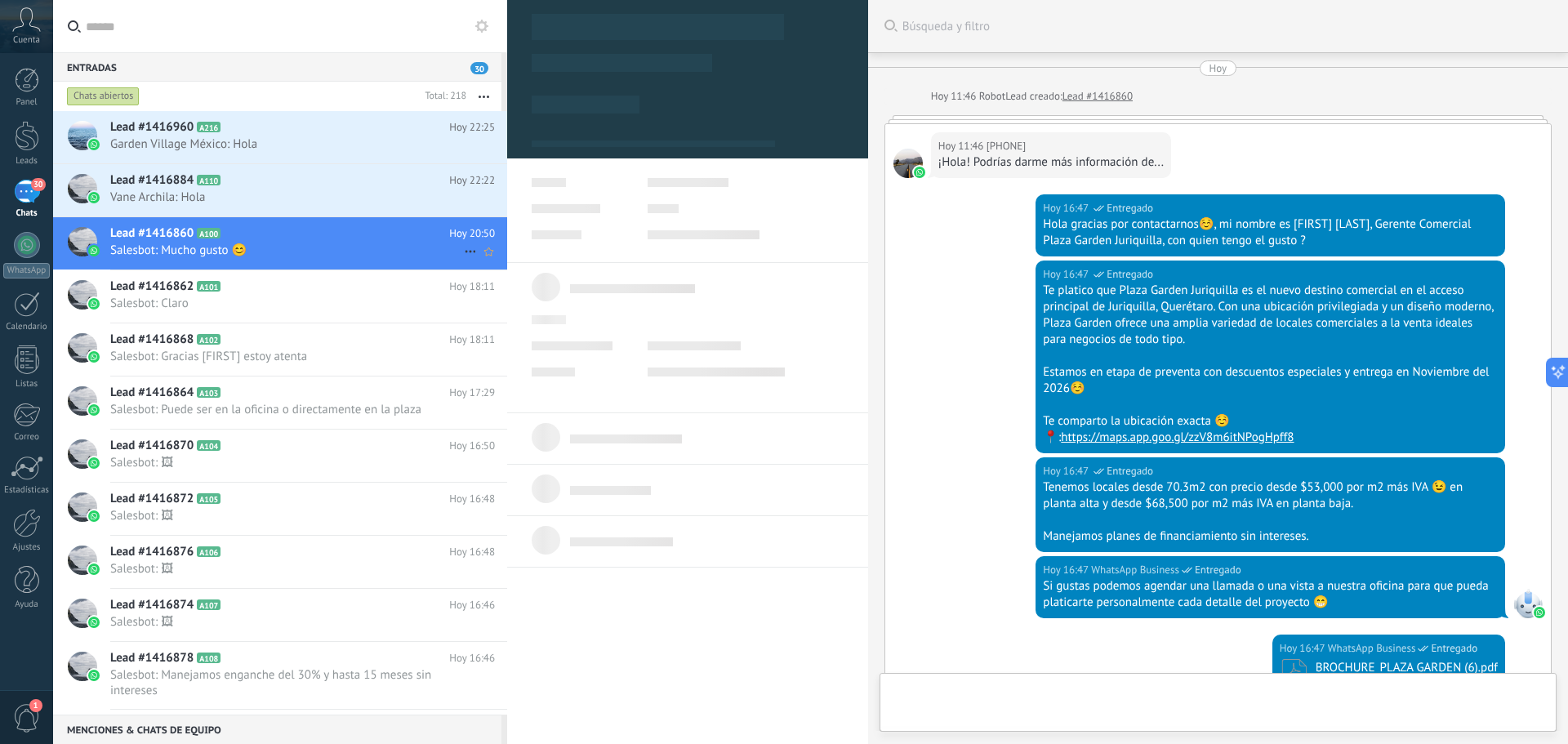 scroll, scrollTop: 723, scrollLeft: 0, axis: vertical 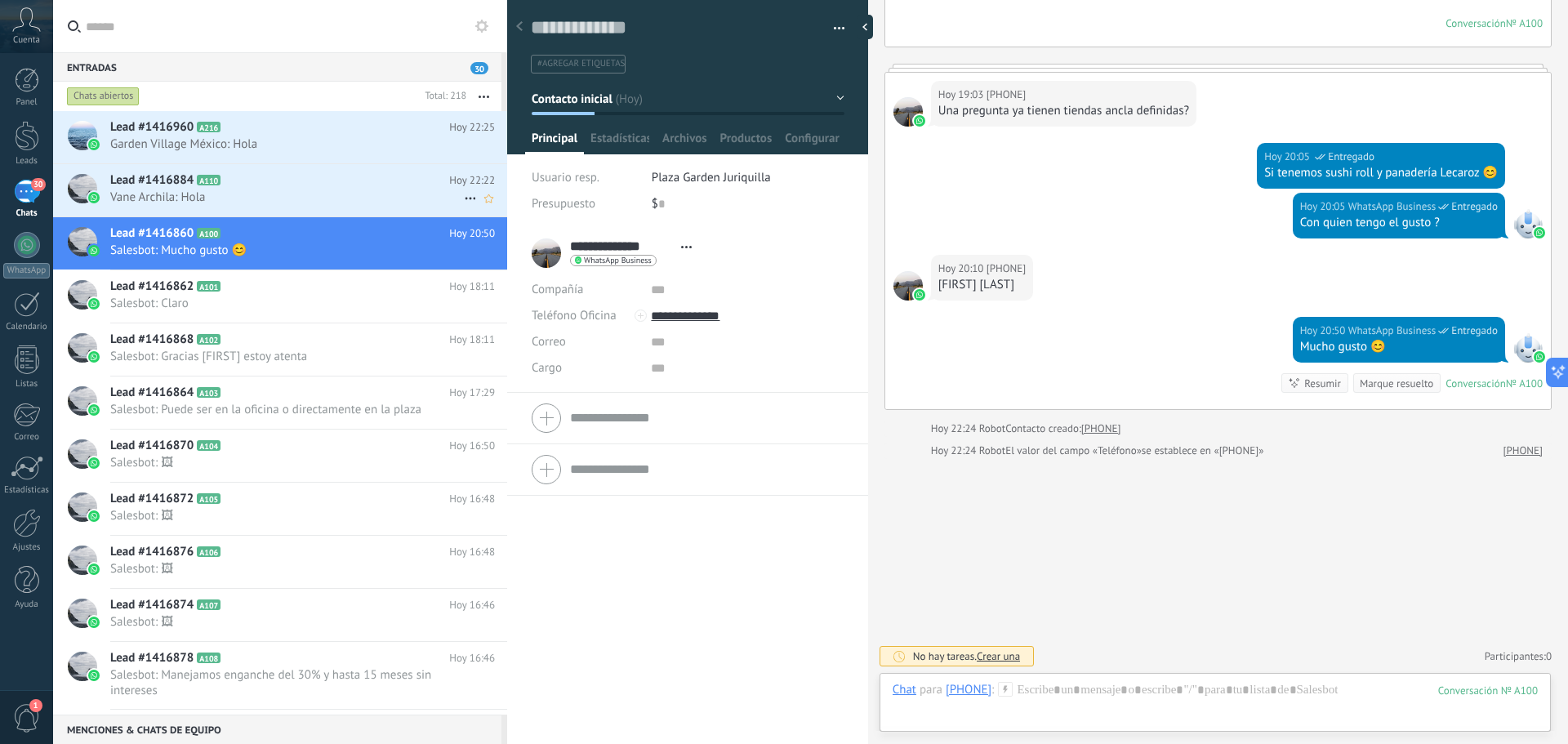click on "Lead #1416884
A110" at bounding box center (279, 180) 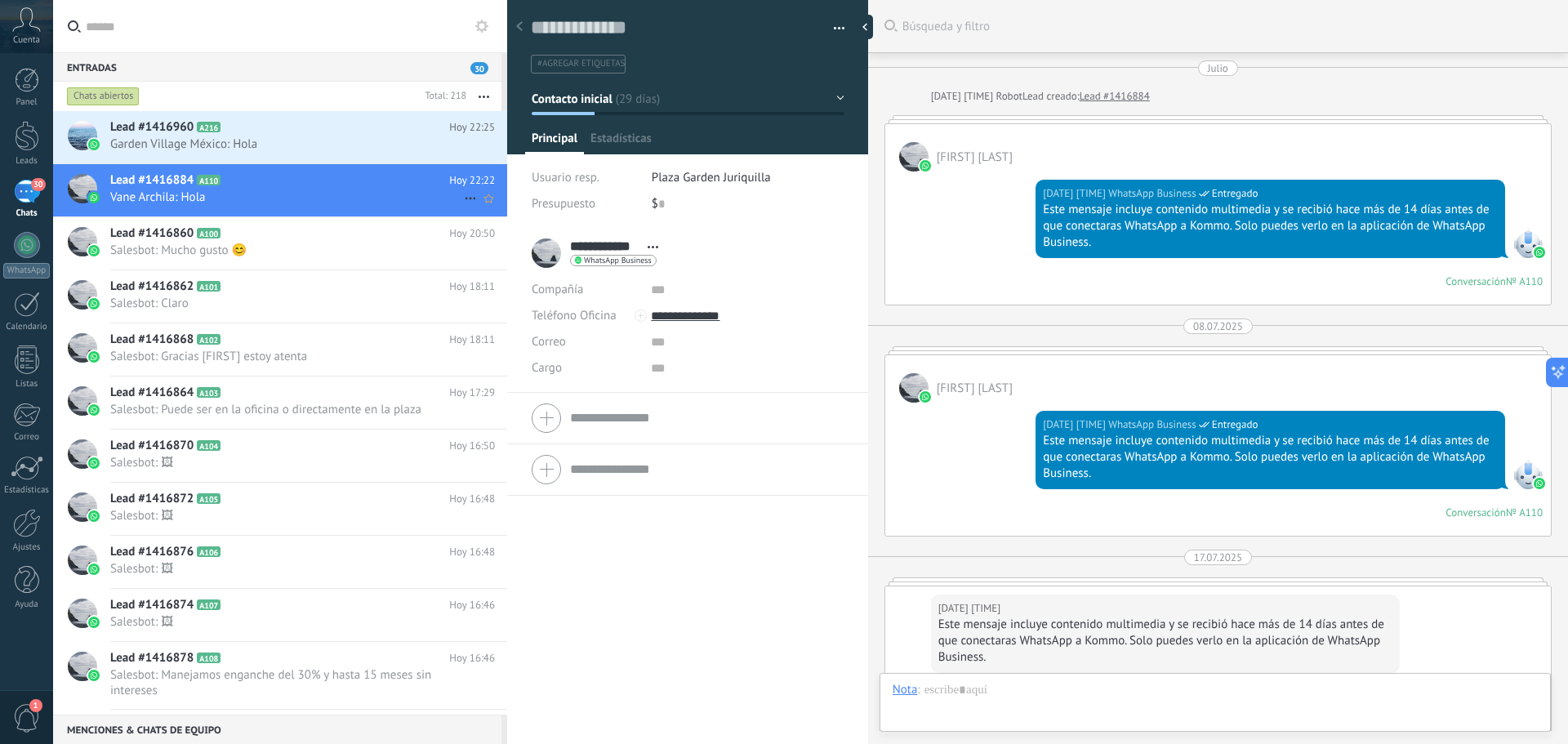 scroll, scrollTop: 25, scrollLeft: 0, axis: vertical 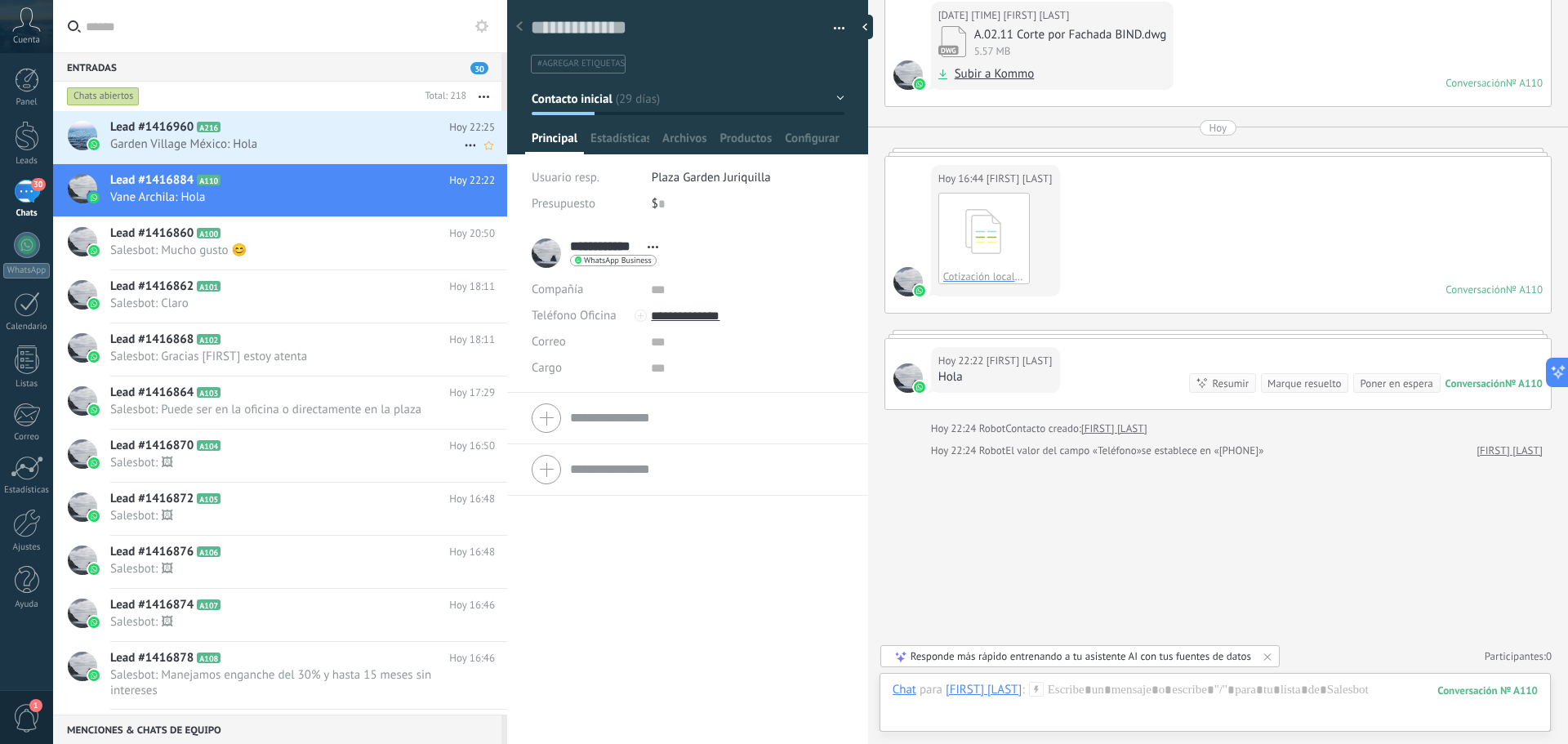 click on "Lead #1416960
A216" at bounding box center (279, 127) 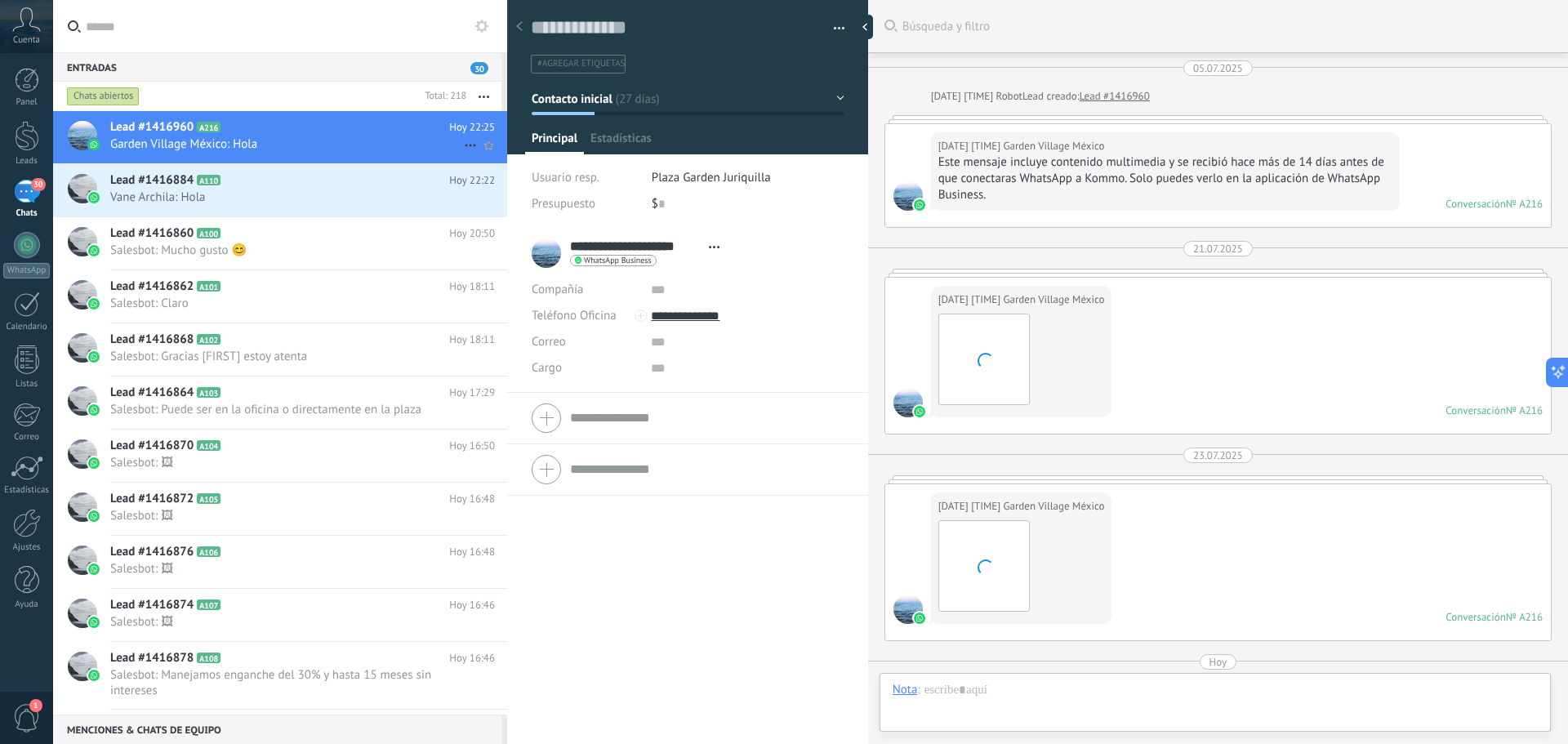 scroll, scrollTop: 379, scrollLeft: 0, axis: vertical 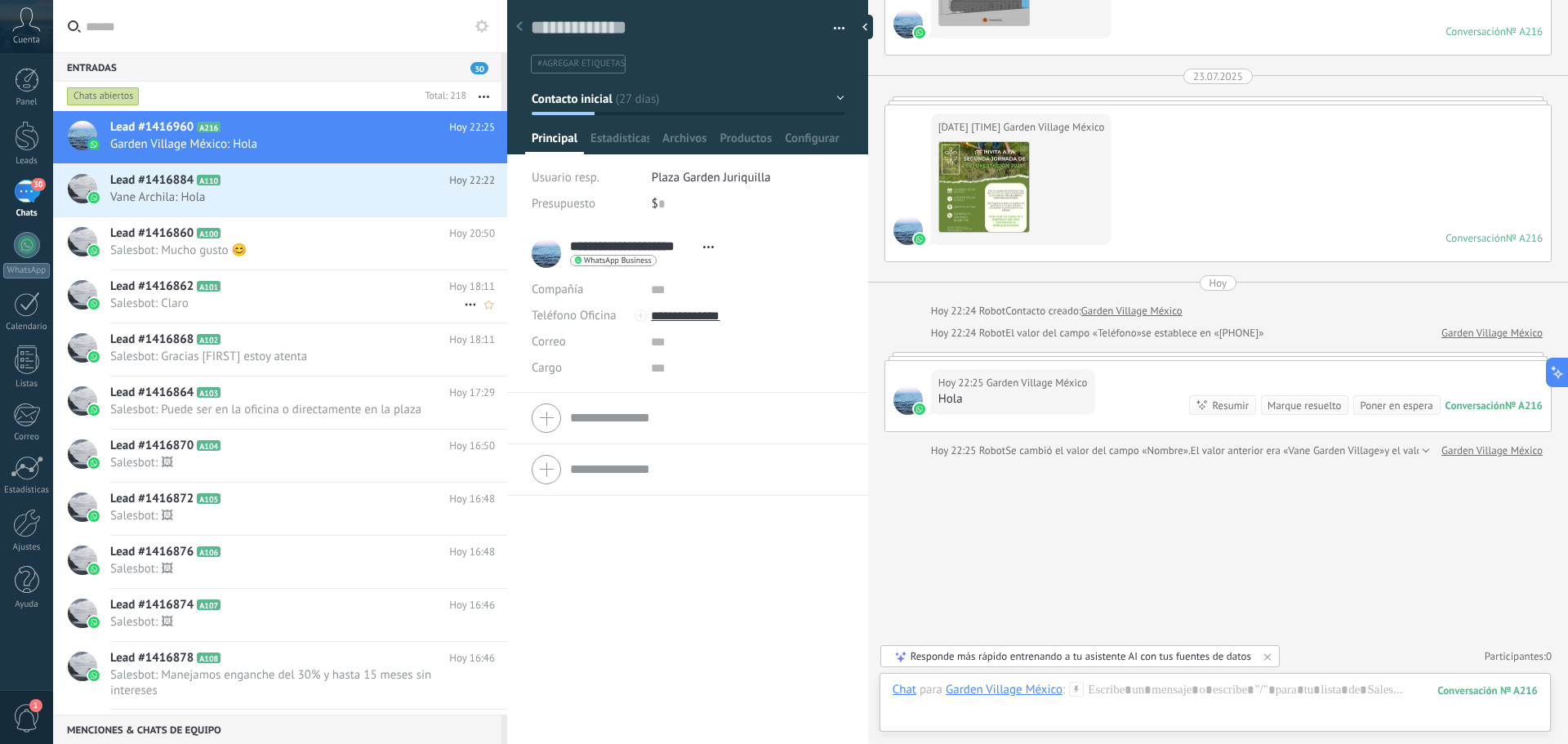 click on "Salesbot: Claro" at bounding box center (287, 303) 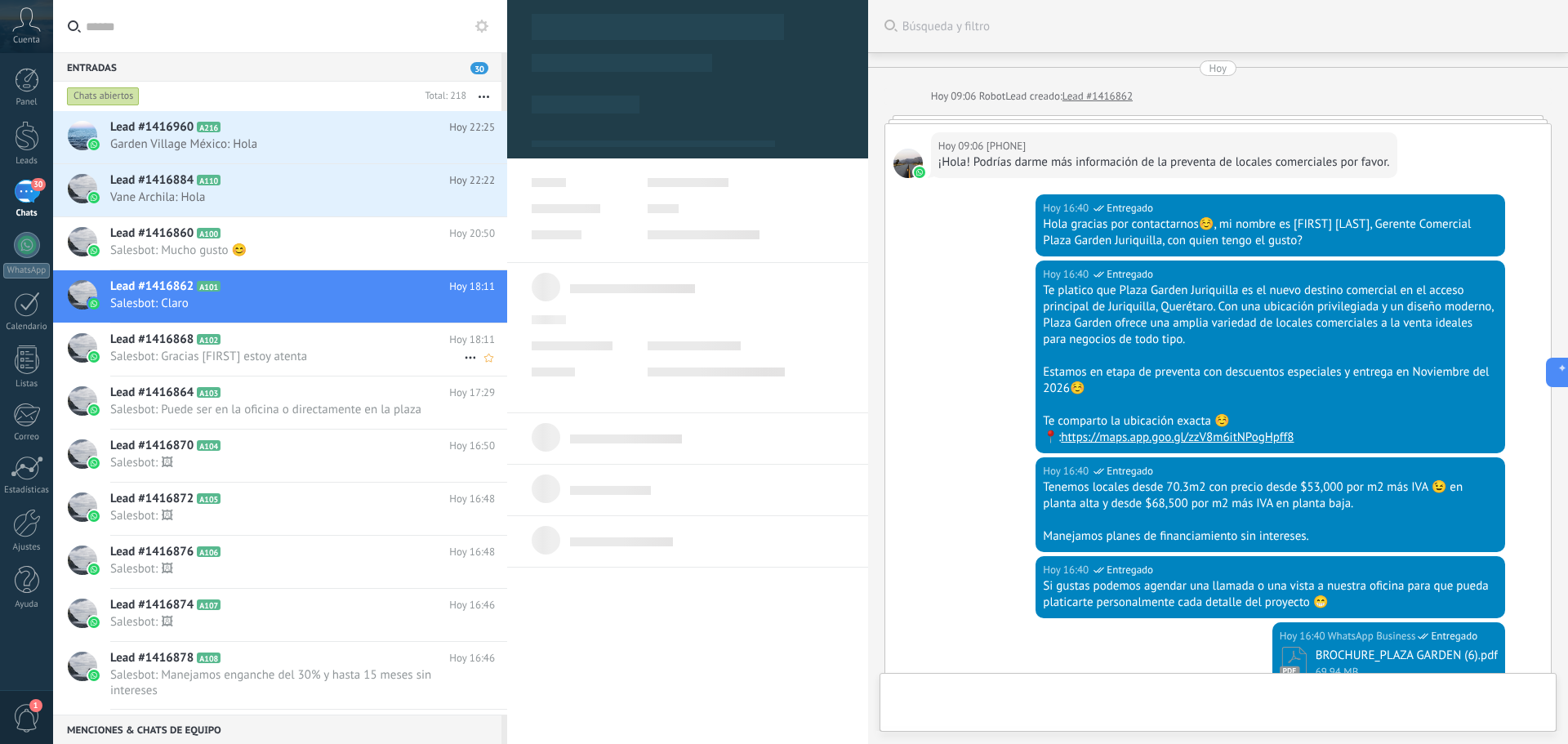 scroll, scrollTop: 25, scrollLeft: 0, axis: vertical 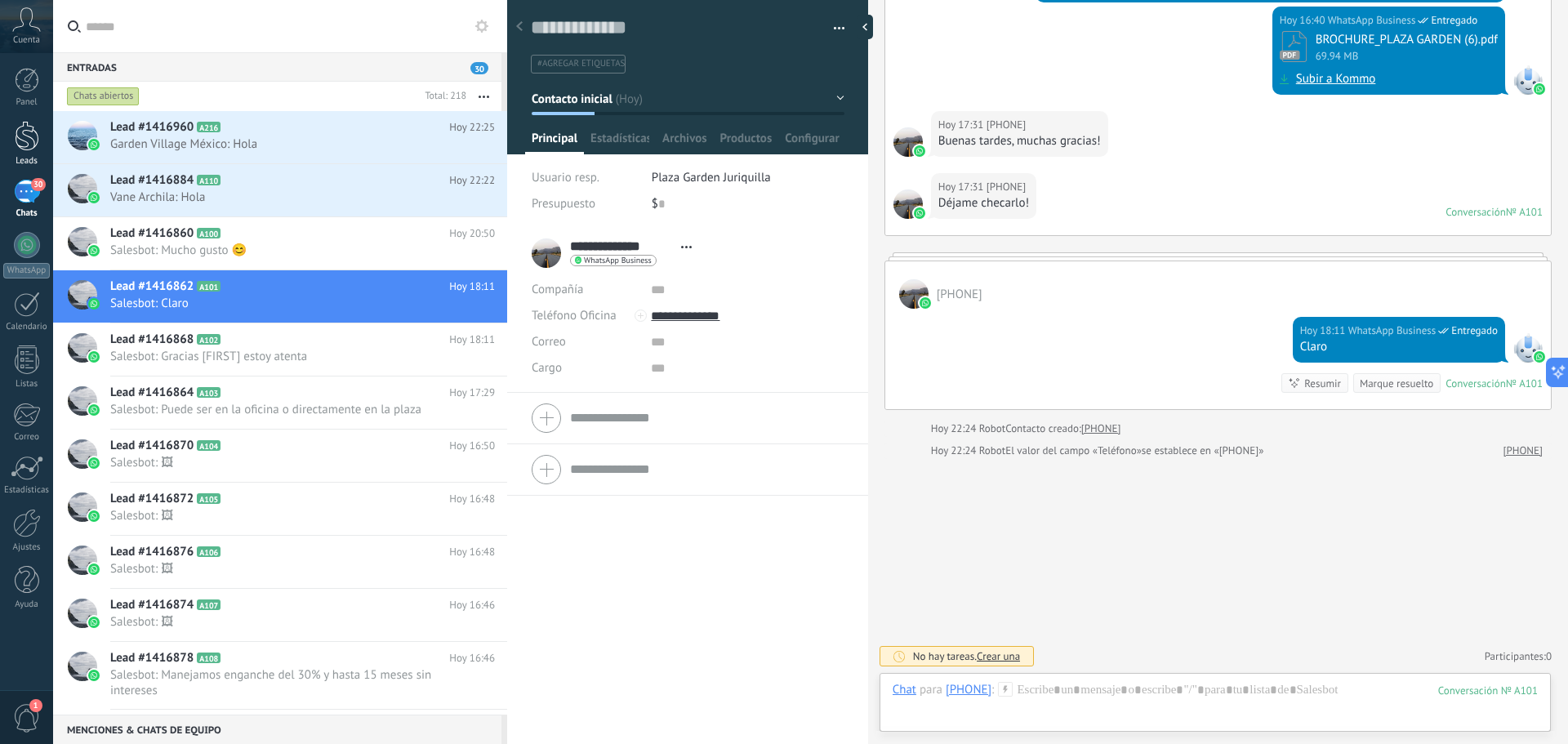 click at bounding box center (27, 136) 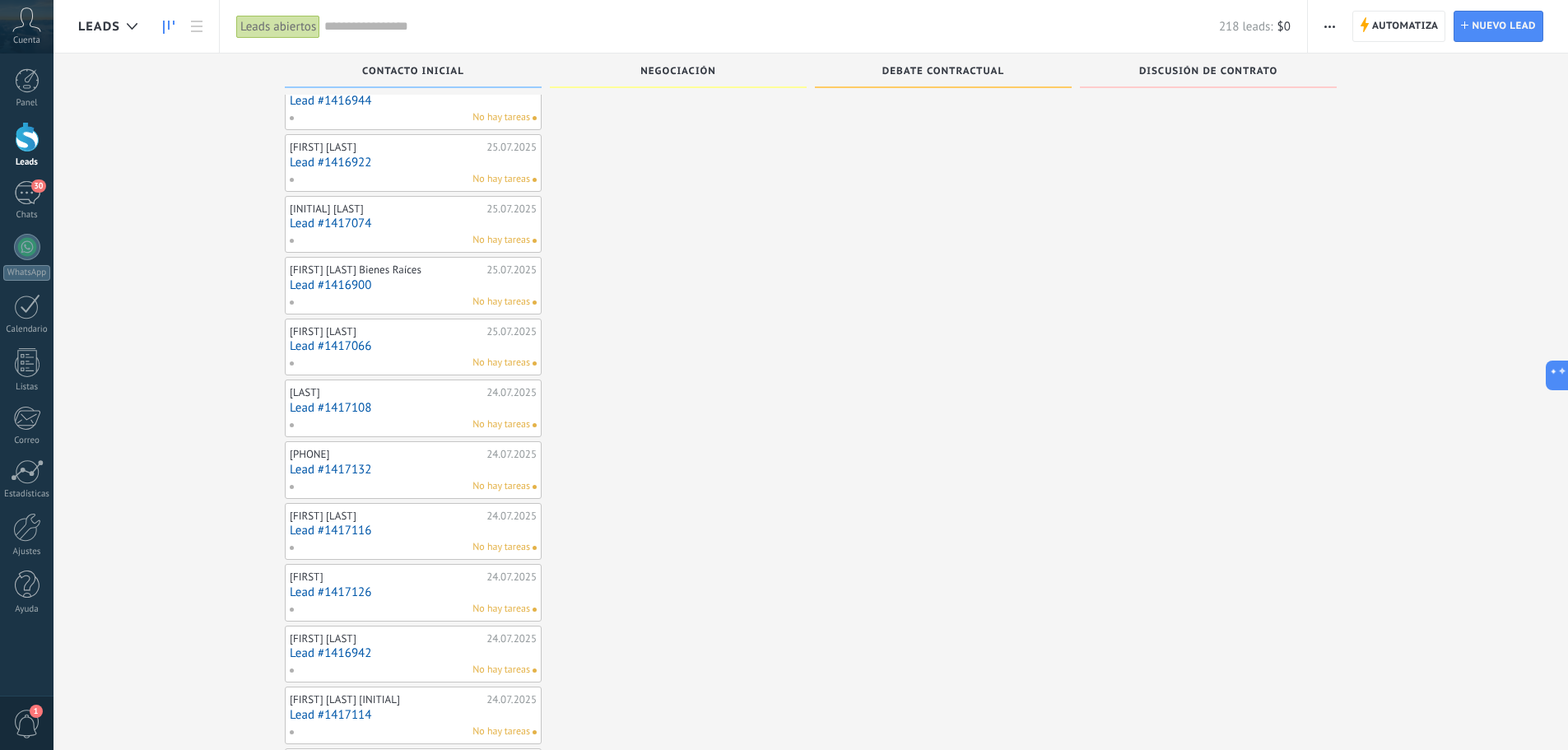 scroll, scrollTop: 5392, scrollLeft: 0, axis: vertical 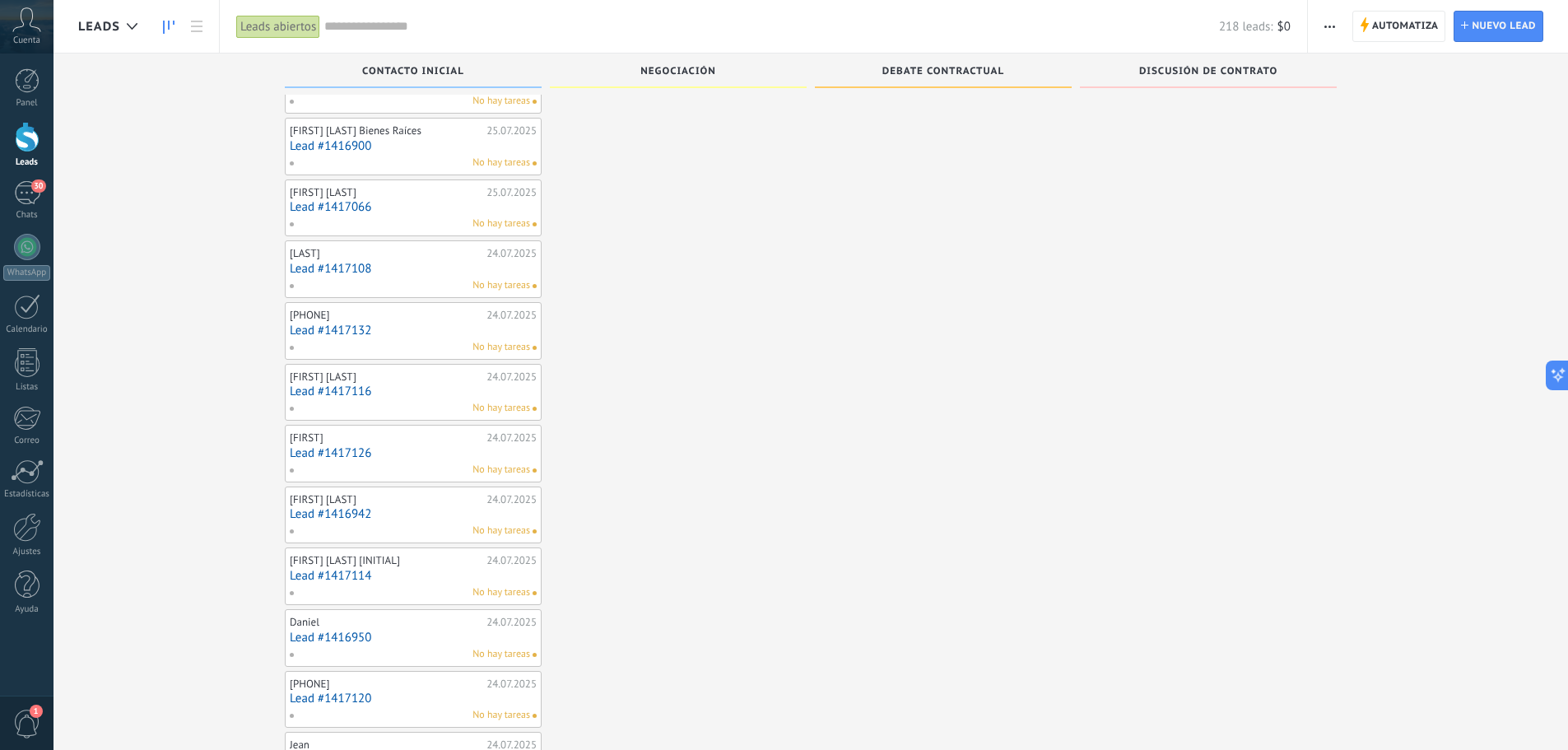 click on "No hay tareas" at bounding box center (409, 224) 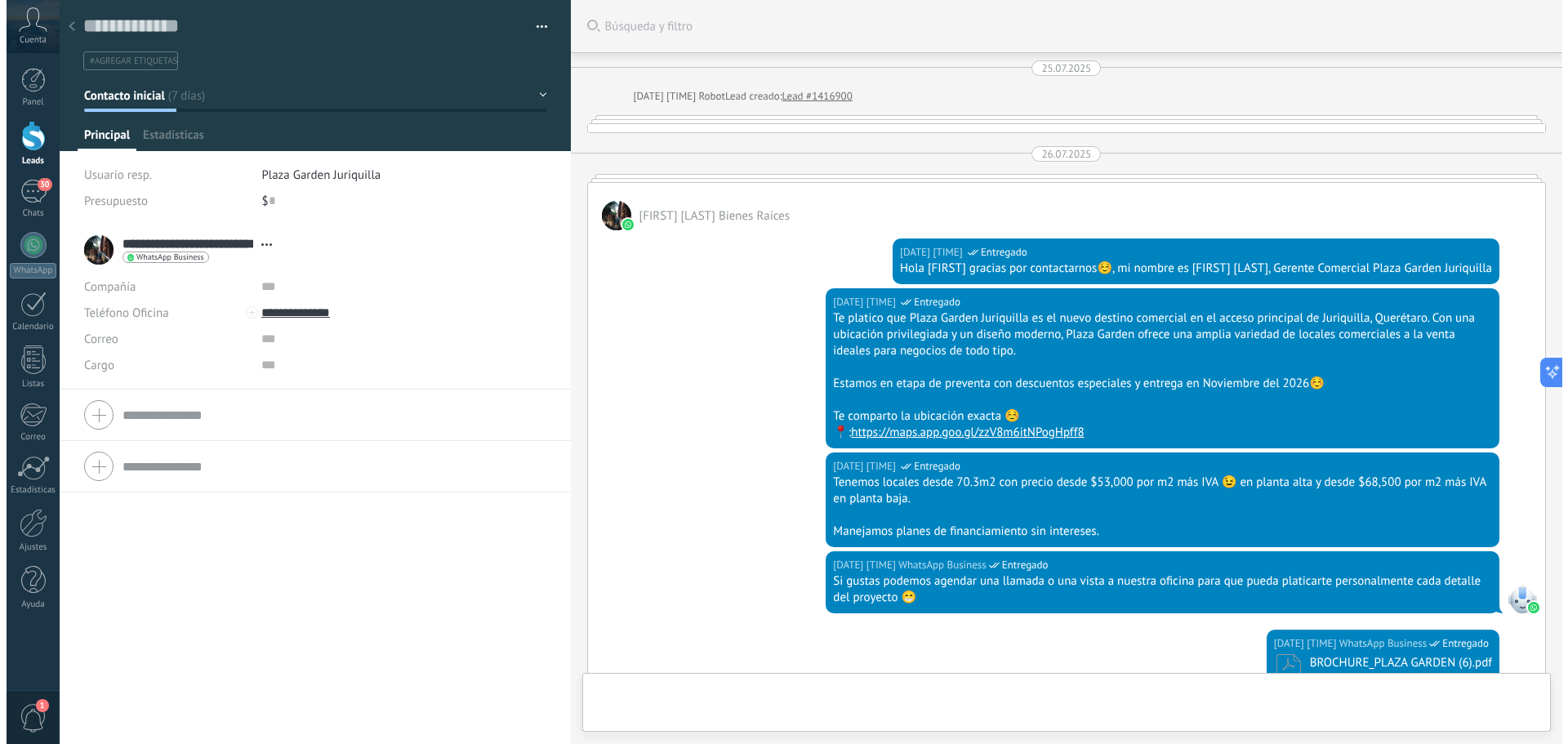 scroll, scrollTop: 0, scrollLeft: 0, axis: both 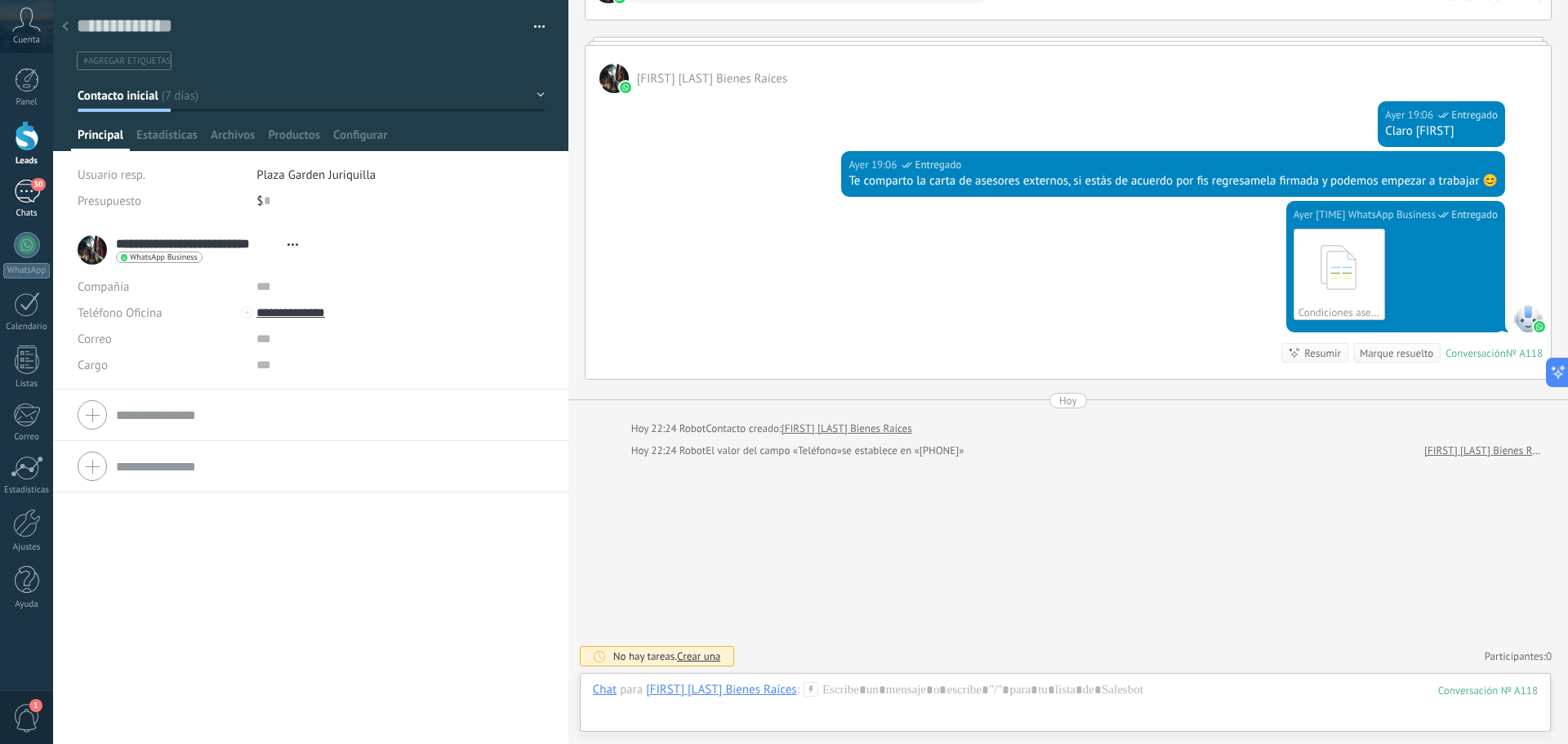 click on "30" at bounding box center [27, 191] 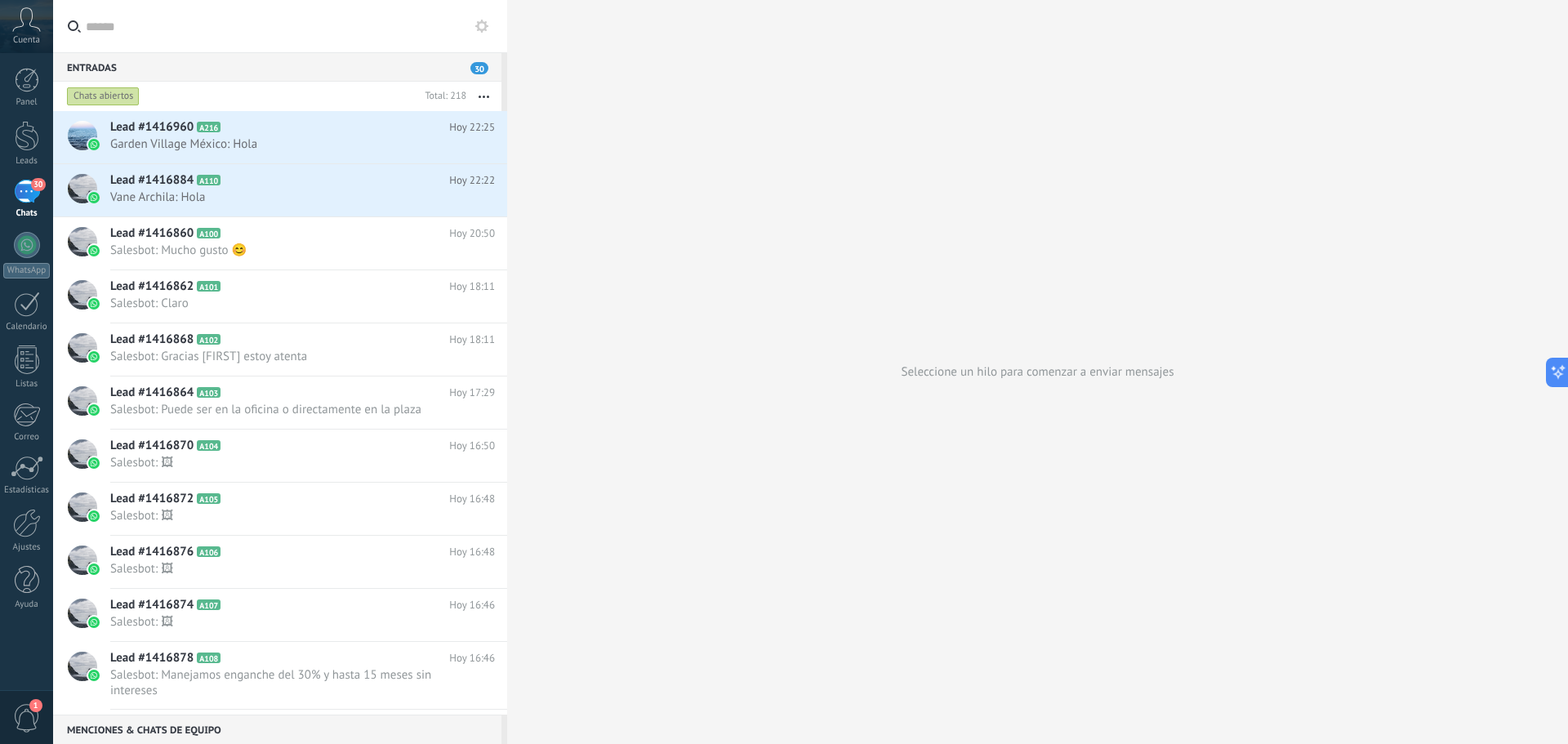 click on "Entradas 30" at bounding box center [277, 67] 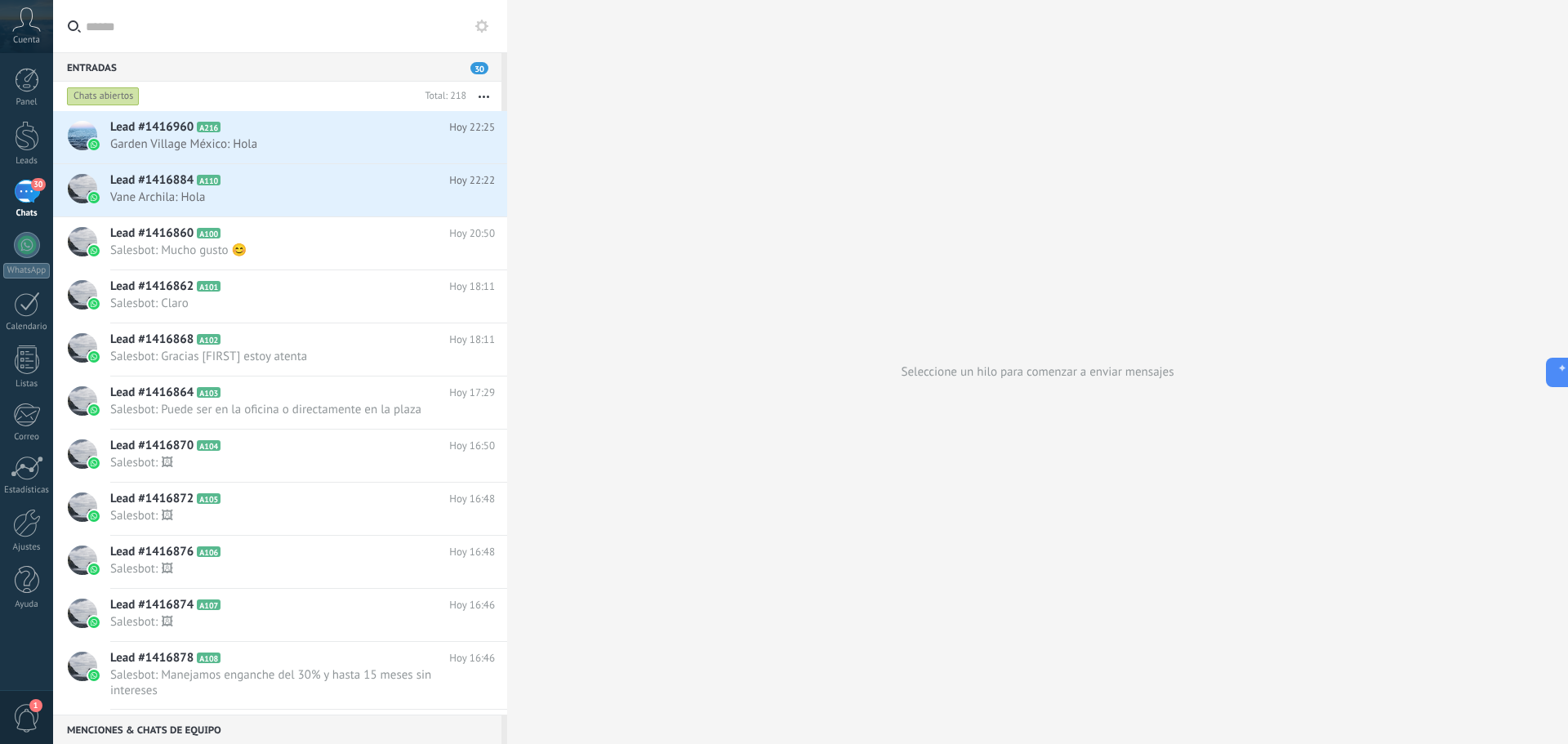 click on "30" at bounding box center (479, 68) 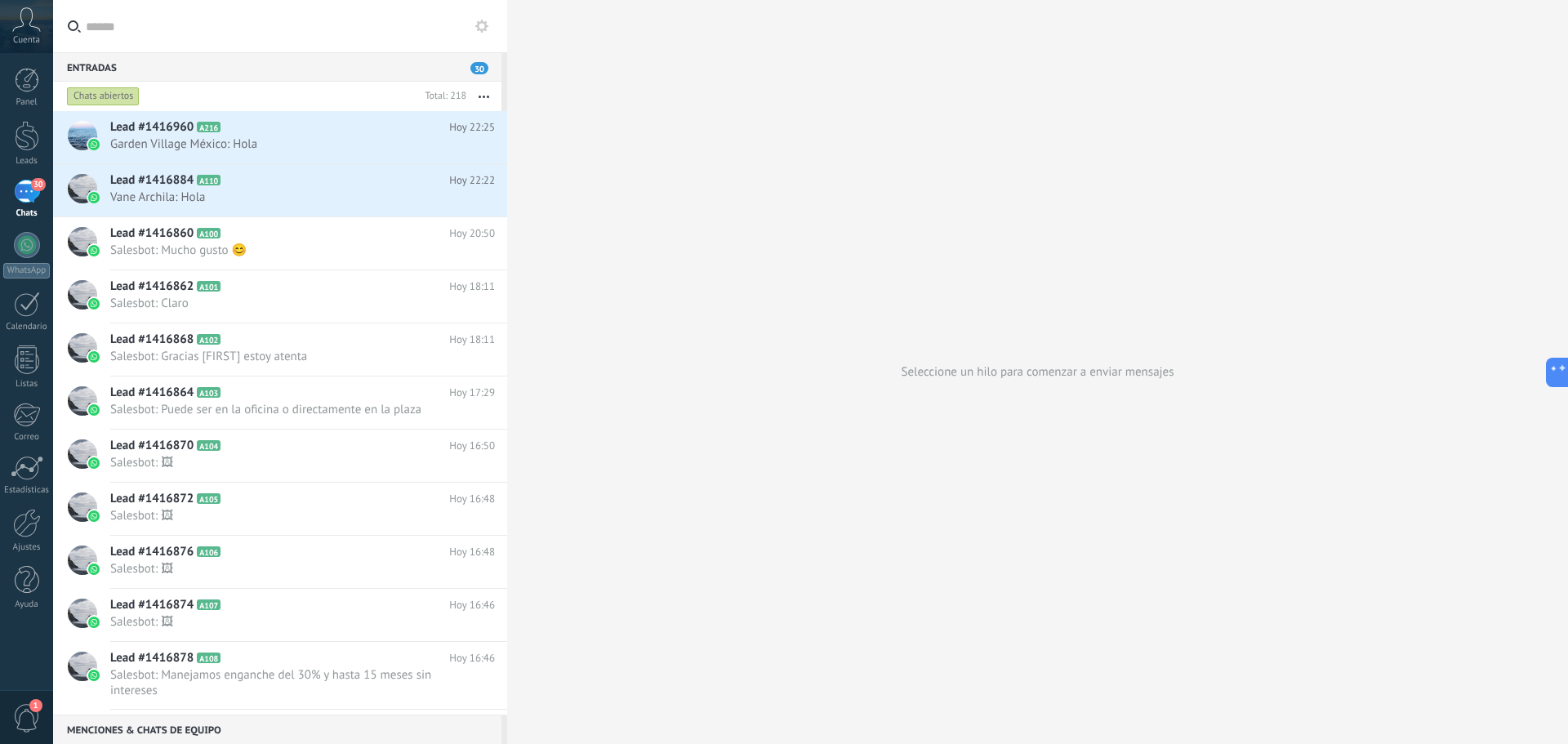 click on "30" at bounding box center [479, 68] 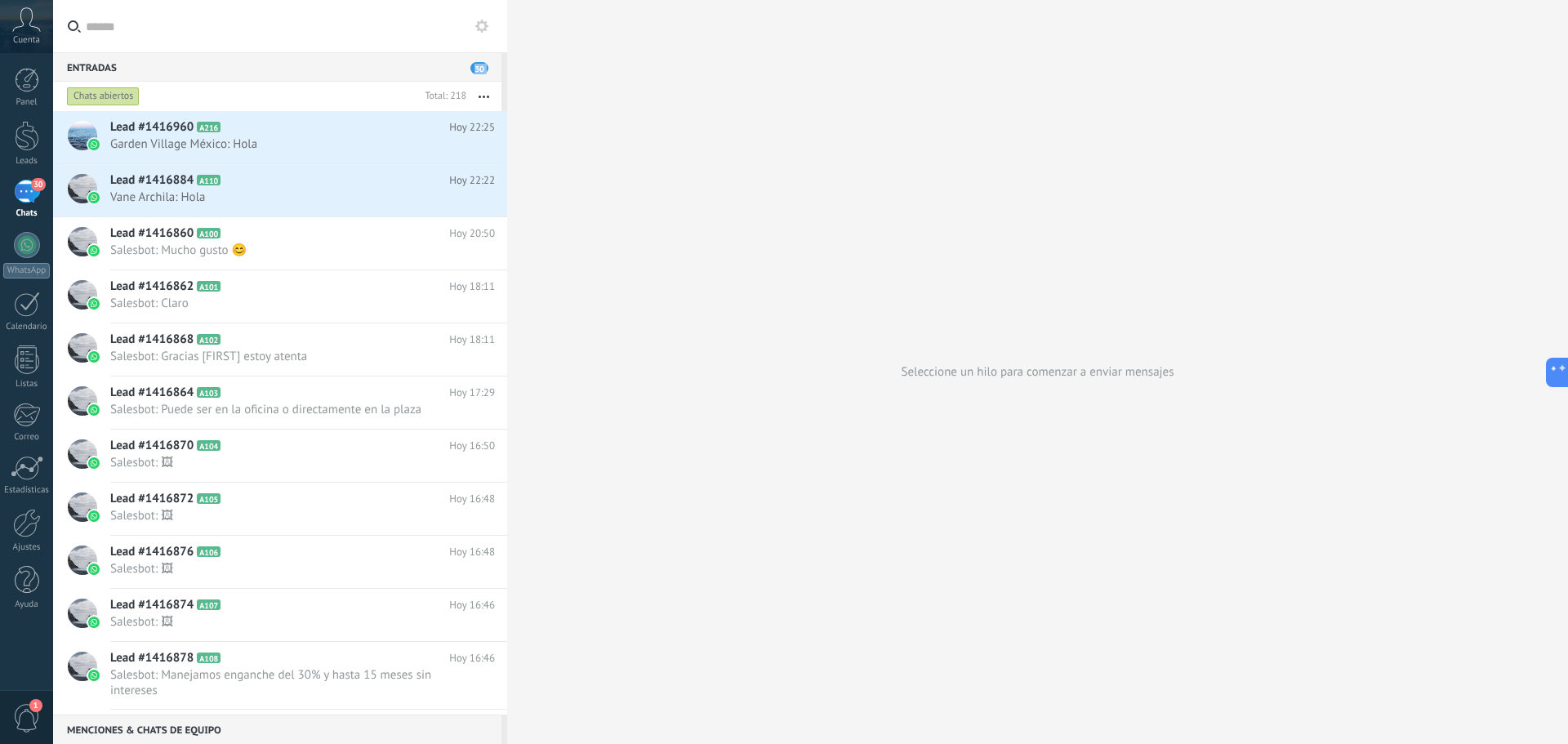 click on "30" at bounding box center (479, 68) 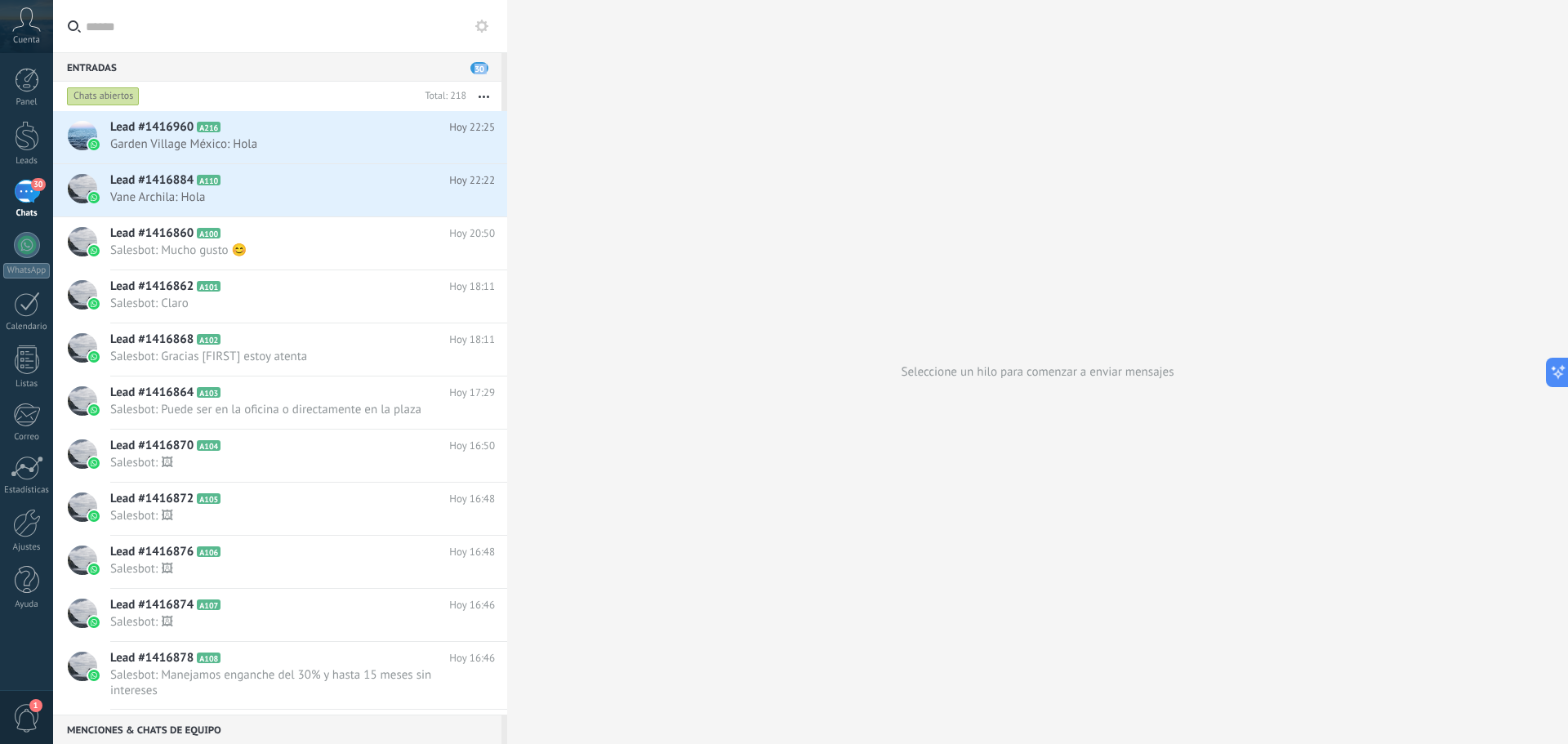 click on "30" at bounding box center [479, 68] 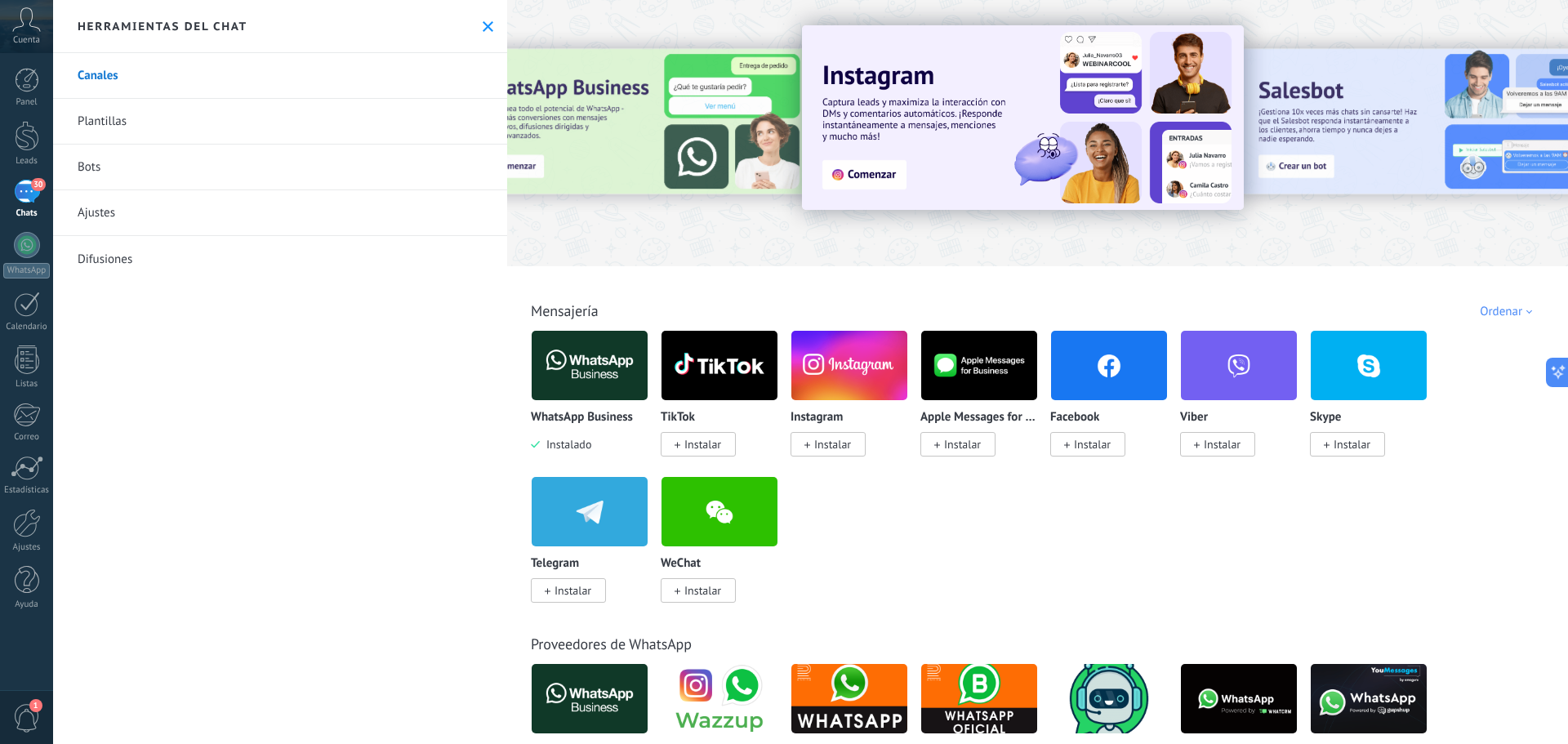 click on "30" at bounding box center (27, 191) 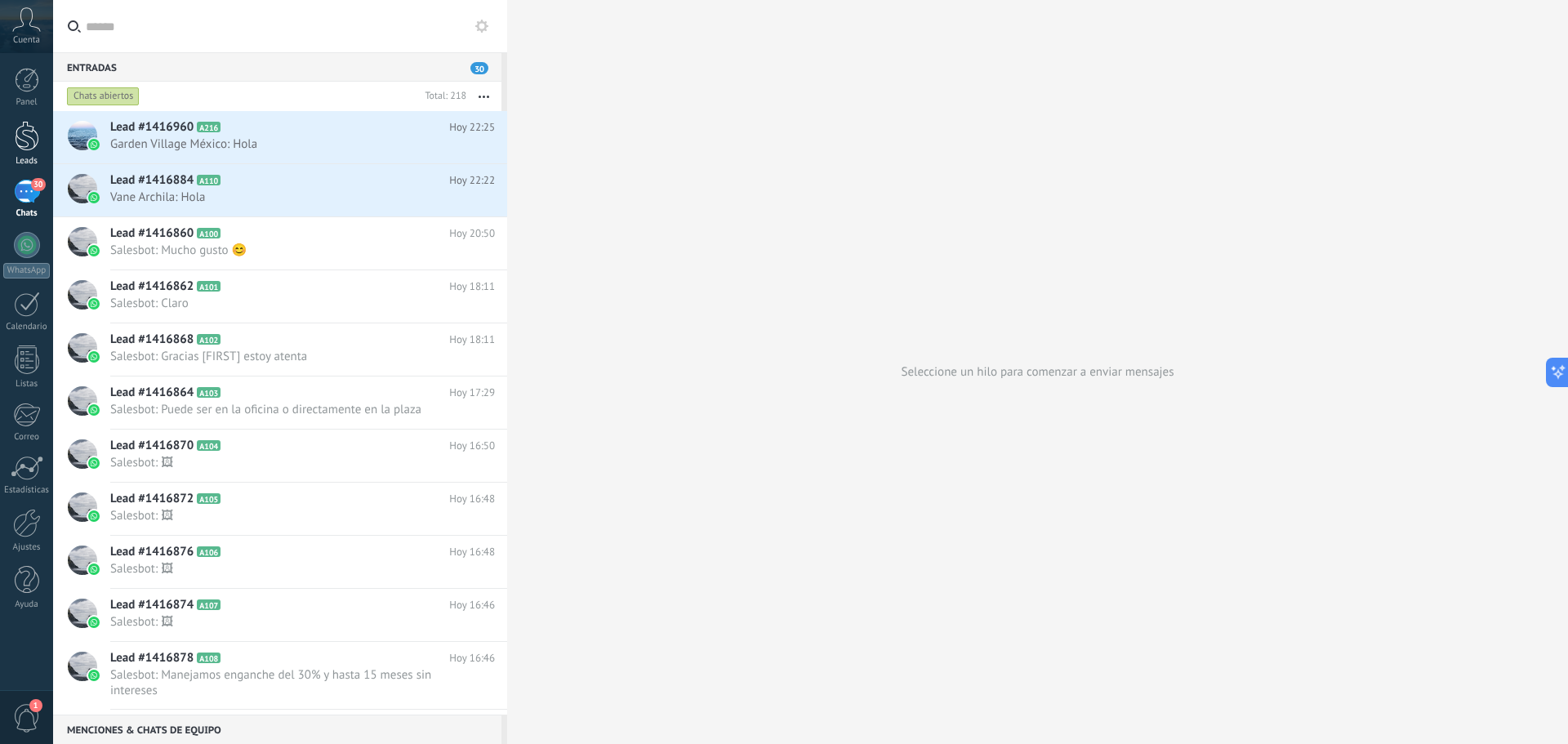 click at bounding box center [27, 136] 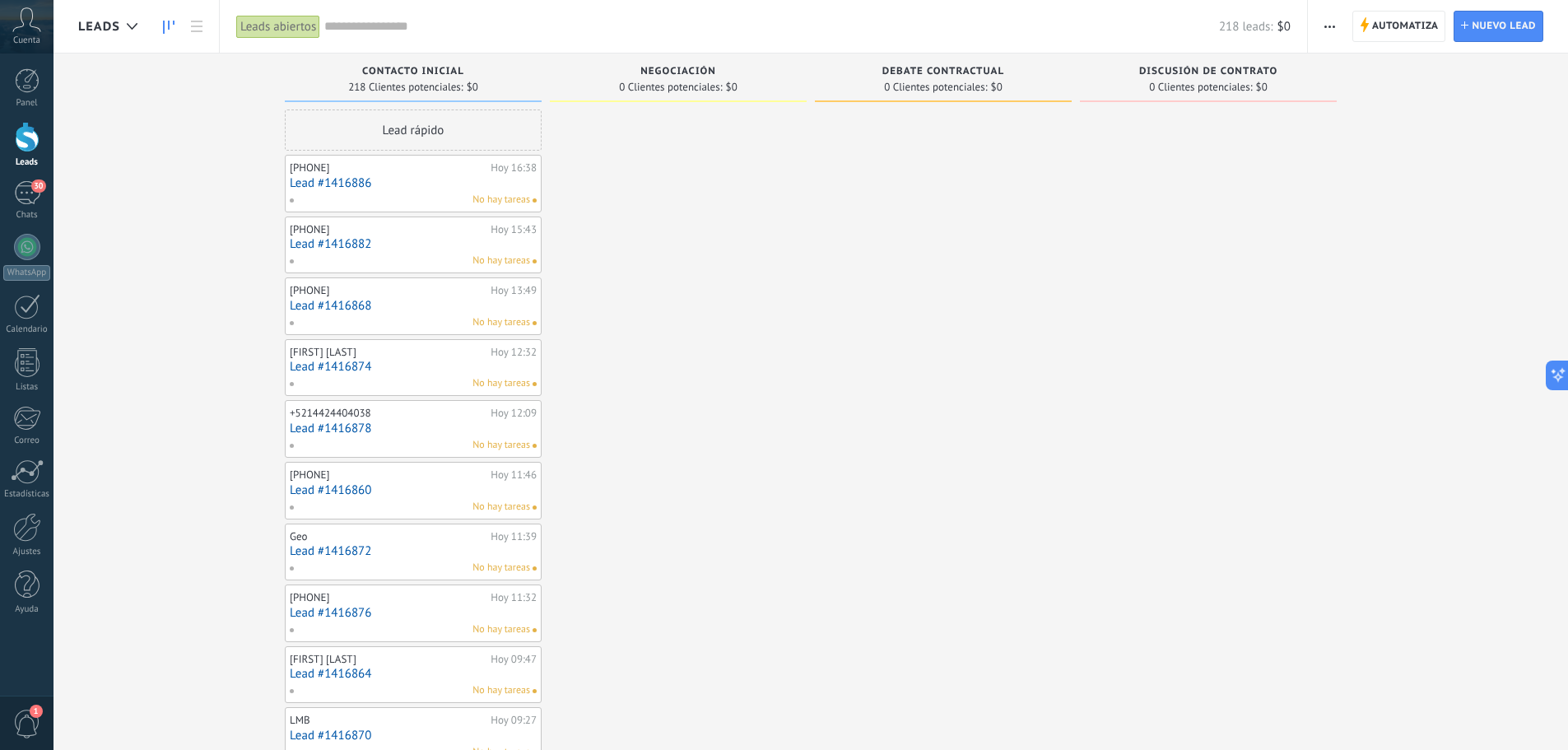 click on "Contacto inicial" at bounding box center [413, 72] 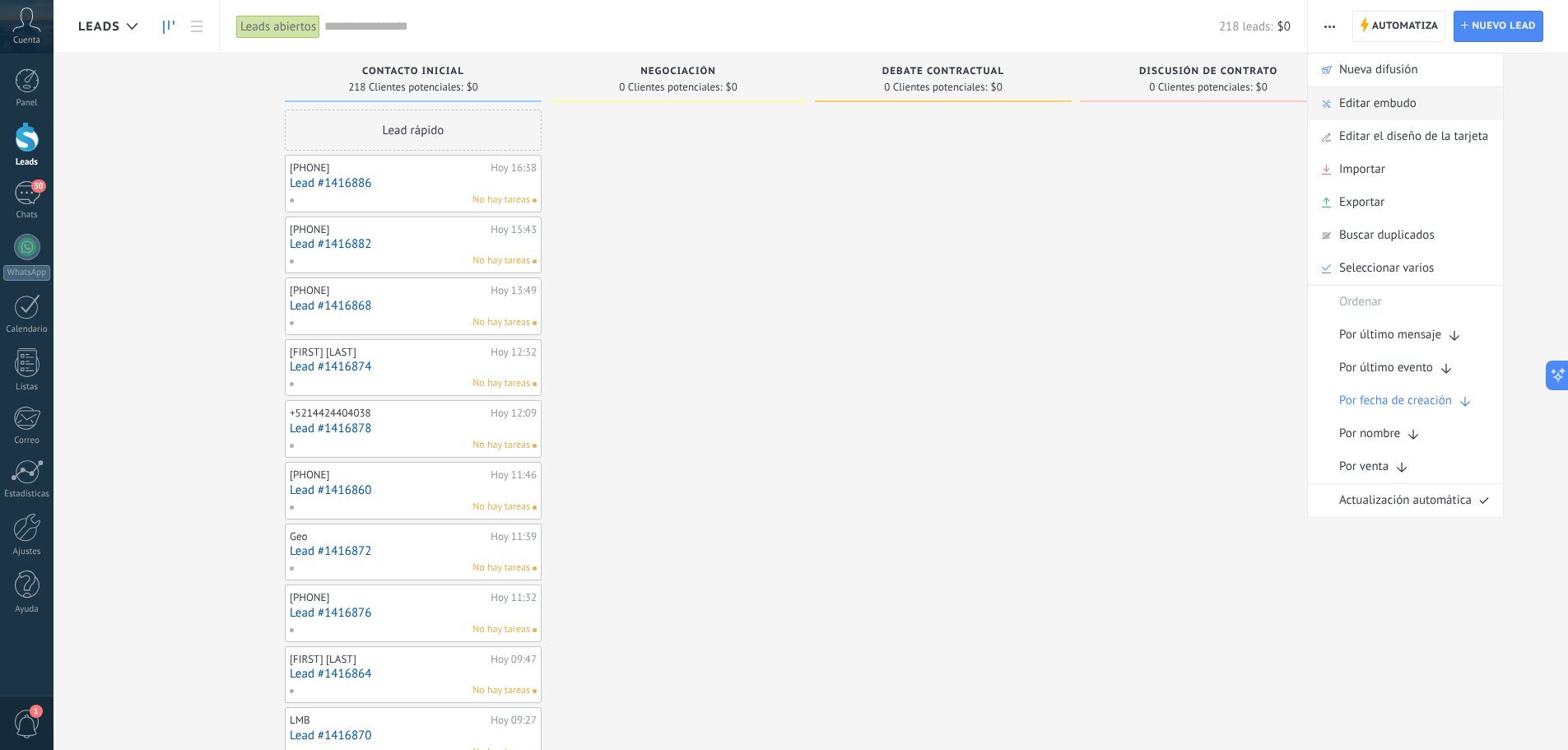 click on "Editar embudo" at bounding box center [1378, 104] 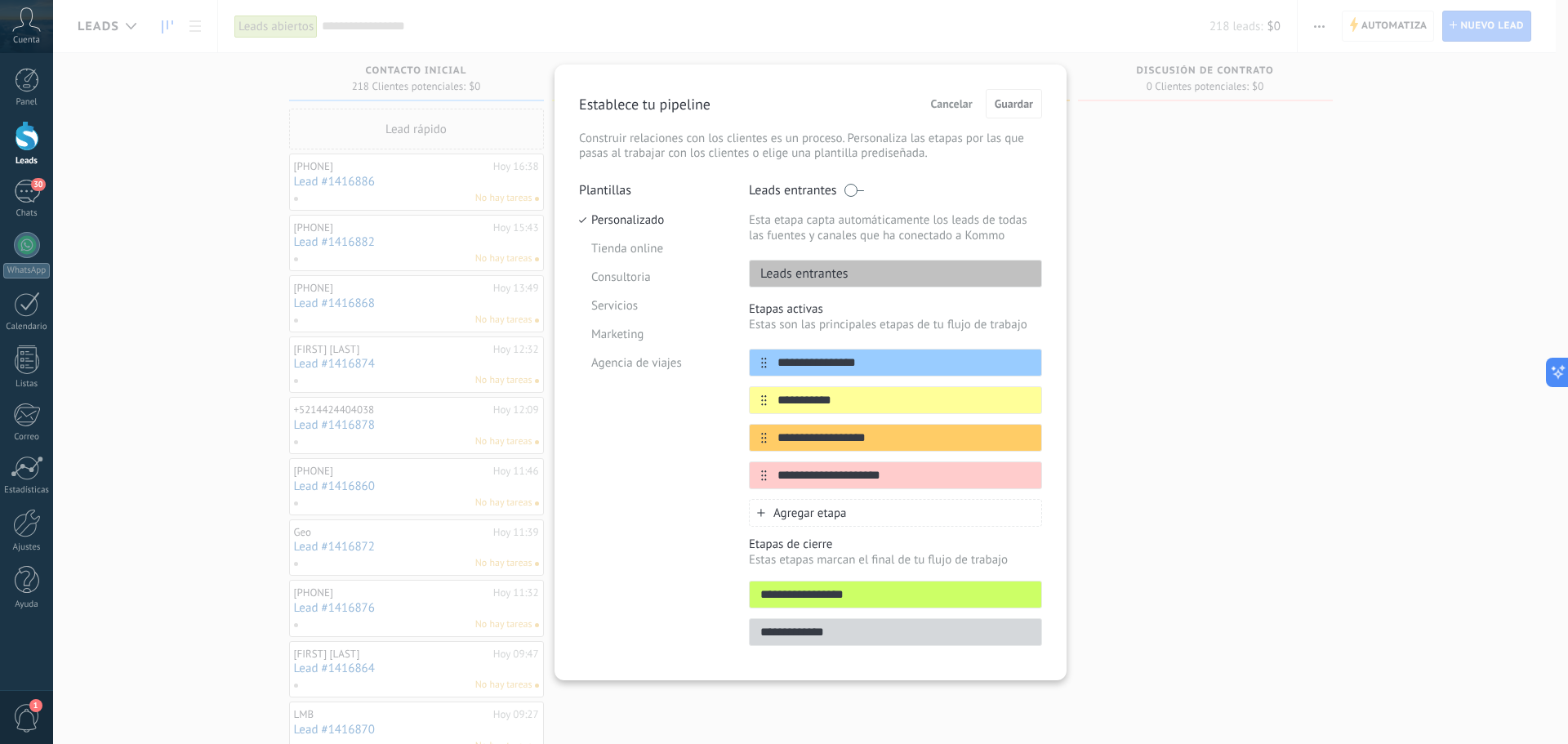 click on "Leads entrantes" at bounding box center (895, 274) 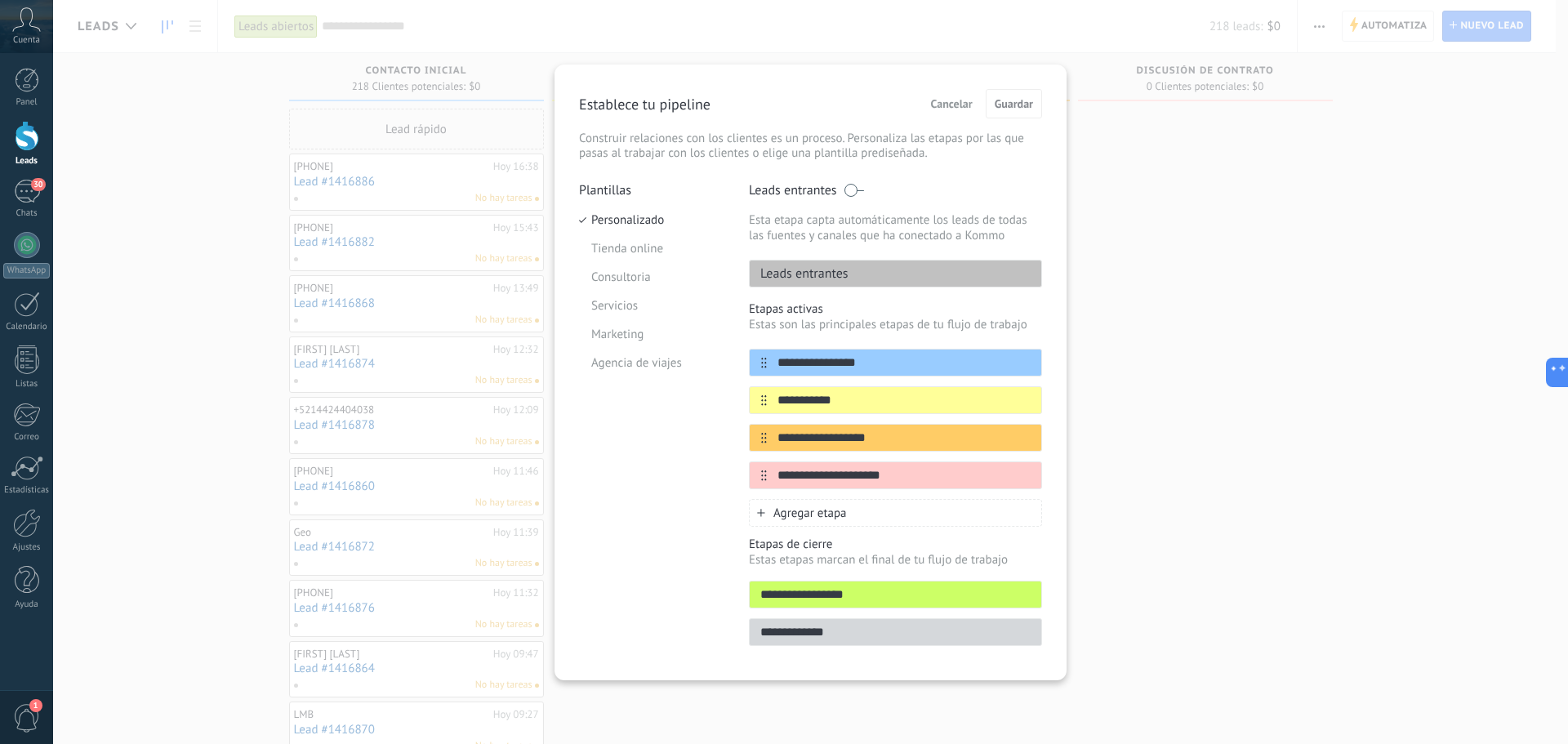 click at bounding box center (853, 190) 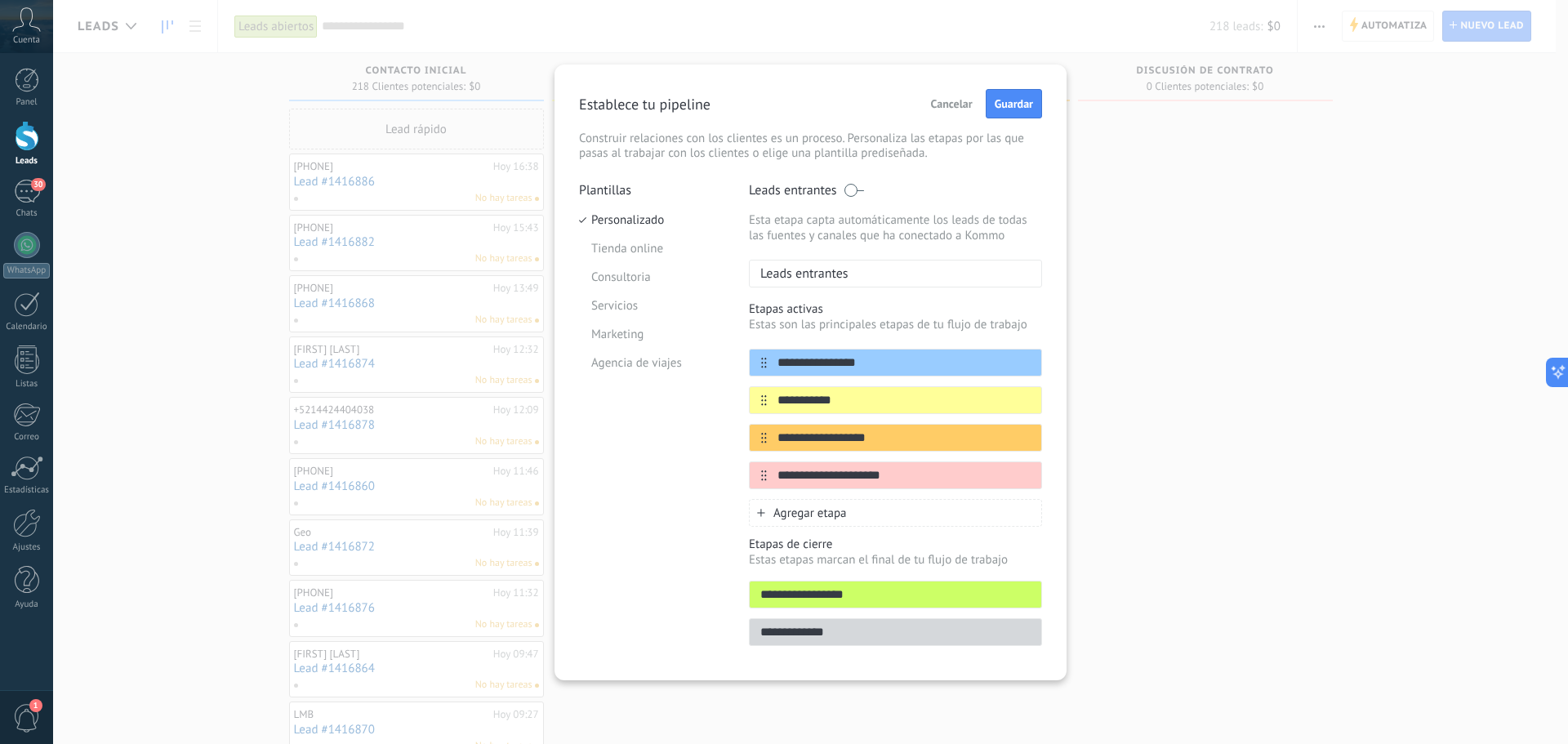 click at bounding box center (853, 190) 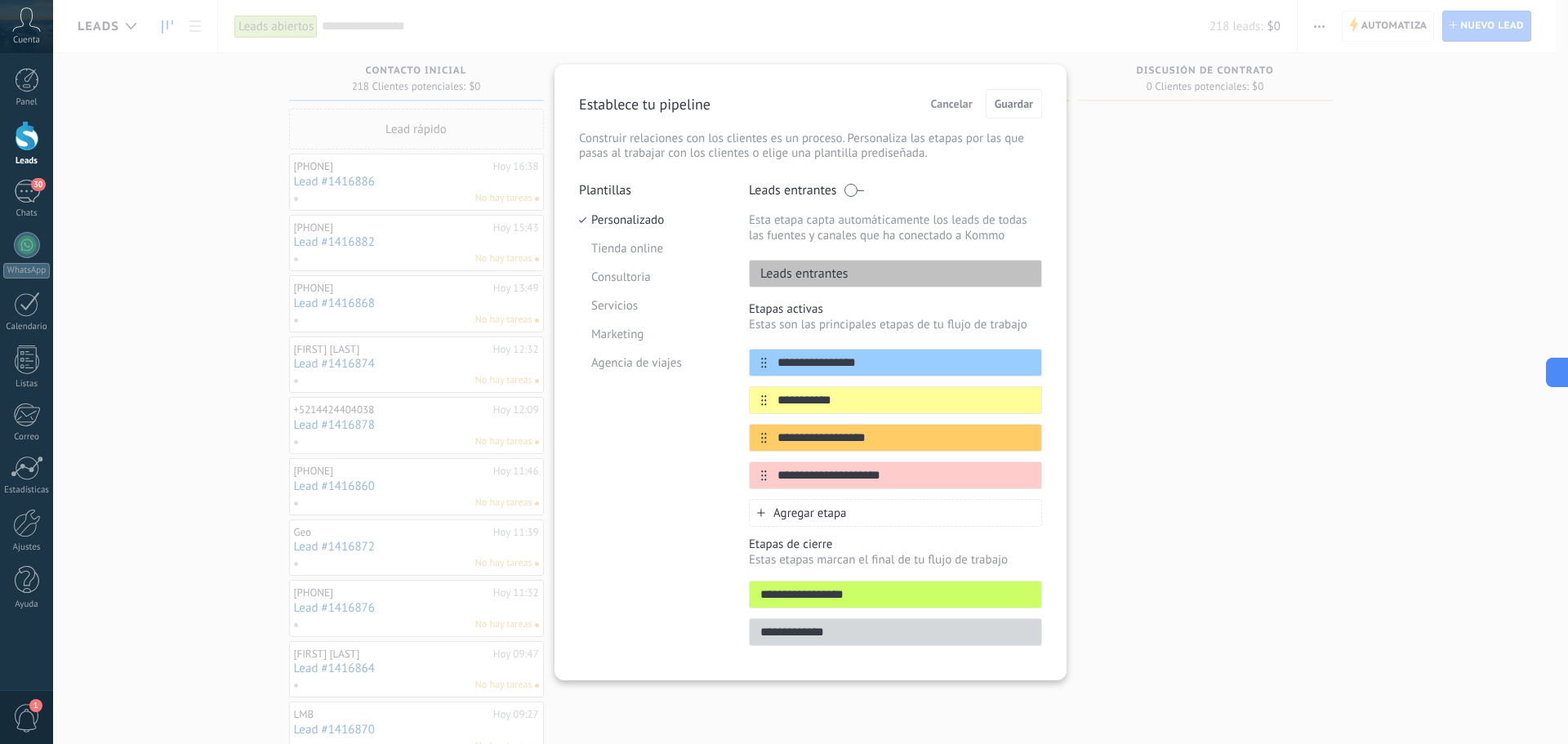 click on "Esta etapa capta automáticamente los leads de todas las fuentes y canales que ha conectado a Kommo" at bounding box center (895, 228) 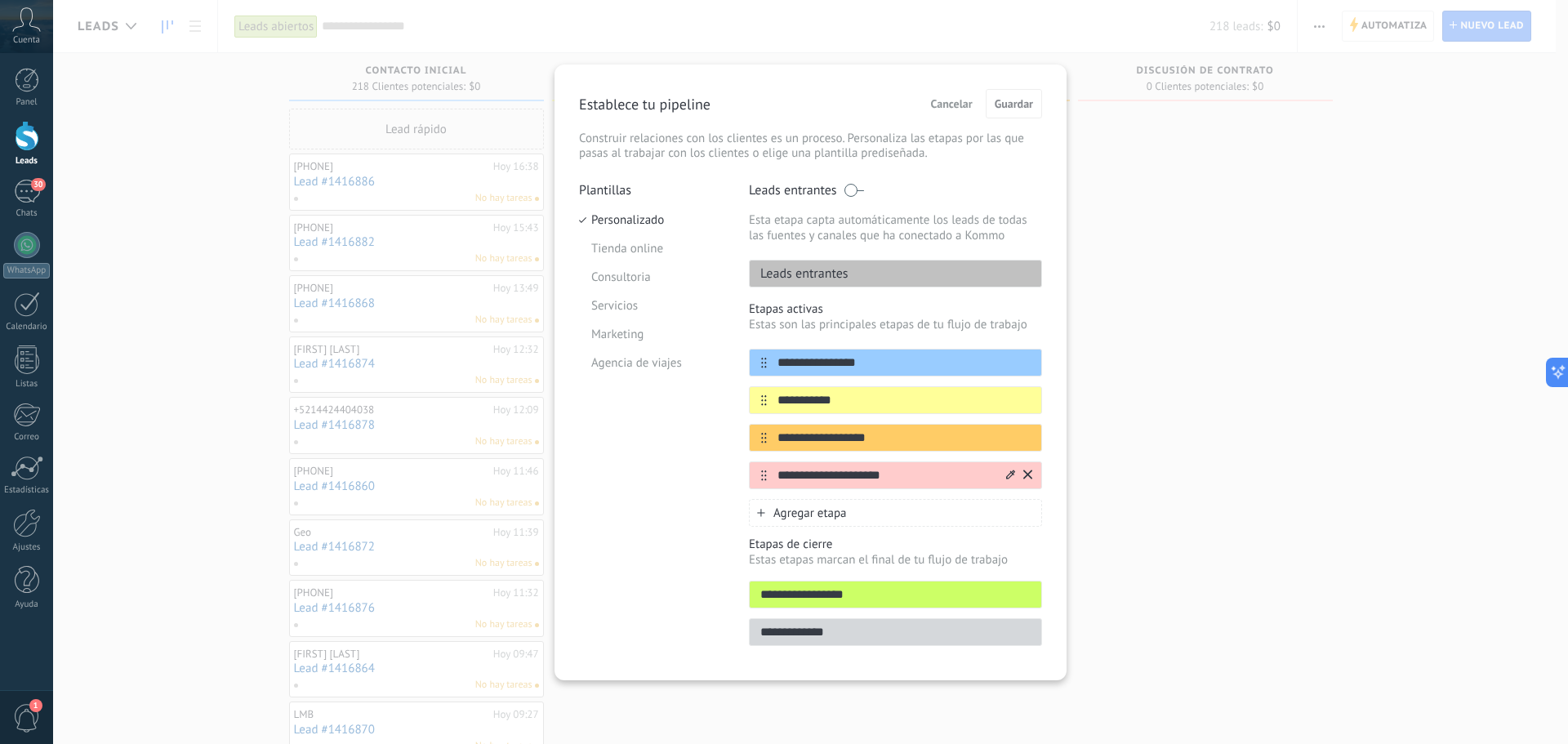 click on "**********" at bounding box center (885, 475) 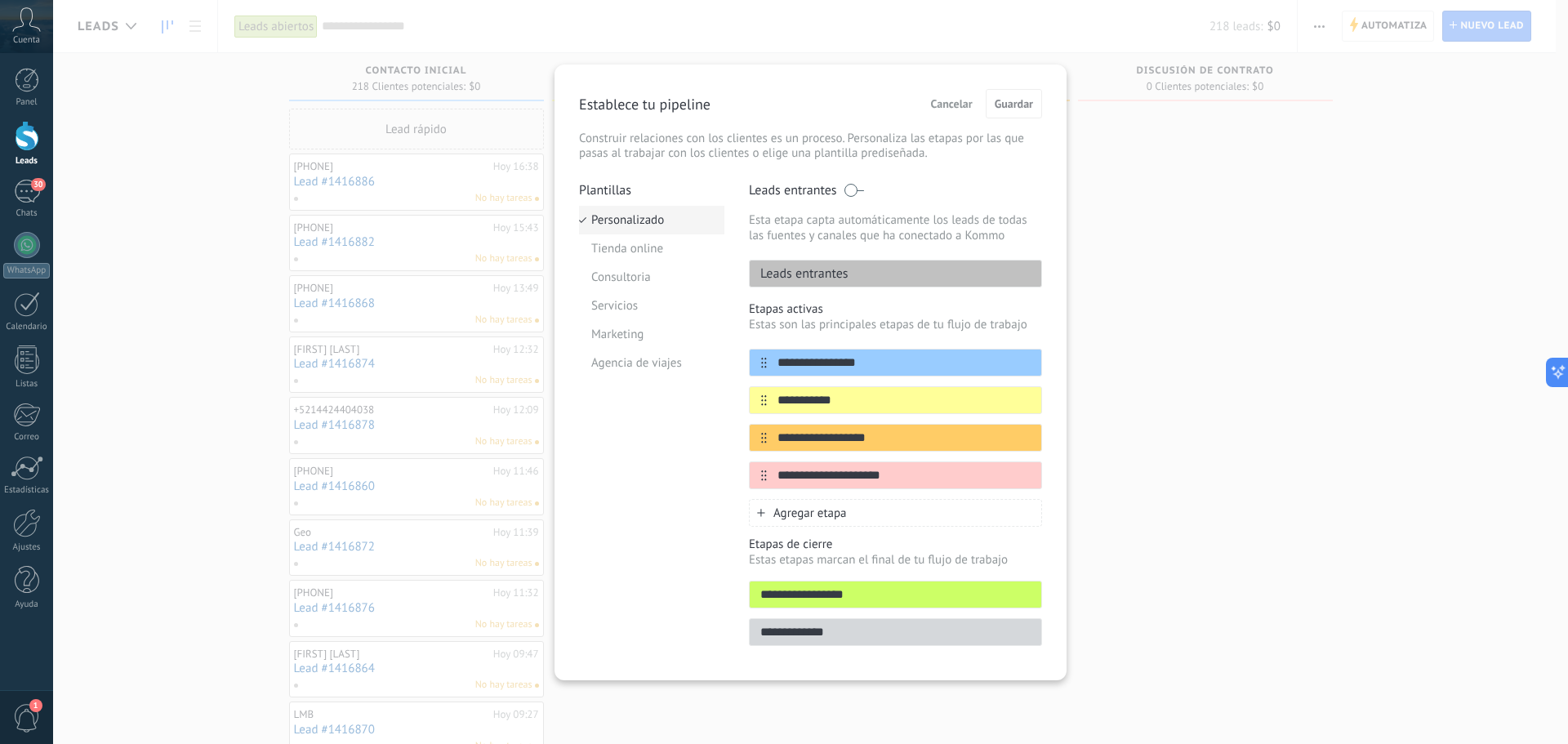 click on "Personalizado" at bounding box center [652, 220] 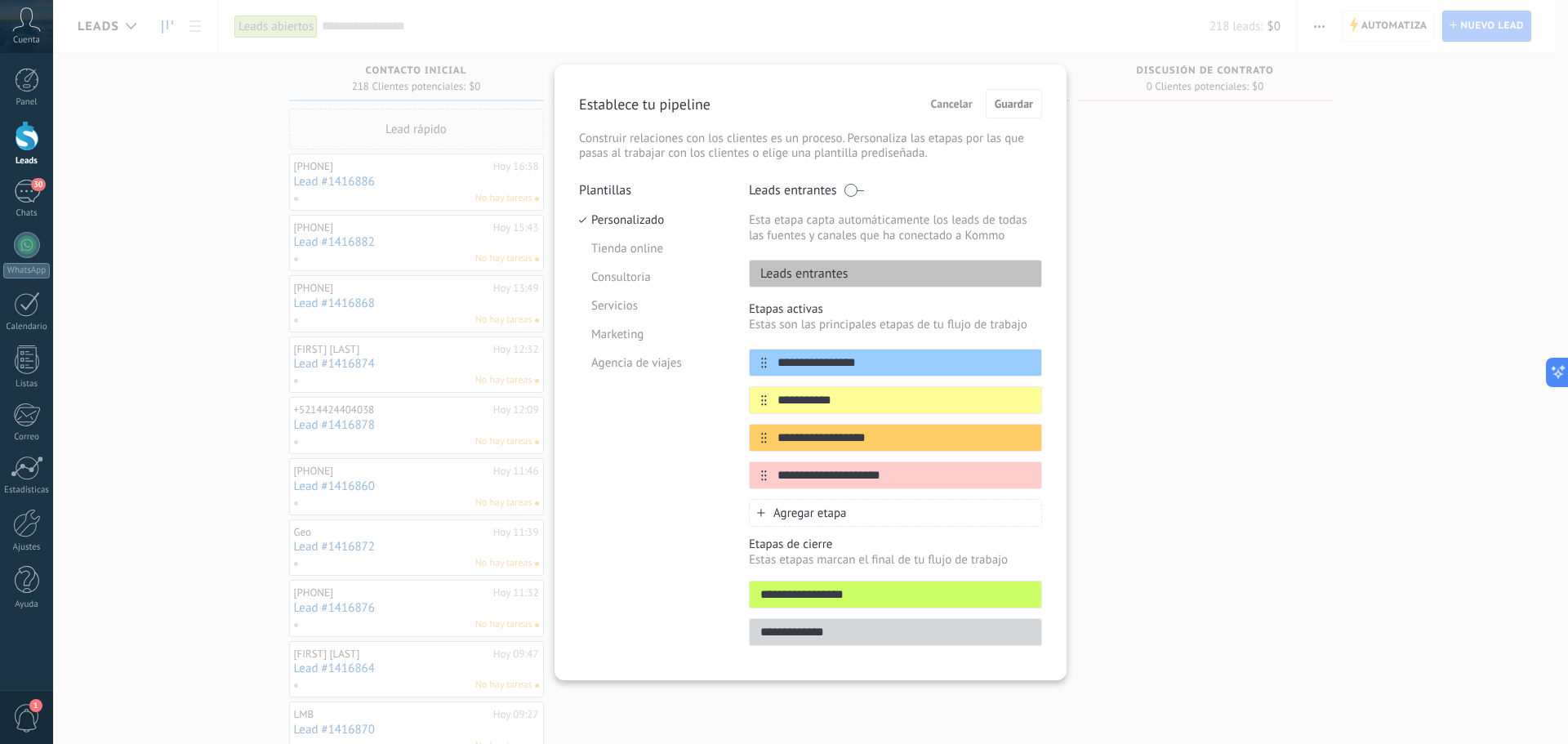 click at bounding box center [853, 190] 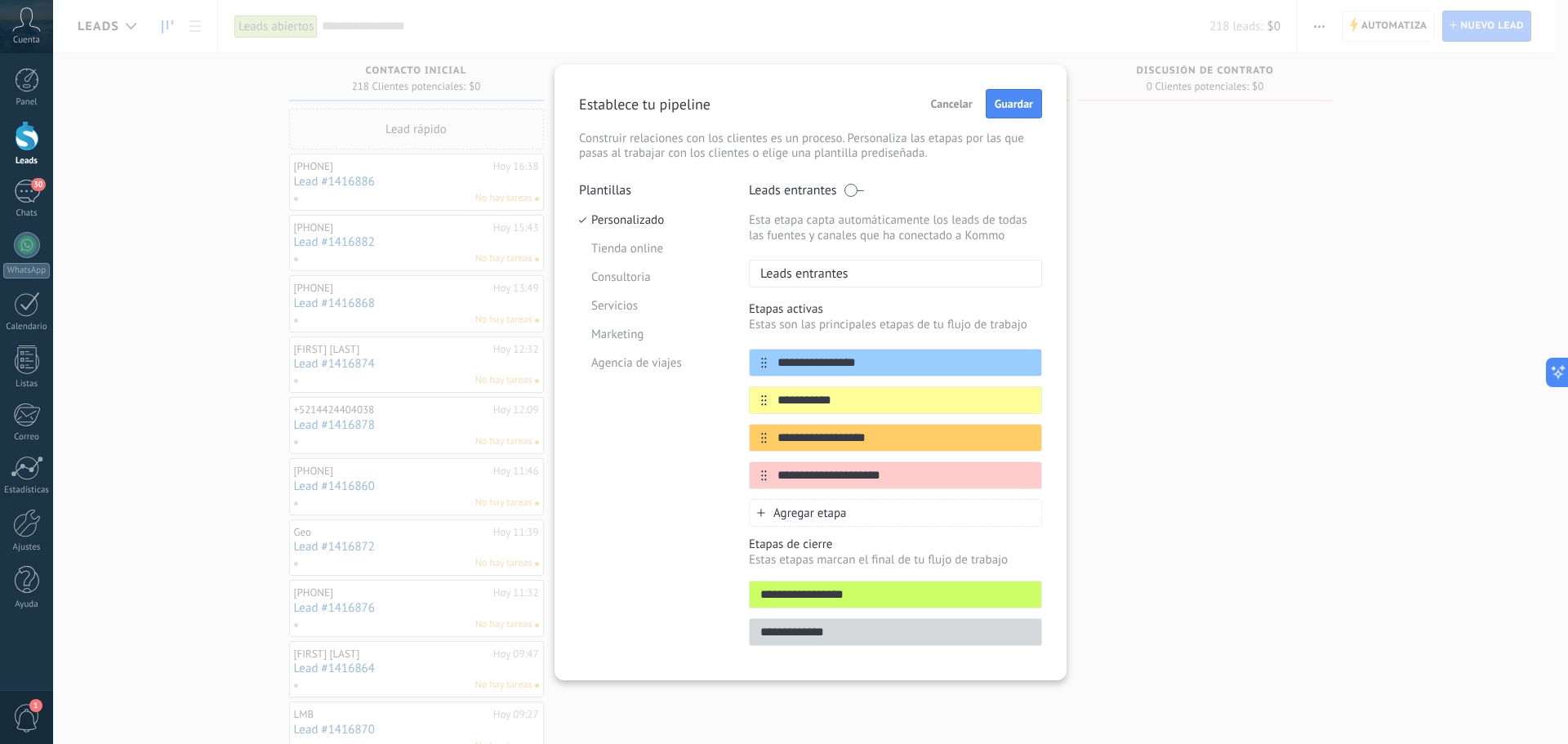 click at bounding box center (853, 190) 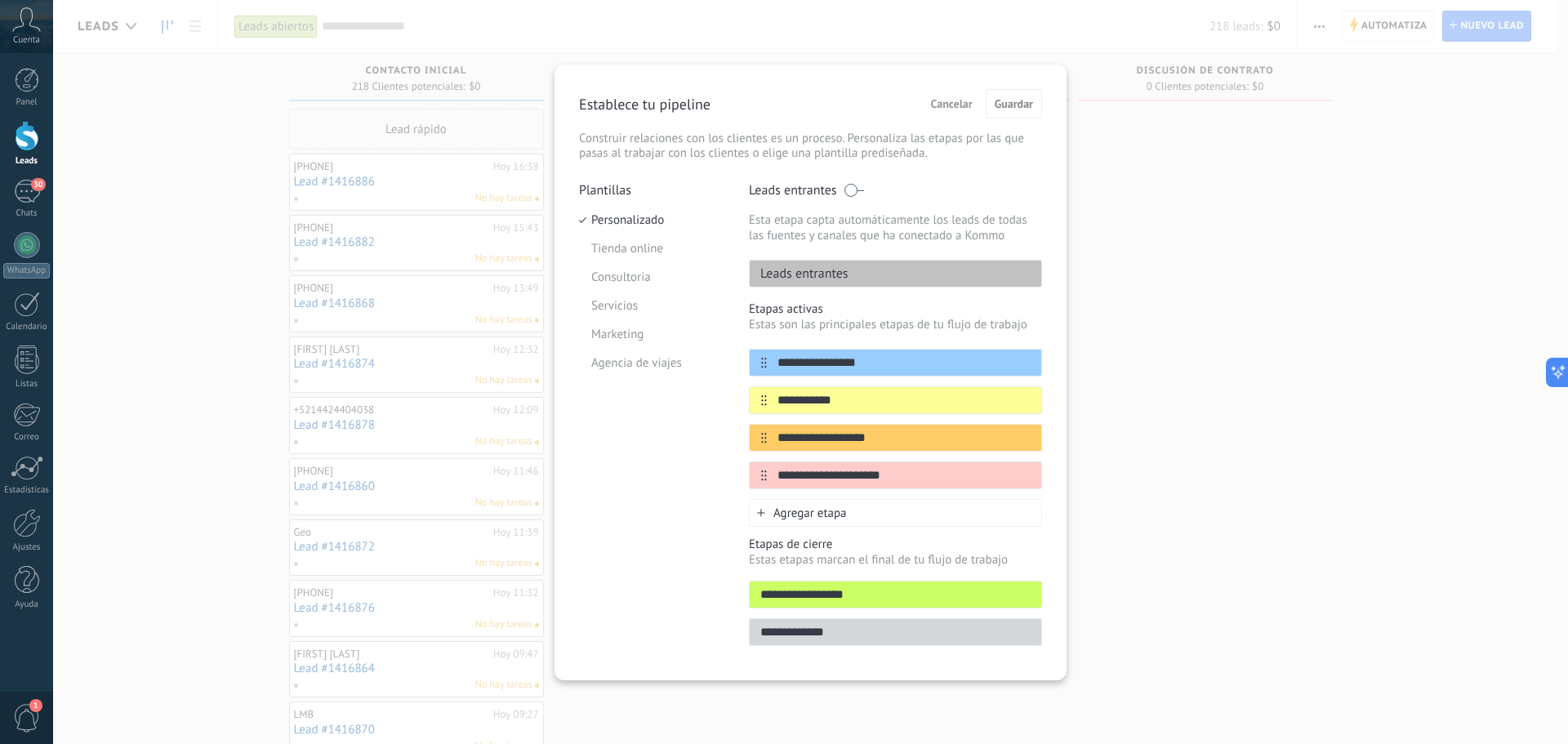 click on "**********" at bounding box center [810, 372] 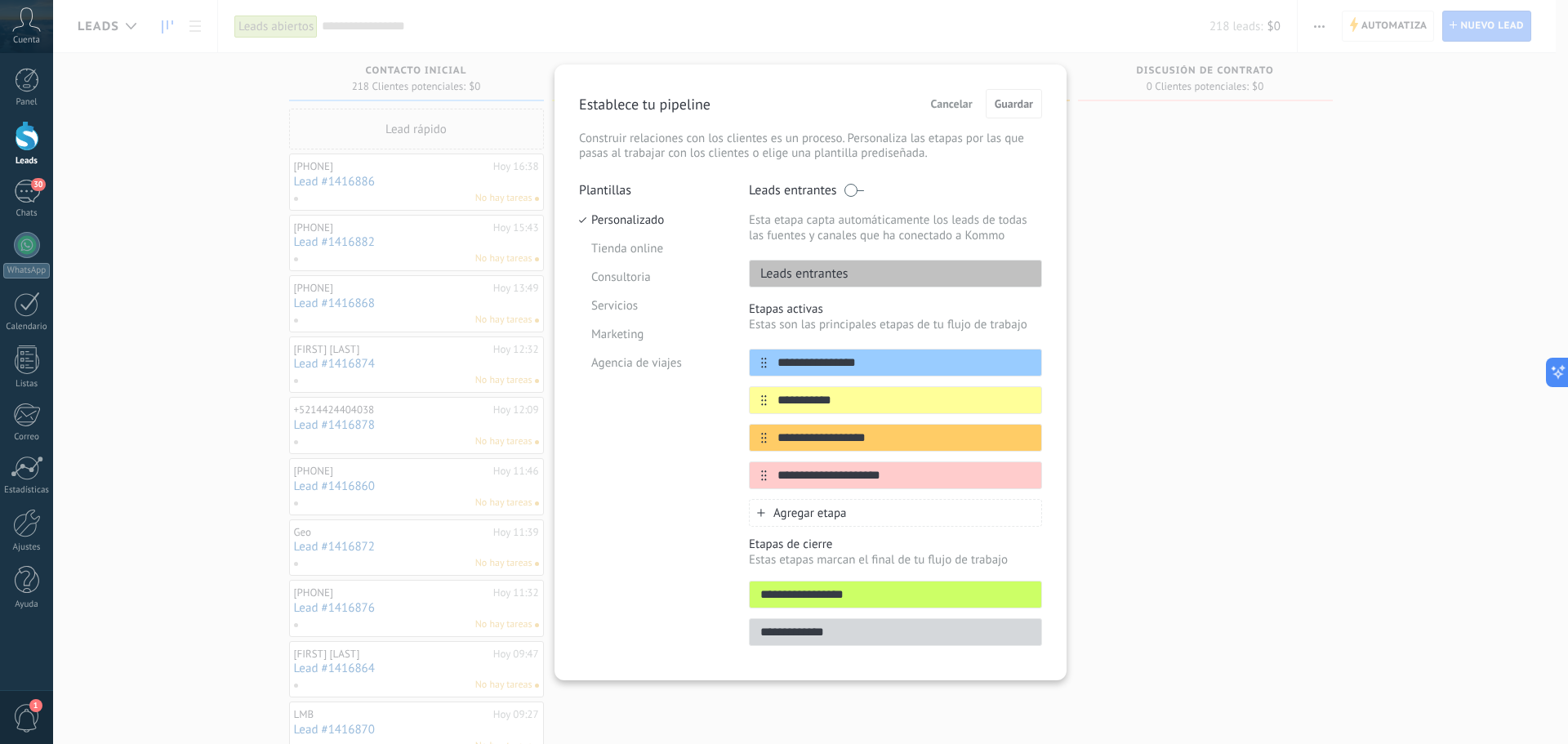 click on "Cancelar" at bounding box center (951, 104) 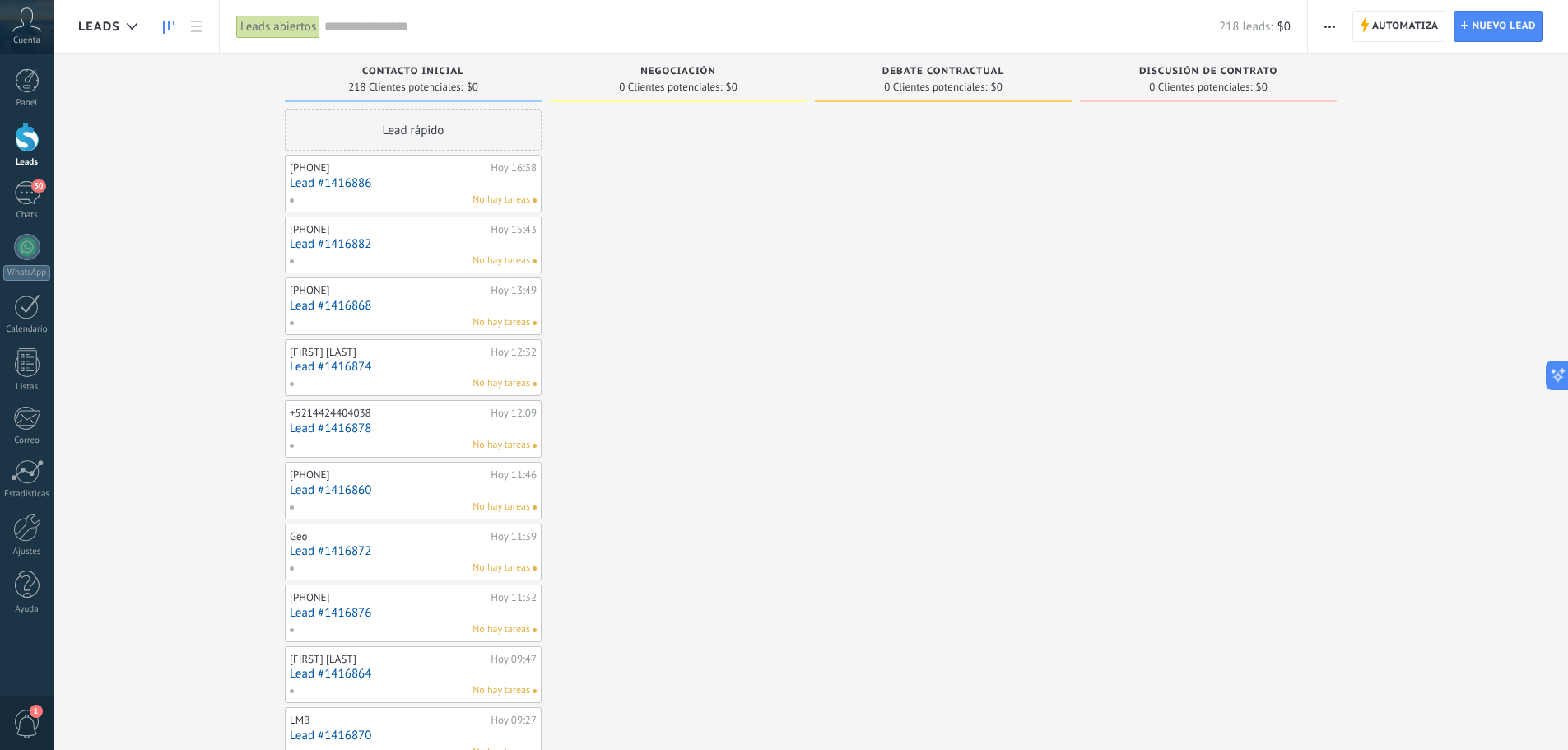 click at bounding box center (1329, 26) 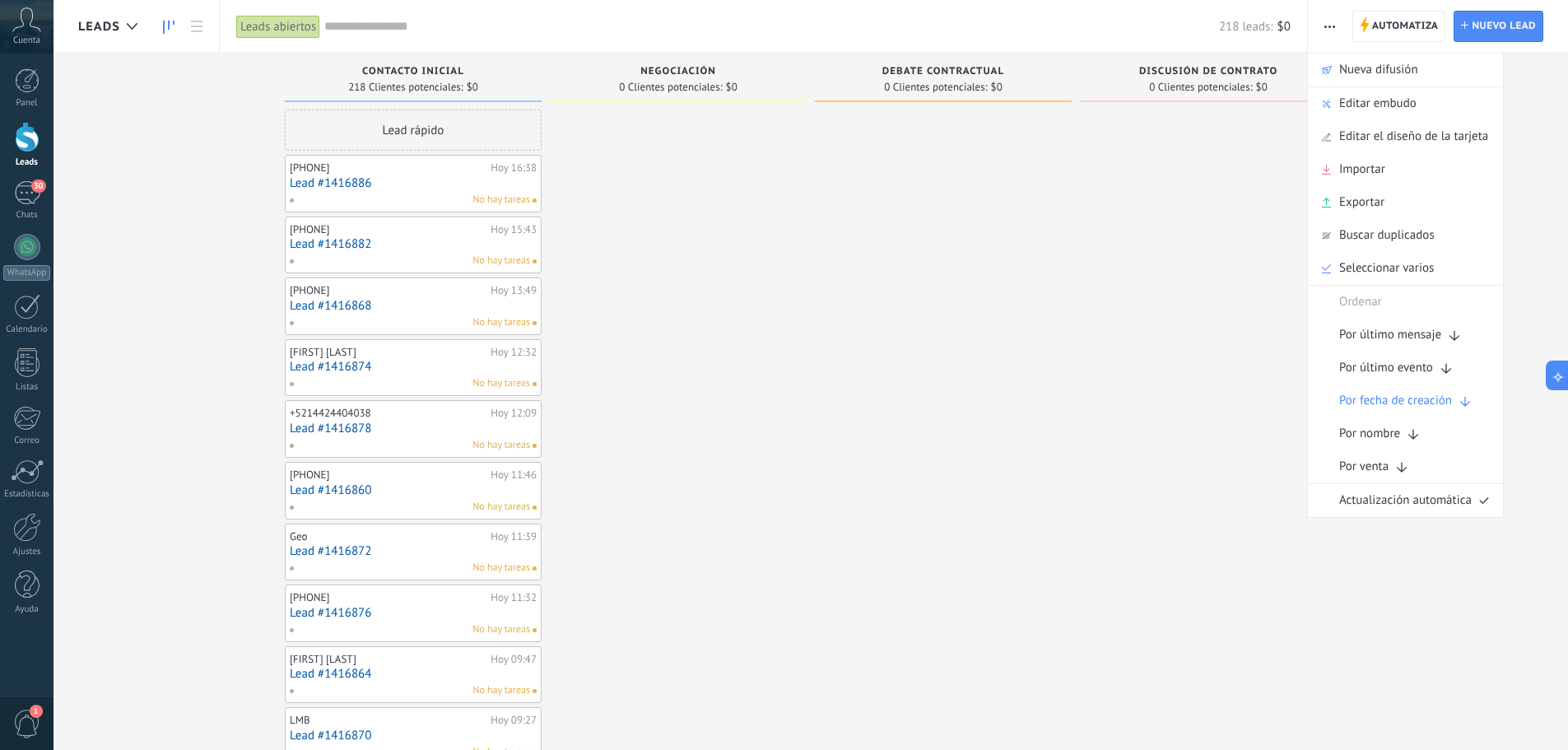 click 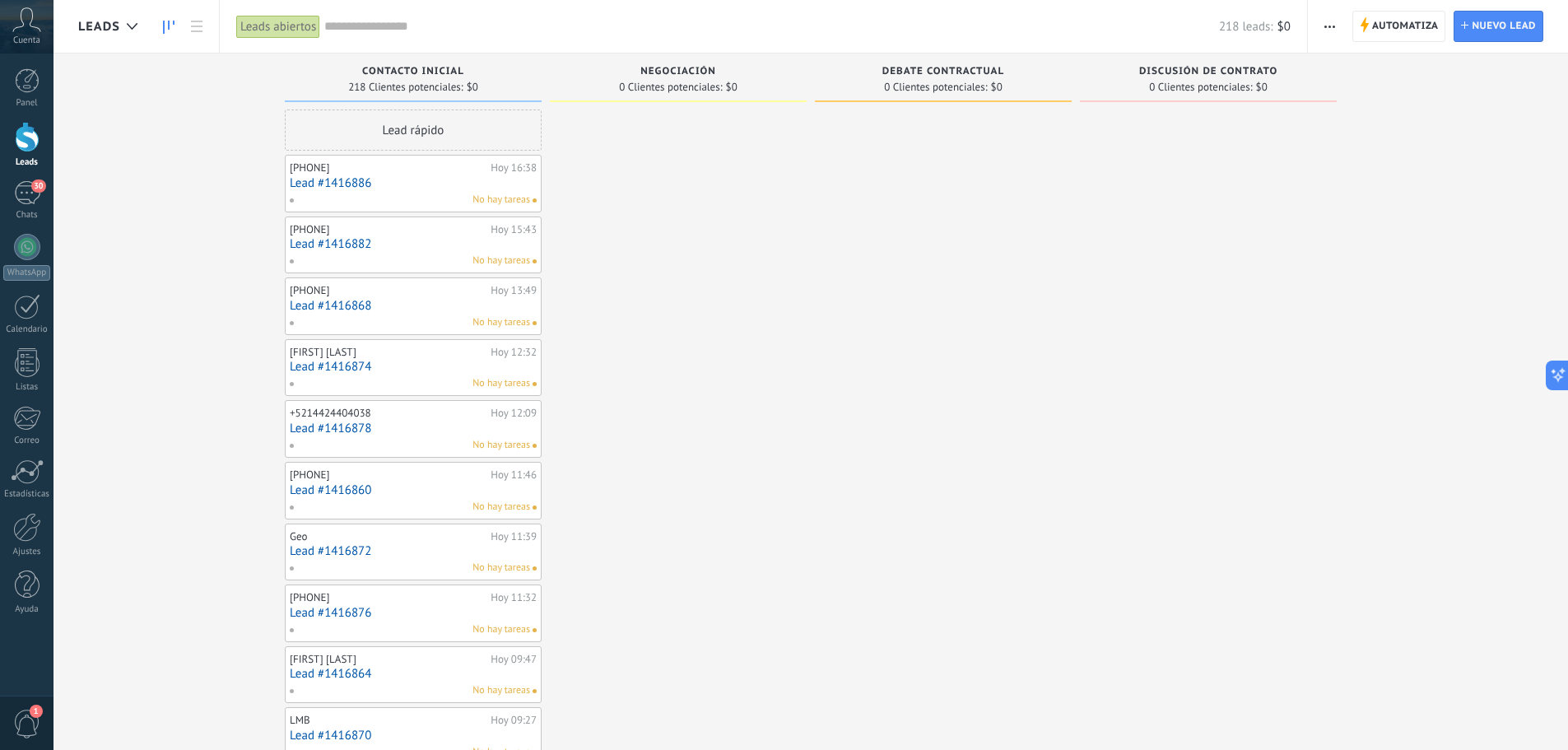 click 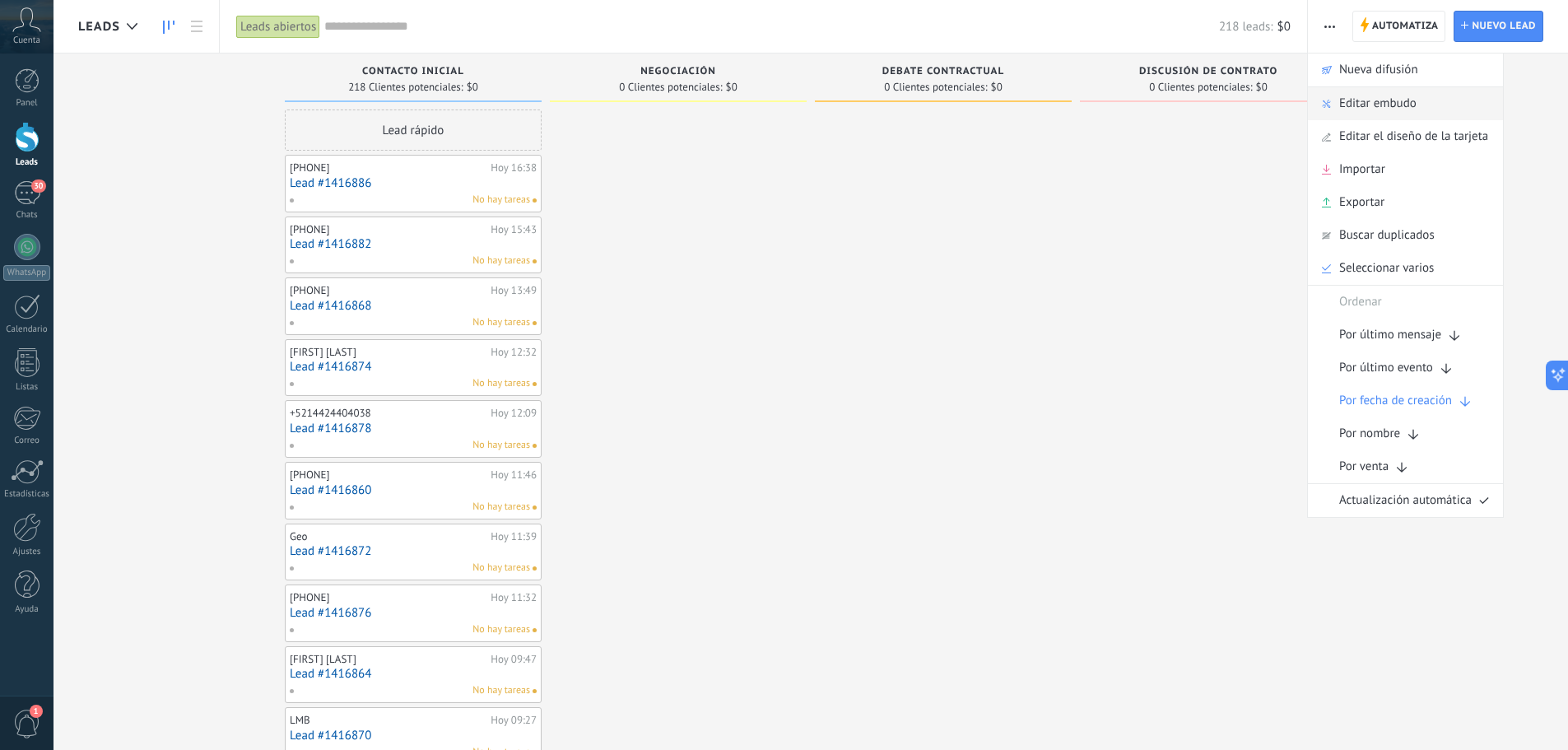 click on "Editar embudo" at bounding box center (1378, 104) 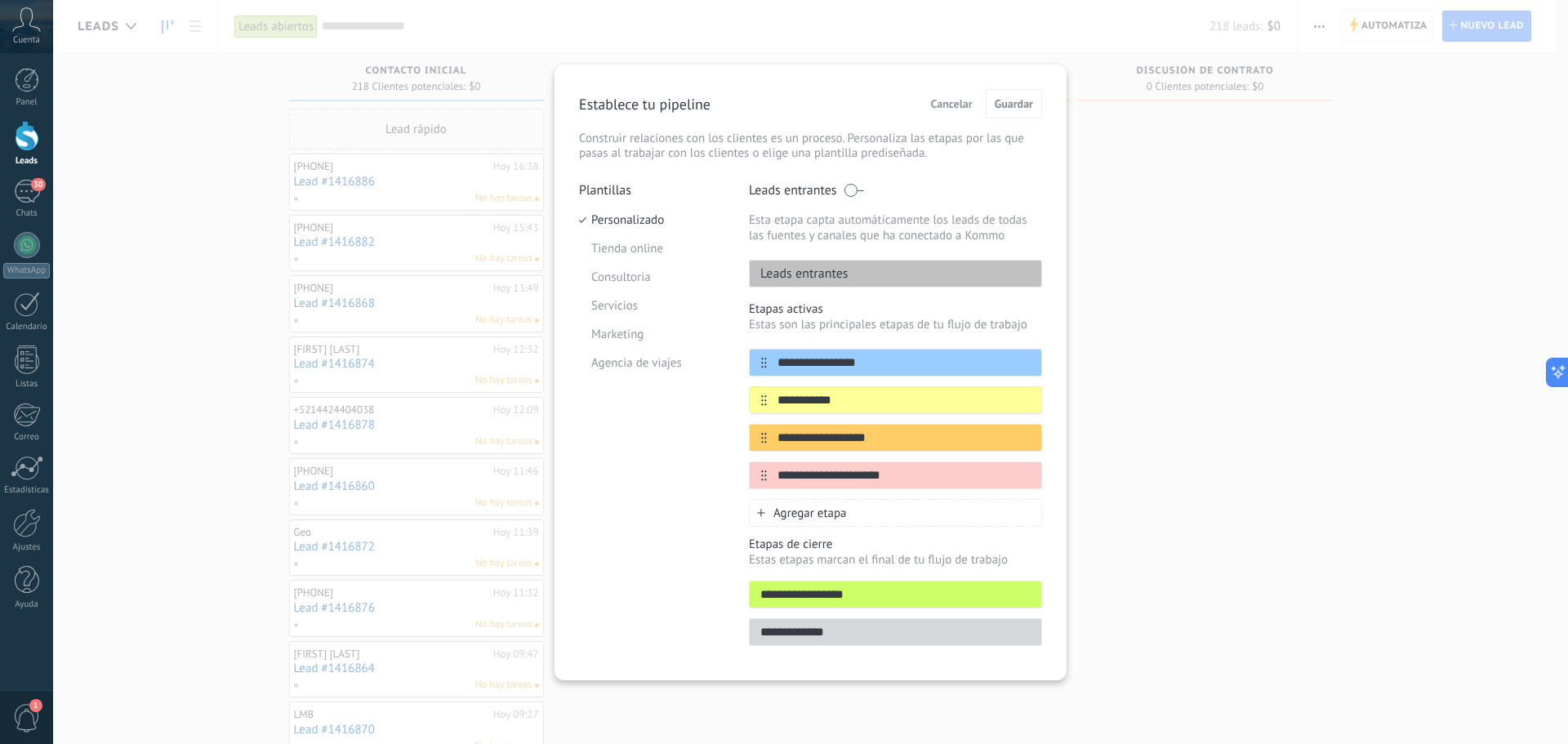 click on "Plantillas" at bounding box center (652, 190) 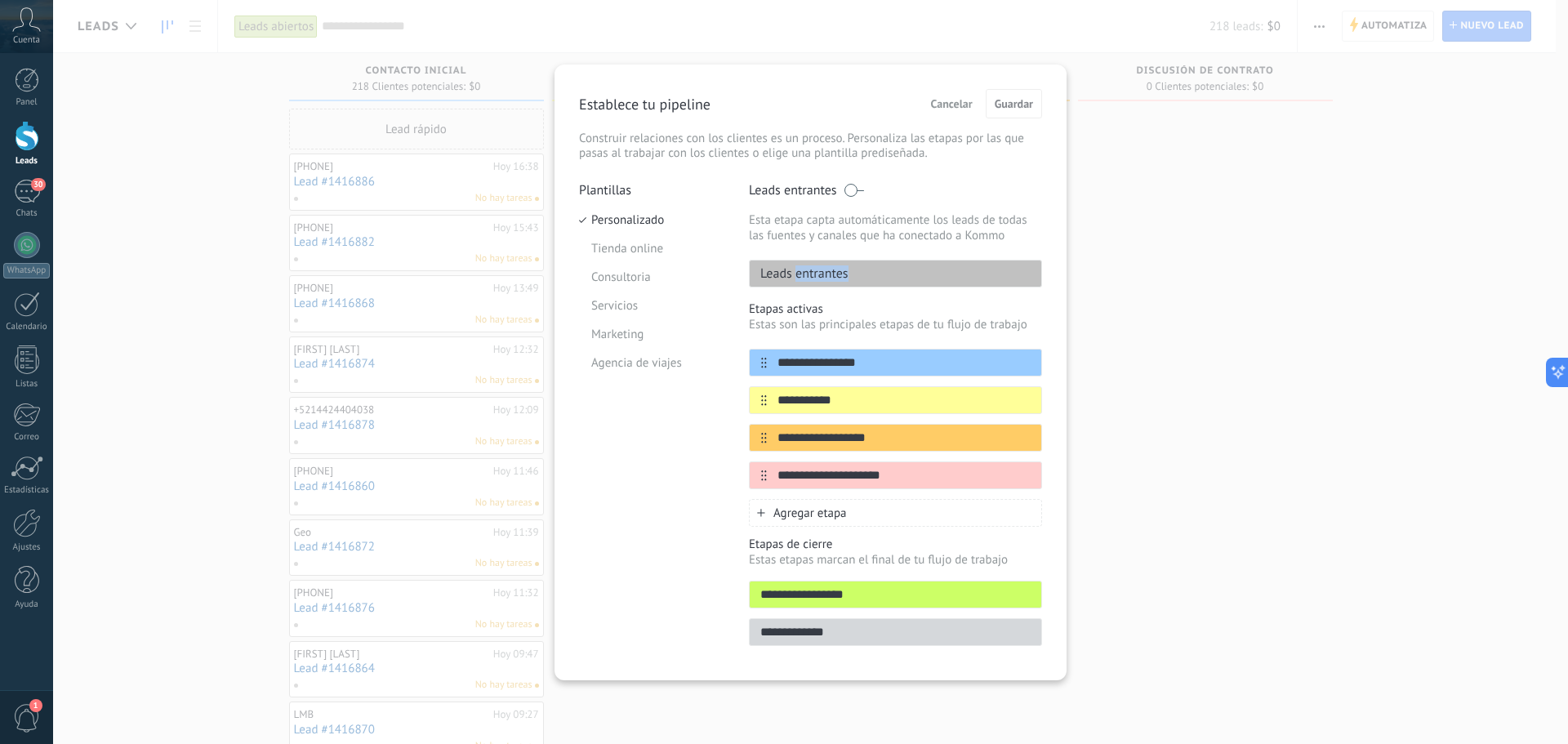 click on "Leads entrantes" at bounding box center (799, 274) 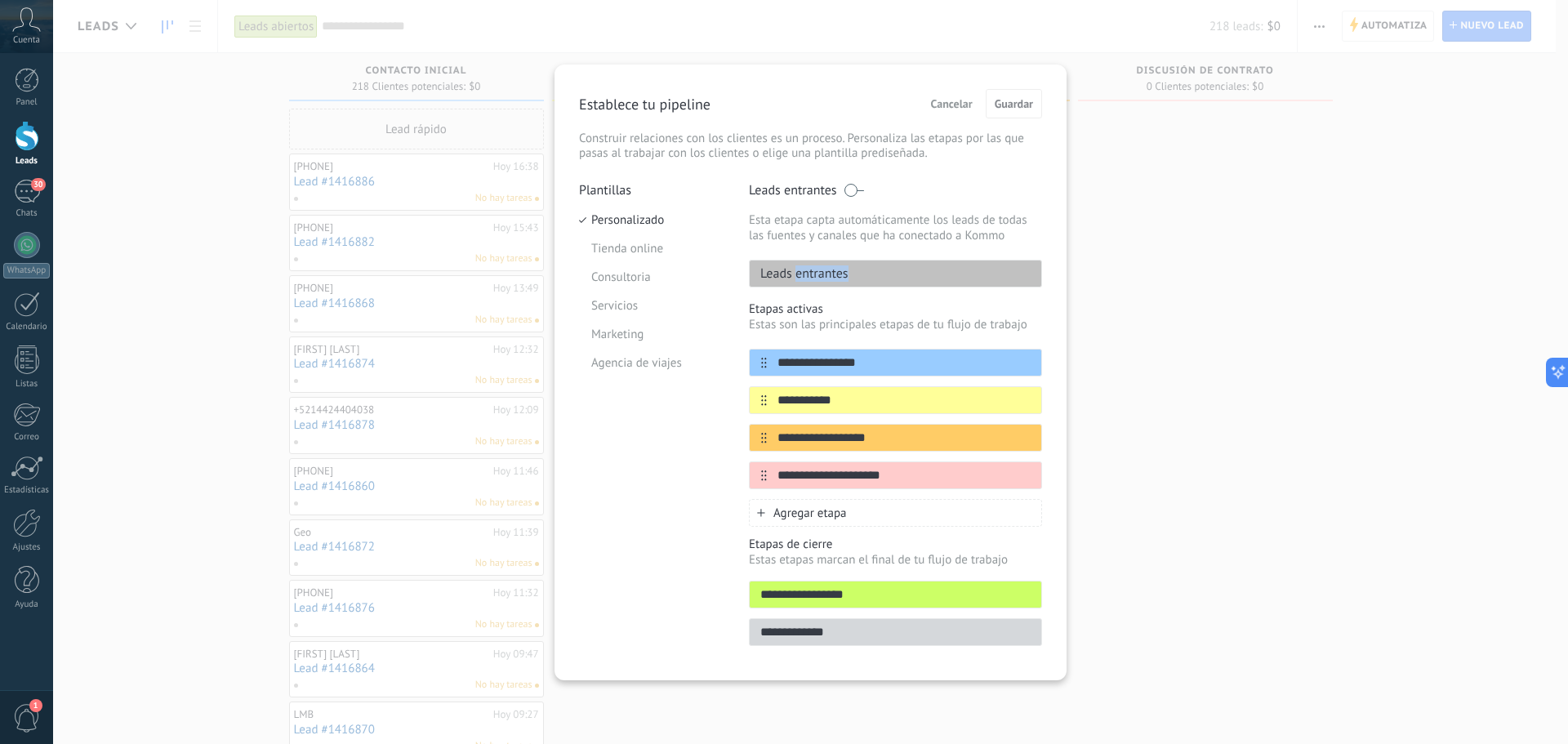 click on "Leads entrantes" at bounding box center (895, 274) 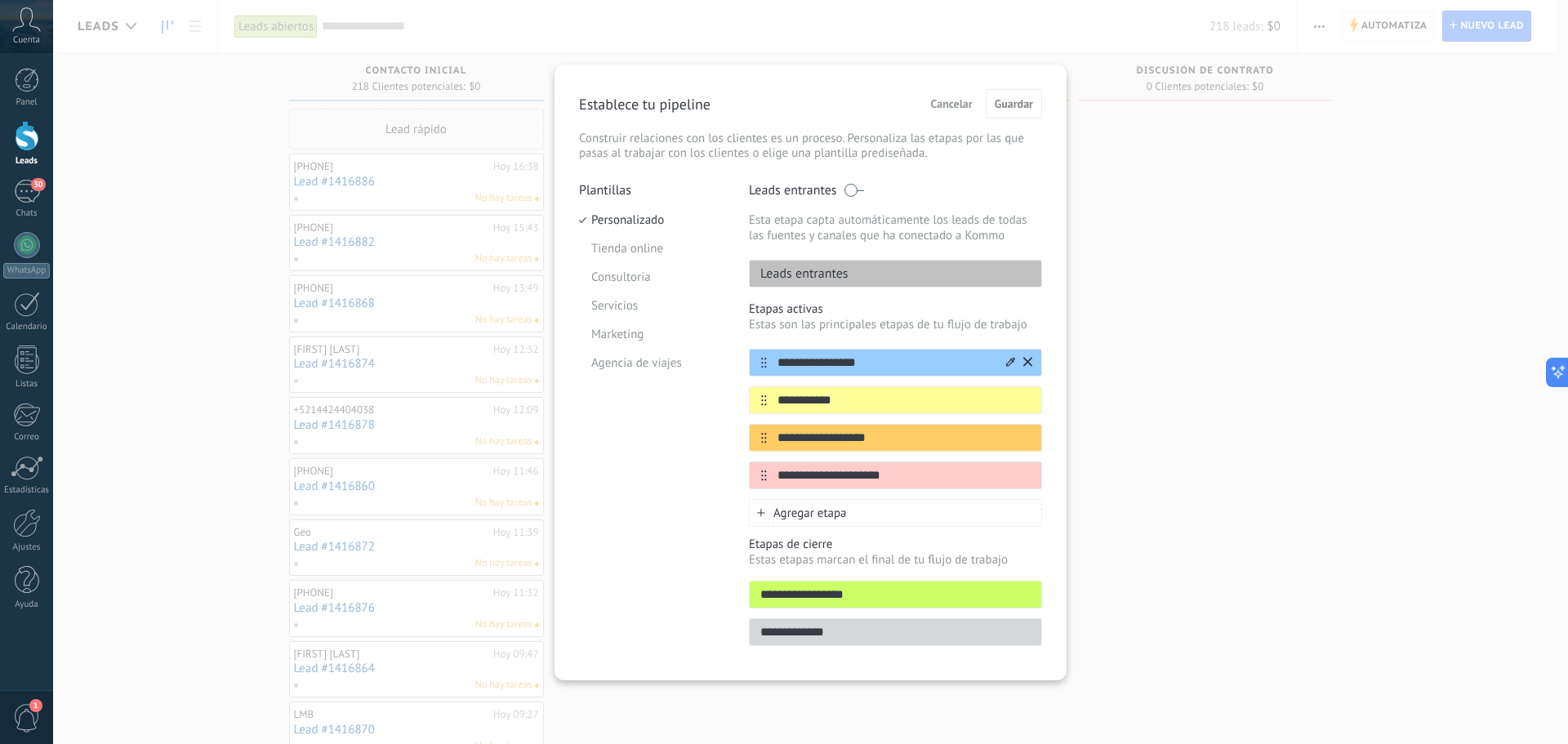 click on "**********" at bounding box center [885, 363] 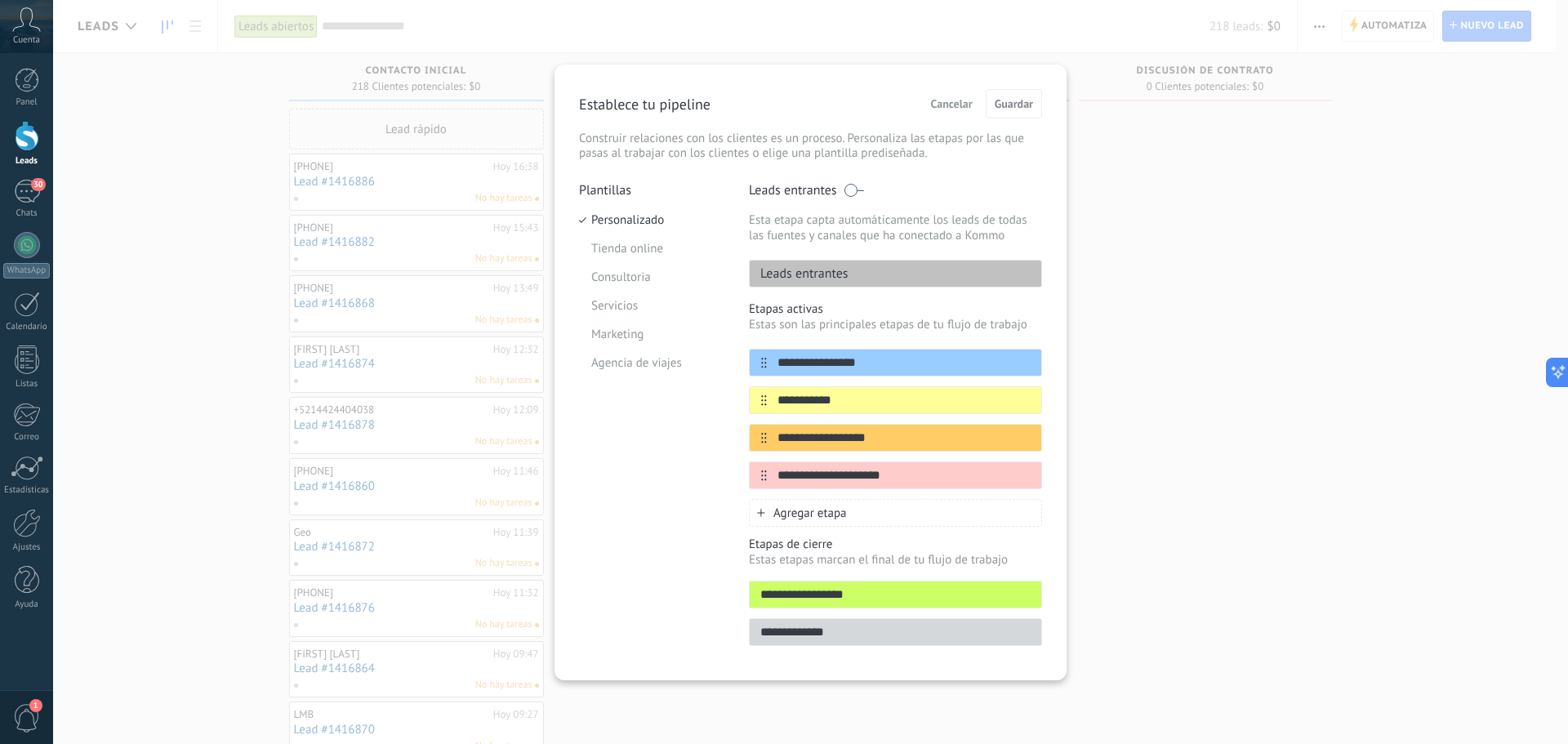 click on "Leads entrantes" at bounding box center [895, 274] 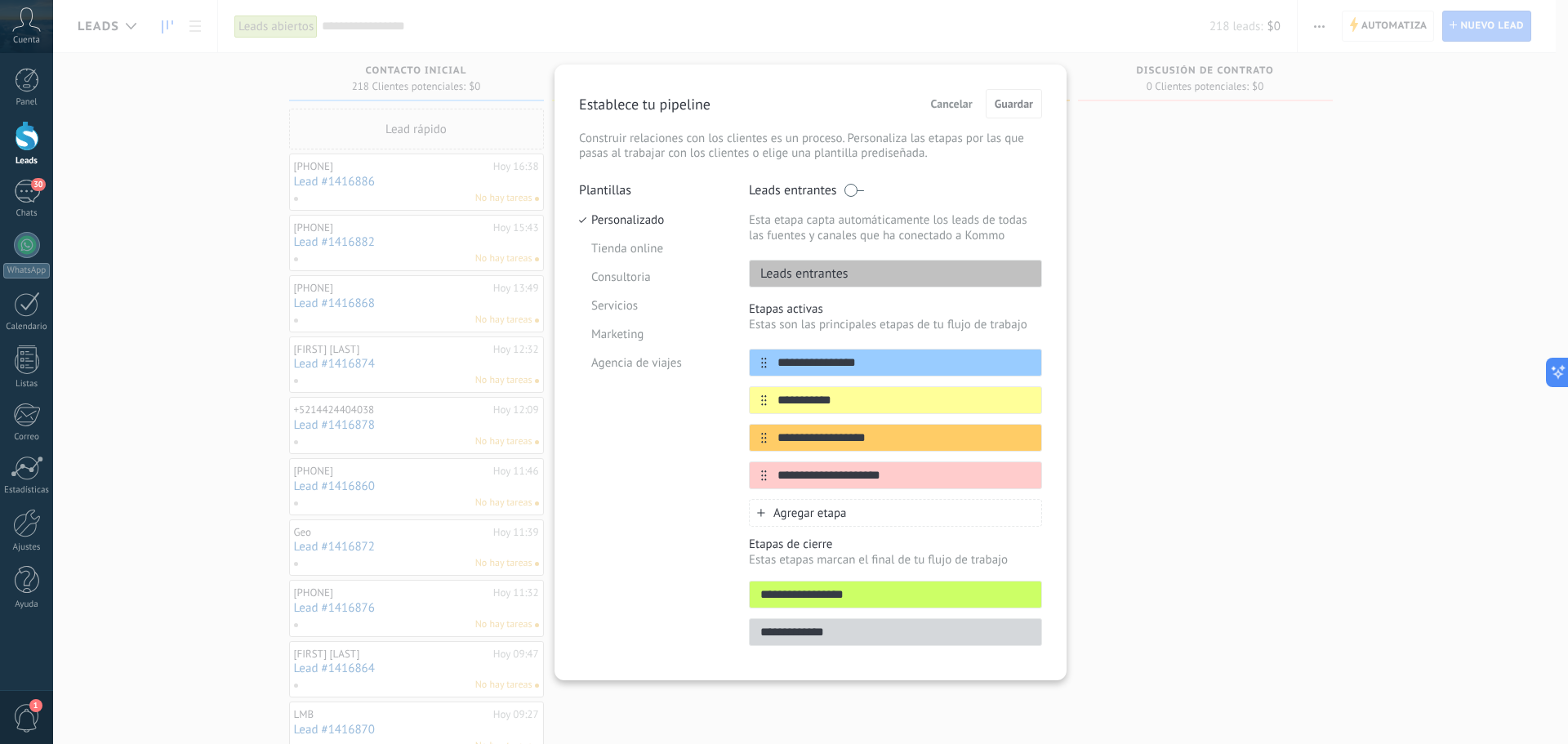 click at bounding box center [853, 190] 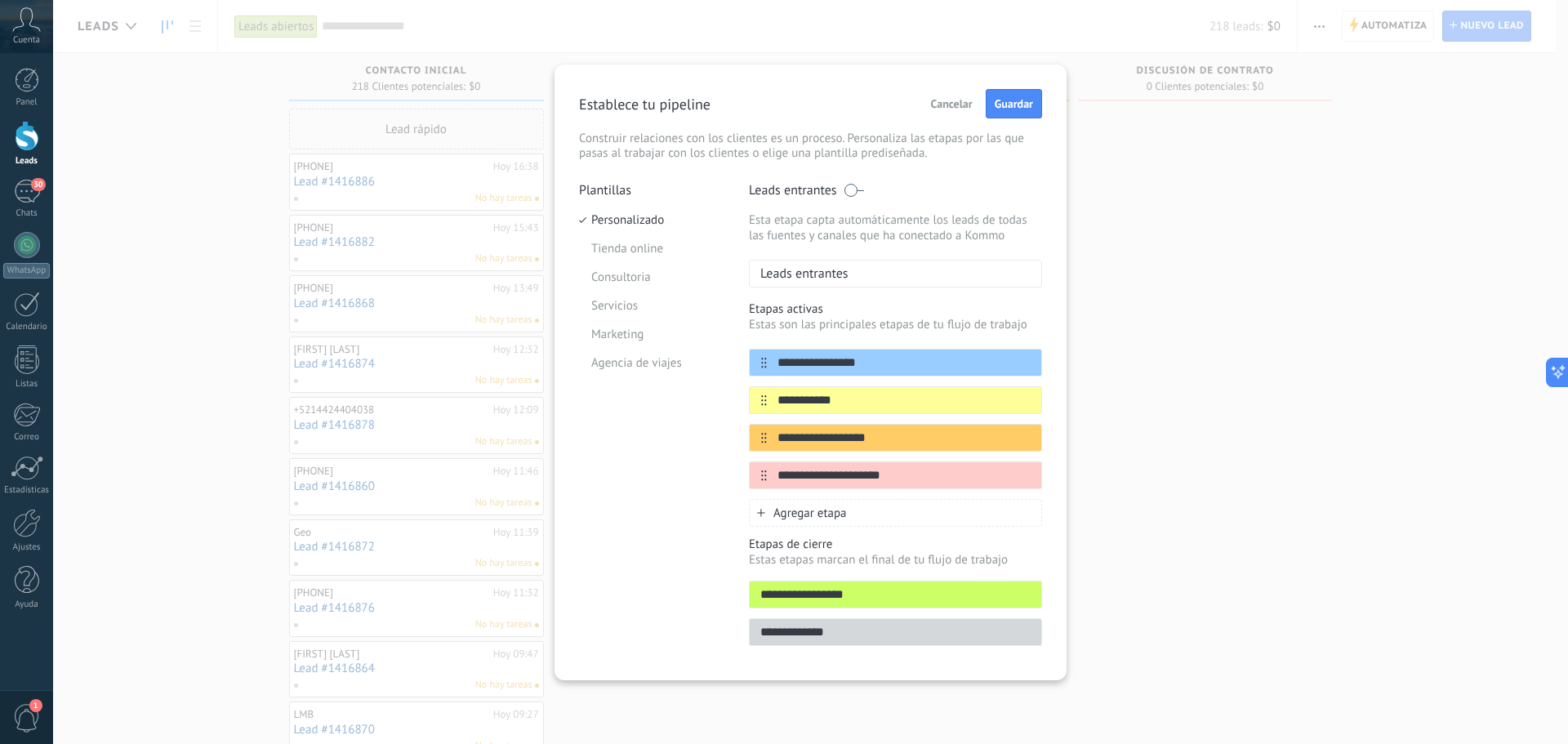 click at bounding box center [853, 190] 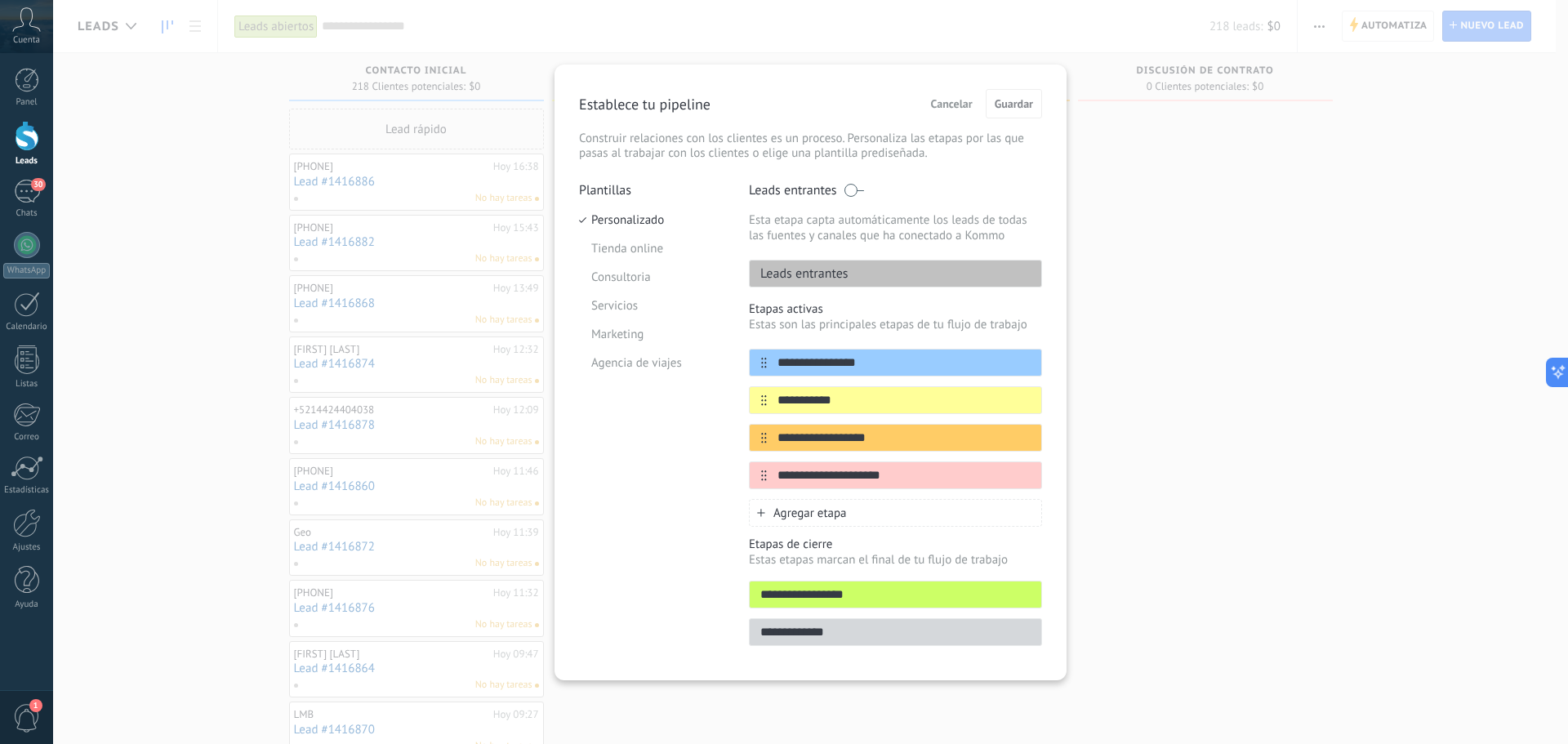 drag, startPoint x: 324, startPoint y: 185, endPoint x: 745, endPoint y: 158, distance: 421.8649 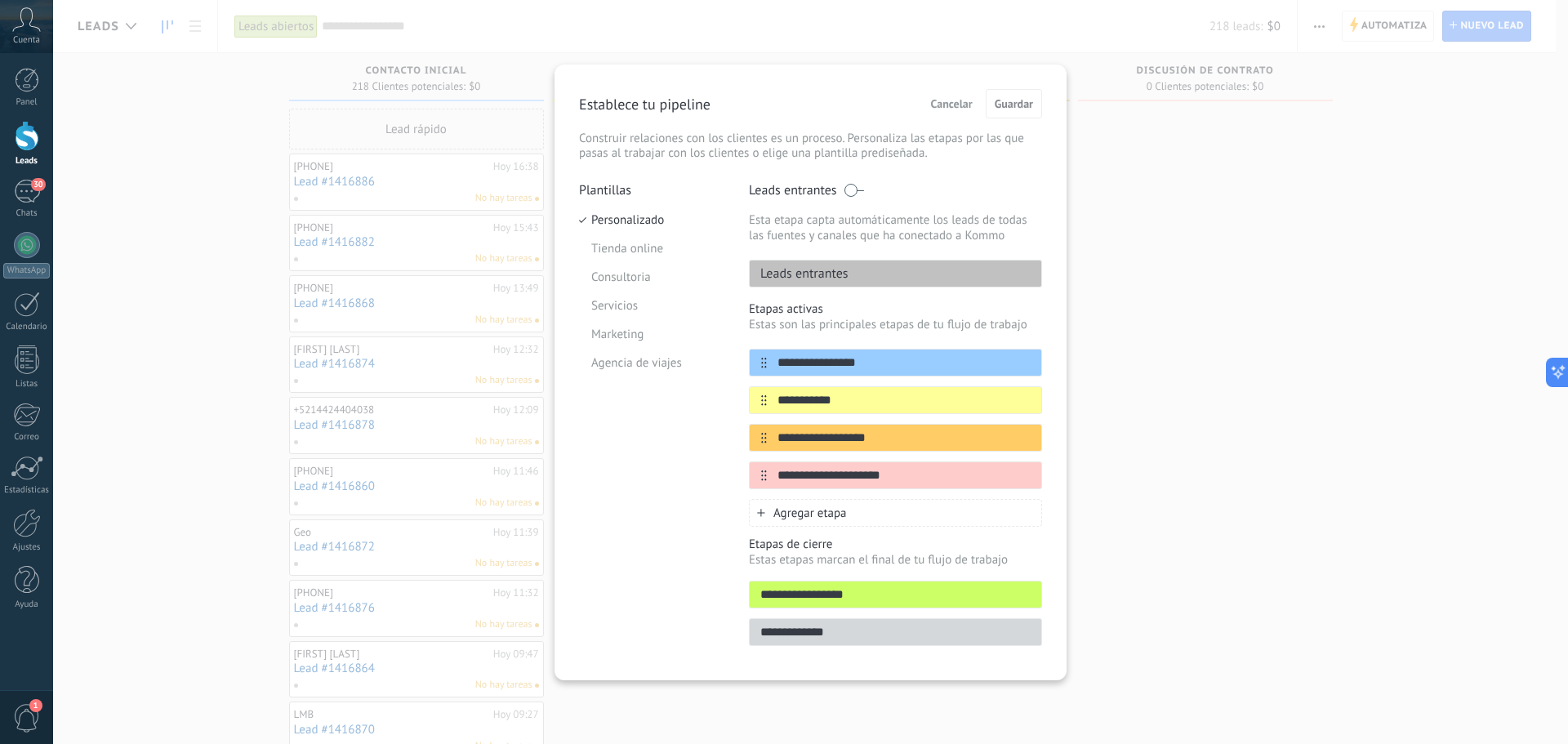 click on "**********" at bounding box center [810, 372] 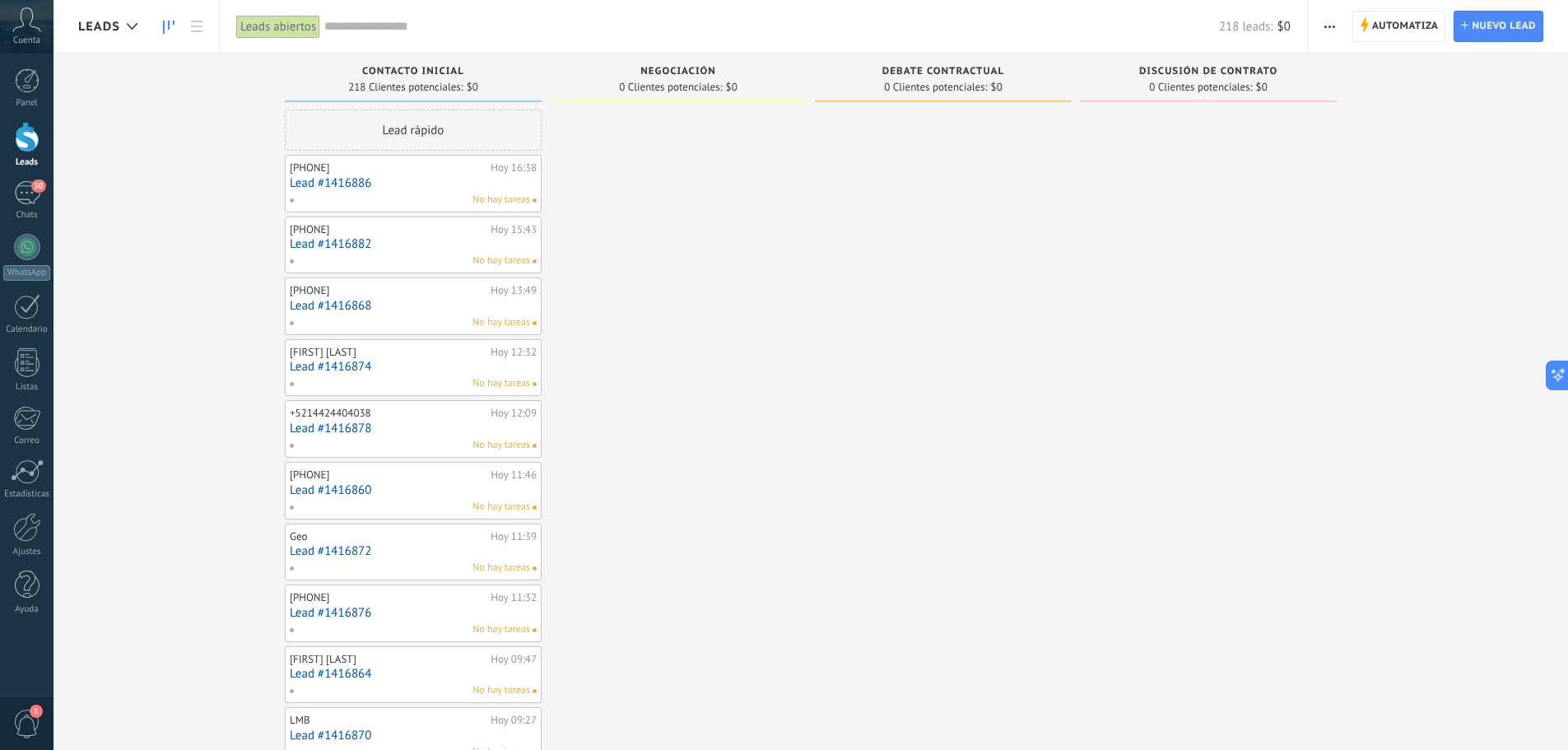click at bounding box center [678, 744] 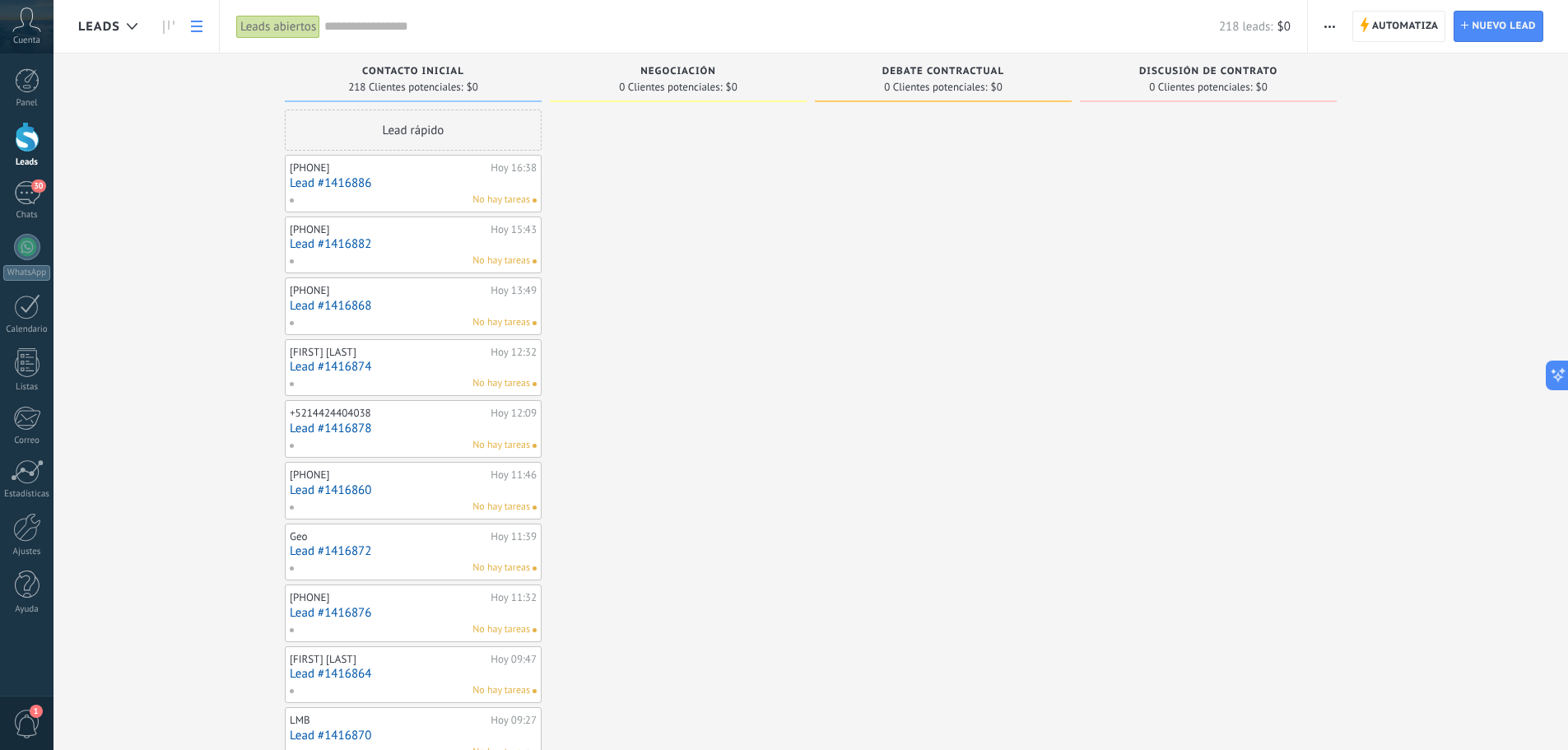 click 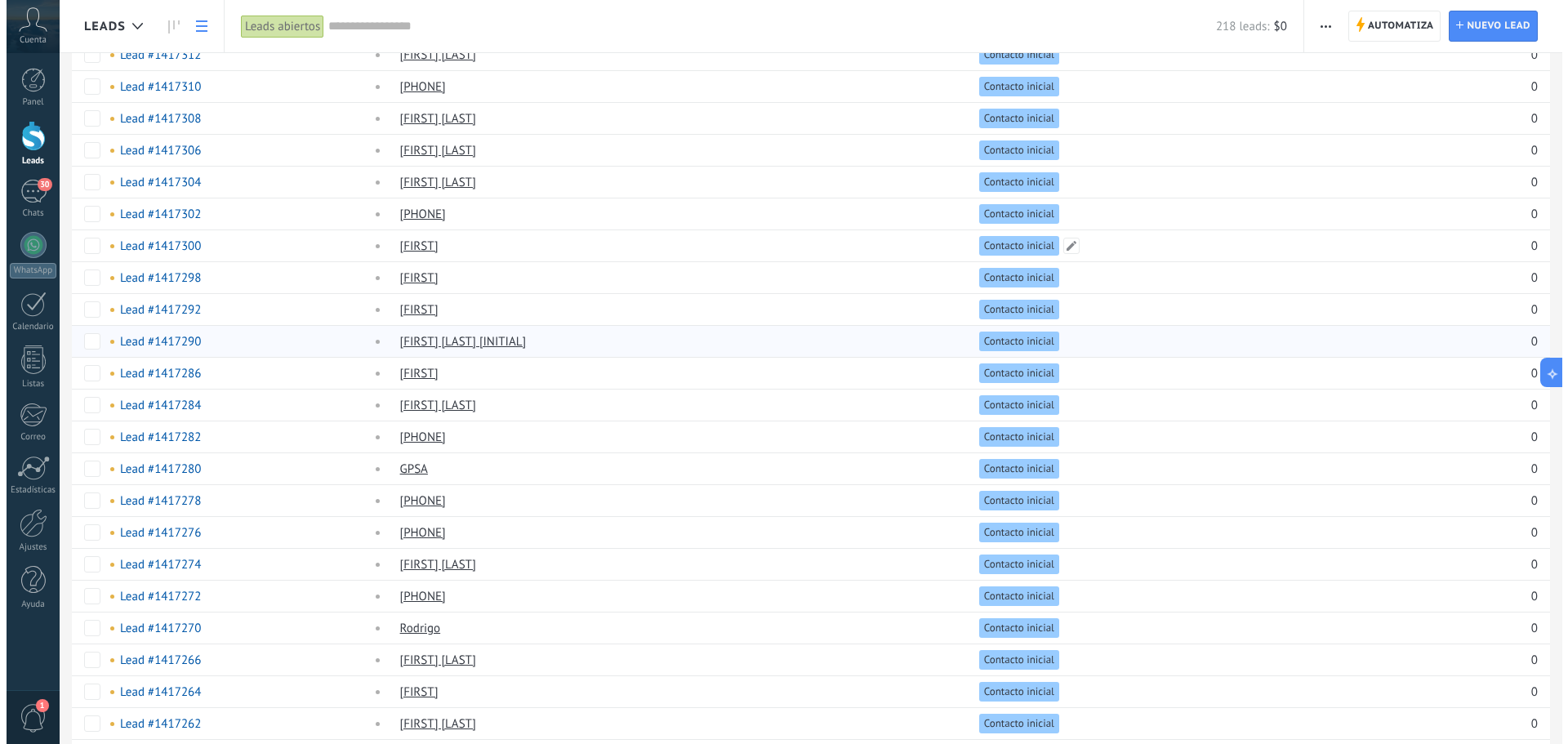 scroll, scrollTop: 0, scrollLeft: 0, axis: both 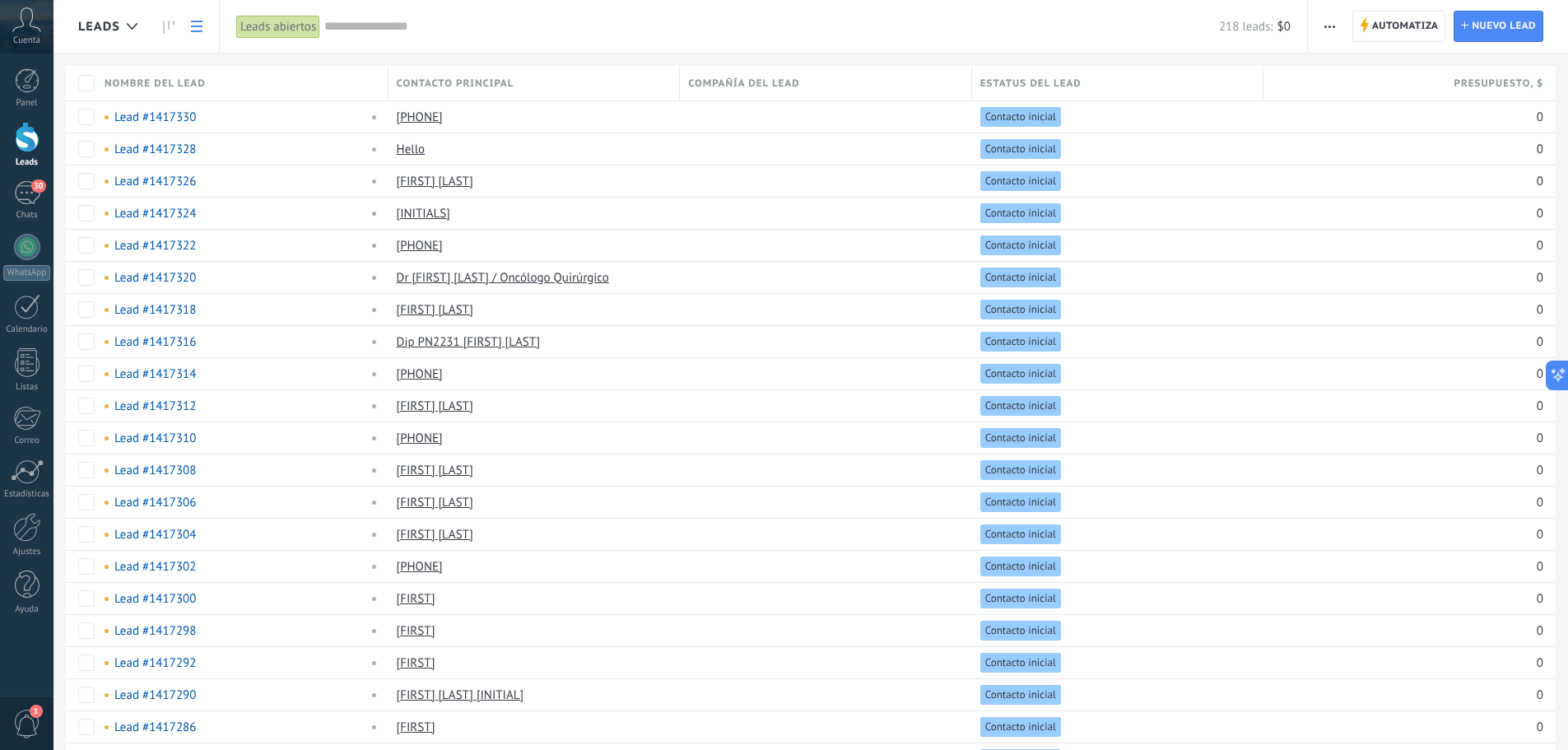 click on "Estatus del lead" at bounding box center [1118, 83] 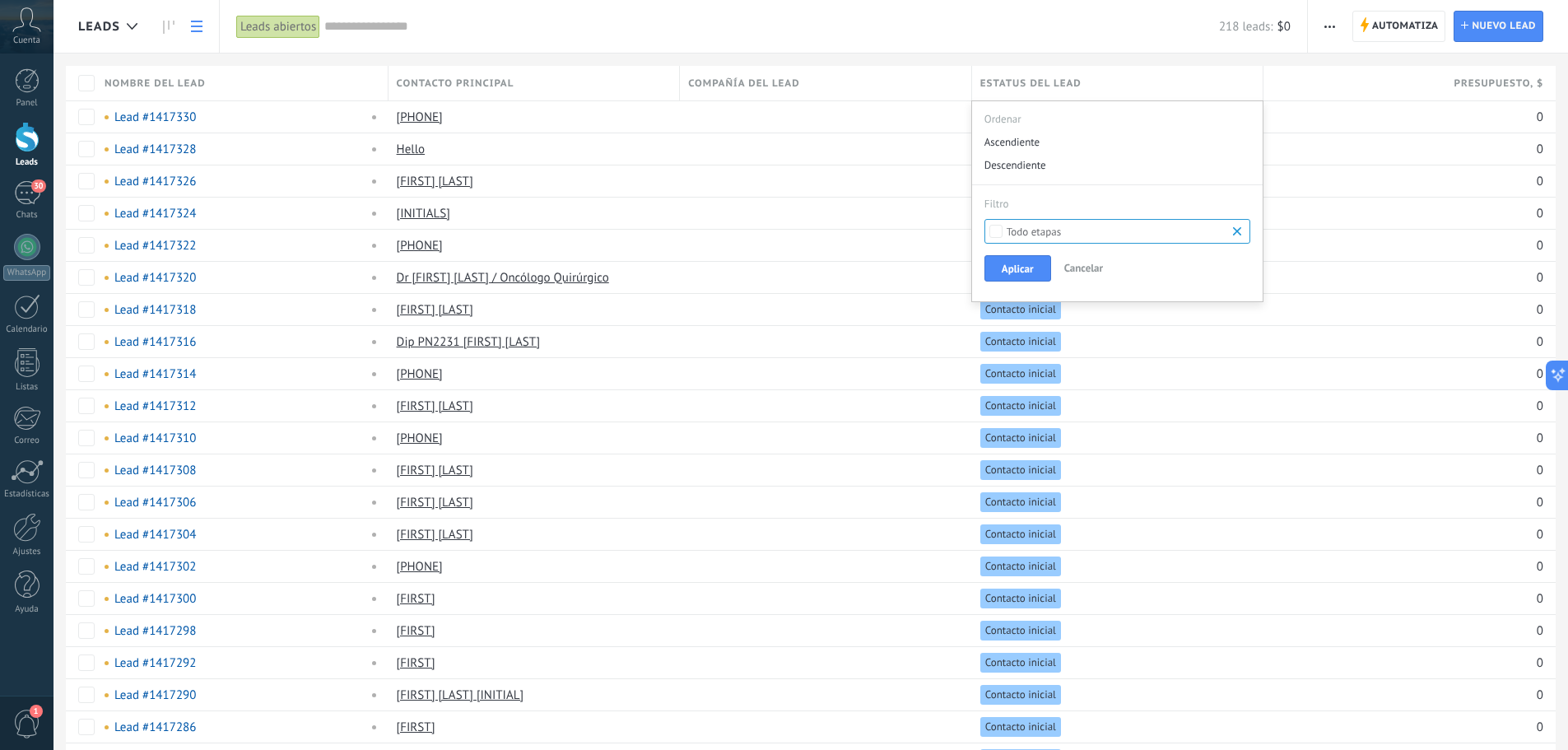 click on "Todo etapas" at bounding box center (1034, 231) 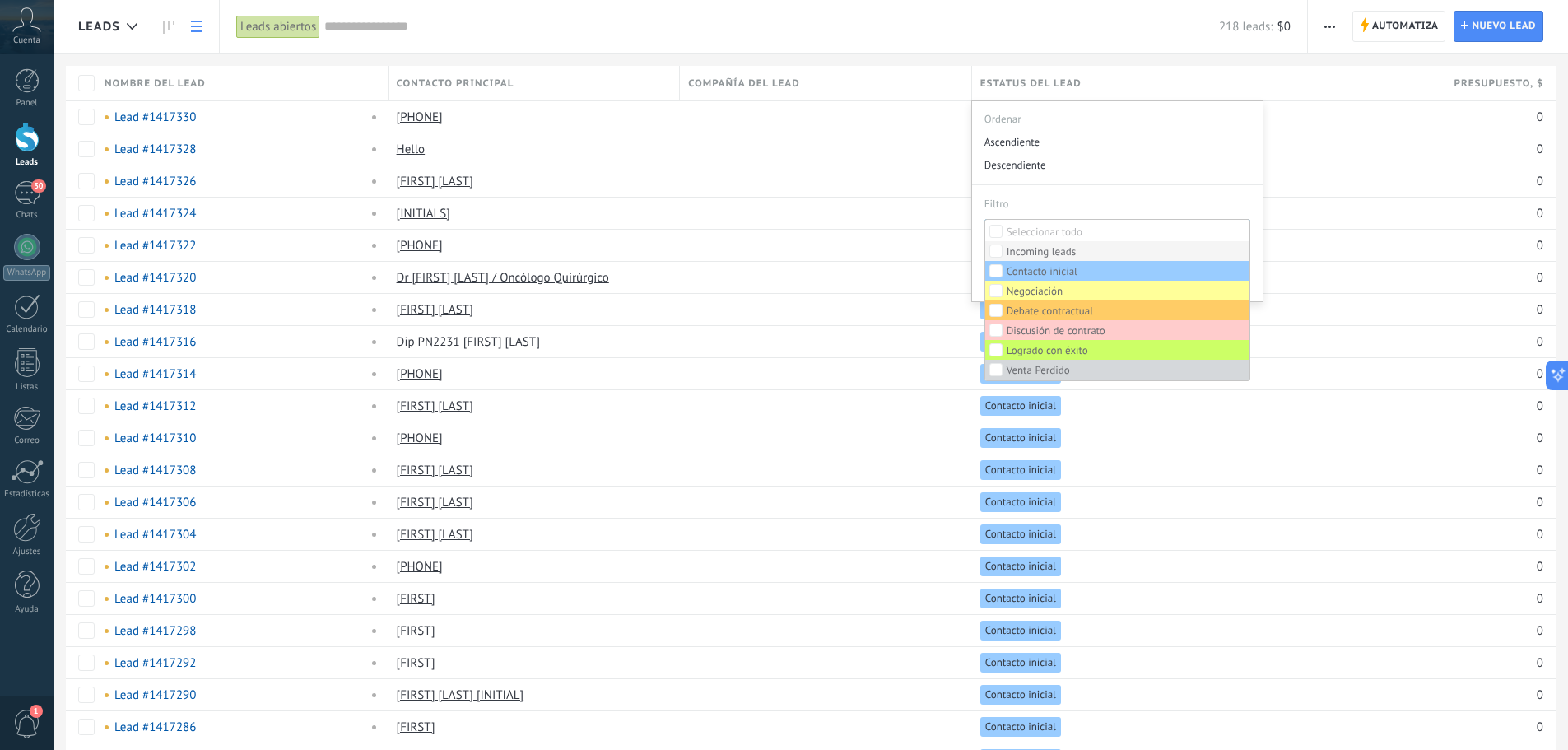 click on "Incoming leads" at bounding box center [1041, 252] 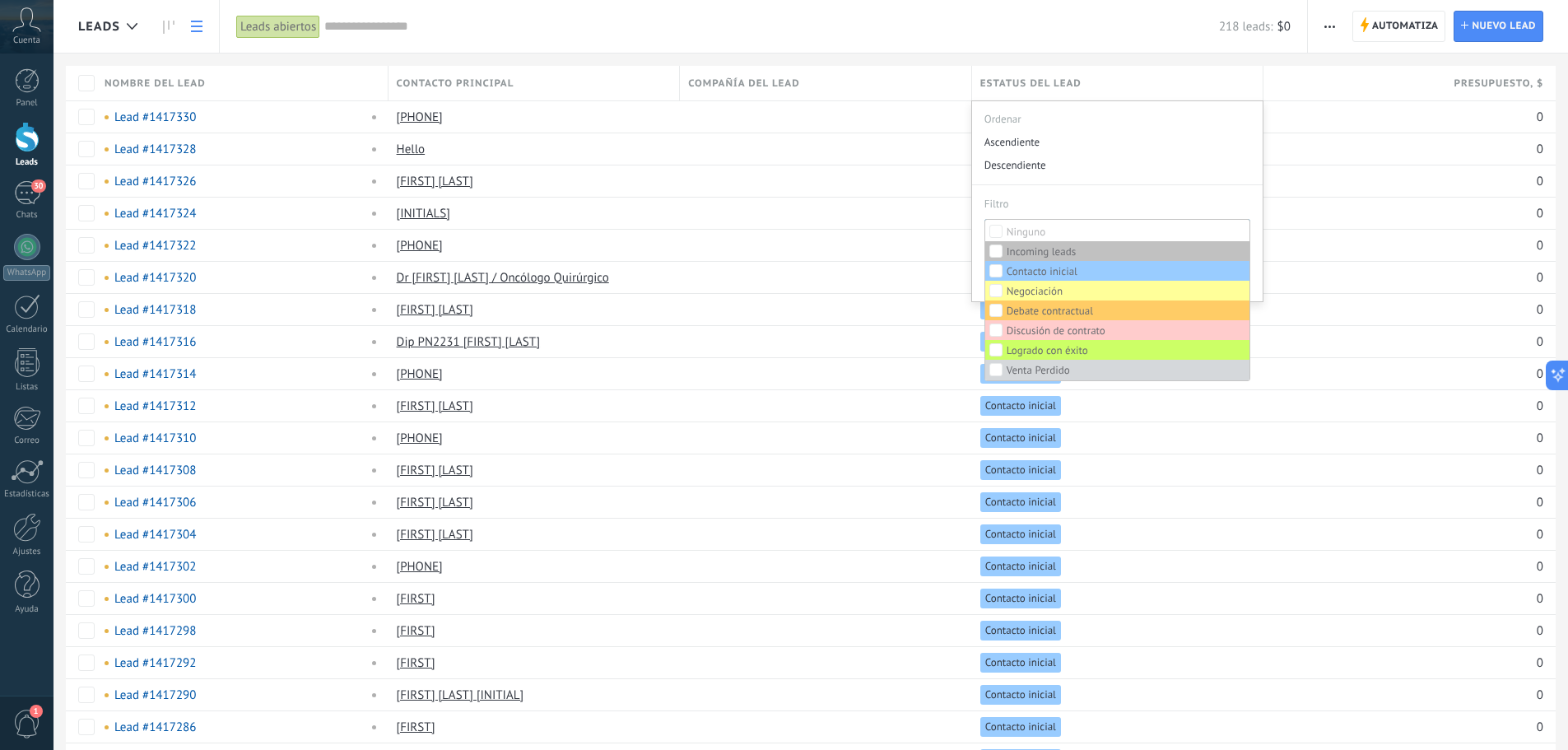 click on "Filtro" at bounding box center [1118, 200] 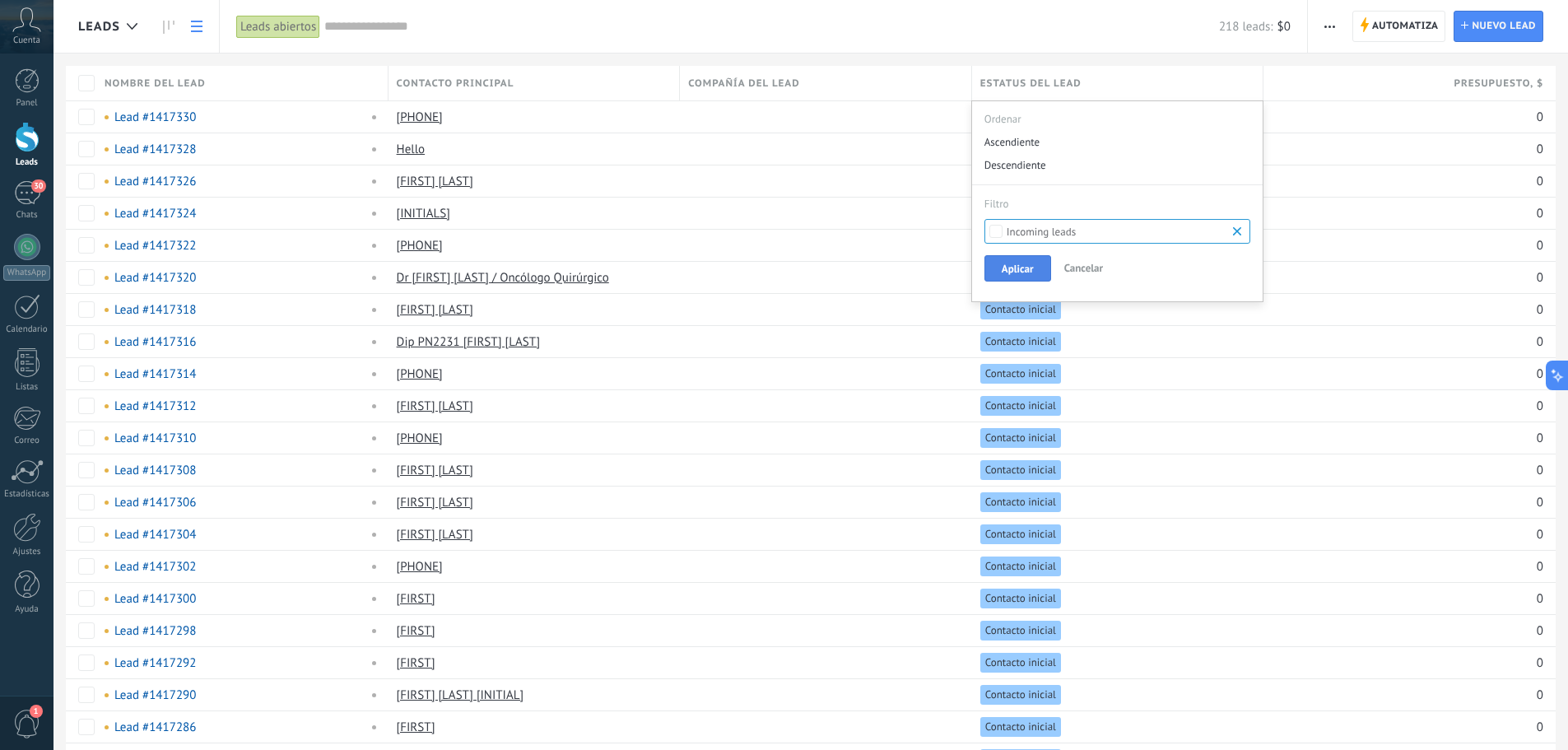 click on "Aplicar" at bounding box center [1017, 269] 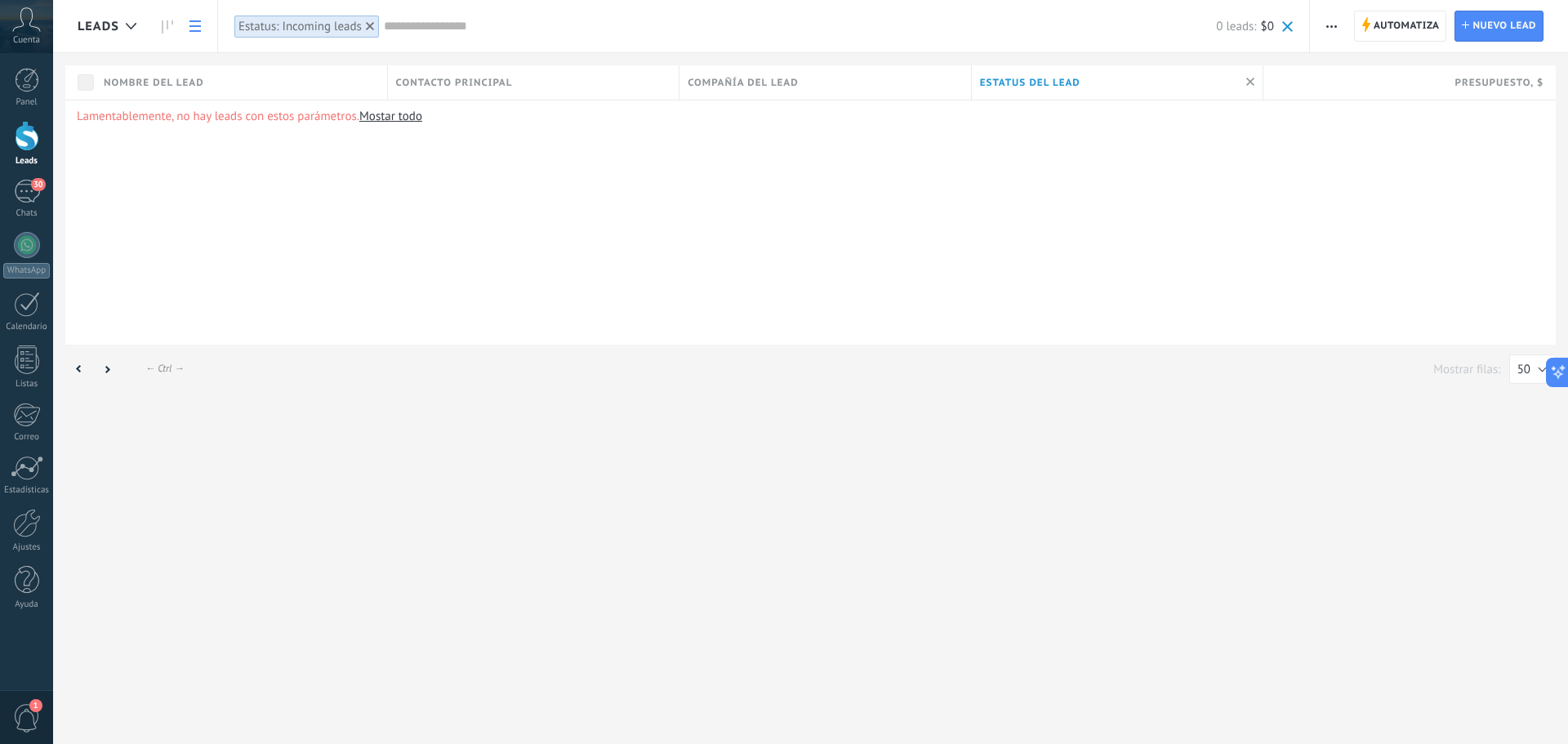 click on "Mostar todo" at bounding box center (390, 116) 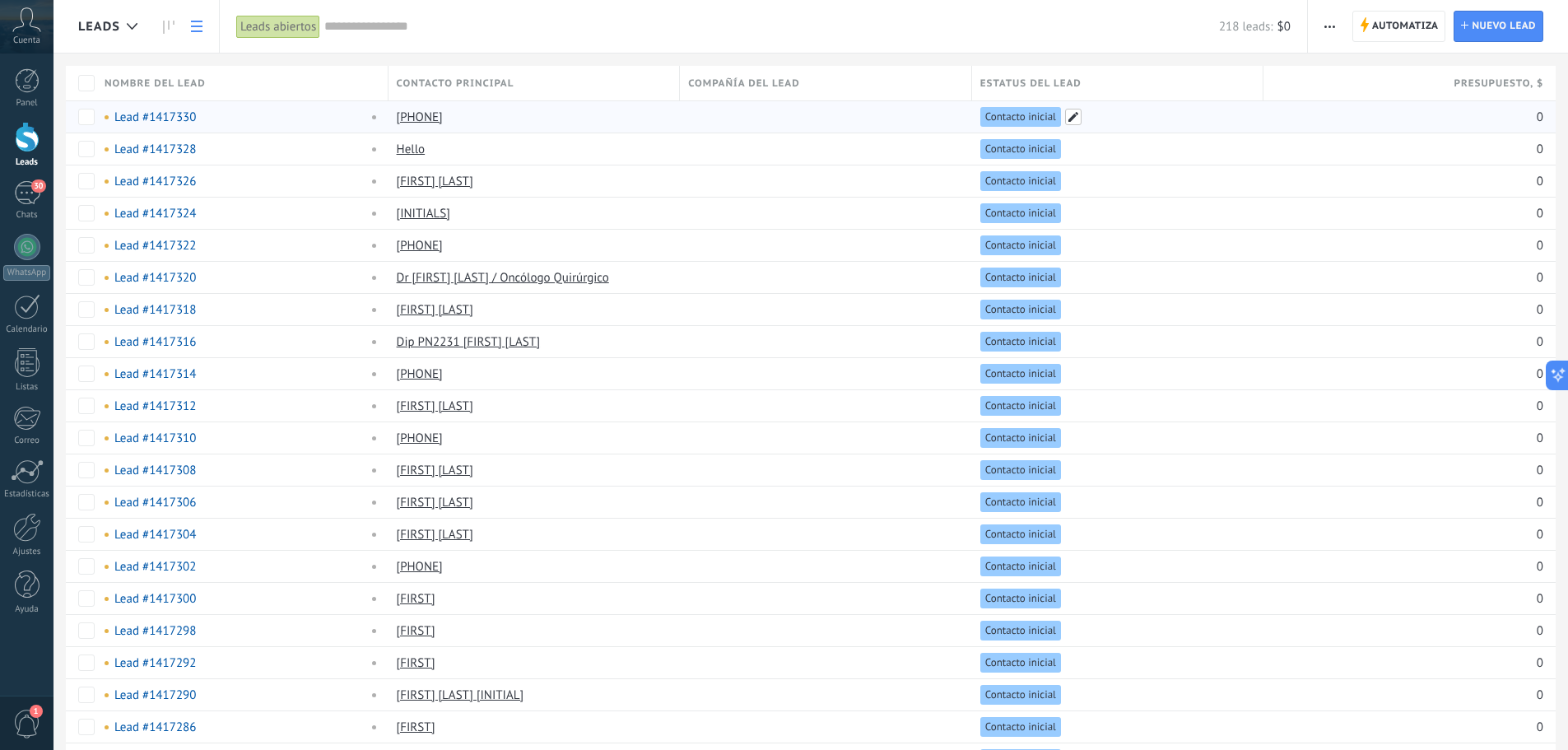 click at bounding box center (1073, 117) 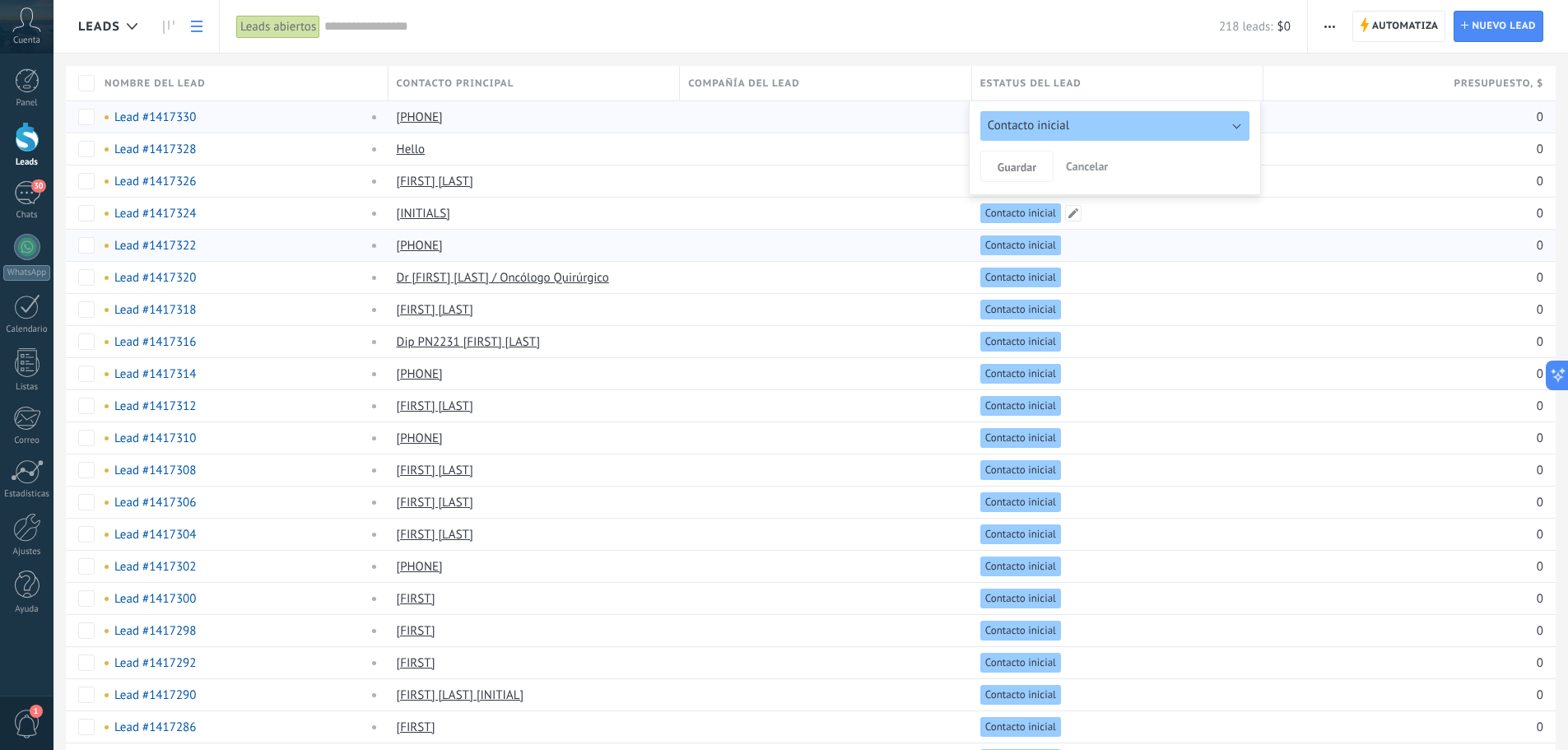 drag, startPoint x: 1217, startPoint y: 266, endPoint x: 1107, endPoint y: 247, distance: 111.62885 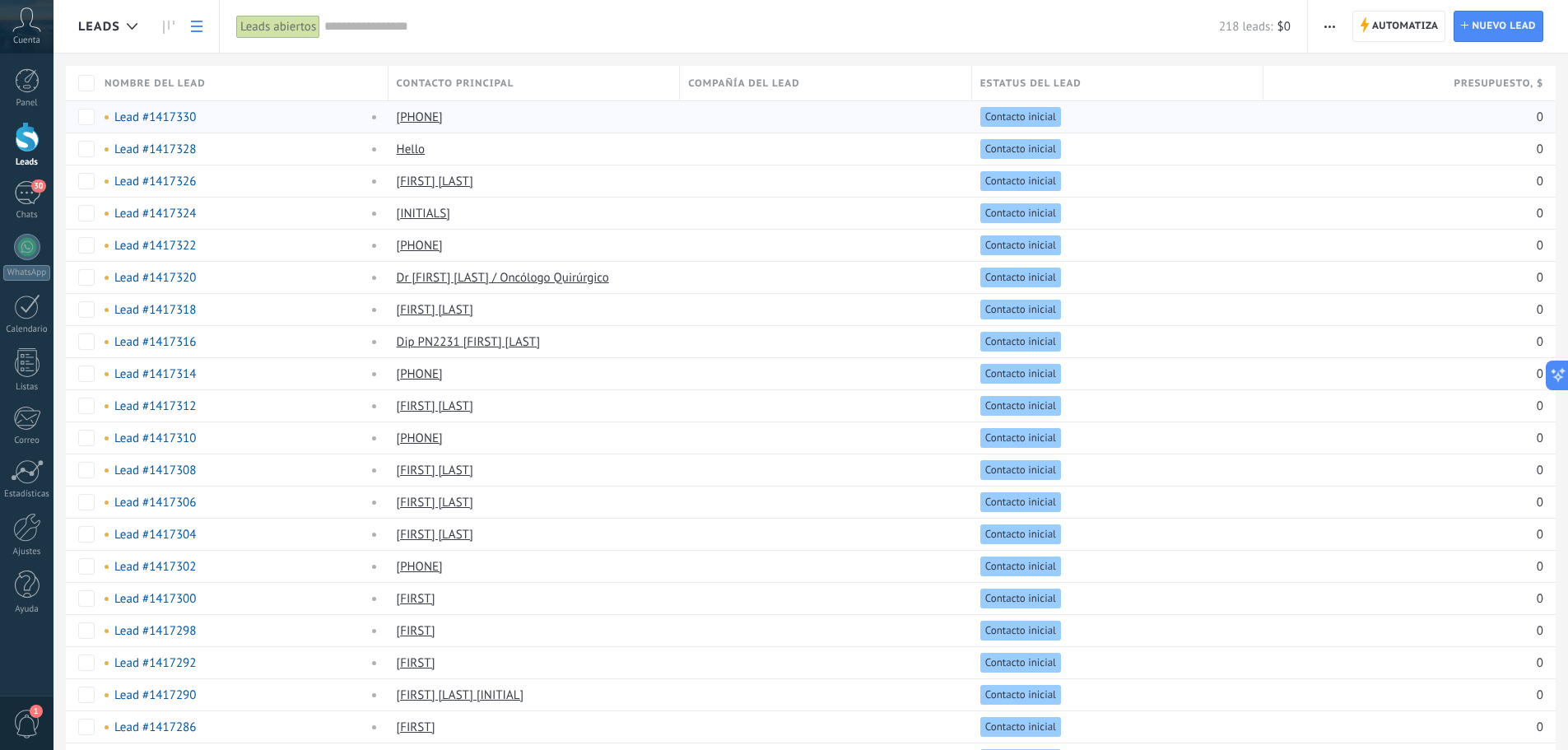 drag, startPoint x: 26, startPoint y: 141, endPoint x: 131, endPoint y: 46, distance: 141.59802 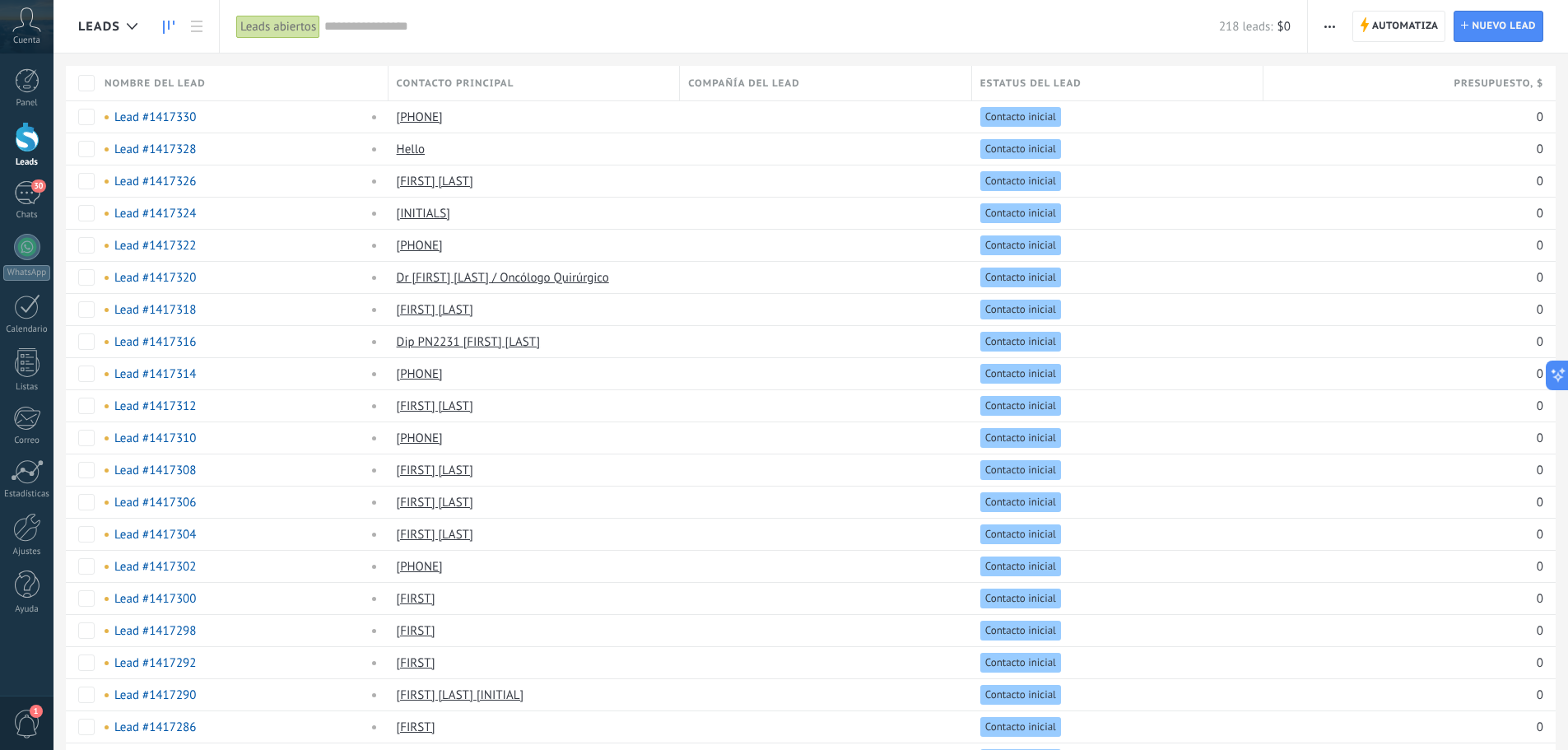 click 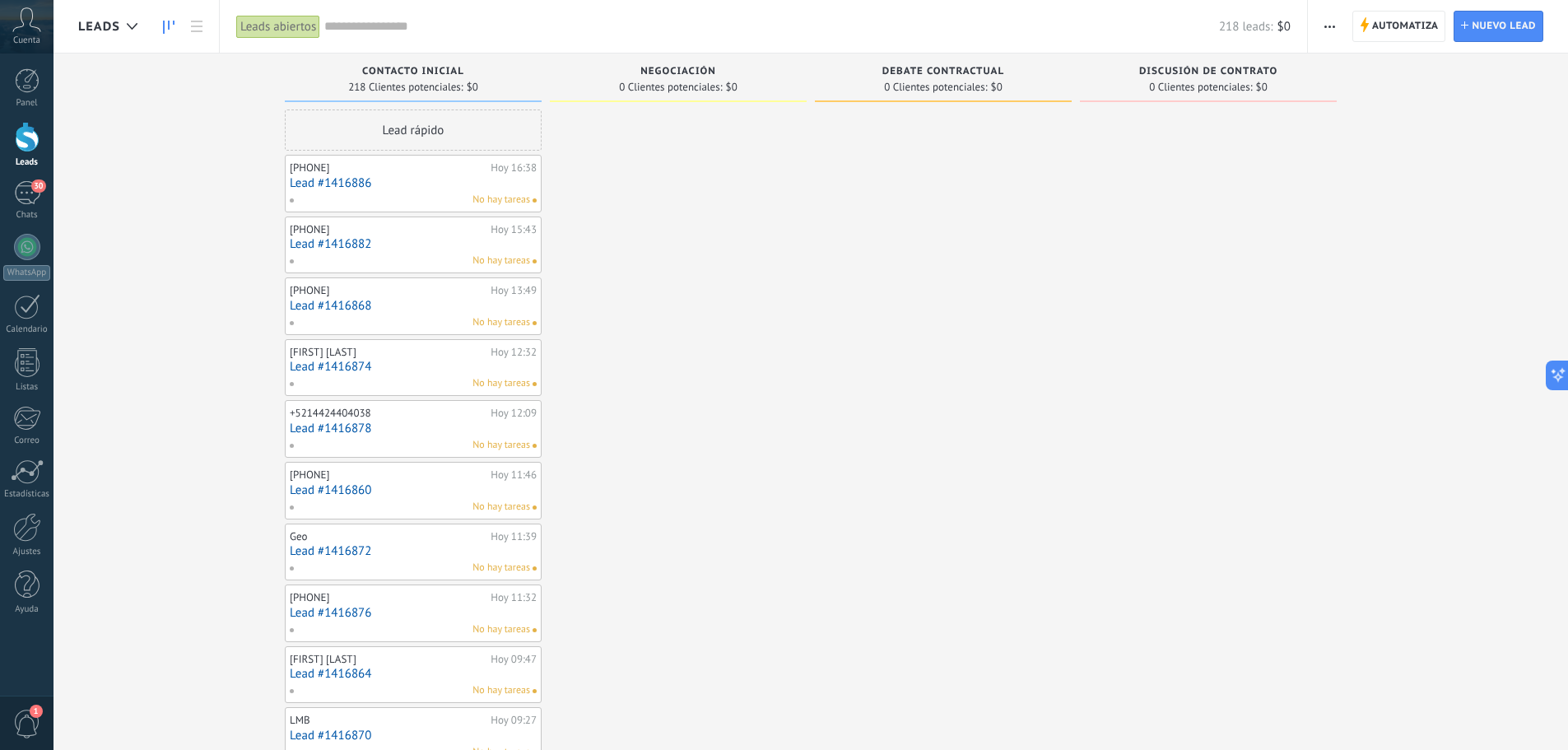 drag, startPoint x: 157, startPoint y: 114, endPoint x: 286, endPoint y: 85, distance: 132.21951 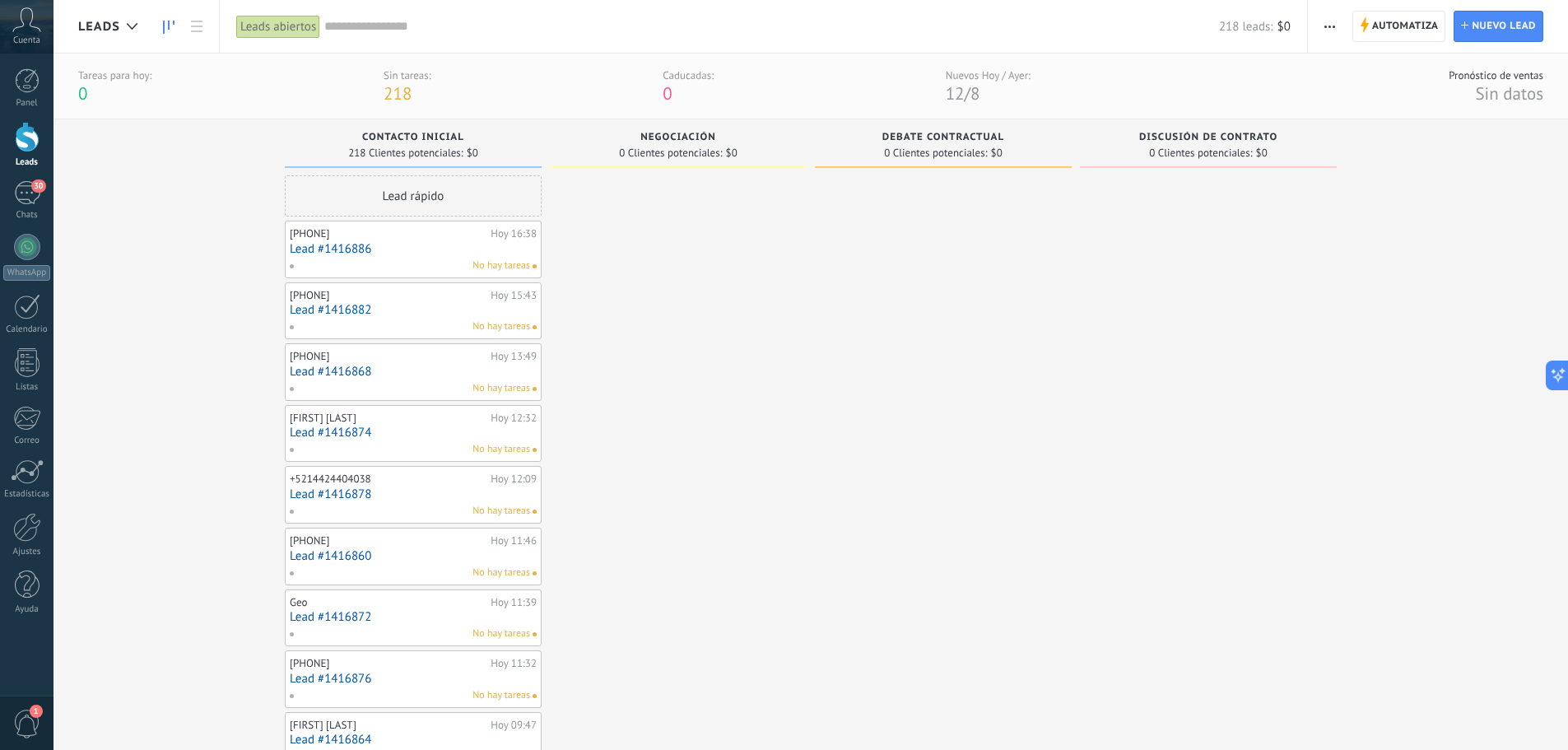 click at bounding box center [1208, 810] 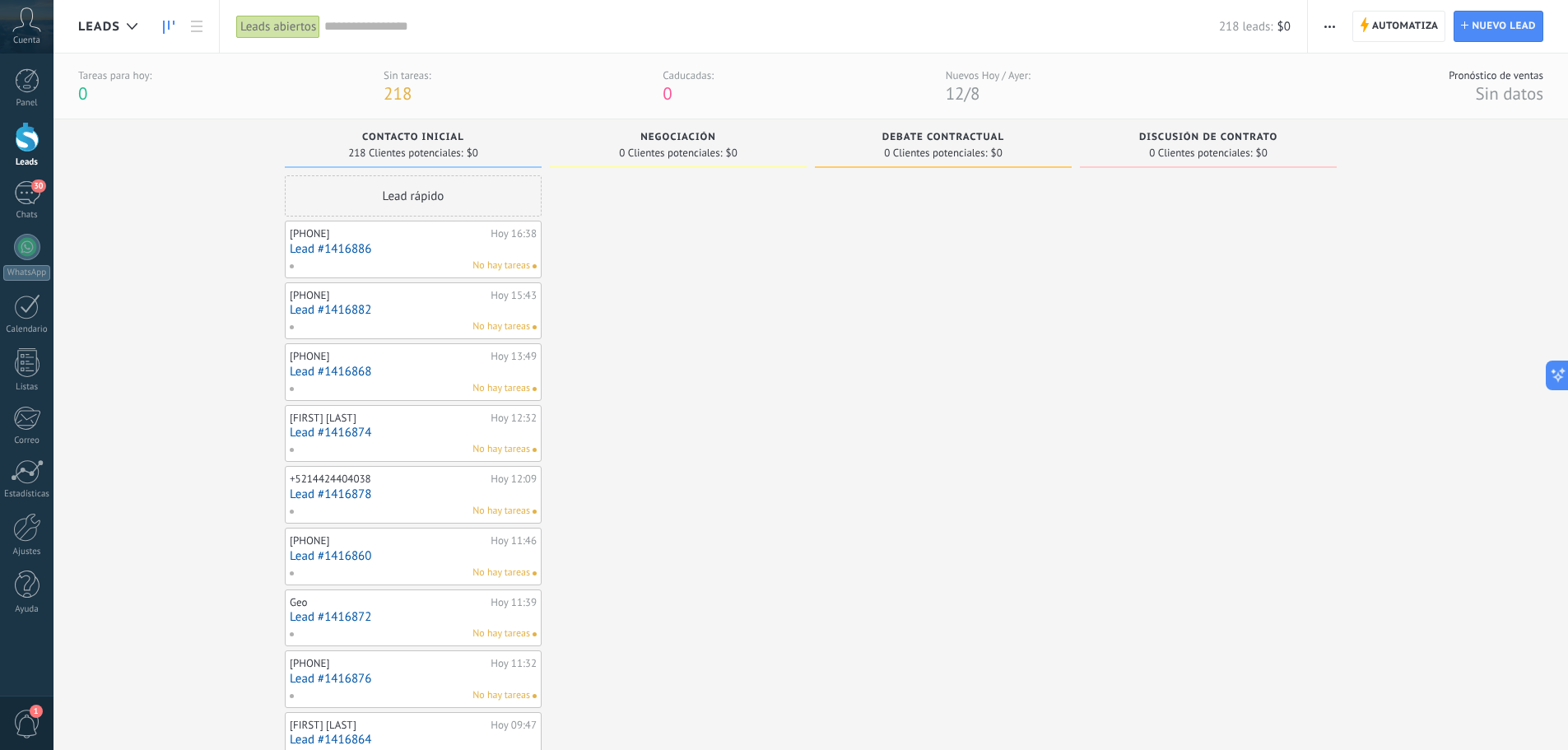 click at bounding box center (943, 810) 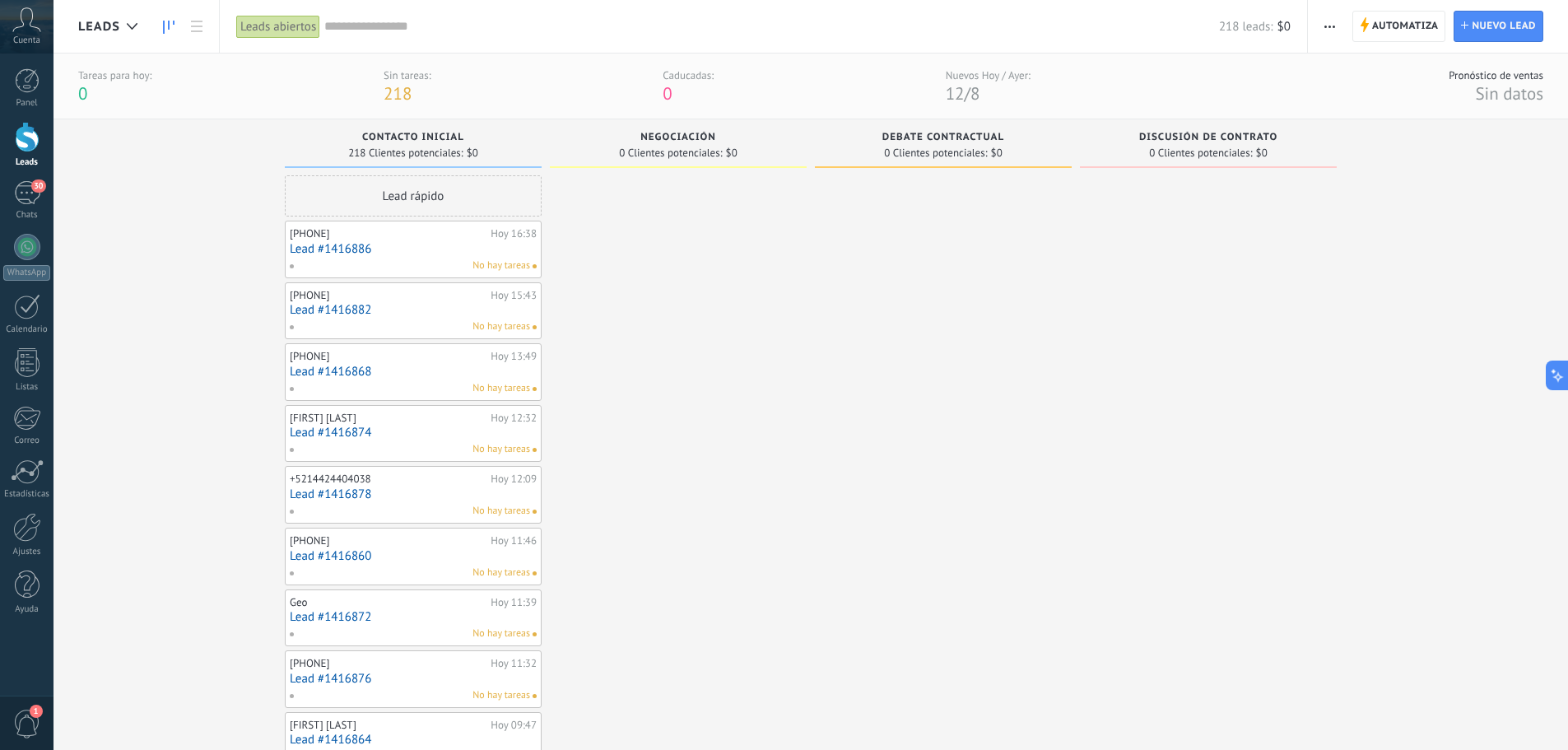 click on "Leads Entrantes Solicitudes: 0 0 0 0 0 0 0 0 0 Contacto inicial 218  Clientes potenciales:  $0 Lead rápido +5214424592802 Hoy 16:38 Lead #1416886 No hay tareas +5214424490618 Hoy 15:43 Lead #1416882 No hay tareas +5214422197941 Hoy 13:49 Lead #1416868 No hay tareas Miguel Peraza Hoy 12:32 Lead #1416874 No hay tareas +5214424404038 Hoy 12:09 Lead #1416878 No hay tareas +5214272268453 Hoy 11:46 Lead #1416860 No hay tareas Geo Hoy 11:39 Lead #1416872 No hay tareas +5218331643964 Hoy 11:32 Lead #1416876 No hay tareas Pablo Centeno Hoy 09:47 Lead #1416864 No hay tareas LMB Hoy 09:27 Lead #1416870 No hay tareas Pedro Márquez Hoy 09:23 Lead #1416888 No hay tareas +5214423453549 Hoy 09:06 Lead #1416862 No hay tareas +5213481944667 Ayer 17:40 Lead #1416896 No hay tareas +5215660296552 Ayer 16:54 Lead #1416904 No hay tareas +5214421737789 Ayer 16:45 Lead #1416918 No hay tareas Rosa Ayer 14:38 Lead #1416902 No hay tareas Dani Ayer 13:34 Lead #1416906 No hay tareas +5214421485468 Ayer 13:29 Lead #1416908 No hay tareas" at bounding box center (823, 782) 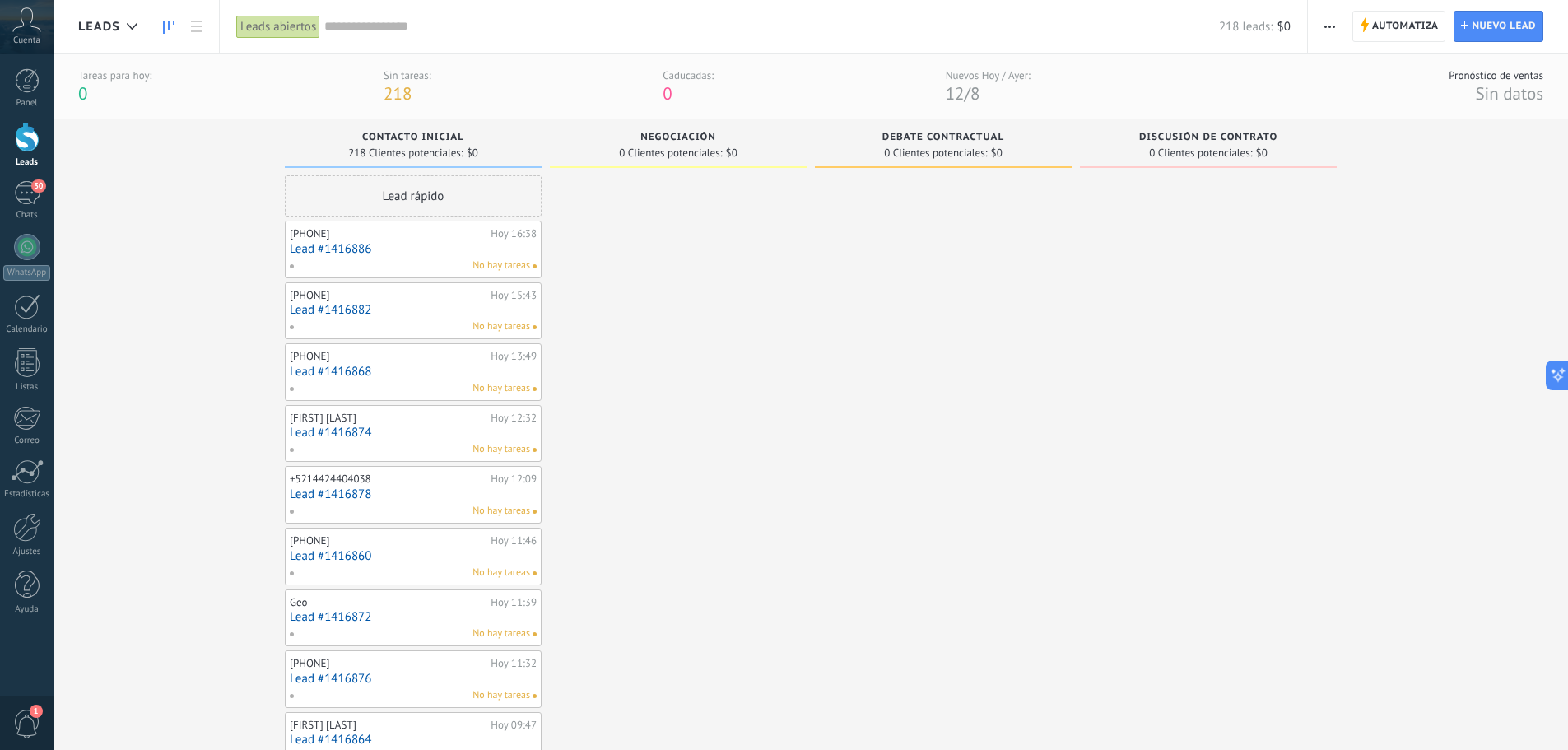 drag, startPoint x: 207, startPoint y: 161, endPoint x: 144, endPoint y: 156, distance: 63.1981 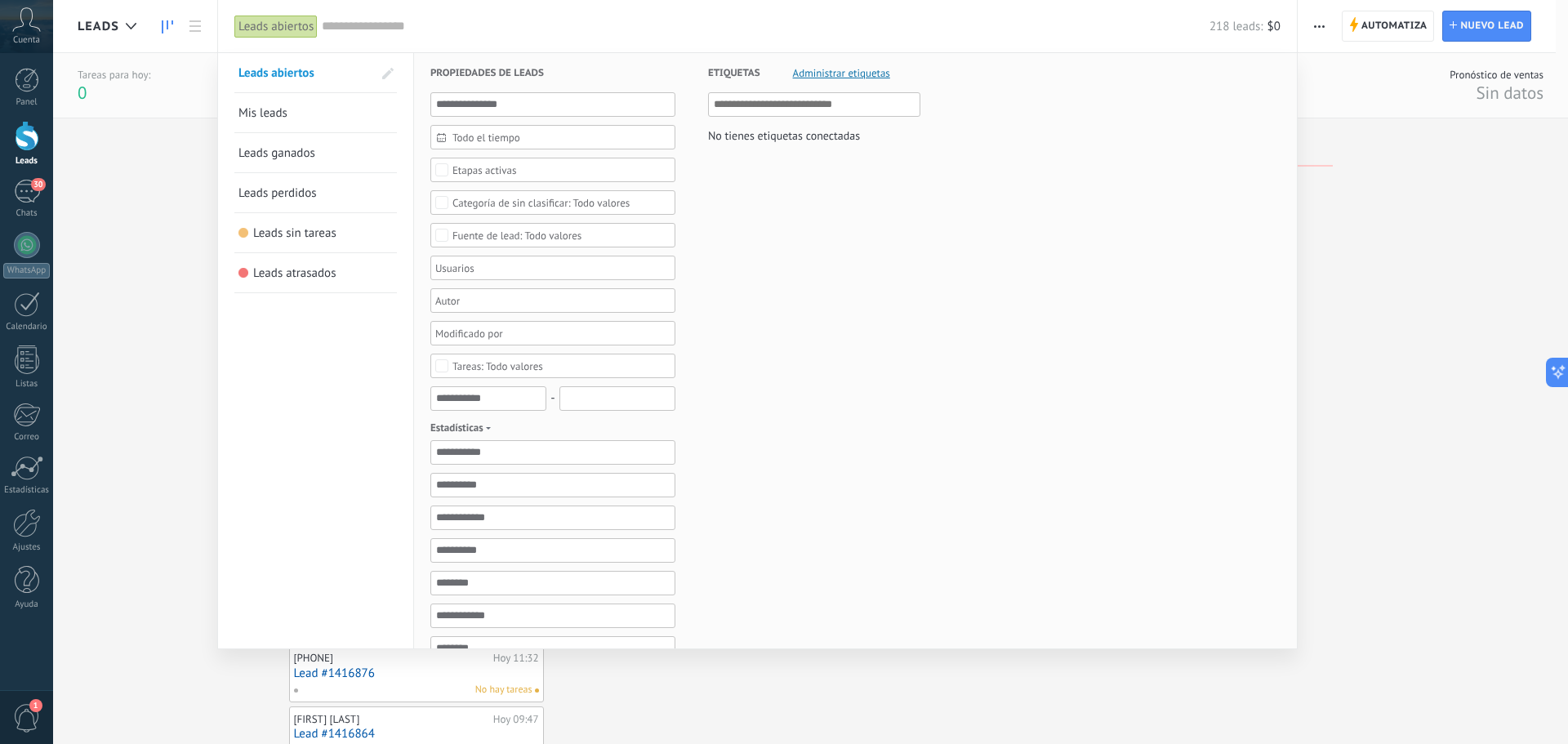 click on "Etapas activas" at bounding box center [484, 170] 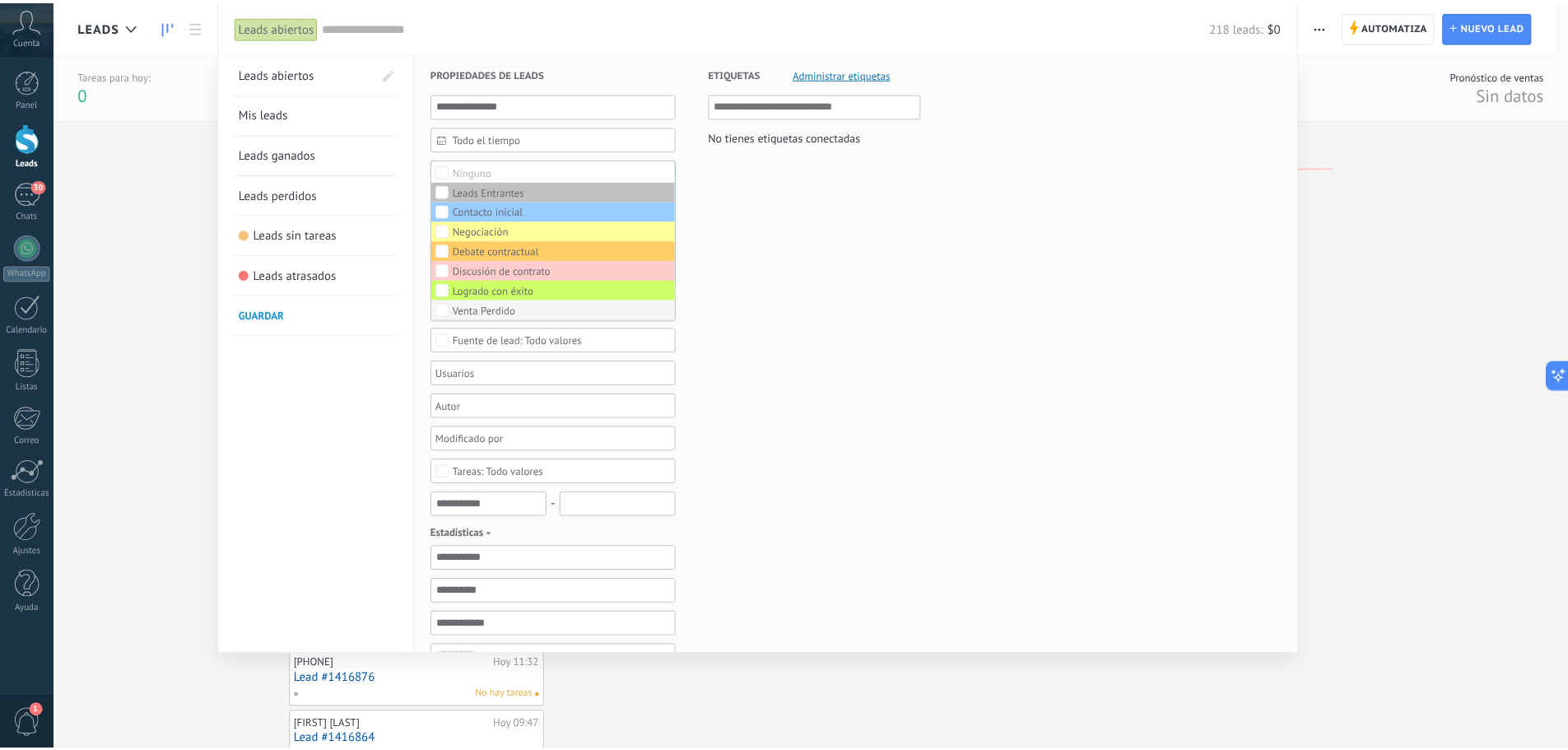 scroll, scrollTop: 0, scrollLeft: 0, axis: both 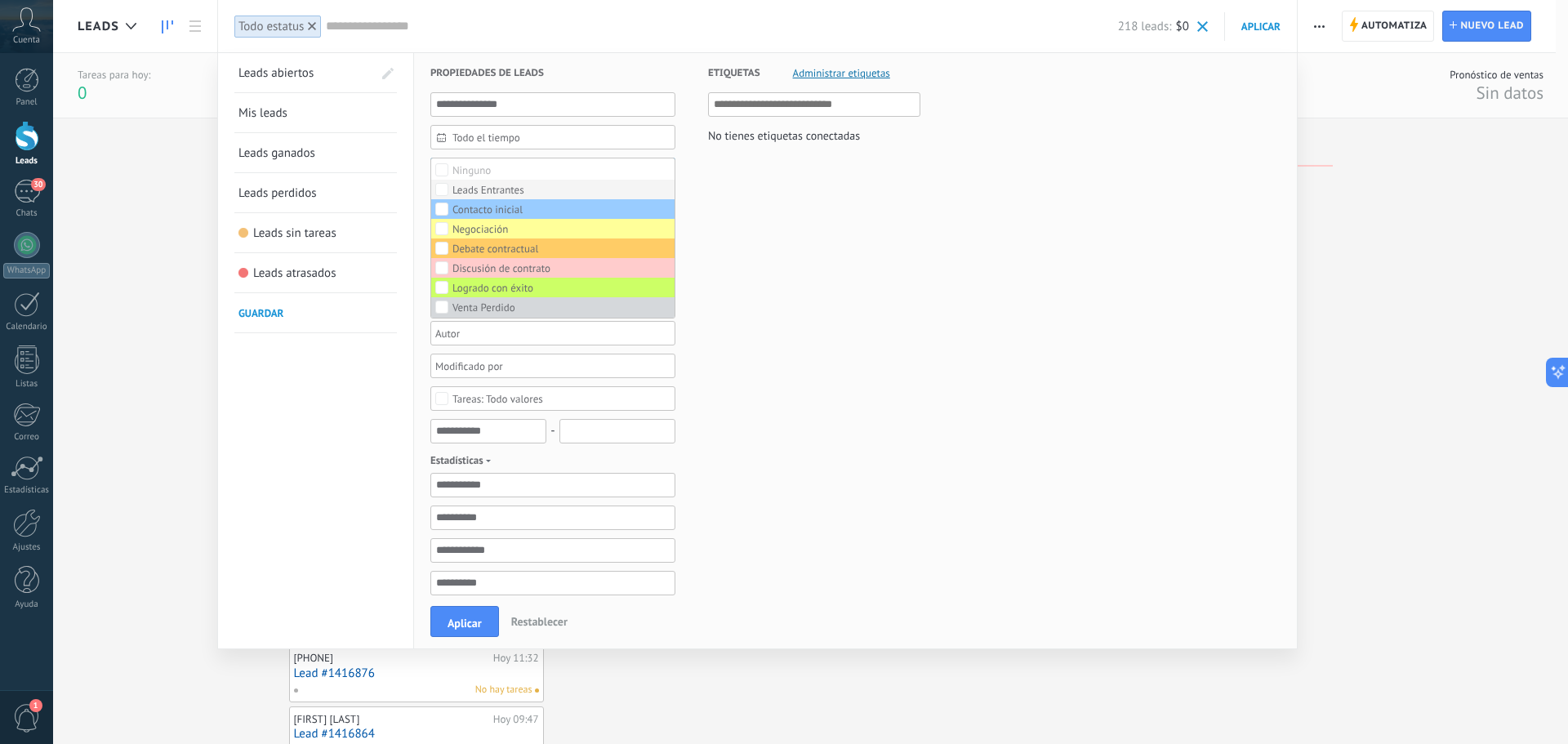 click on "Leads Entrantes" at bounding box center [488, 190] 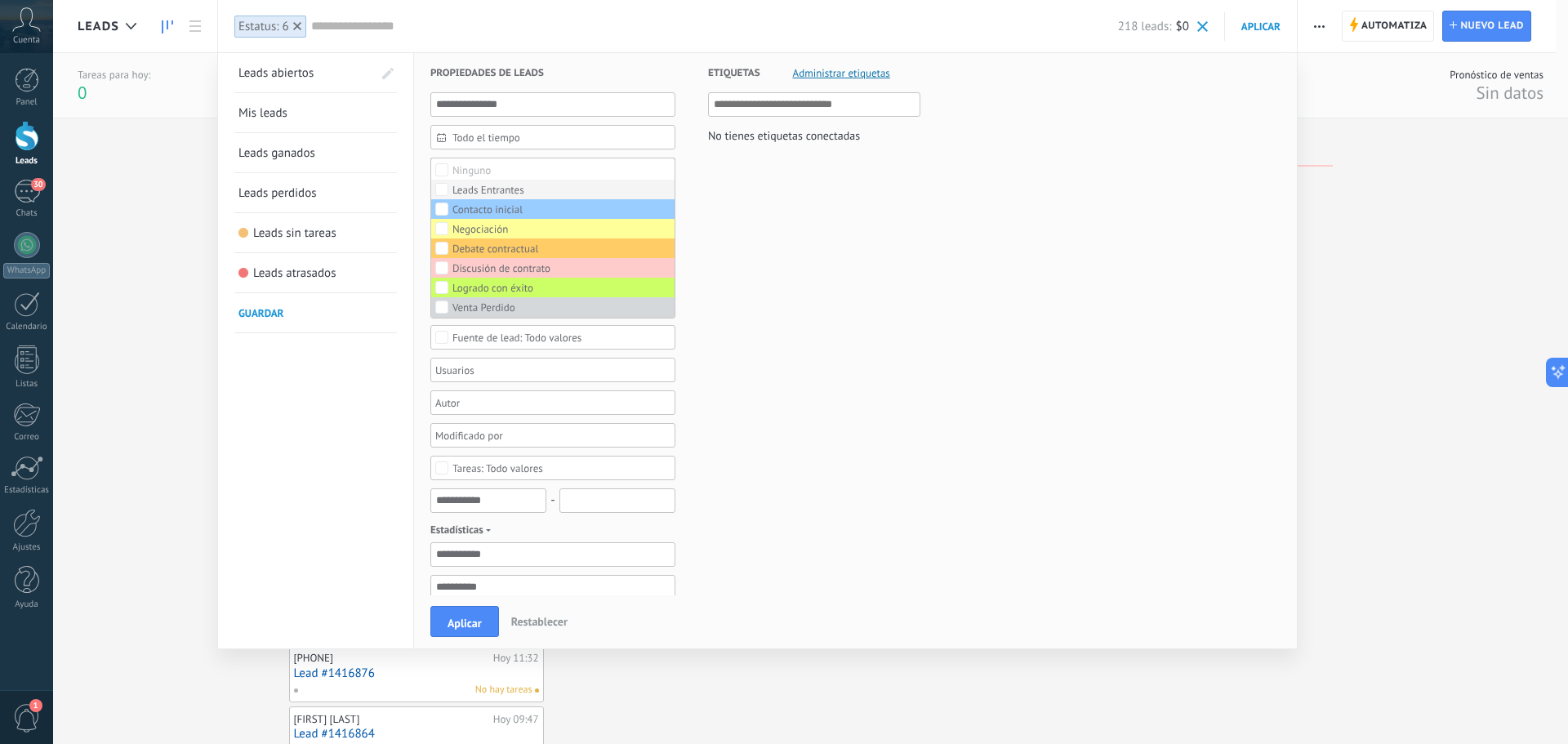 click on "Leads Entrantes" at bounding box center (488, 190) 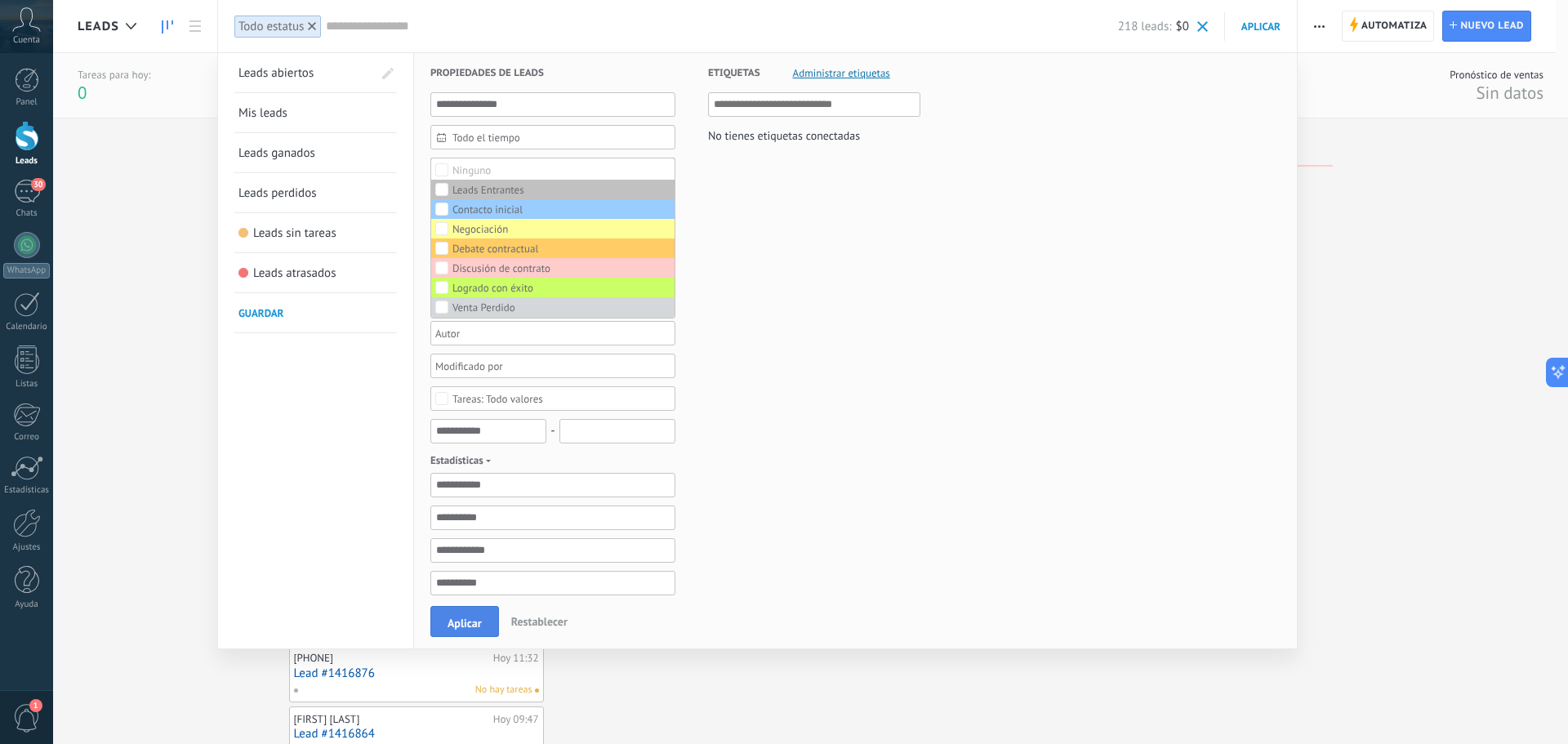 click on "Aplicar" at bounding box center (465, 623) 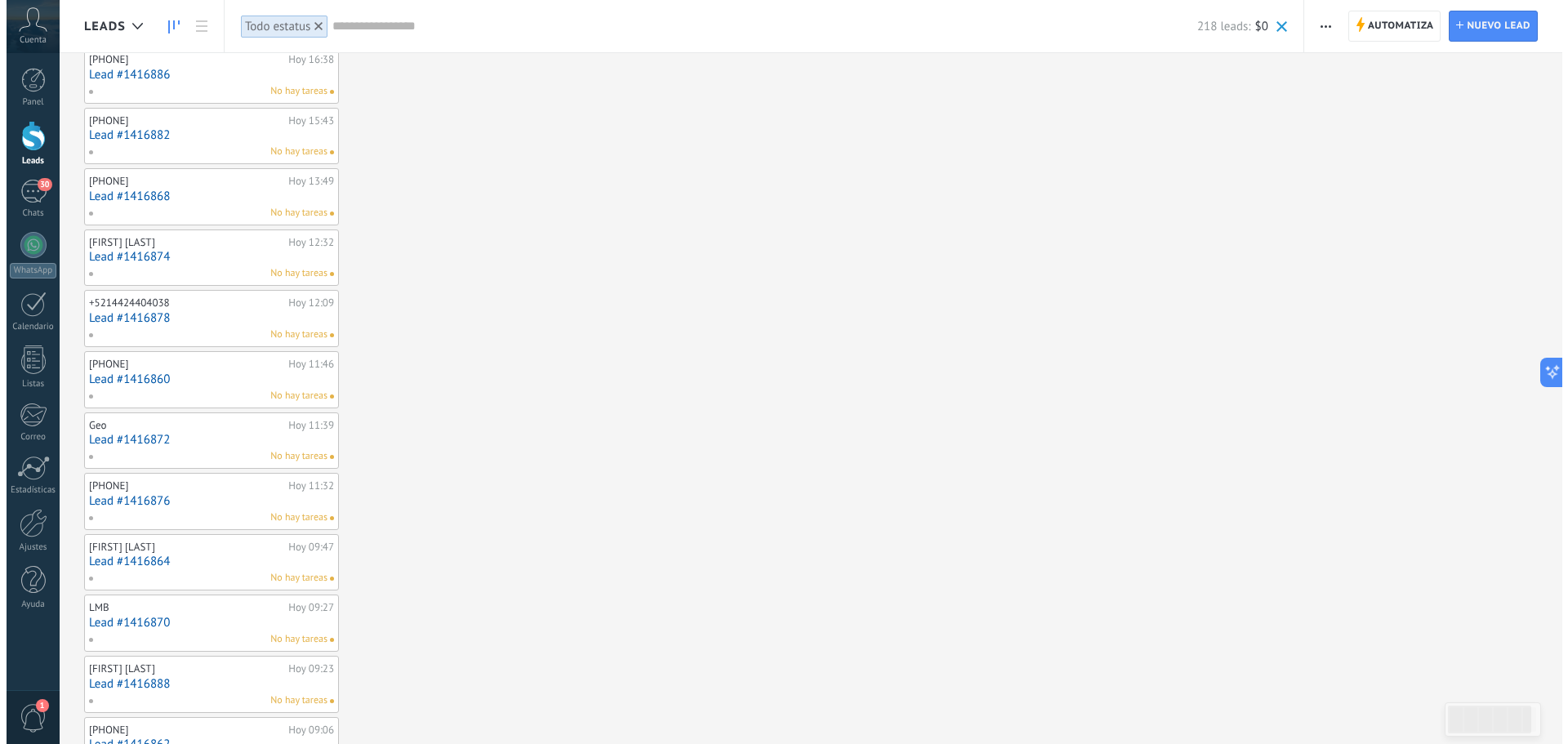 scroll, scrollTop: 0, scrollLeft: 0, axis: both 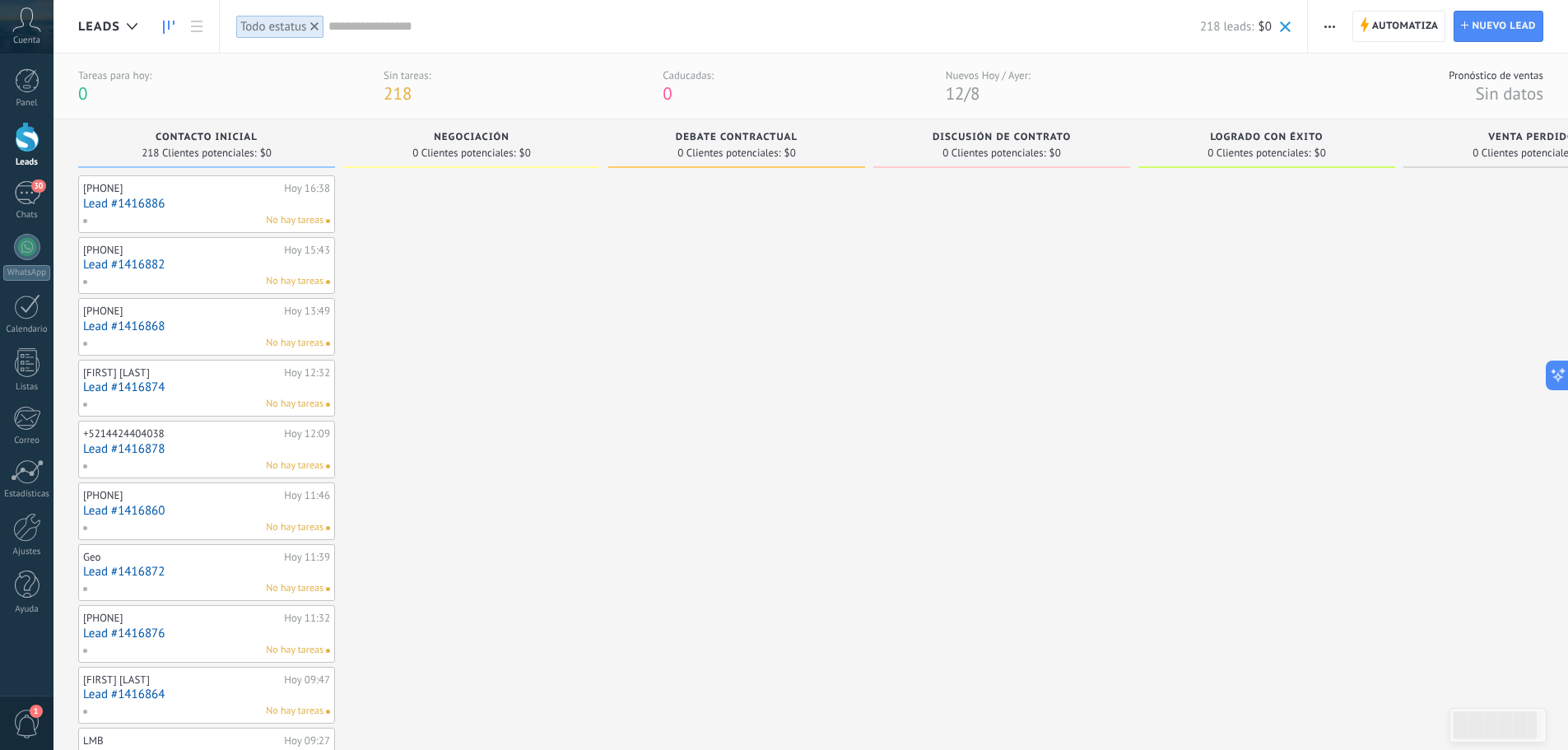 drag, startPoint x: 565, startPoint y: 346, endPoint x: 1122, endPoint y: 344, distance: 557.0036 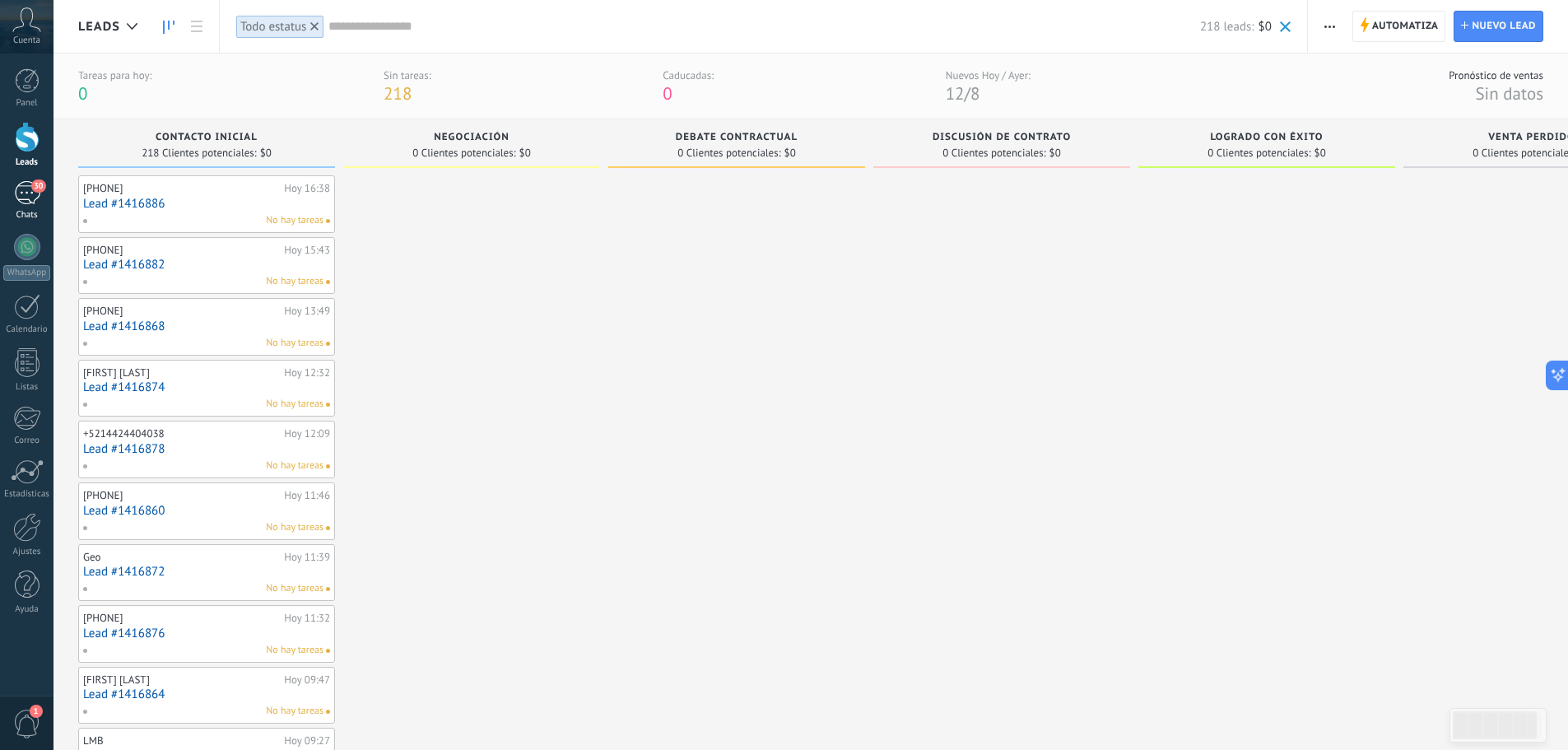 click on "30" at bounding box center [27, 193] 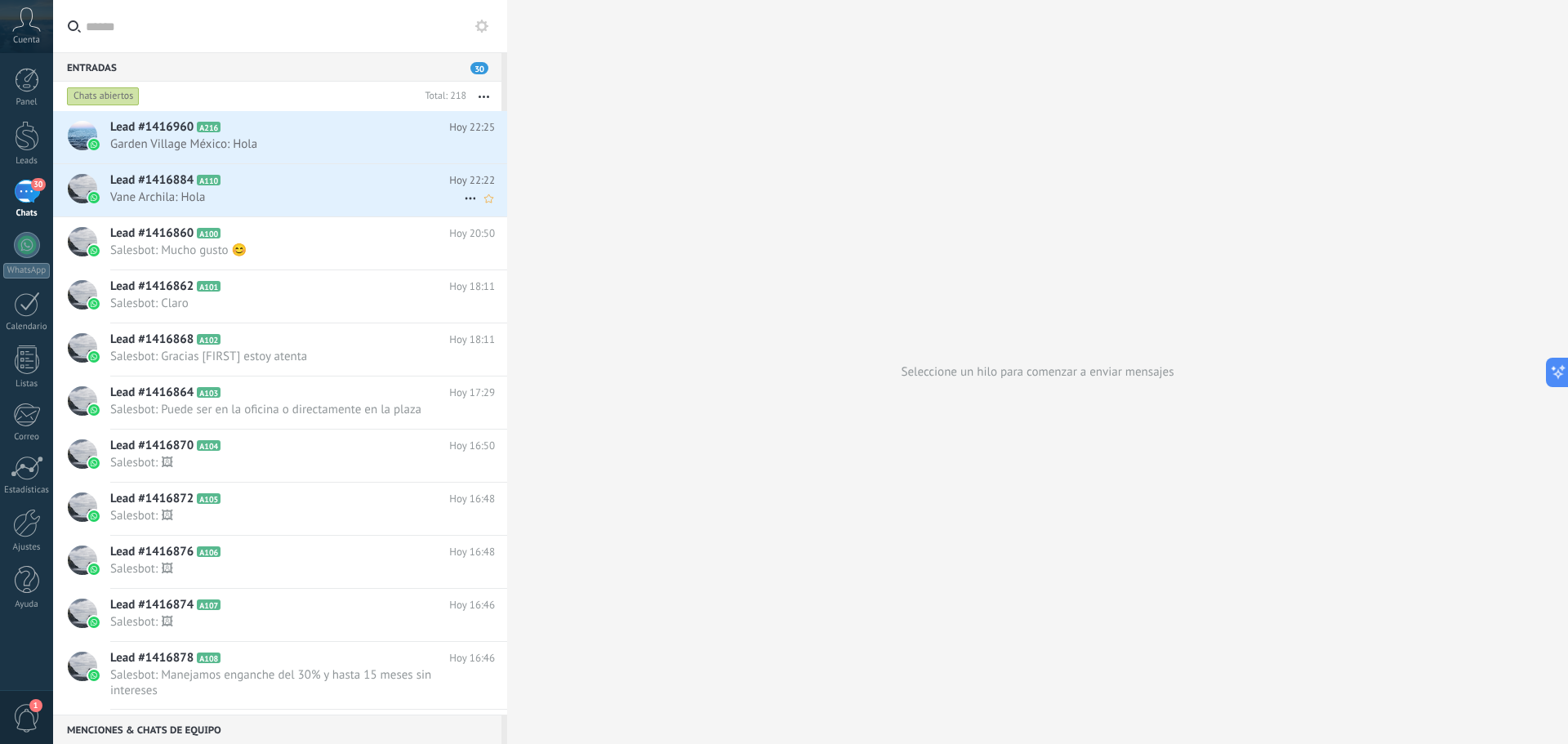click on "Vane Archila: Hola" at bounding box center [287, 197] 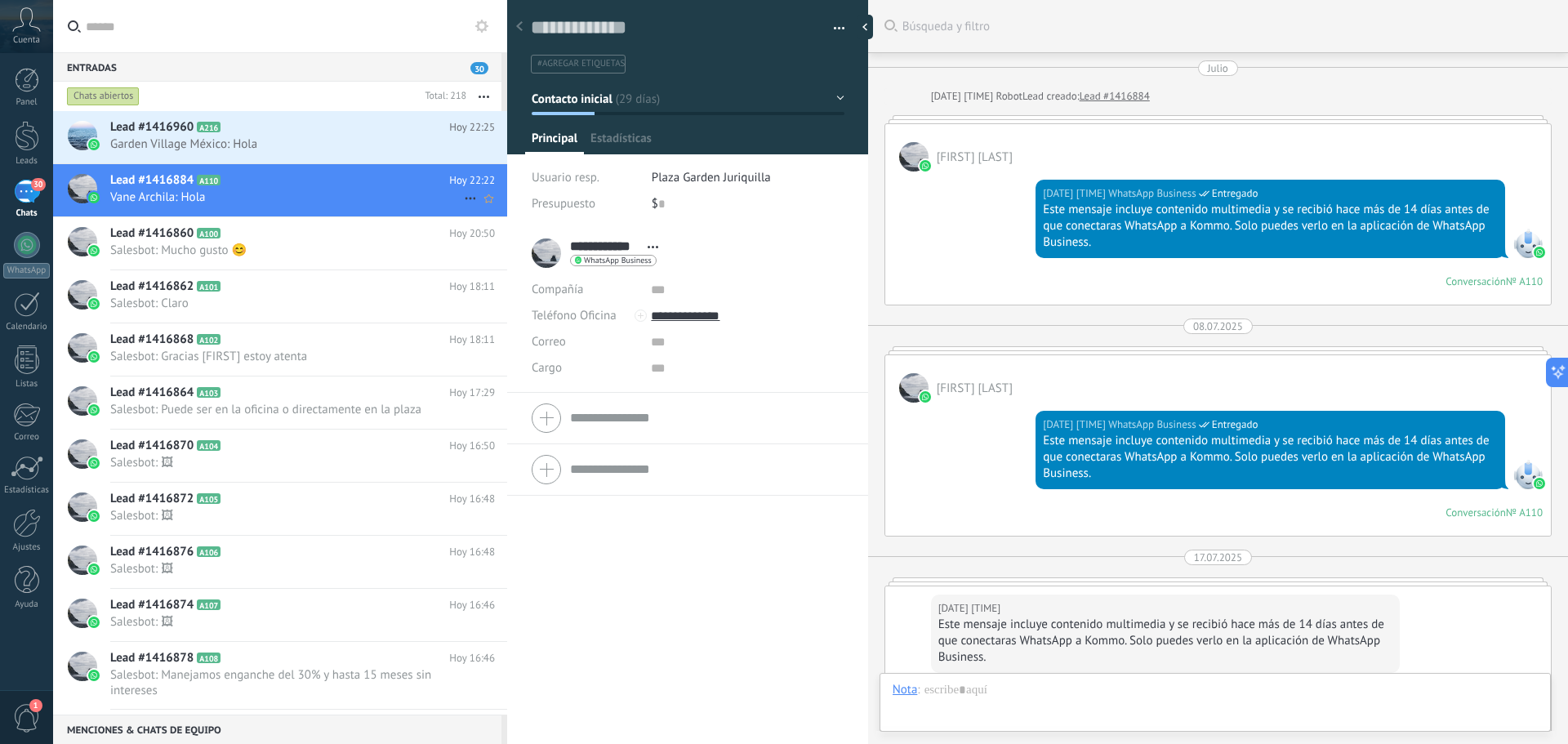 scroll, scrollTop: 25, scrollLeft: 0, axis: vertical 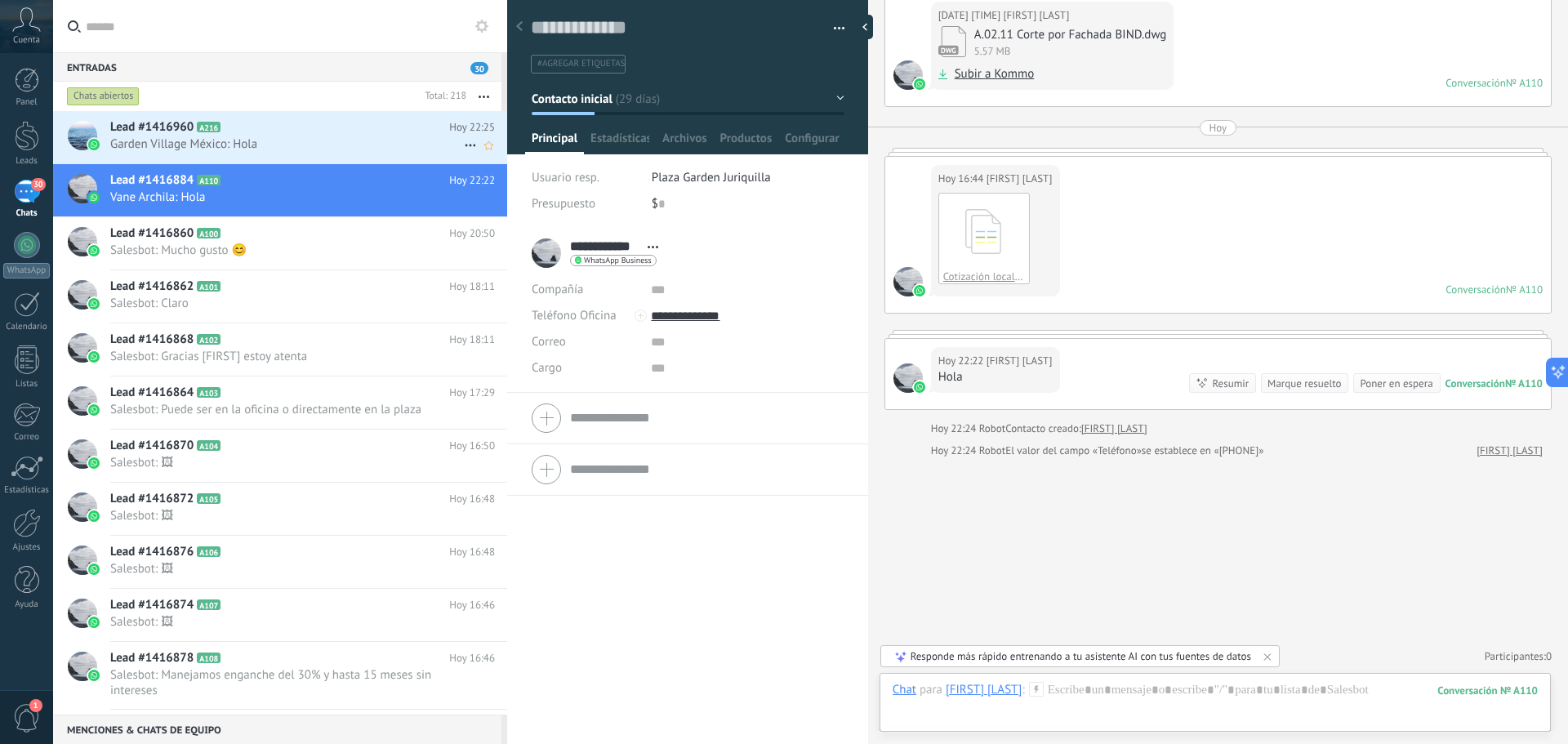 click on "Garden Village México: Hola" at bounding box center [287, 144] 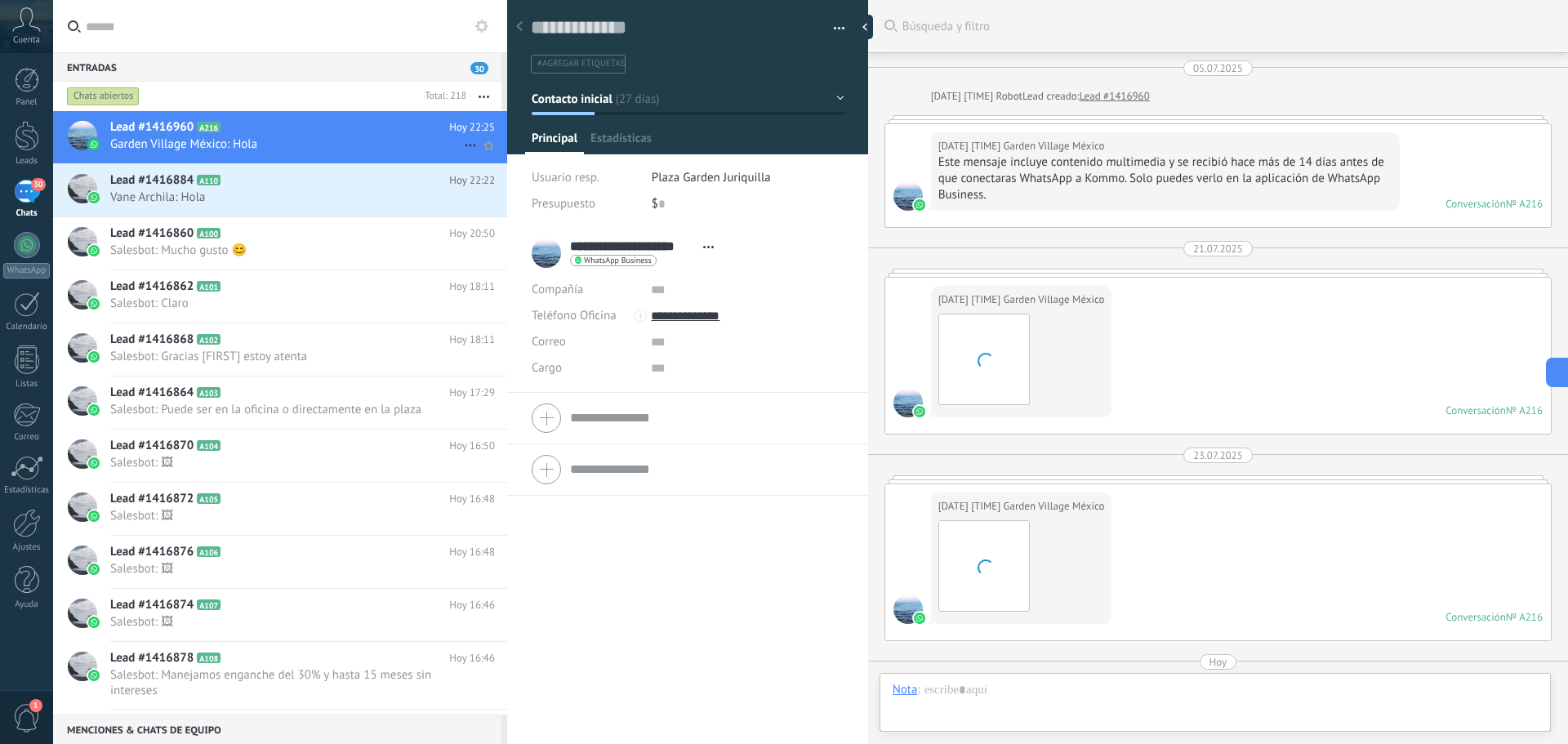 scroll, scrollTop: 25, scrollLeft: 0, axis: vertical 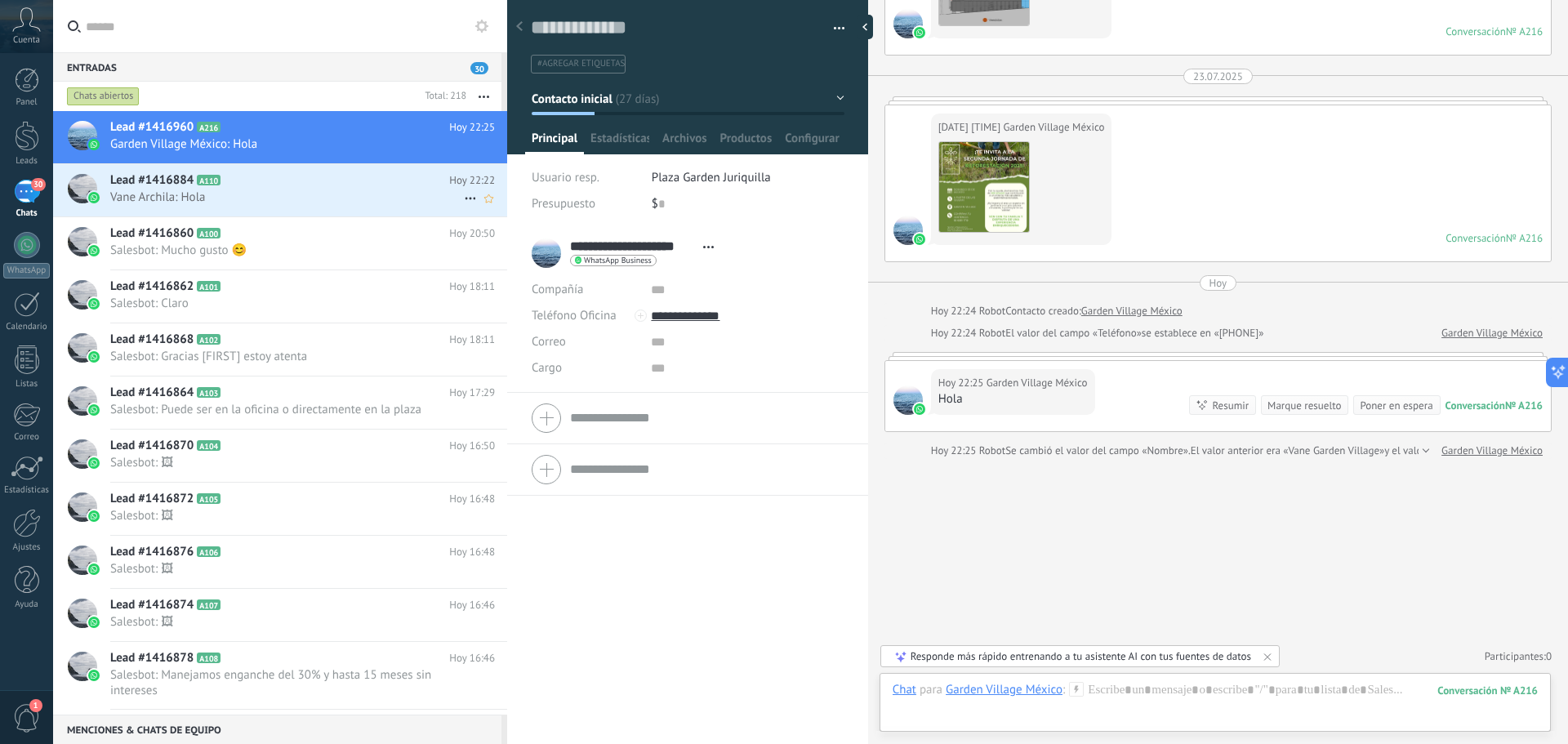 click on "Lead #1416884
A110" at bounding box center (279, 180) 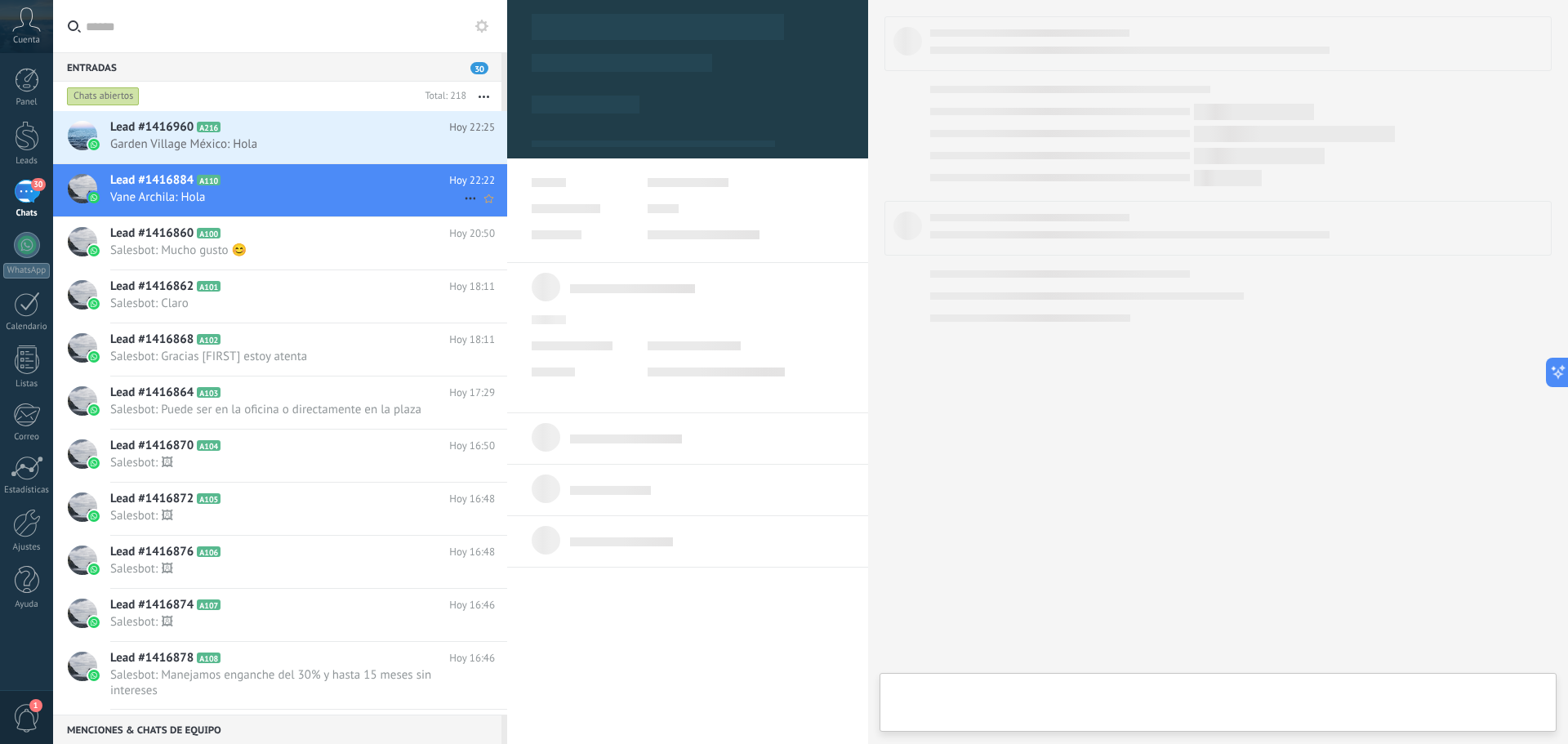 type on "**********" 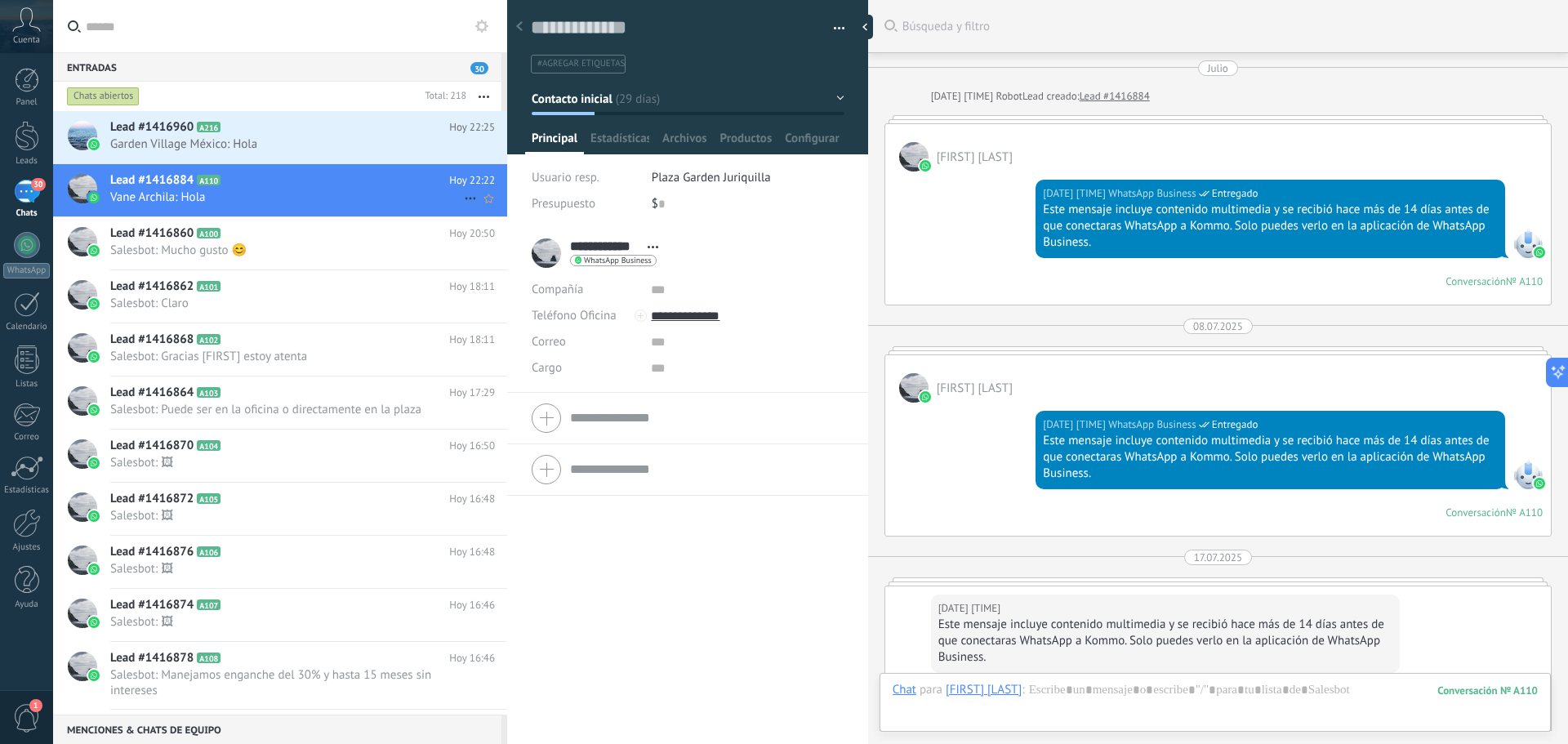 scroll, scrollTop: 25, scrollLeft: 0, axis: vertical 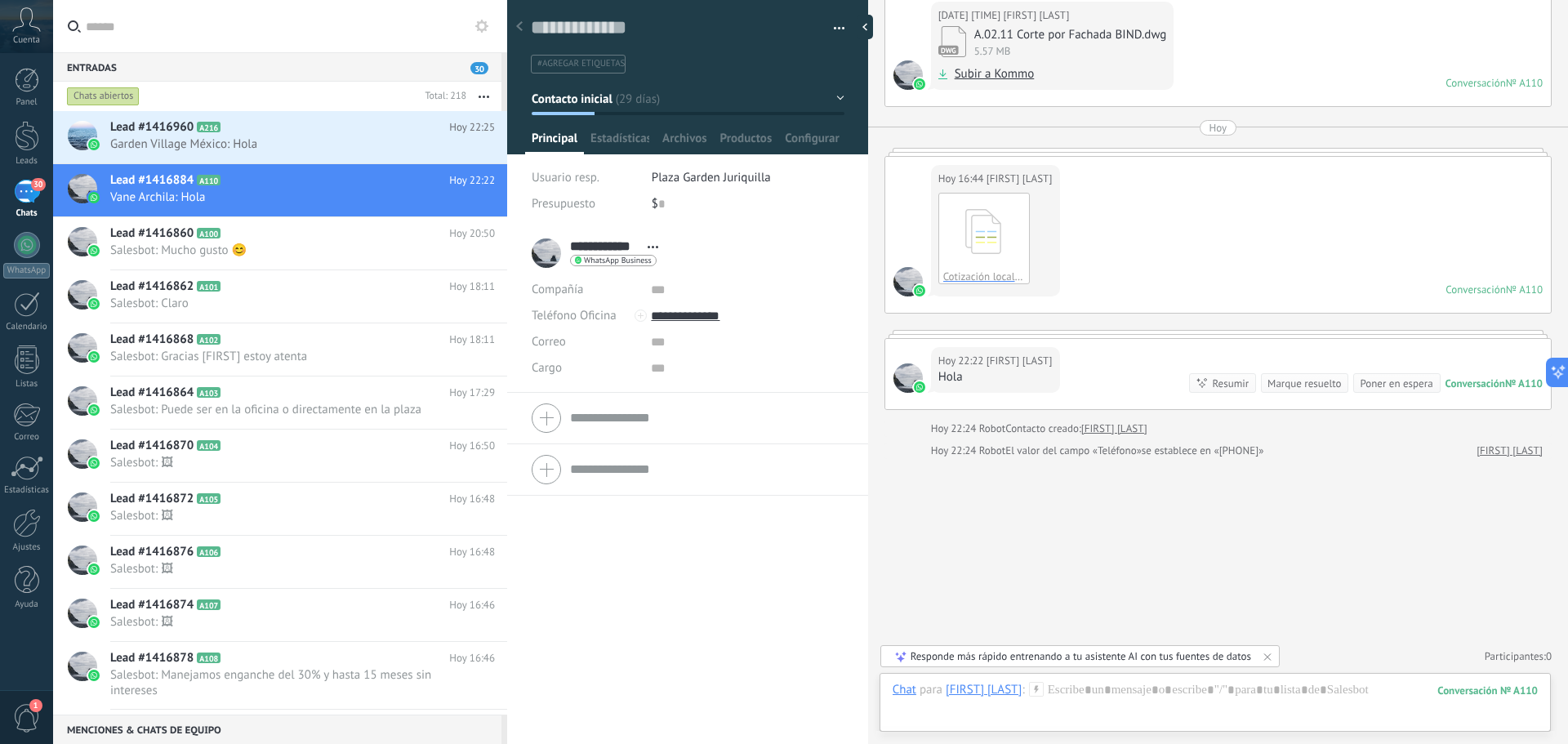 click on "Entradas 30" at bounding box center (277, 67) 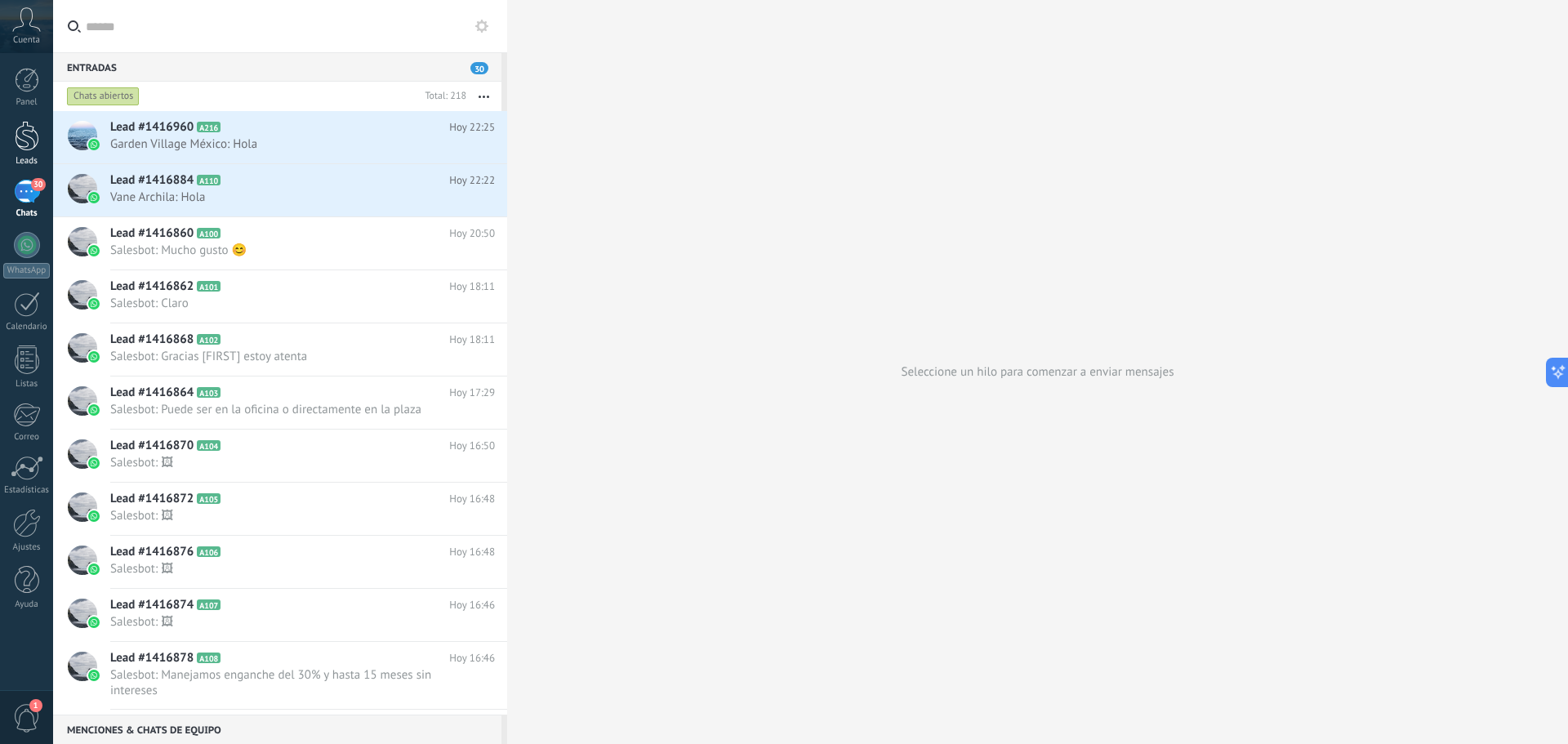 click at bounding box center [27, 136] 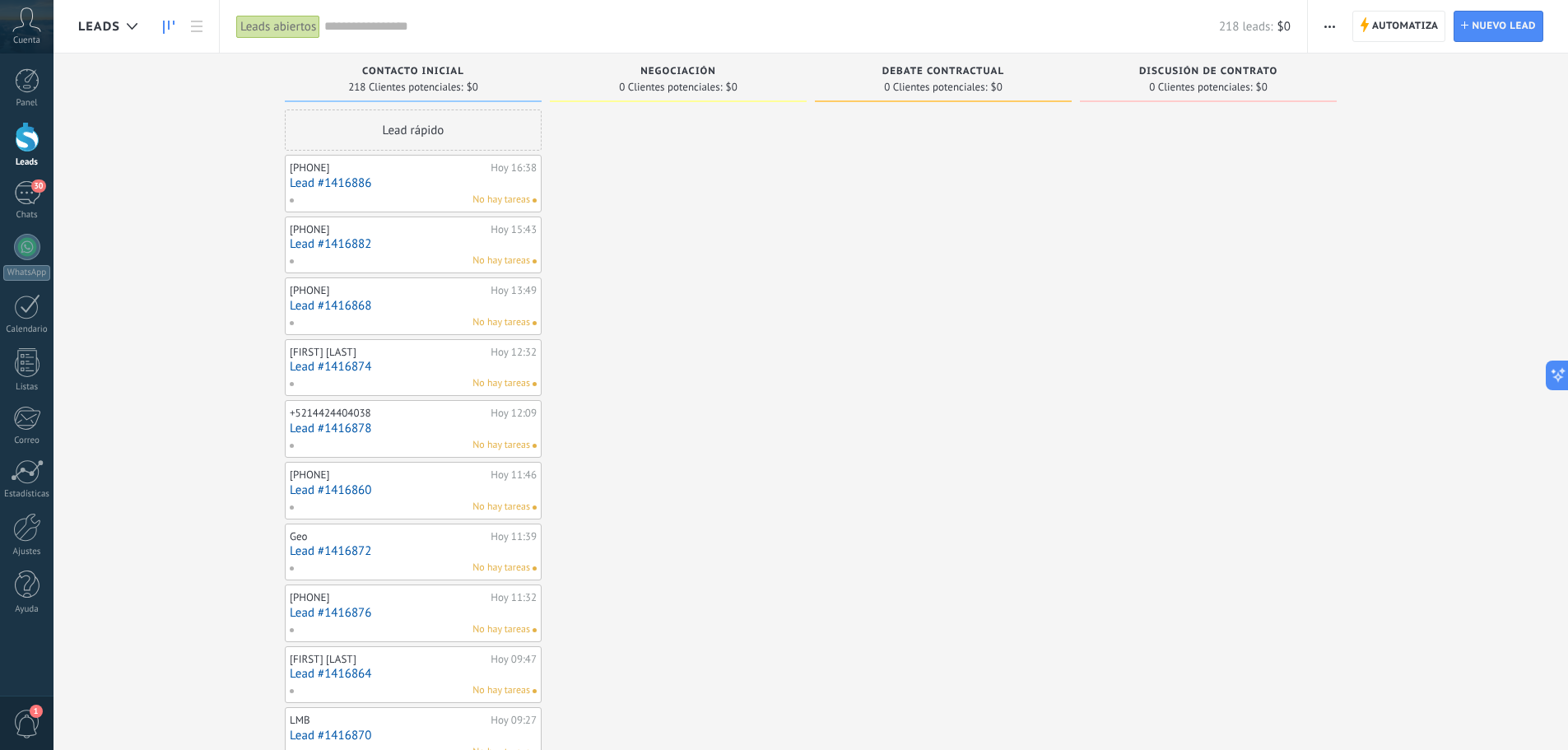 click on "Leads Entrantes Solicitudes: 0 0 0 0 0 0 0 0 0 Contacto inicial 218  Clientes potenciales:  $0 Lead rápido +5214424592802 Hoy 16:38 Lead #1416886 No hay tareas +5214424490618 Hoy 15:43 Lead #1416882 No hay tareas +5214422197941 Hoy 13:49 Lead #1416868 No hay tareas Miguel Peraza Hoy 12:32 Lead #1416874 No hay tareas +5214424404038 Hoy 12:09 Lead #1416878 No hay tareas +5214272268453 Hoy 11:46 Lead #1416860 No hay tareas Geo Hoy 11:39 Lead #1416872 No hay tareas +5218331643964 Hoy 11:32 Lead #1416876 No hay tareas Pablo Centeno Hoy 09:47 Lead #1416864 No hay tareas LMB Hoy 09:27 Lead #1416870 No hay tareas Pedro Márquez Hoy 09:23 Lead #1416888 No hay tareas +5214423453549 Hoy 09:06 Lead #1416862 No hay tareas +5213481944667 Ayer 17:40 Lead #1416896 No hay tareas +5215660296552 Ayer 16:54 Lead #1416904 No hay tareas +5214421737789 Ayer 16:45 Lead #1416918 No hay tareas Rosa Ayer 14:38 Lead #1416902 No hay tareas Dani Ayer 13:34 Lead #1416906 No hay tareas +5214421485468 Ayer 13:29 Lead #1416908 No hay tareas" at bounding box center [823, 716] 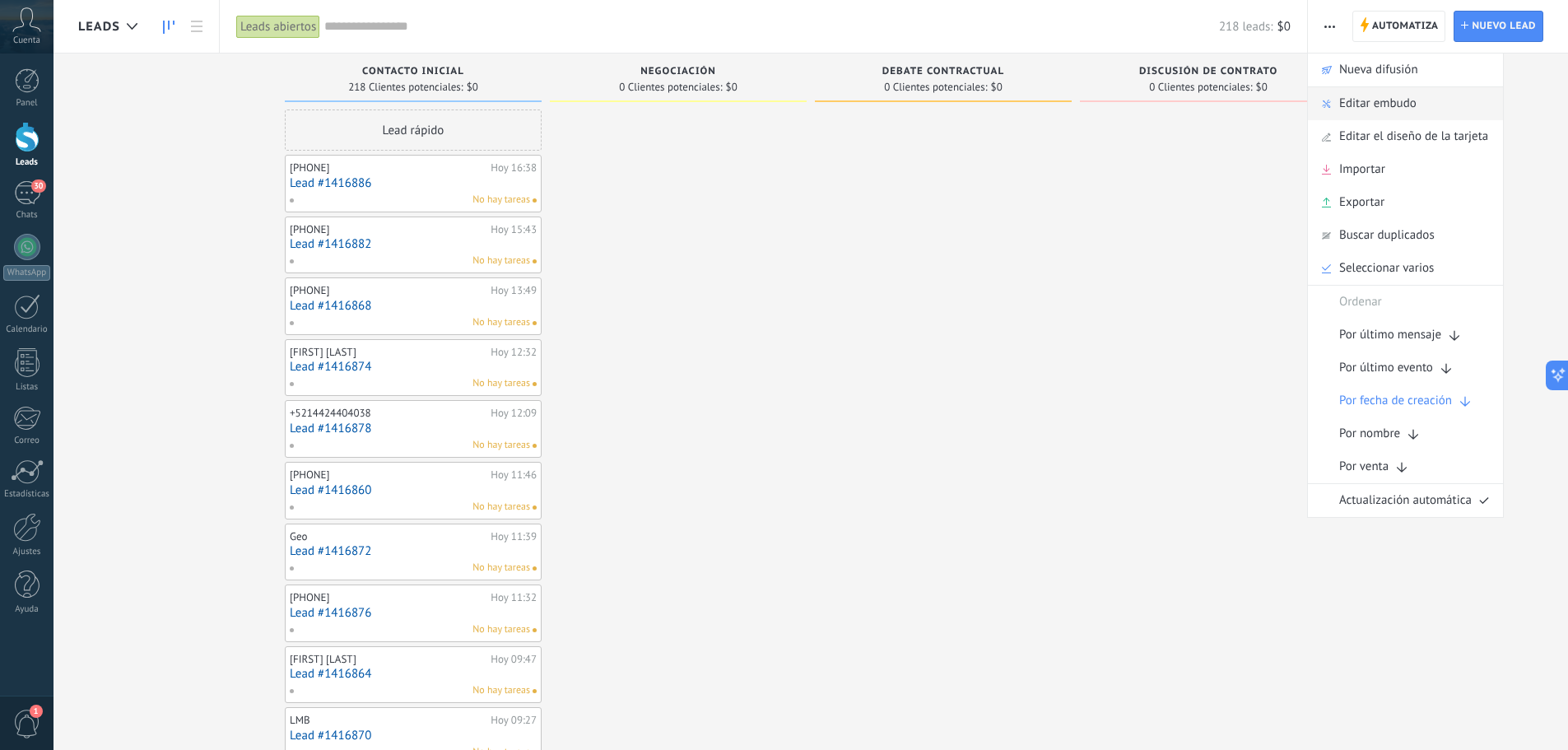 click on "Editar embudo" at bounding box center (1378, 104) 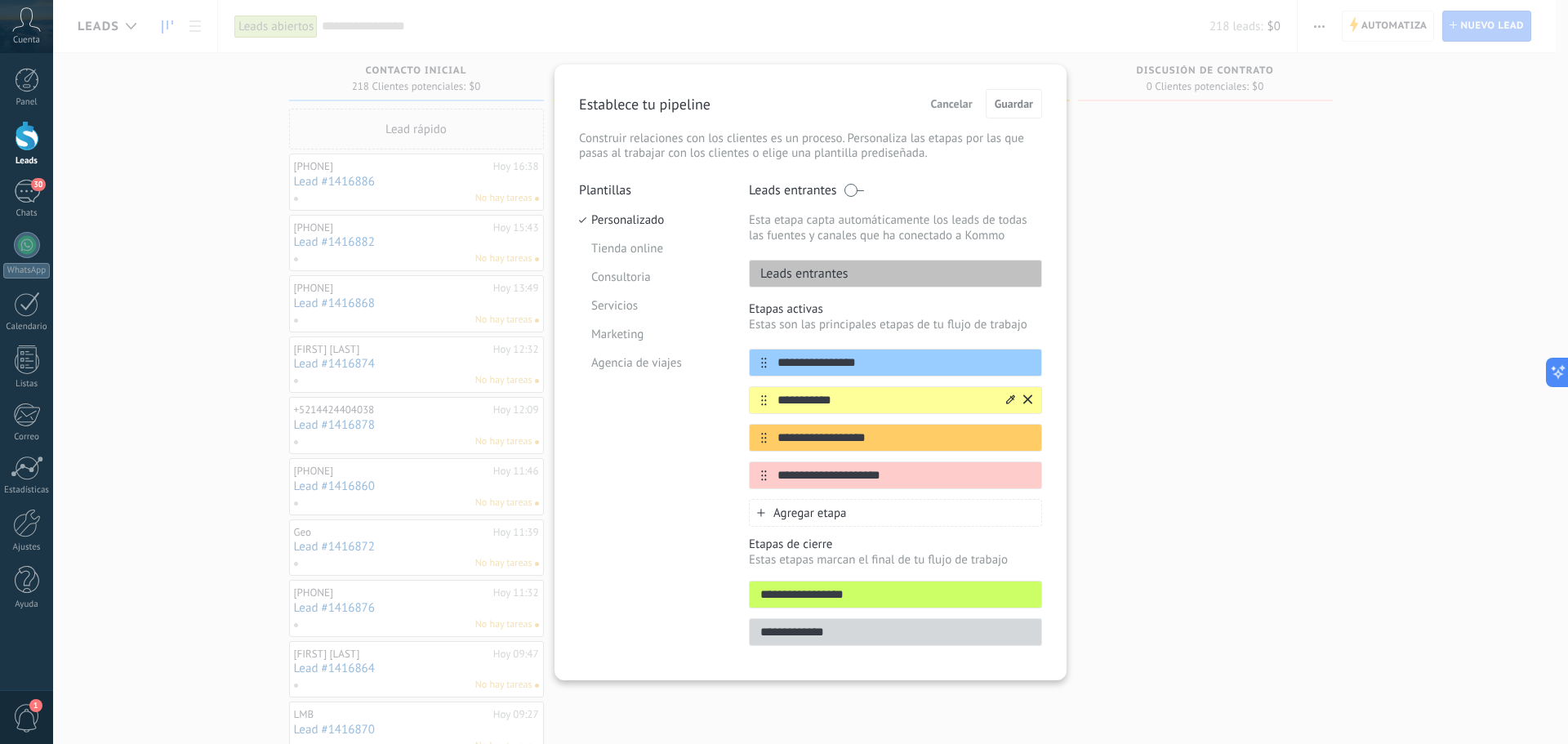 click 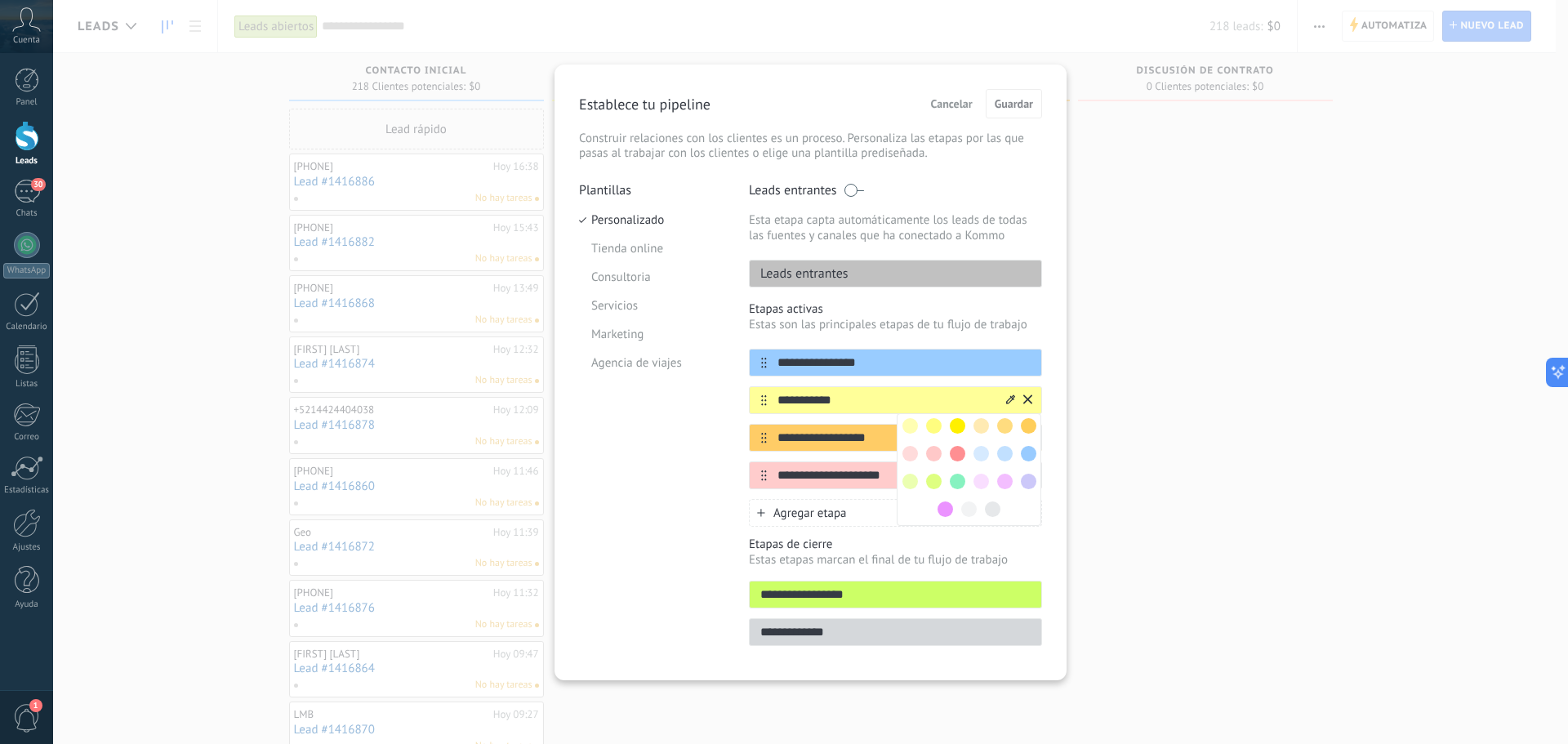 click 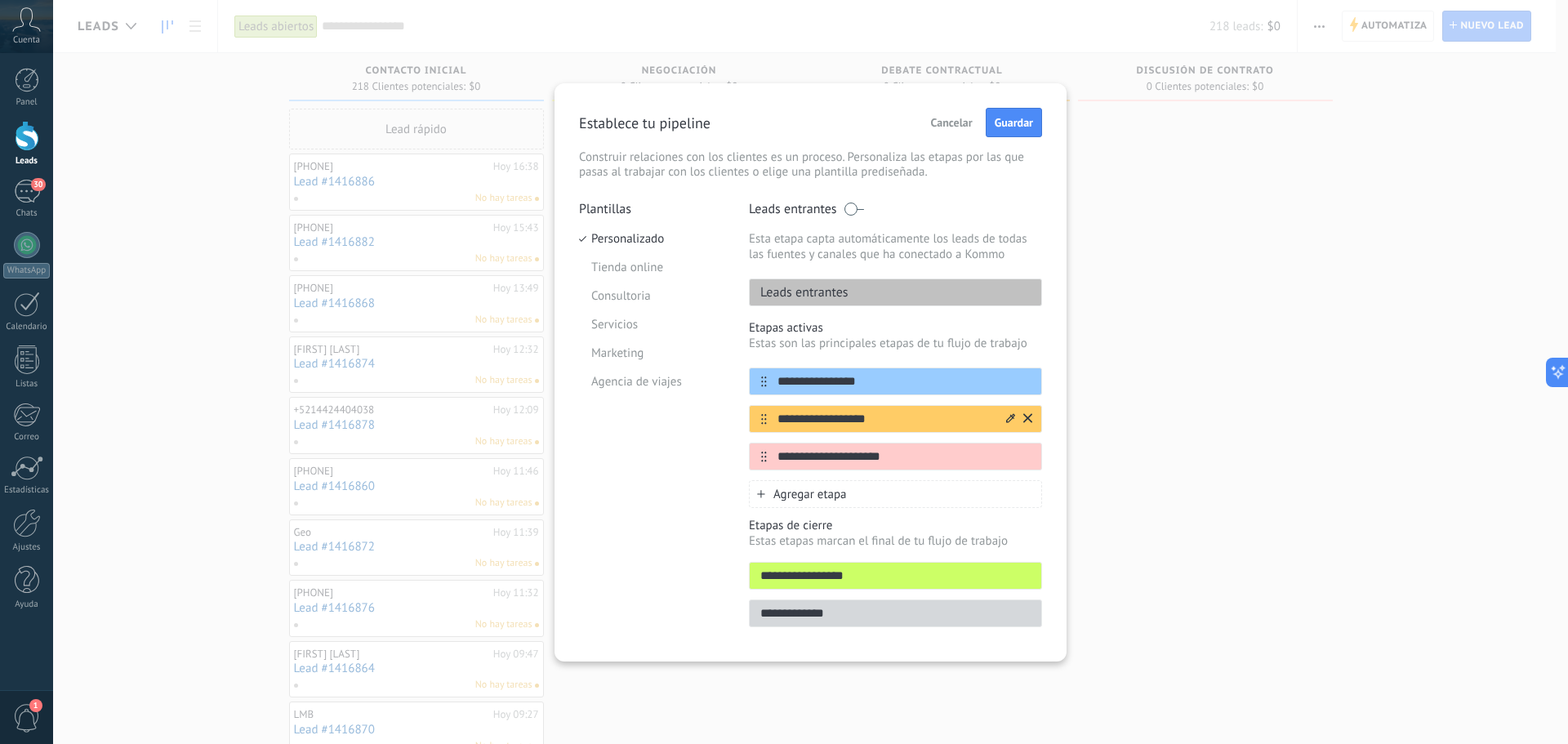 click 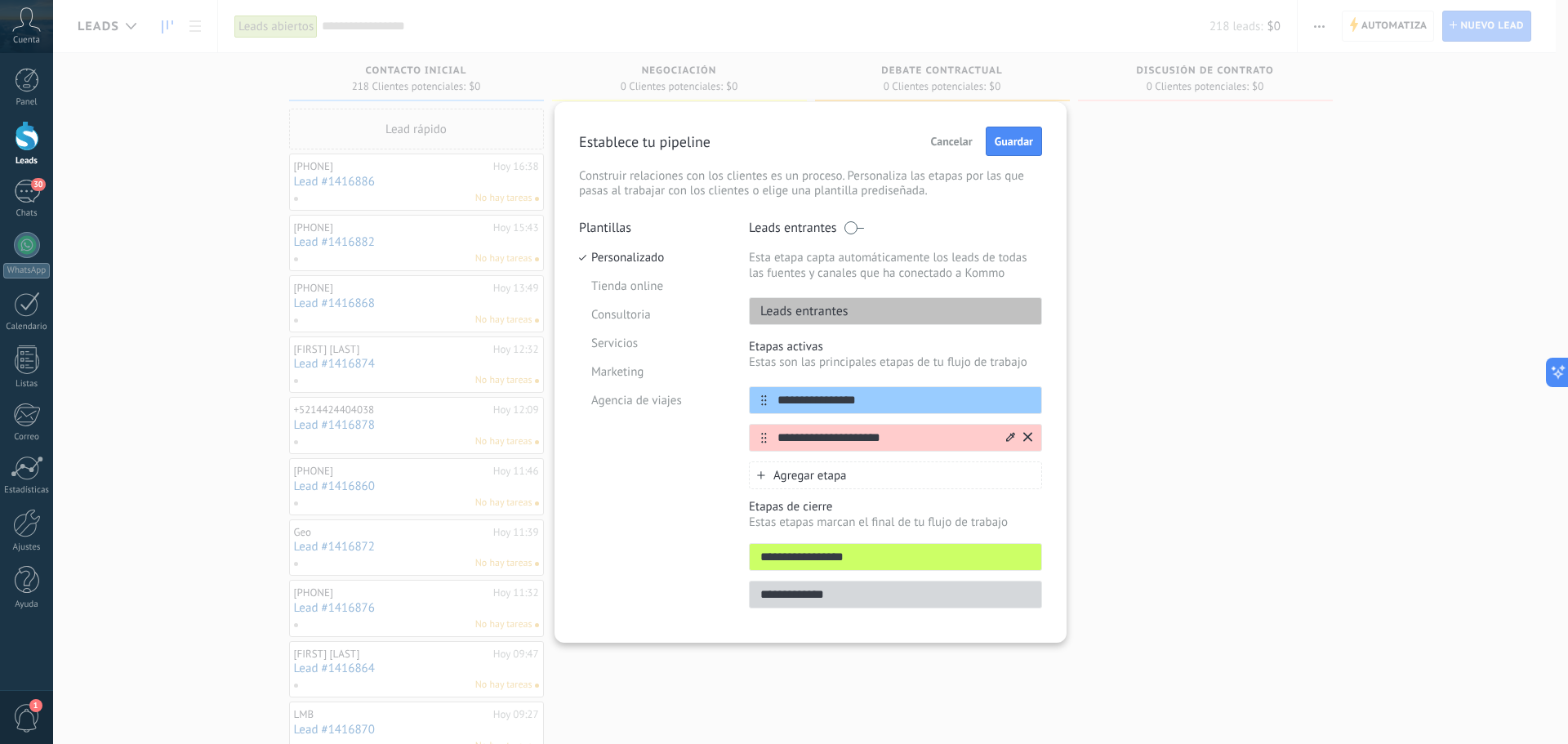 click 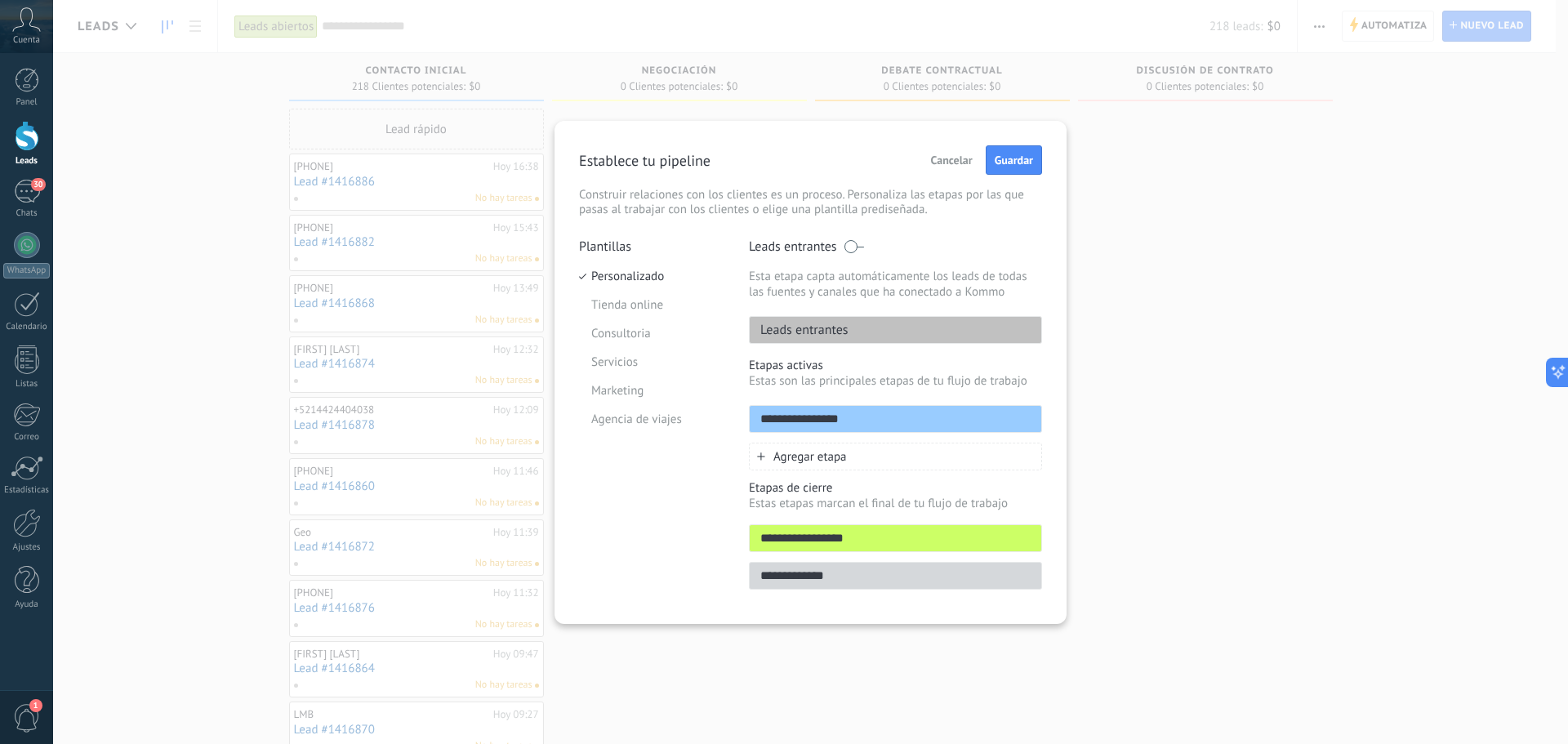 click on "Agregar etapa" at bounding box center (895, 457) 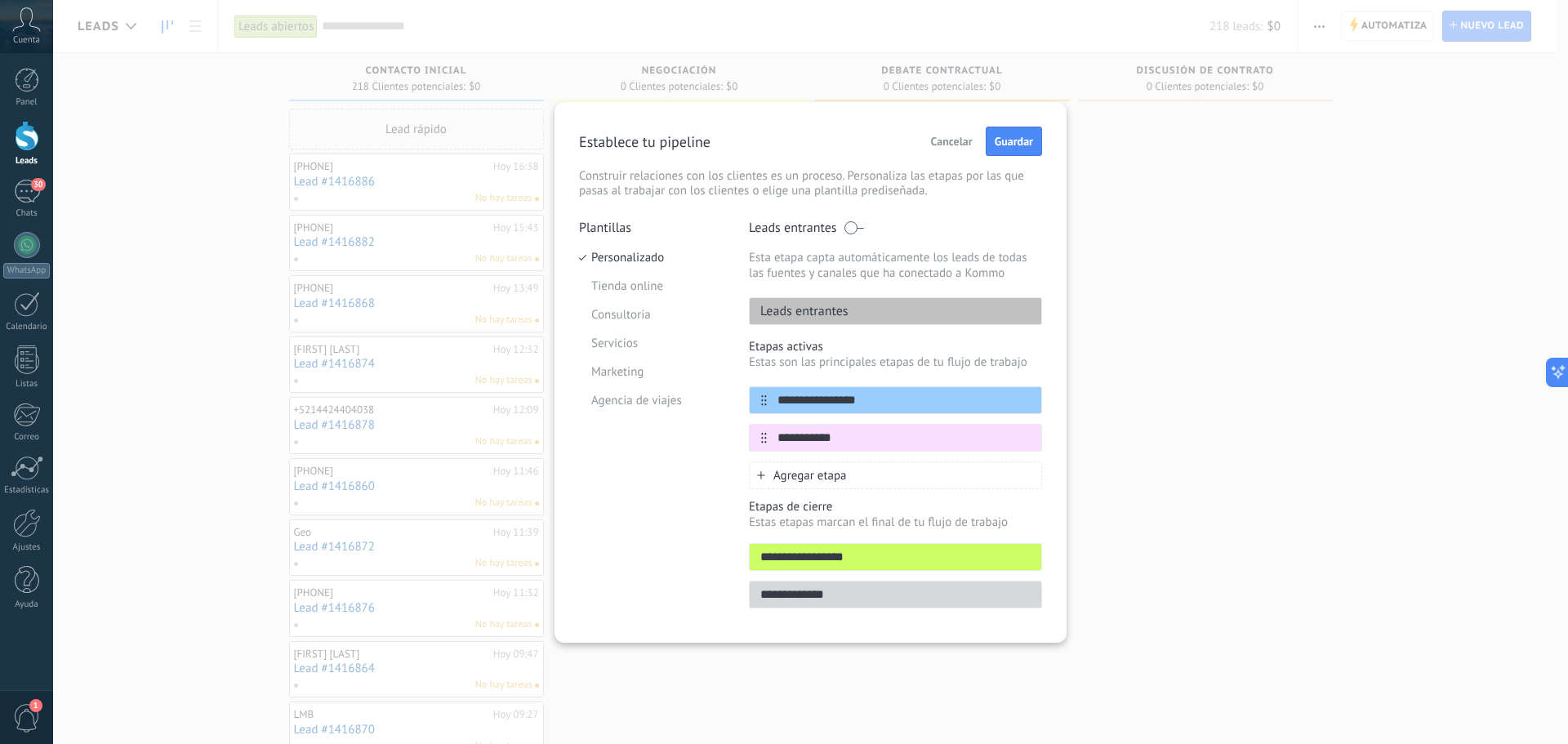 type on "**********" 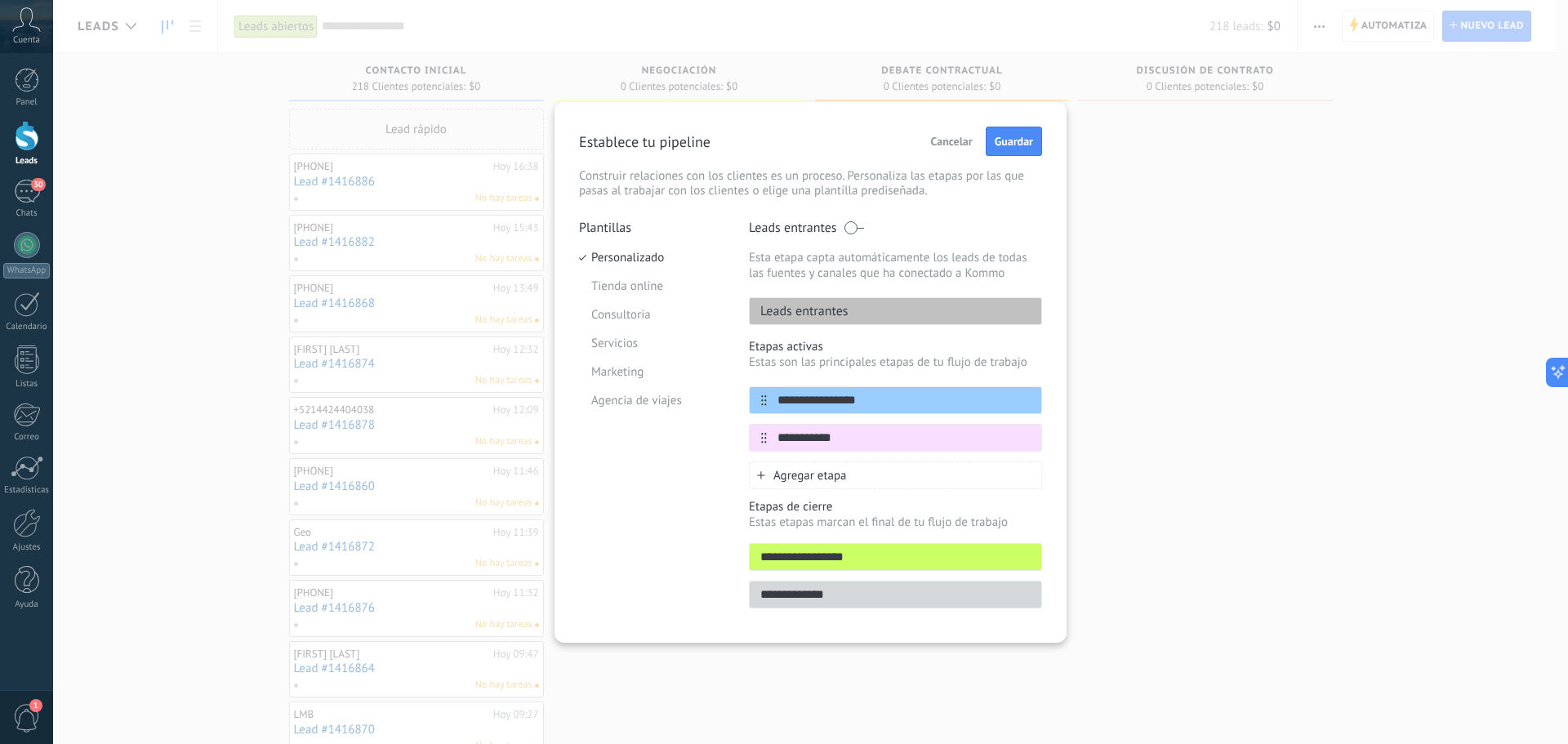 click on "Agregar etapa" at bounding box center (895, 475) 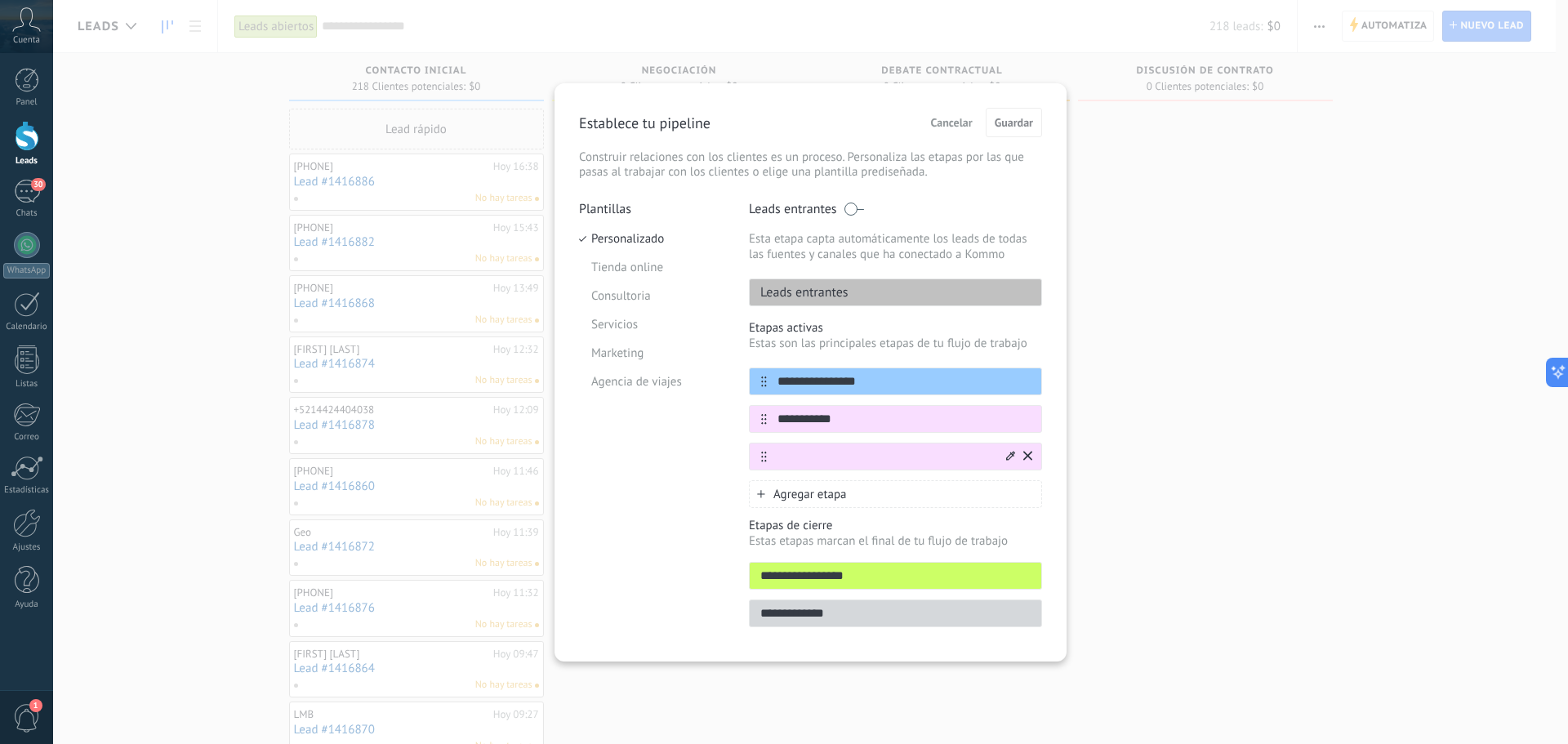 click at bounding box center [1018, 457] 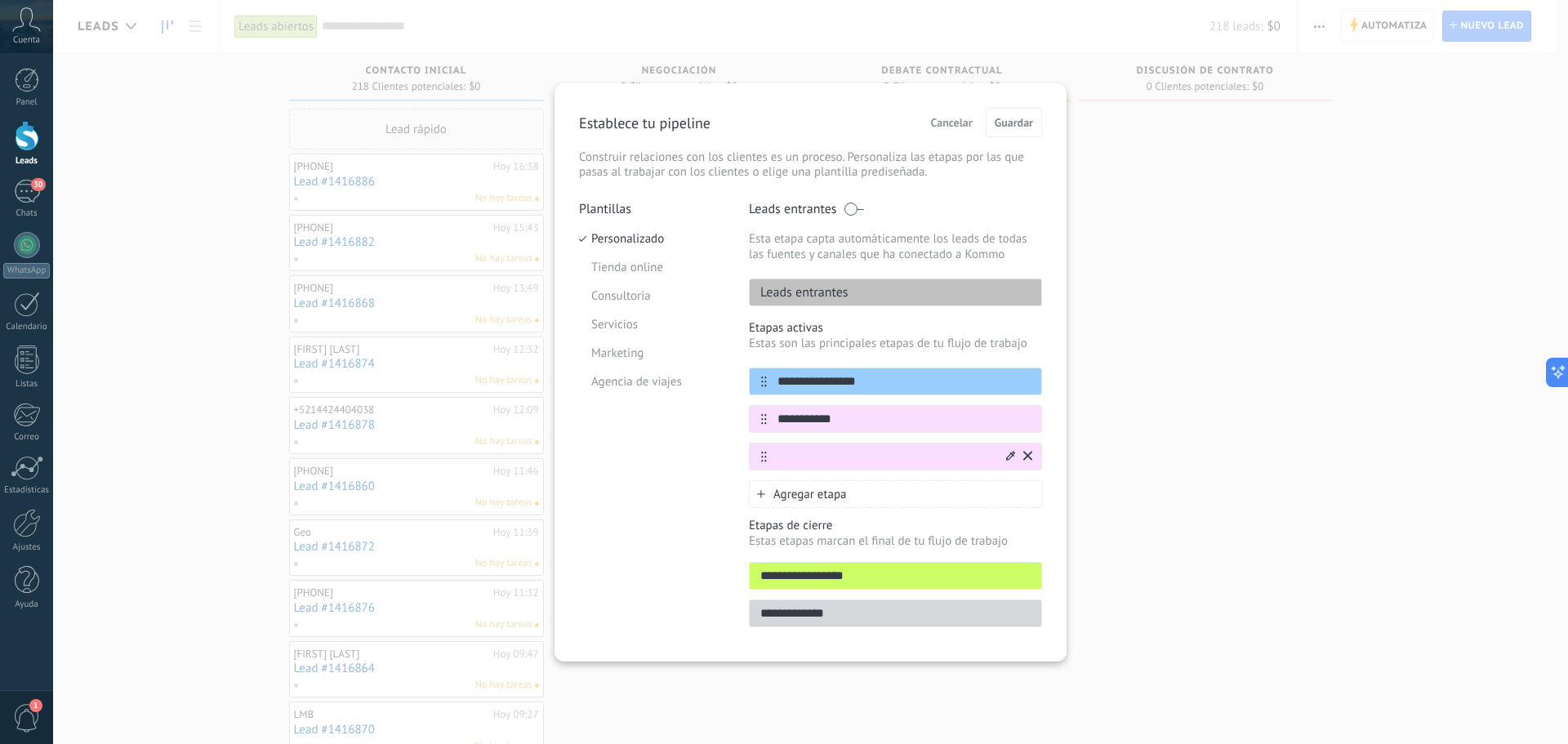 click 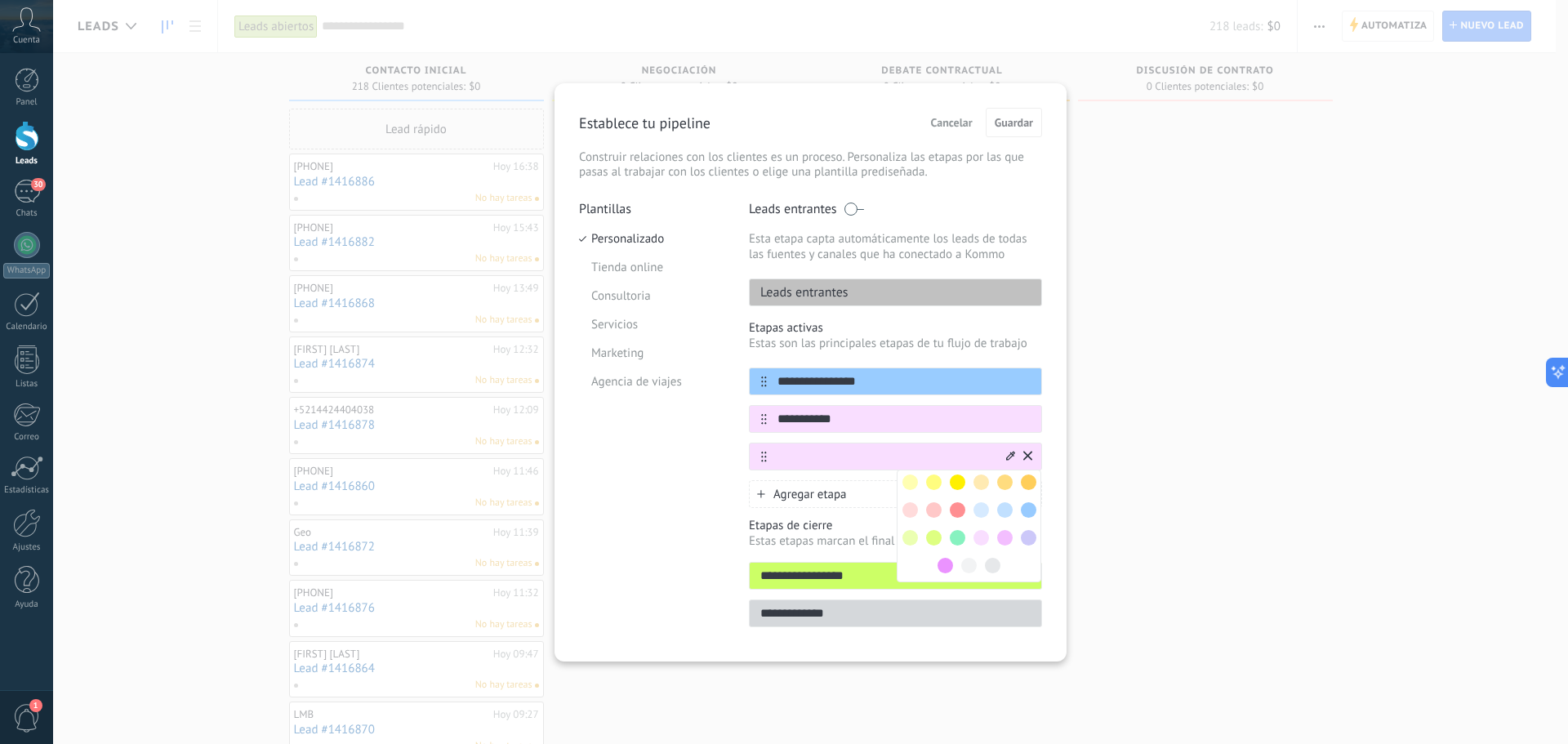click at bounding box center (981, 510) 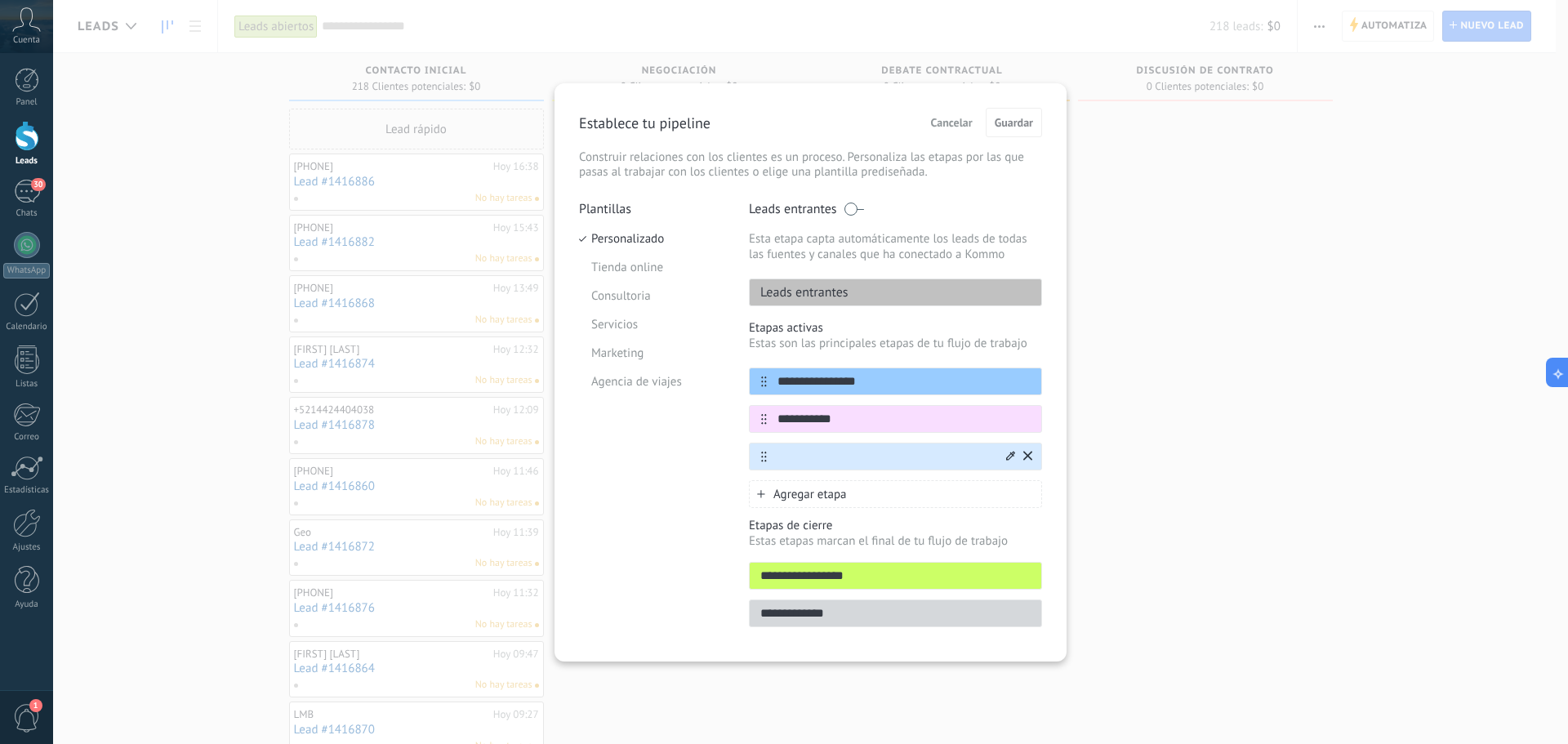 click at bounding box center [885, 457] 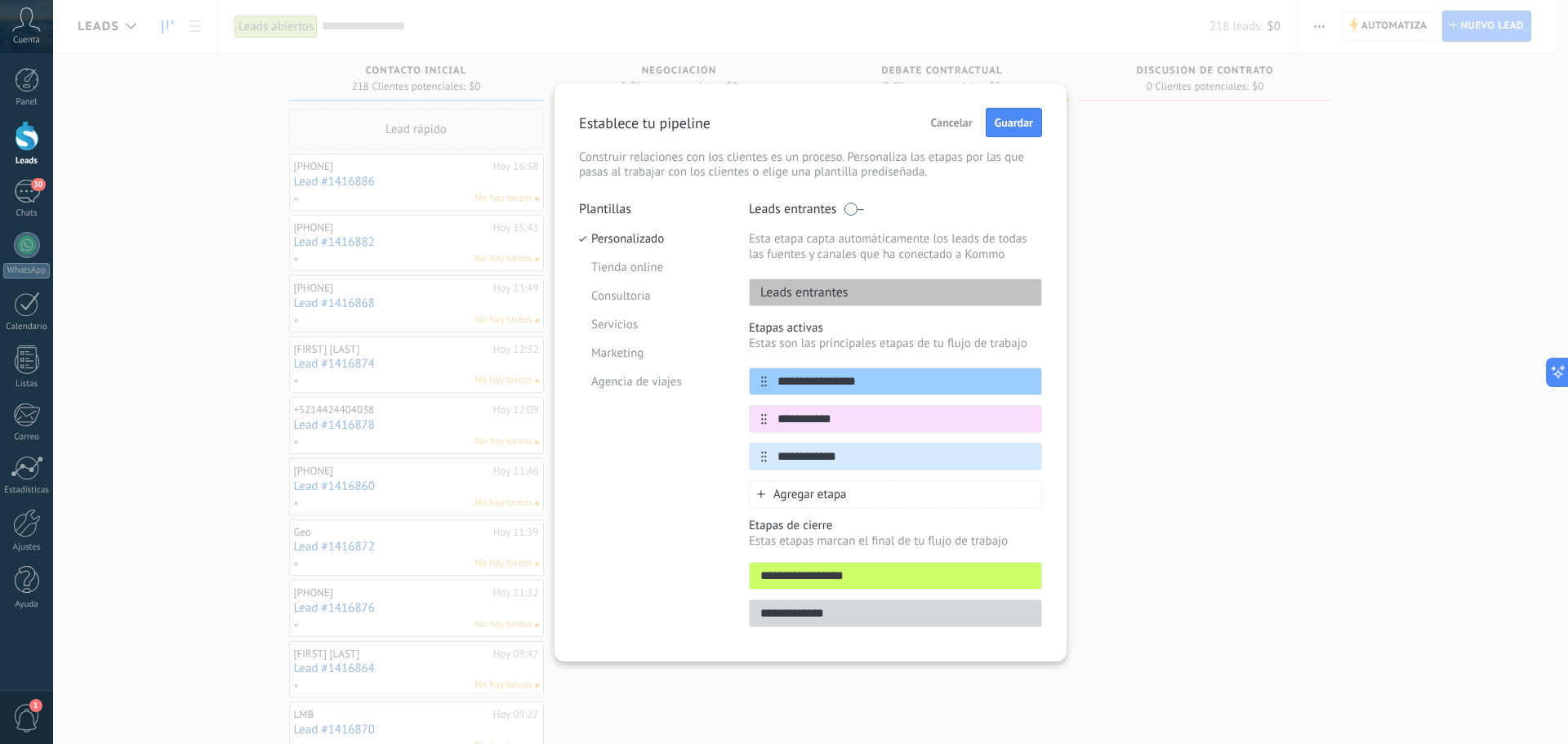 click on "Agregar etapa" at bounding box center [895, 494] 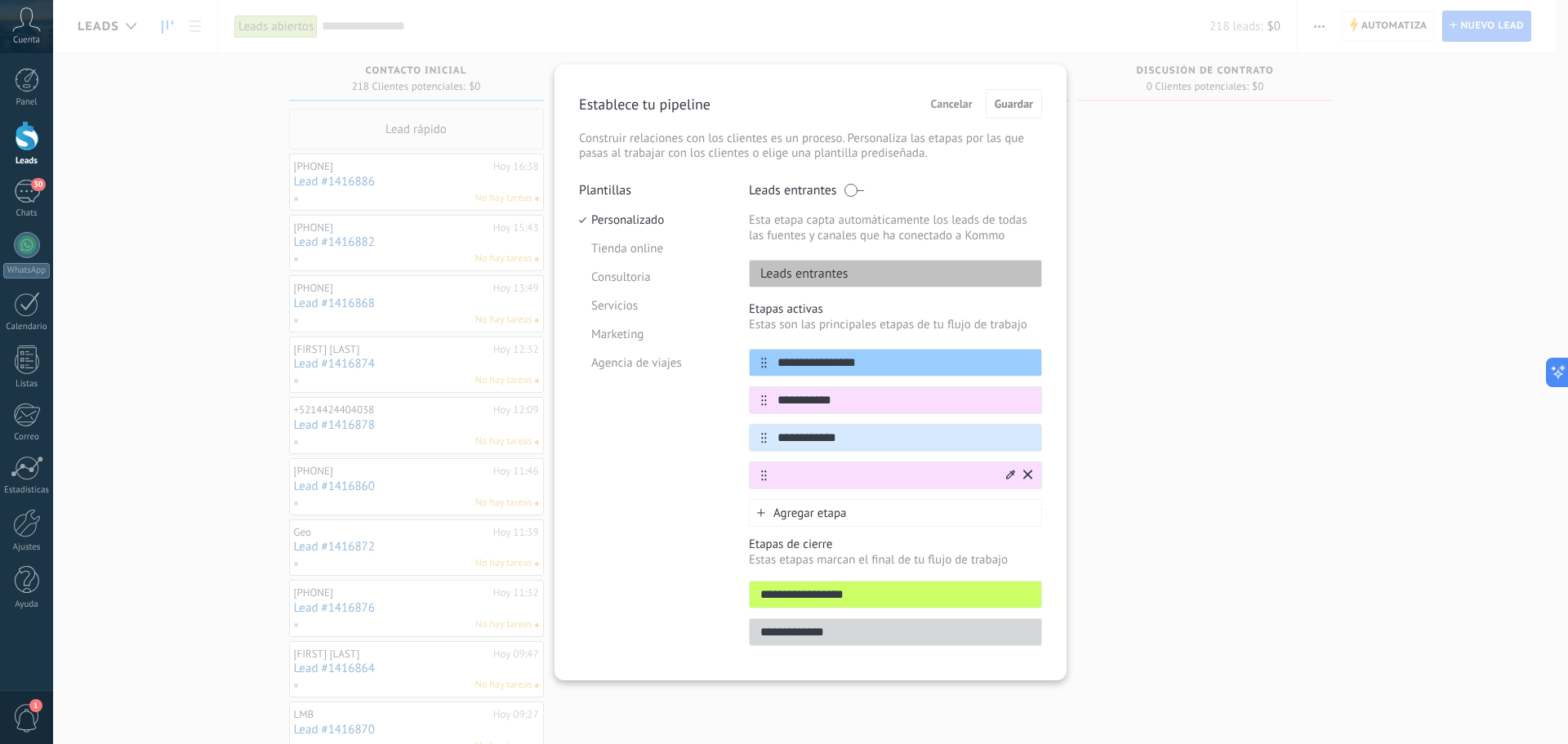 click at bounding box center [895, 475] 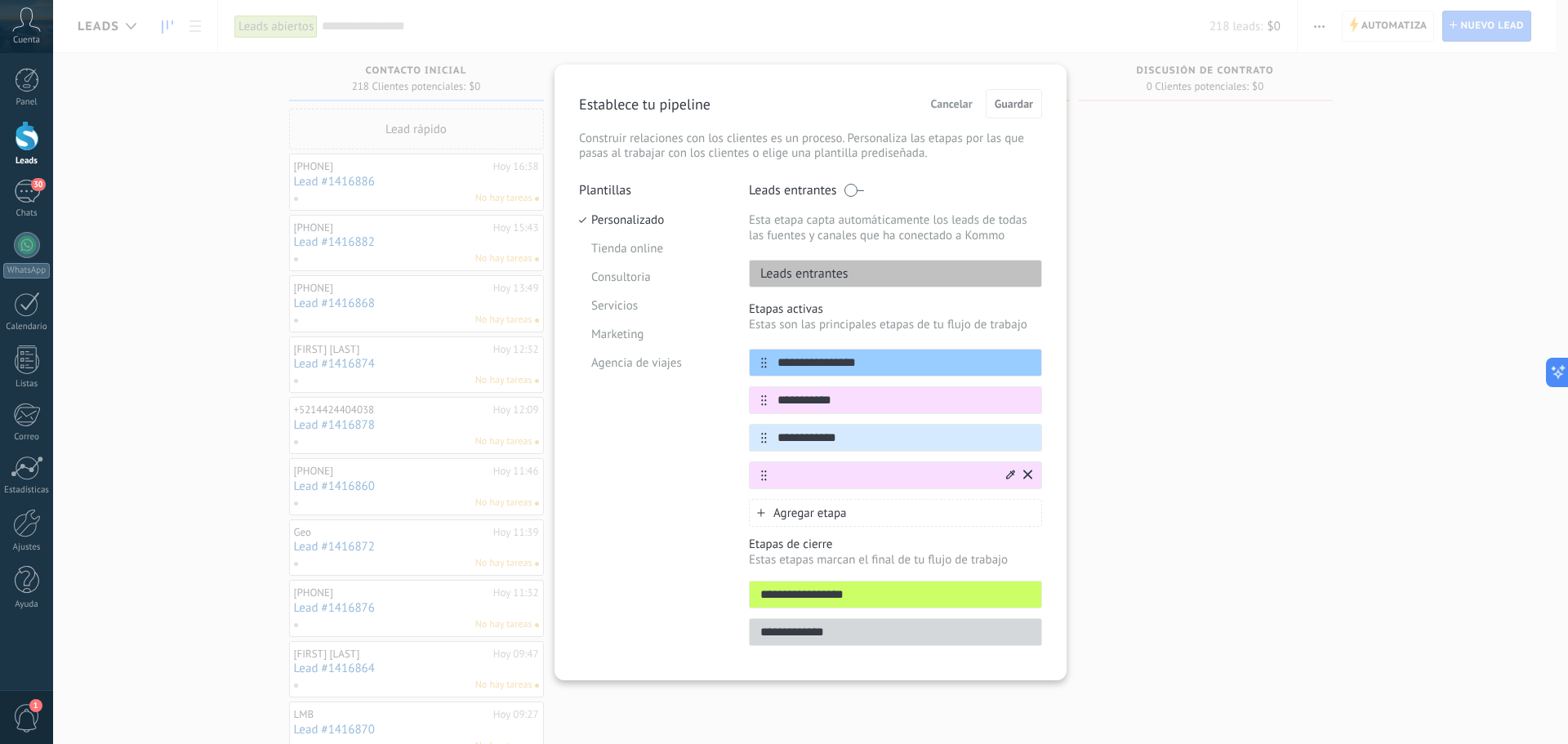 click 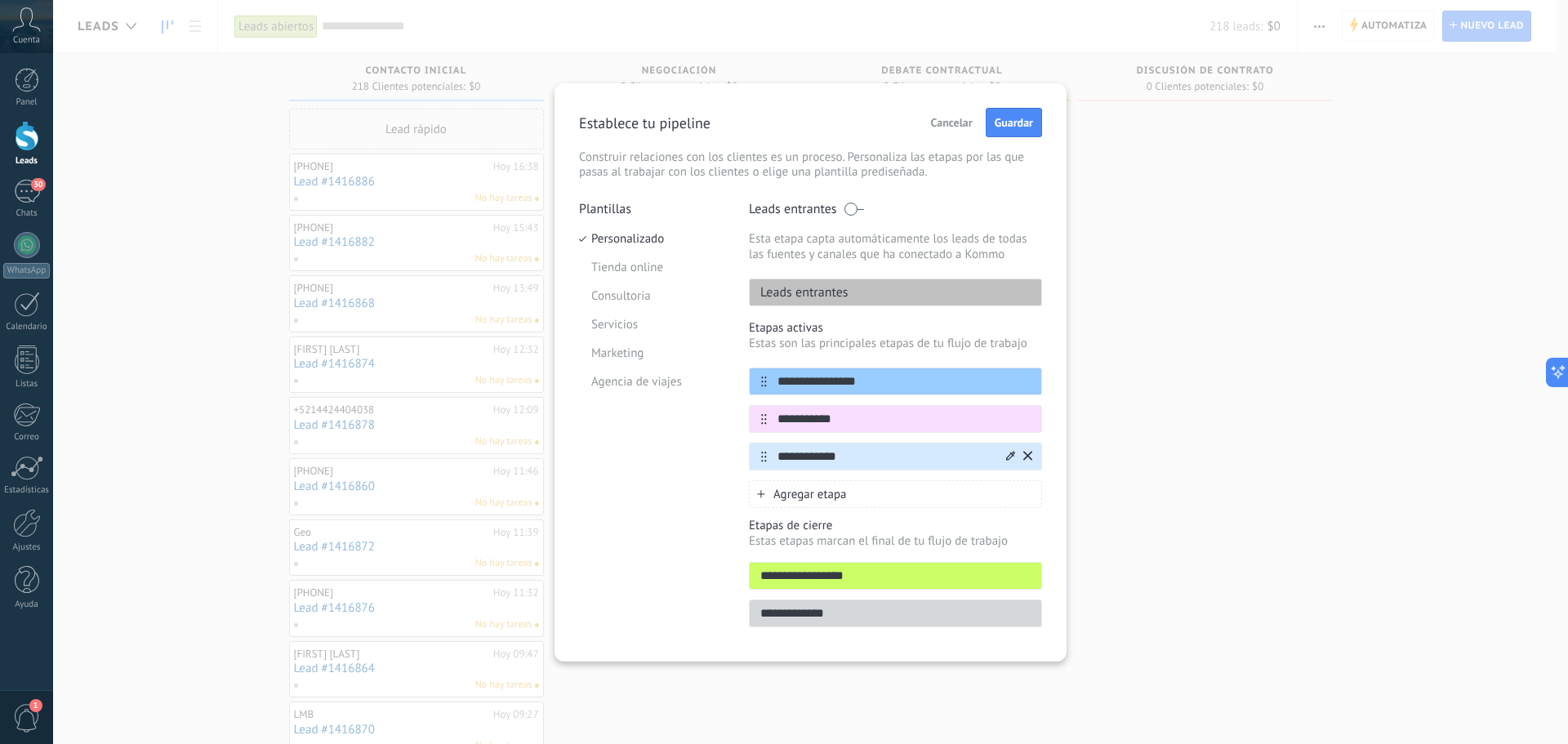 drag, startPoint x: 956, startPoint y: 459, endPoint x: 902, endPoint y: 466, distance: 54.45181 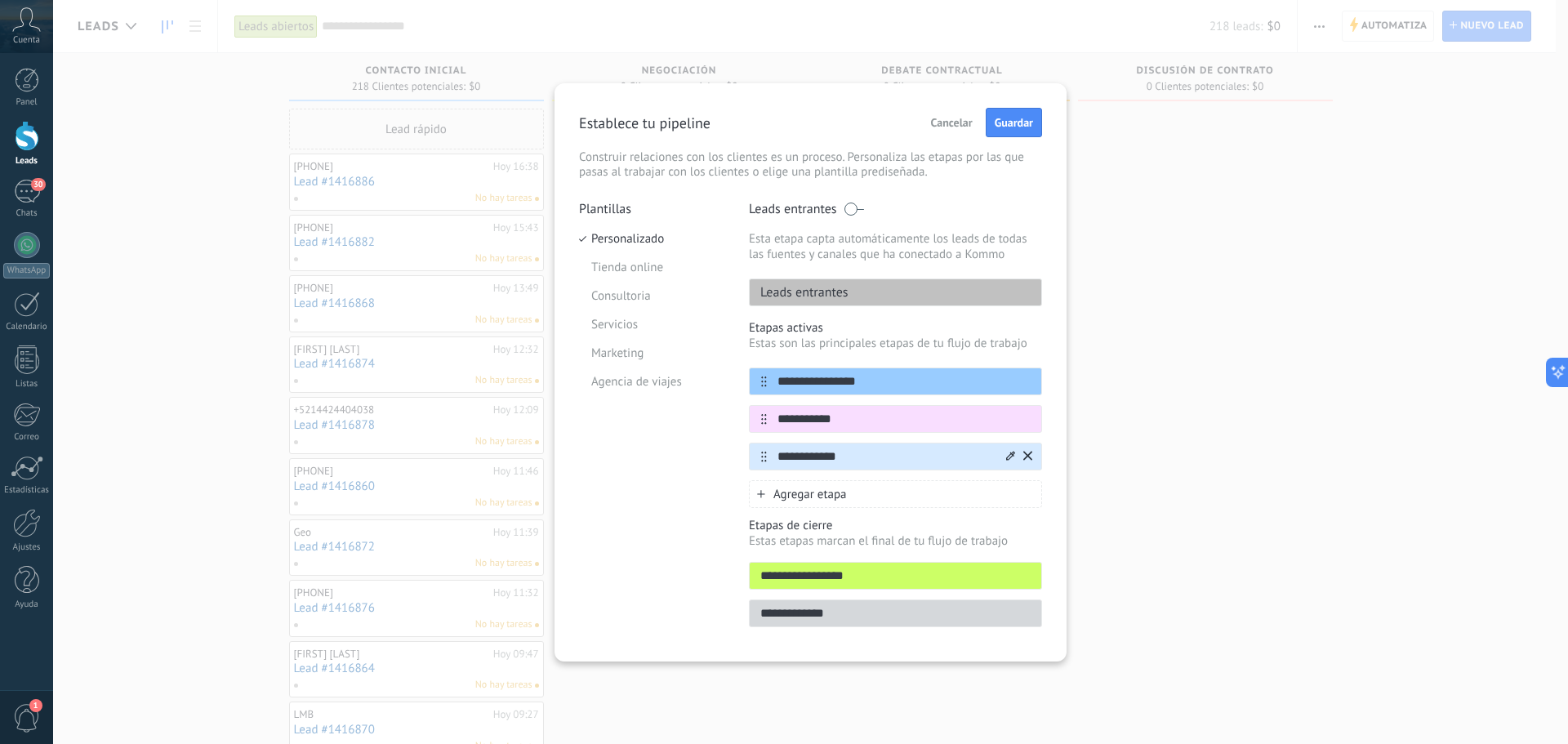 drag, startPoint x: 837, startPoint y: 454, endPoint x: 771, endPoint y: 454, distance: 66 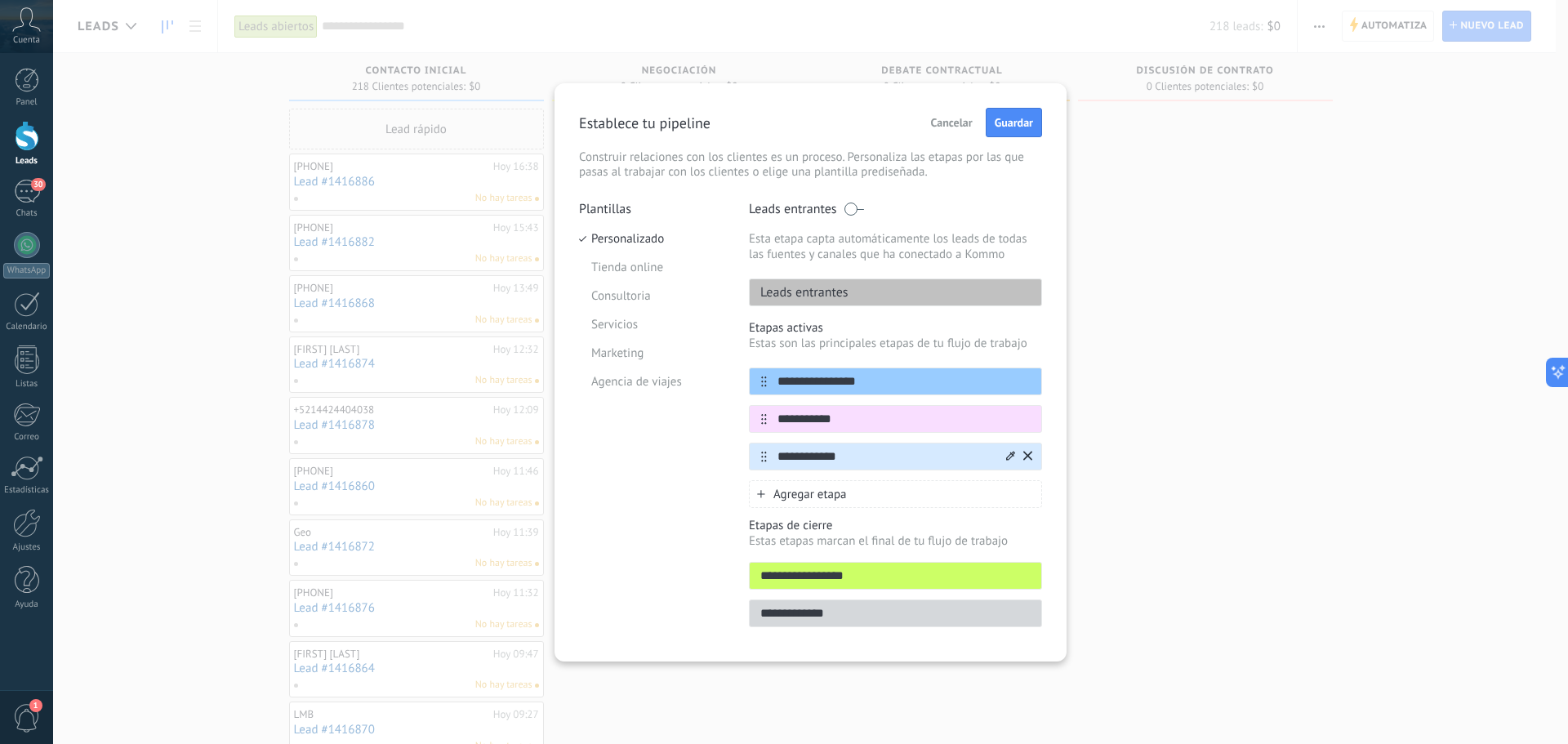 click on "**********" at bounding box center [885, 457] 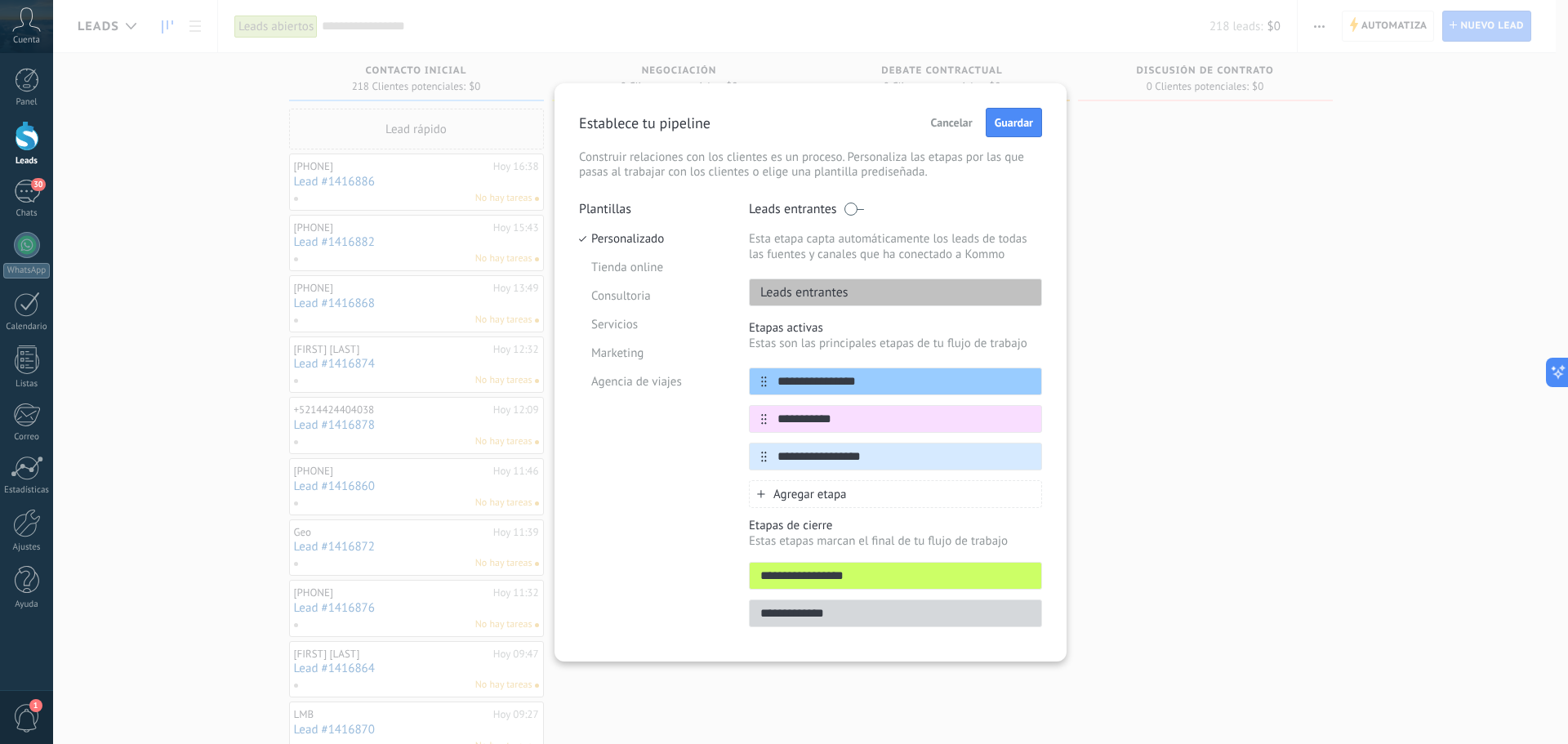 type on "**********" 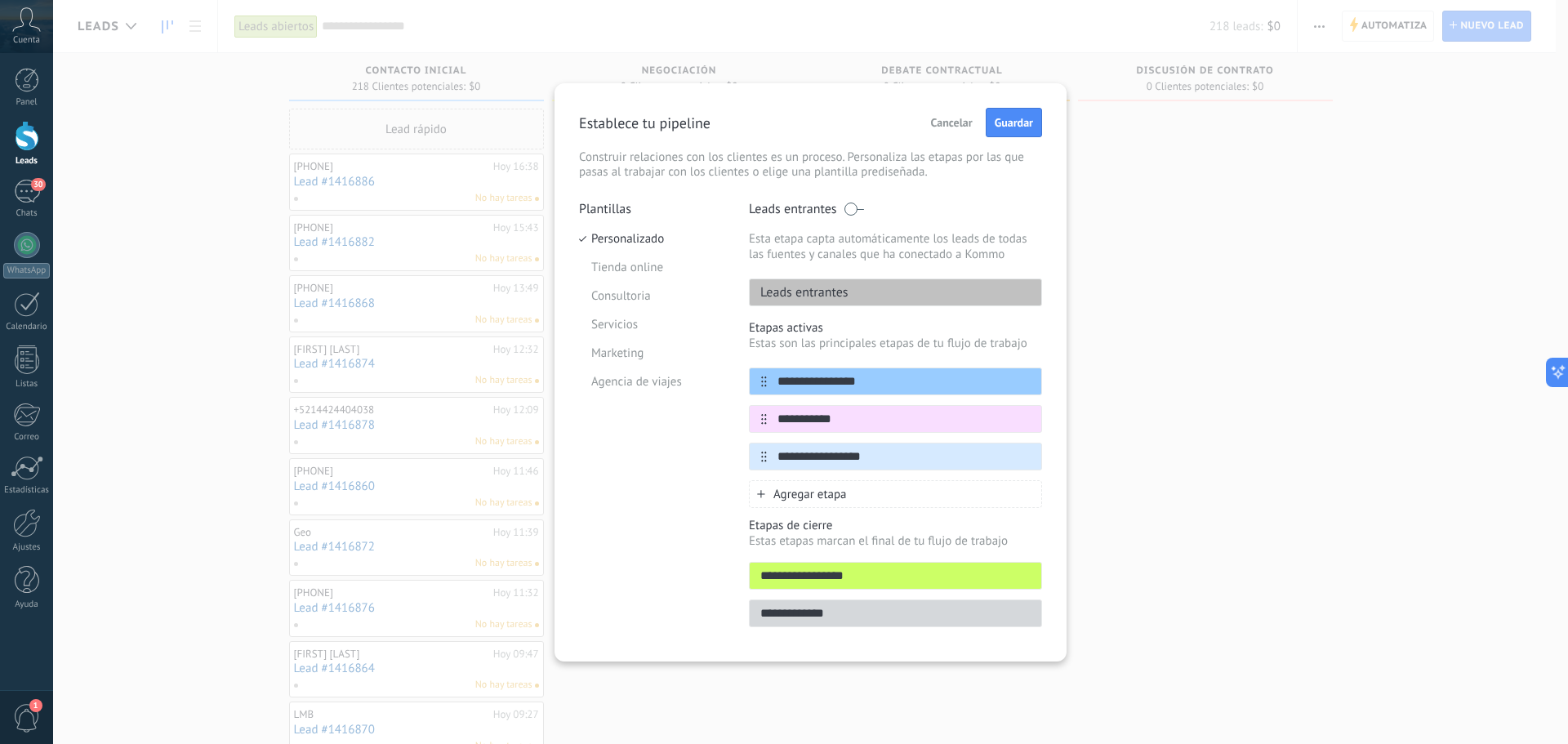 click 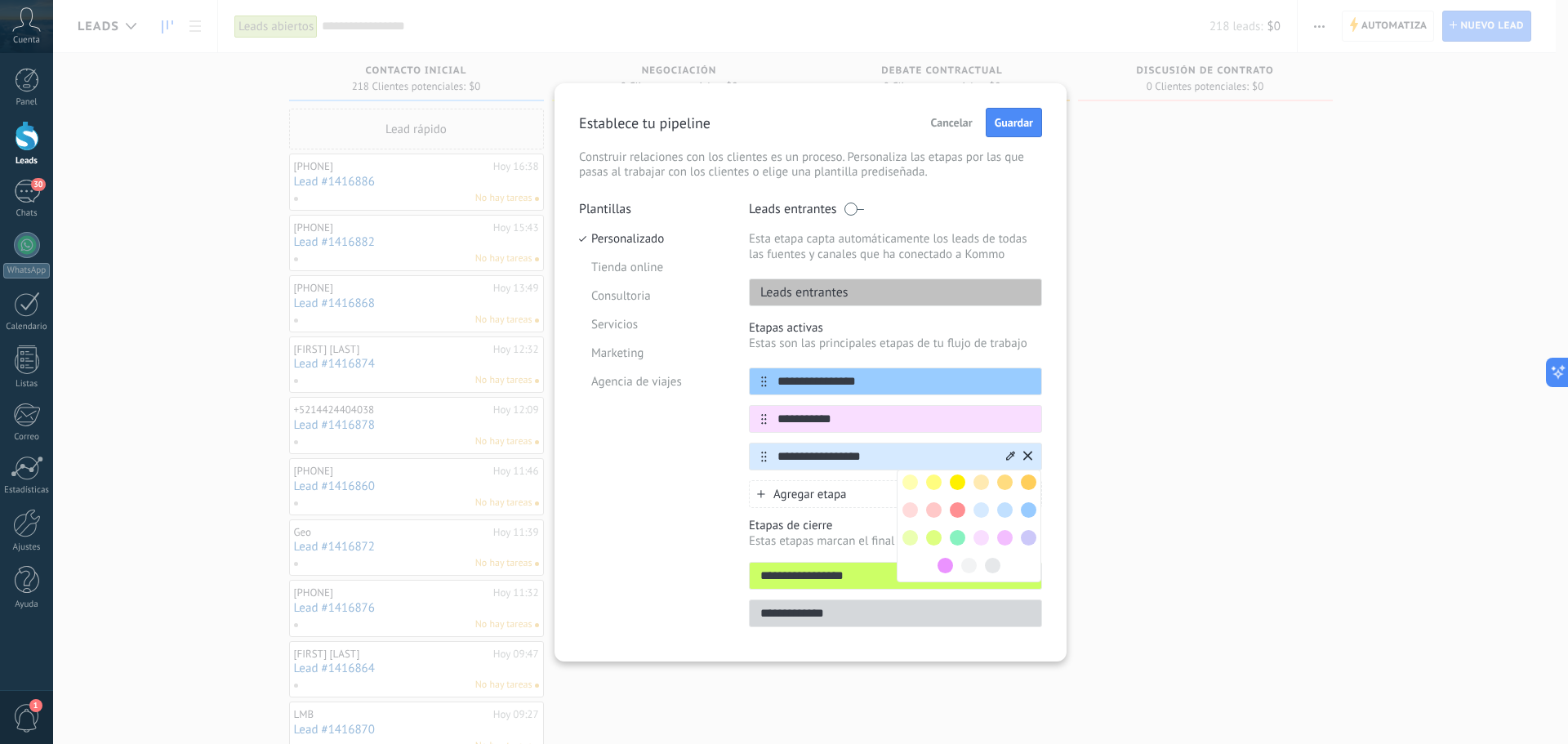 click at bounding box center [981, 537] 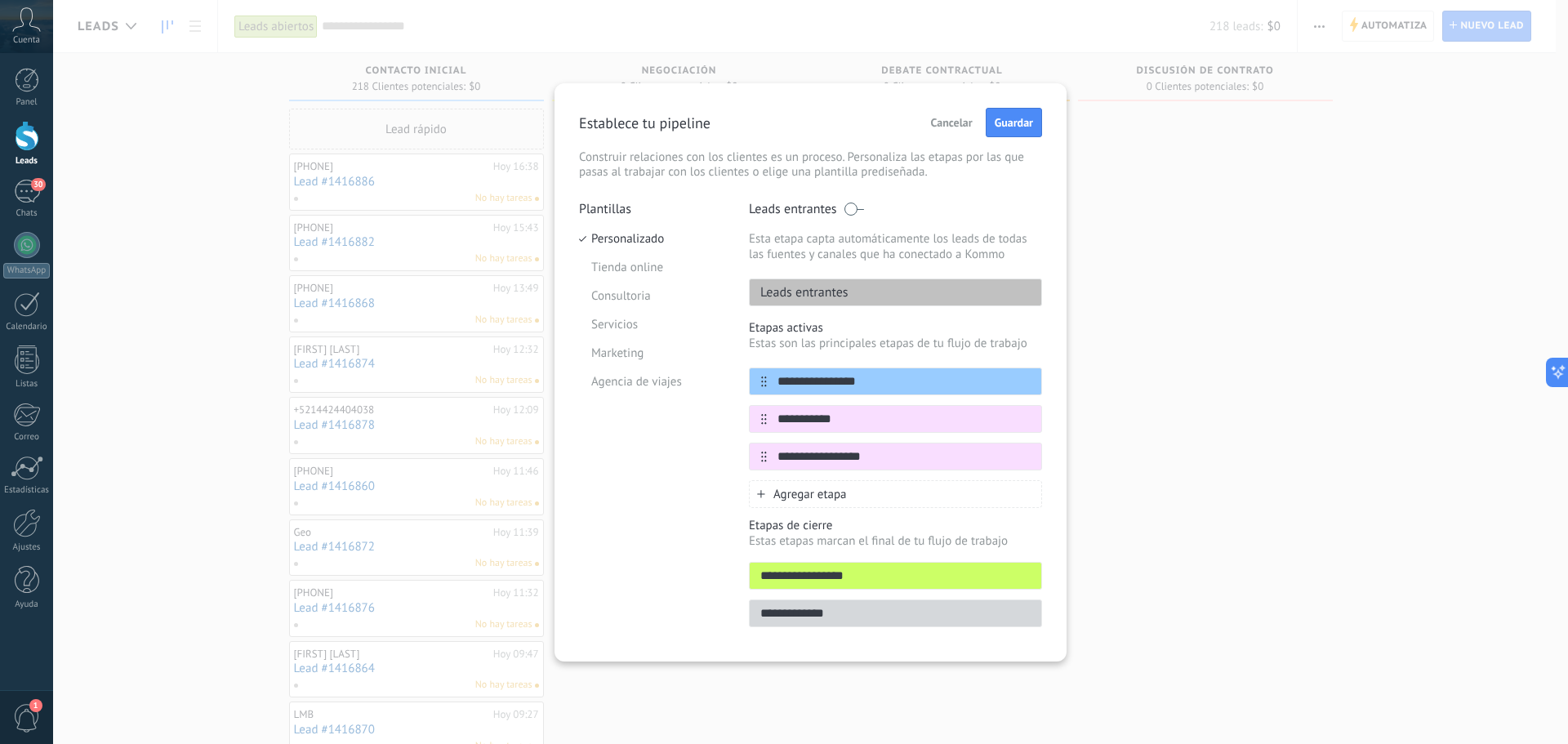 click on "Agregar etapa" at bounding box center [895, 494] 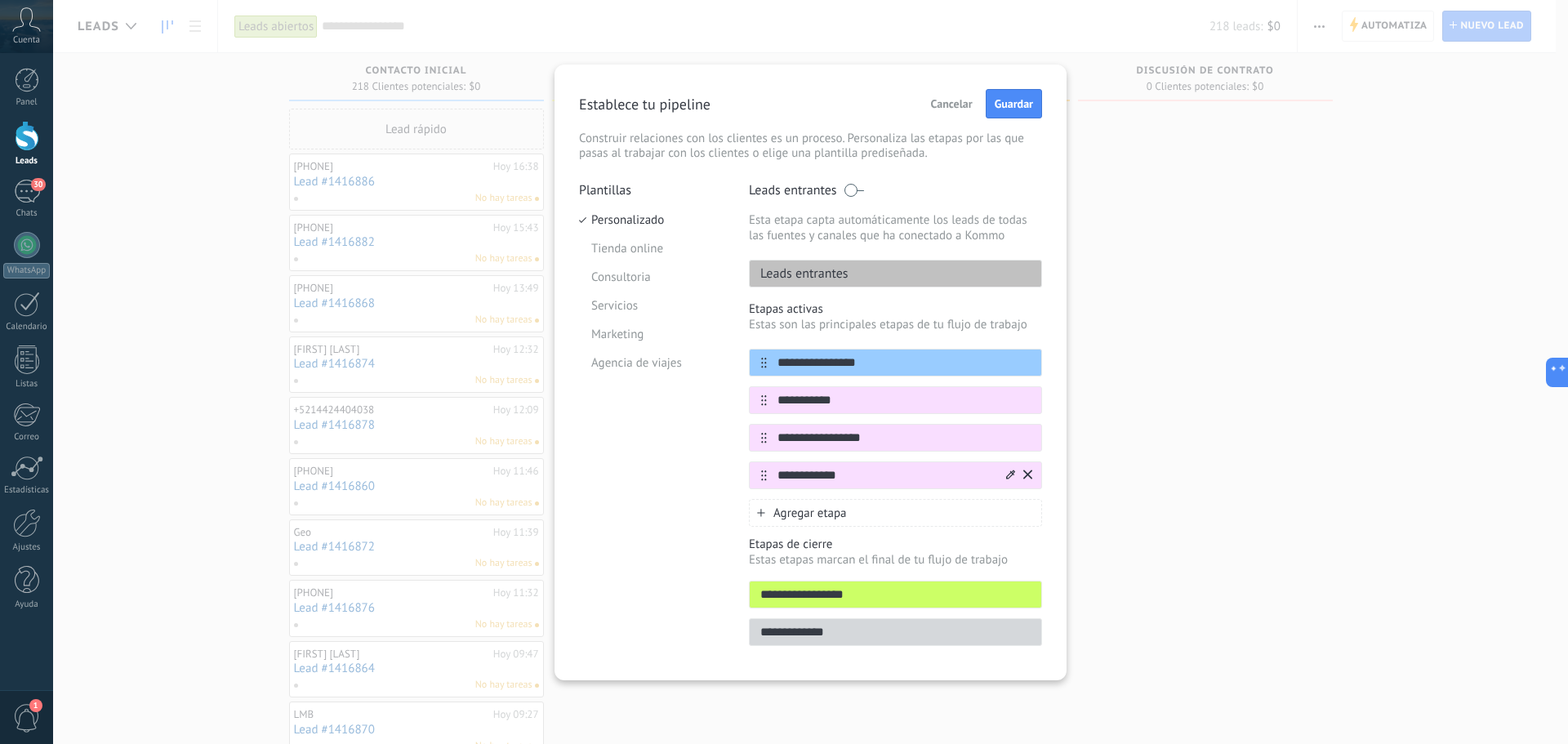 type on "**********" 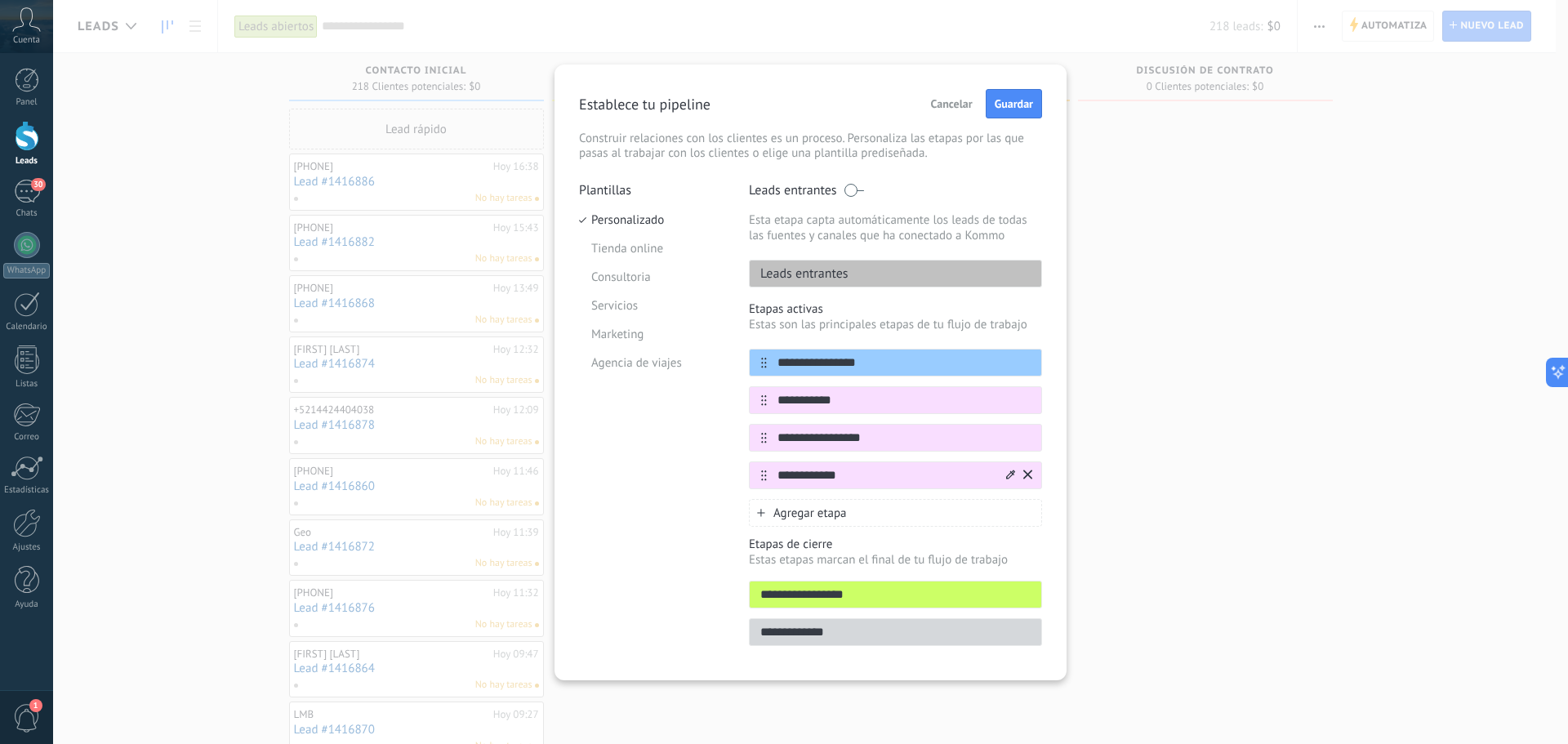 click 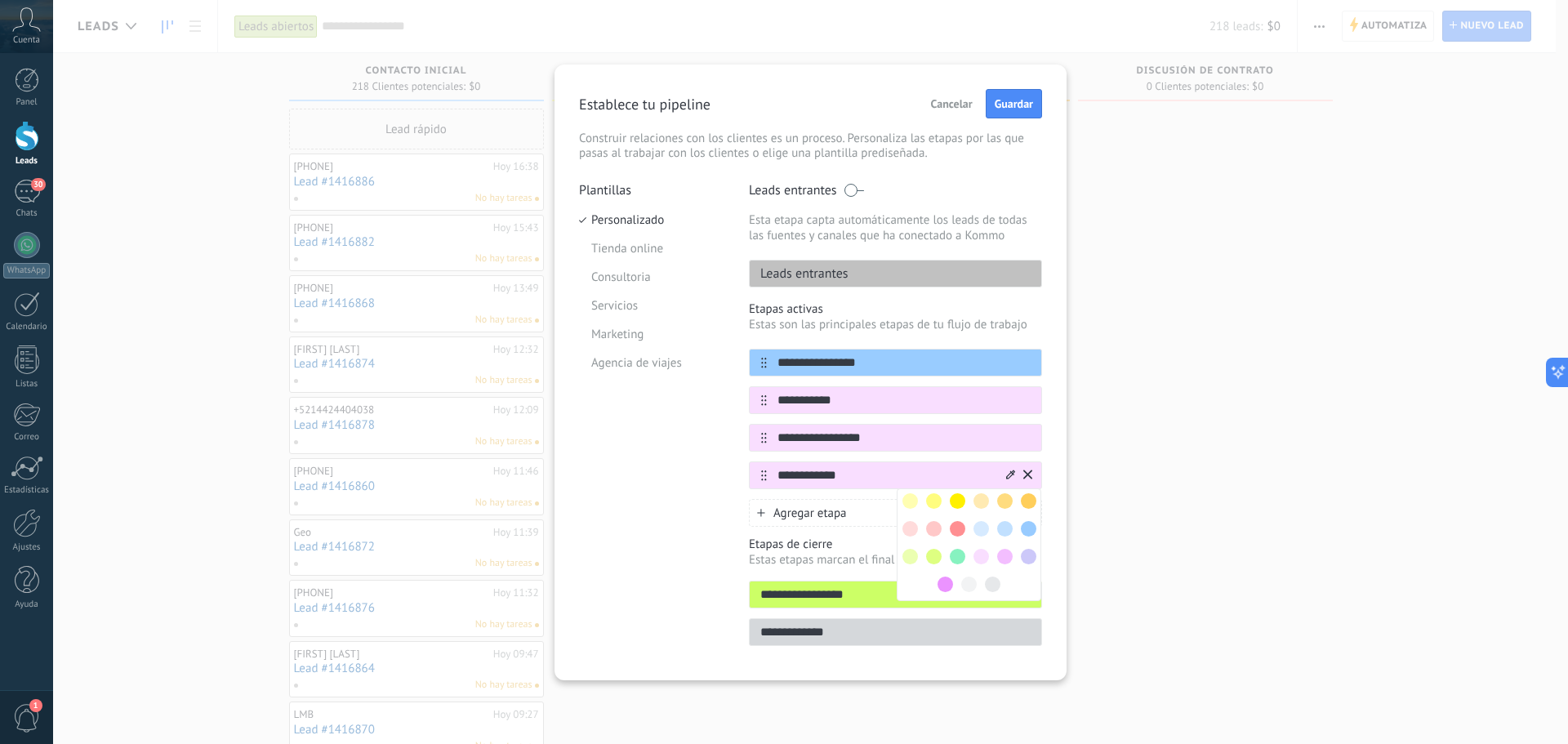 click at bounding box center [981, 528] 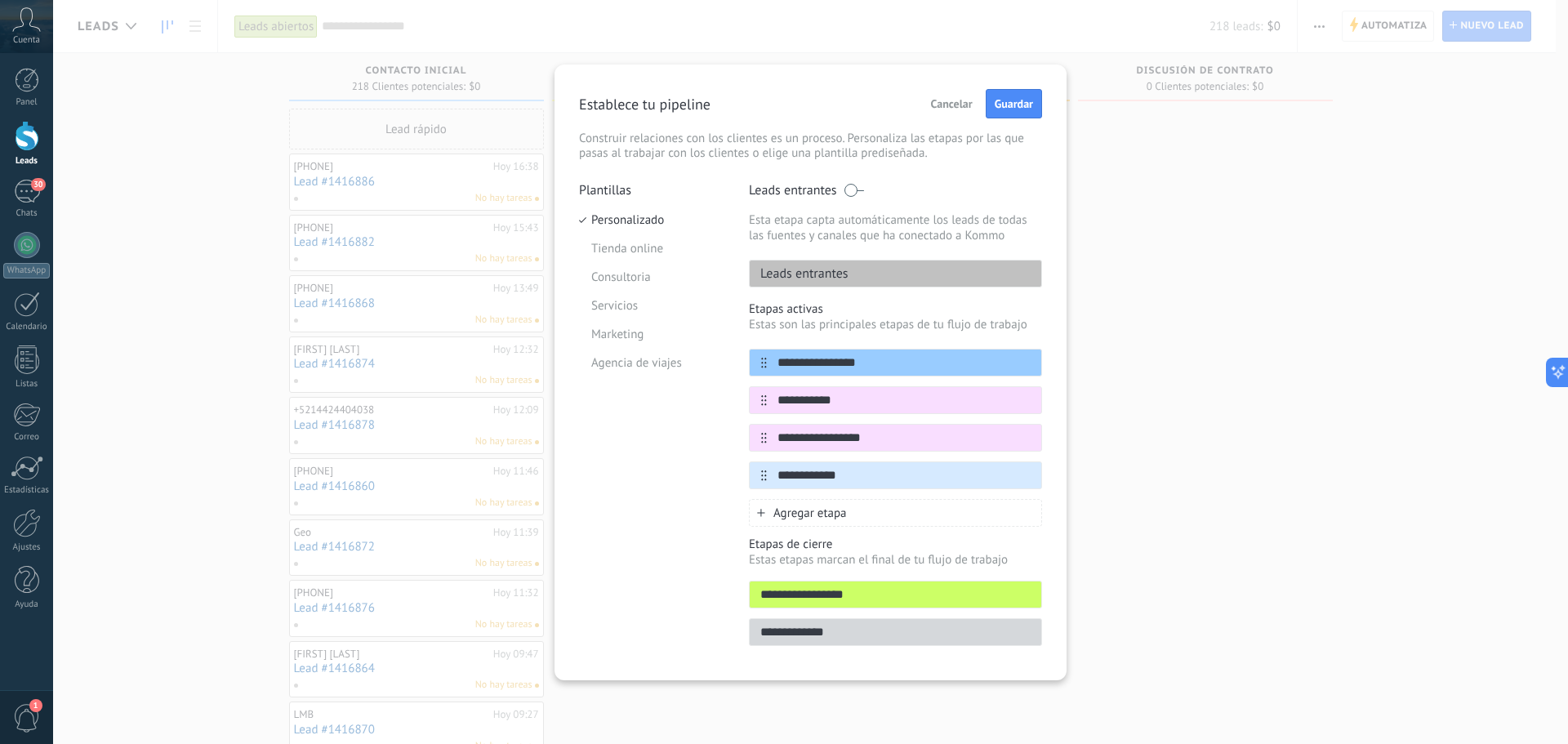 click on "Agregar etapa" at bounding box center [895, 513] 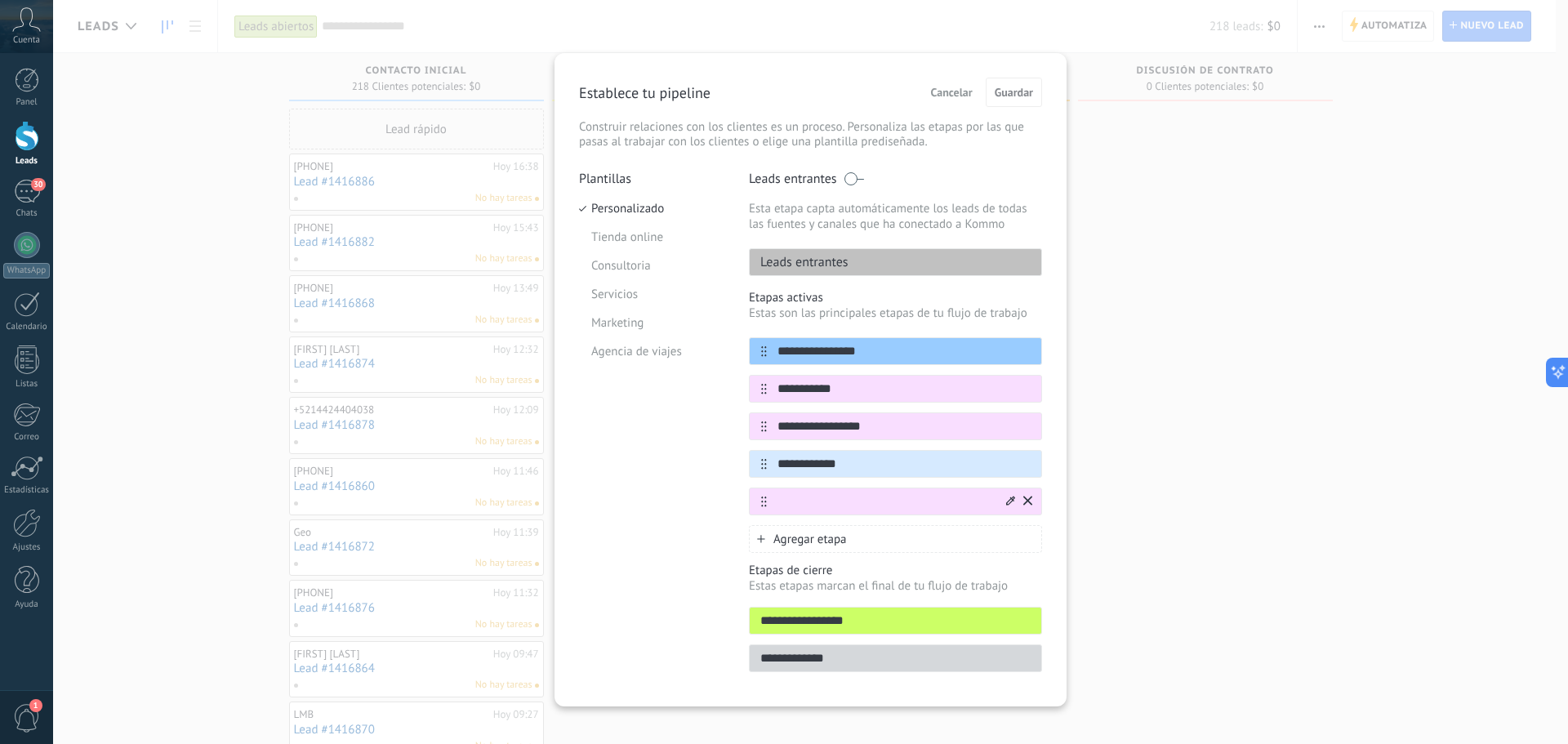 click 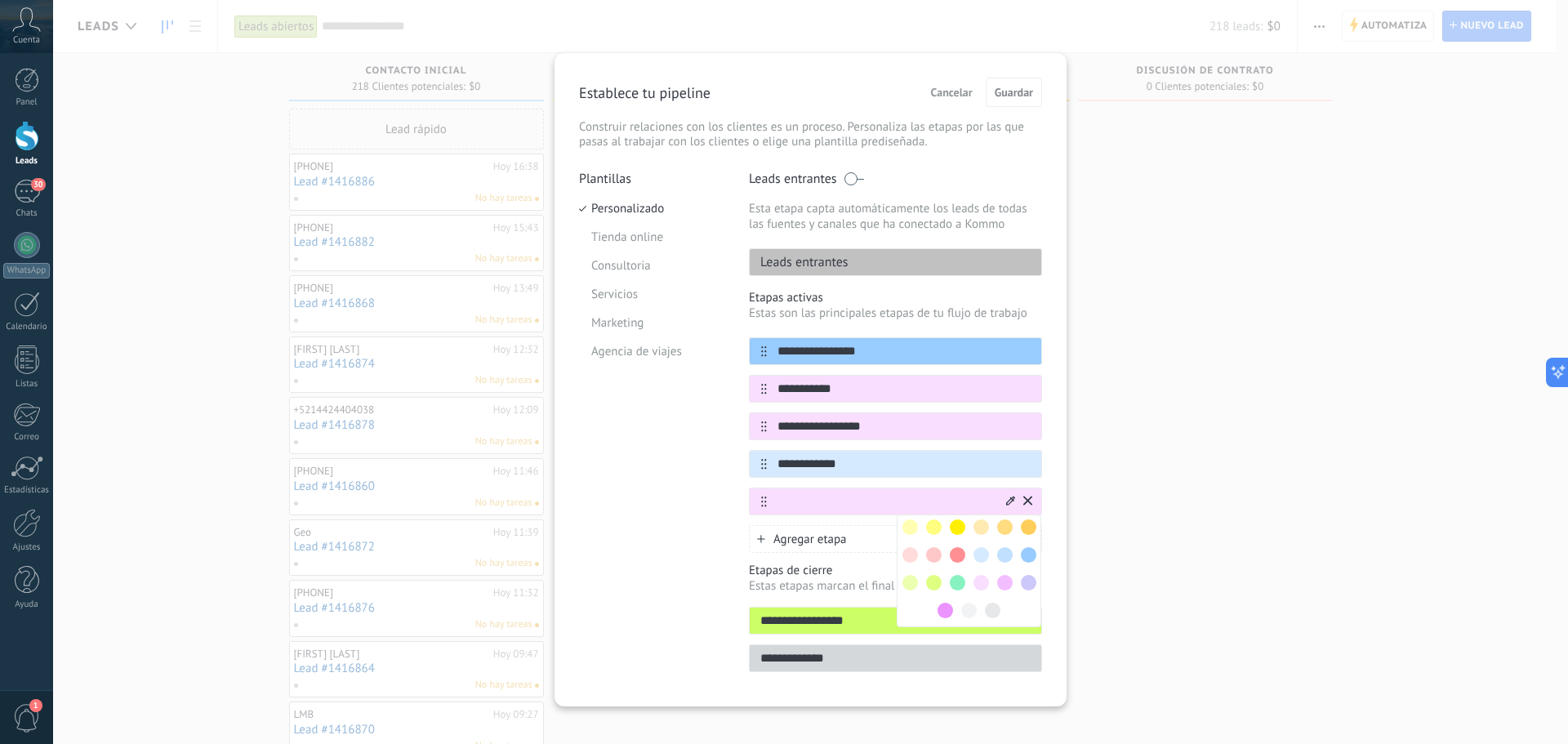 click at bounding box center [981, 555] 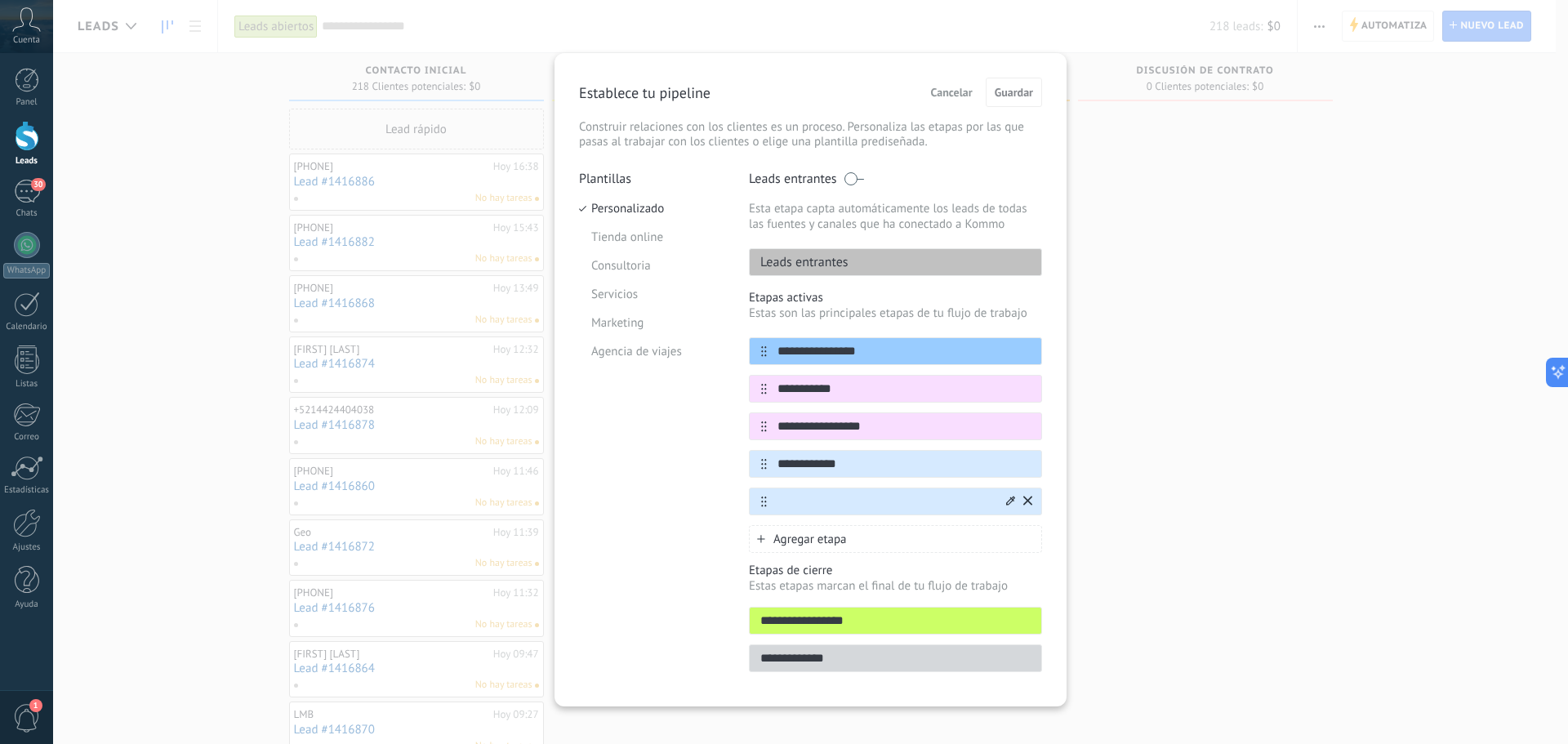 click at bounding box center [885, 501] 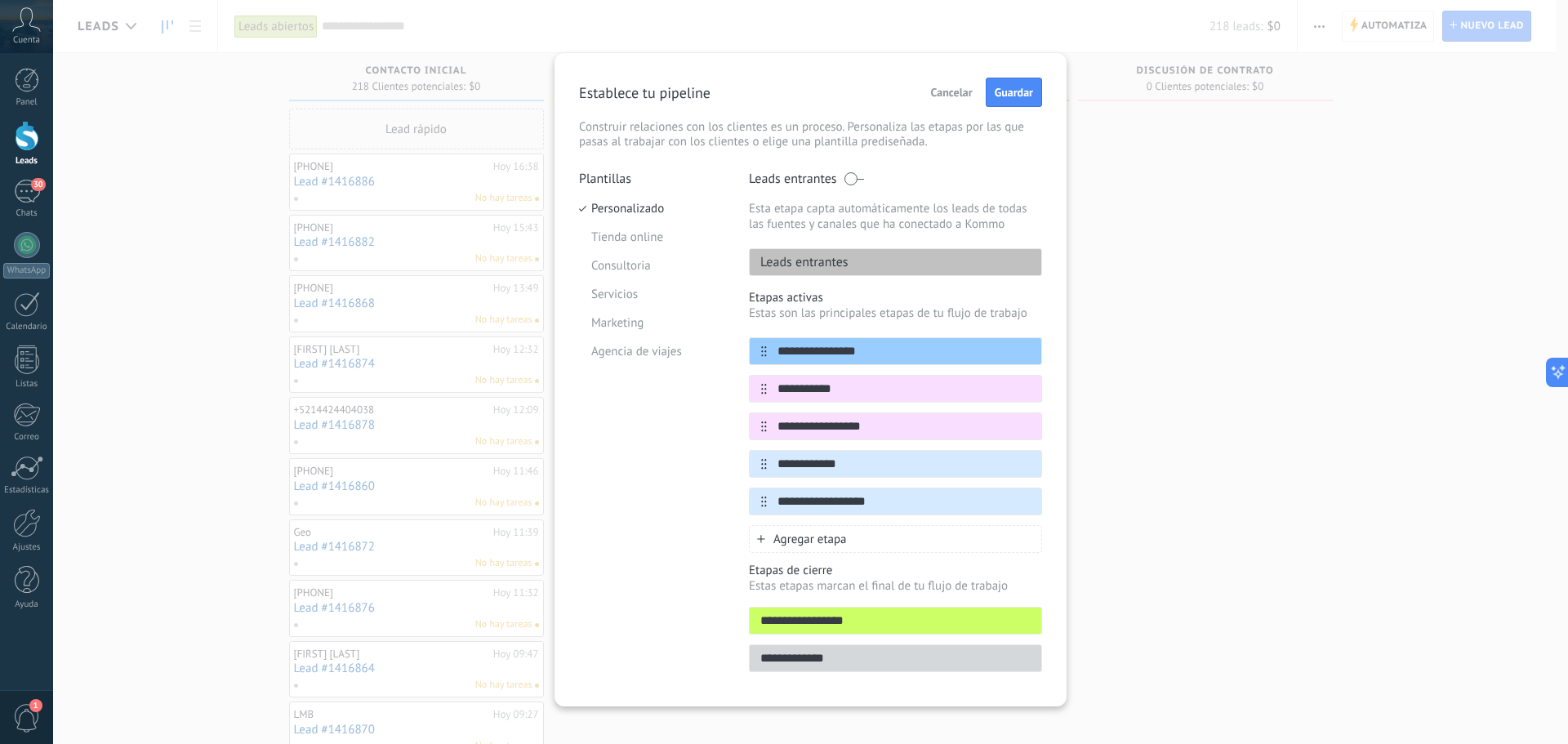 type on "**********" 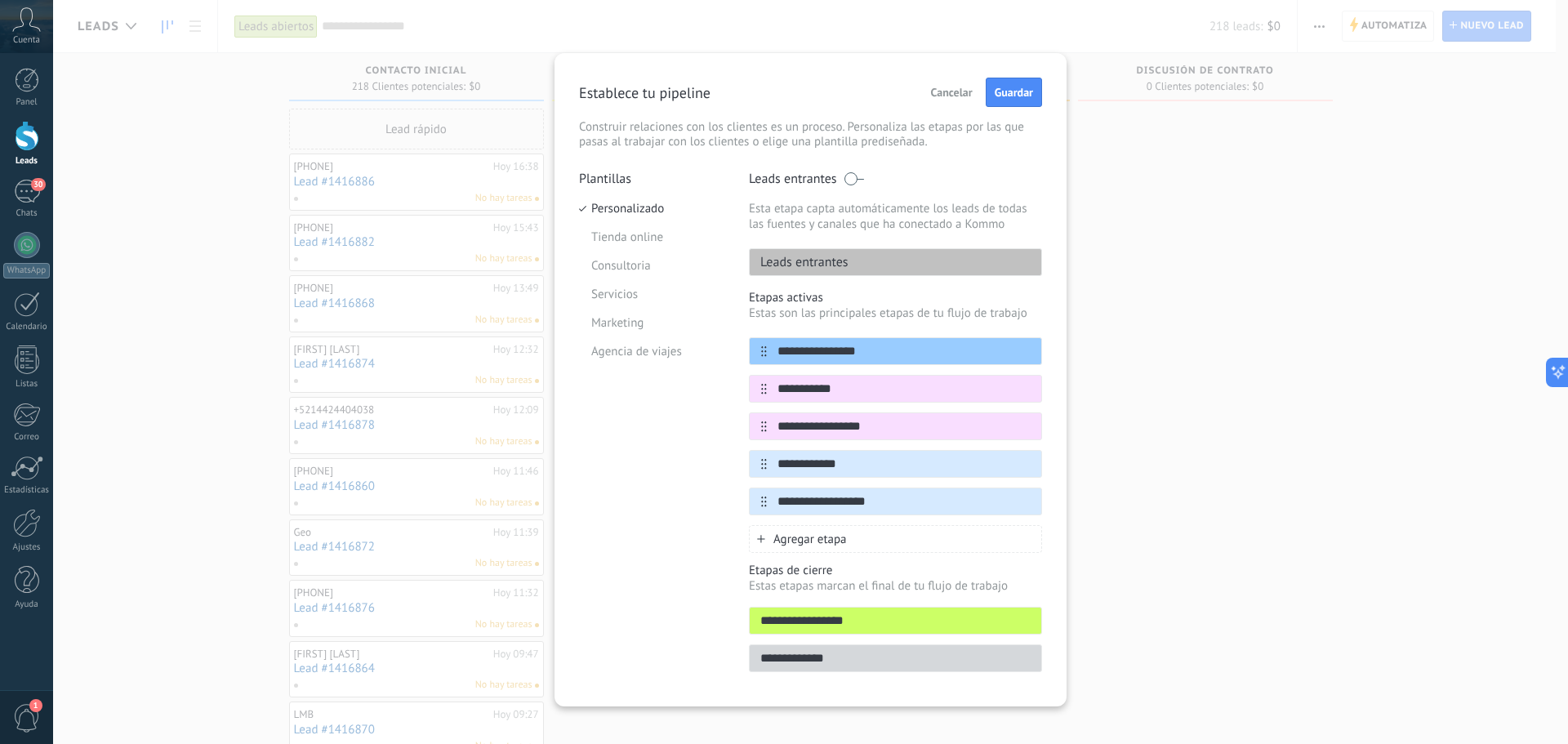 click on "Agregar etapa" at bounding box center [895, 539] 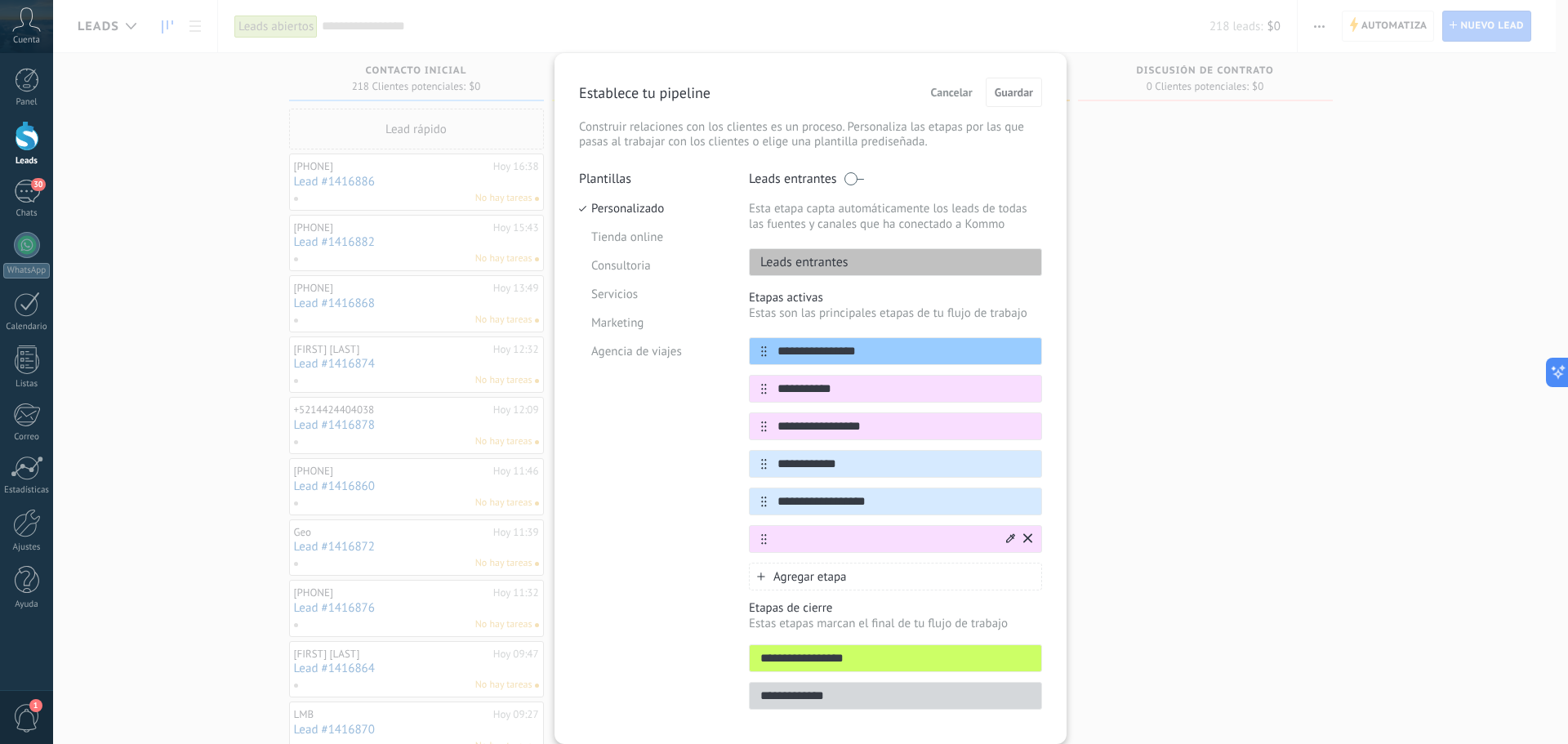 click 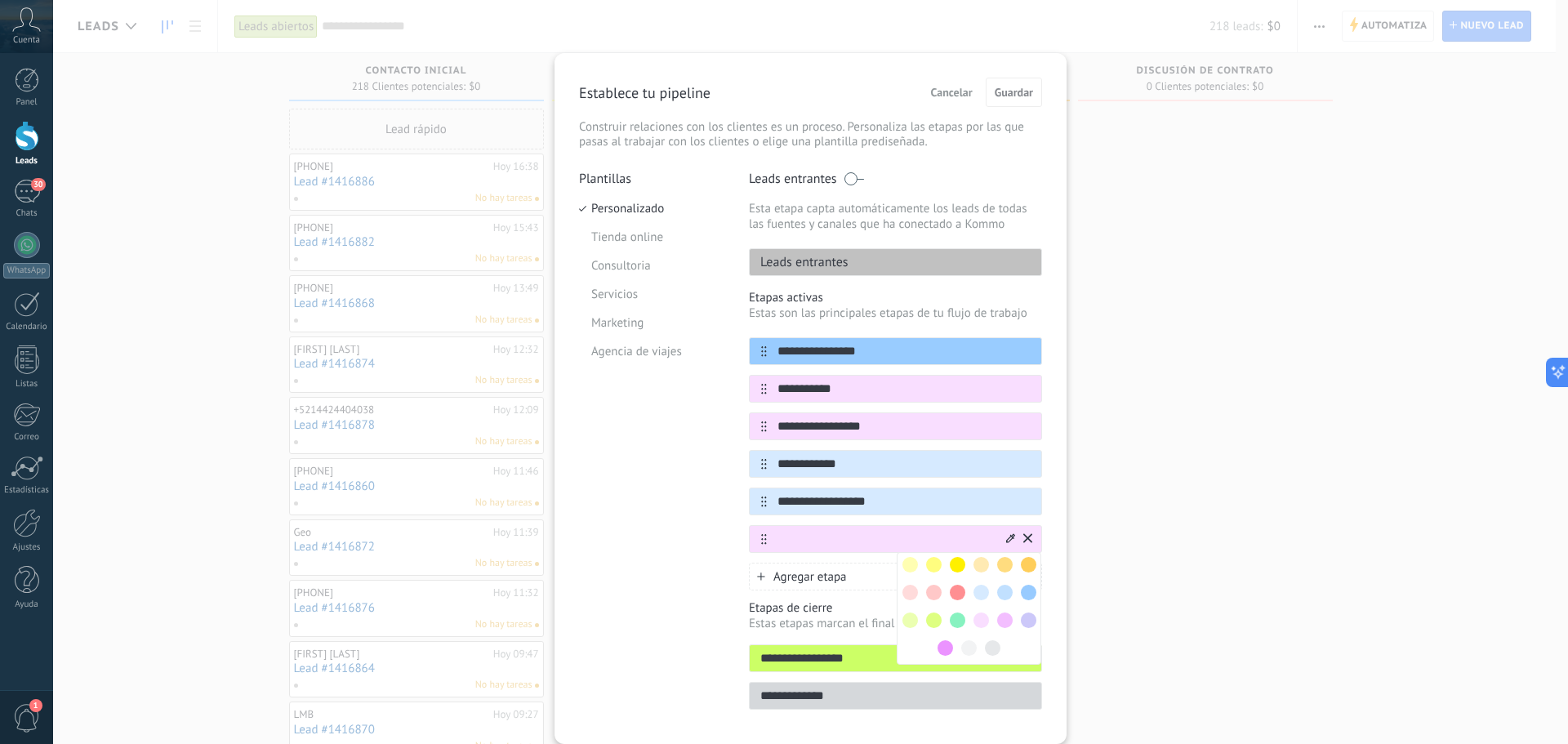 click at bounding box center [1004, 564] 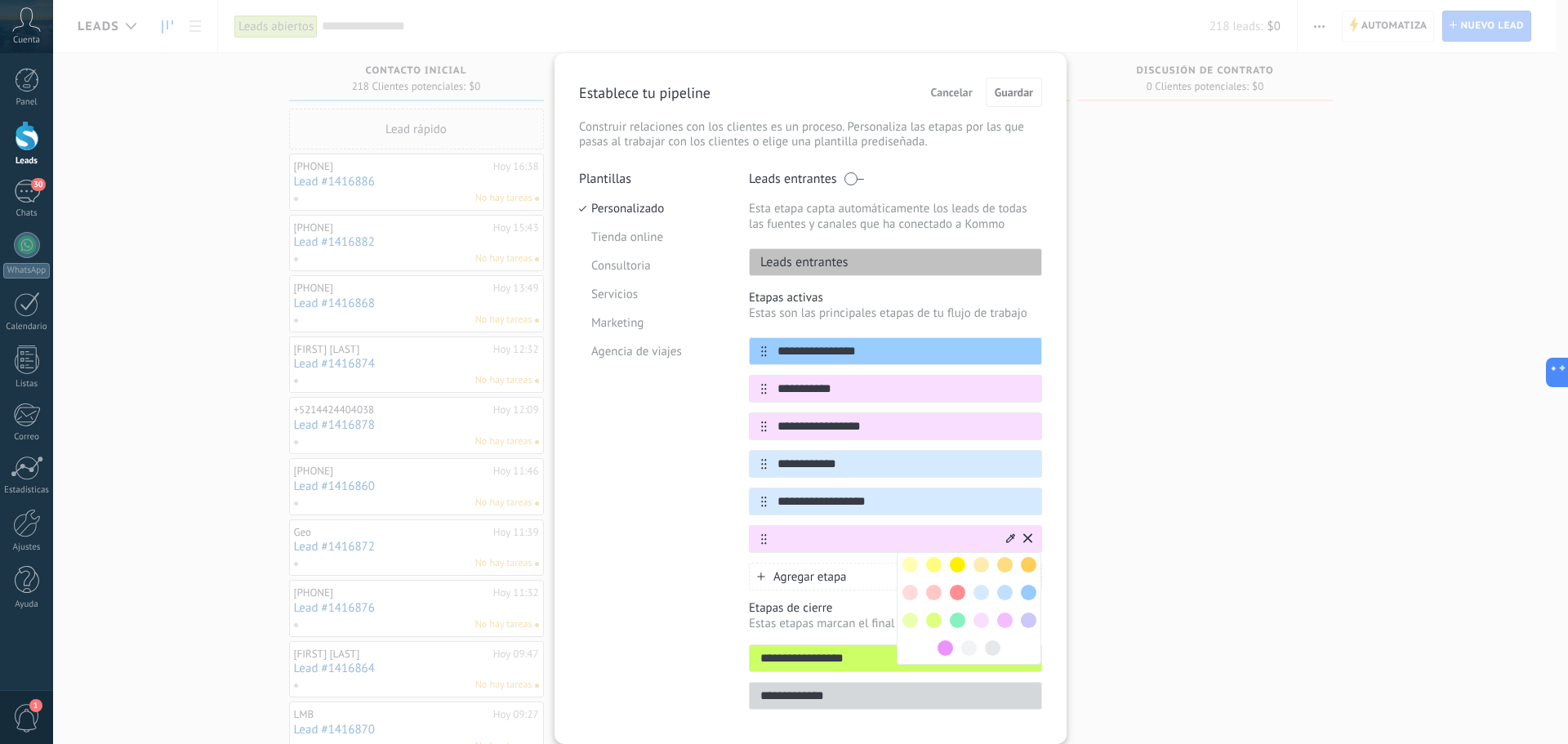 click at bounding box center (1004, 564) 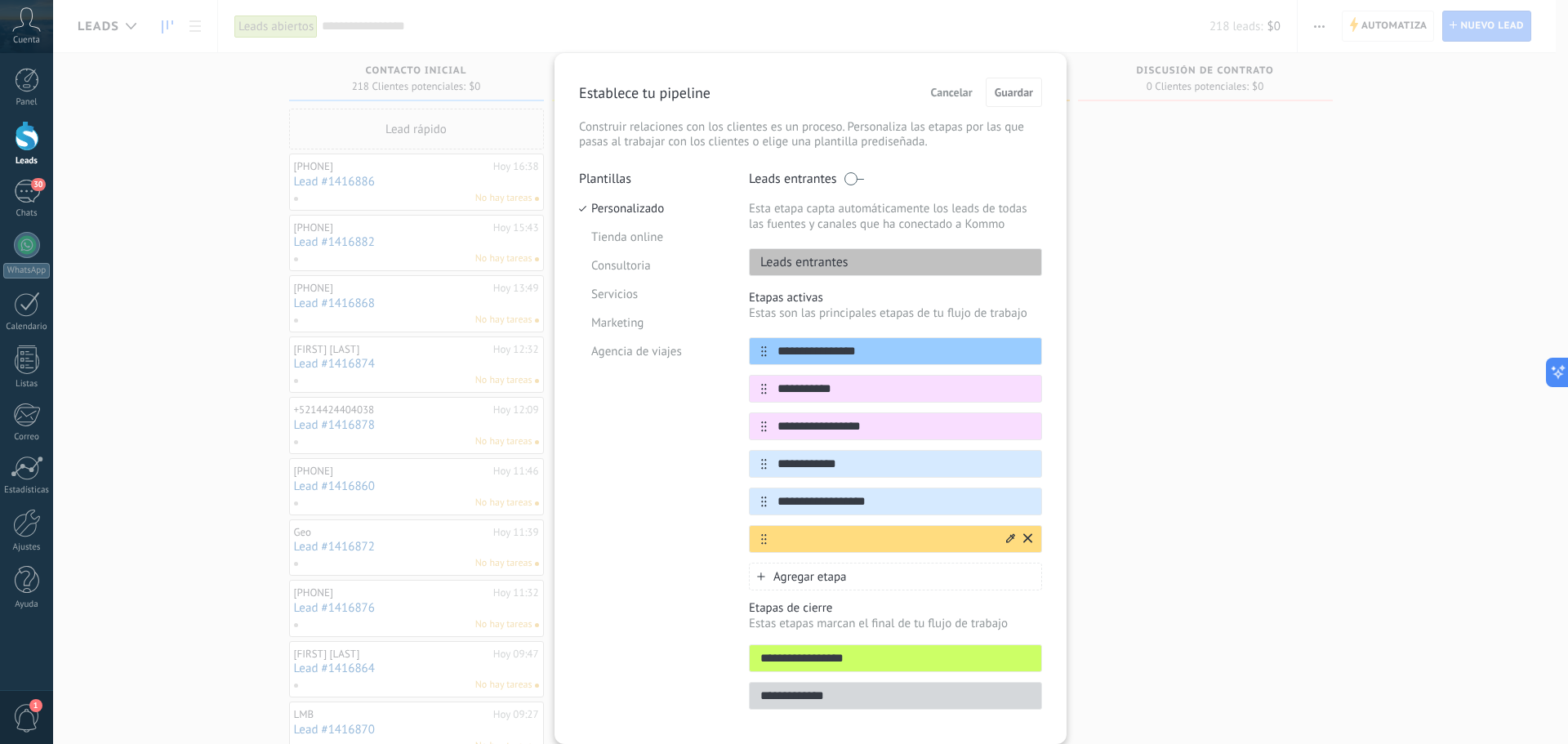 click at bounding box center [885, 539] 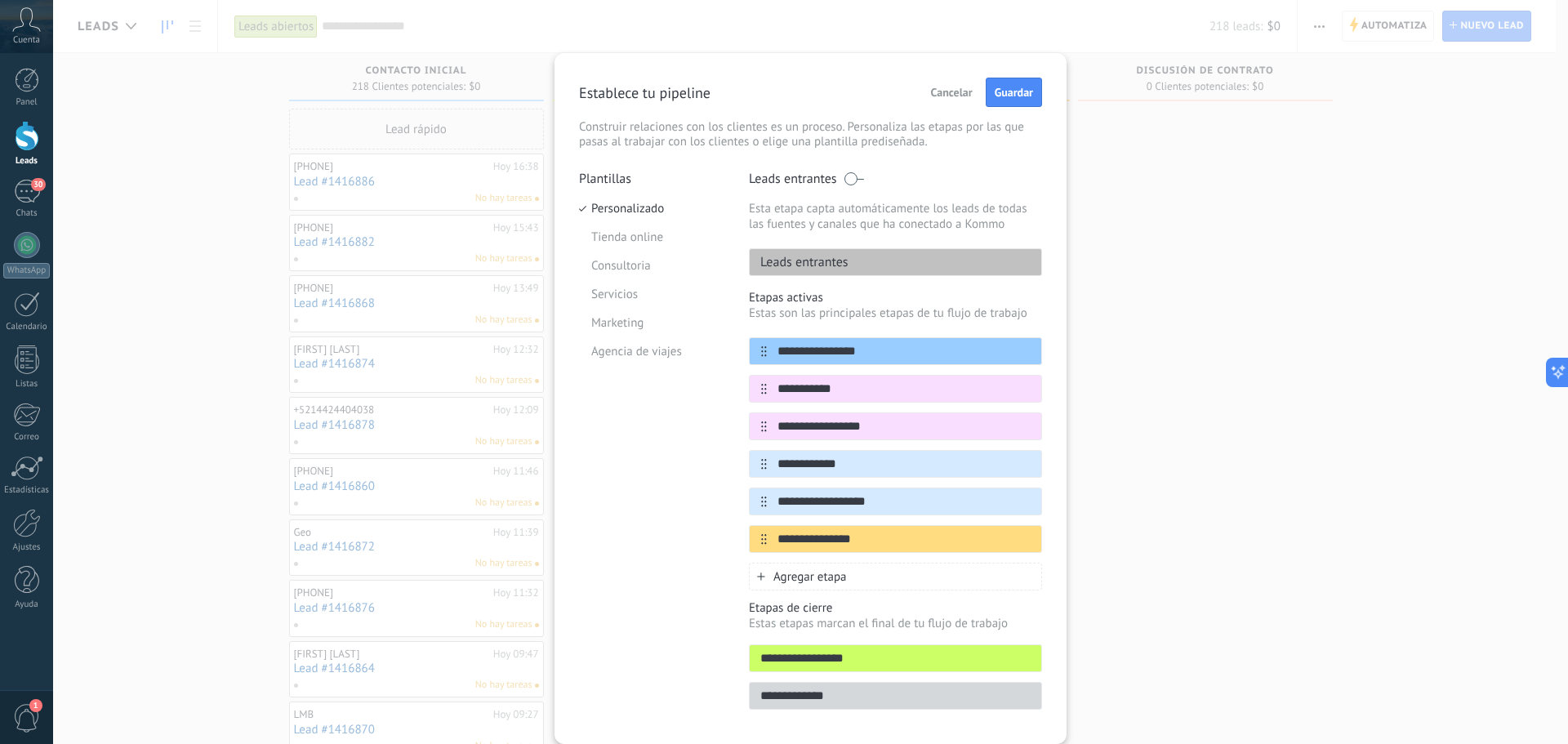 type on "**********" 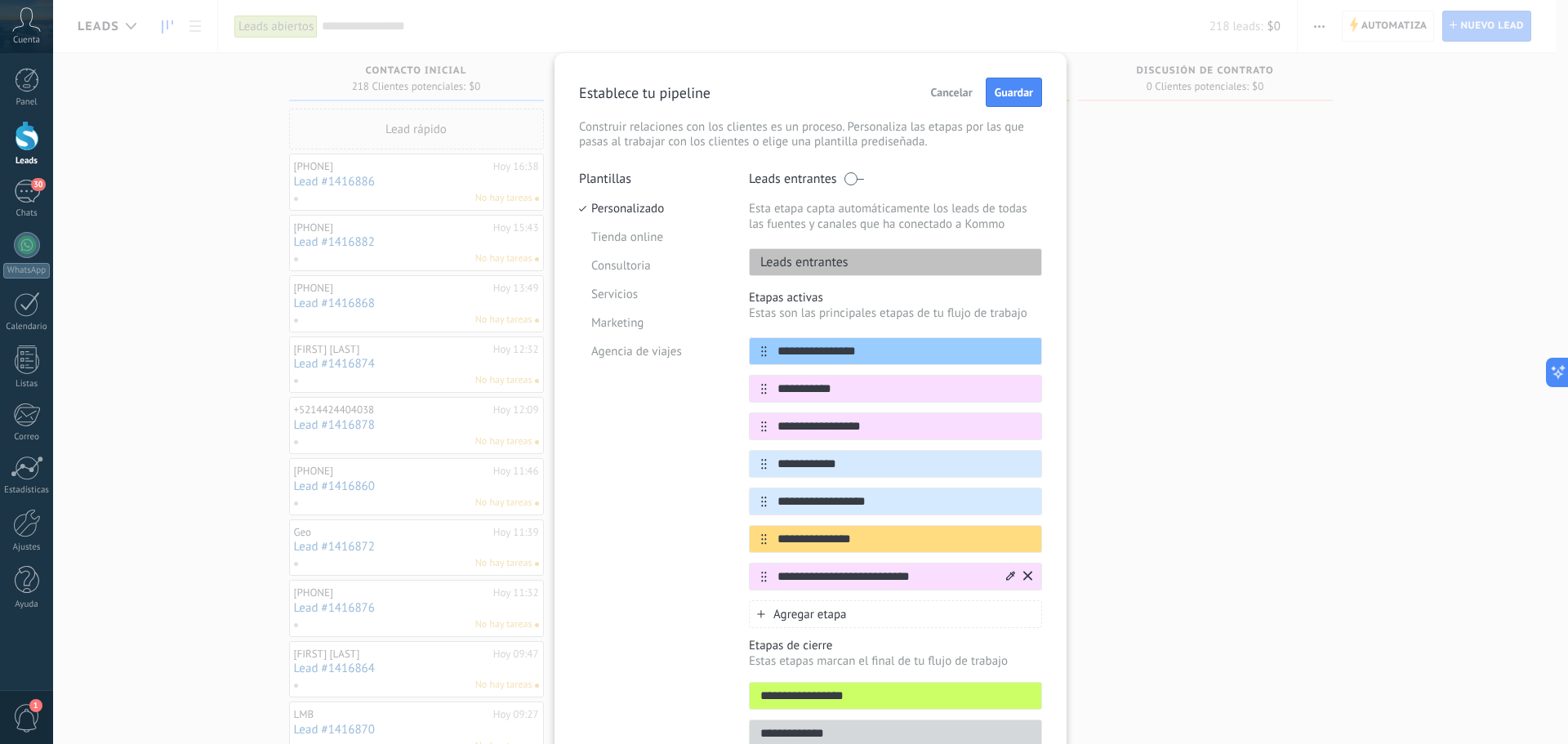 drag, startPoint x: 882, startPoint y: 577, endPoint x: 863, endPoint y: 575, distance: 19.104973 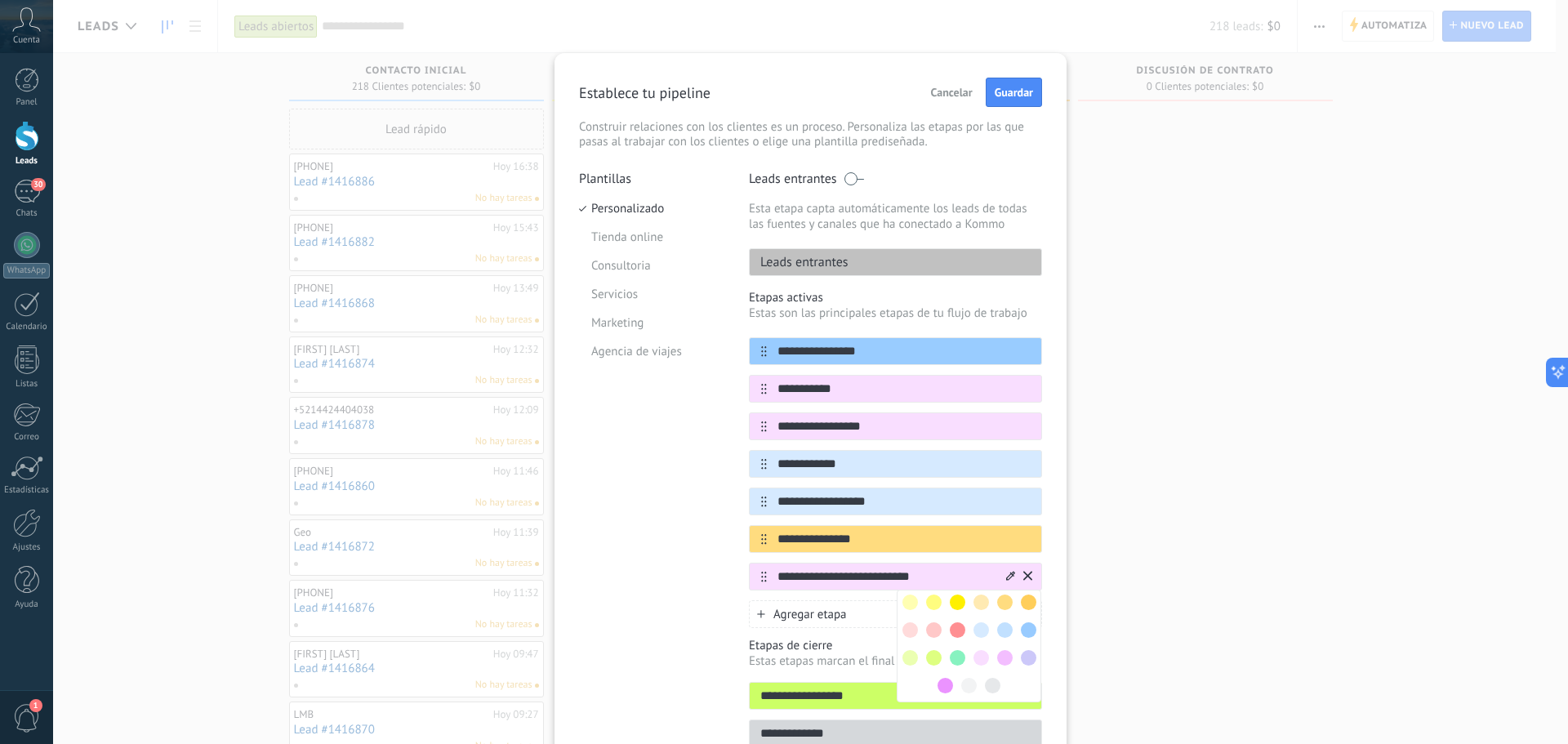 click at bounding box center [1004, 602] 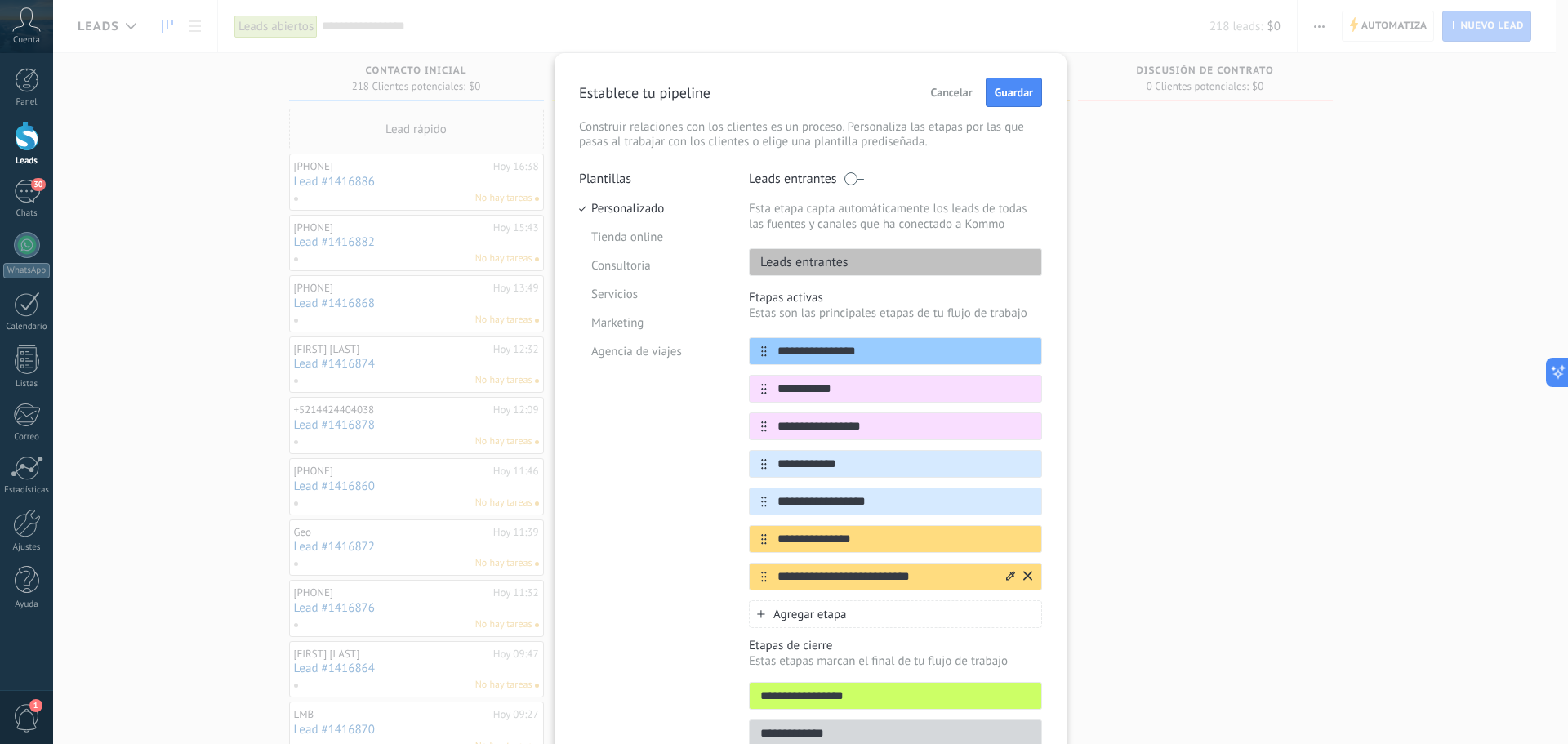 click on "**********" at bounding box center [895, 577] 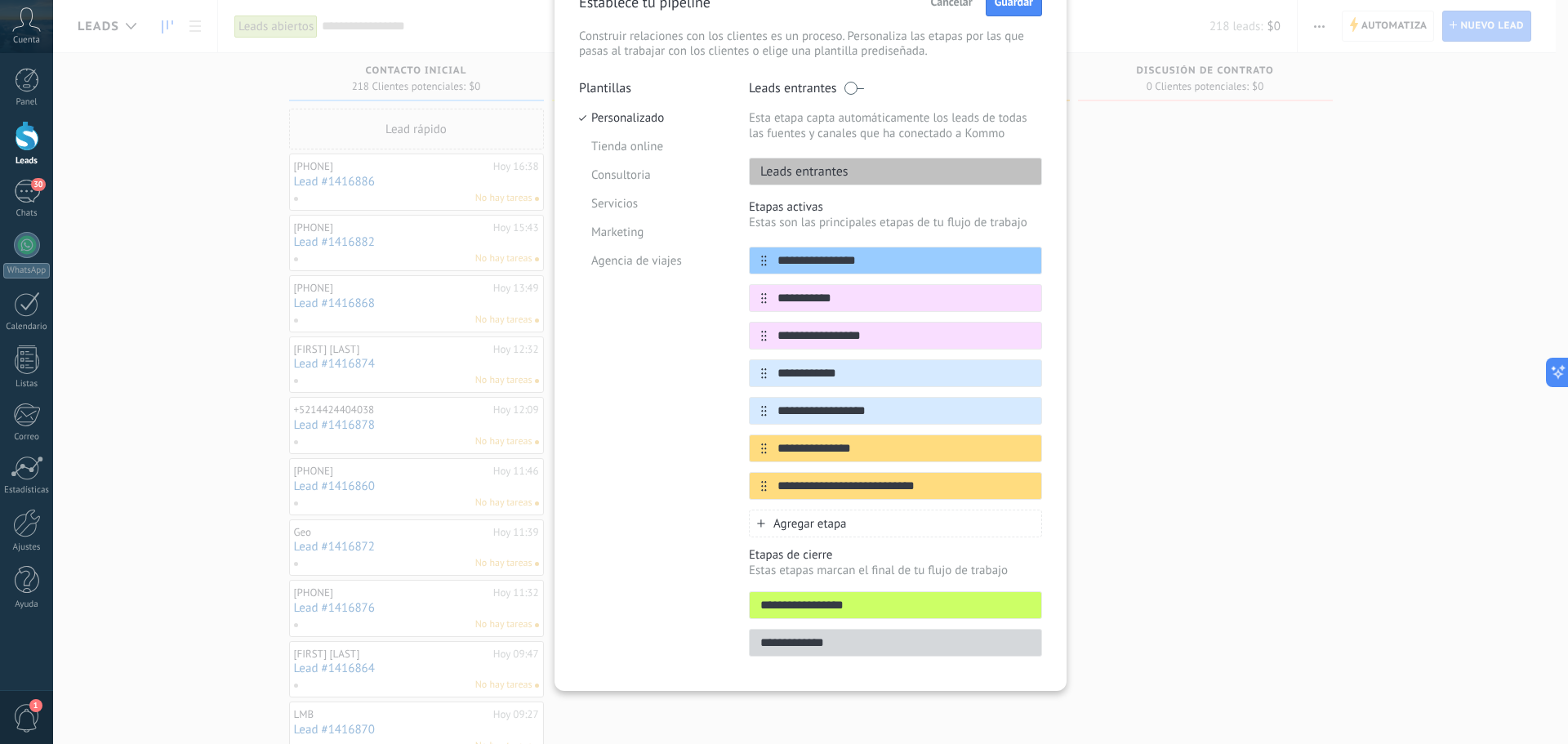 scroll, scrollTop: 0, scrollLeft: 0, axis: both 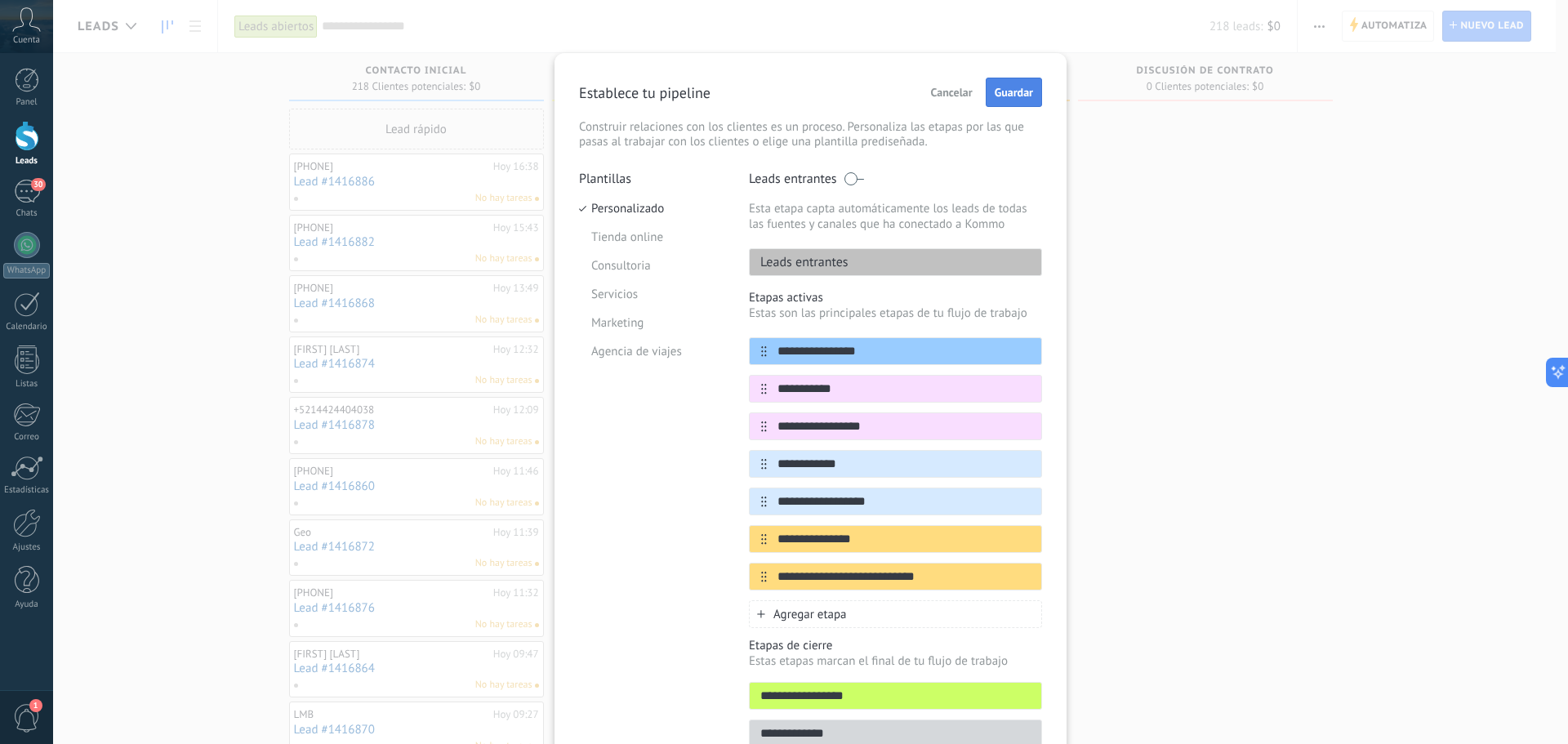 type on "**********" 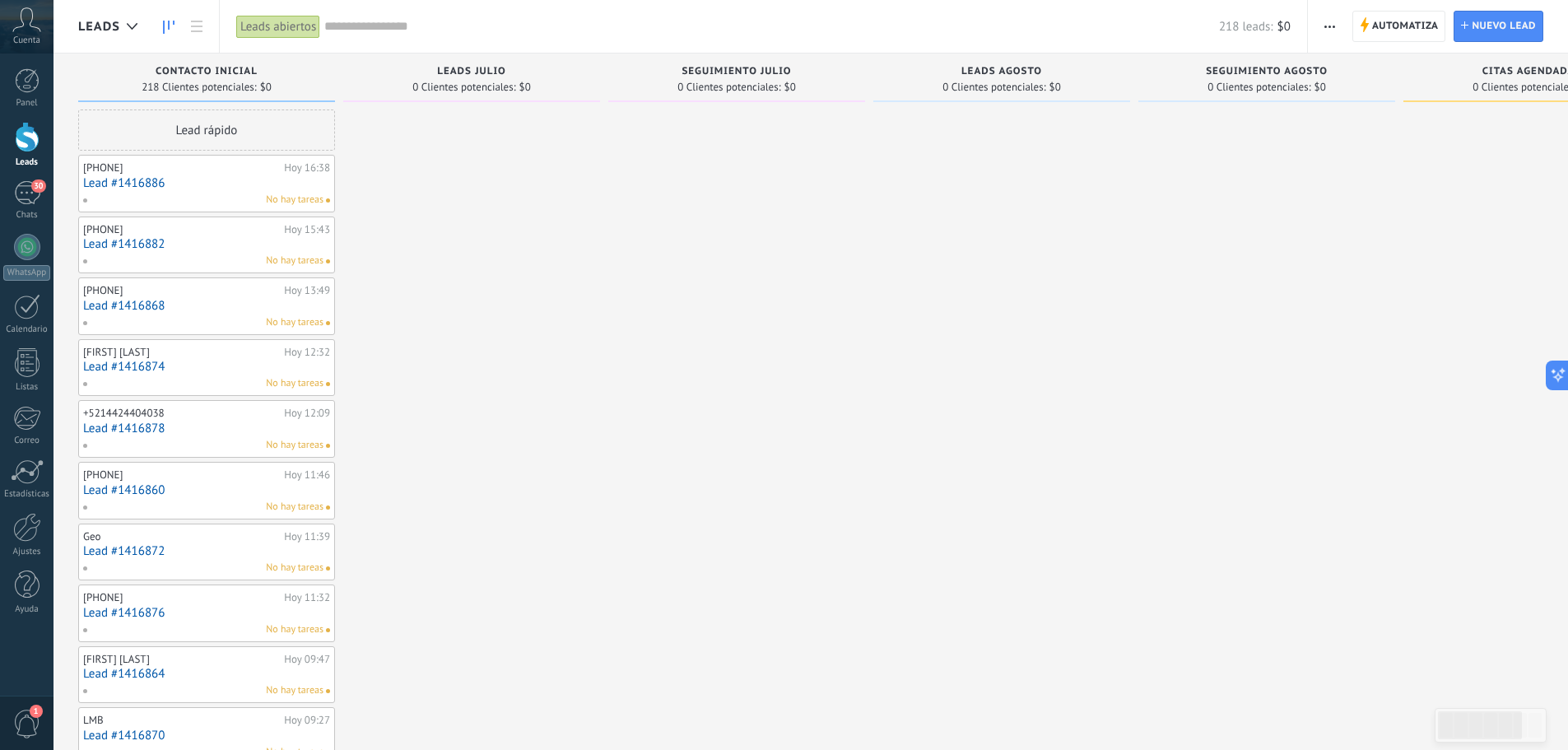 click at bounding box center [1002, 744] 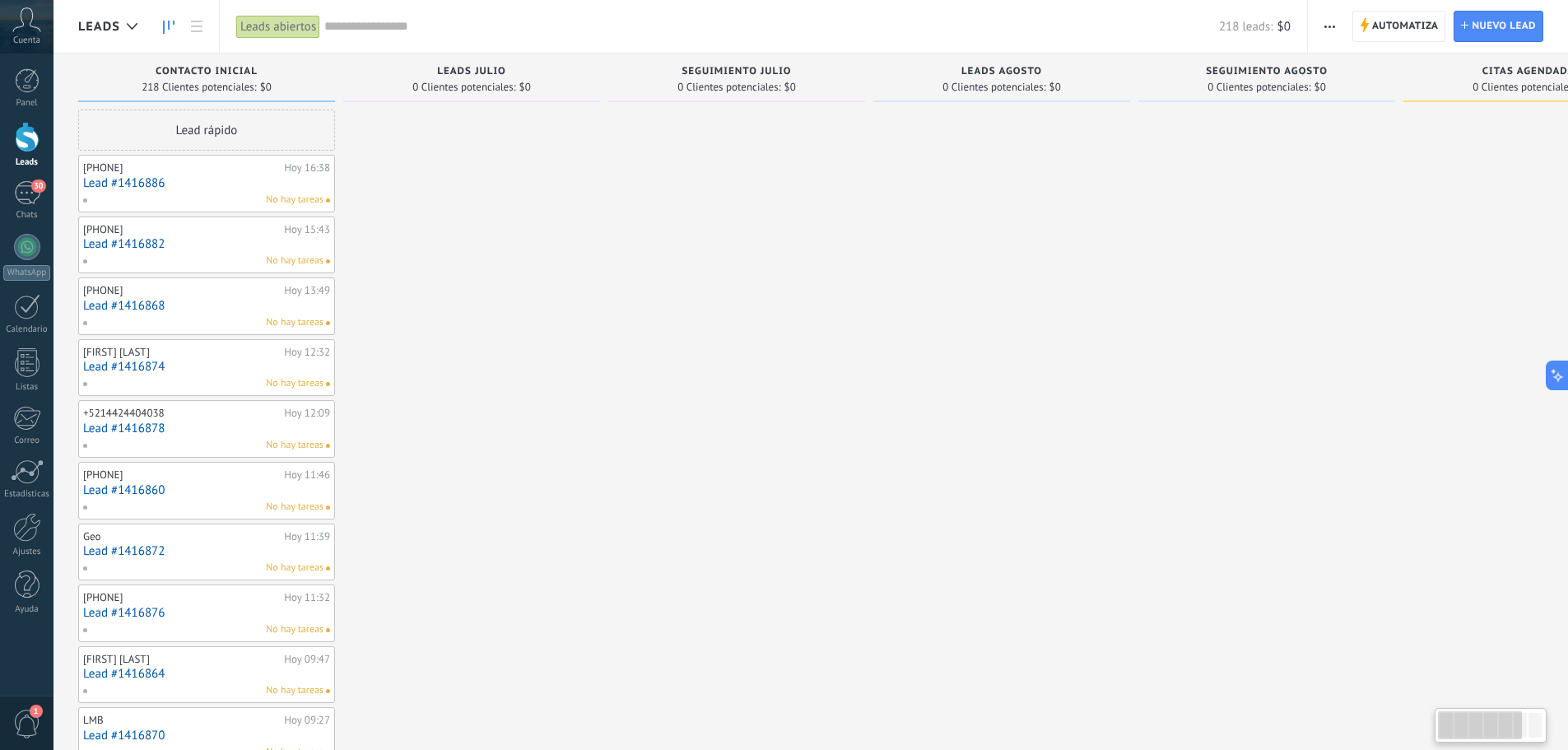 drag, startPoint x: 589, startPoint y: 373, endPoint x: 616, endPoint y: 356, distance: 31.906112 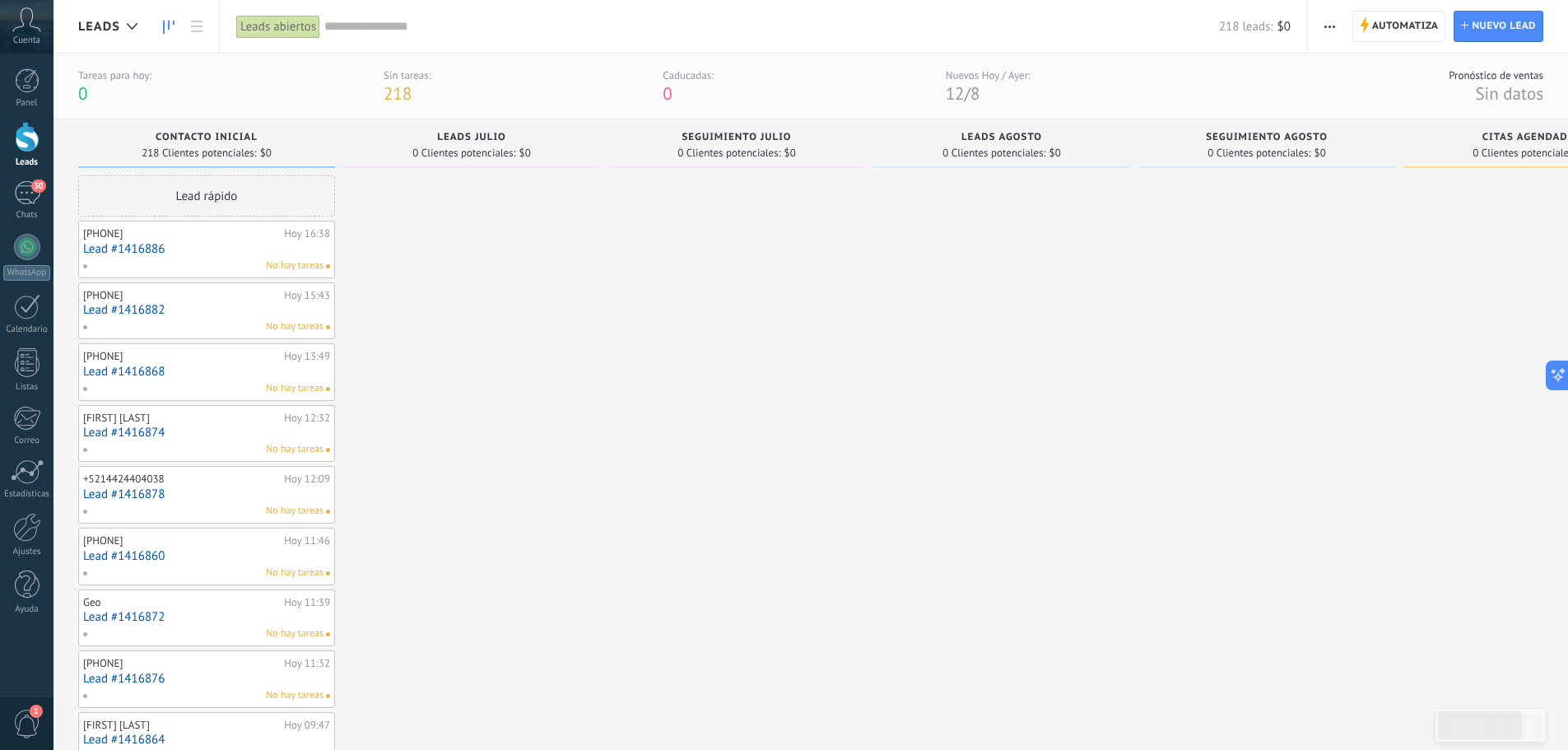 click on "Lead #1416886" at bounding box center (207, 249) 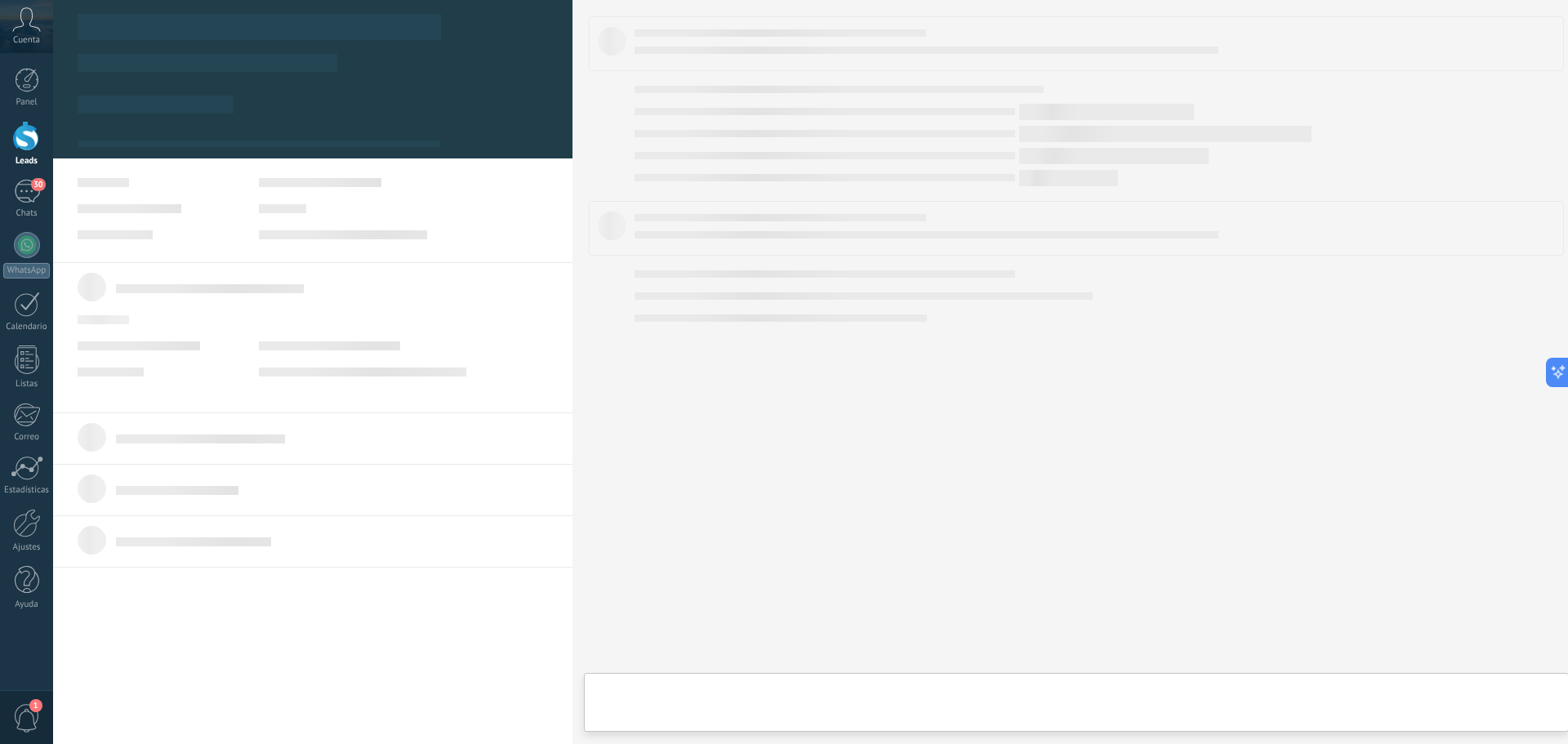 scroll, scrollTop: 25, scrollLeft: 0, axis: vertical 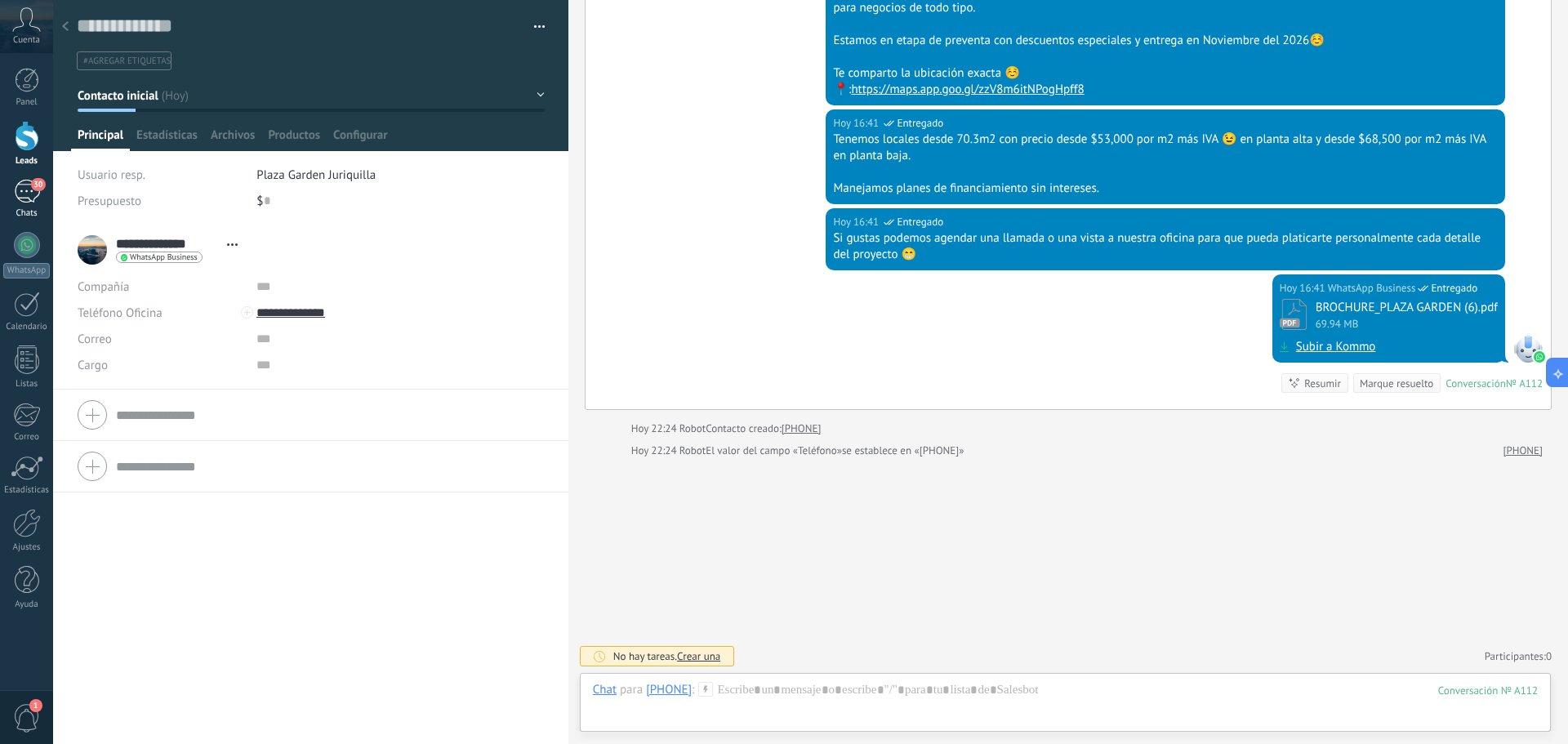 click on "30" at bounding box center (27, 191) 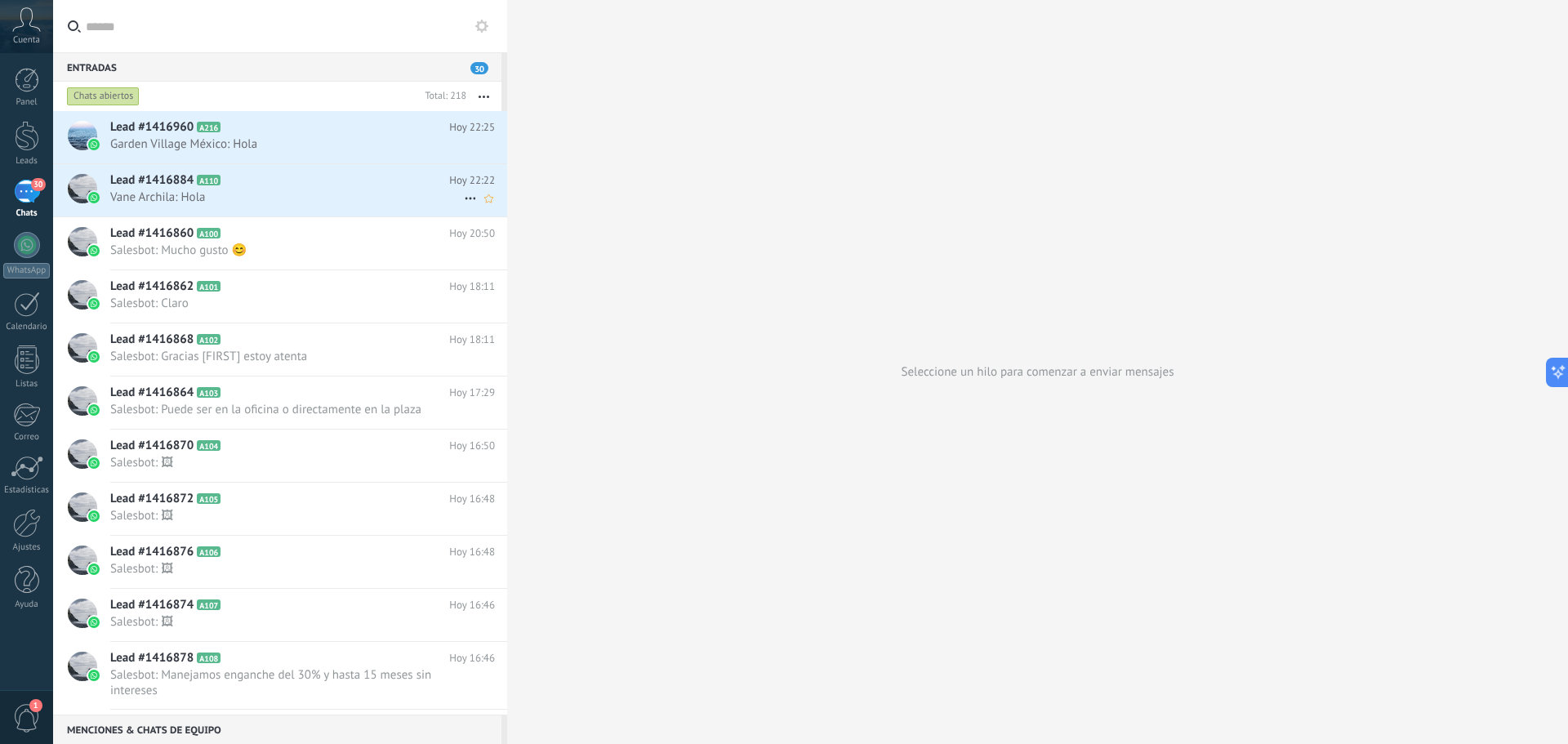 click on "Vane Archila: Hola" at bounding box center [287, 197] 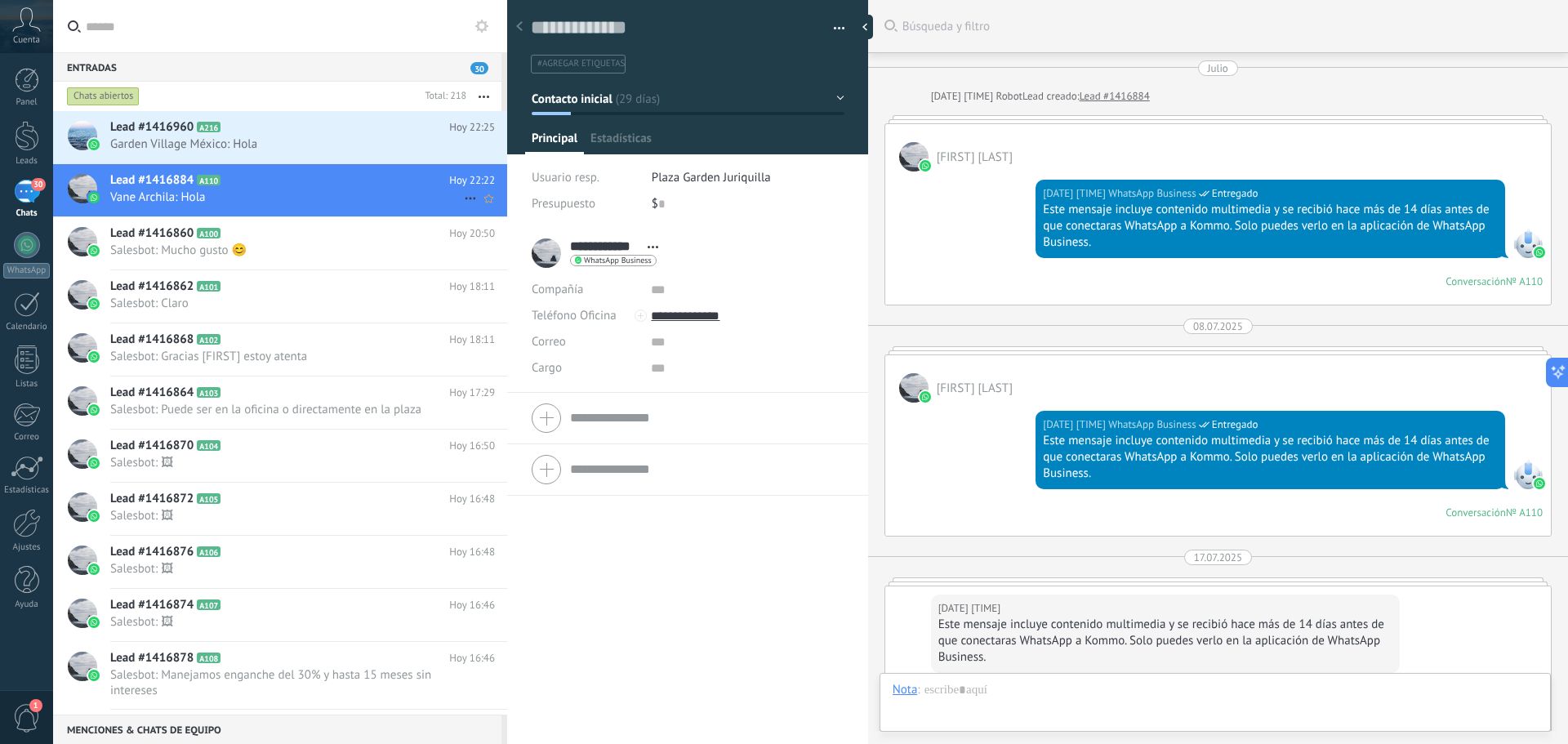 scroll, scrollTop: 25, scrollLeft: 0, axis: vertical 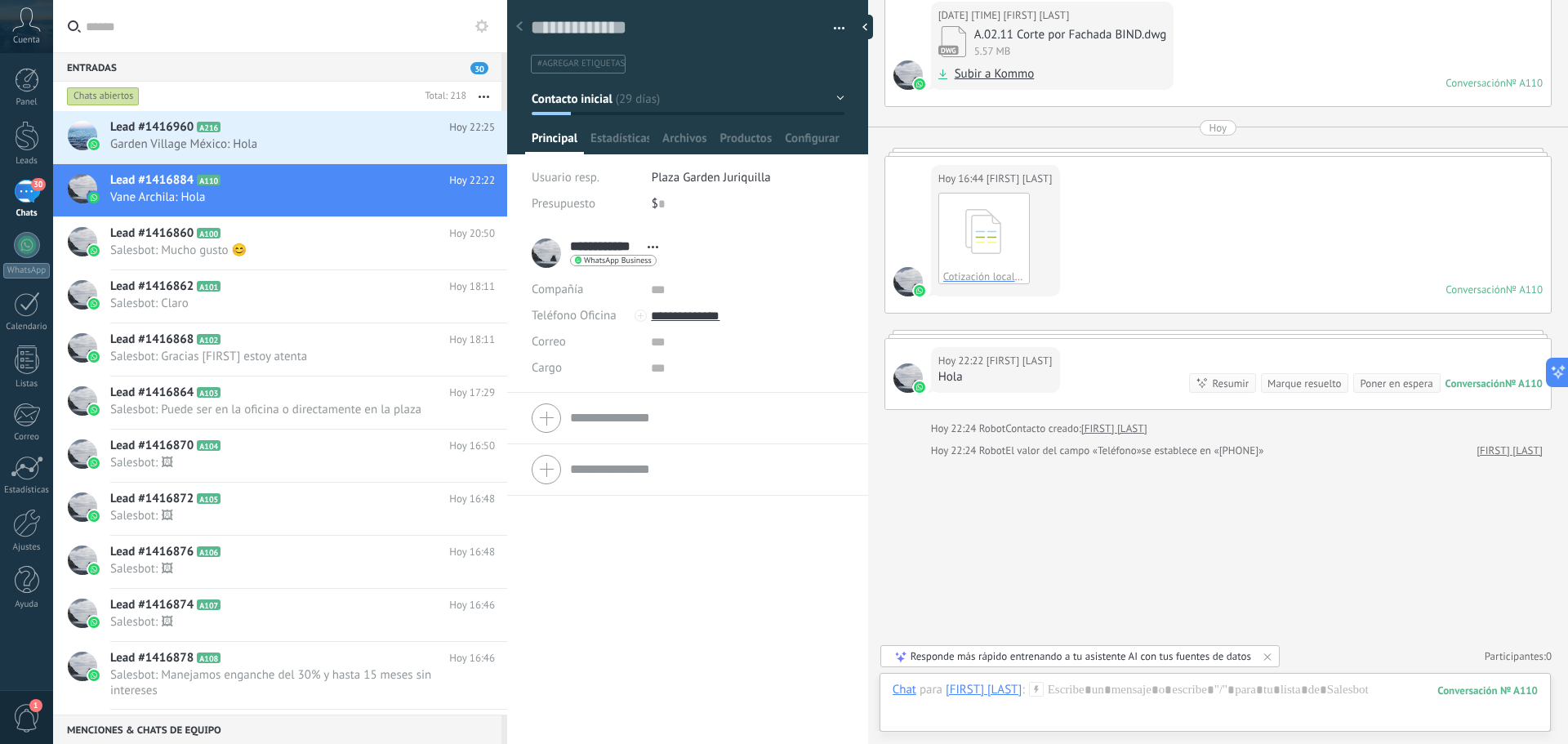 click on "Contacto inicial" at bounding box center [688, 99] 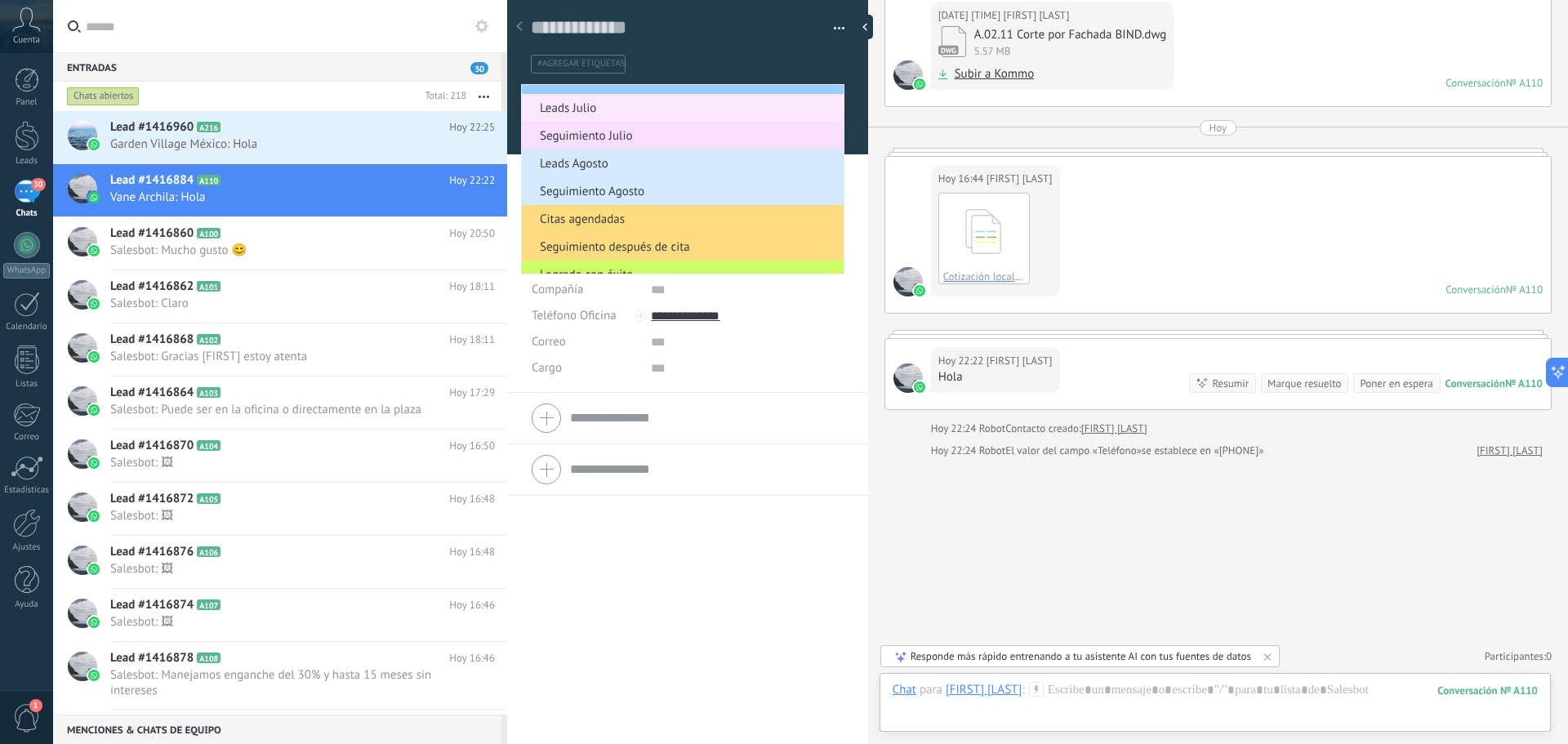 scroll, scrollTop: 0, scrollLeft: 0, axis: both 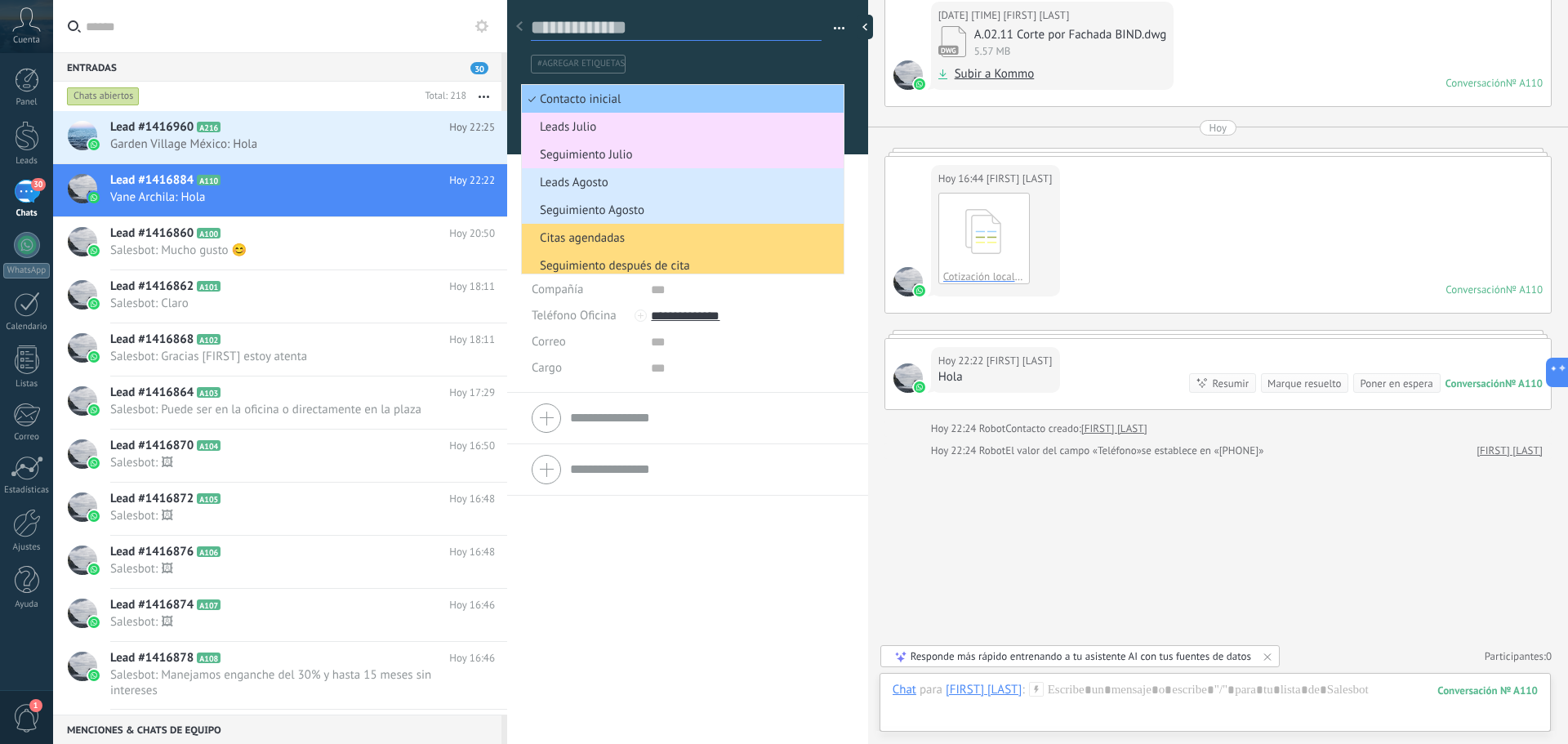 click at bounding box center [676, 28] 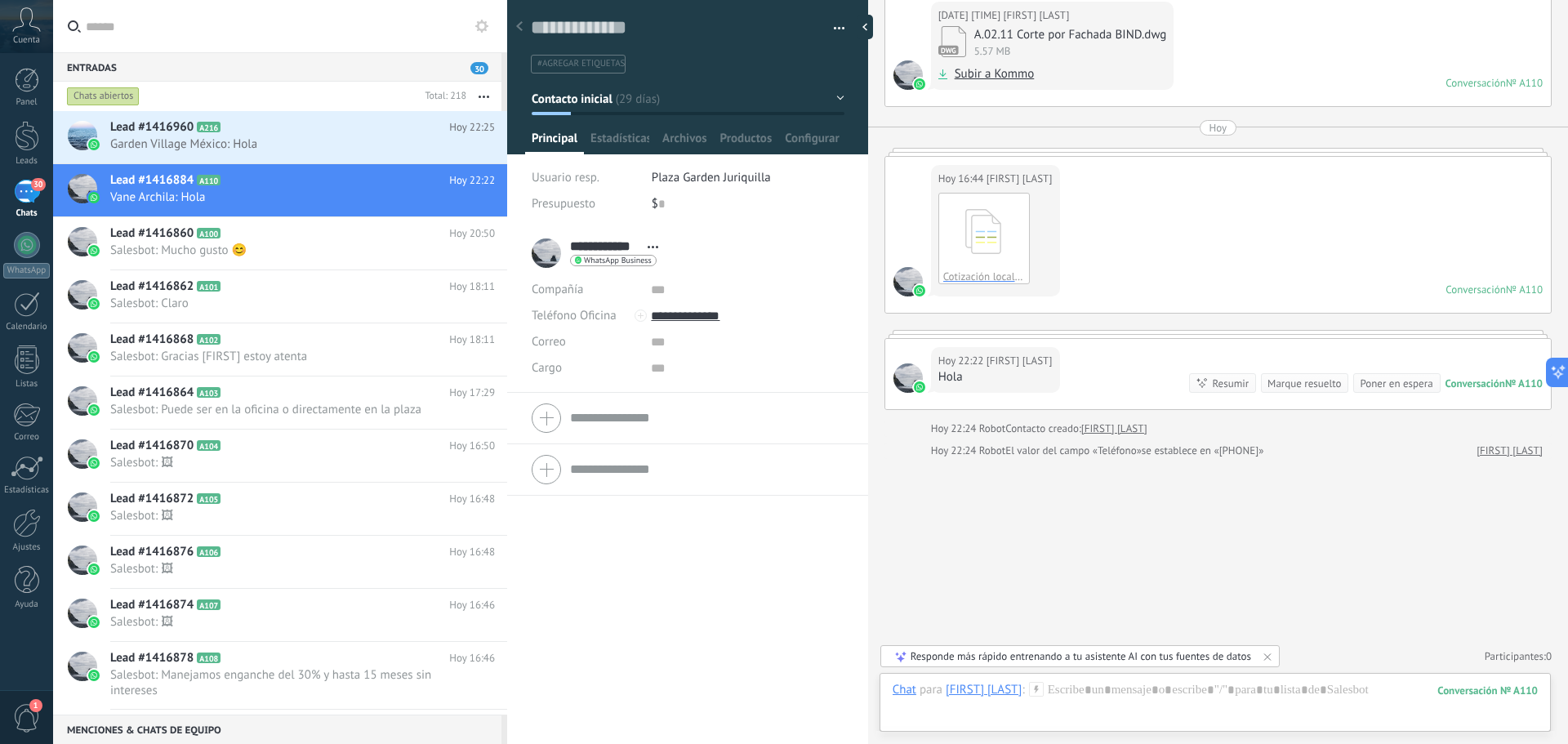 click on "Contacto inicial" at bounding box center (688, 99) 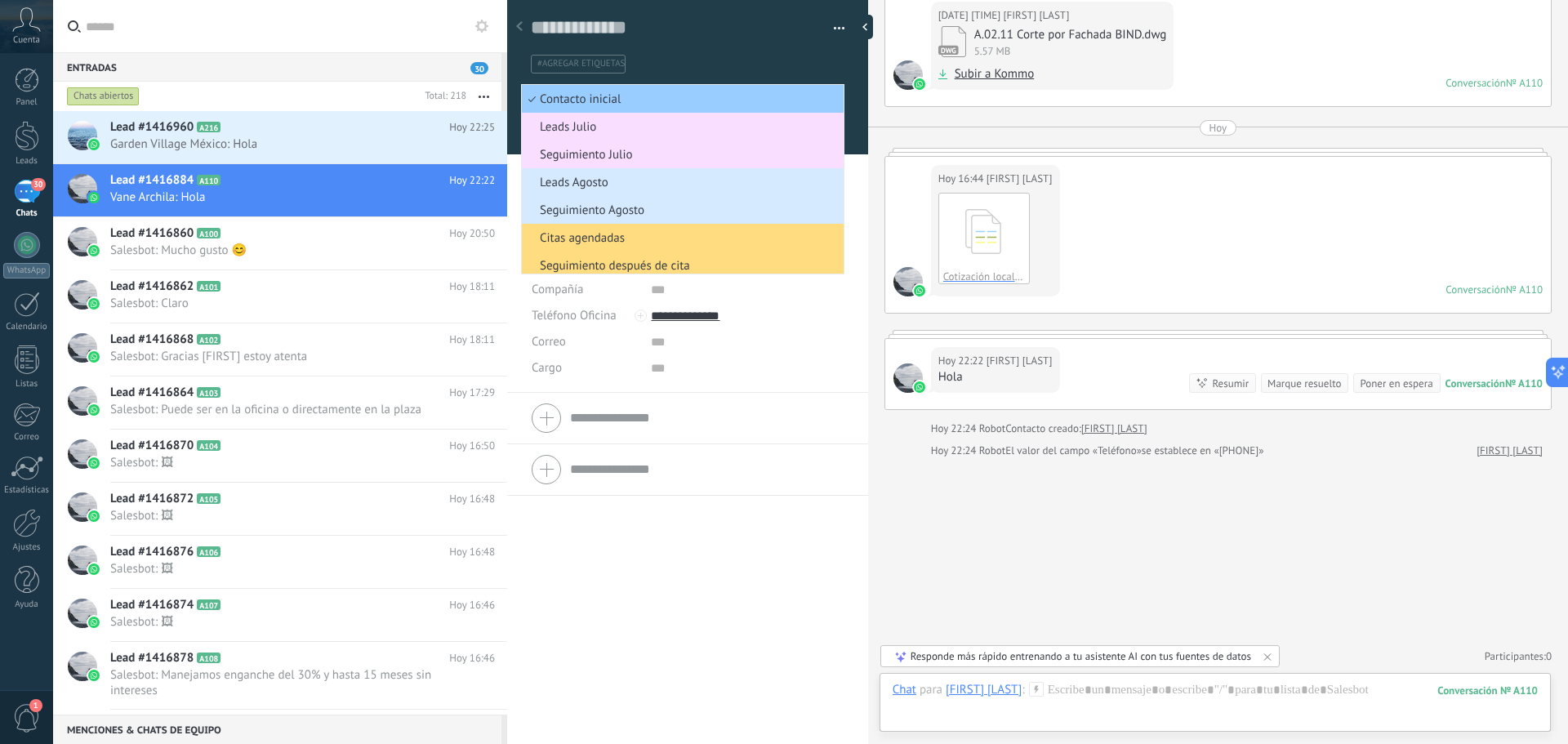 click on "Guardar y crear
Imprimir
Administrar etiquetas
Exportar a excel" at bounding box center [688, 31] 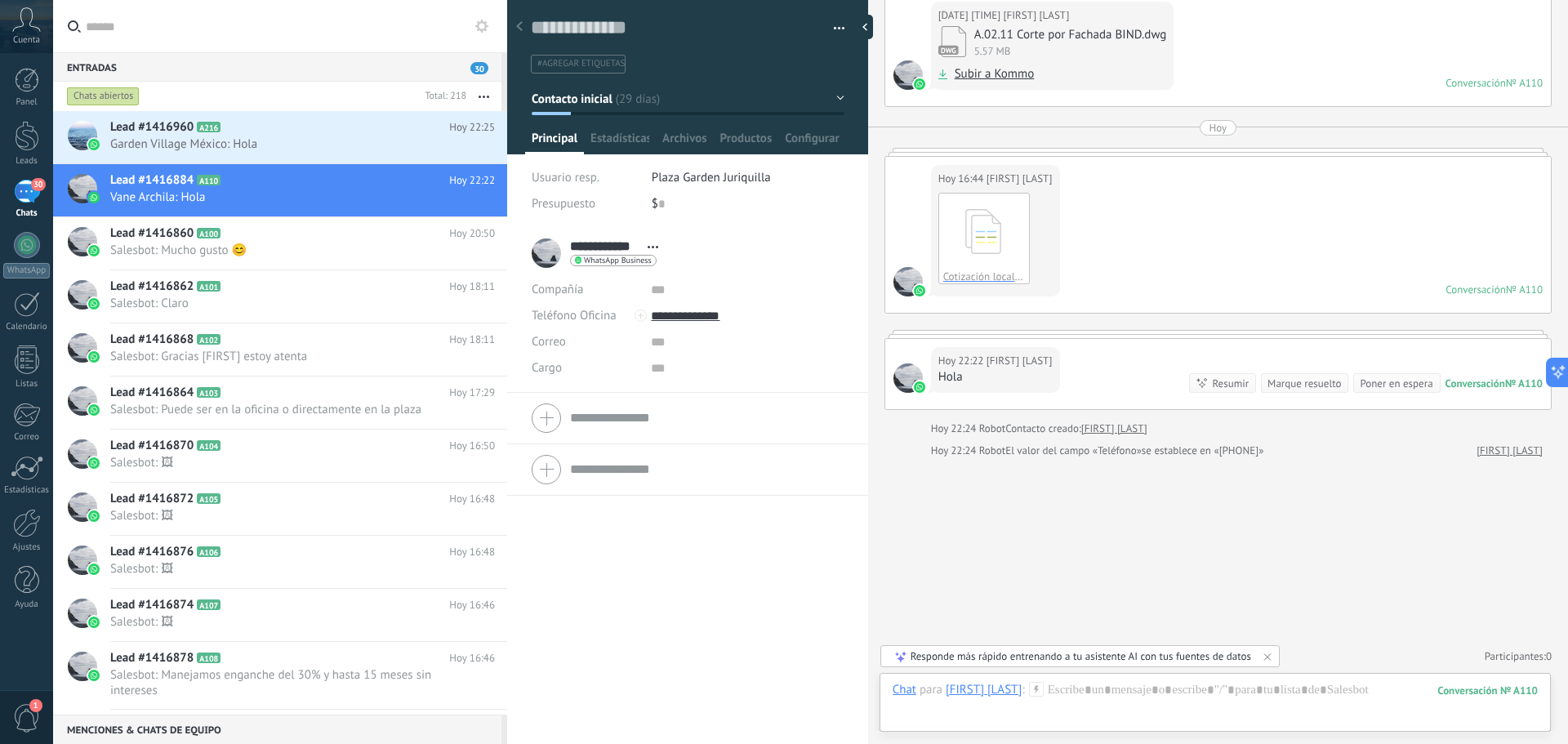 click at bounding box center [840, 31] 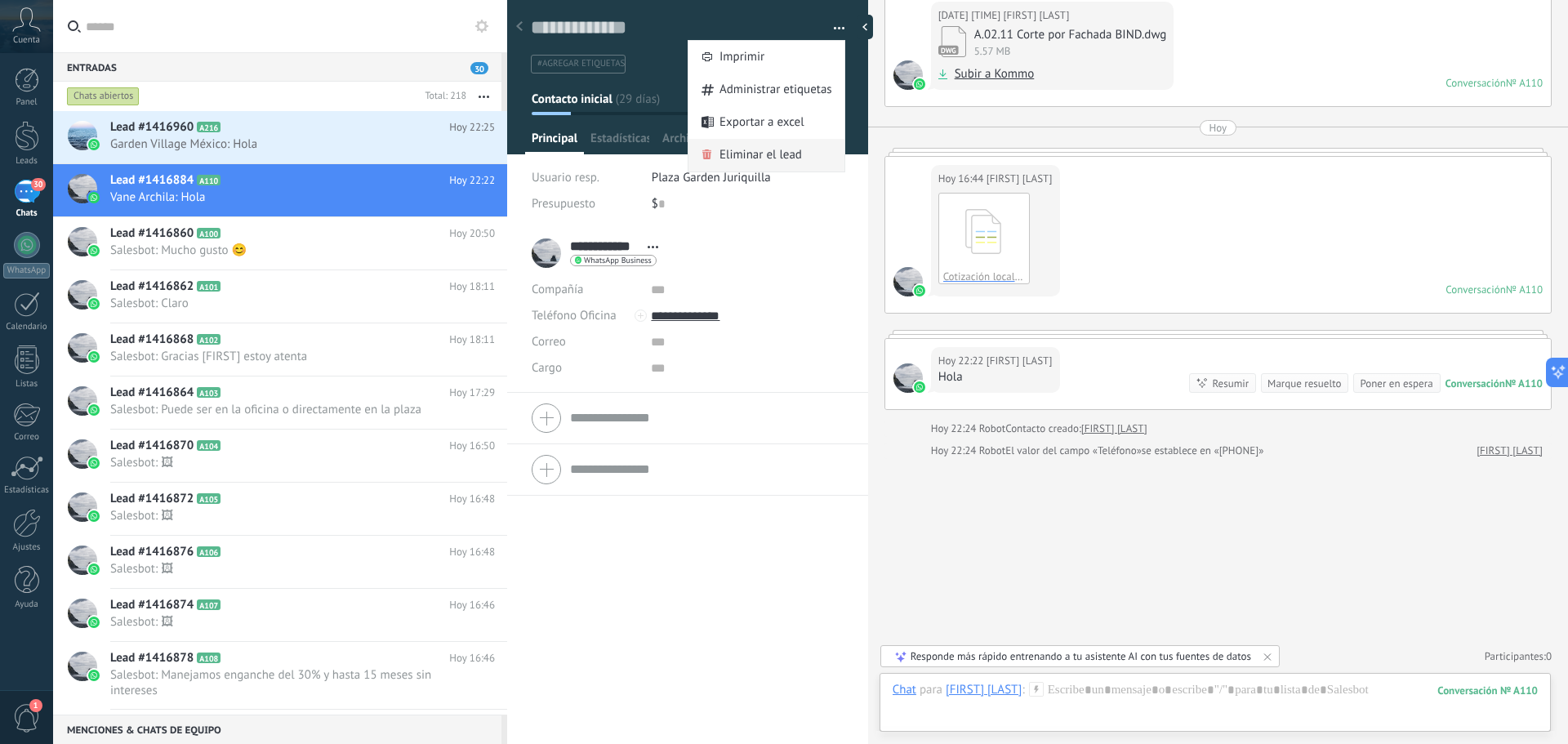 click on "Eliminar el lead" at bounding box center (760, 155) 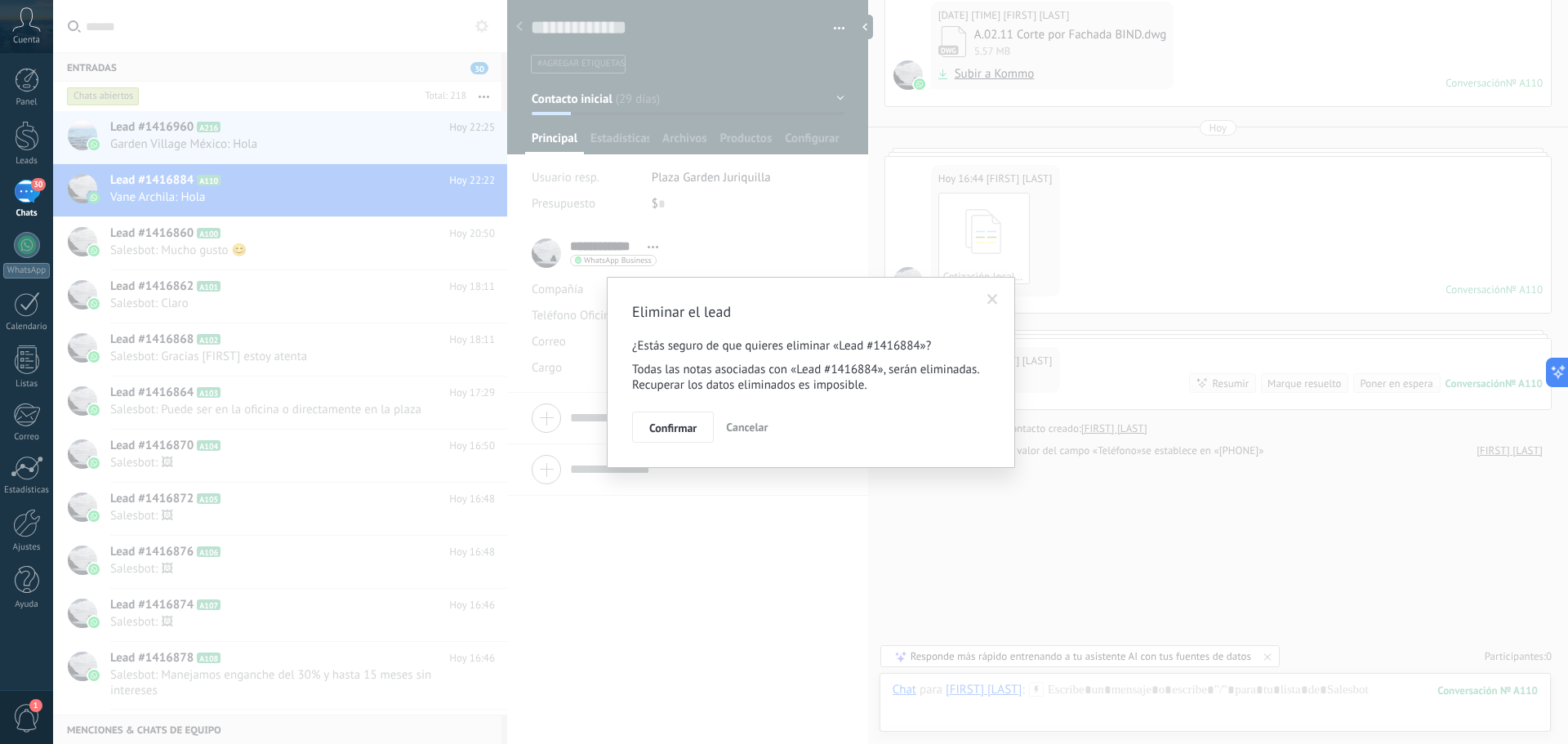 drag, startPoint x: 683, startPoint y: 431, endPoint x: 691, endPoint y: 401, distance: 31.048349 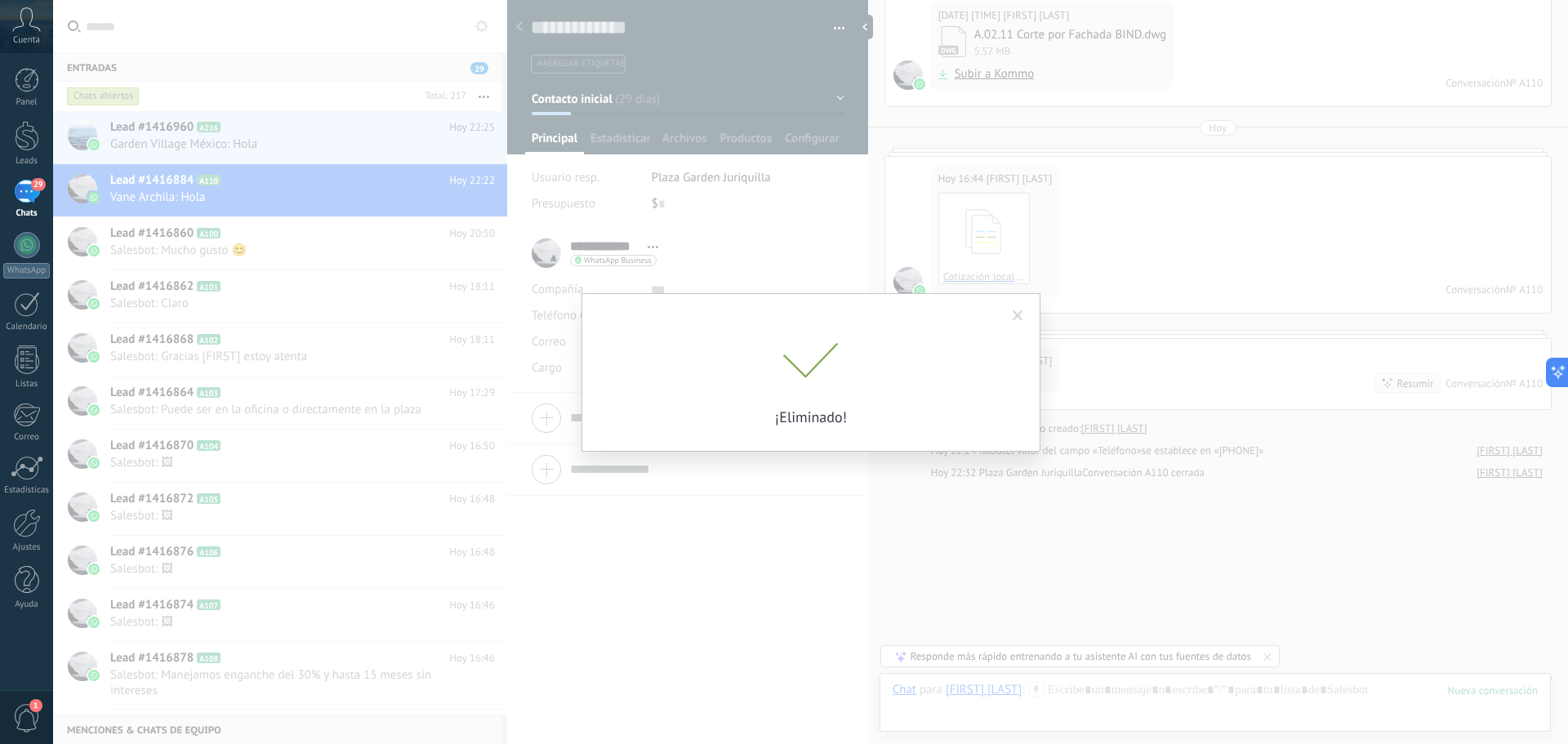 scroll, scrollTop: 1998, scrollLeft: 0, axis: vertical 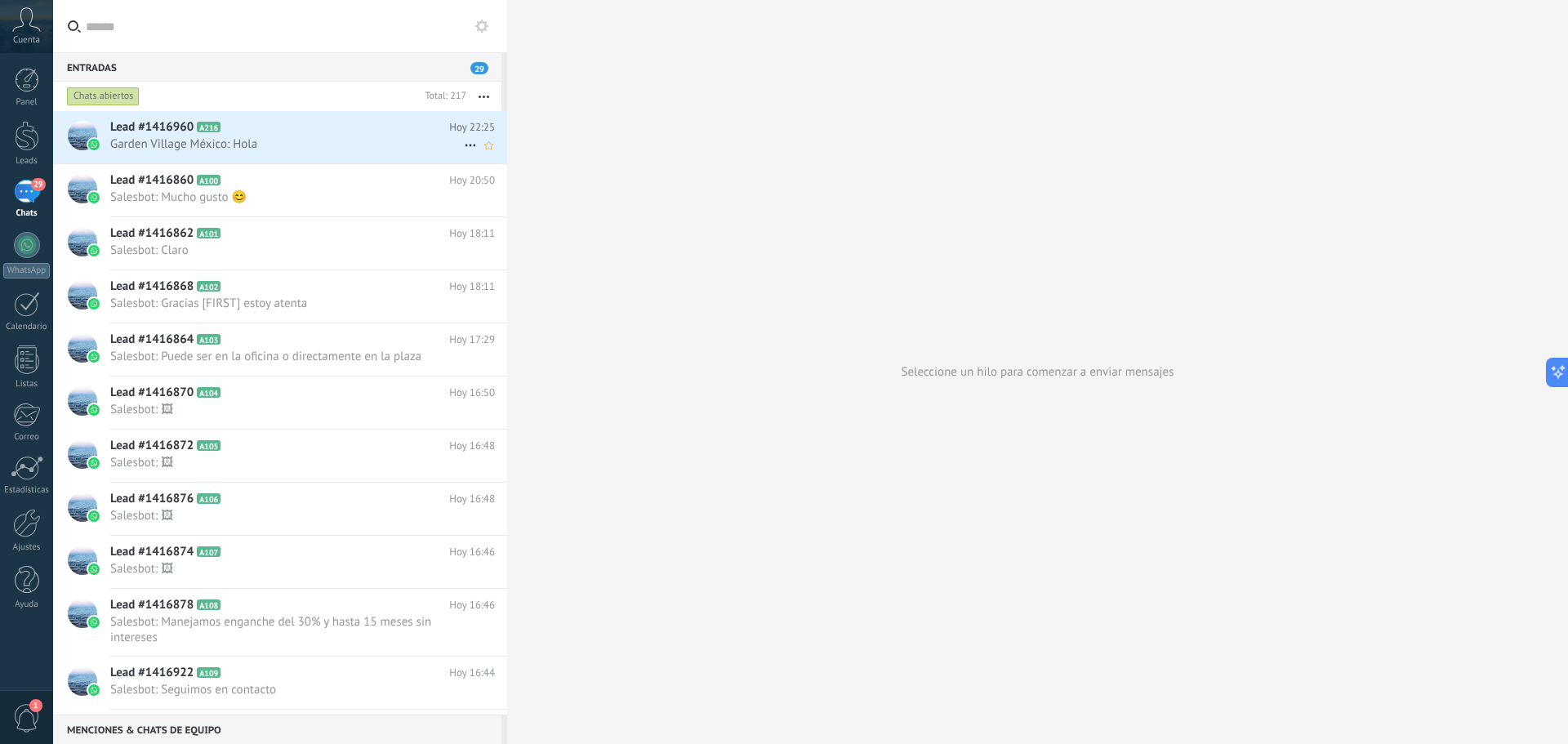 click on "Garden Village México: Hola" at bounding box center (287, 144) 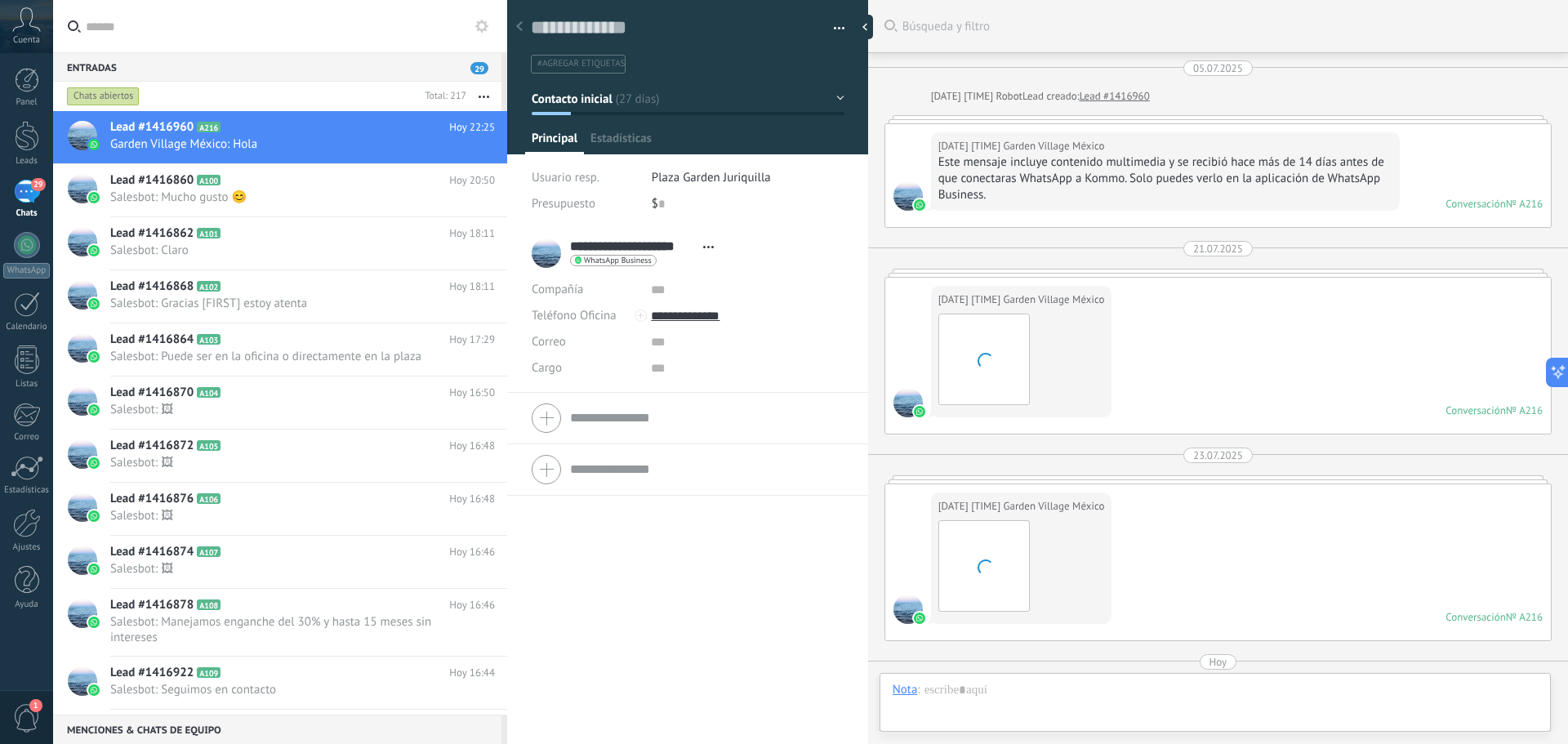 scroll, scrollTop: 25, scrollLeft: 0, axis: vertical 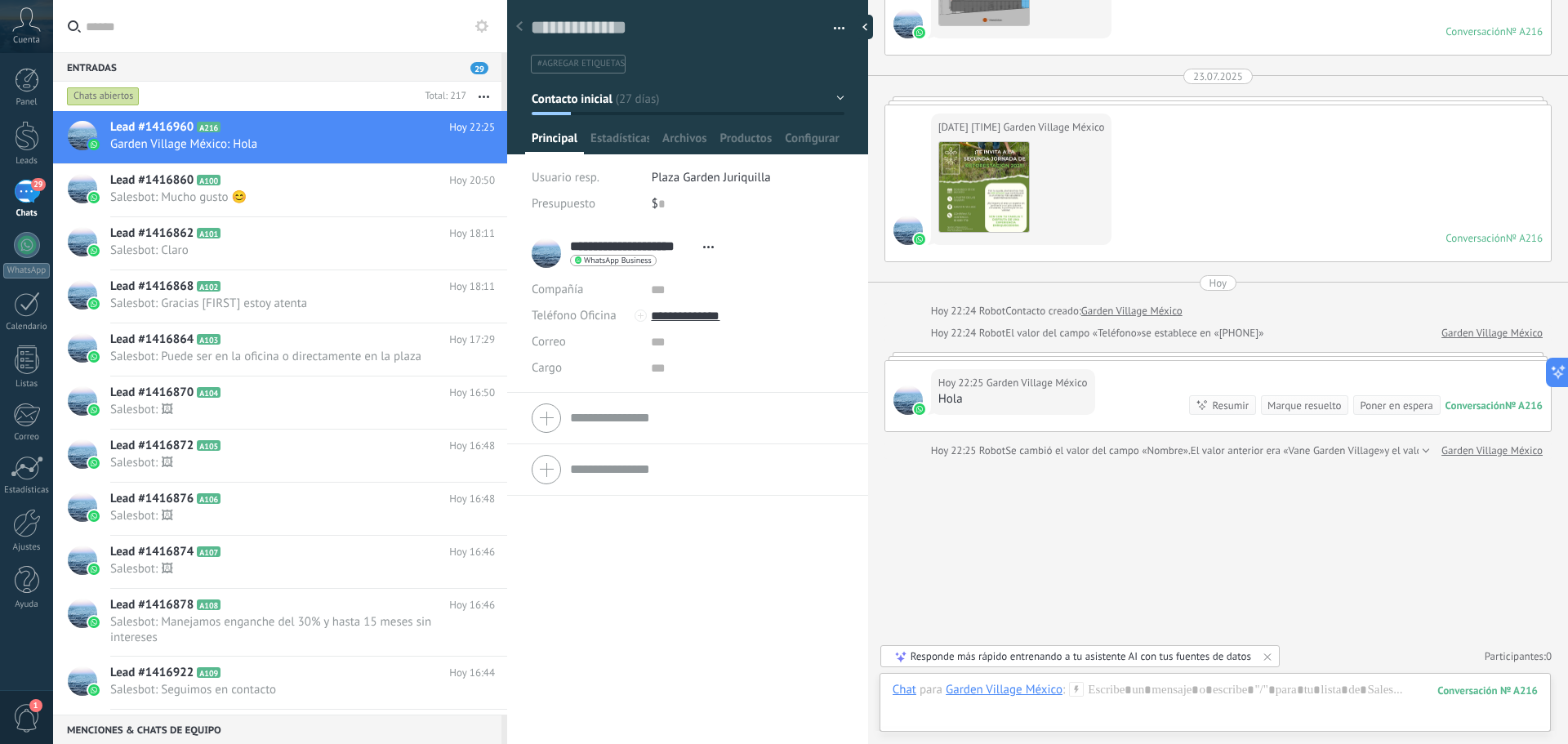 click on "Contacto inicial" at bounding box center (688, 99) 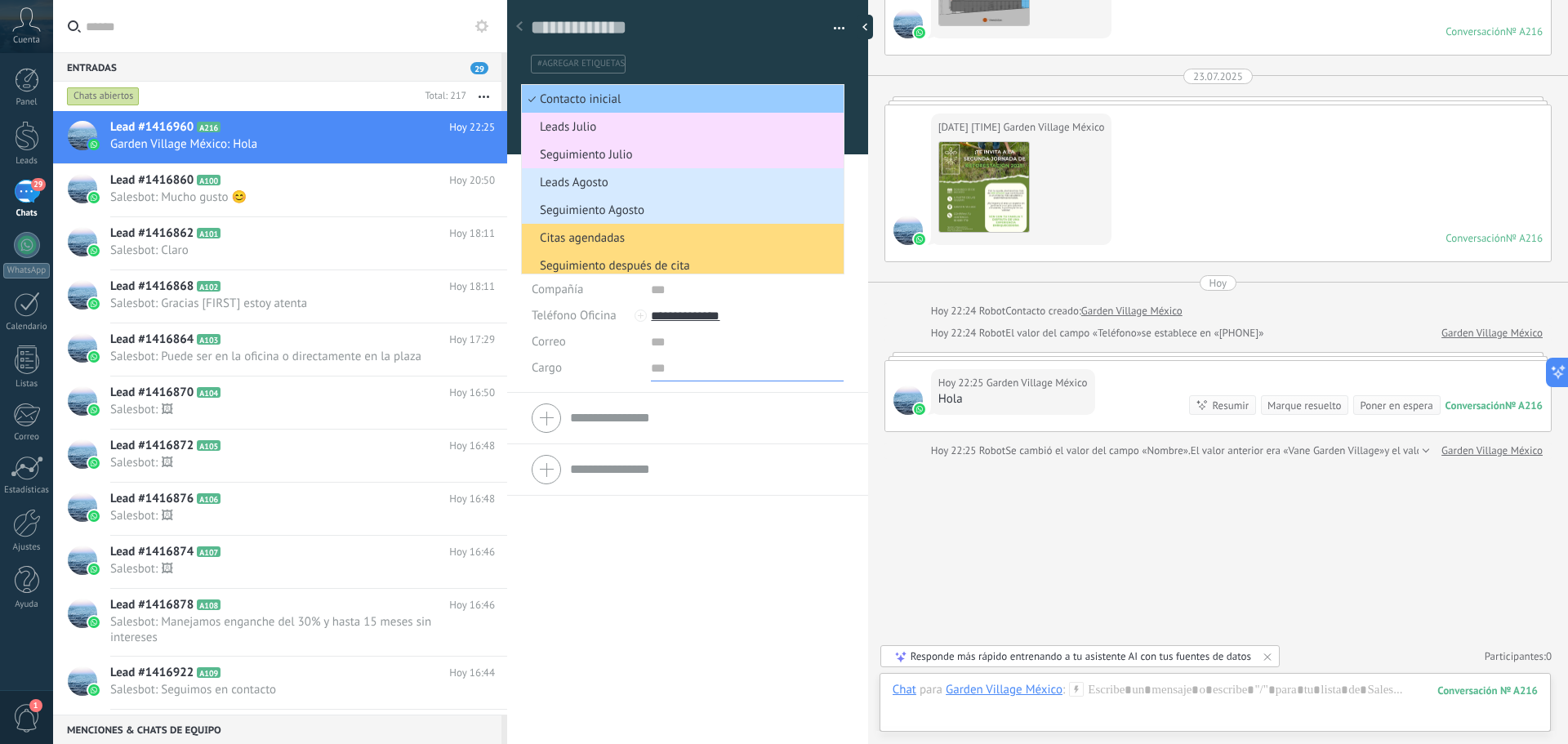 click at bounding box center [746, 368] 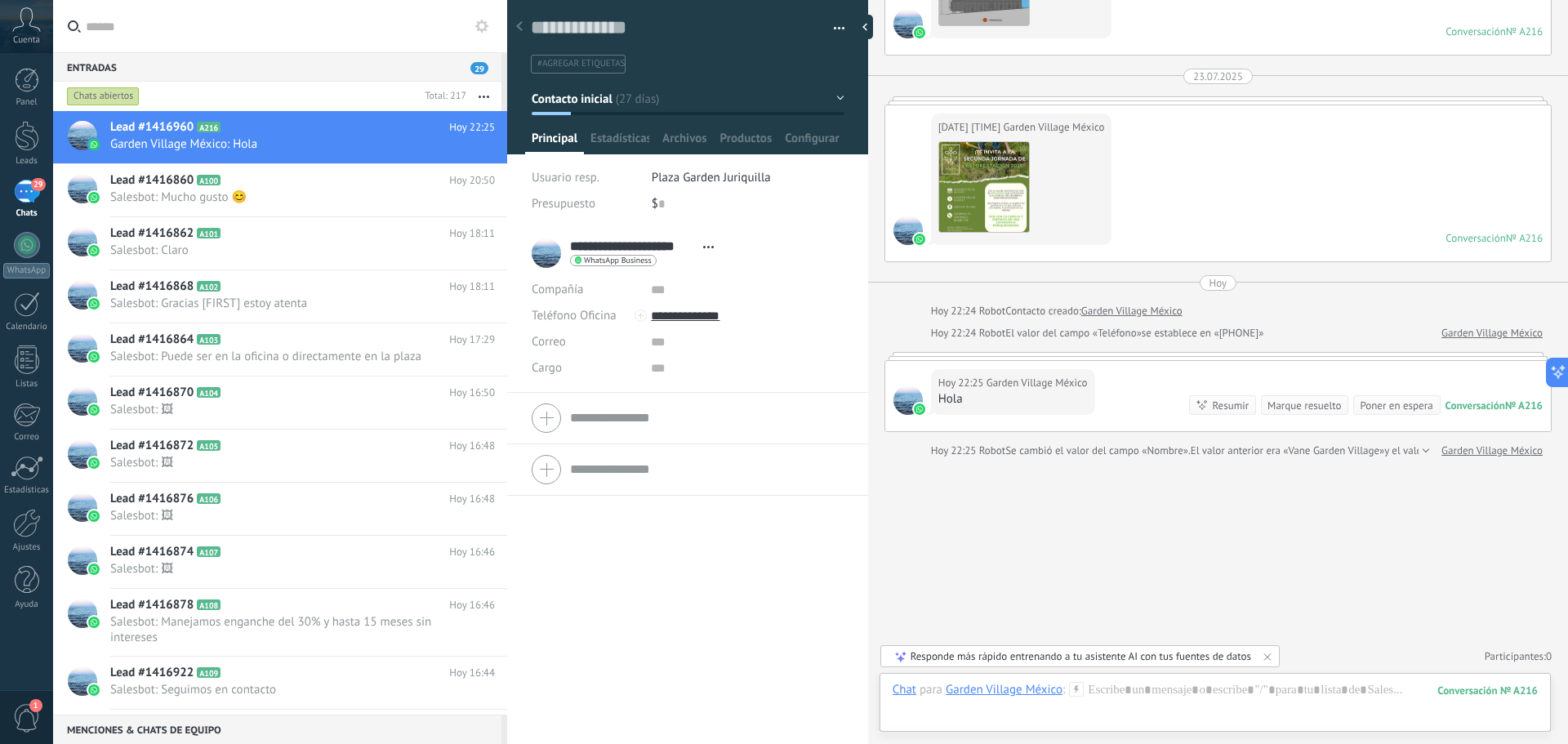click at bounding box center [840, 31] 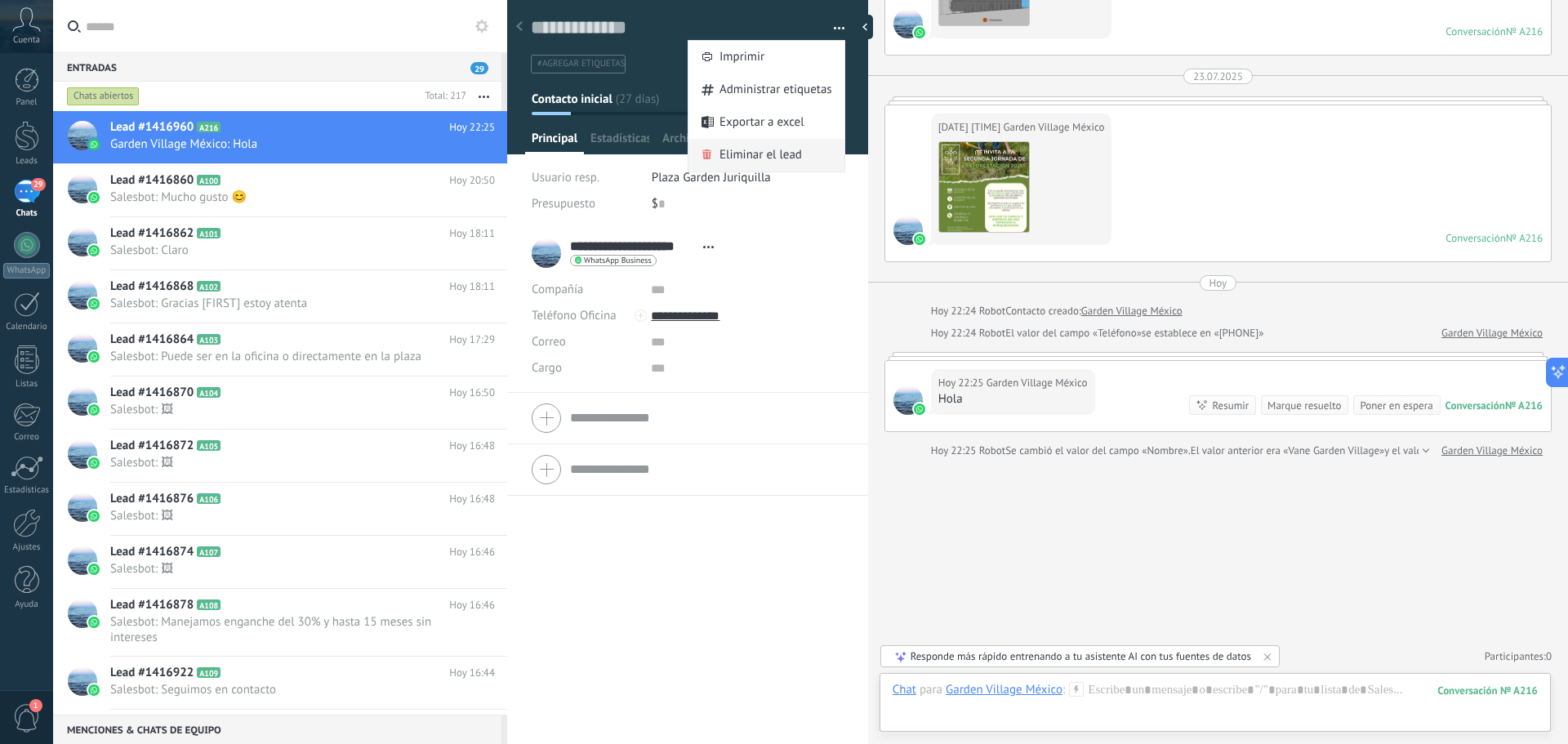 click on "Eliminar el lead" at bounding box center (760, 155) 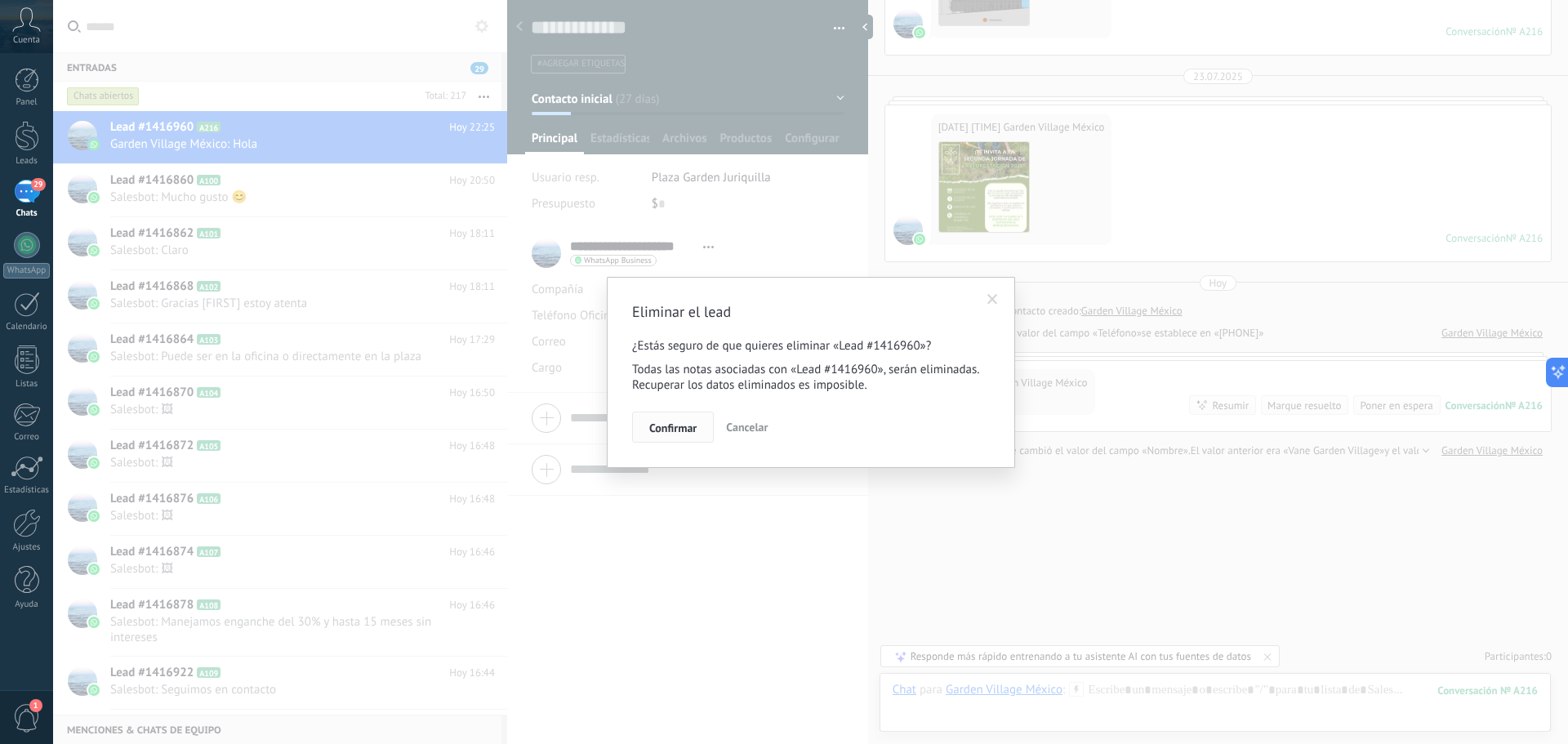 click on "Confirmar" at bounding box center [673, 428] 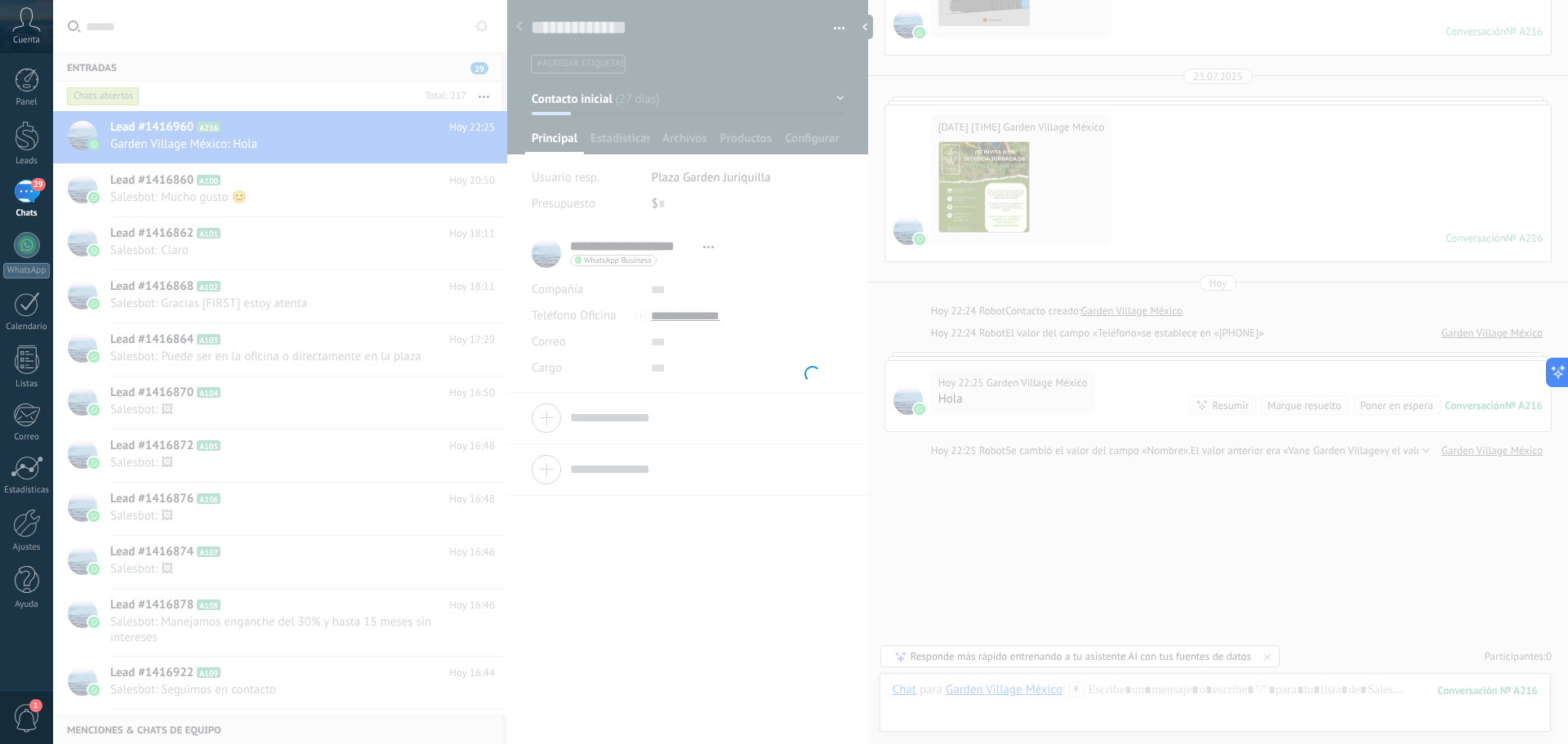 scroll, scrollTop: 401, scrollLeft: 0, axis: vertical 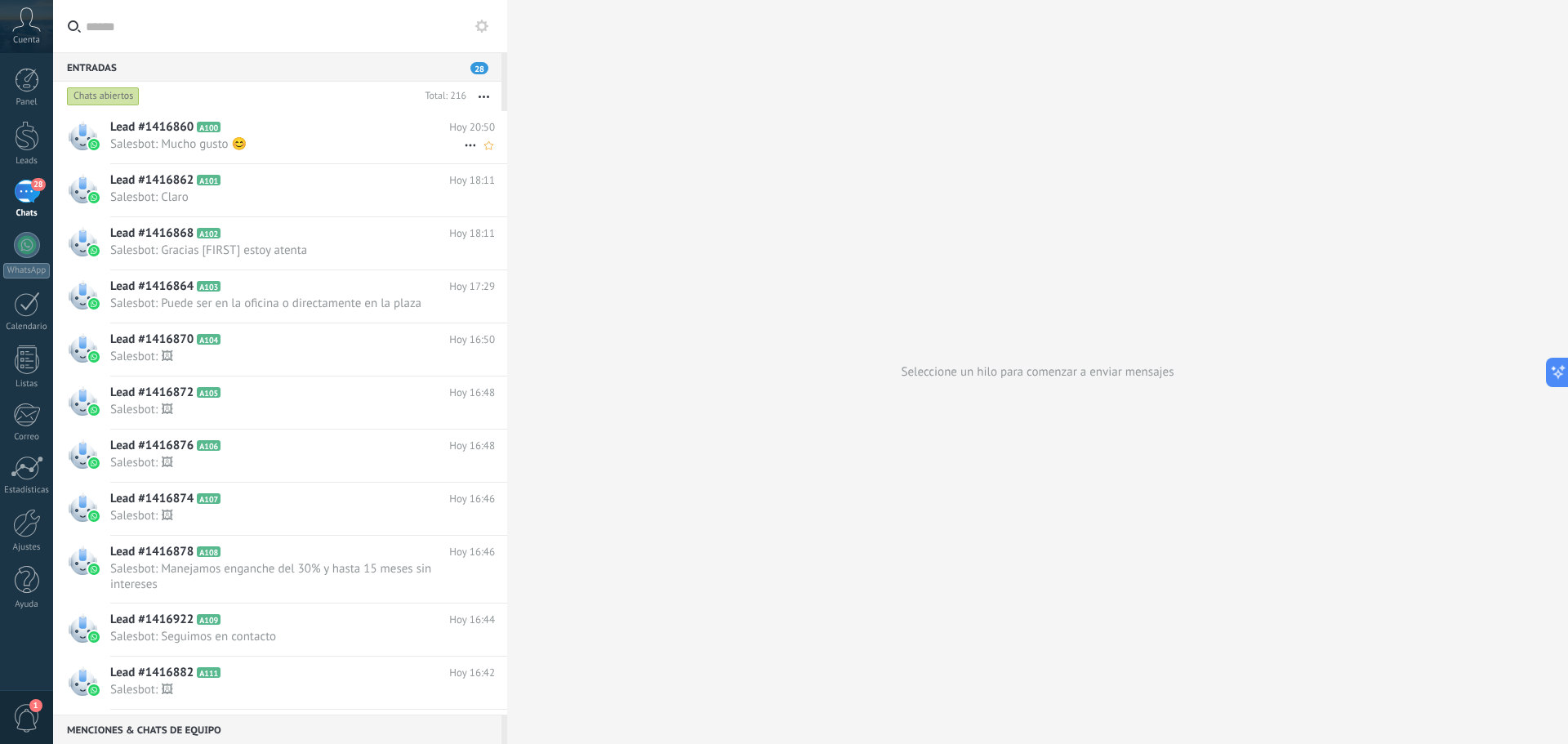 click on "Lead #1416860
A100" at bounding box center (279, 127) 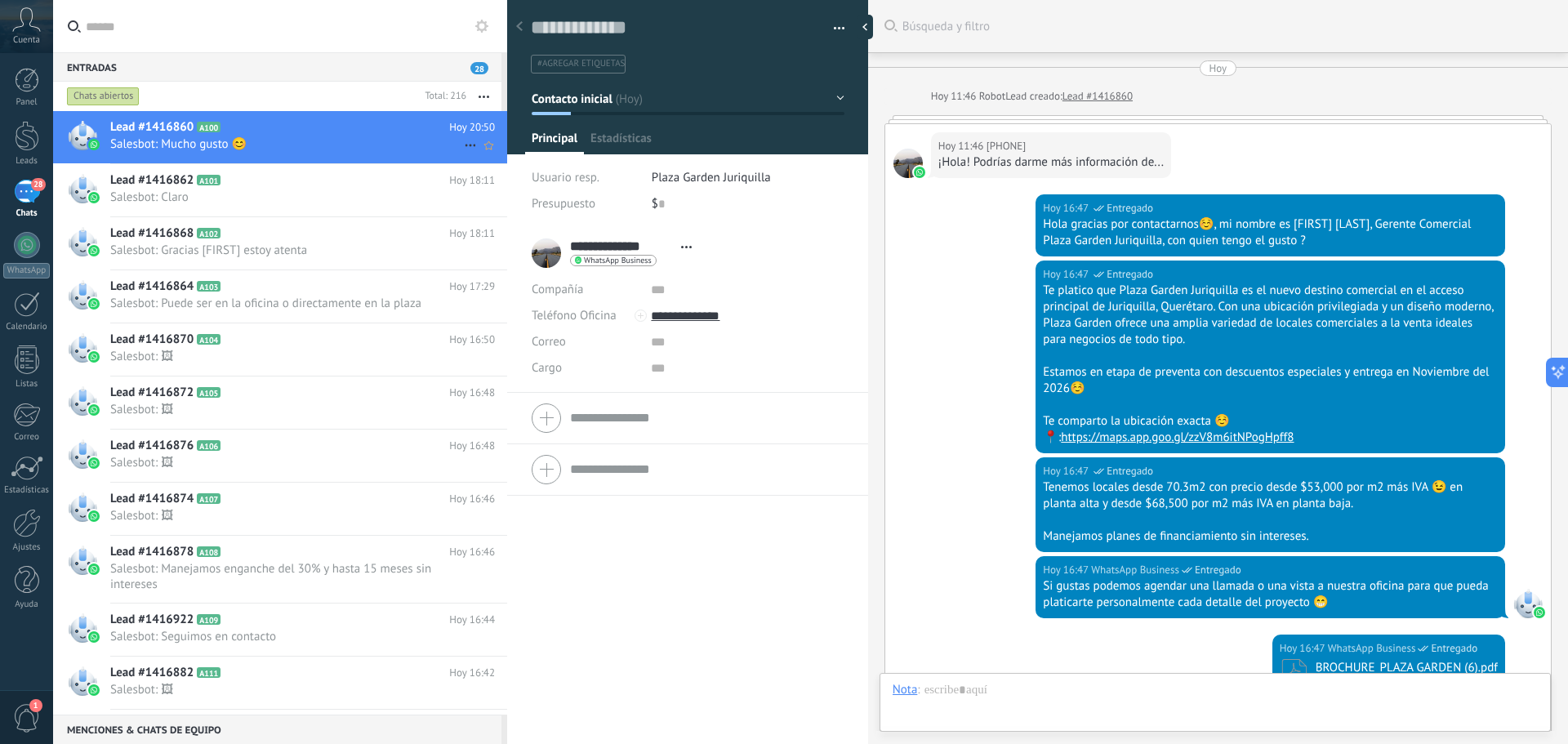 scroll, scrollTop: 25, scrollLeft: 0, axis: vertical 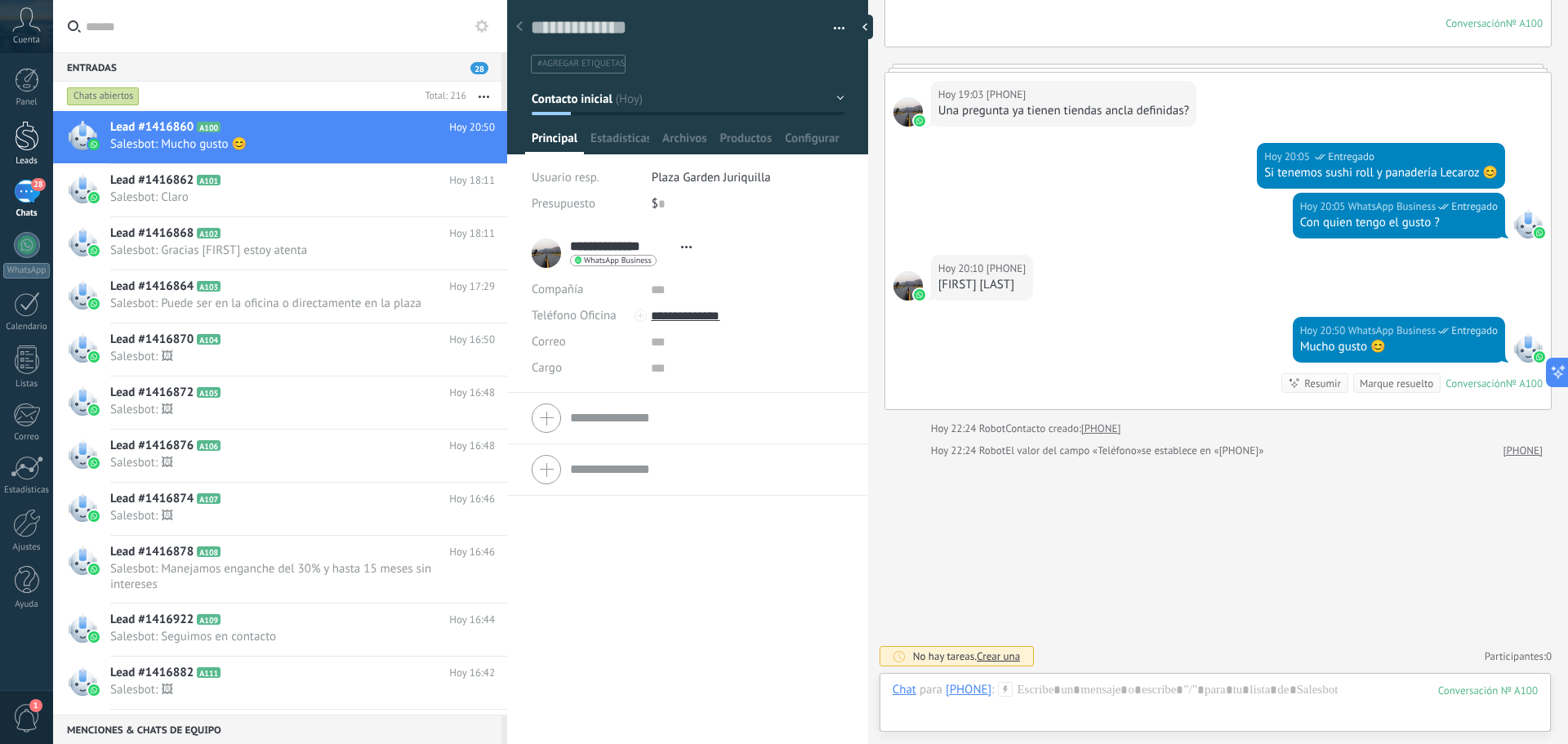 click on "Leads" at bounding box center (26, 144) 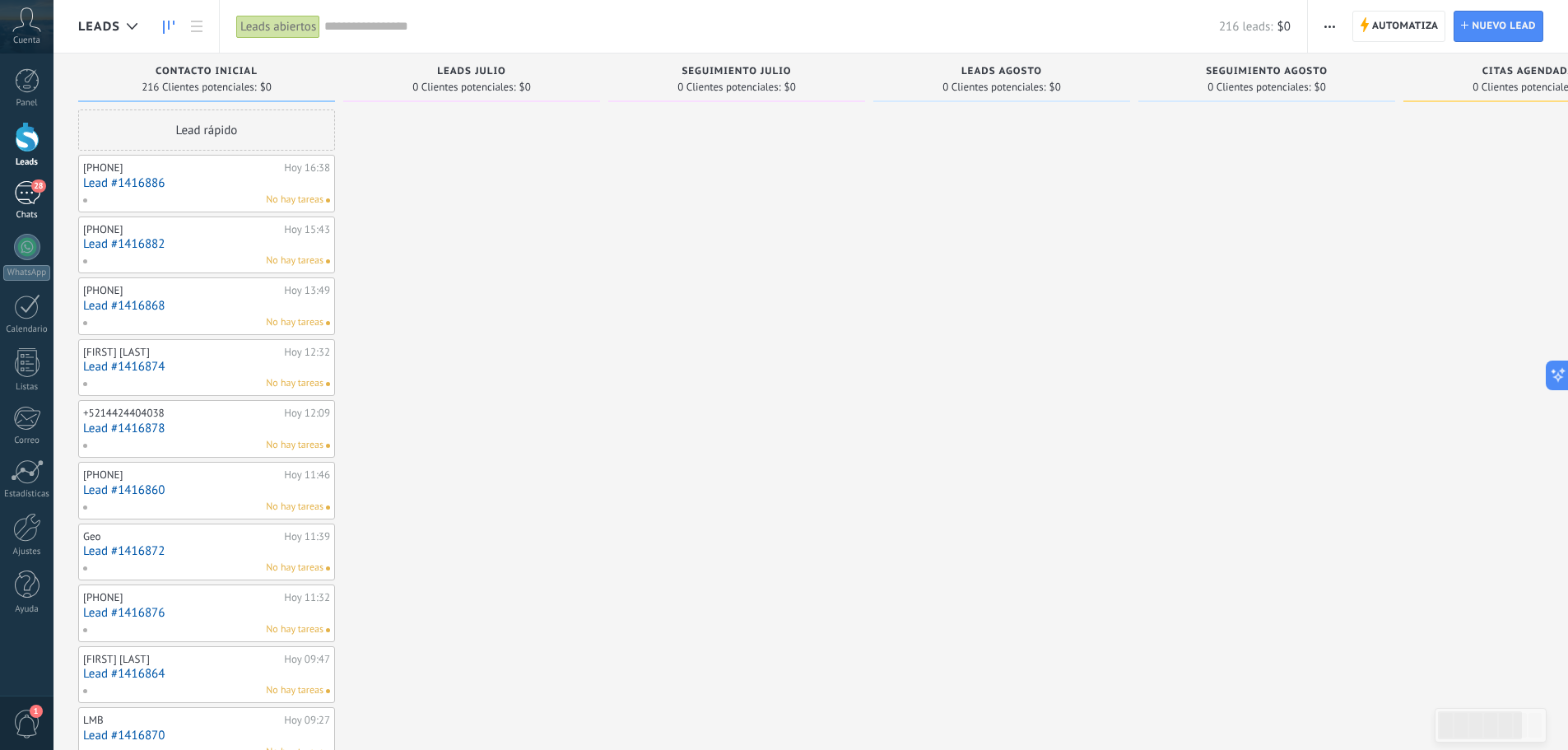 click on "28" at bounding box center [27, 193] 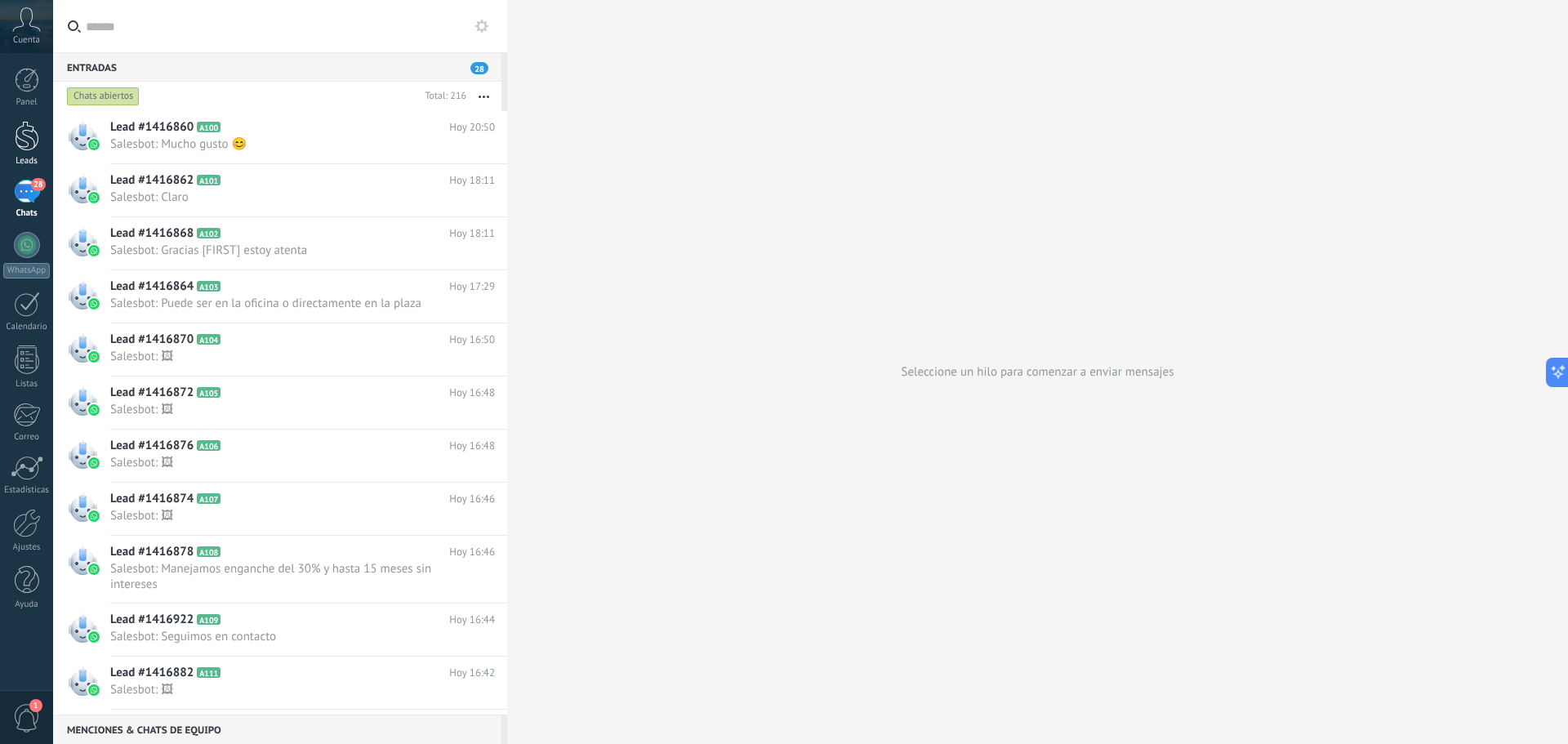 click on "Leads" at bounding box center [26, 144] 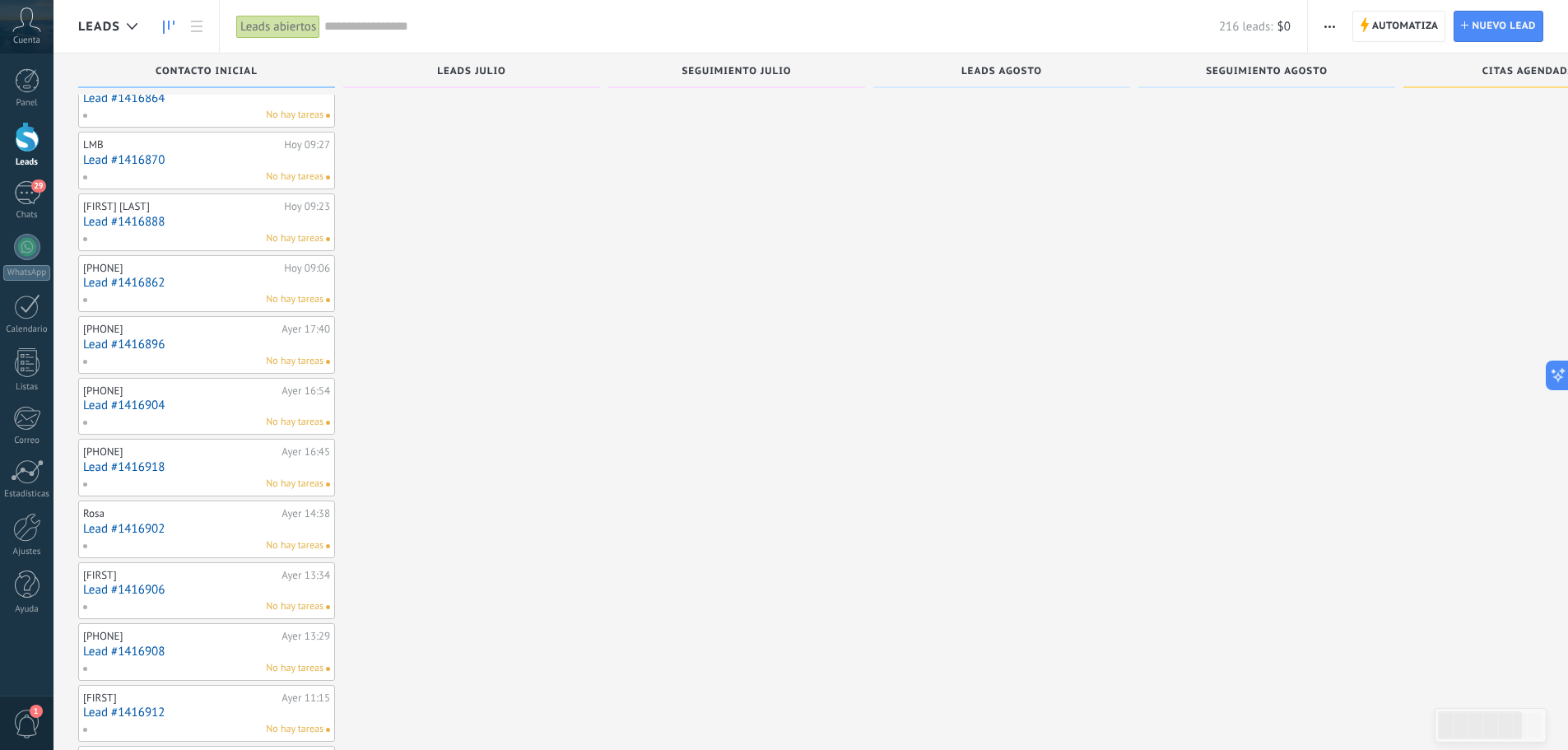 scroll, scrollTop: 422, scrollLeft: 0, axis: vertical 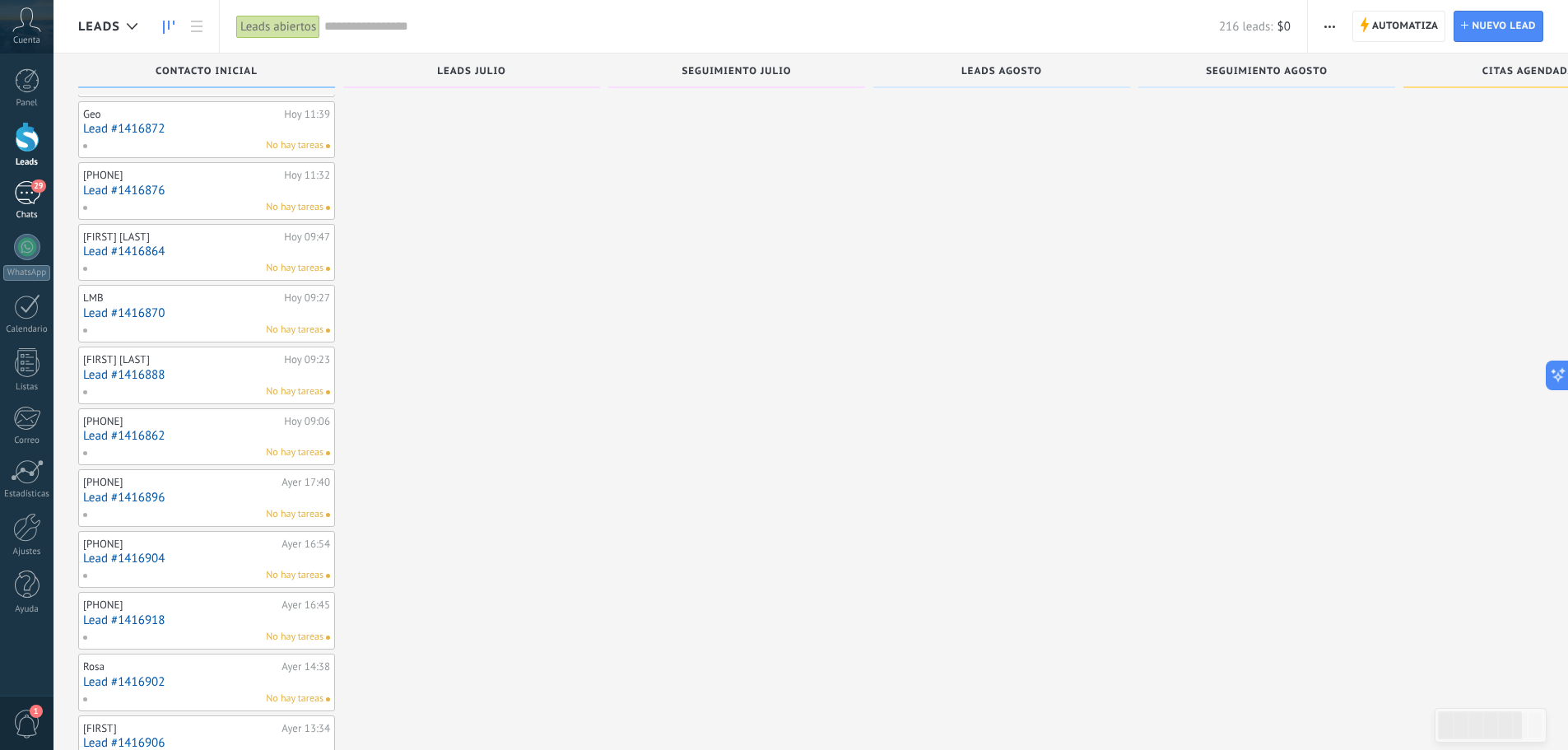 click on "29" at bounding box center [38, 186] 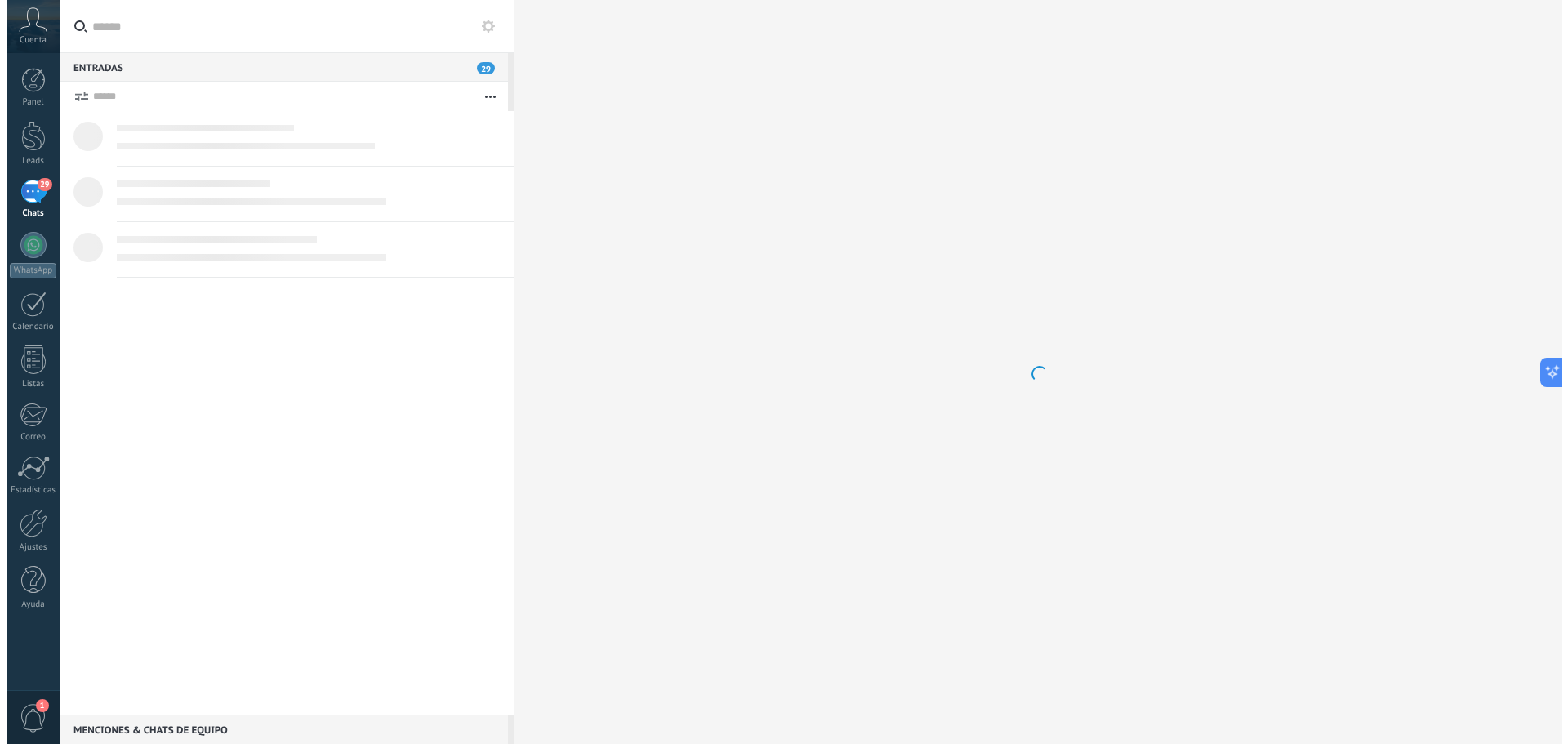 scroll, scrollTop: 0, scrollLeft: 0, axis: both 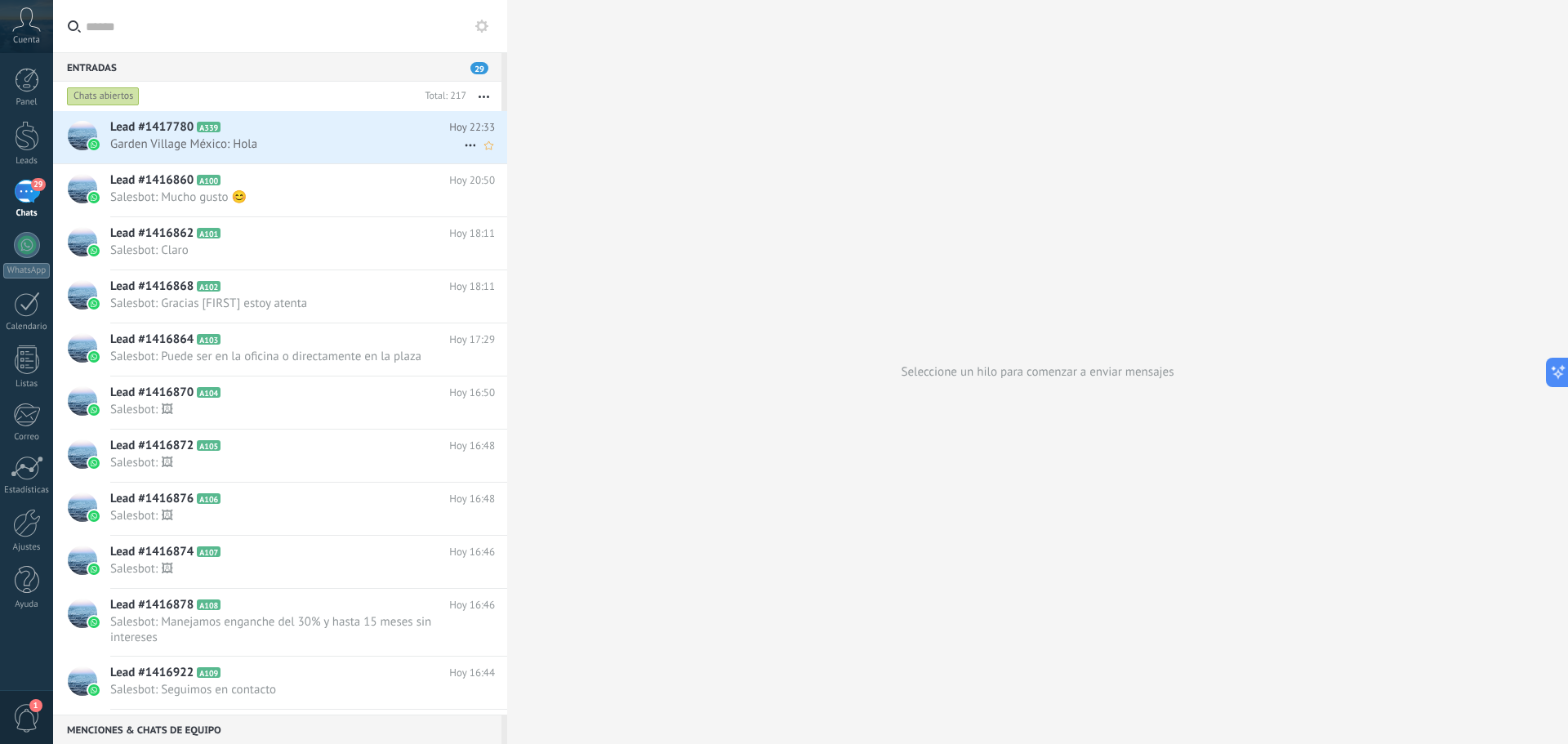 click on "Garden Village México: Hola" at bounding box center [287, 144] 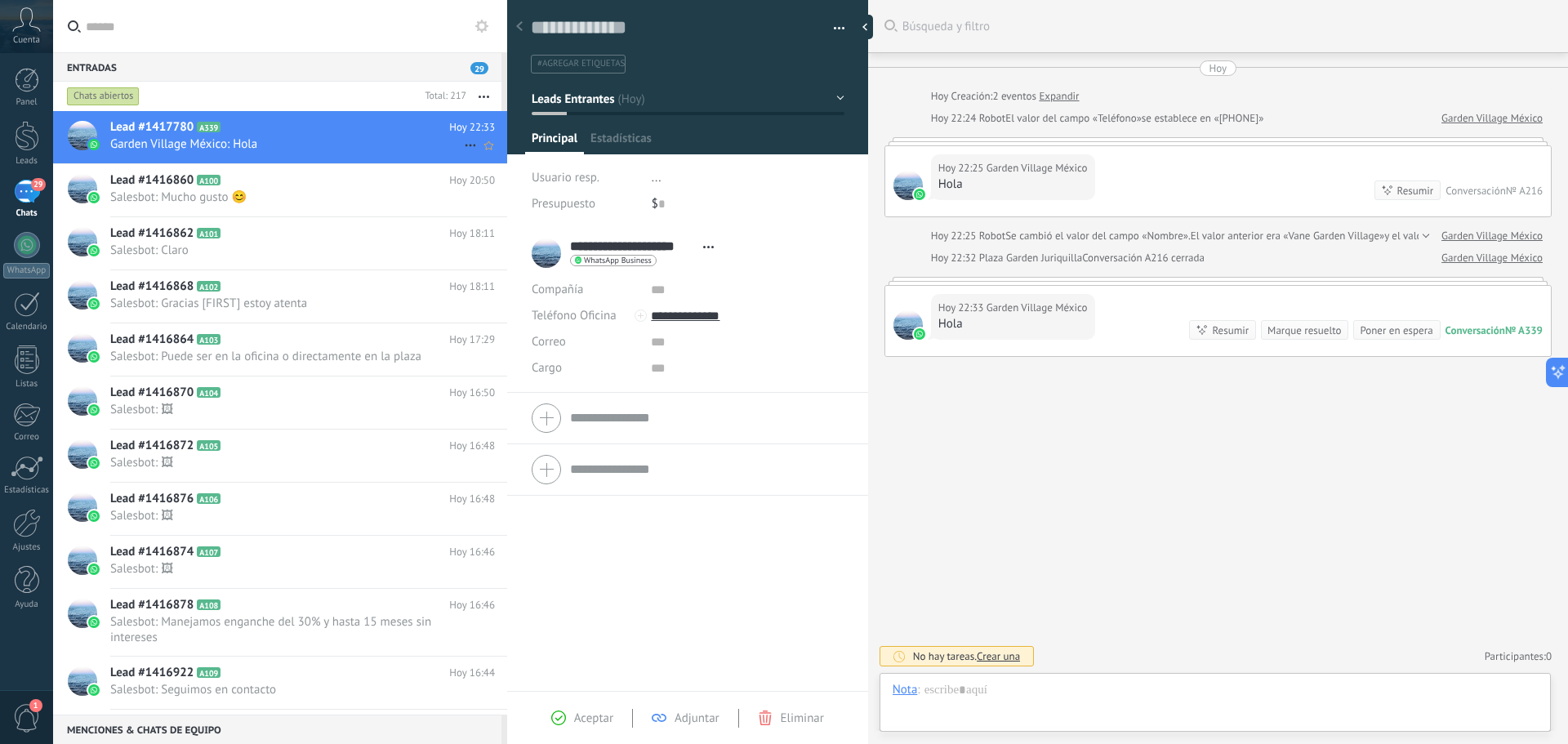 scroll, scrollTop: 25, scrollLeft: 0, axis: vertical 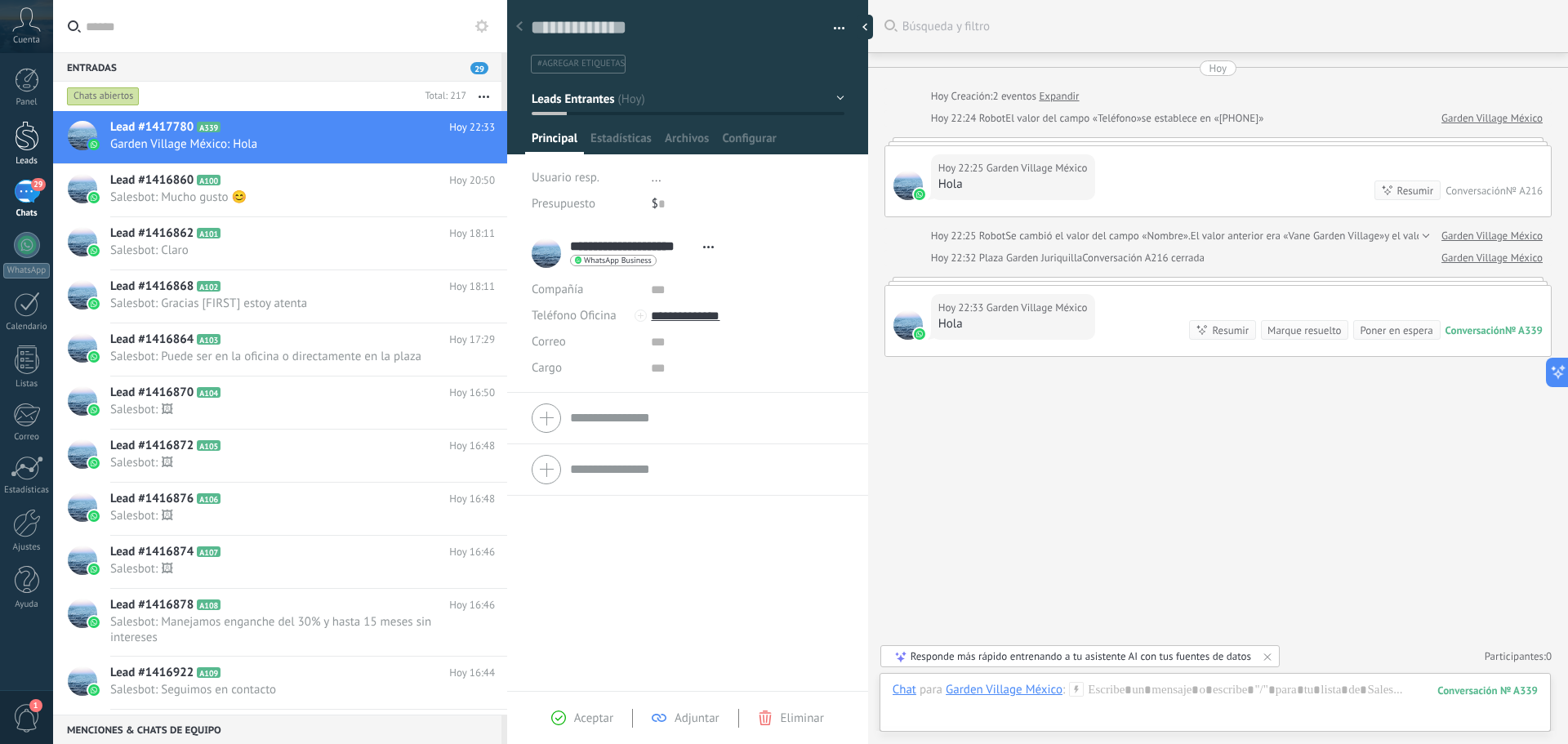 click on "Leads" at bounding box center (26, 144) 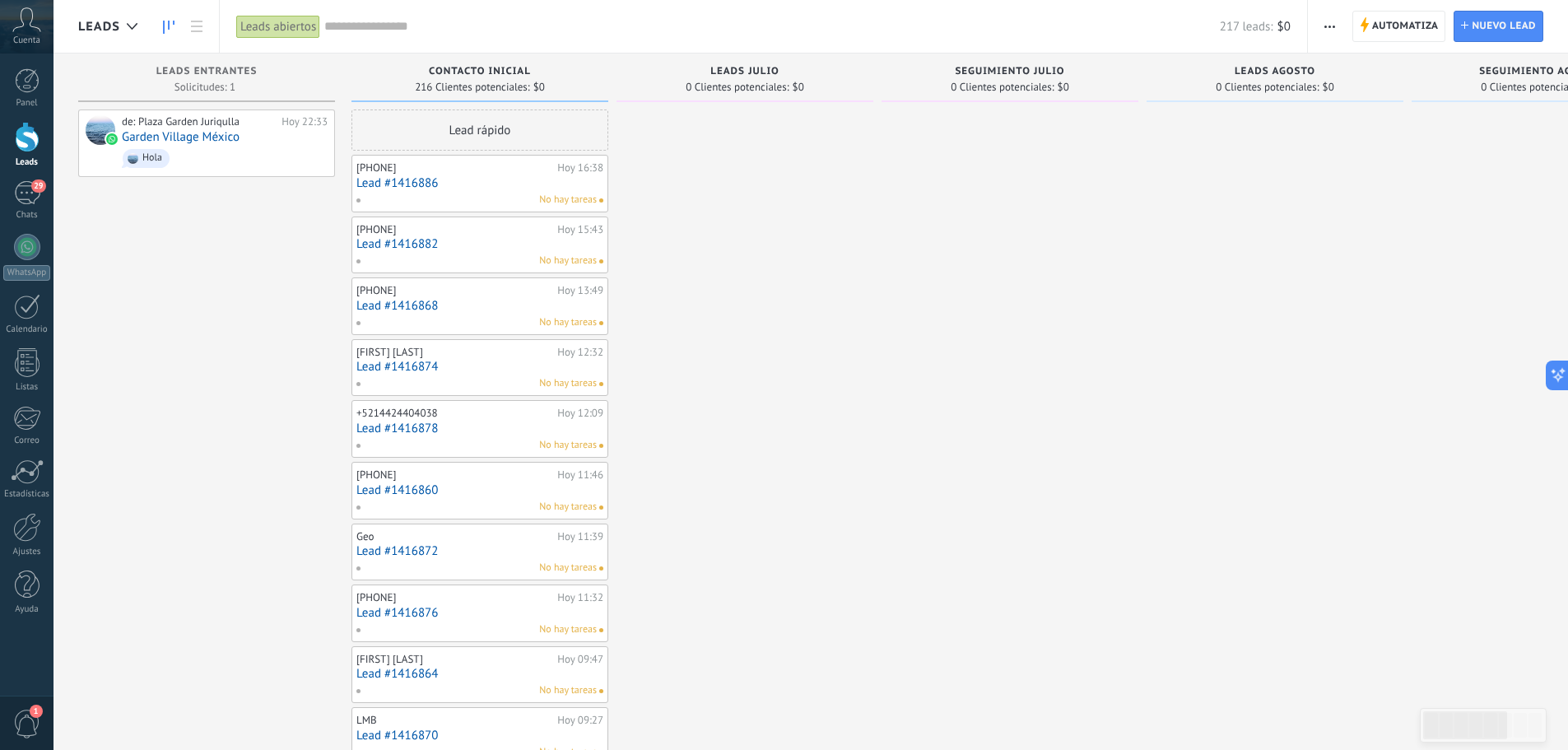 click on "de: Plaza Garden Juriqulla Hoy 22:33 Garden Village México Hola" at bounding box center (207, 744) 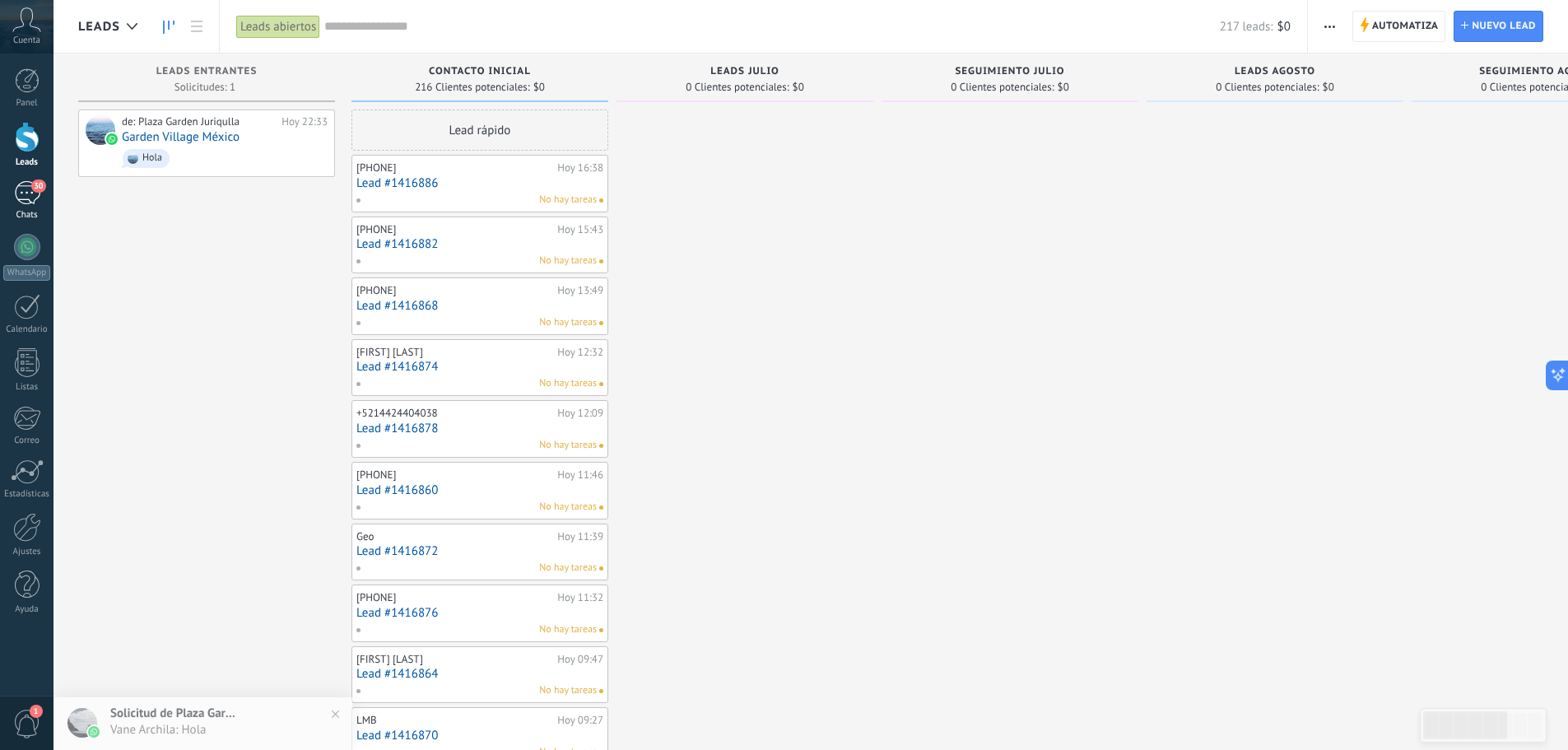 click on "30" at bounding box center (38, 186) 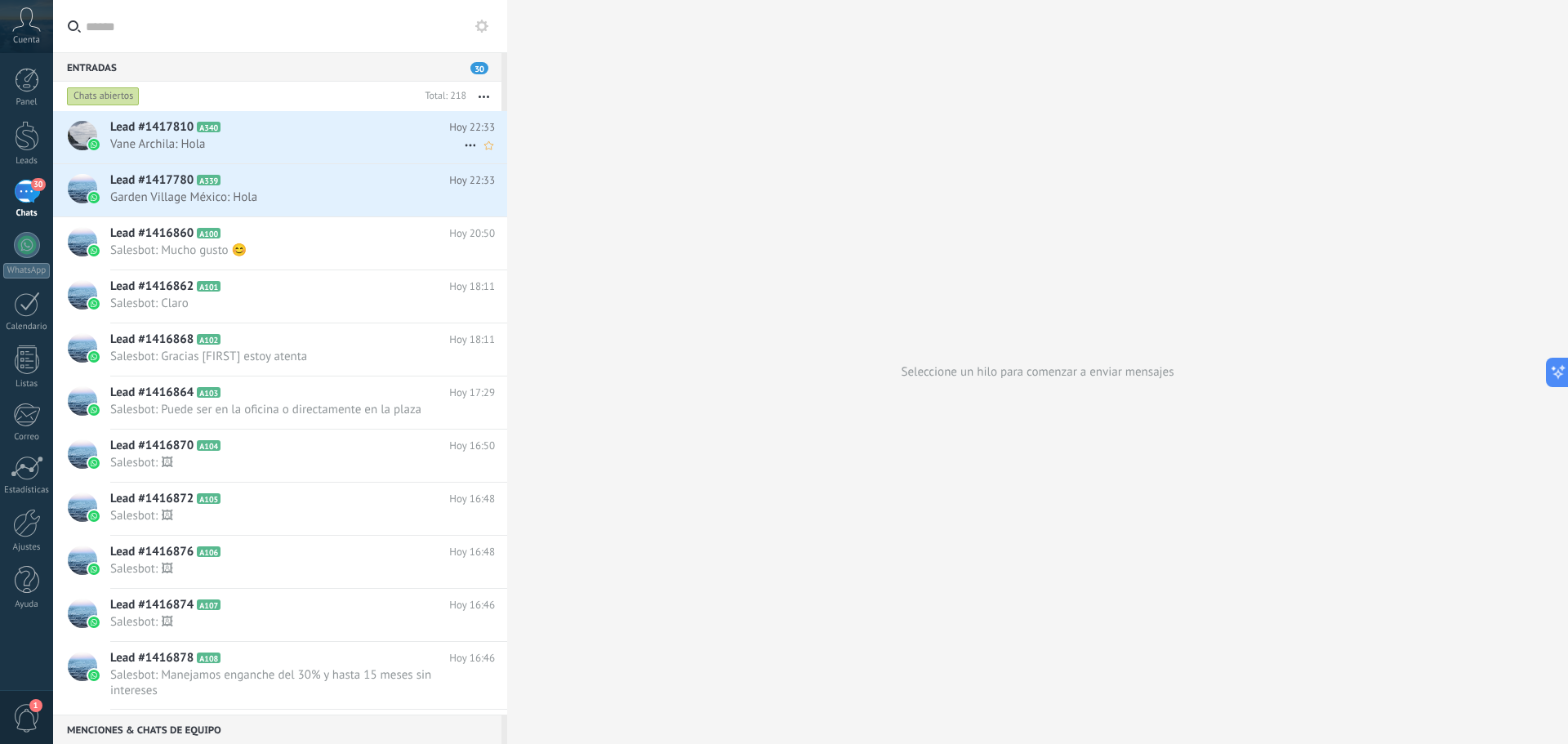 click 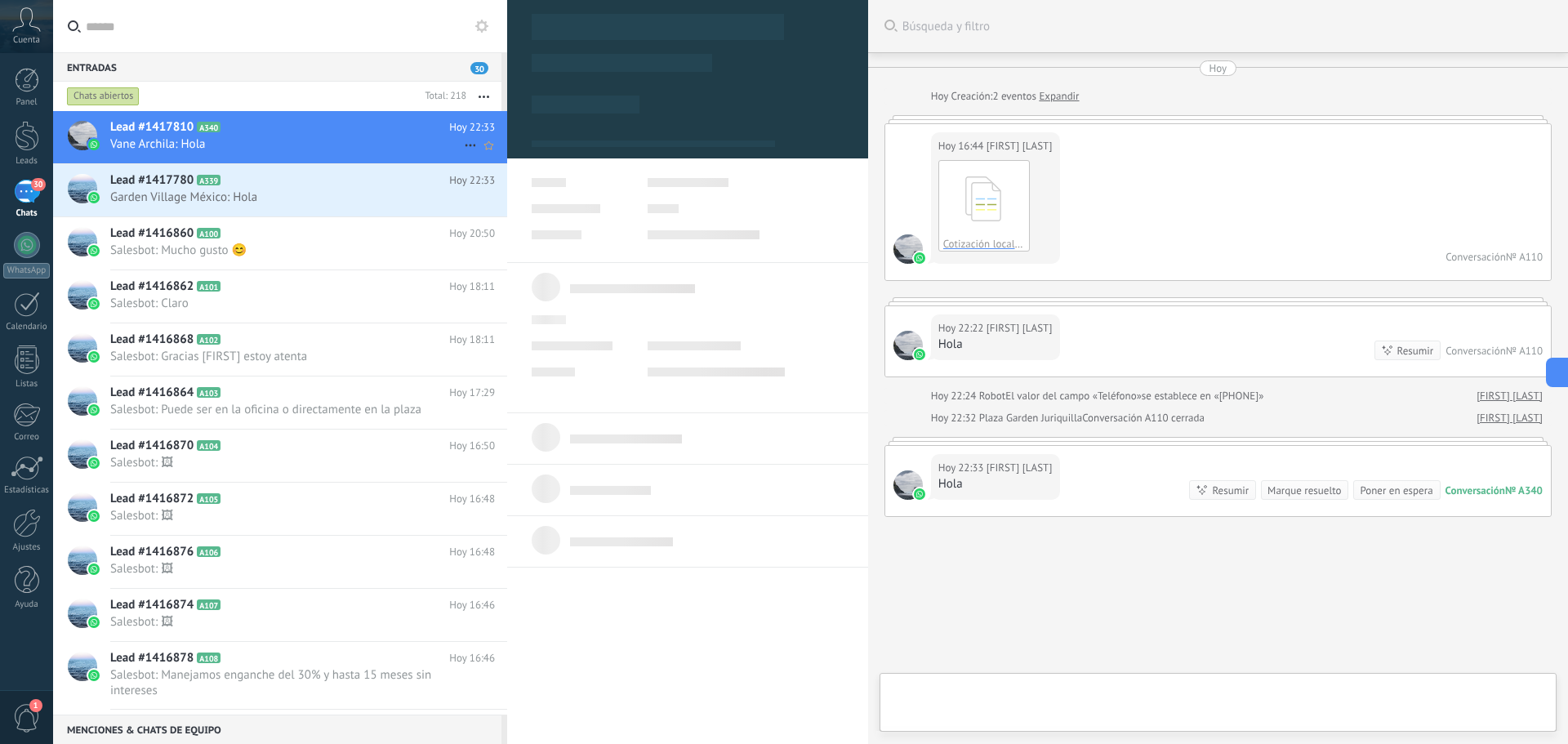 scroll, scrollTop: 25, scrollLeft: 0, axis: vertical 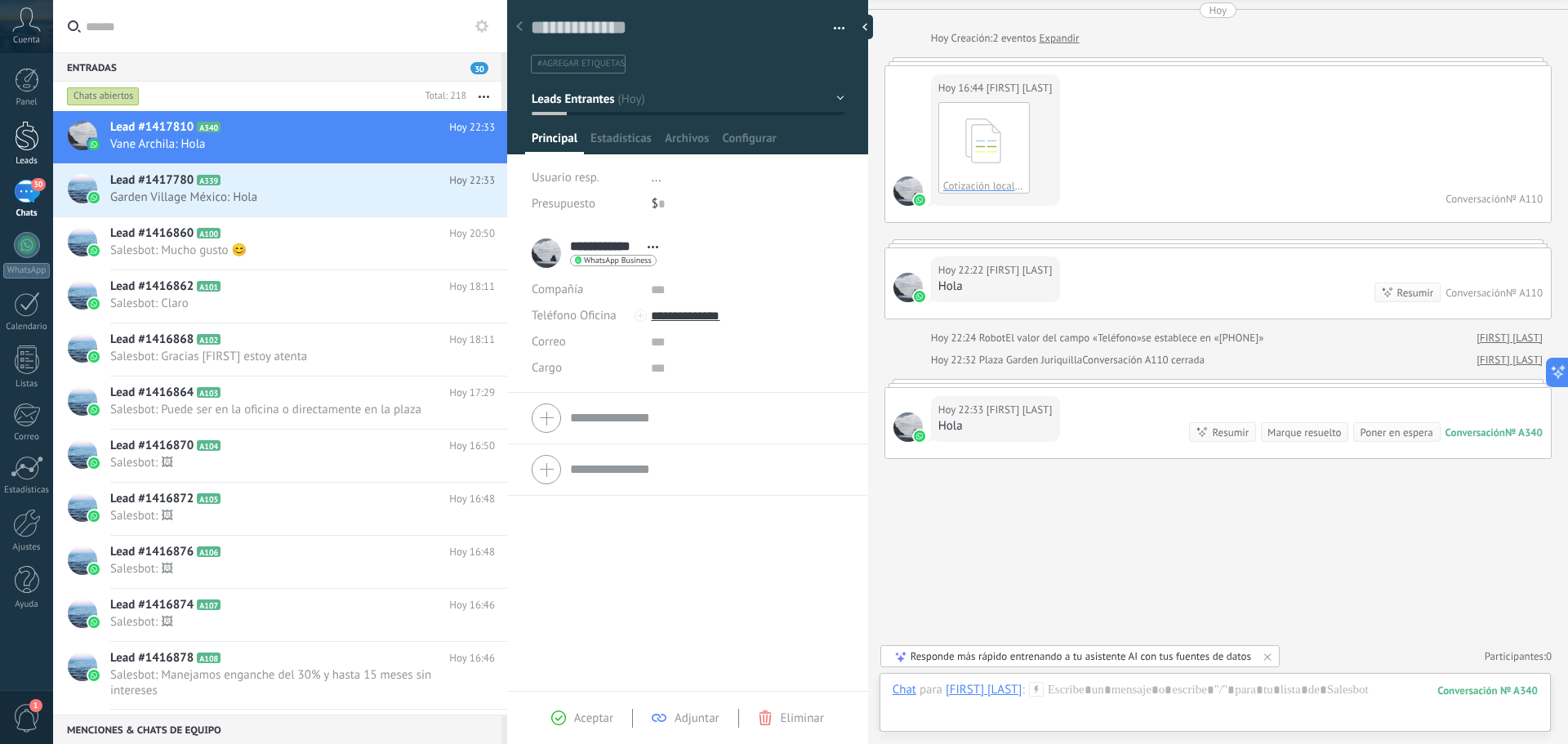 click at bounding box center (27, 136) 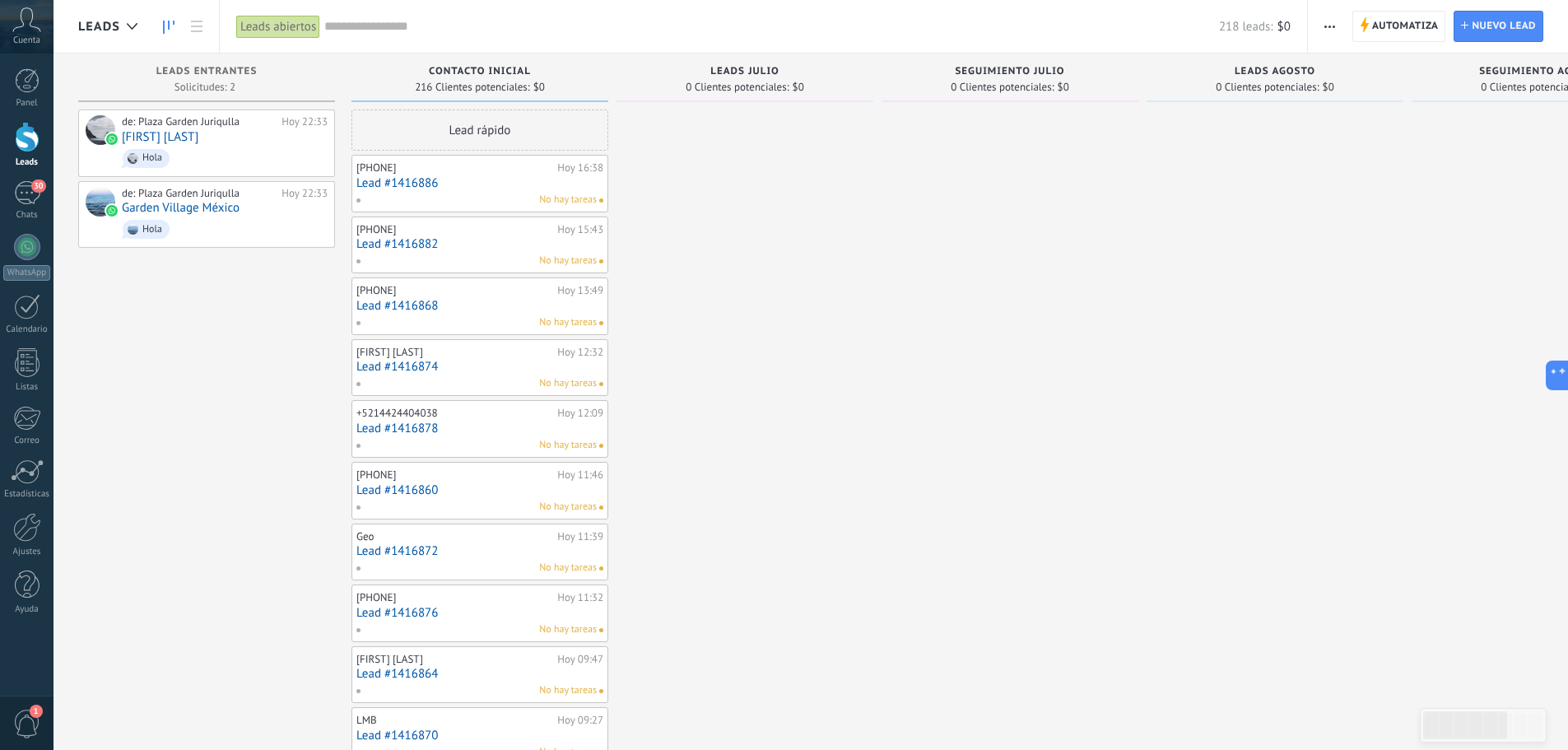 click at bounding box center (1329, 26) 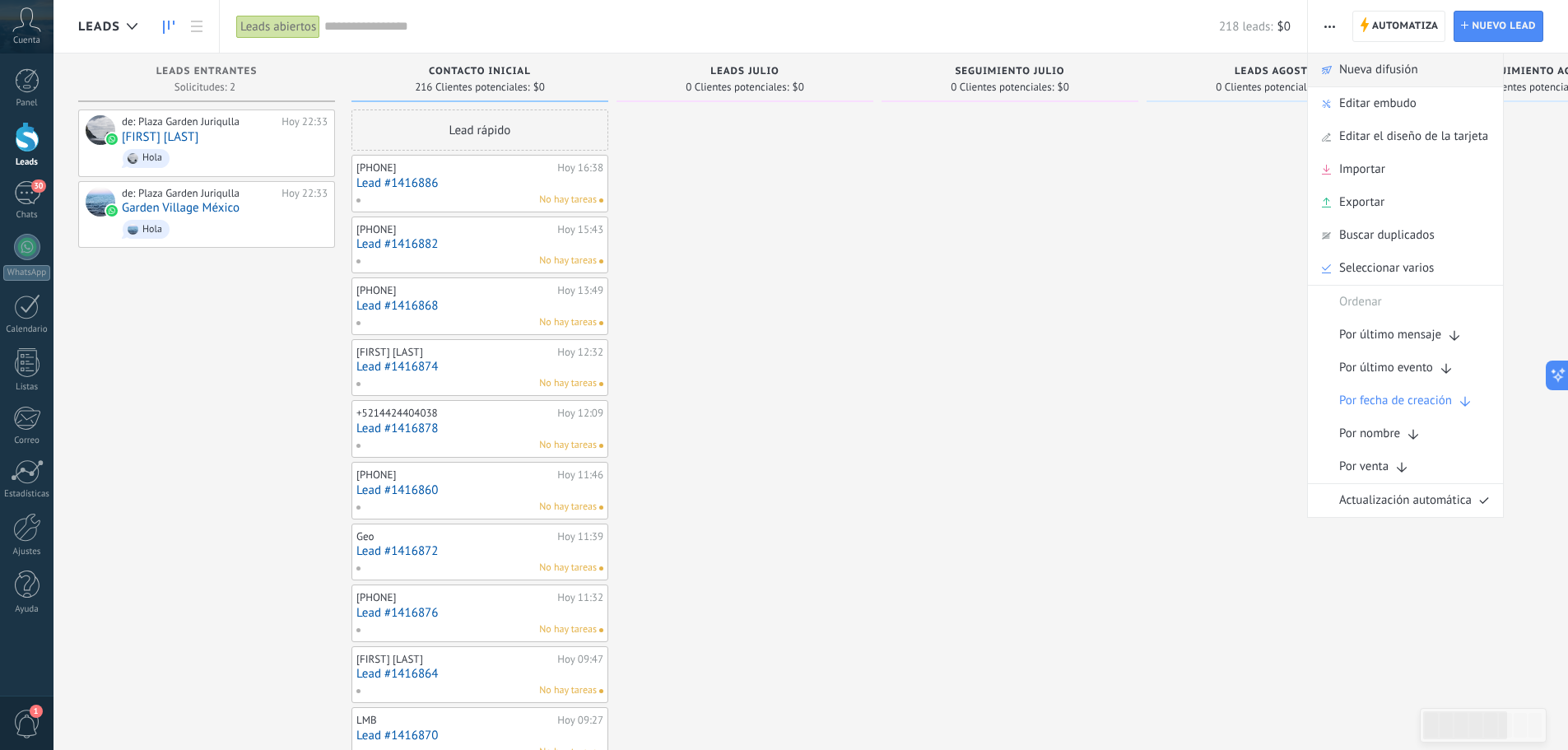 click on "Nueva difusión" at bounding box center [1405, 70] 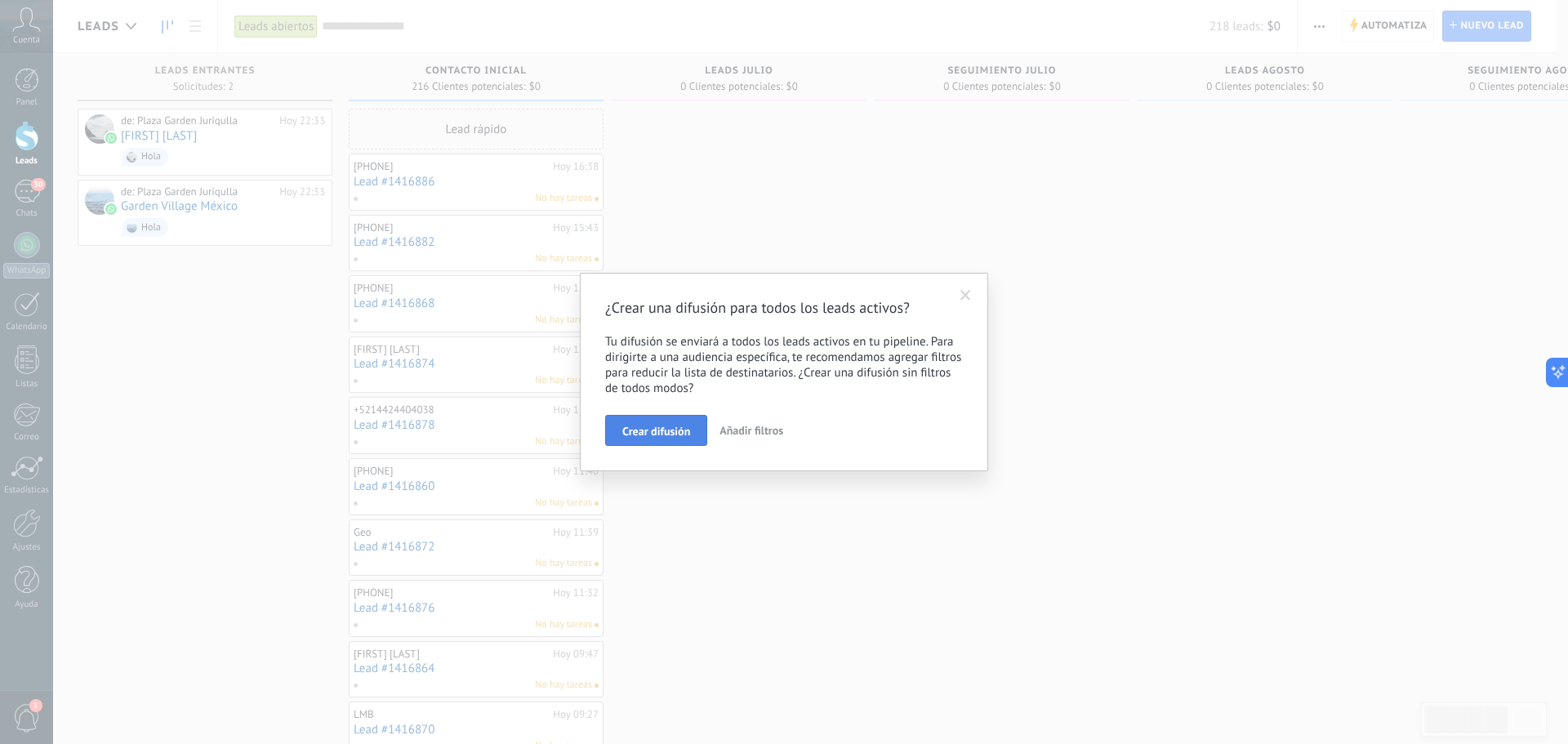 click on "Crear difusión" at bounding box center (656, 431) 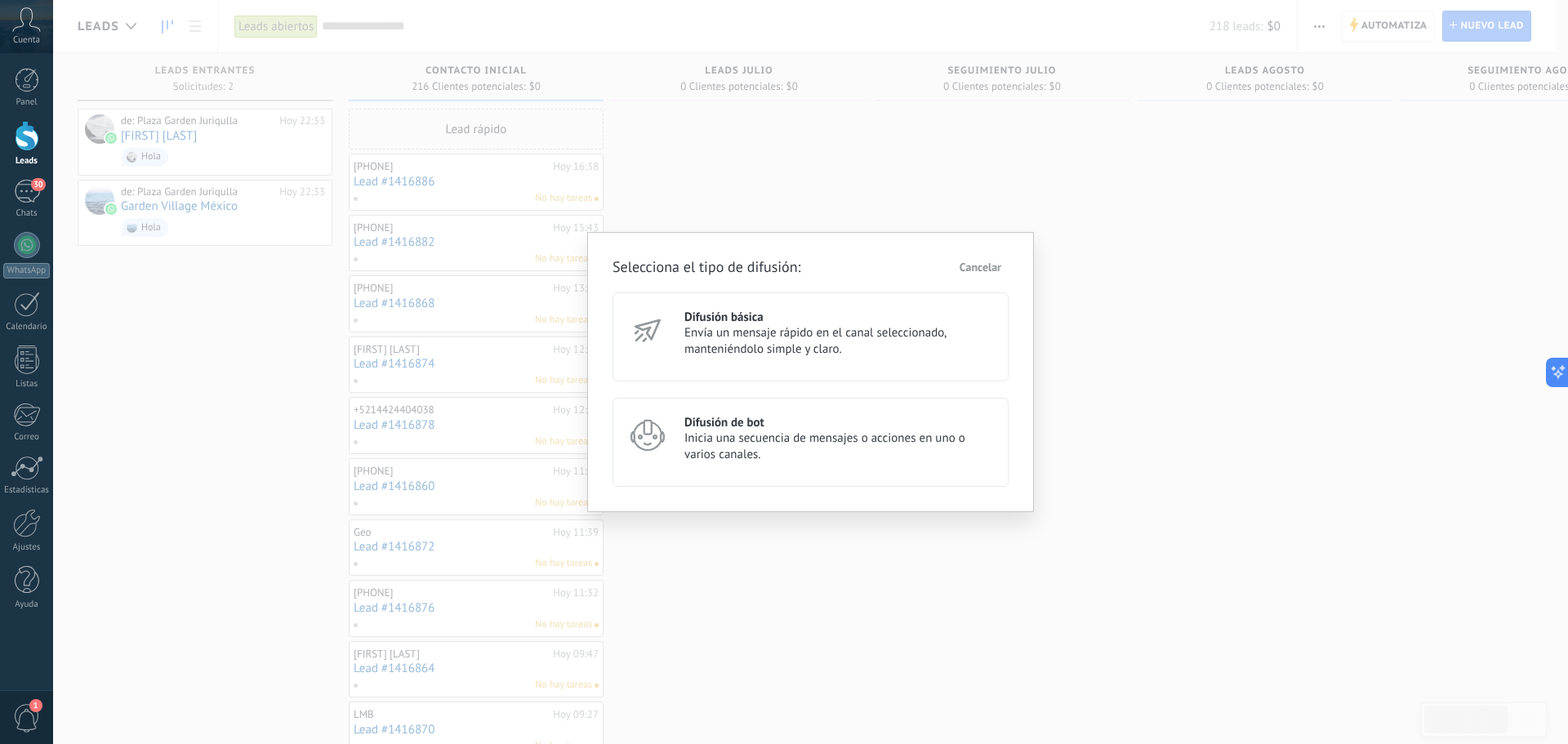 click on "Inicia una secuencia de mensajes o acciones en uno o varios canales." at bounding box center (839, 447) 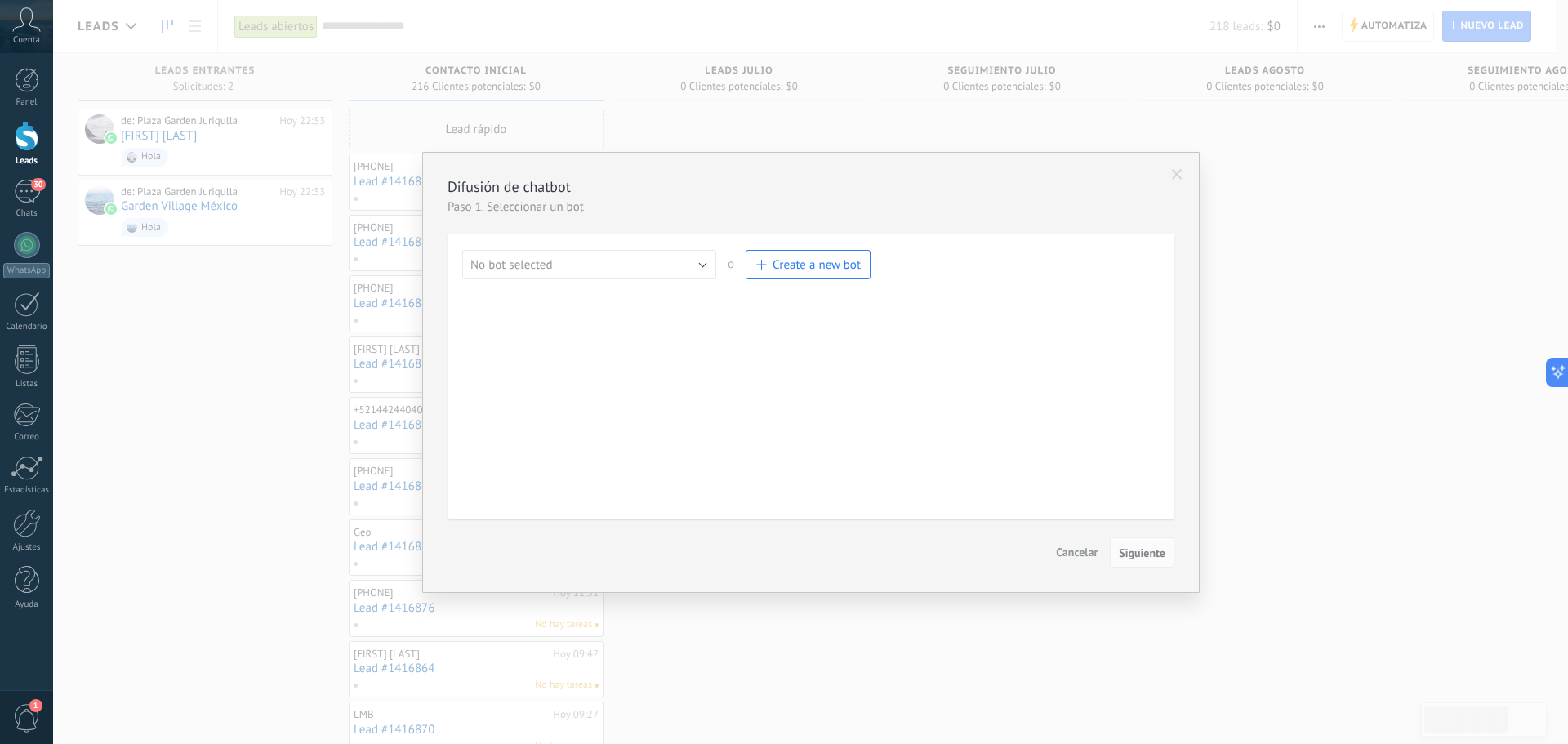 click on "Create a new bot" at bounding box center [817, 265] 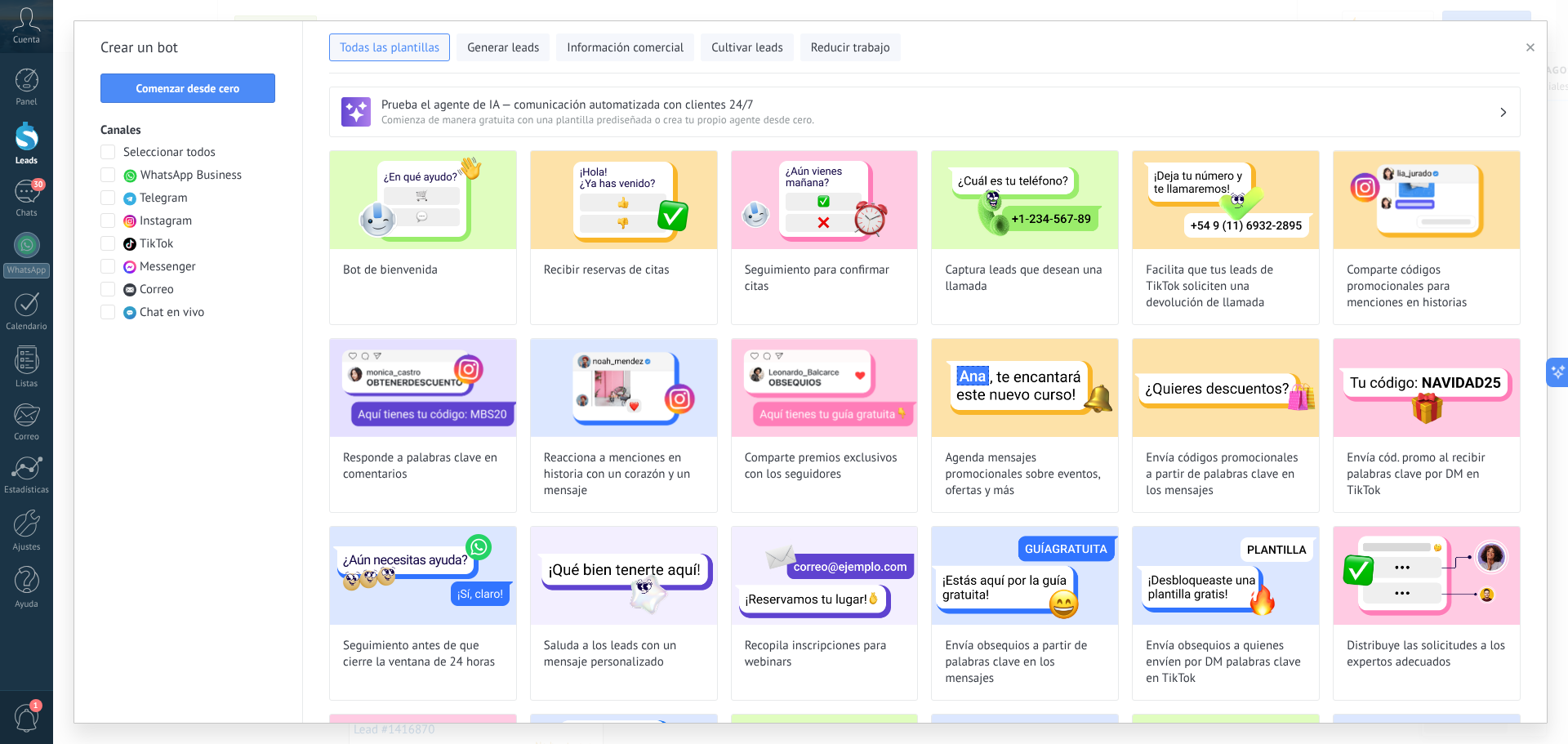 click on "WhatsApp Business" at bounding box center (191, 176) 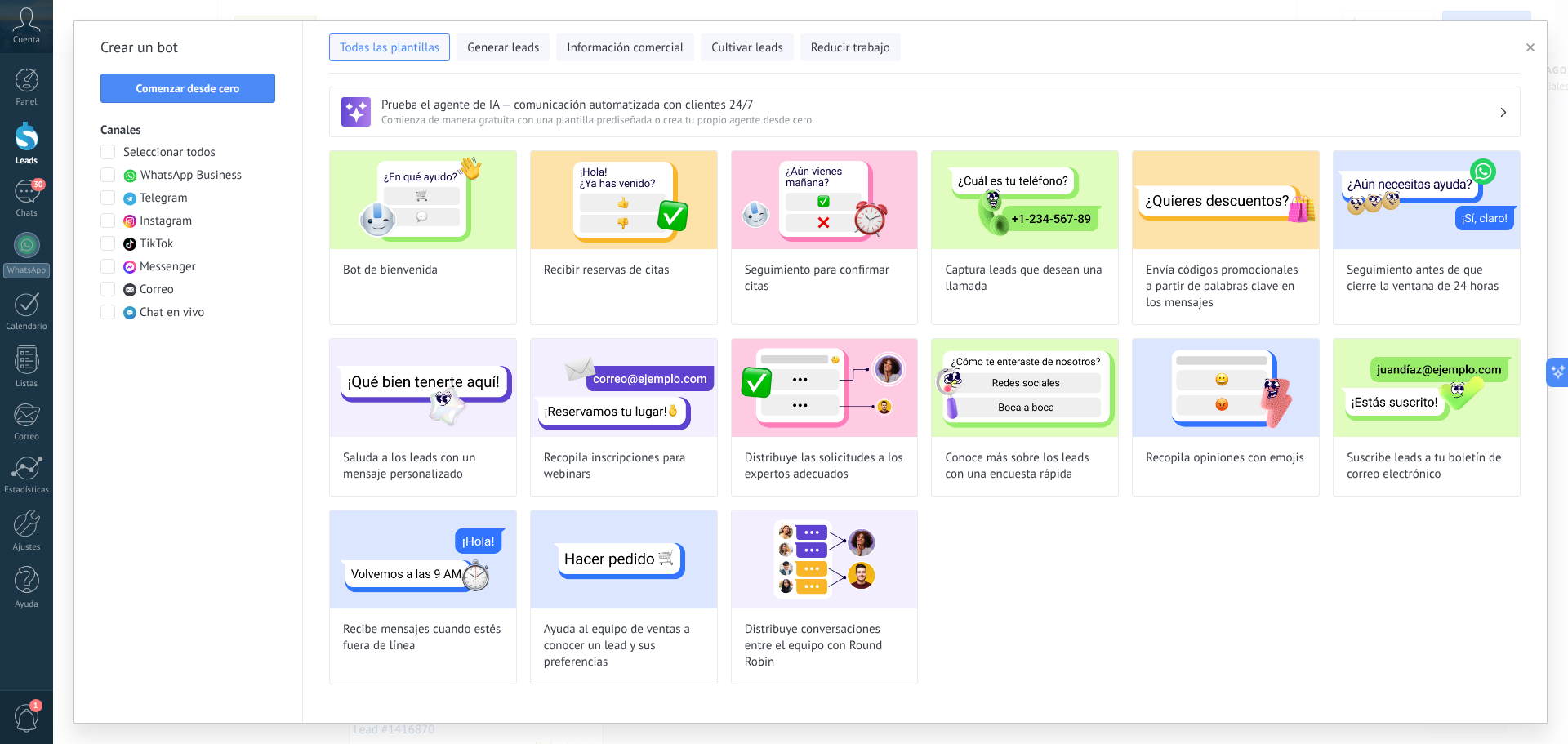 click on "Comenzar desde cero" at bounding box center [188, 88] 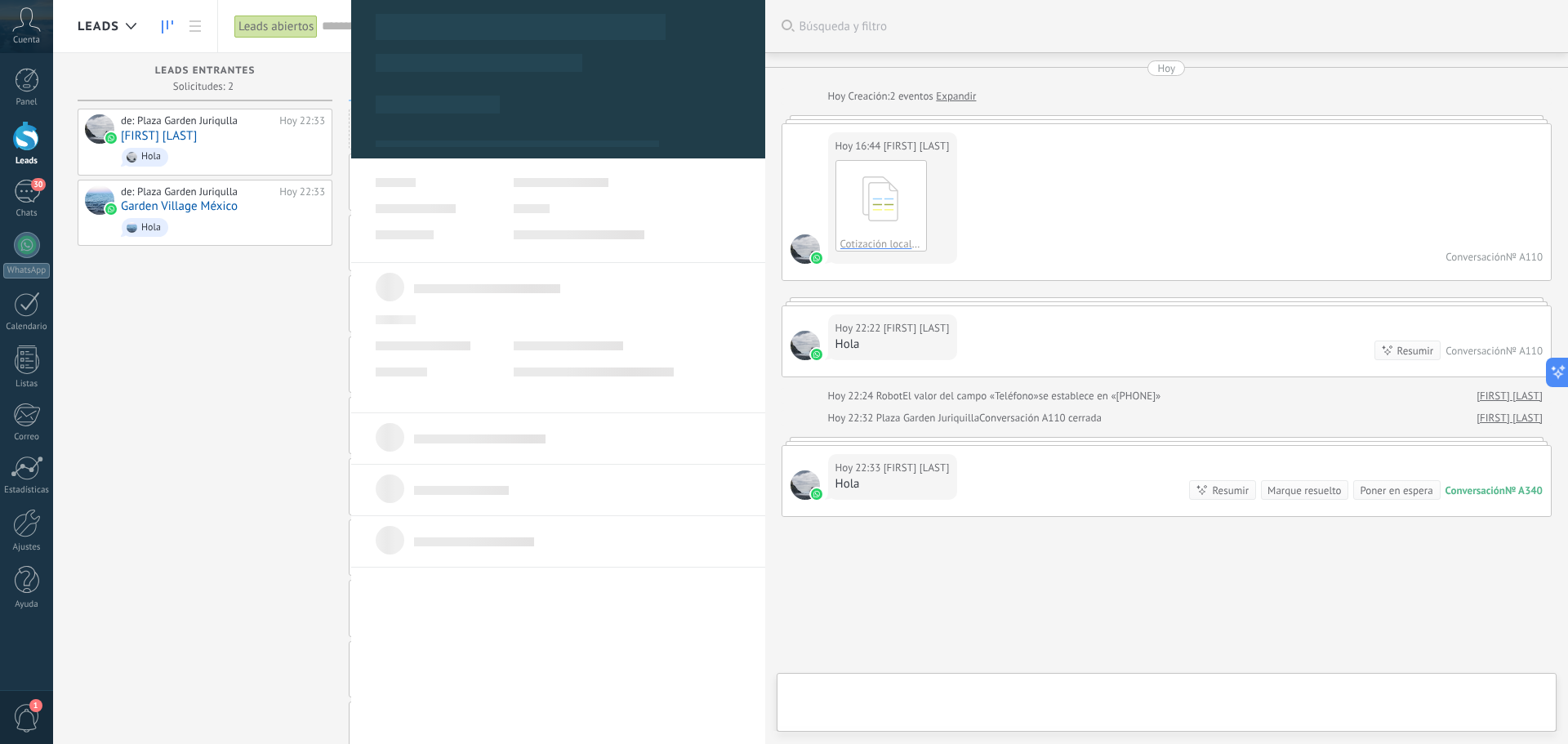 type on "**********" 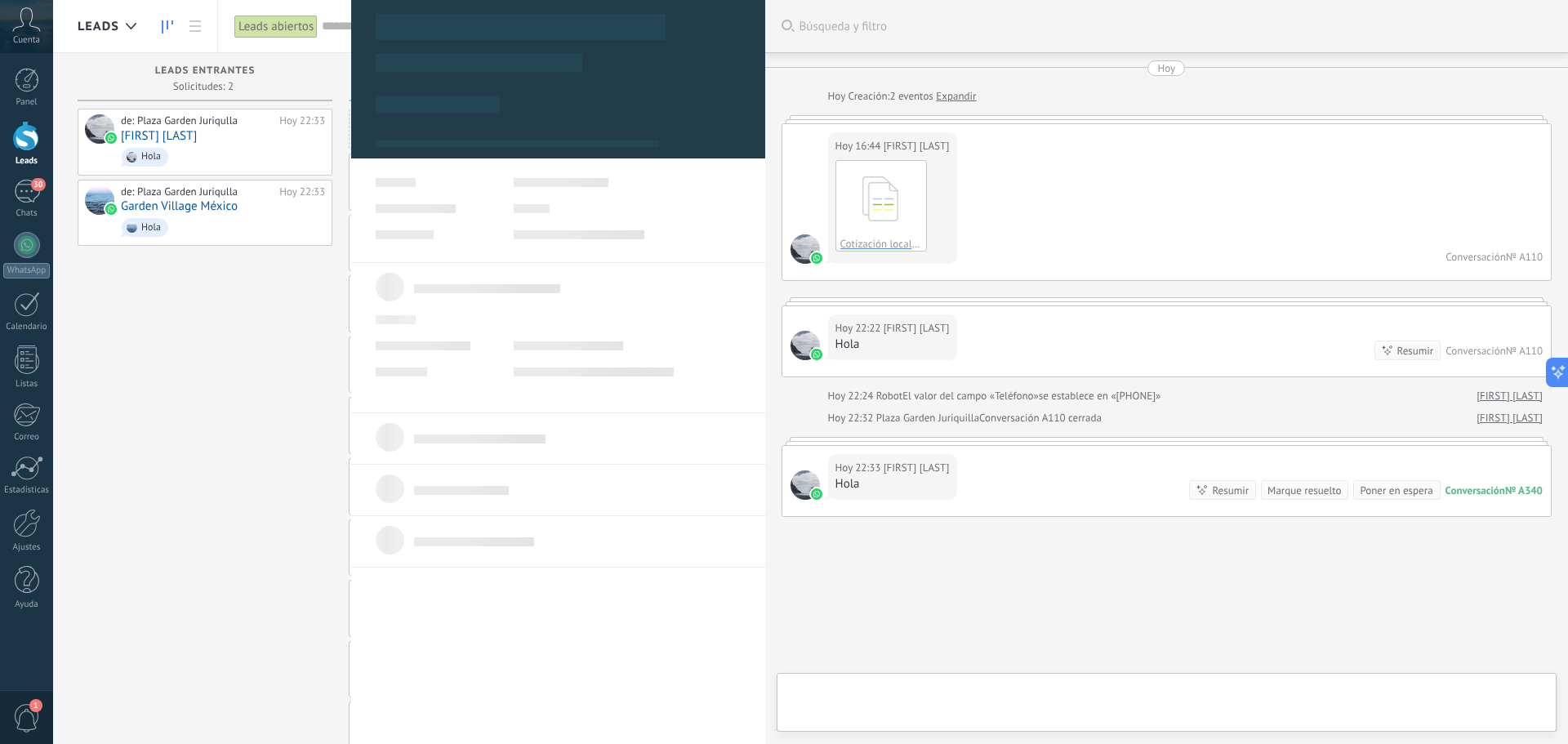 scroll, scrollTop: 25, scrollLeft: 0, axis: vertical 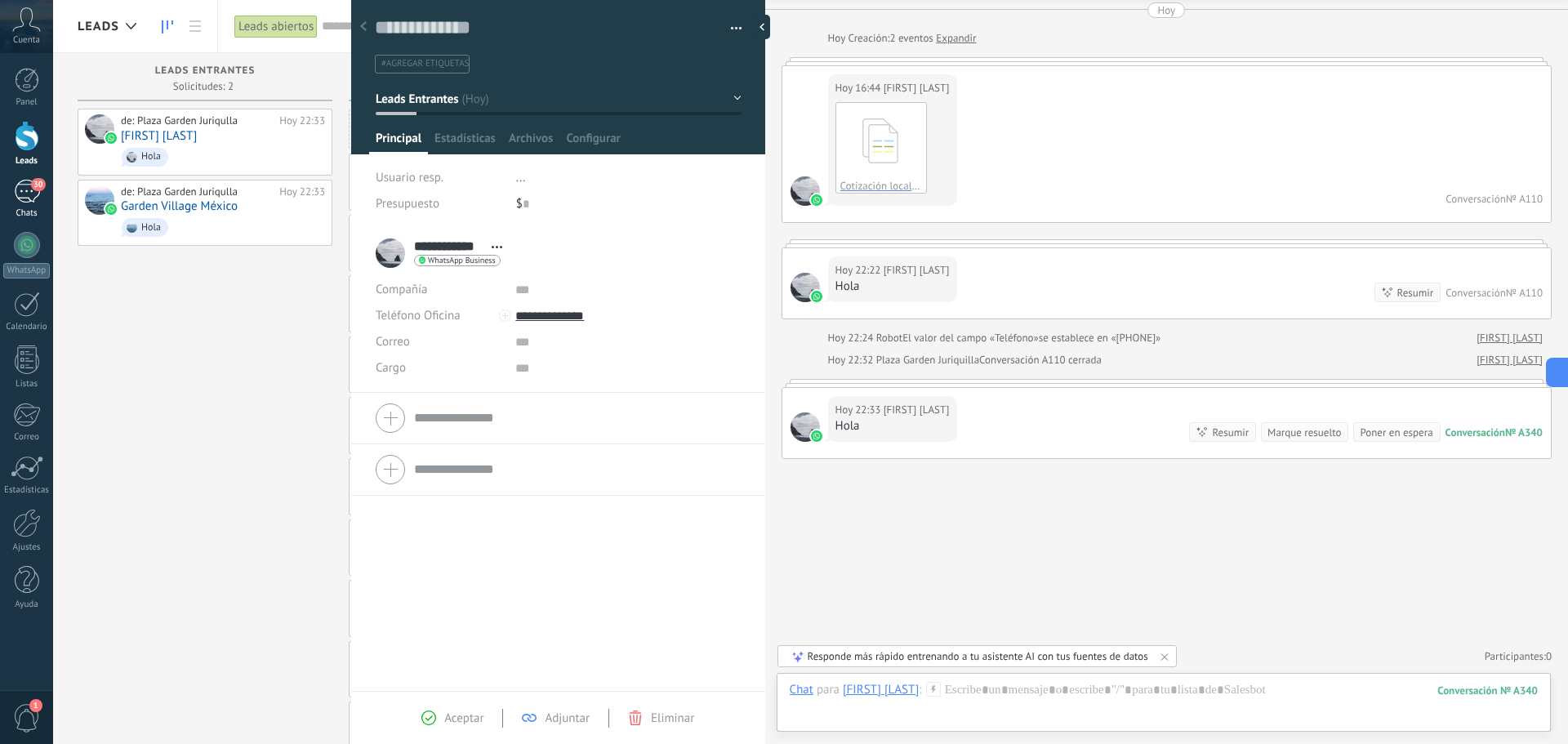 click on "30" at bounding box center [27, 191] 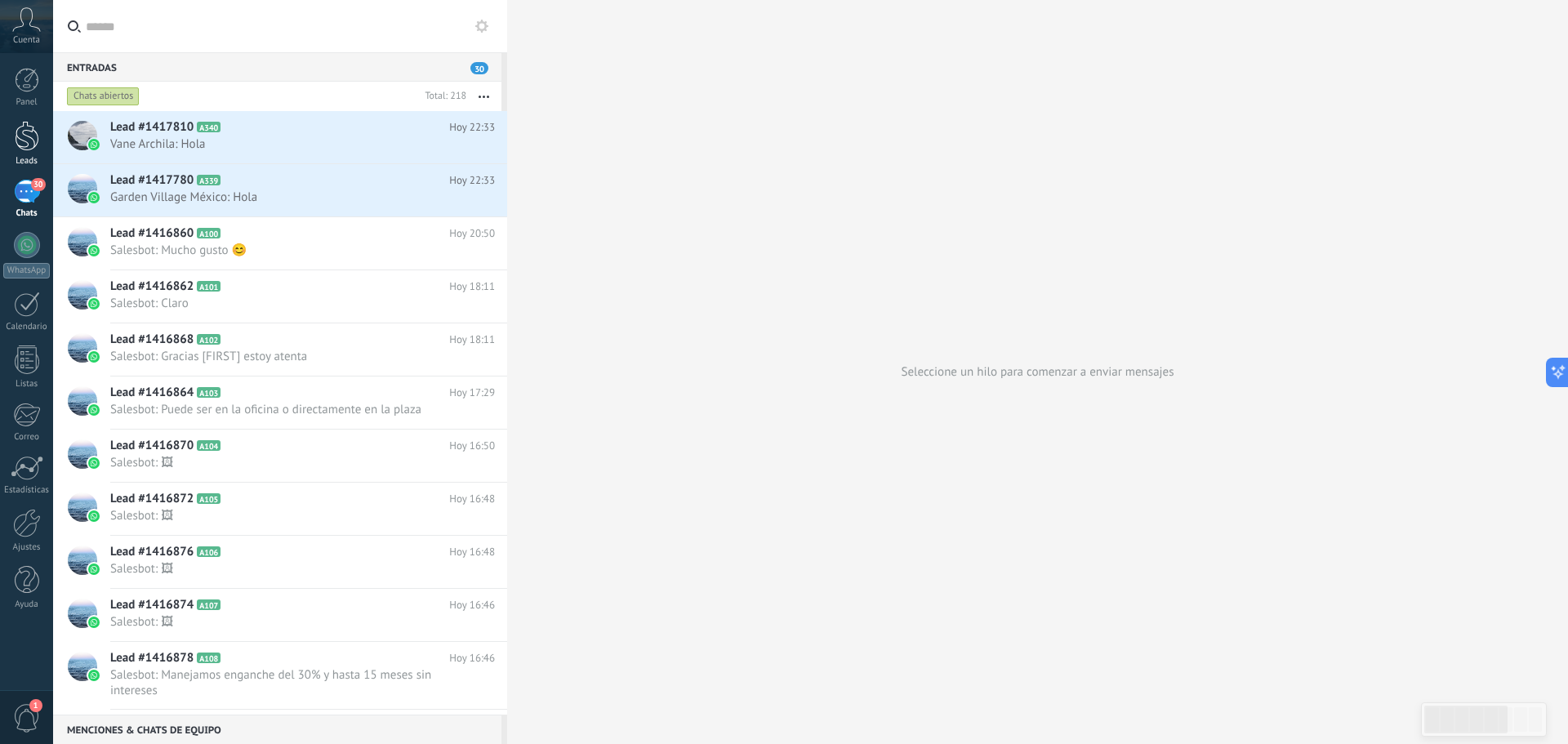 click at bounding box center (27, 136) 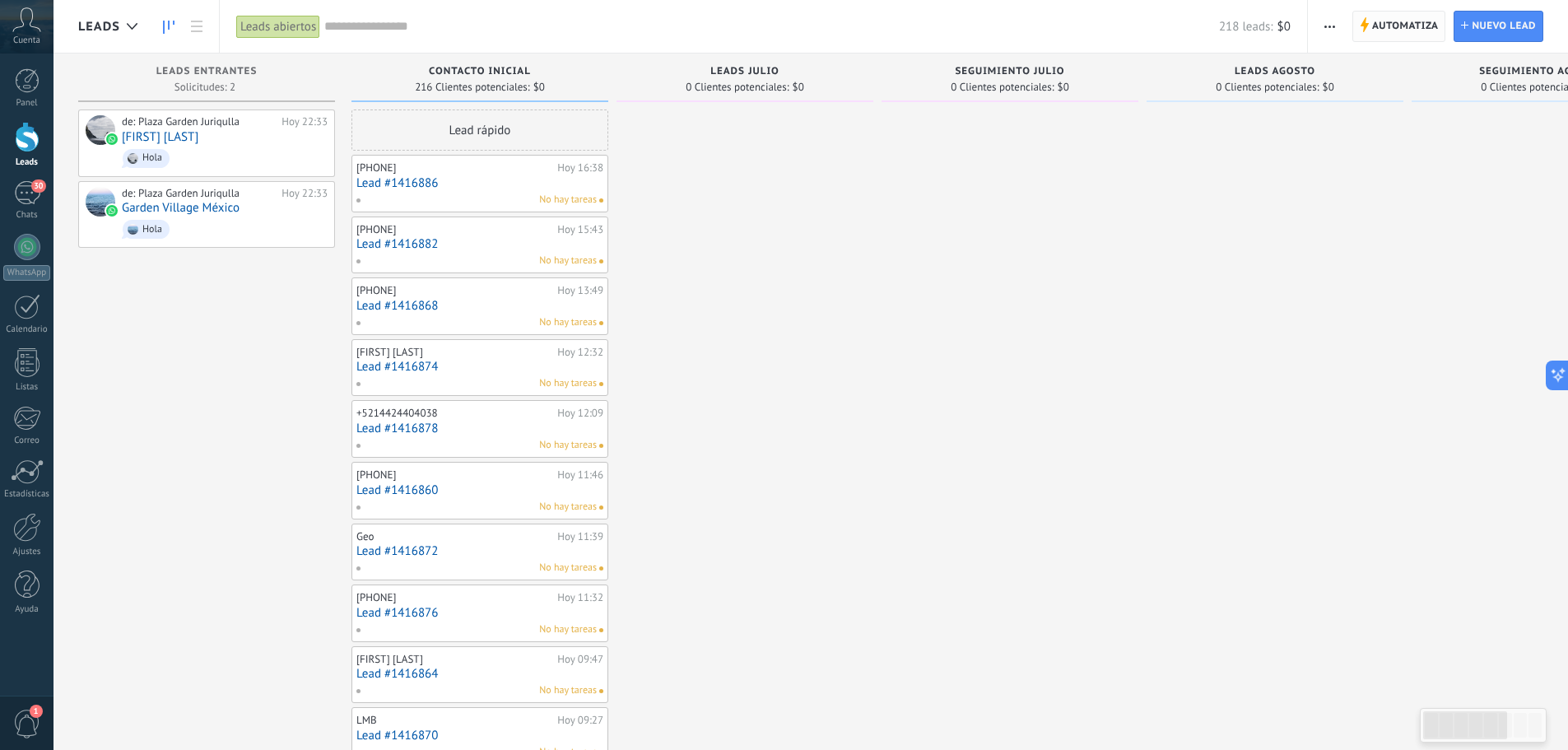 click on "Automatiza" at bounding box center (1405, 26) 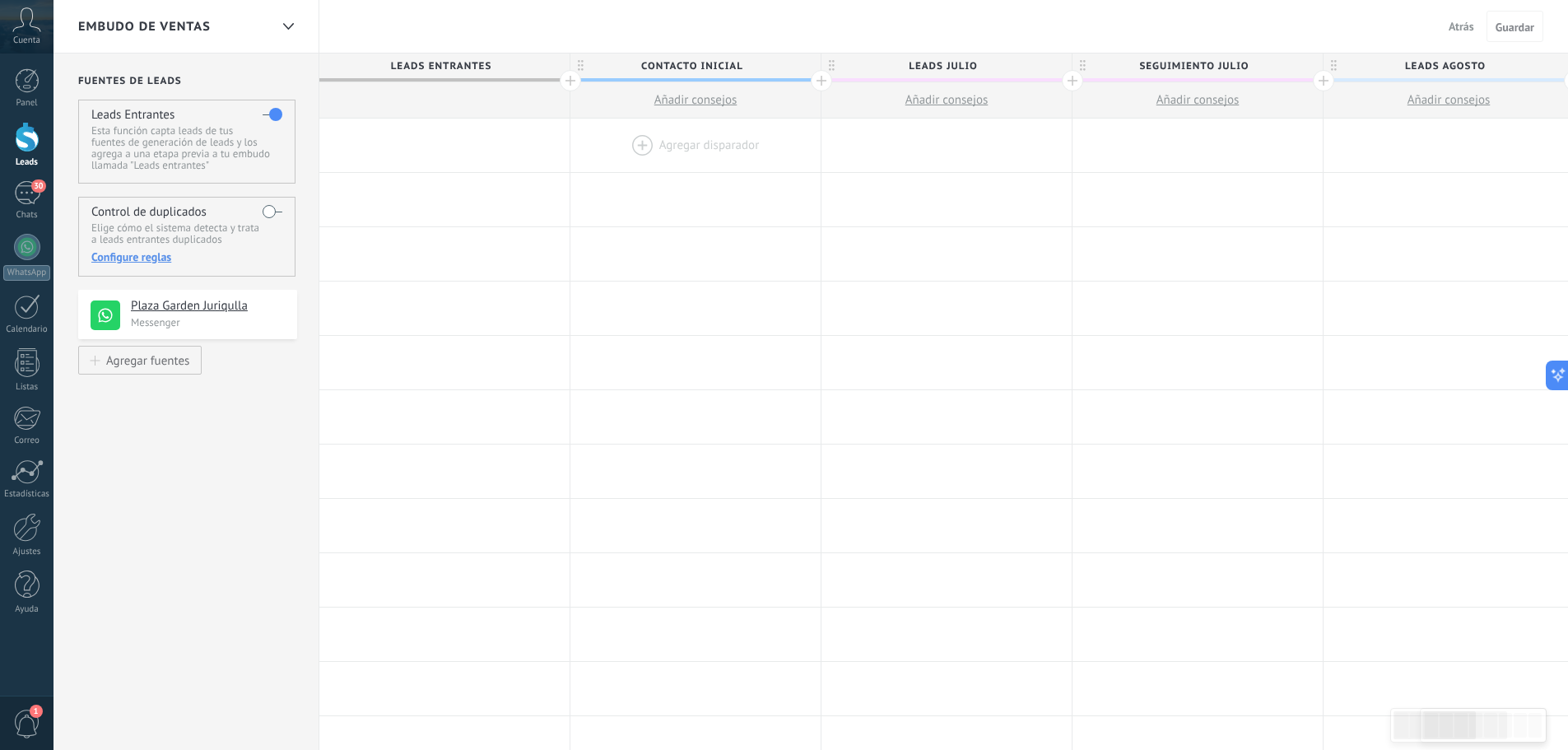 click at bounding box center [696, 145] 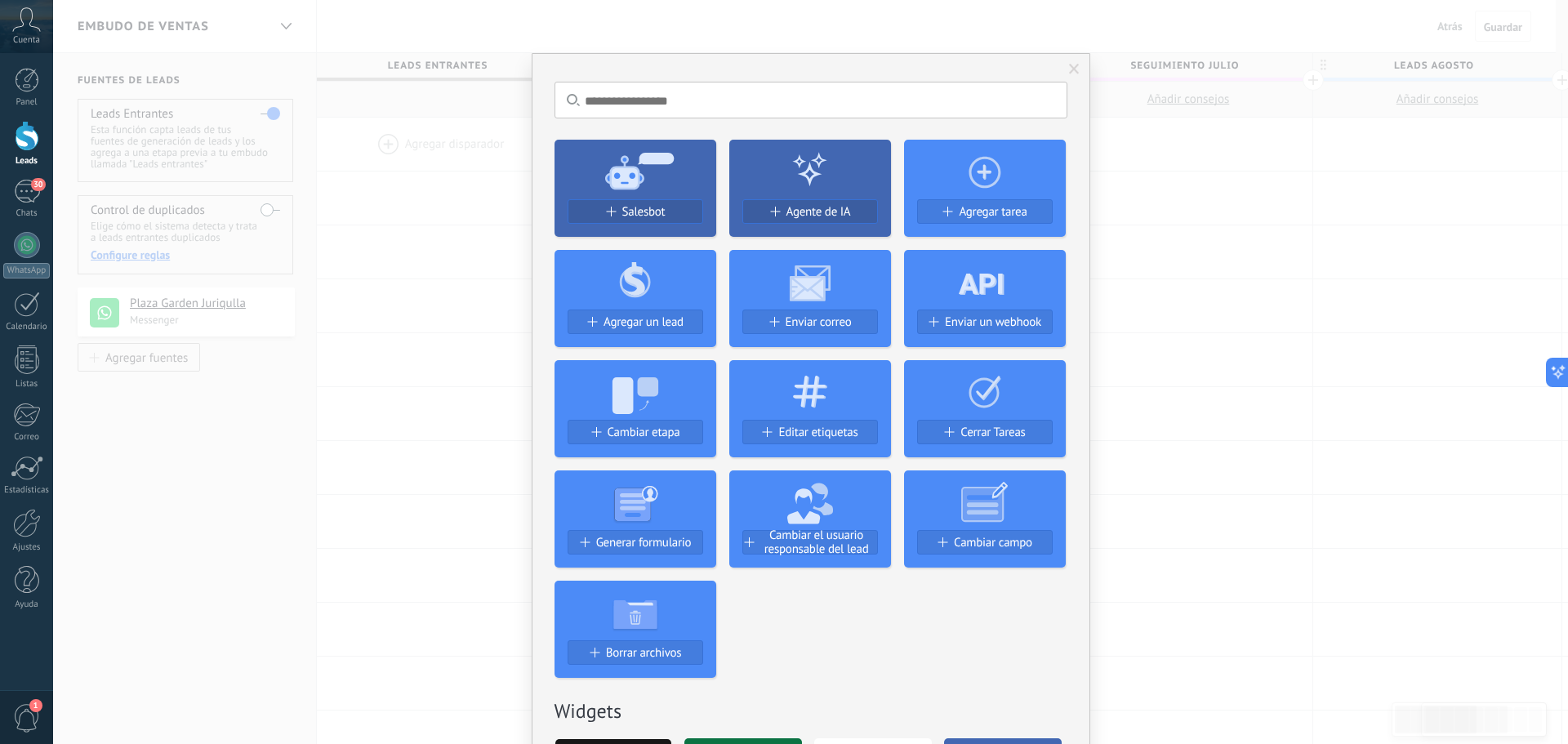 click 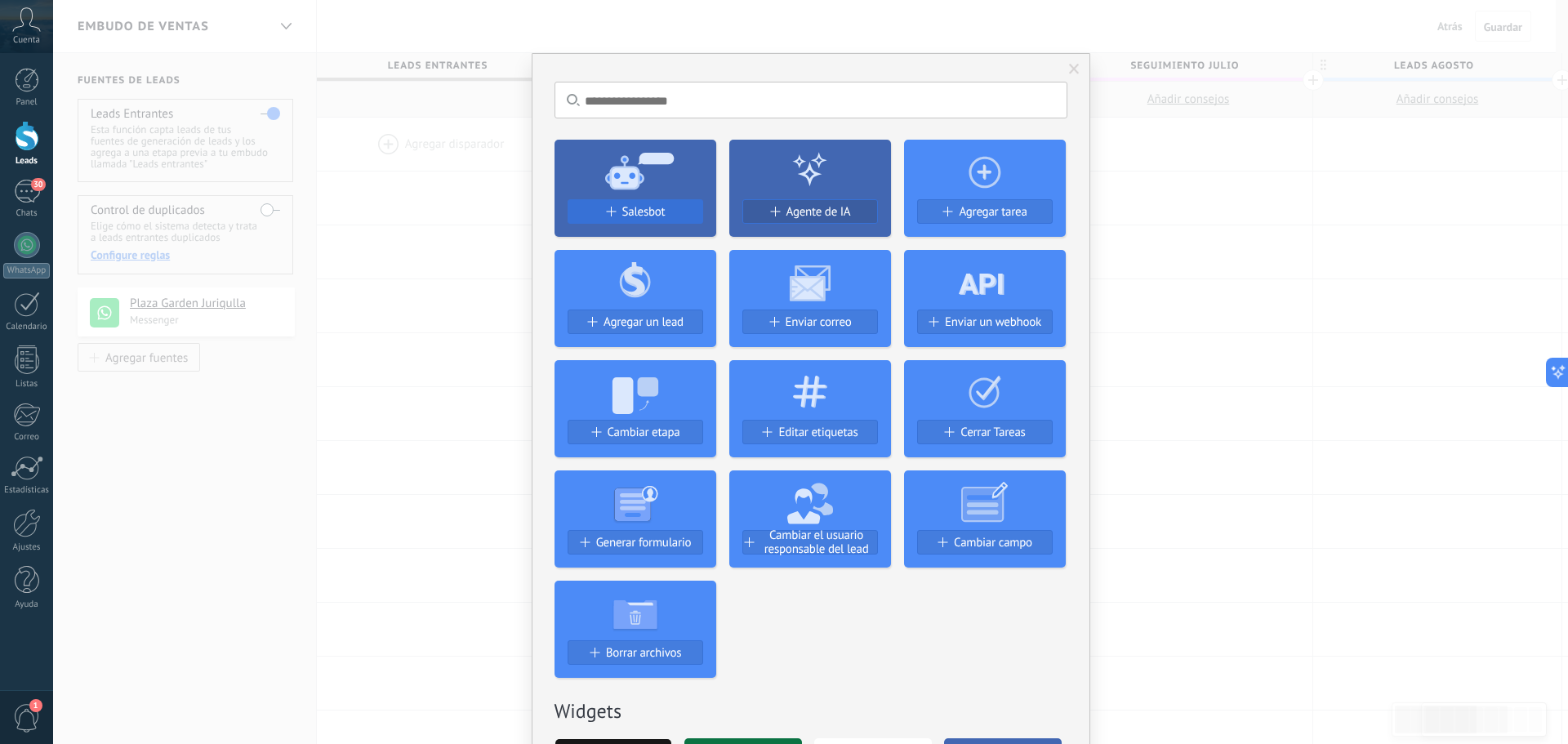 click on "Salesbot" at bounding box center [644, 212] 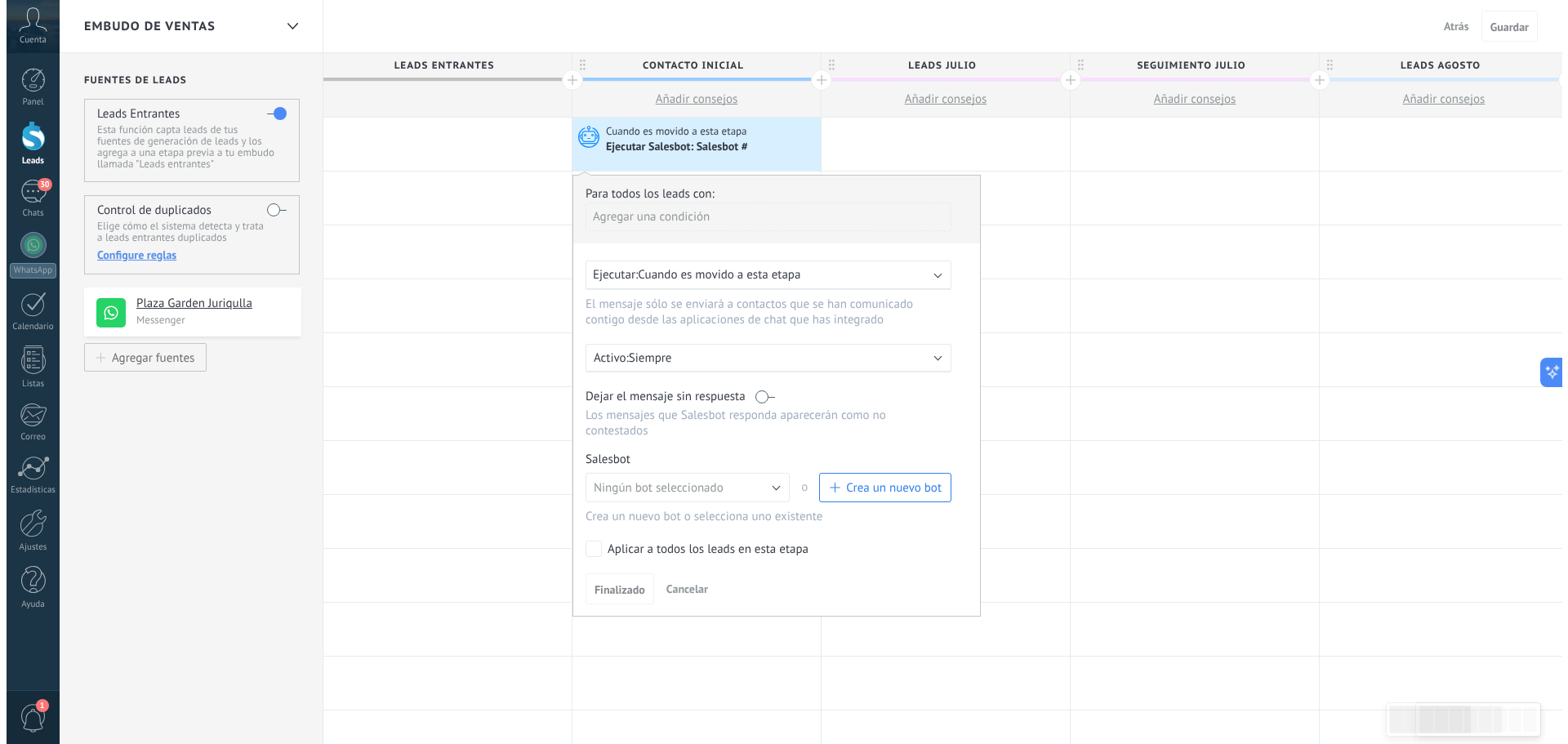 scroll, scrollTop: 82, scrollLeft: 0, axis: vertical 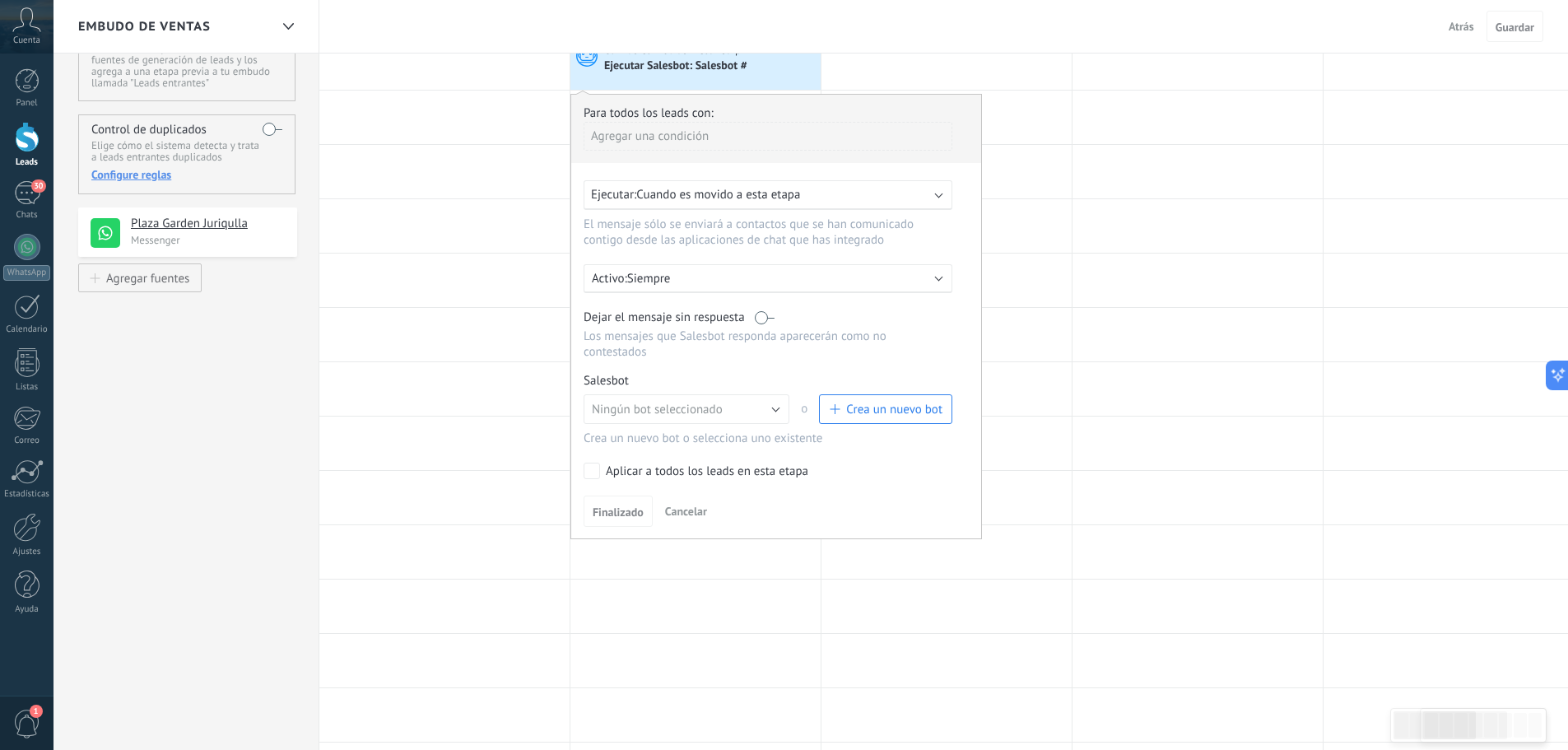 click on "Crea un nuevo bot" at bounding box center [894, 409] 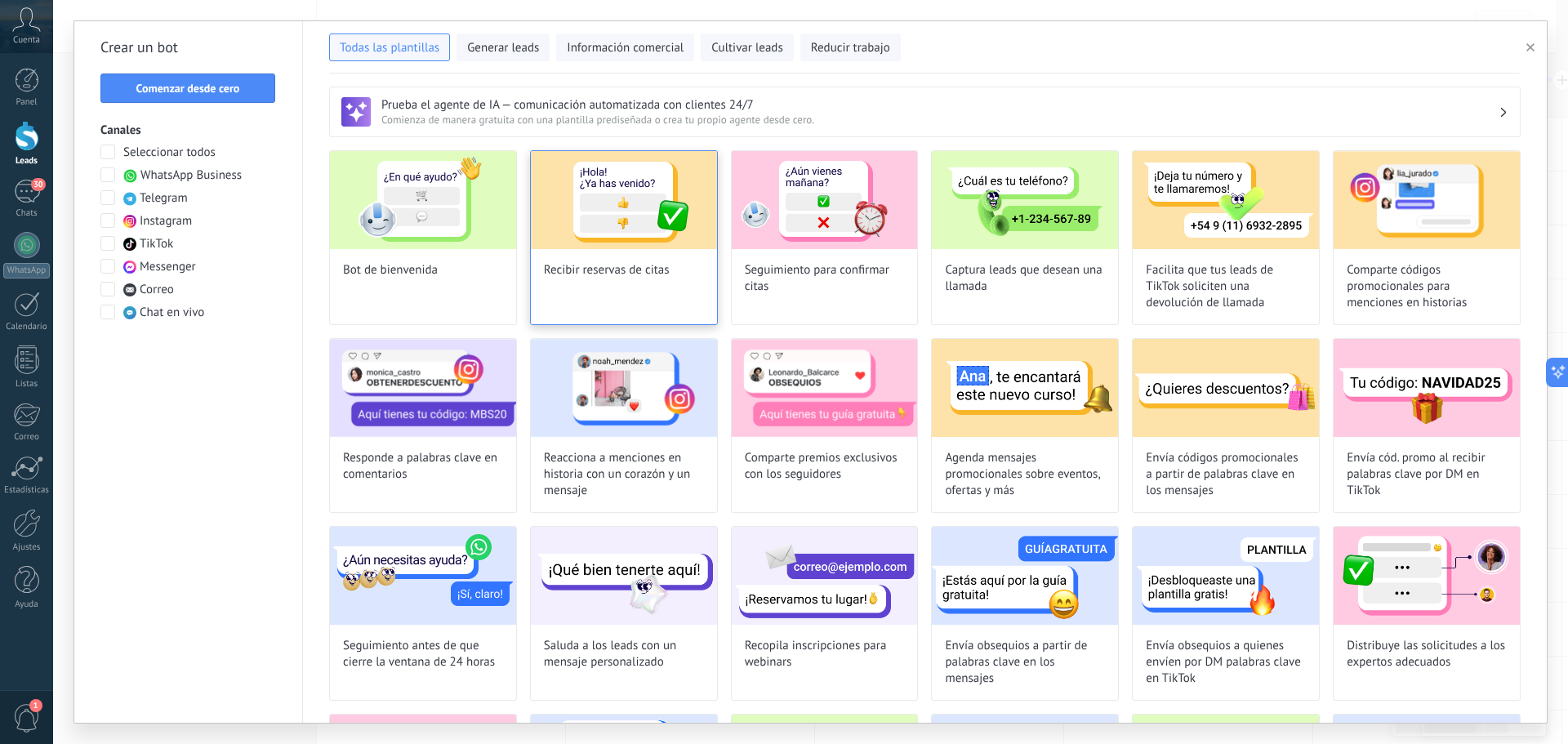 scroll, scrollTop: 82, scrollLeft: 0, axis: vertical 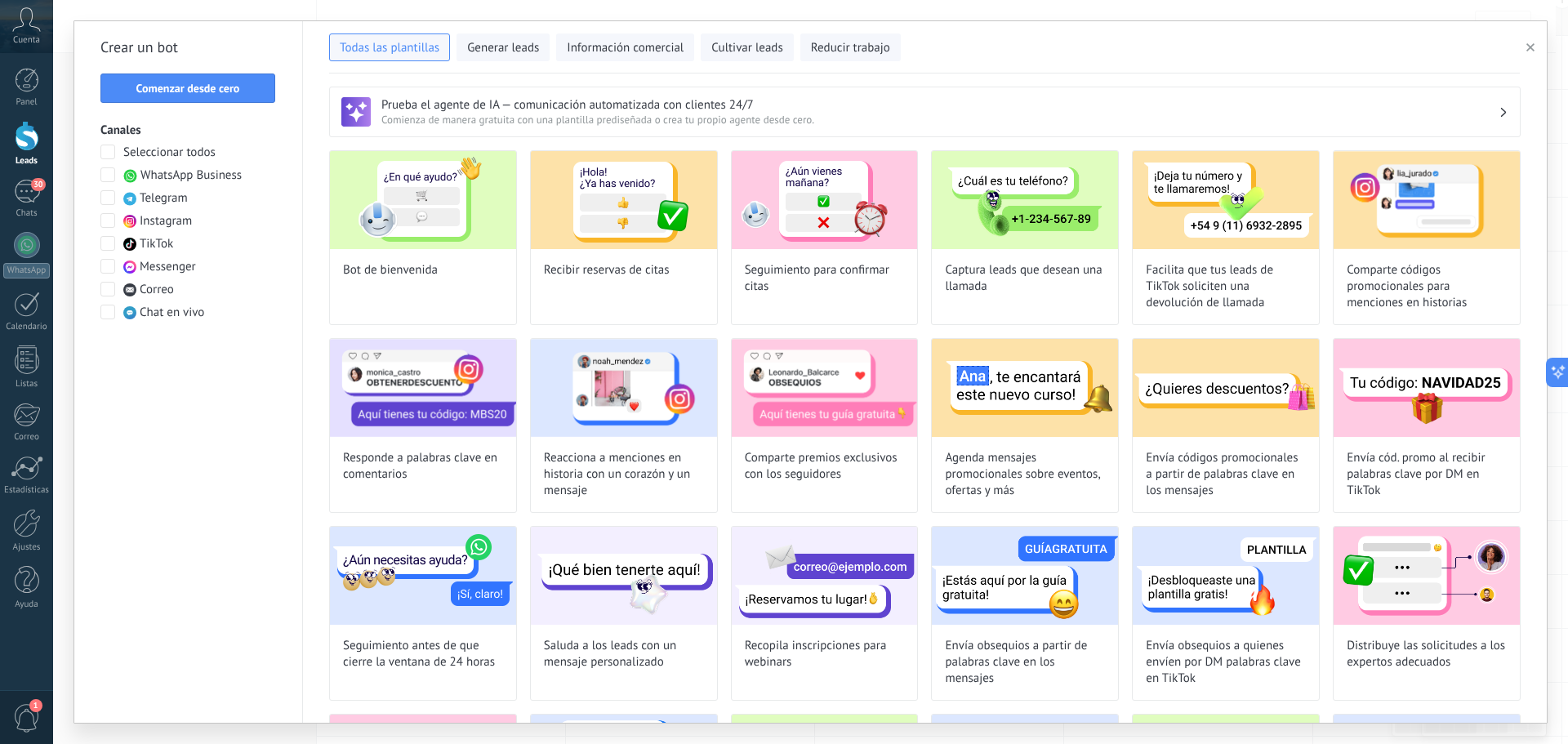 click on "Comenzar desde cero" at bounding box center (188, 88) 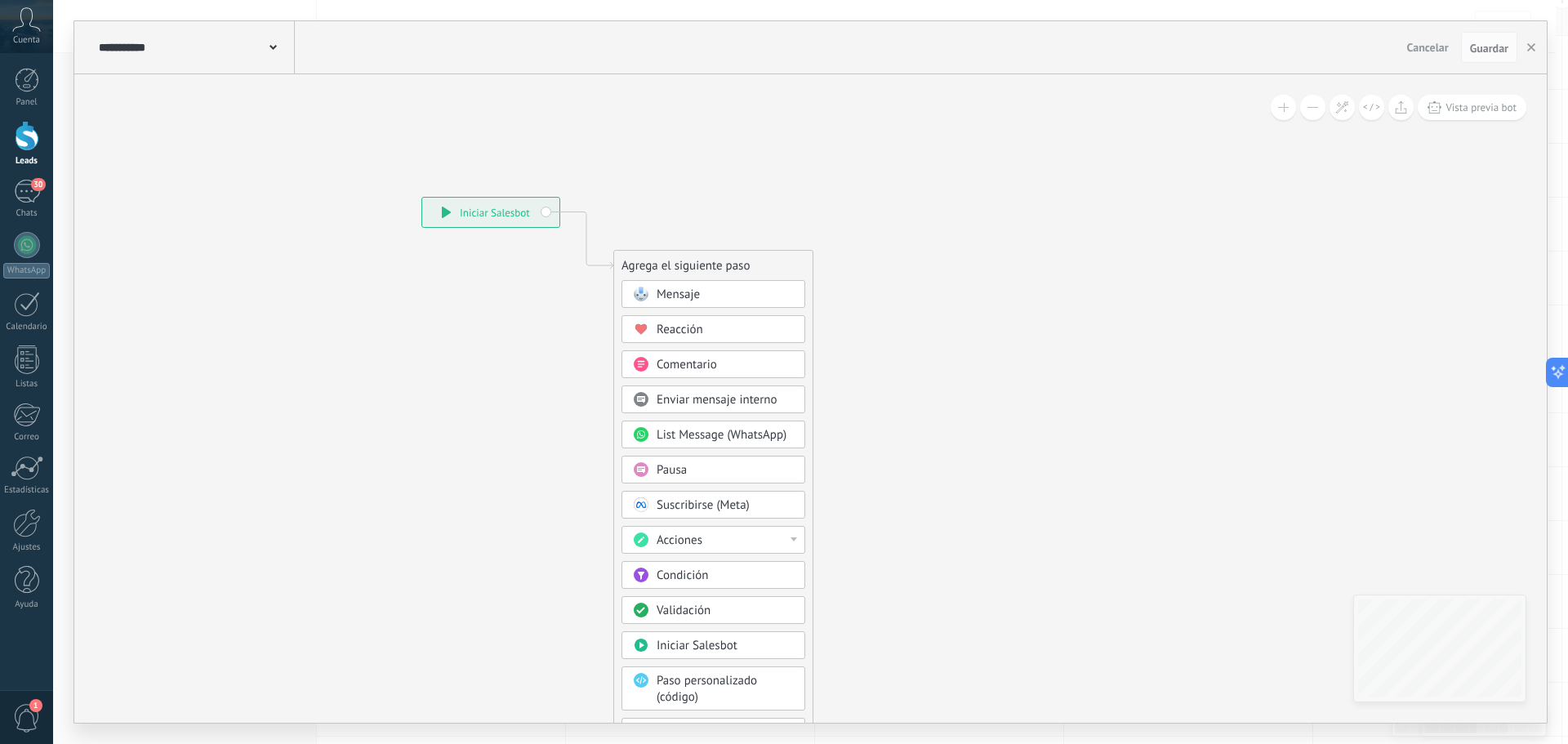 click on "Mensaje" at bounding box center (725, 295) 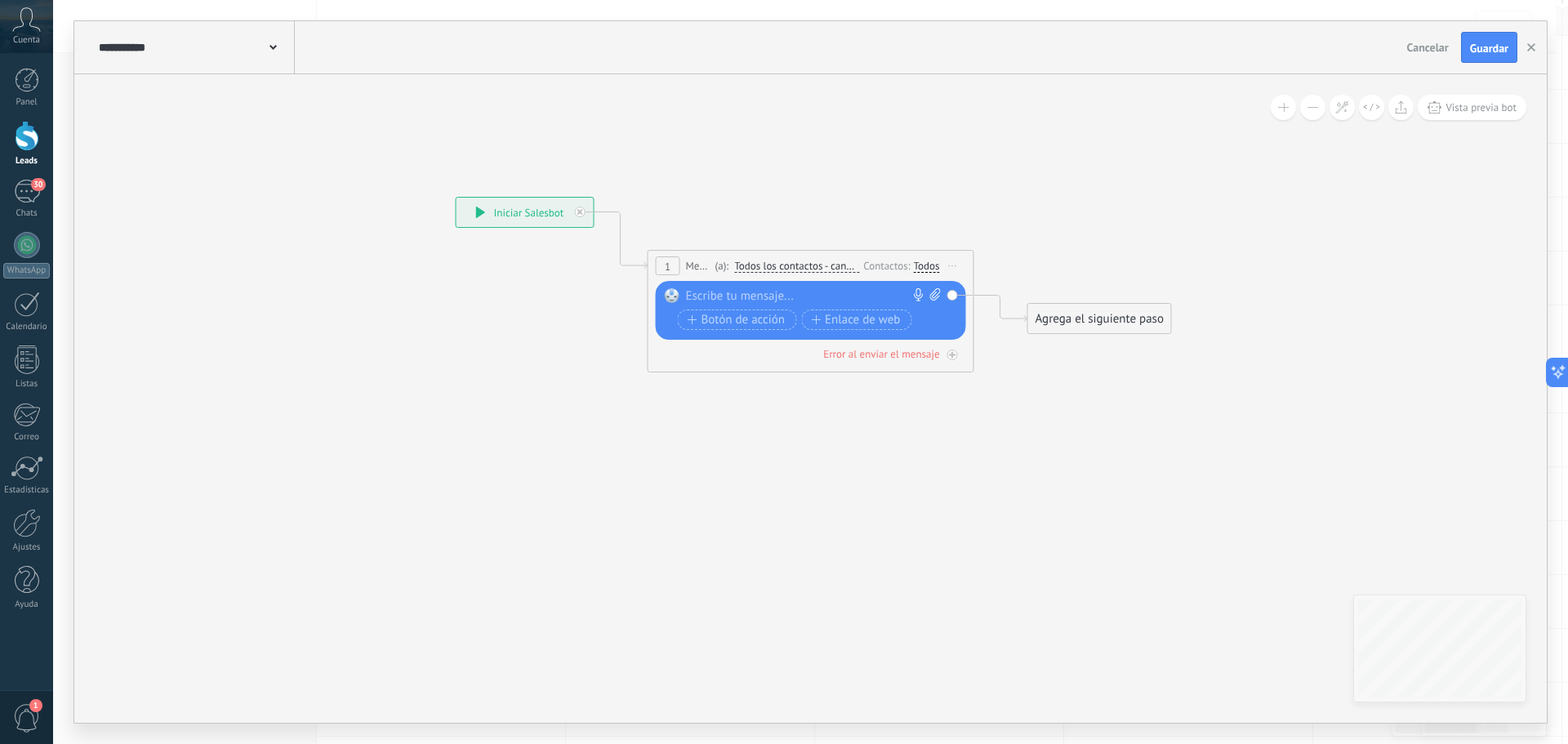 click on "Todos" at bounding box center (927, 266) 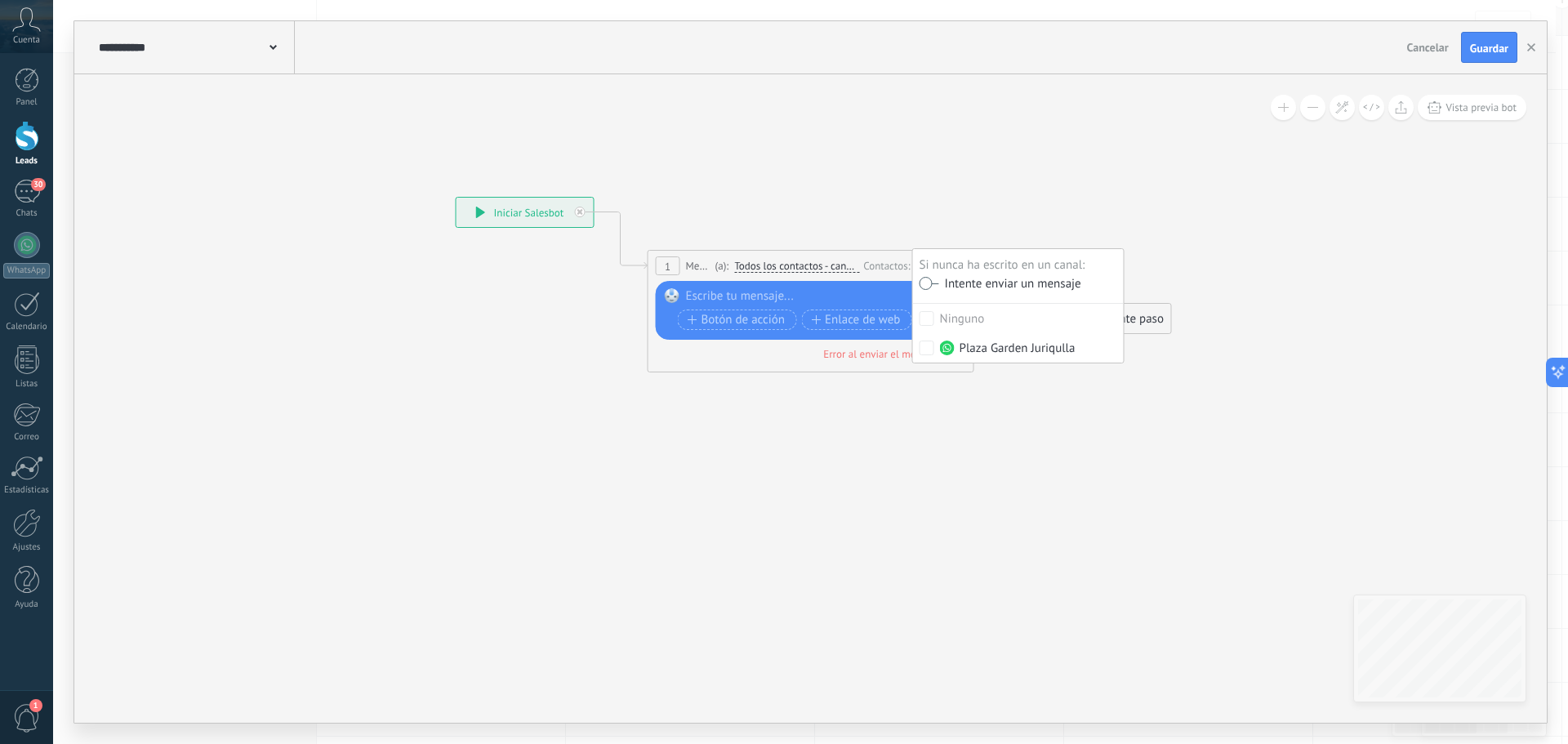 click at bounding box center (929, 283) 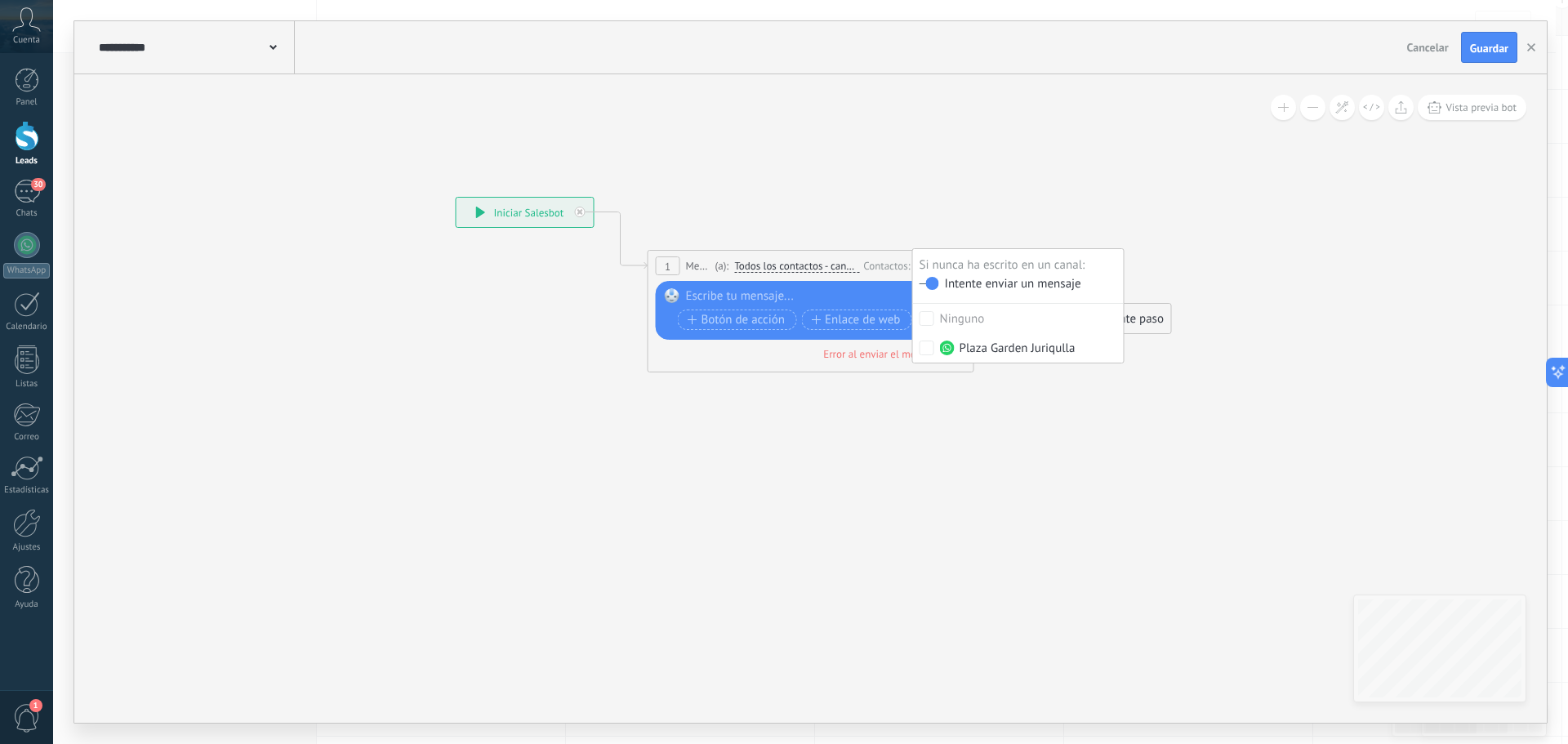 click 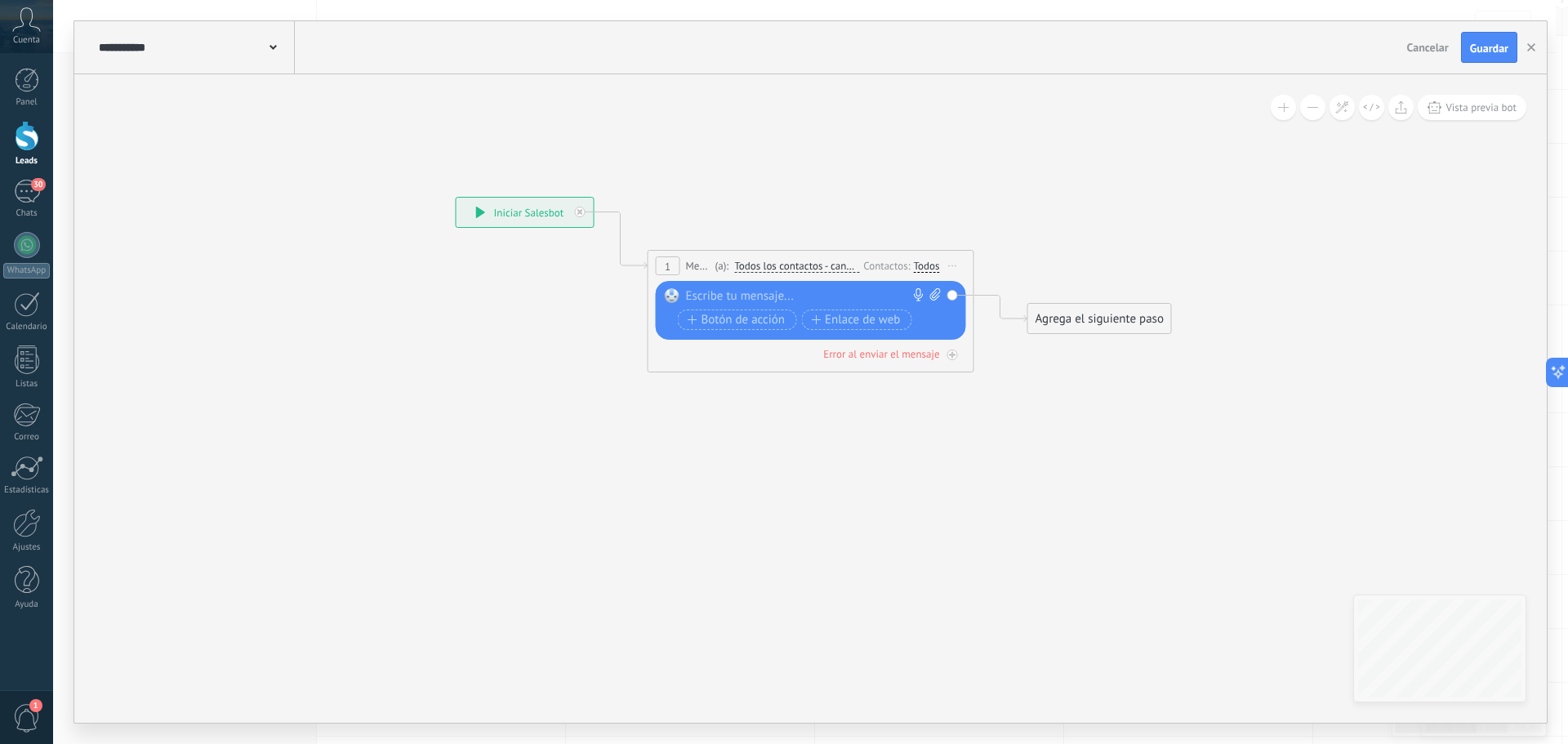 click at bounding box center (807, 296) 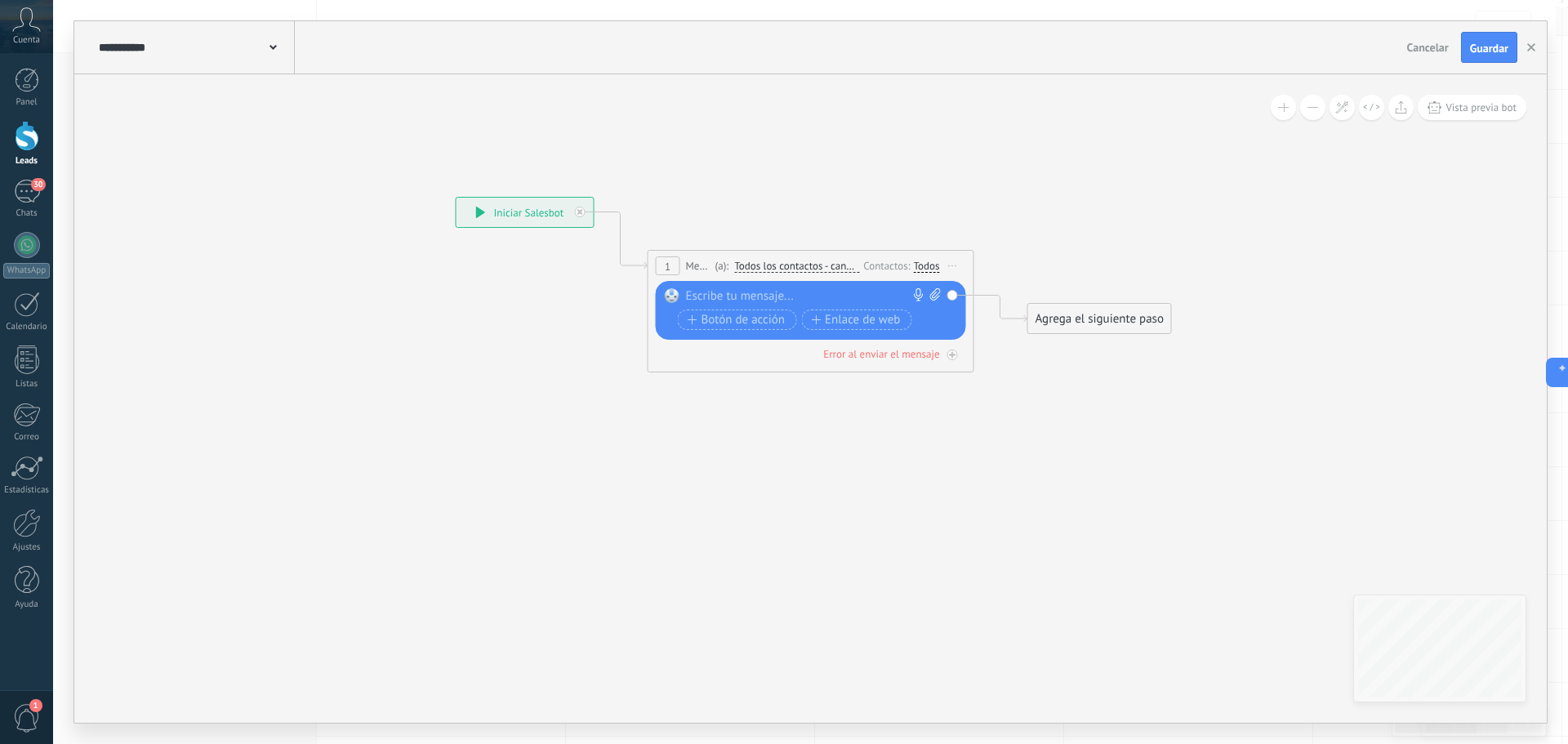 click at bounding box center (807, 296) 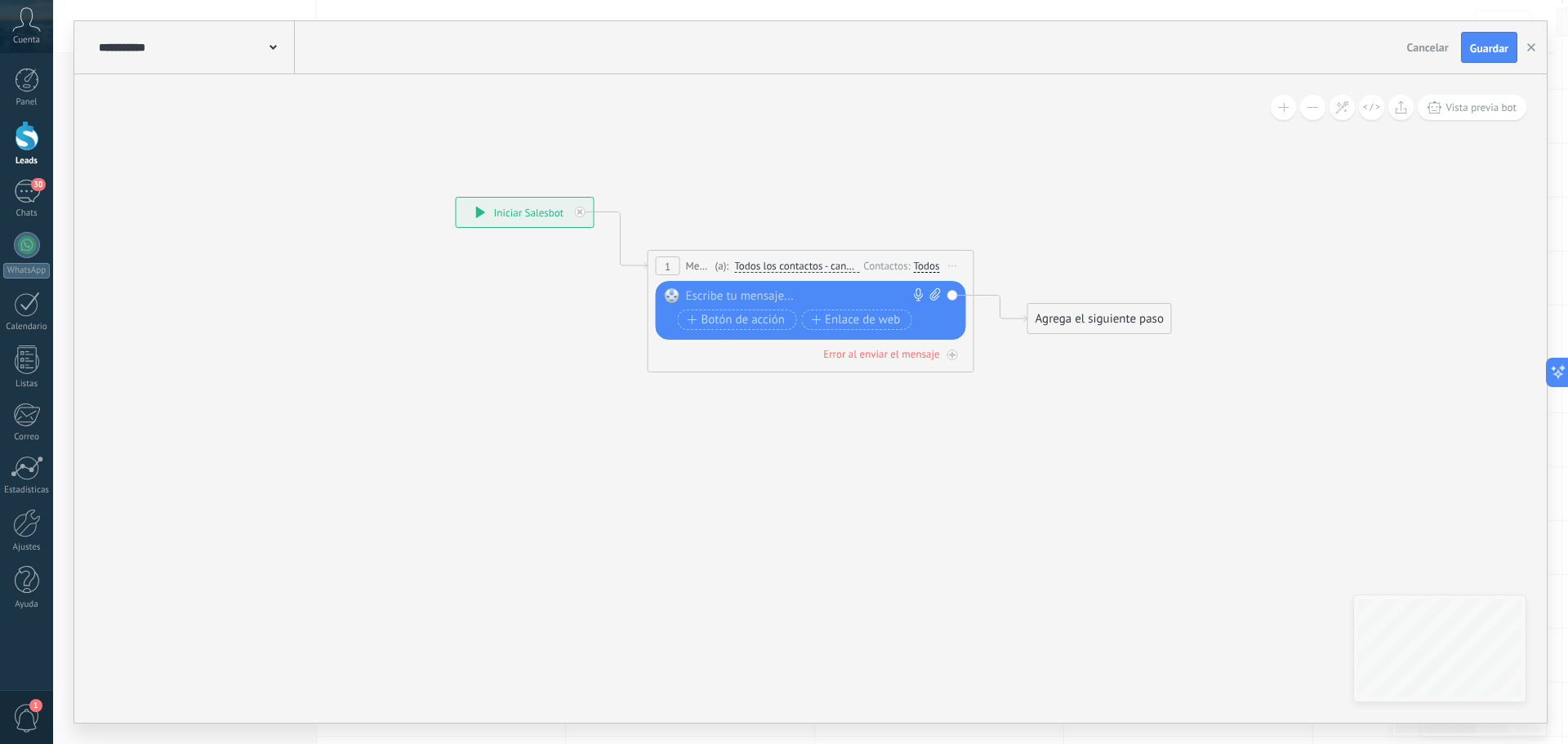 paste 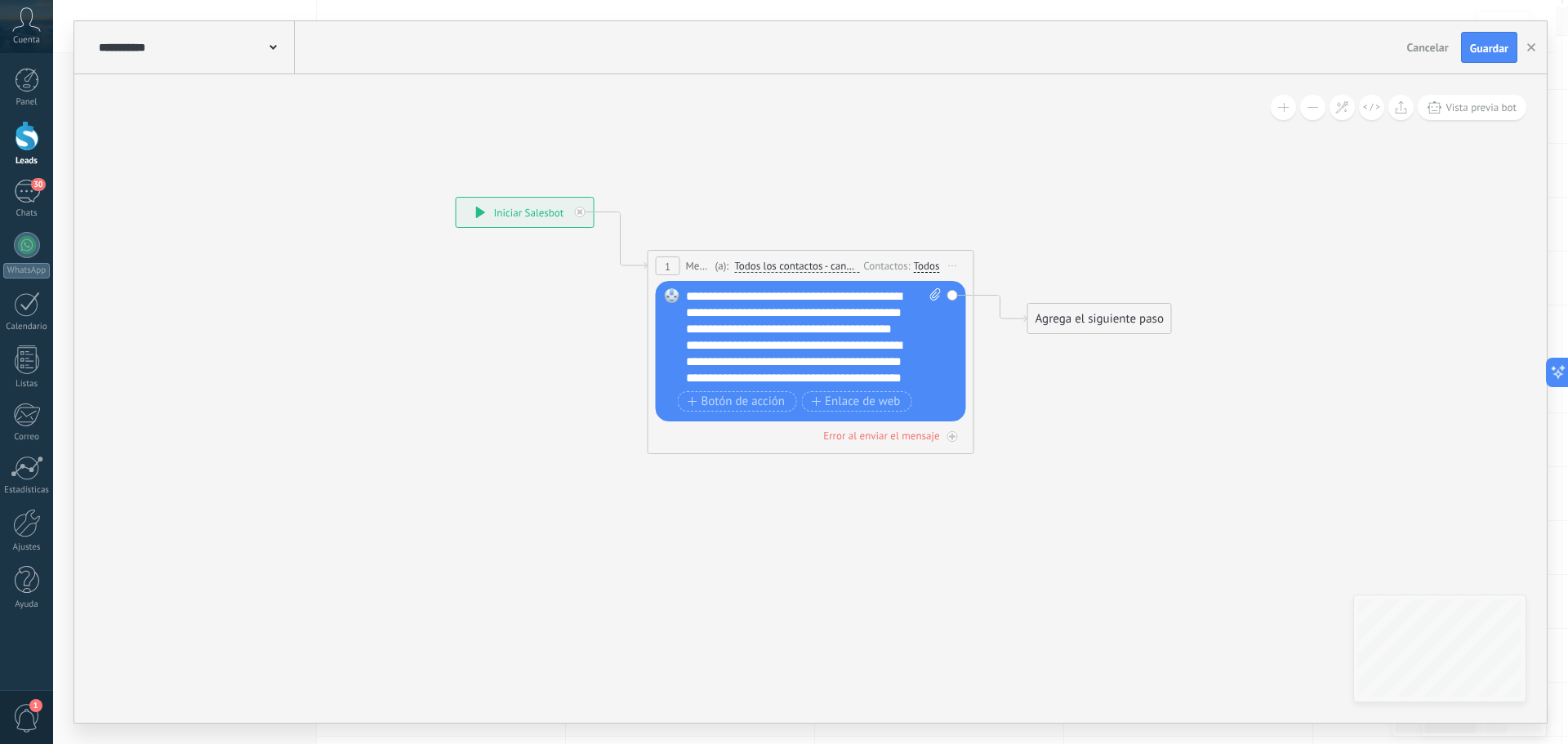 type 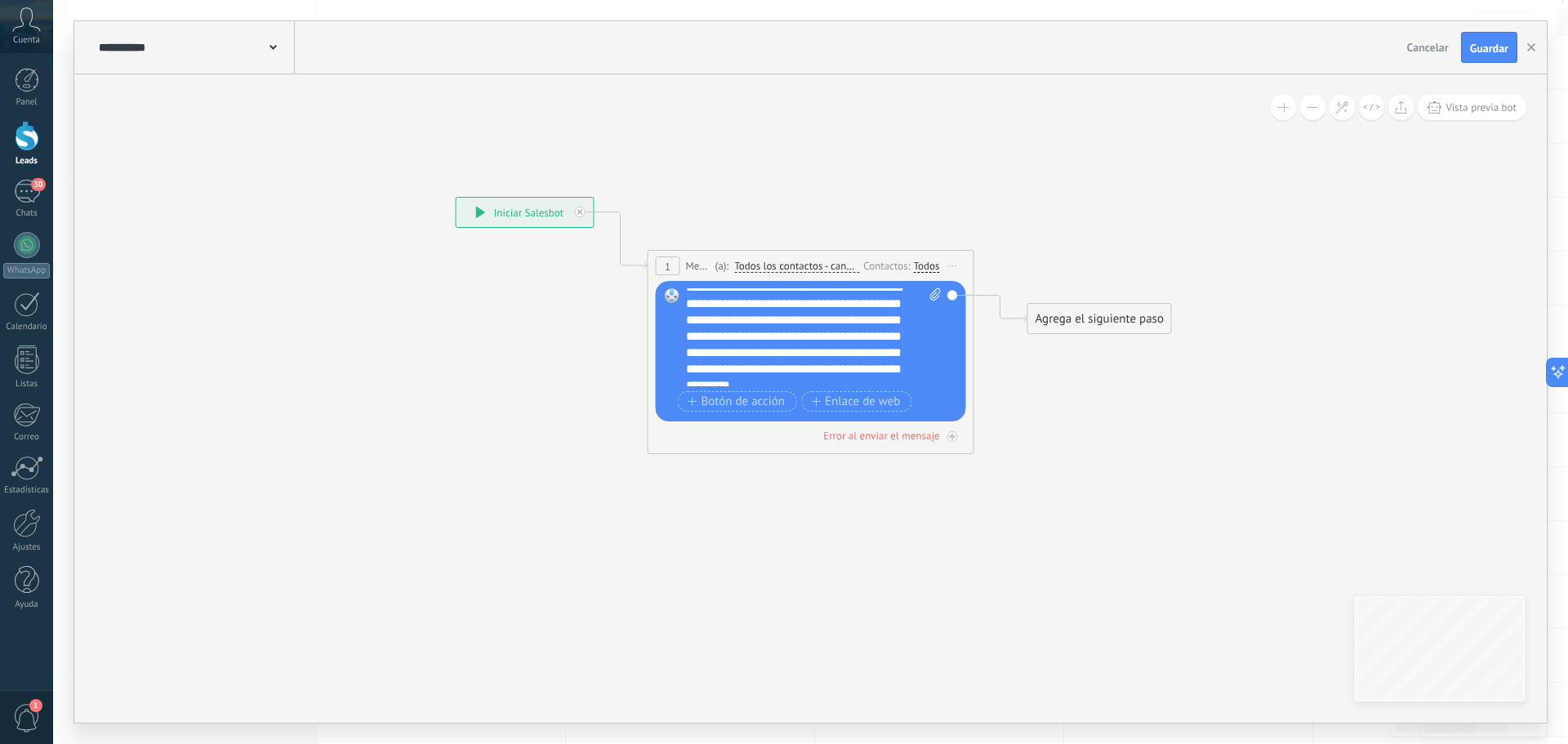 scroll, scrollTop: 82, scrollLeft: 0, axis: vertical 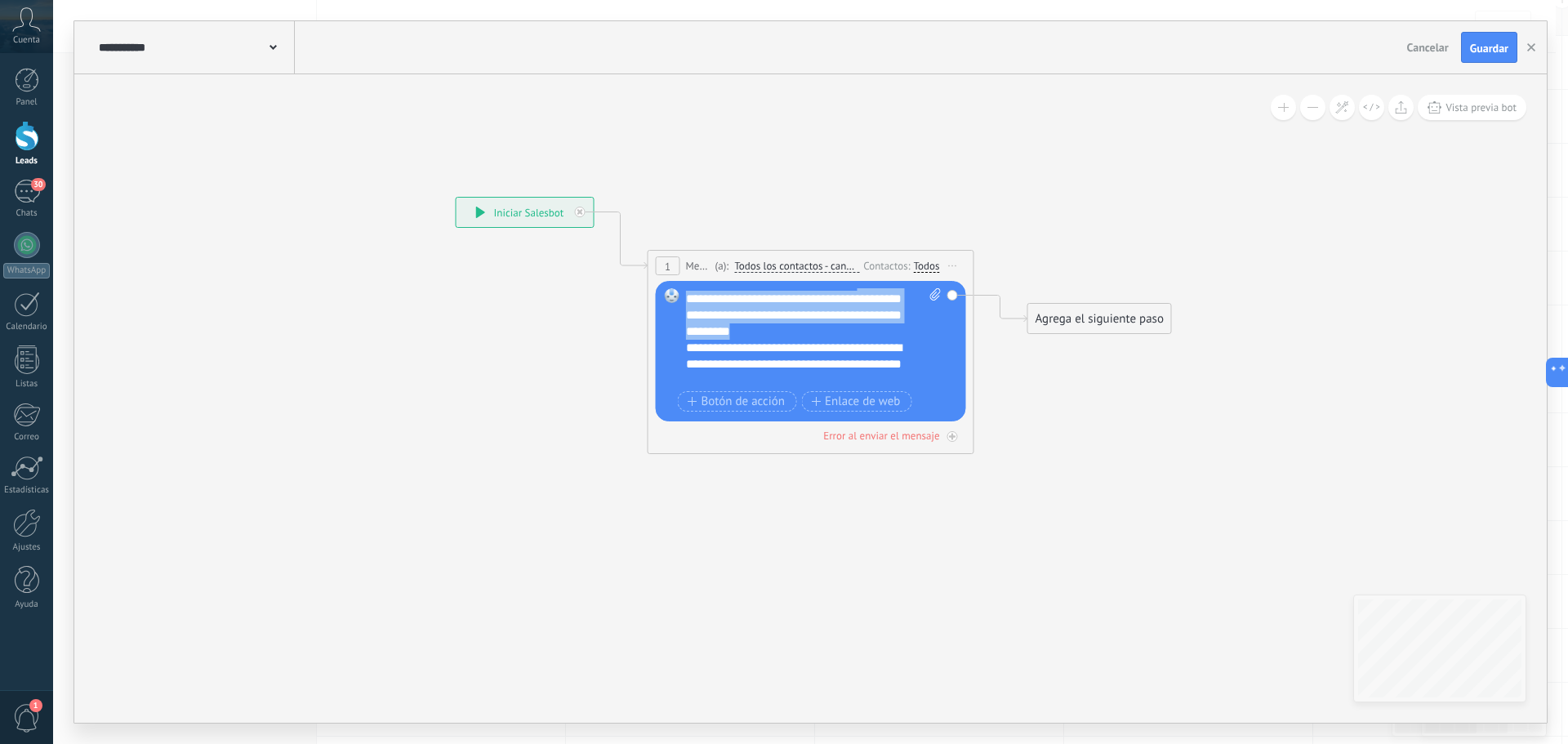 drag, startPoint x: 737, startPoint y: 339, endPoint x: 869, endPoint y: 350, distance: 132.45754 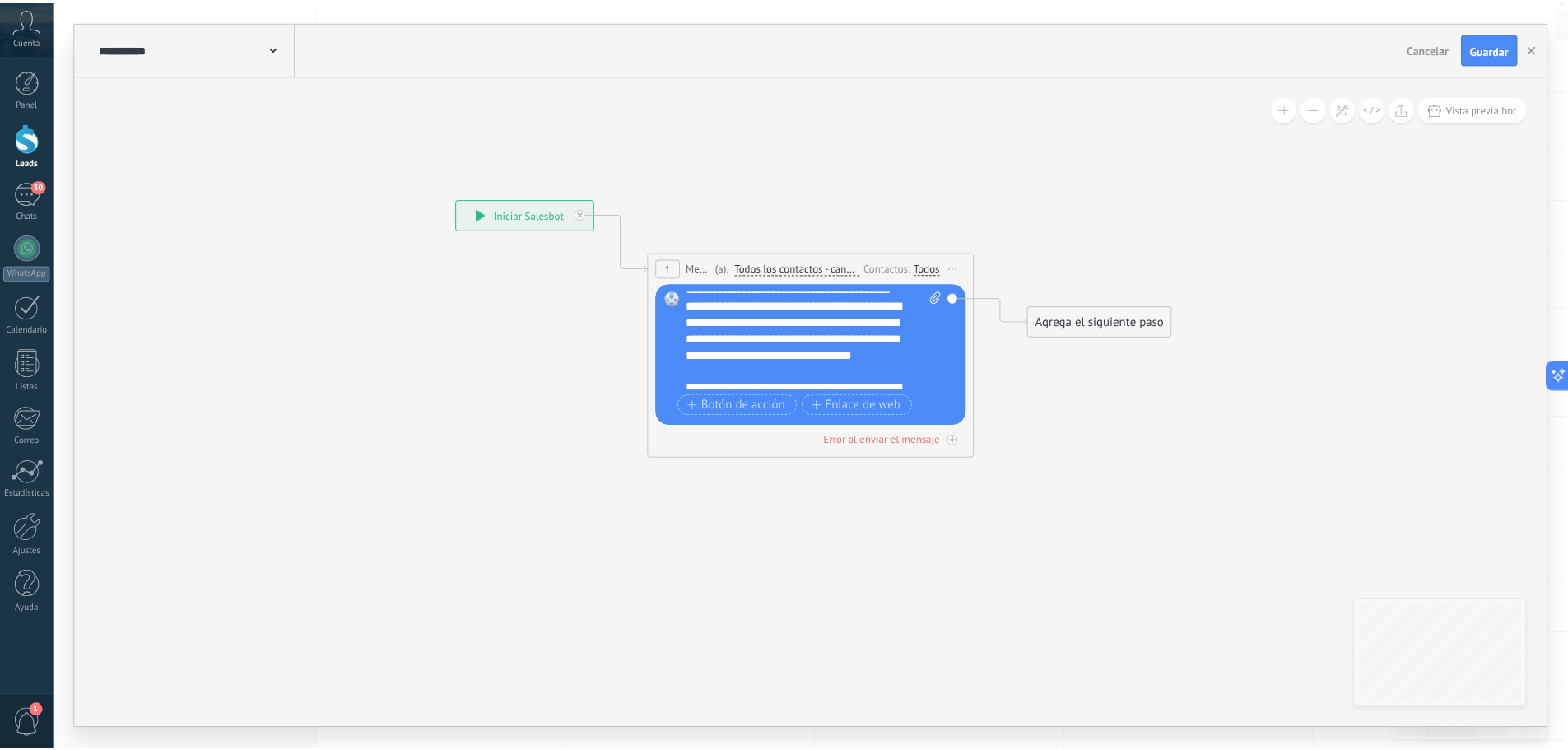 scroll, scrollTop: 0, scrollLeft: 0, axis: both 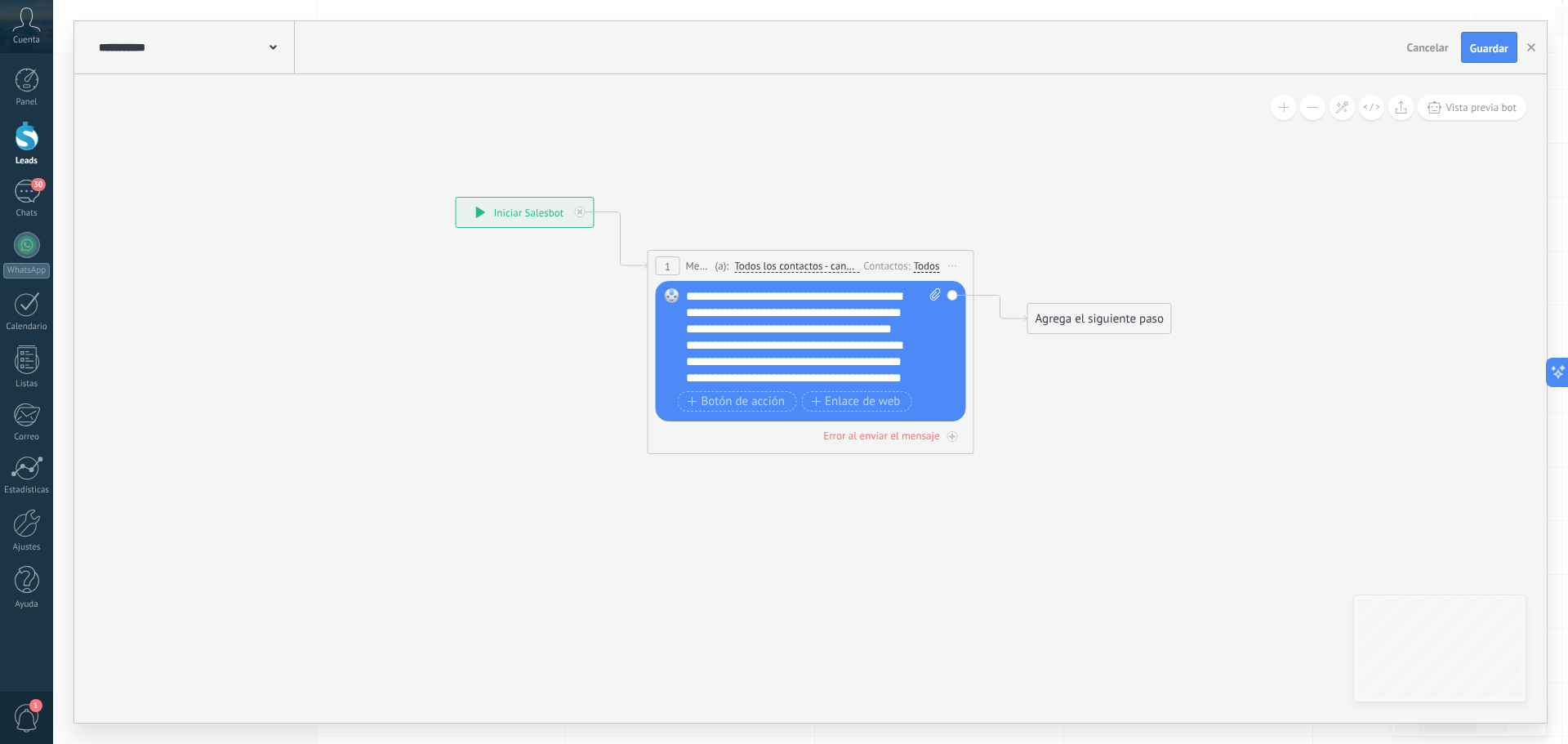 click 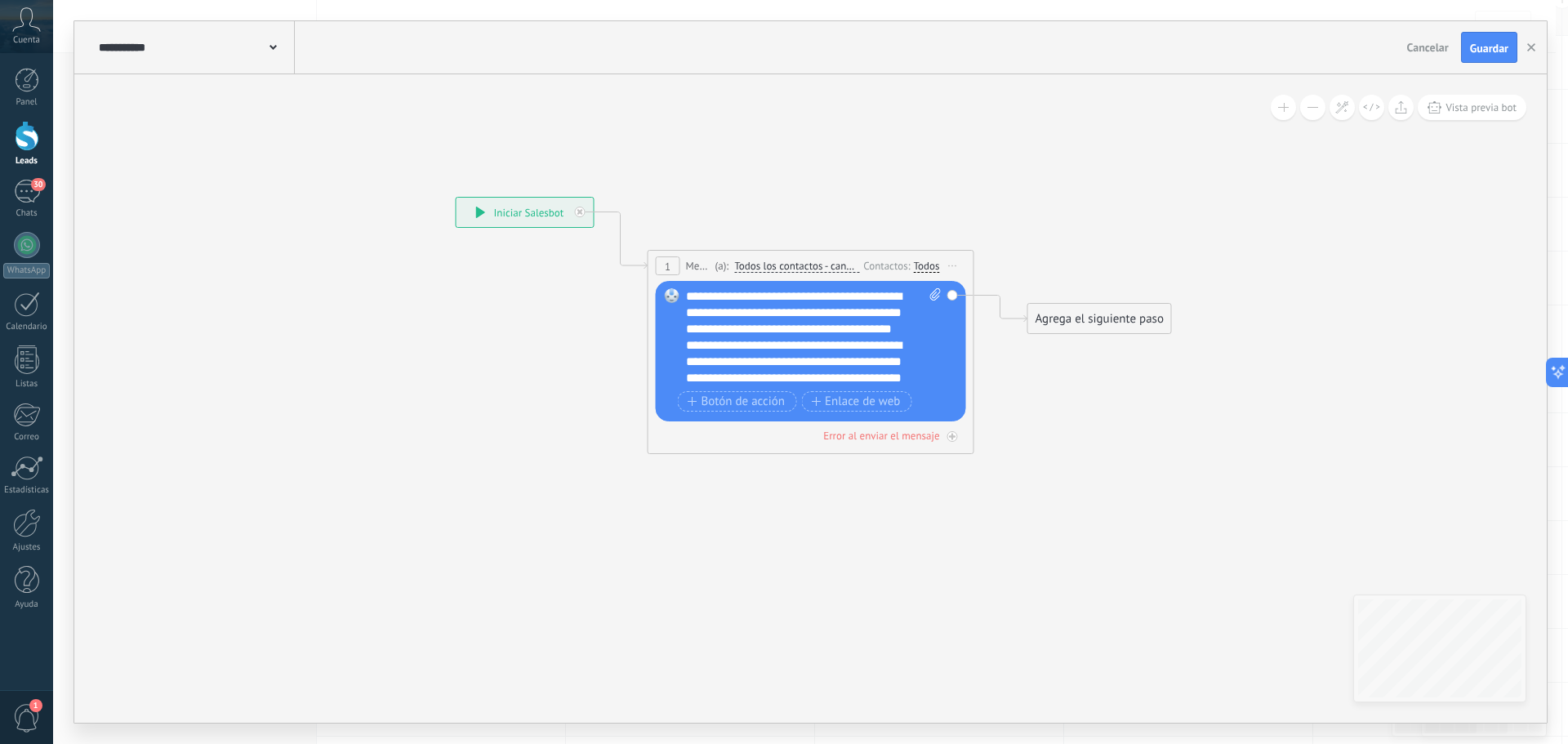 click 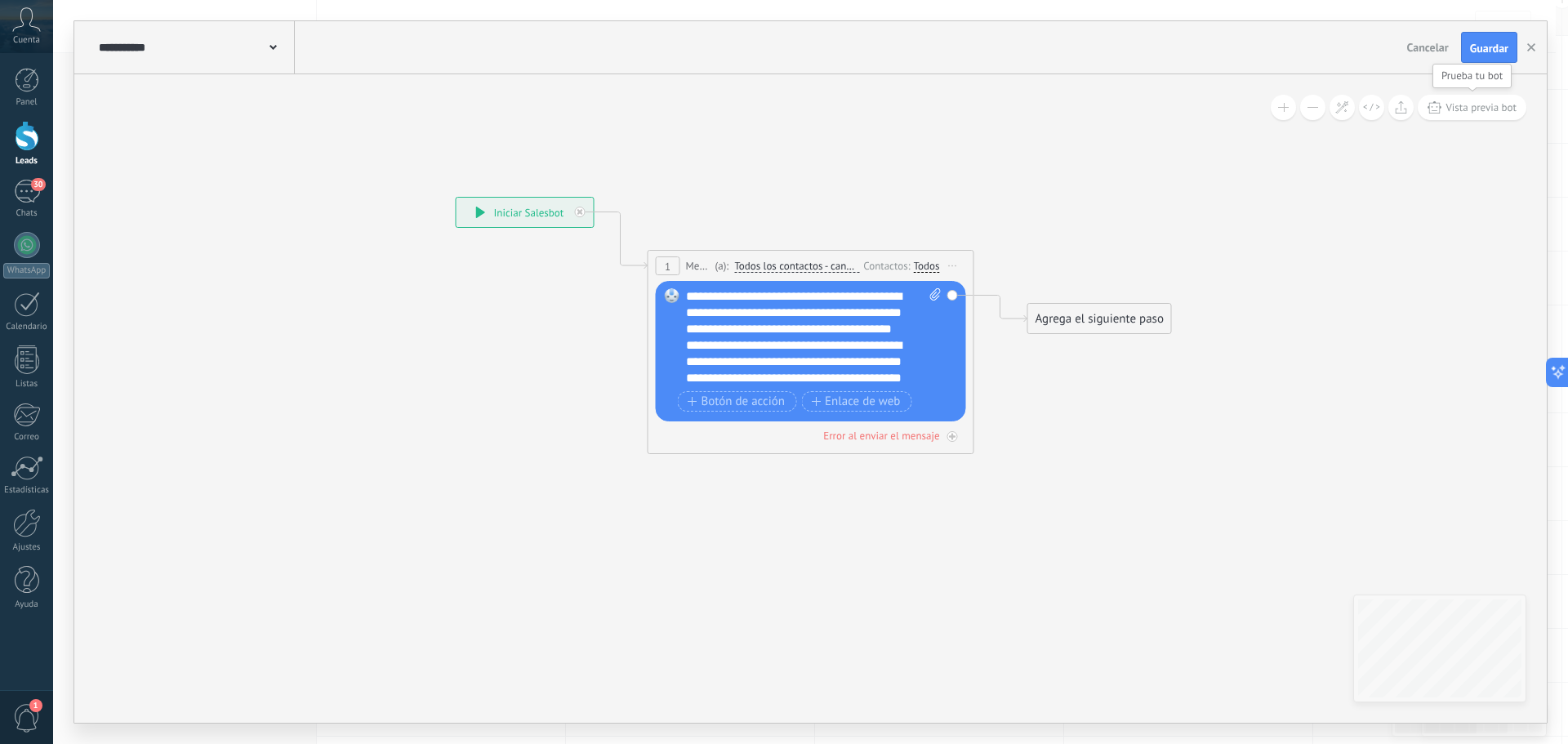 click on "Vista previa bot" at bounding box center (1481, 107) 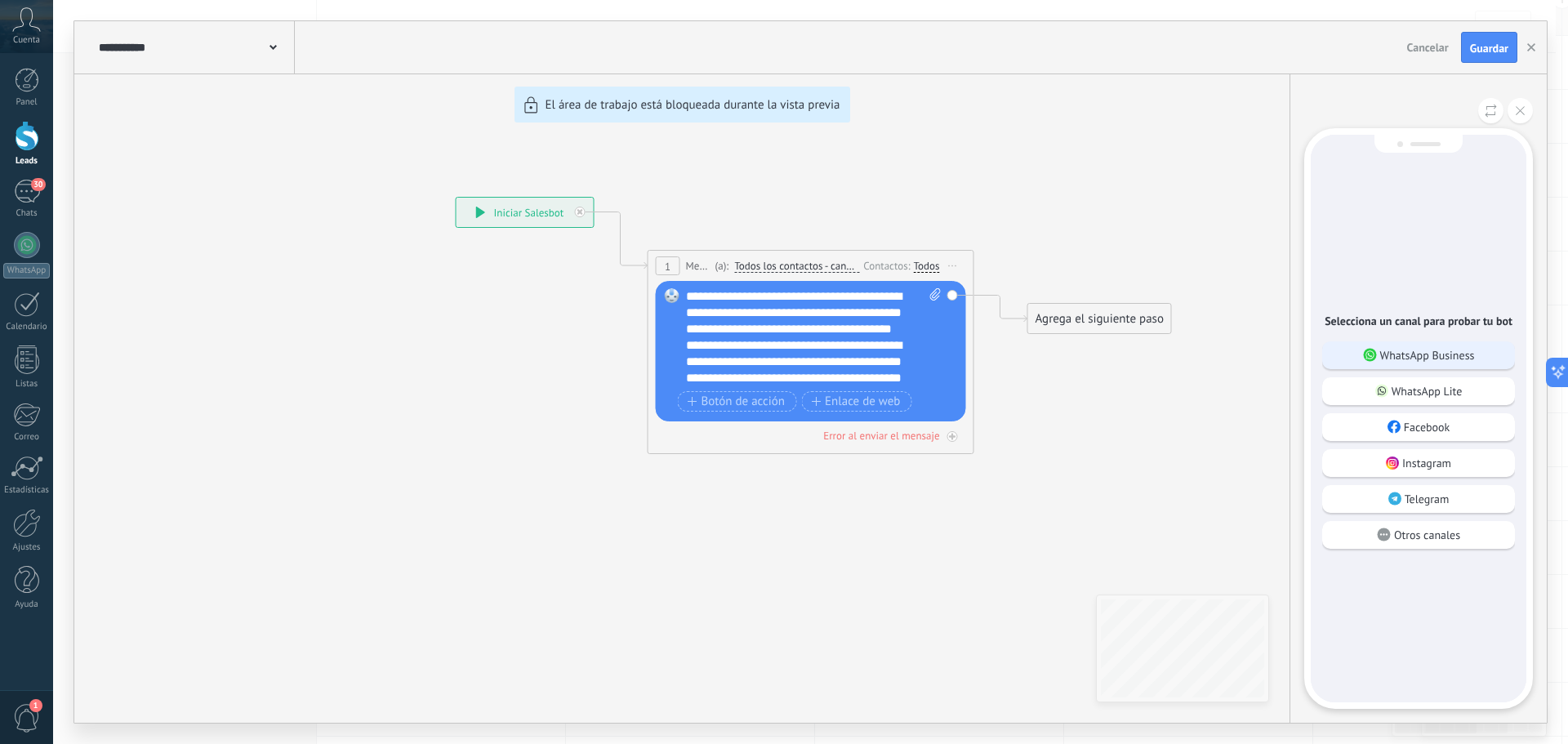 click on "WhatsApp Business" at bounding box center [1428, 355] 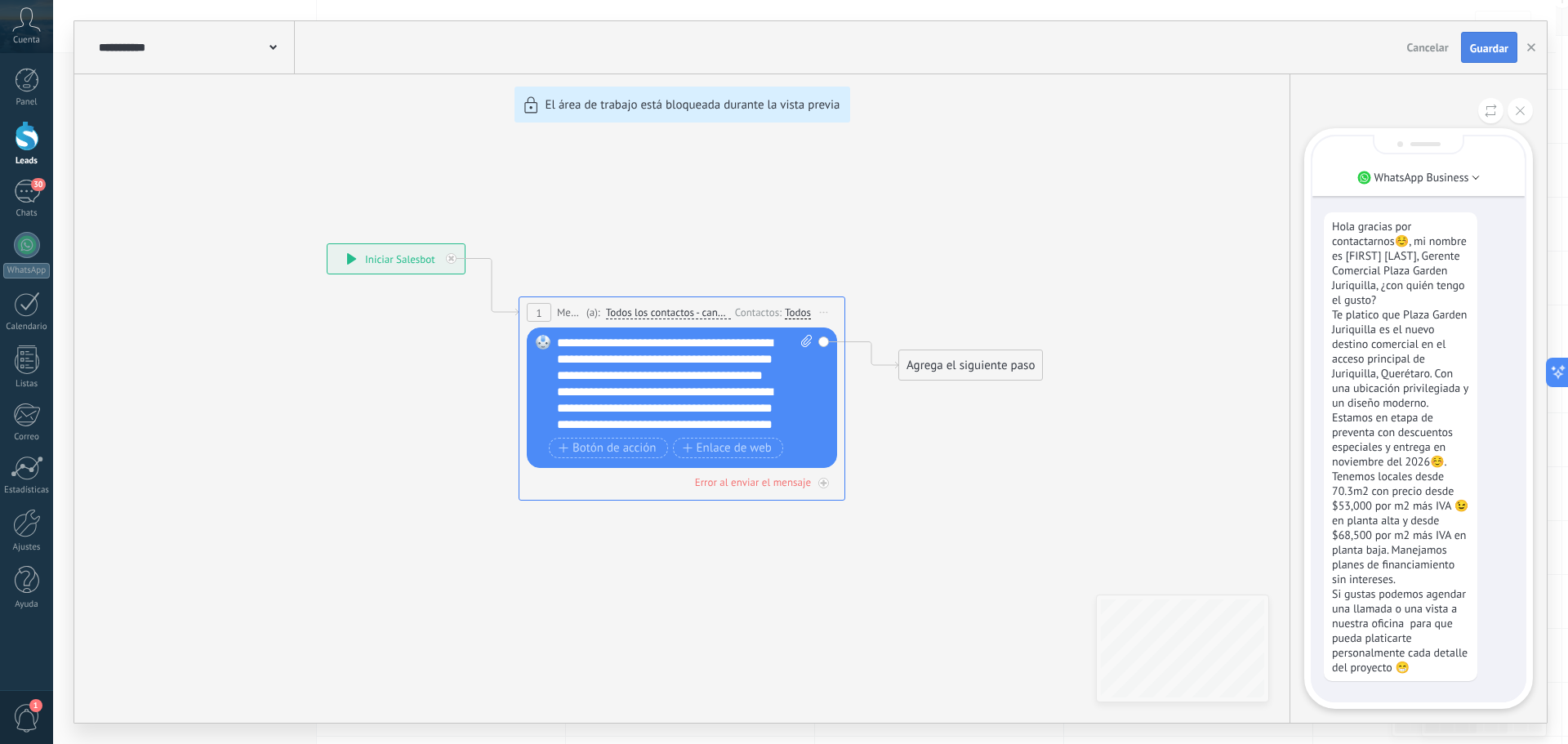 click on "Guardar" at bounding box center [1489, 48] 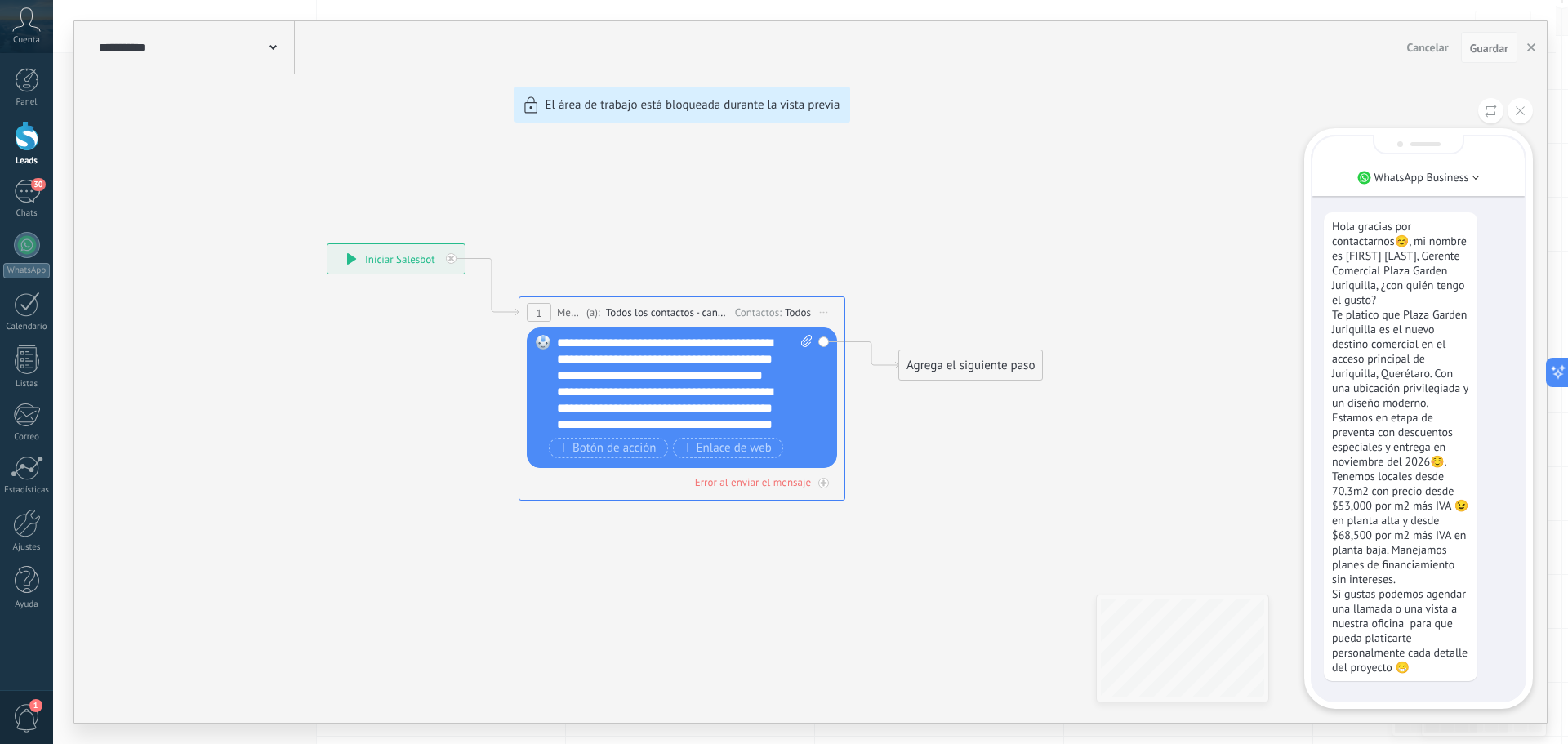 click on "Guardar" at bounding box center (1489, 48) 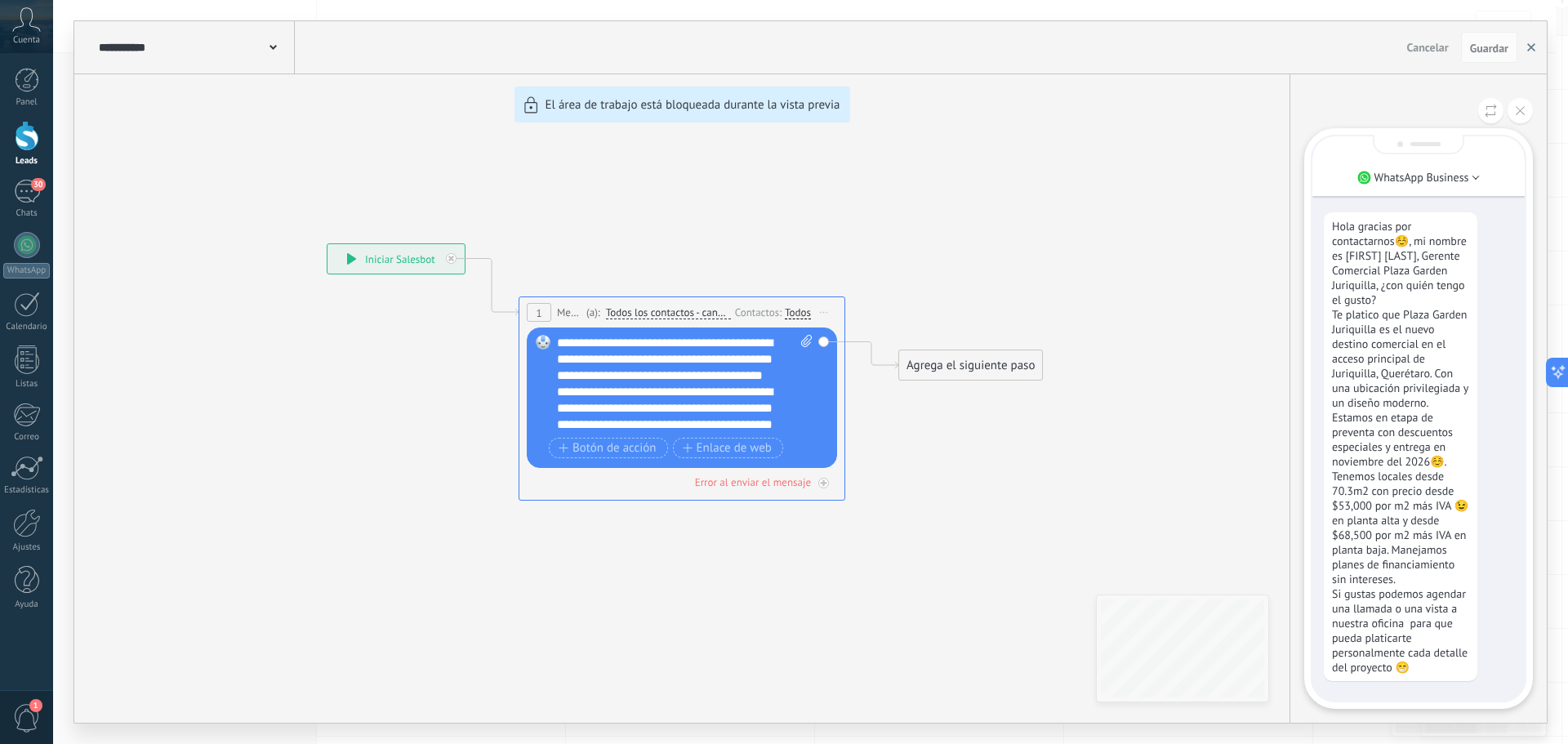 click 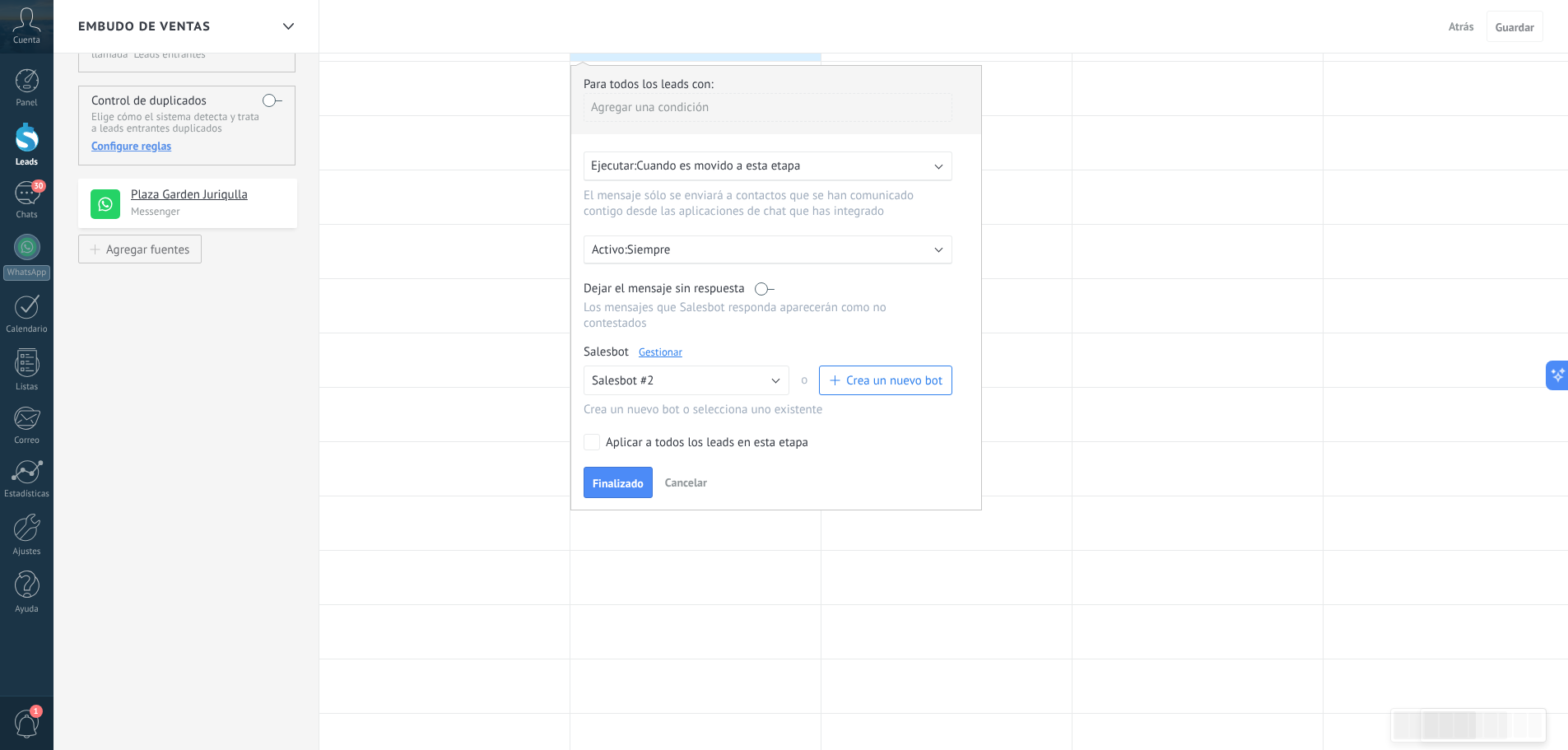 scroll, scrollTop: 82, scrollLeft: 0, axis: vertical 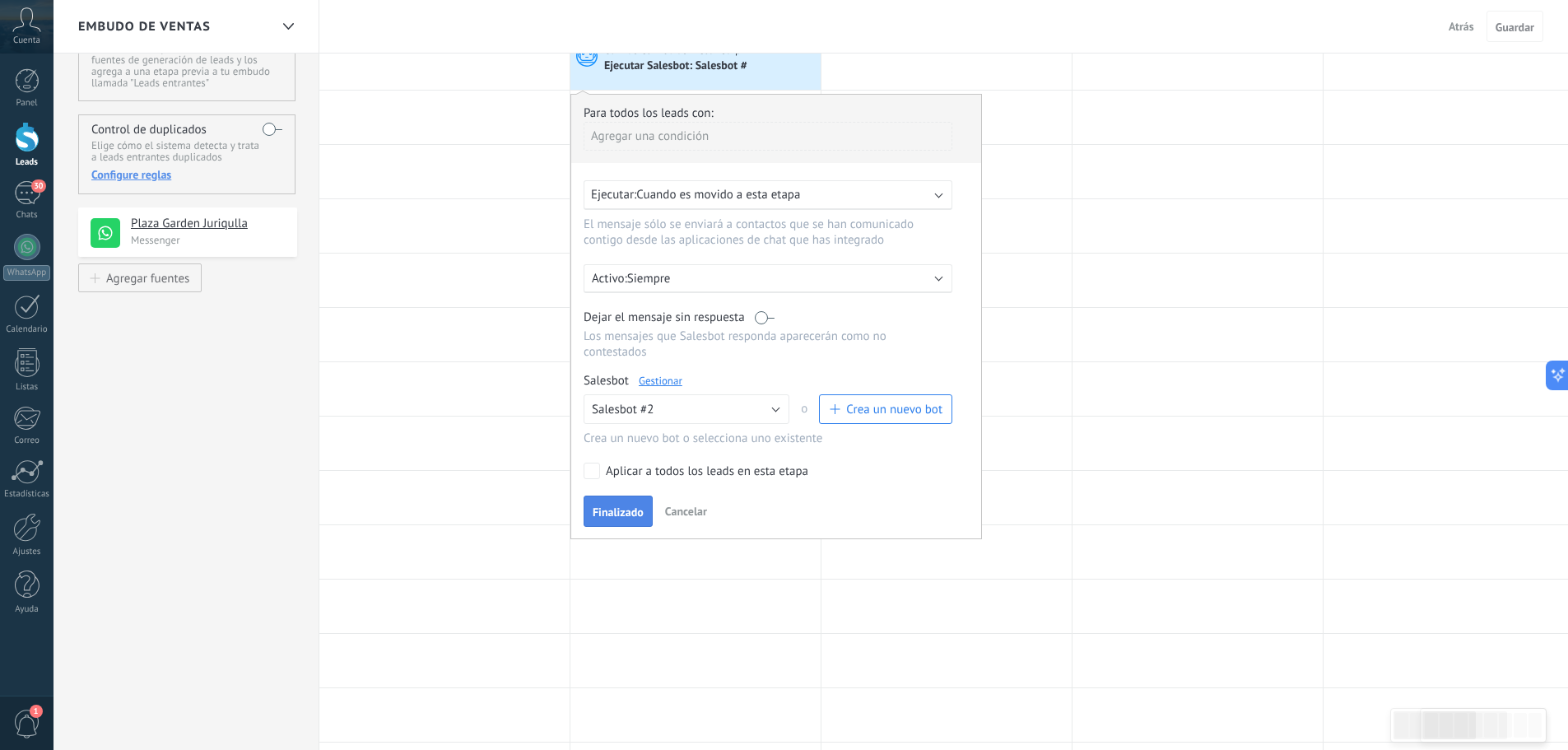 click on "Finalizado" at bounding box center (618, 512) 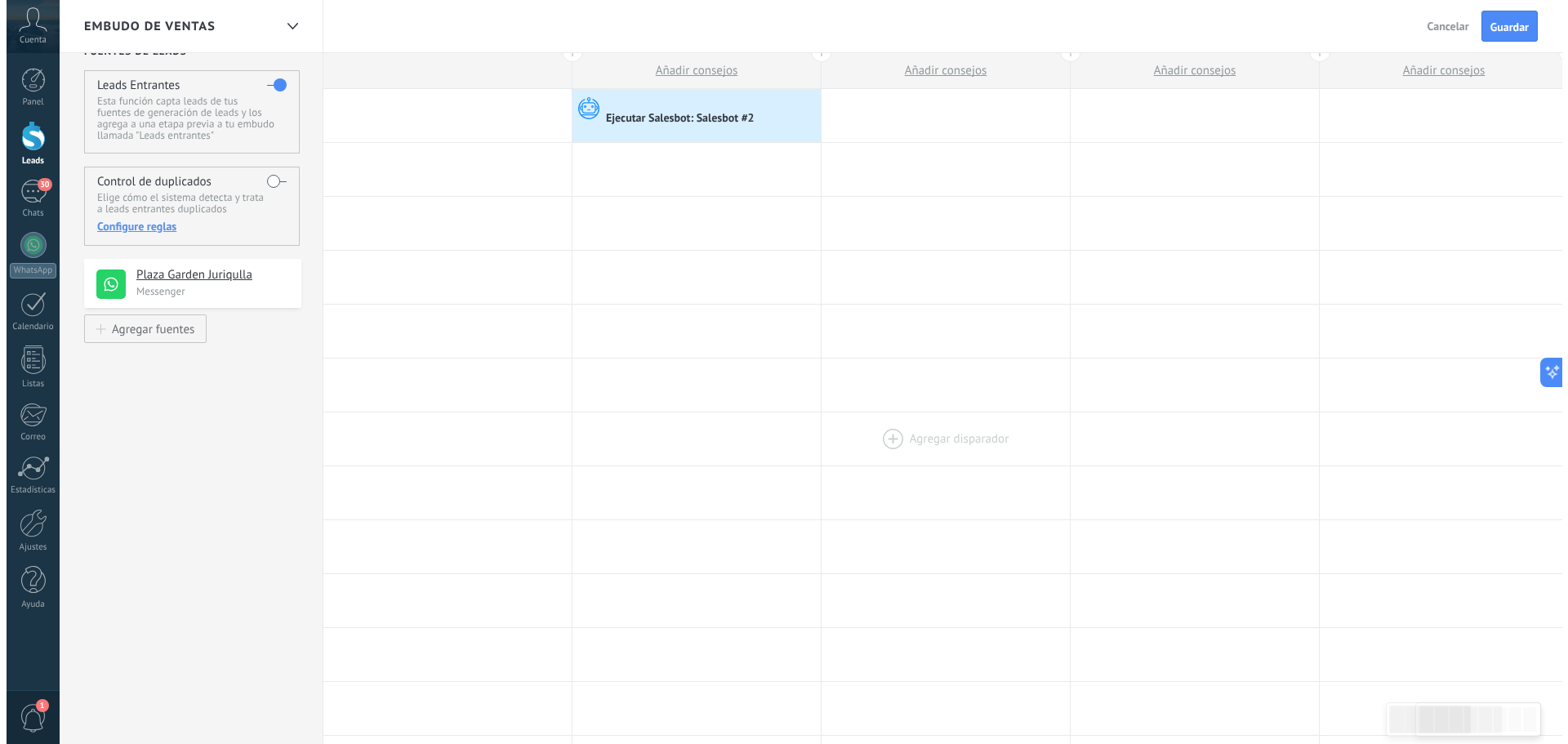 scroll, scrollTop: 0, scrollLeft: 0, axis: both 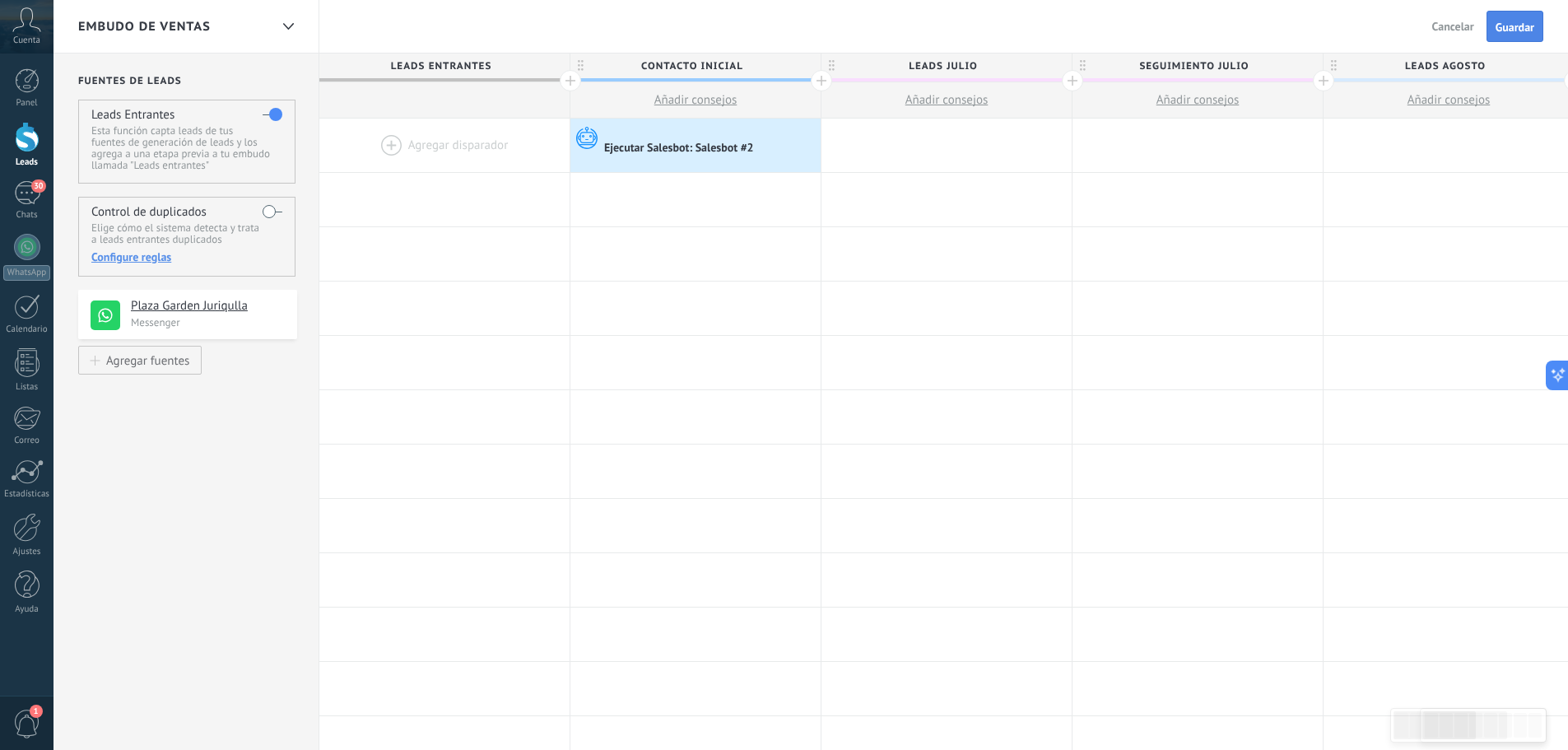 click on "Guardar" at bounding box center (1514, 26) 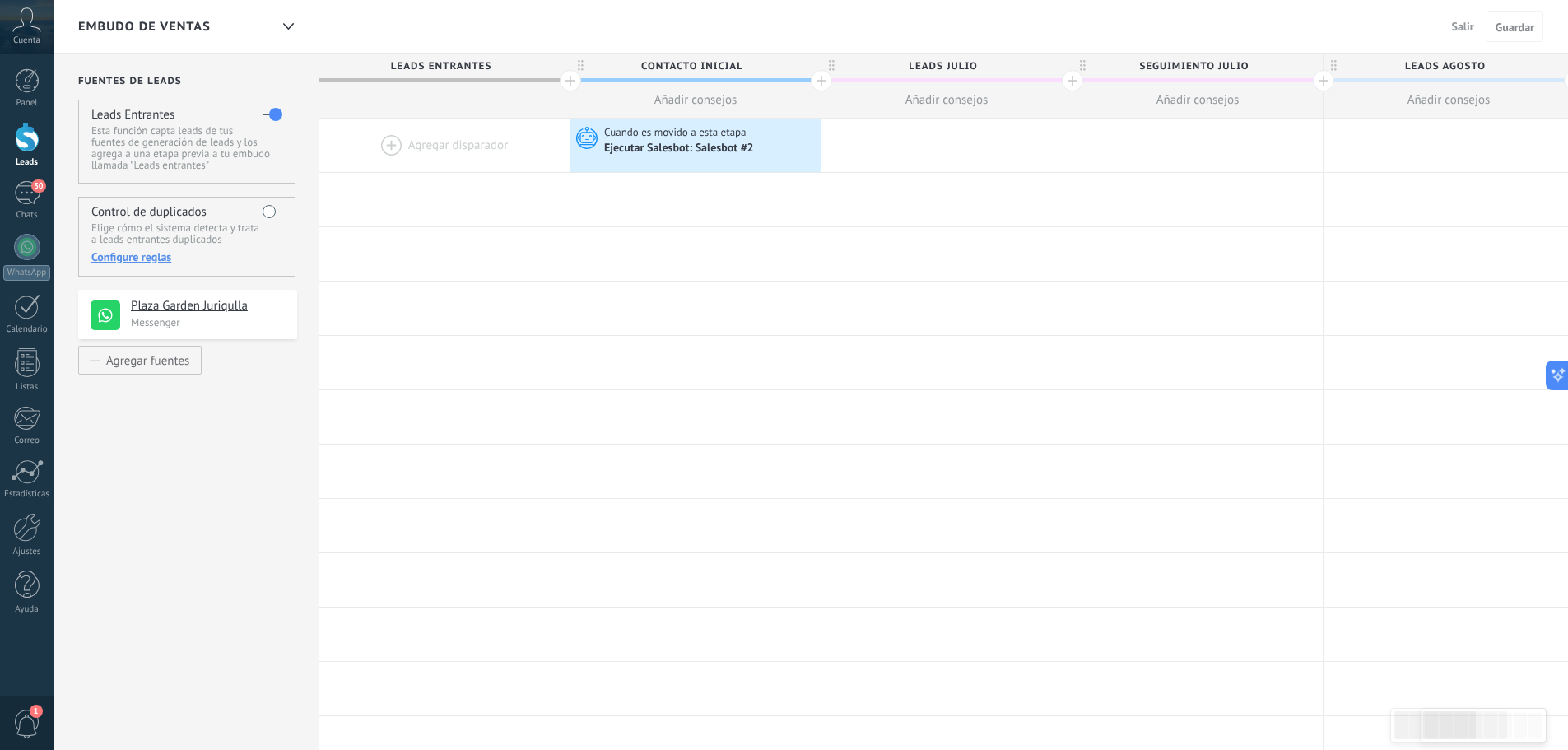 click at bounding box center [27, 137] 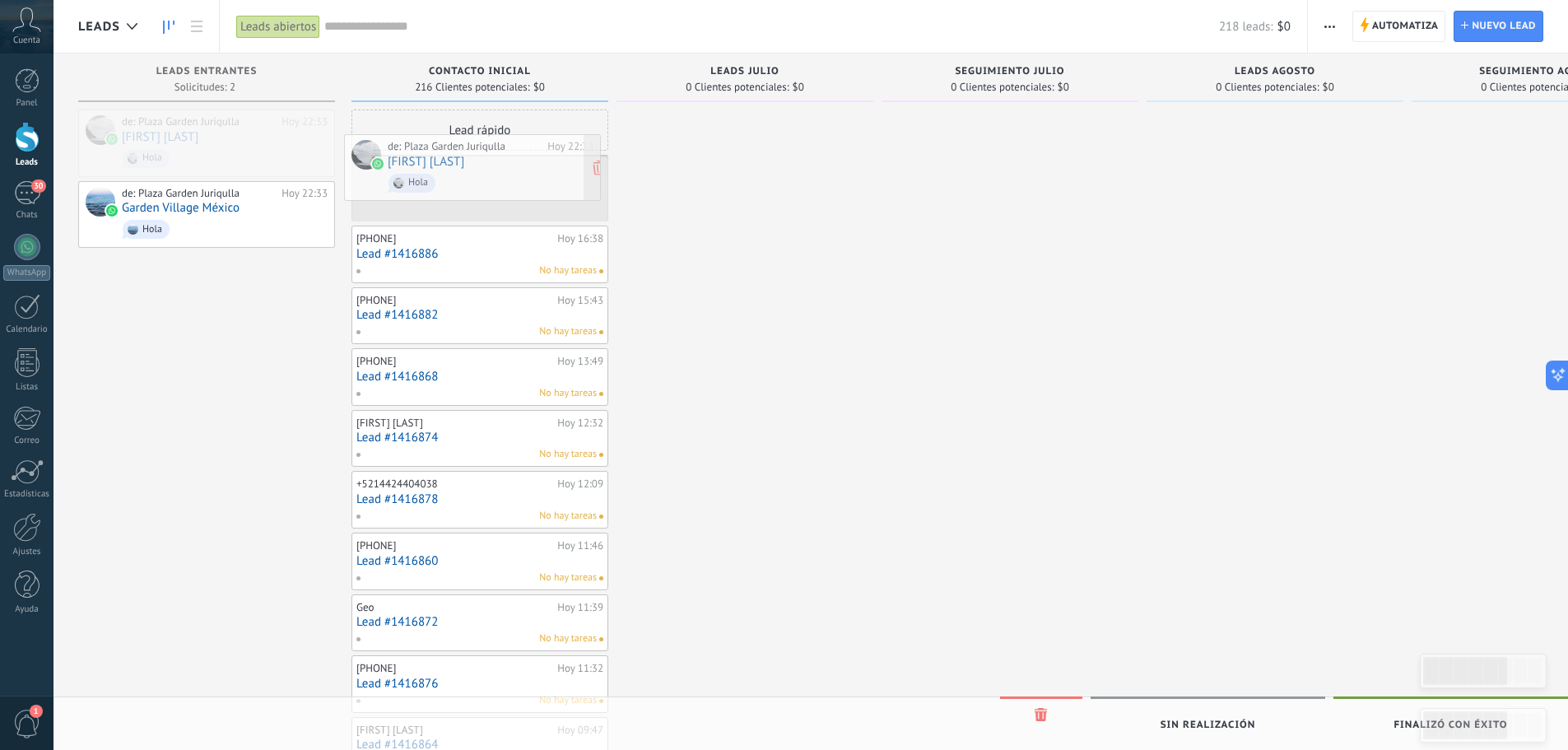 drag, startPoint x: 215, startPoint y: 151, endPoint x: 481, endPoint y: 175, distance: 267.0805 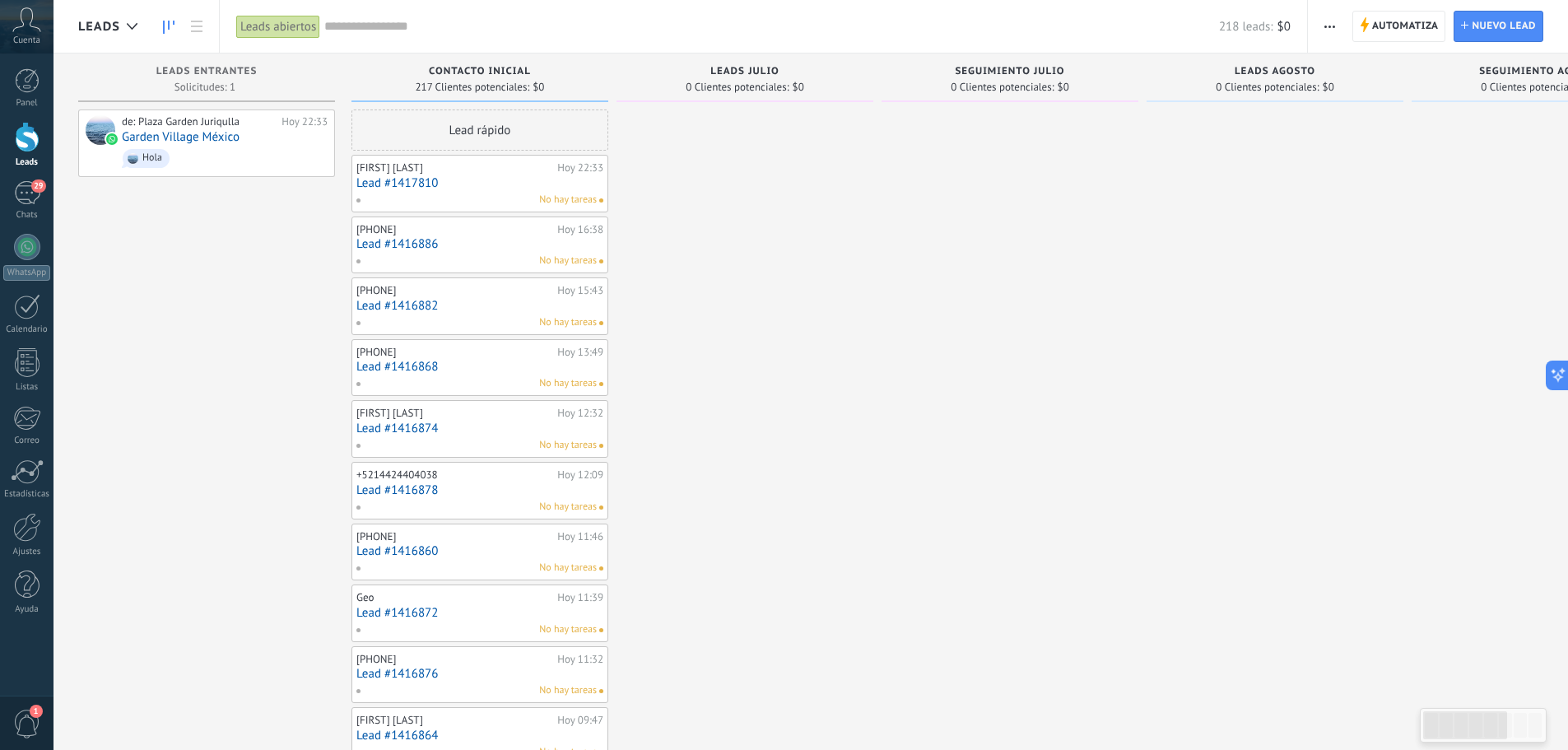click on "Lead #1417810" at bounding box center [480, 183] 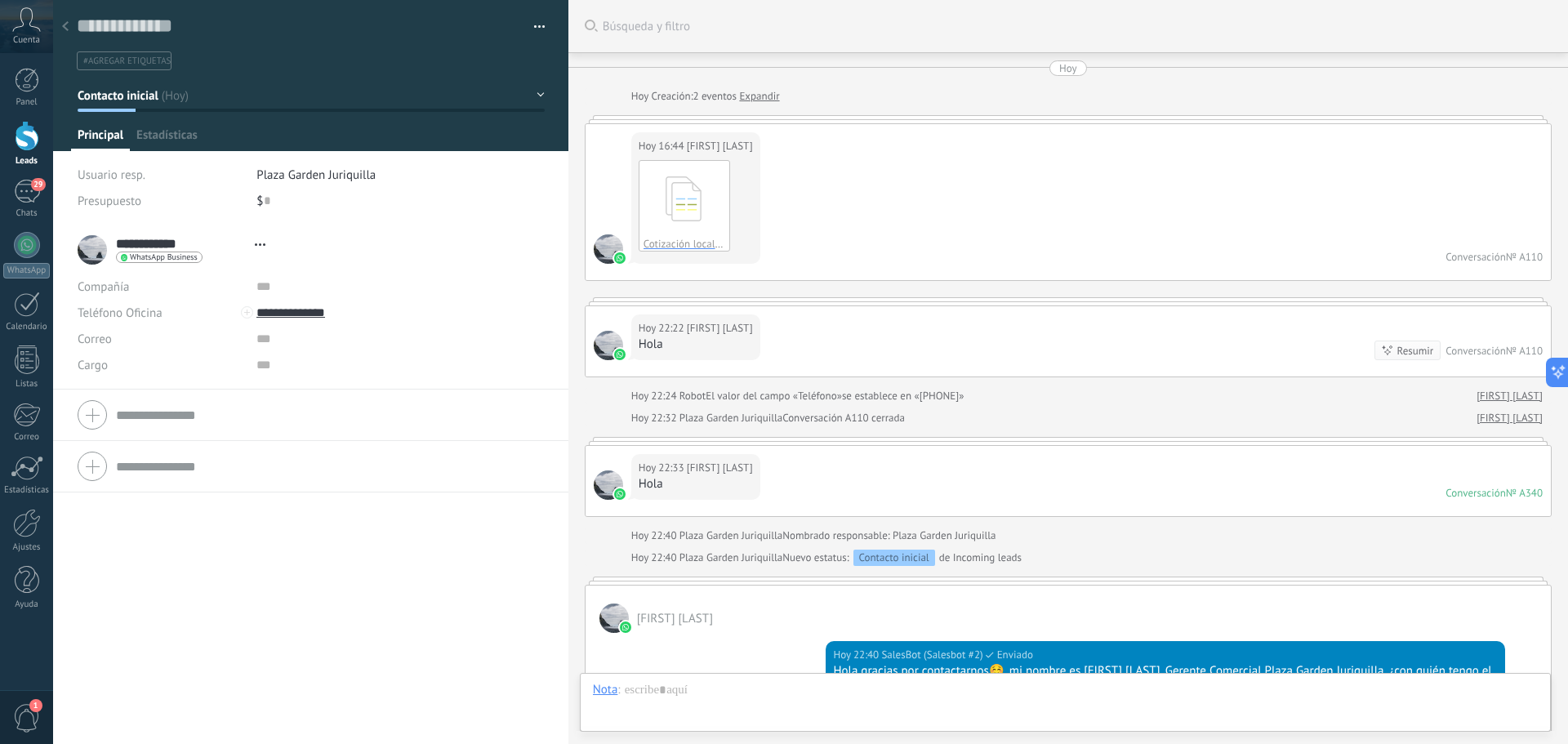 type on "**********" 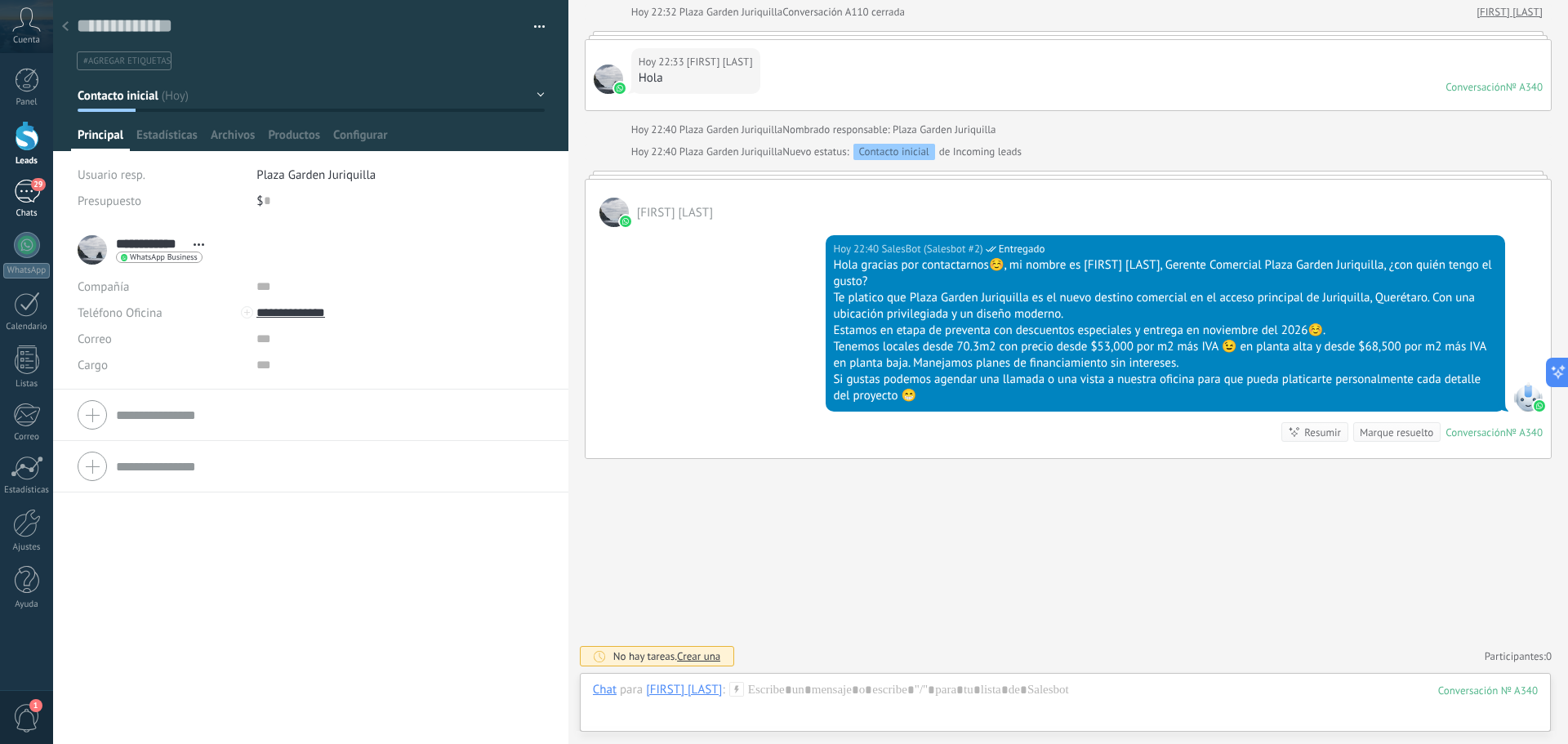 click on "29" at bounding box center (27, 191) 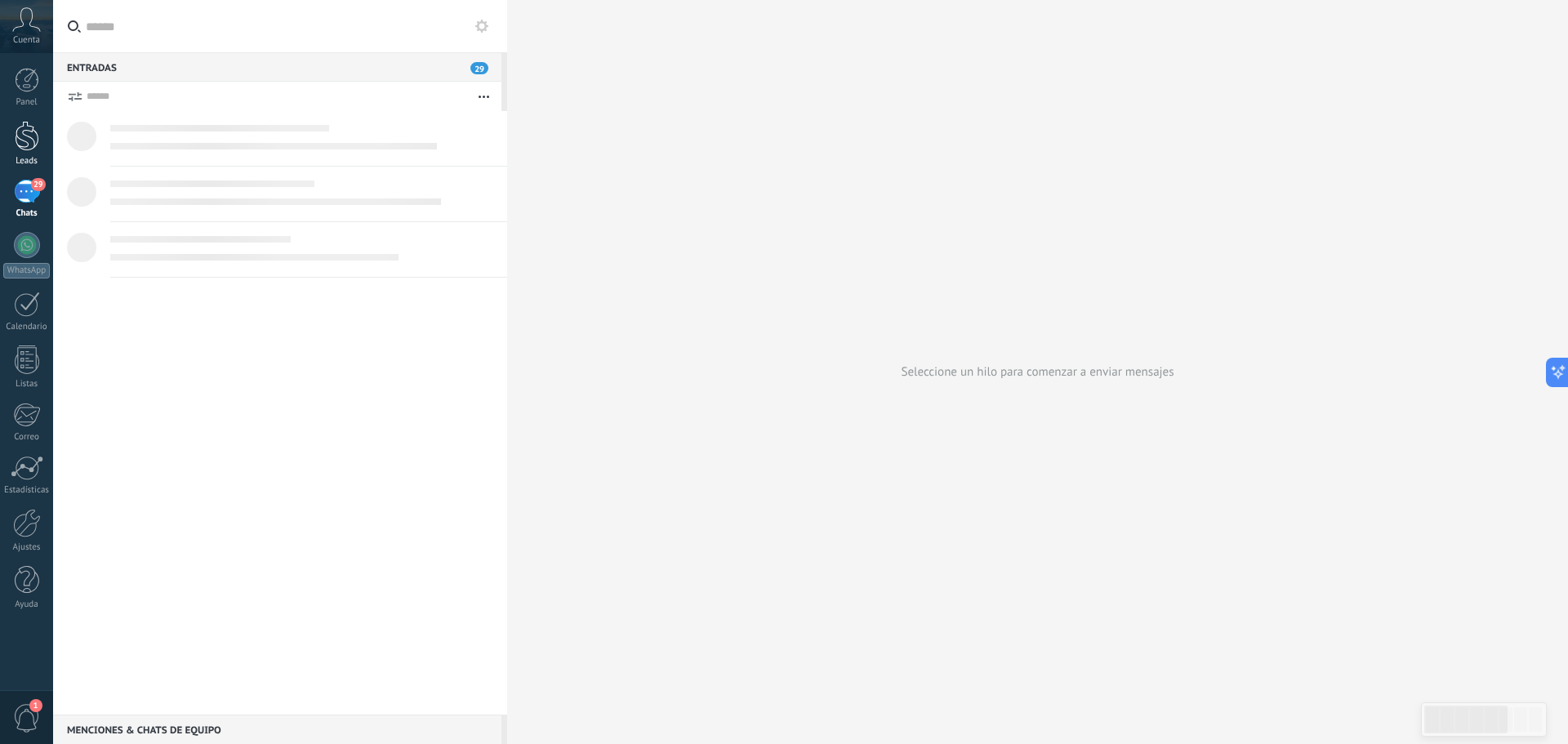 click at bounding box center (27, 136) 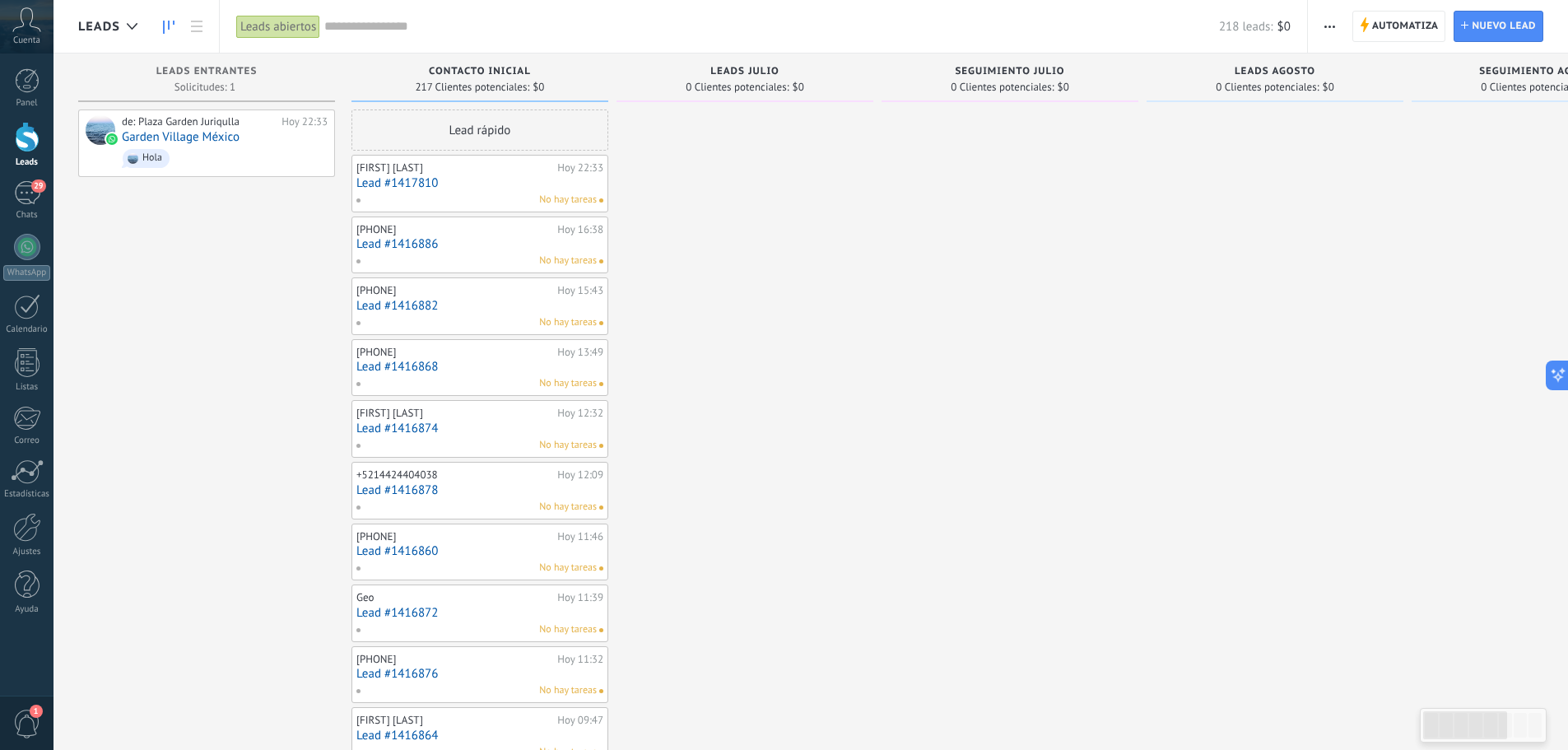 click at bounding box center (1329, 26) 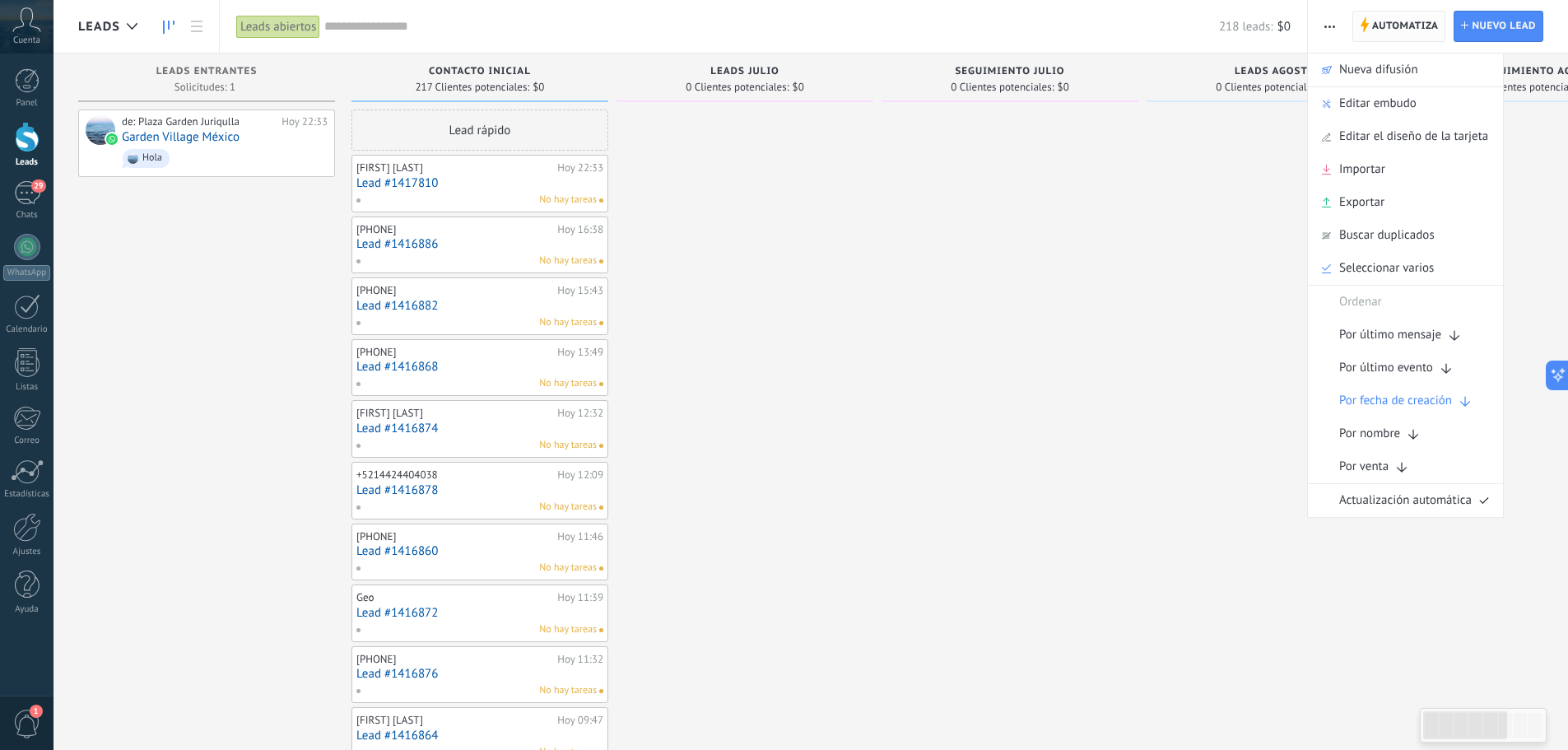 click on "Automatiza" at bounding box center (1405, 26) 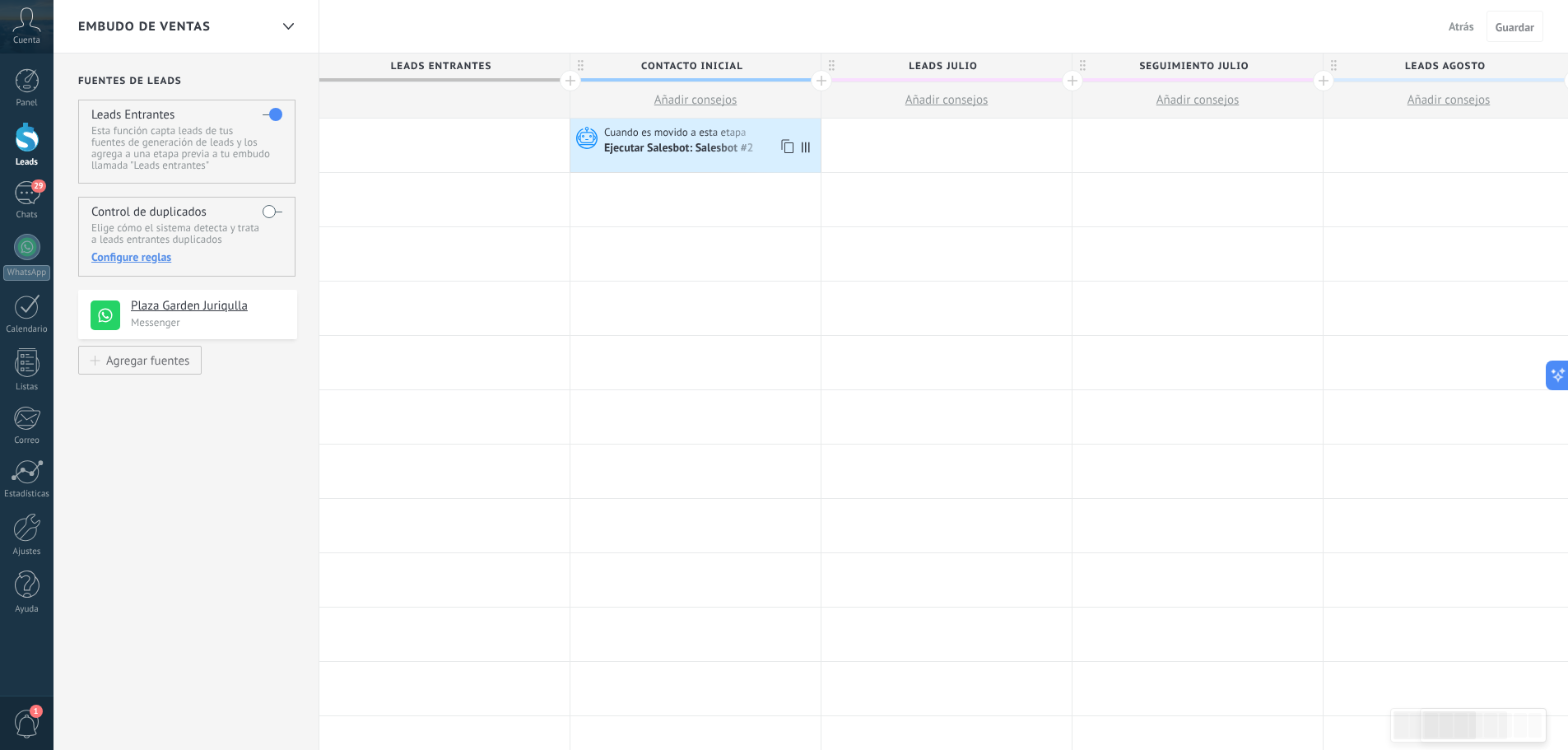 click on "Ejecutar Salesbot: Salesbot #2" at bounding box center (680, 149) 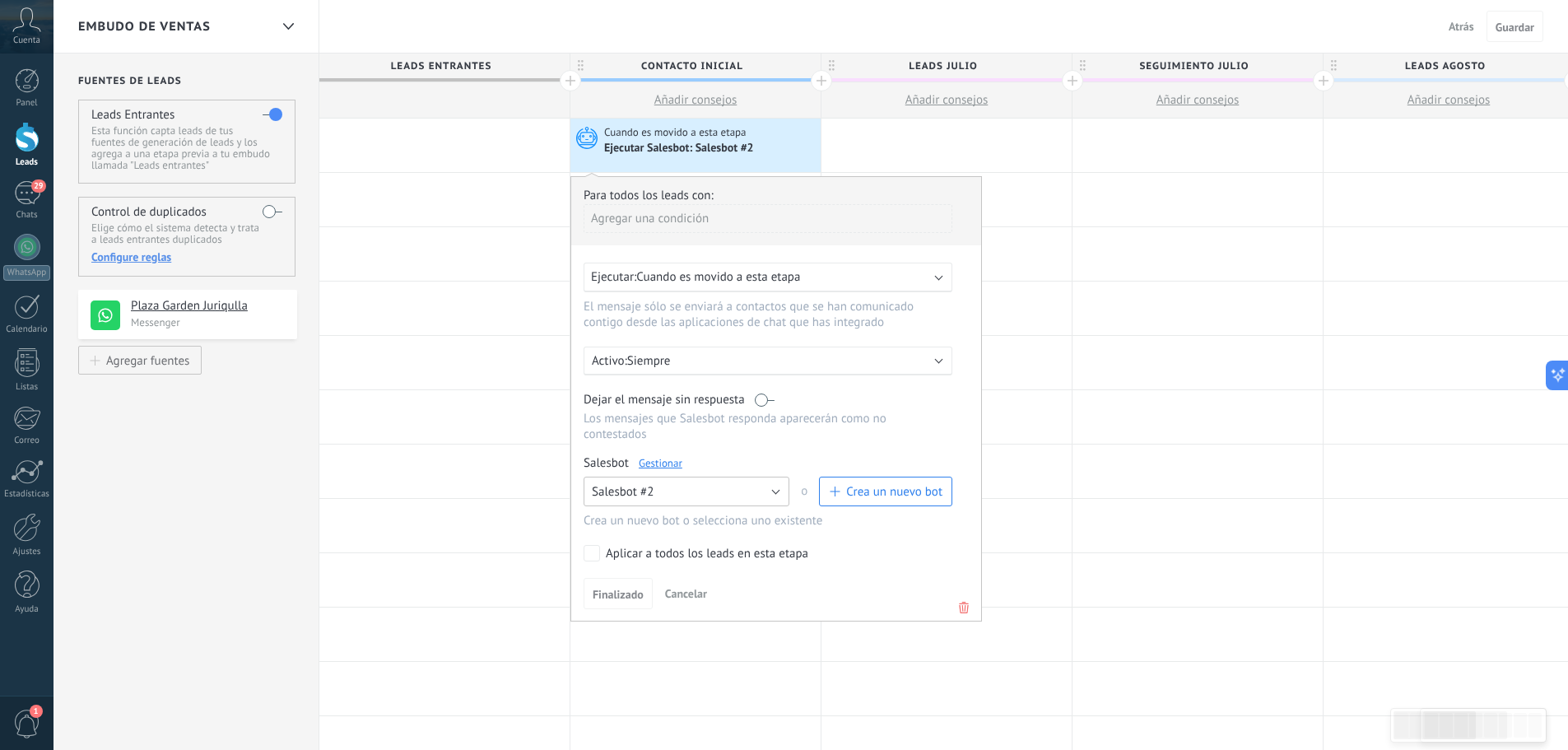 click on "Salesbot #2" at bounding box center (686, 491) 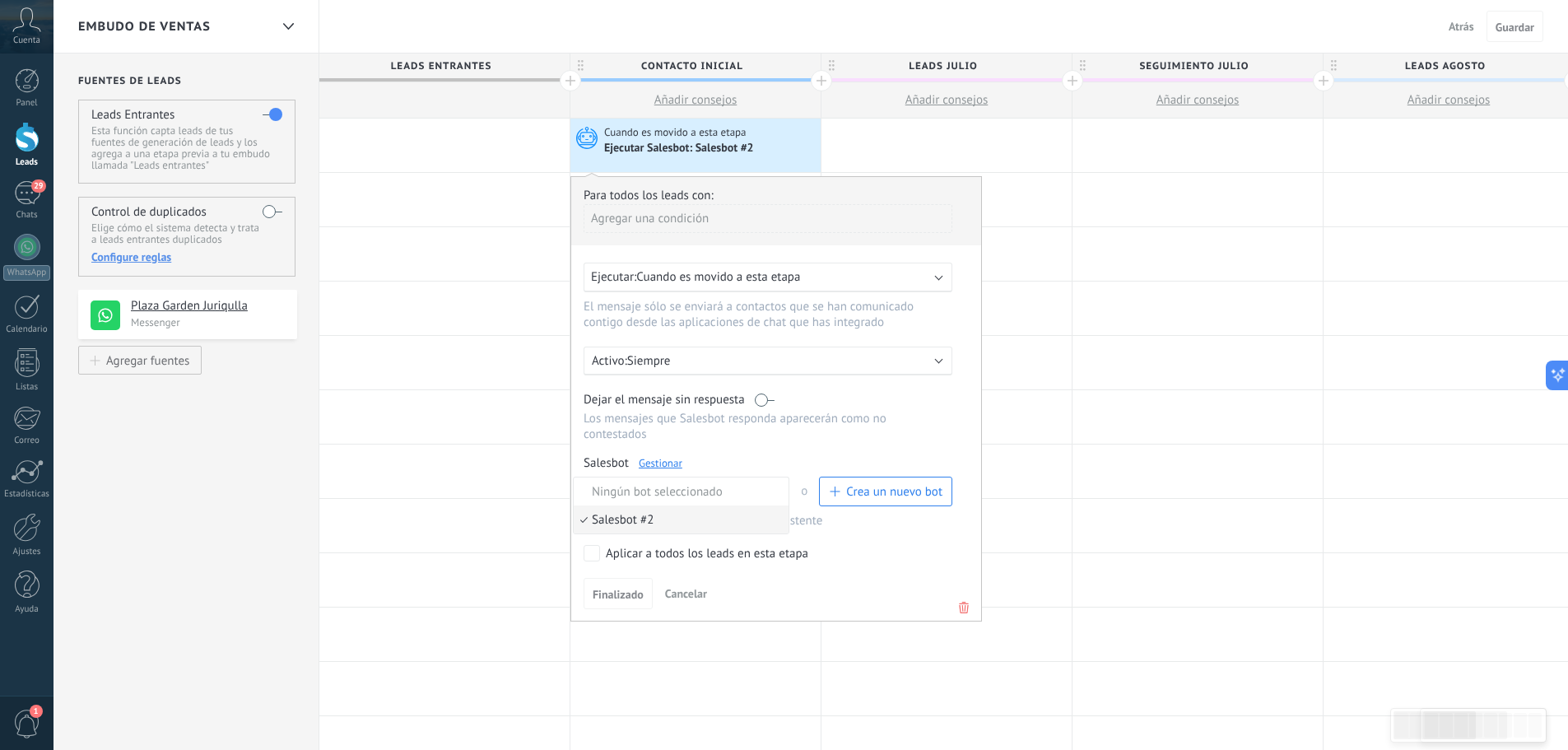 click on "Salesbot #2" at bounding box center (678, 519) 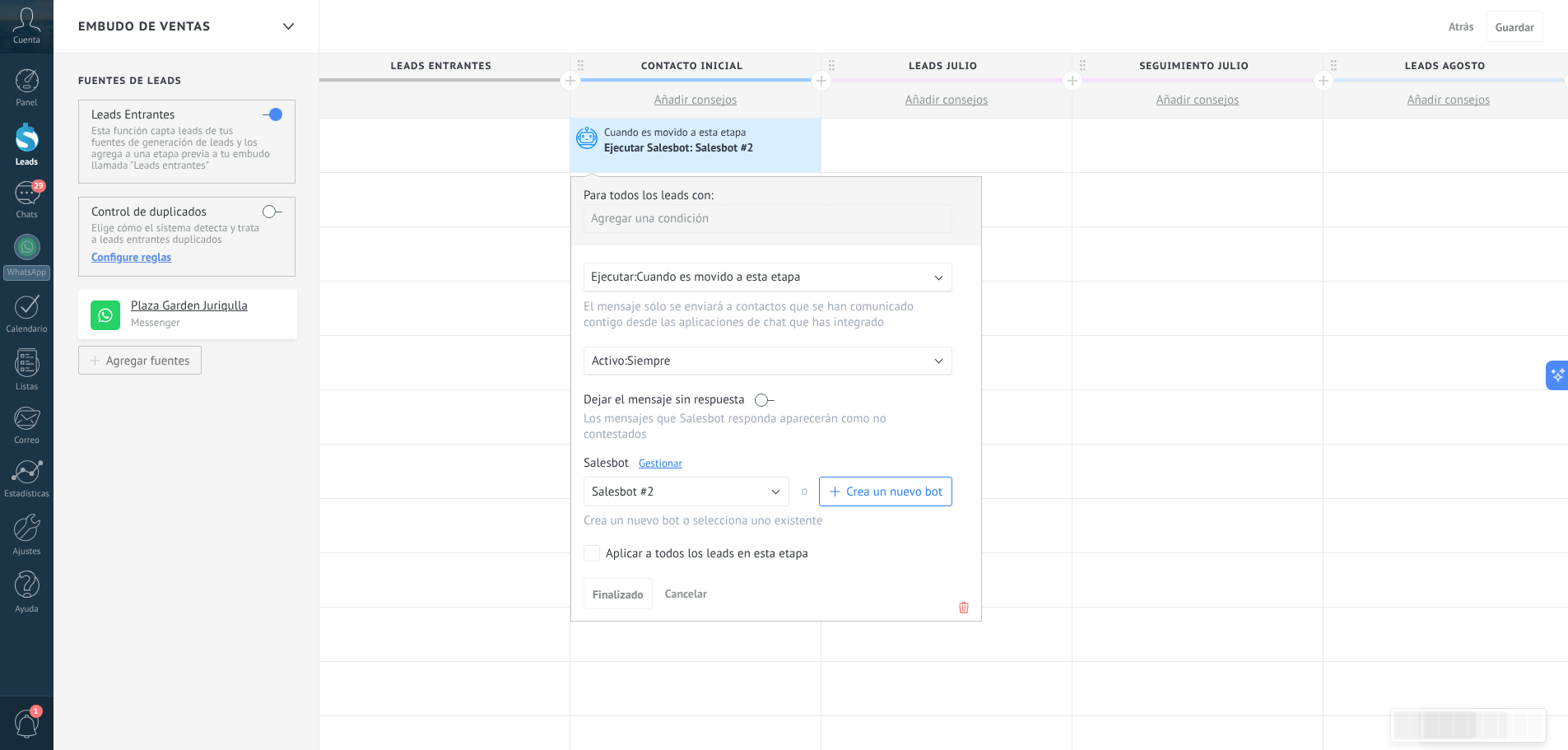 click on "Gestionar" at bounding box center (660, 463) 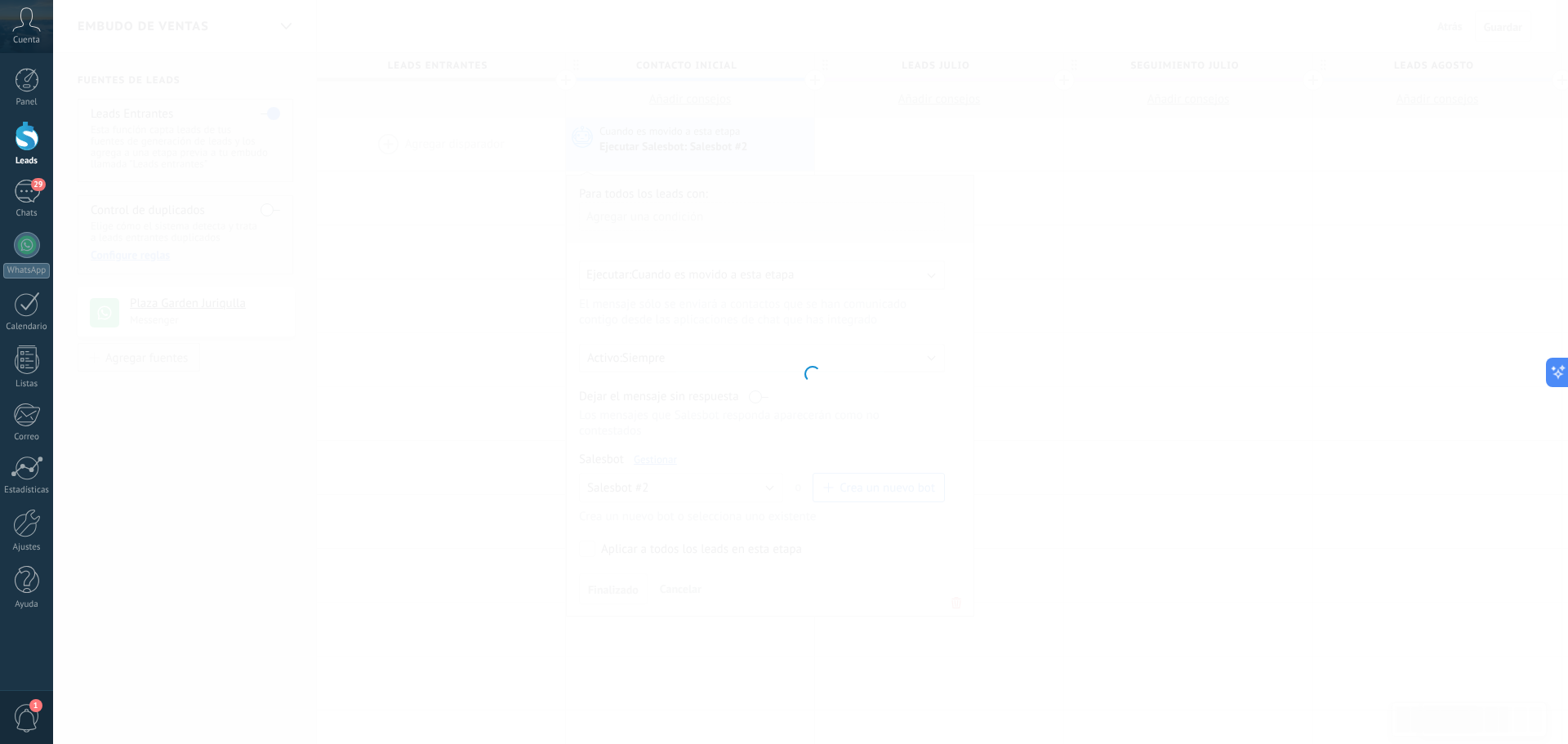 type on "**********" 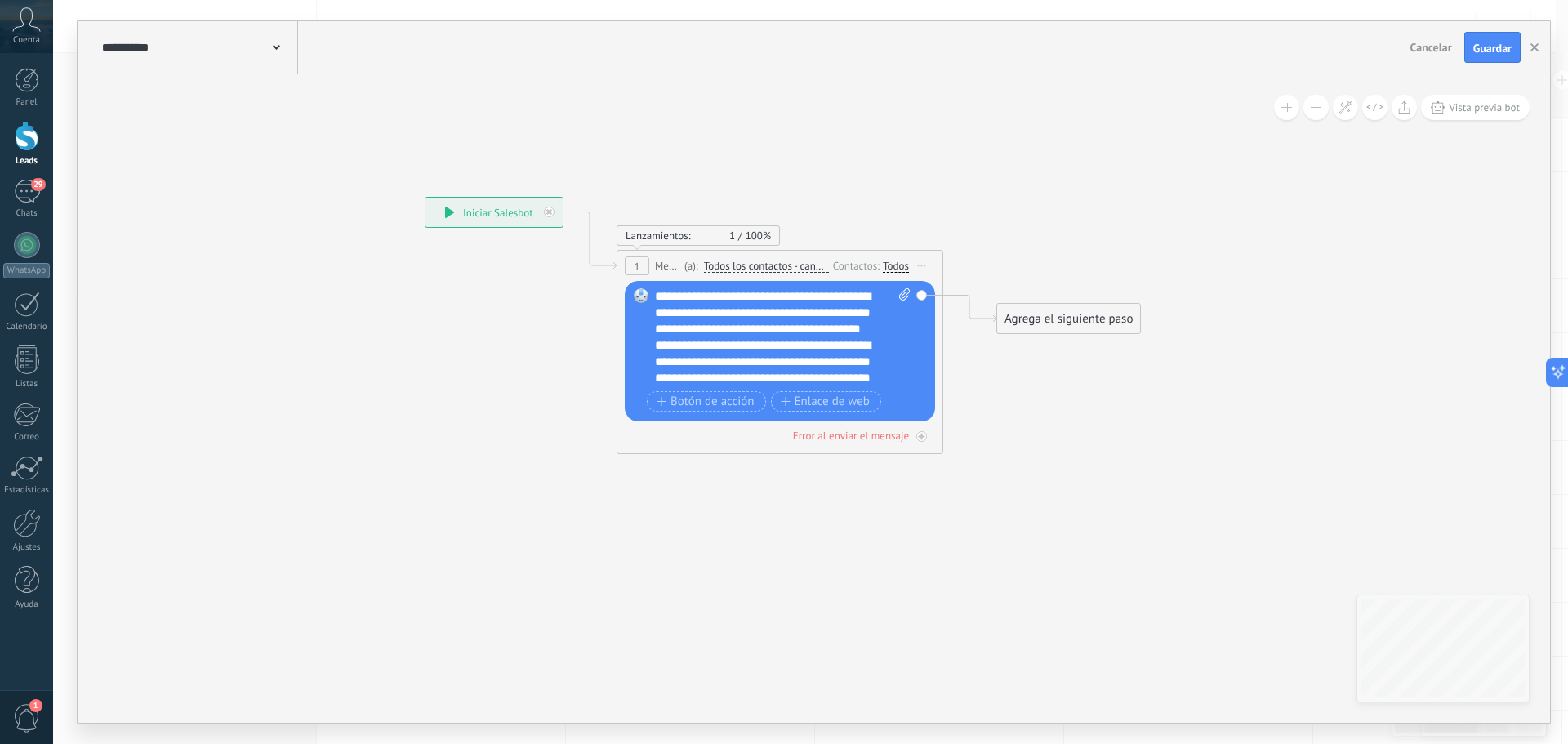 click on "**********" at bounding box center (782, 337) 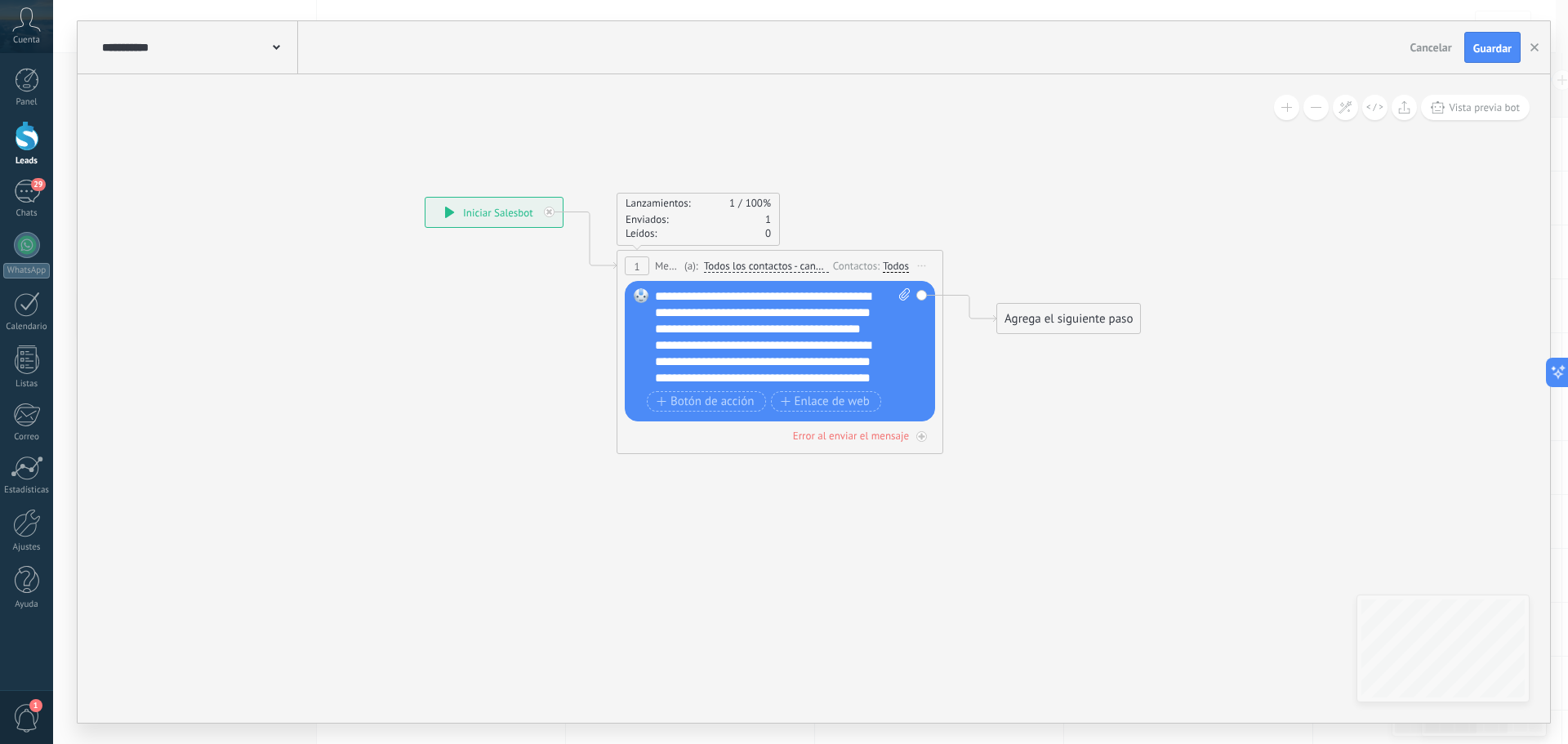type 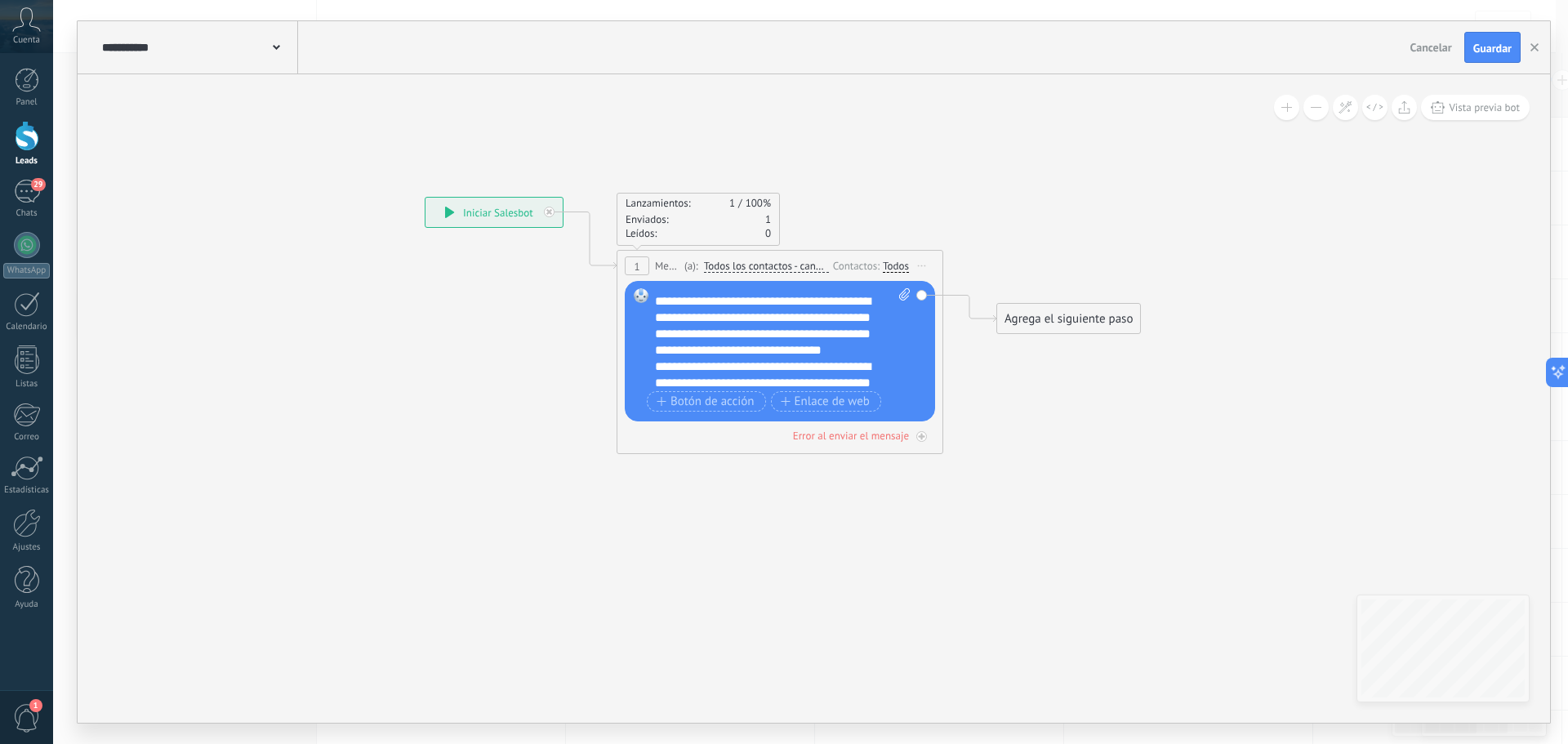 scroll, scrollTop: 82, scrollLeft: 0, axis: vertical 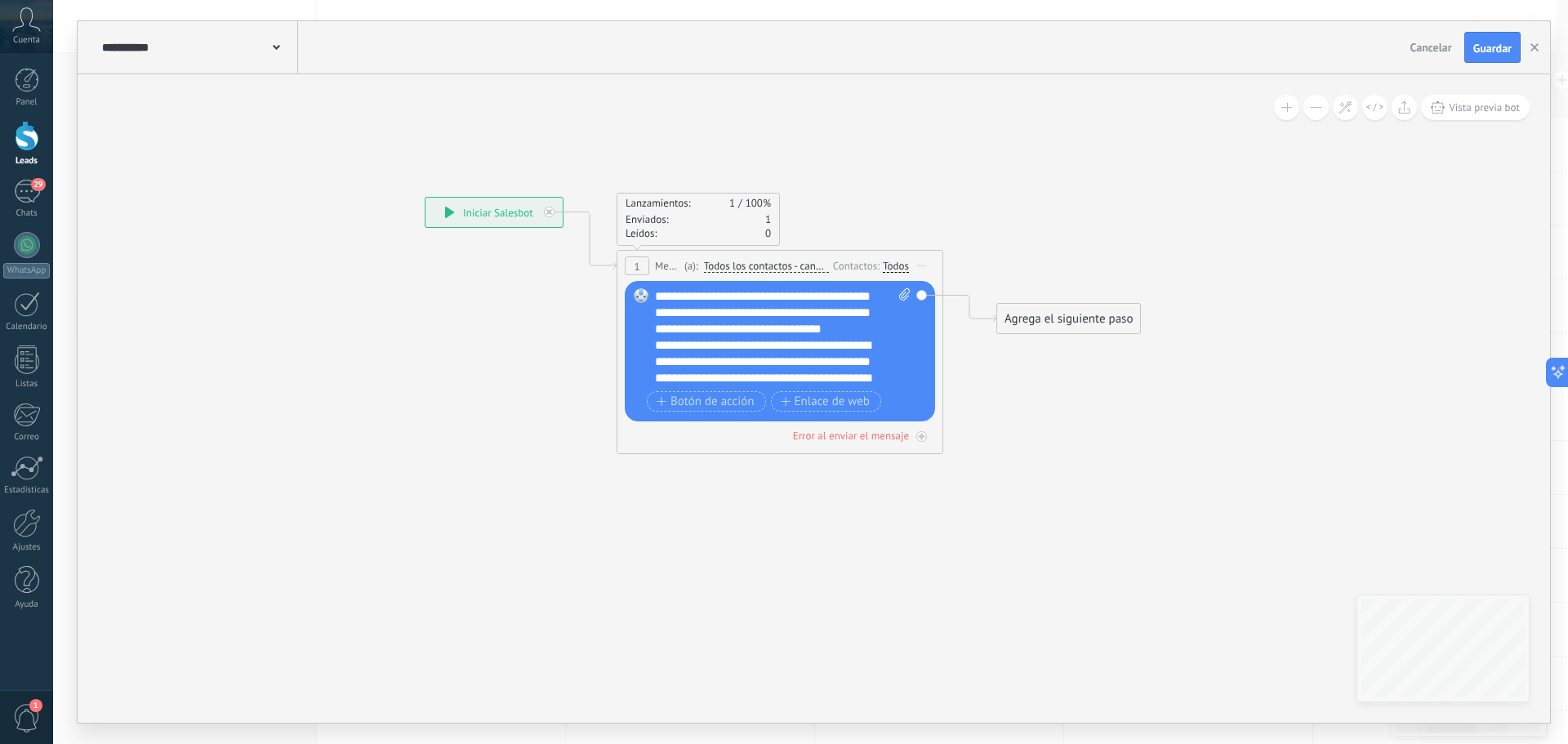 click on "**********" at bounding box center [768, 403] 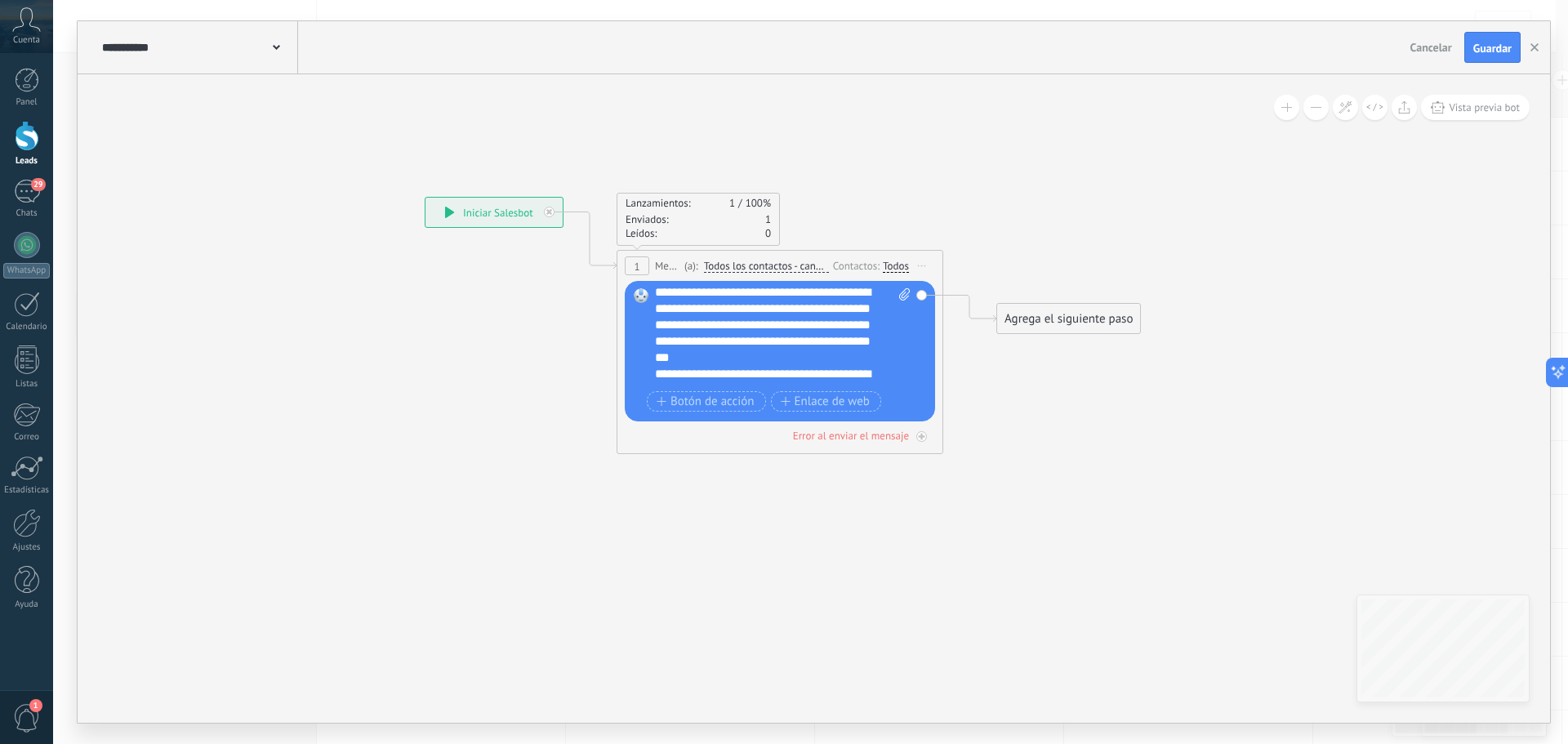 scroll, scrollTop: 163, scrollLeft: 0, axis: vertical 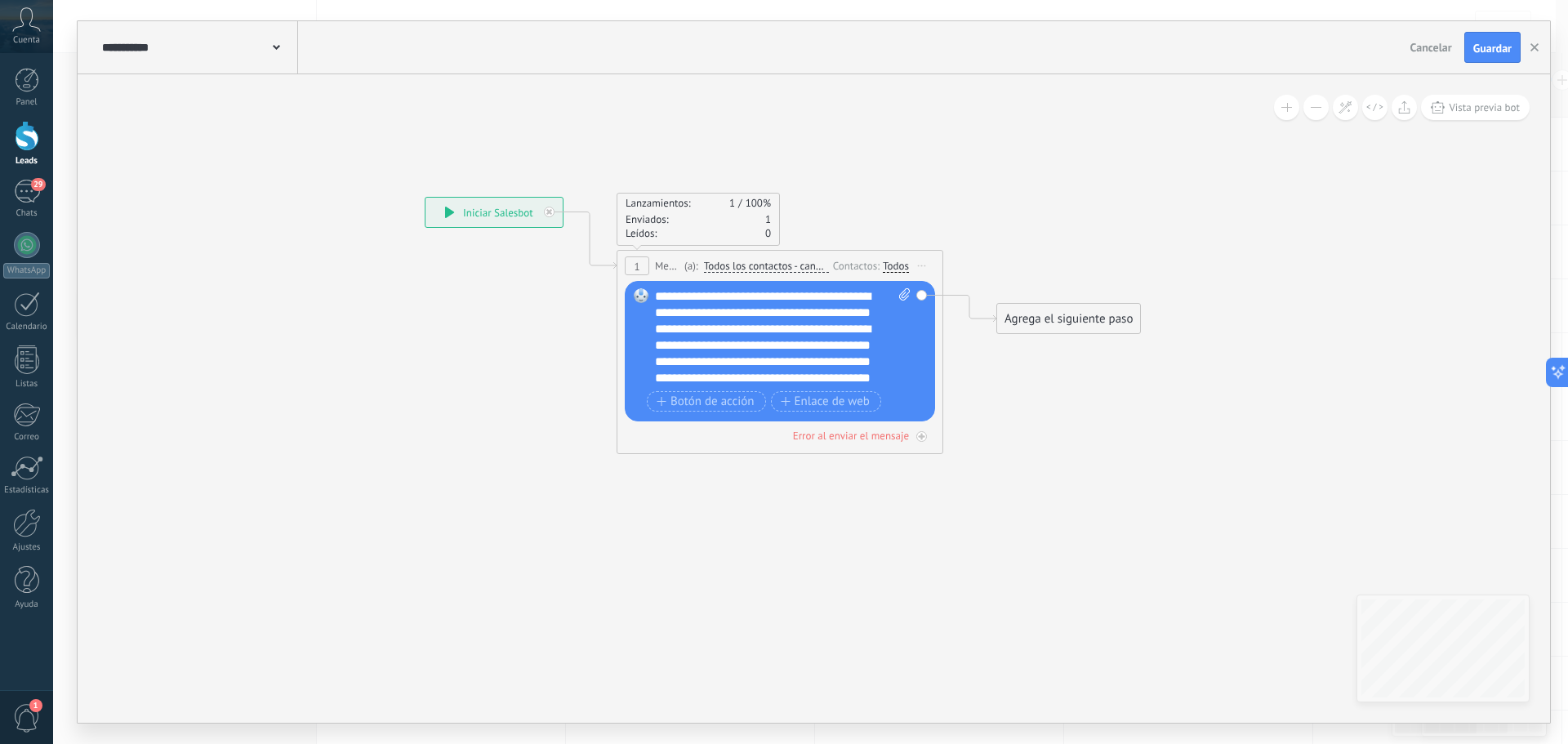 click on "**********" at bounding box center [768, 378] 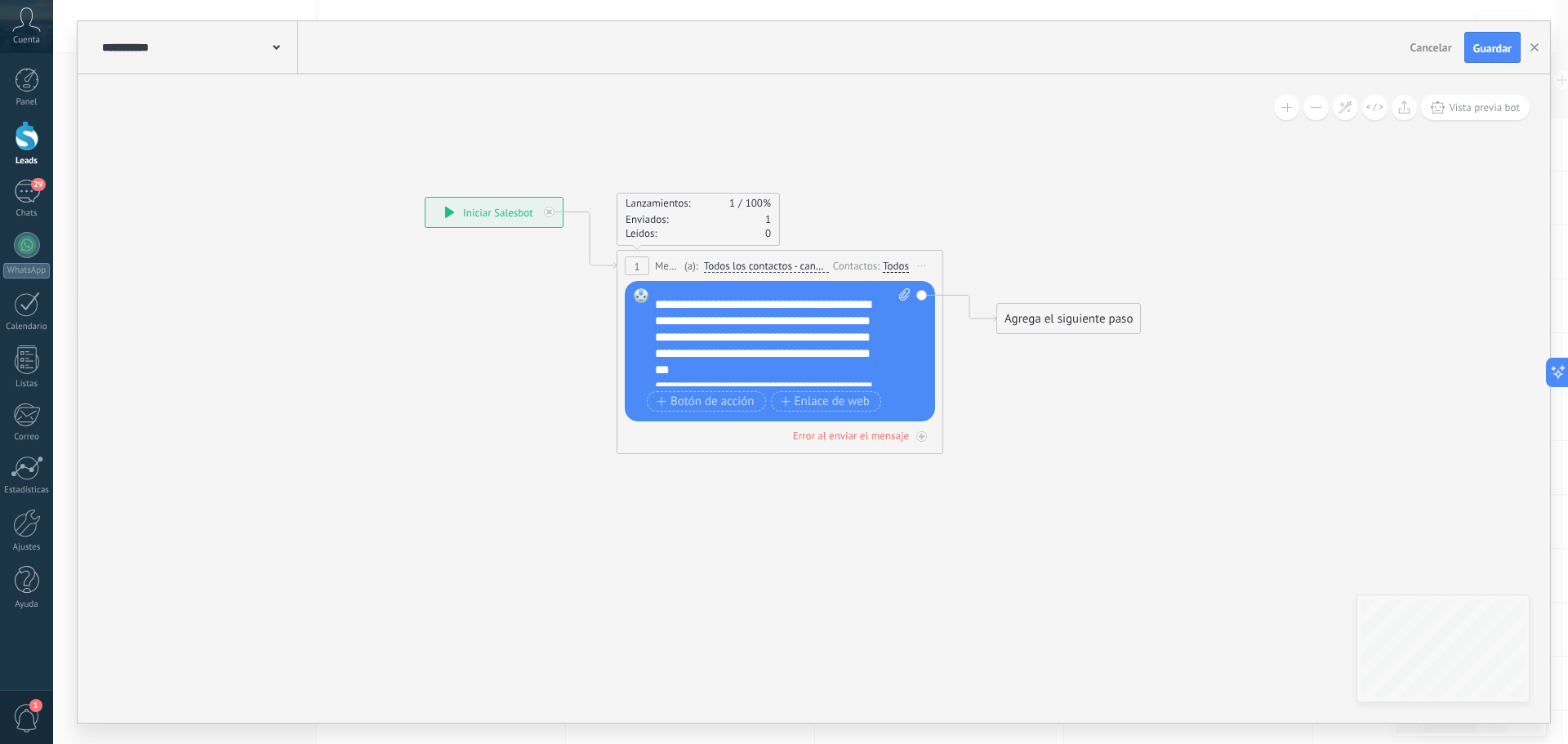 scroll, scrollTop: 245, scrollLeft: 0, axis: vertical 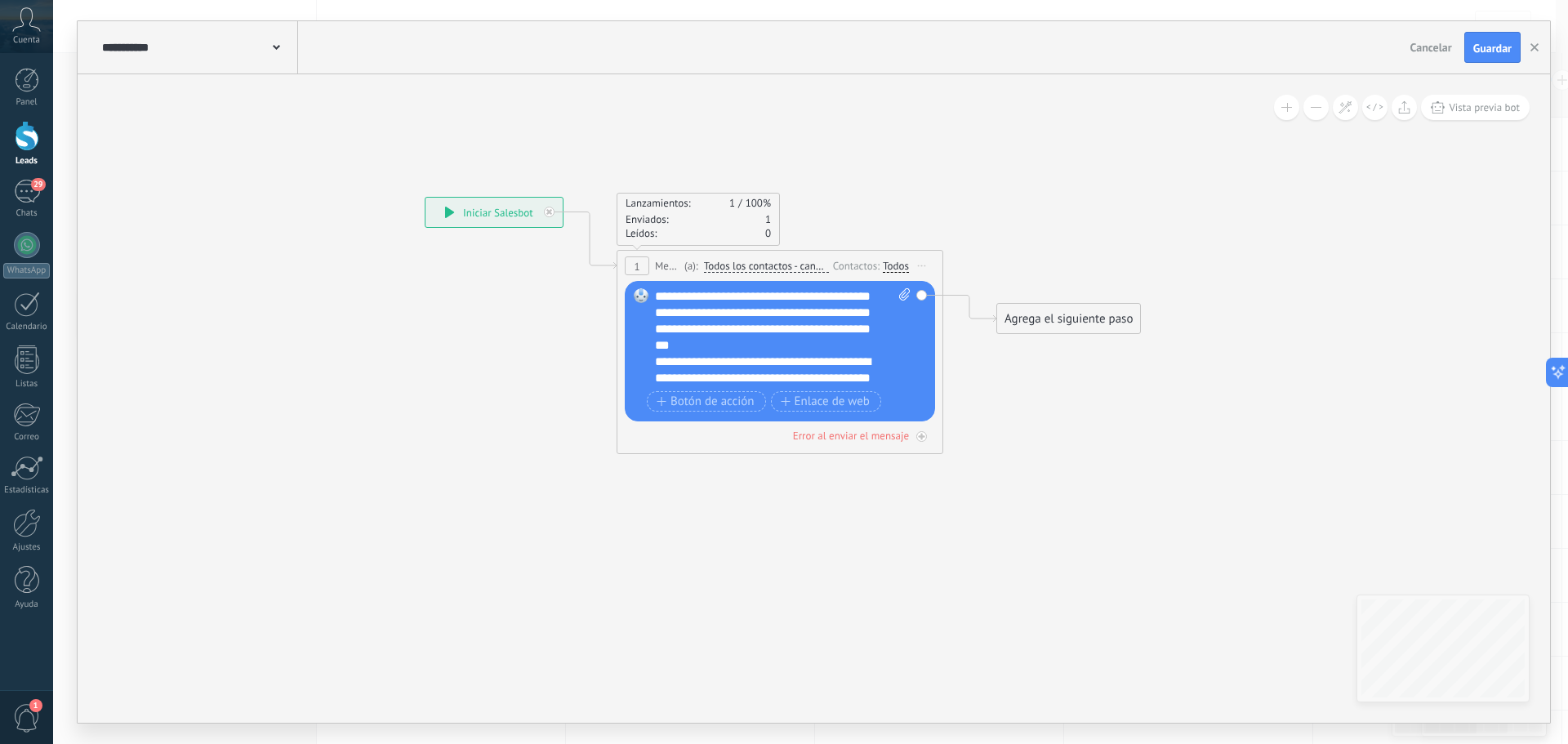 click on "**********" at bounding box center [768, 337] 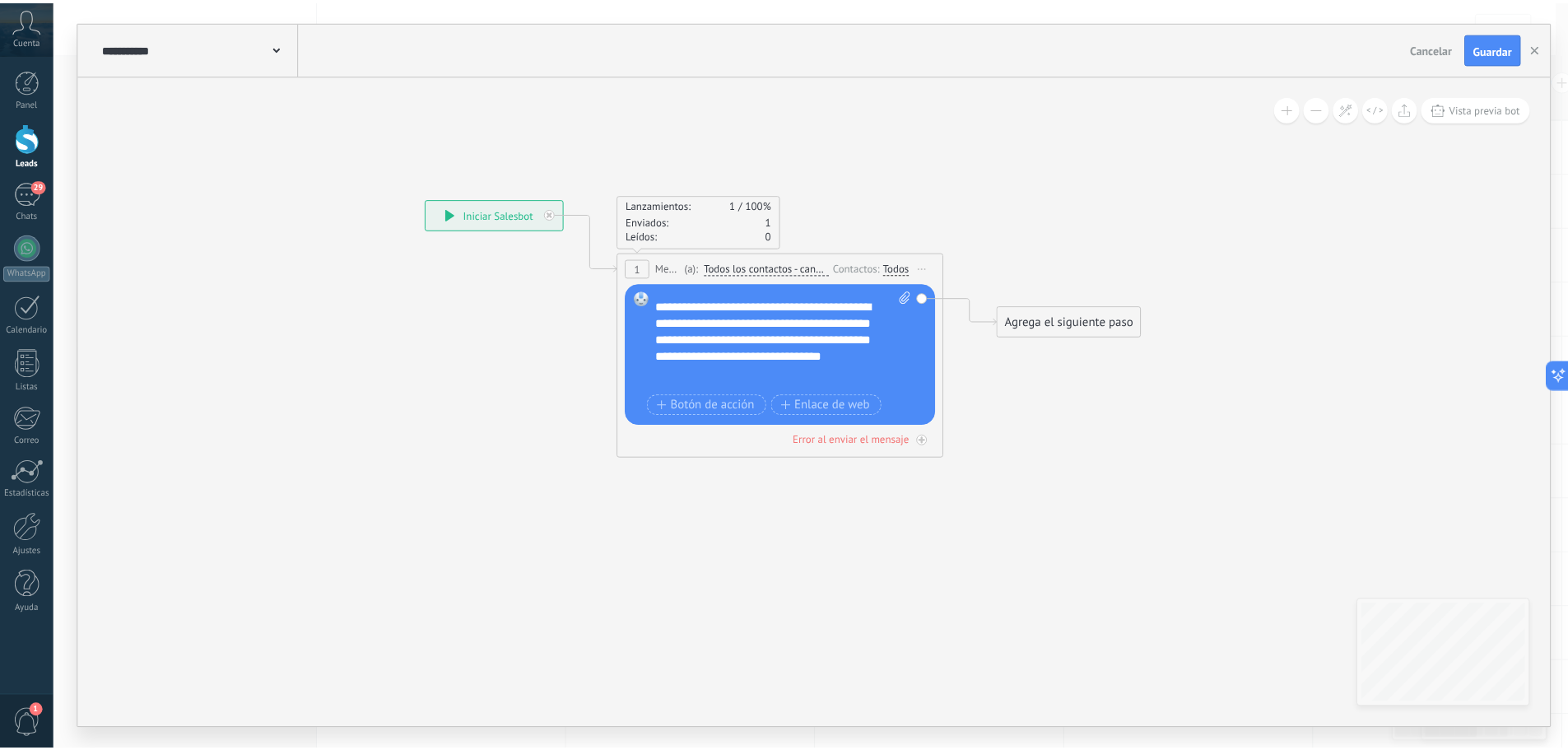 scroll, scrollTop: 82, scrollLeft: 0, axis: vertical 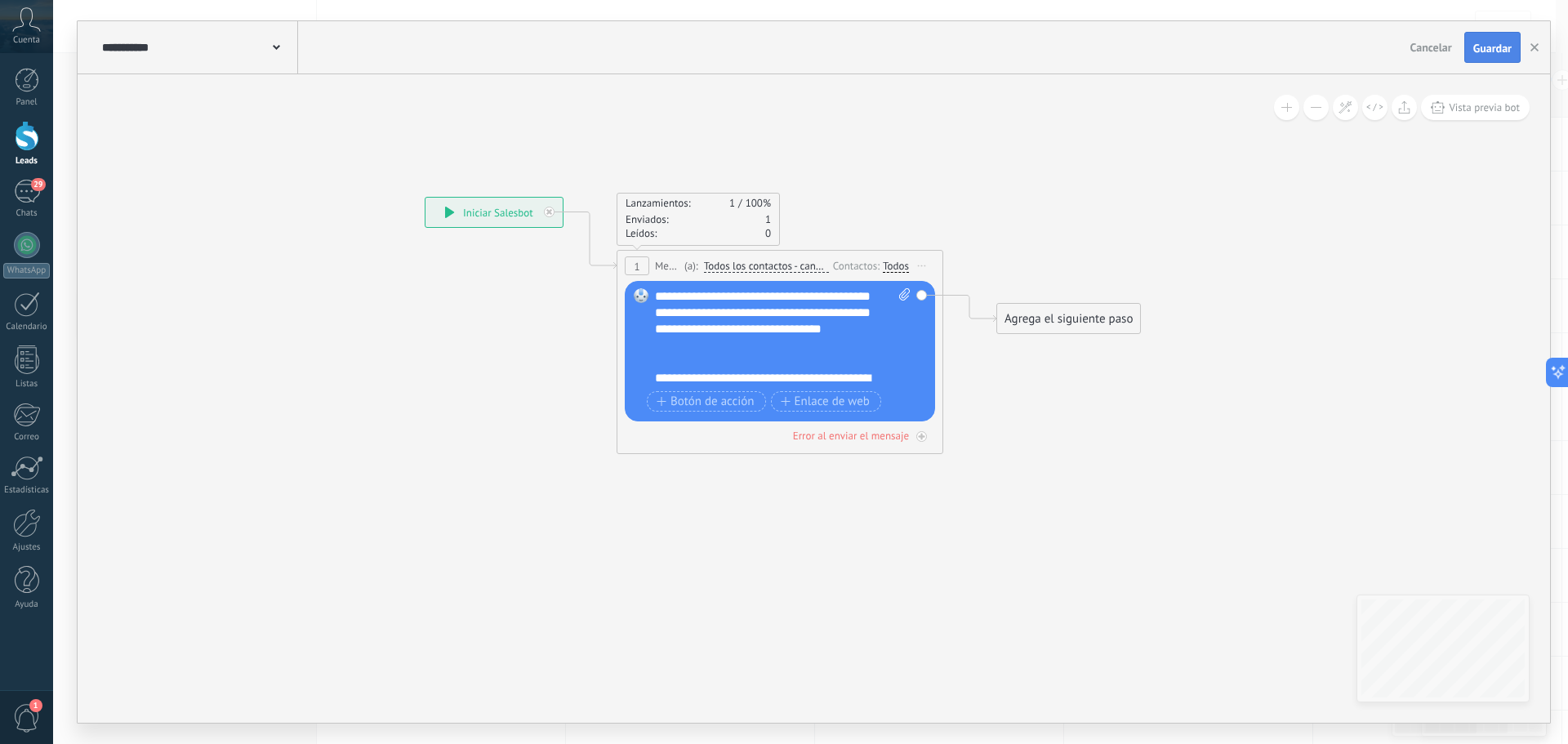 click on "Guardar" at bounding box center (1492, 48) 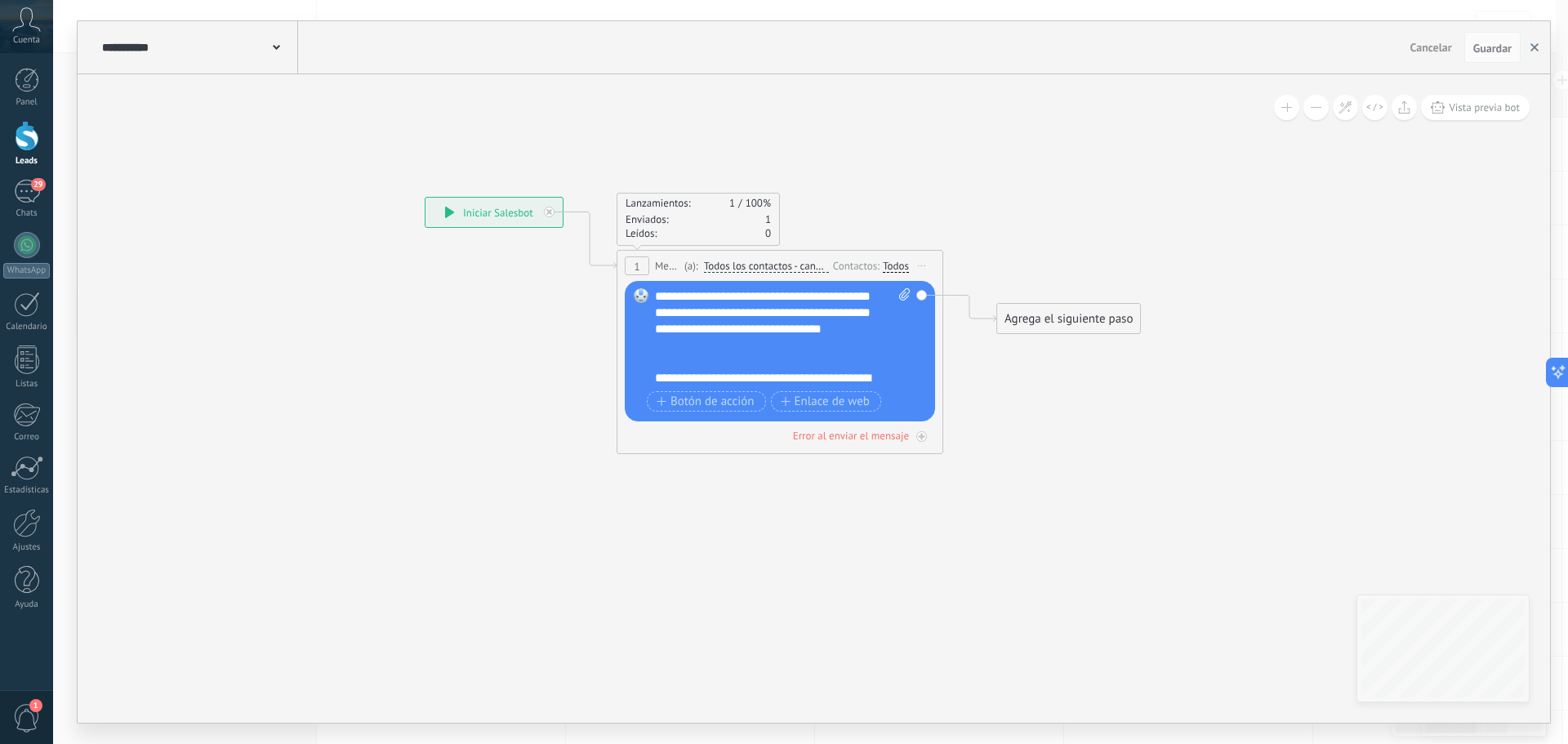 click 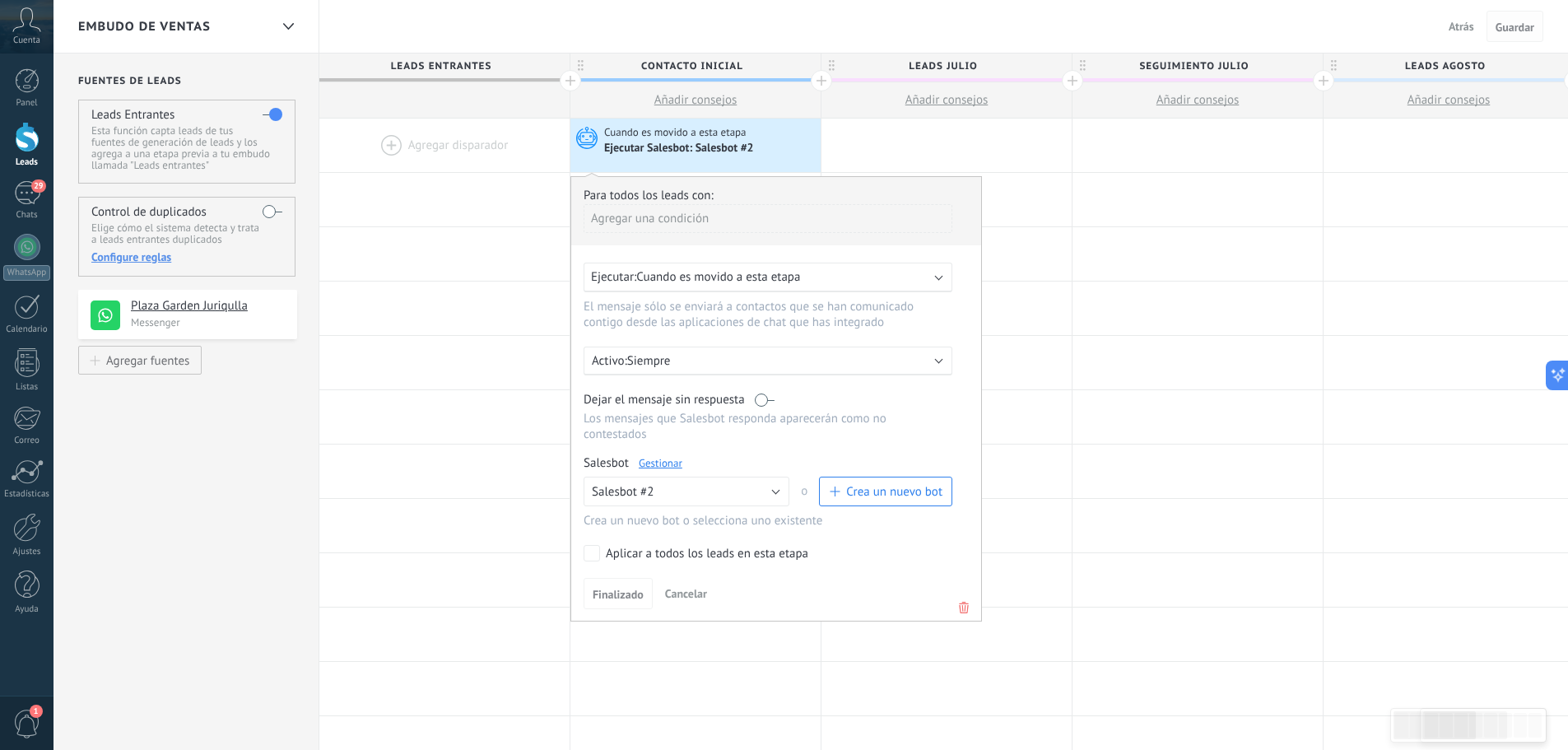 click on "Guardar" at bounding box center [1514, 27] 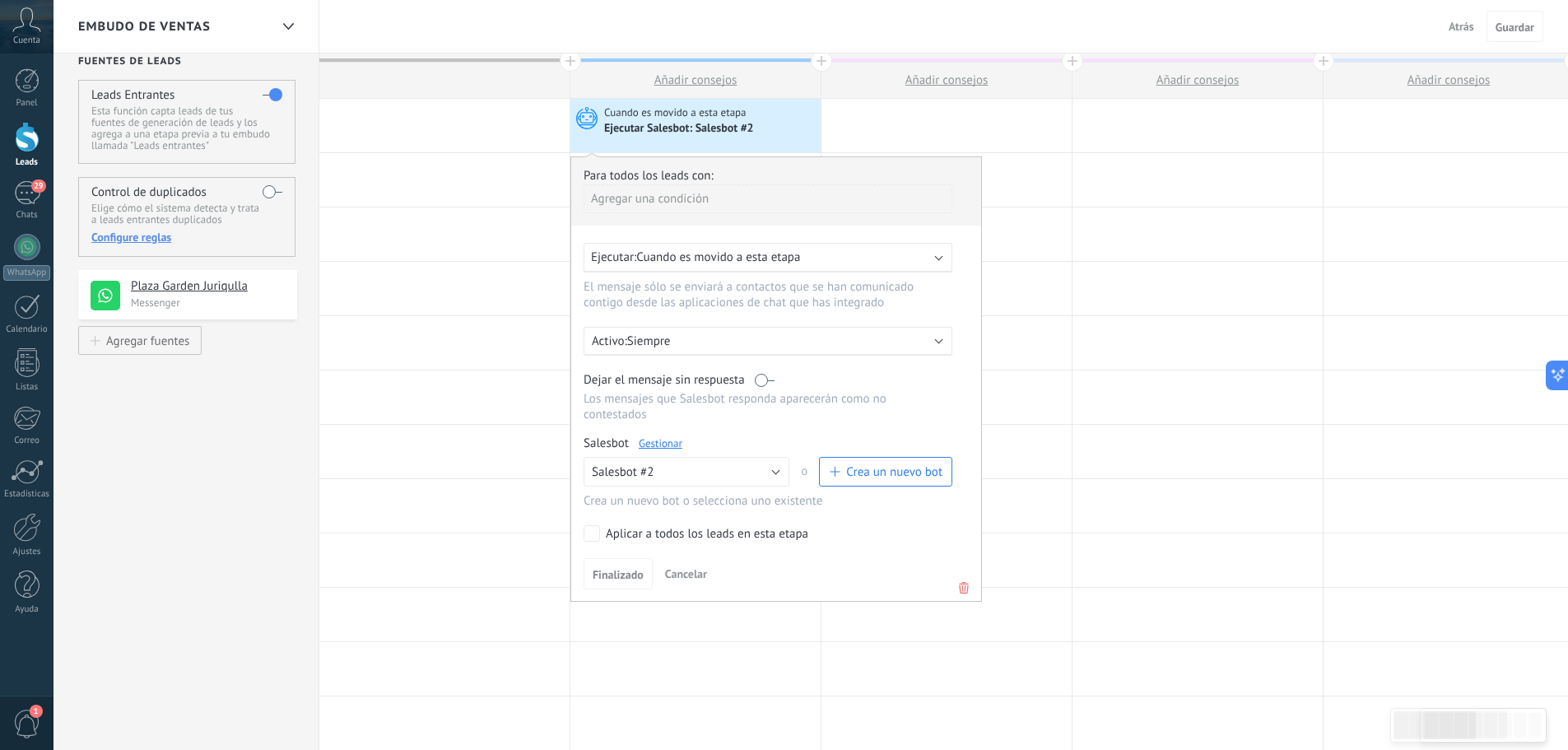scroll, scrollTop: 82, scrollLeft: 0, axis: vertical 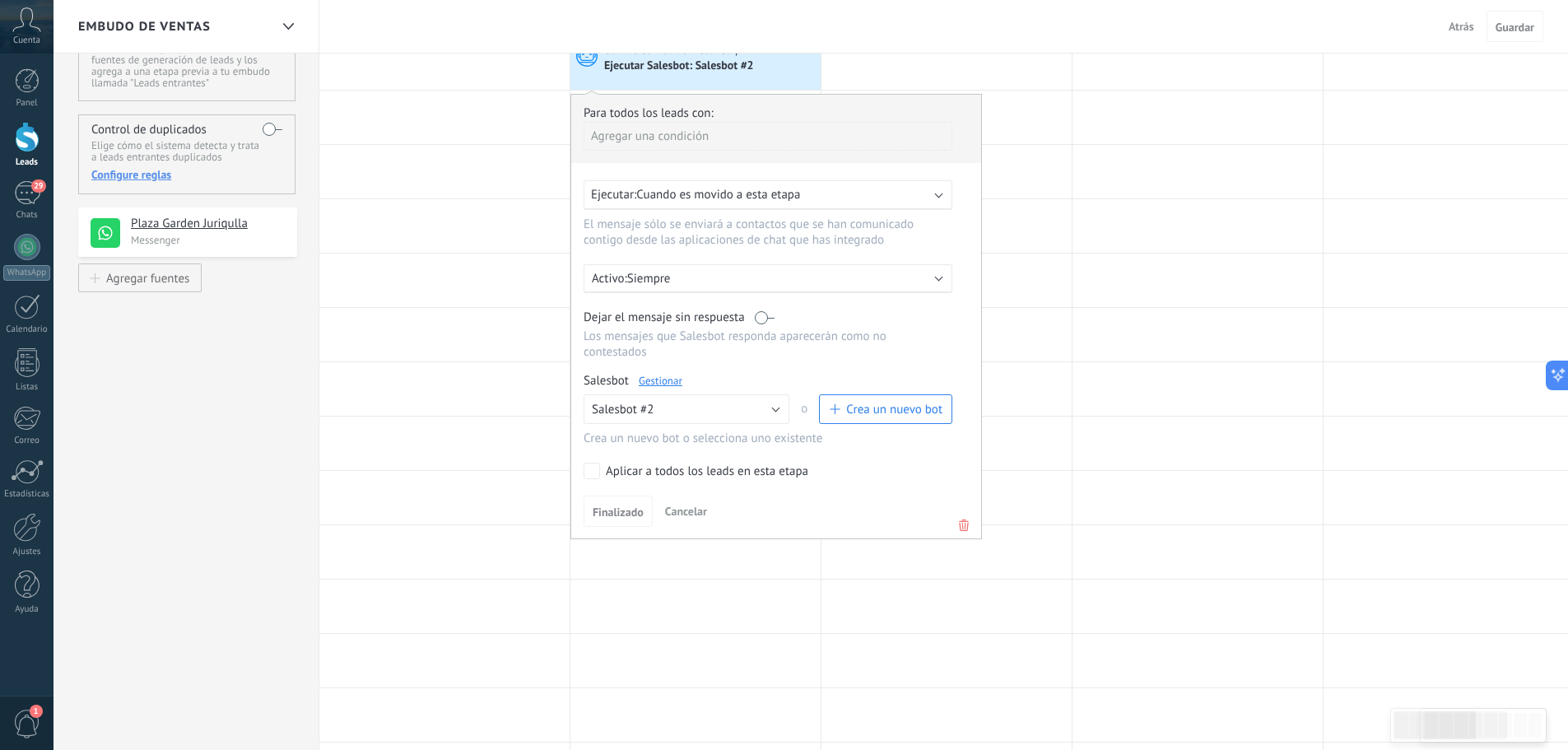 drag, startPoint x: 858, startPoint y: 496, endPoint x: 855, endPoint y: 468, distance: 28.160256 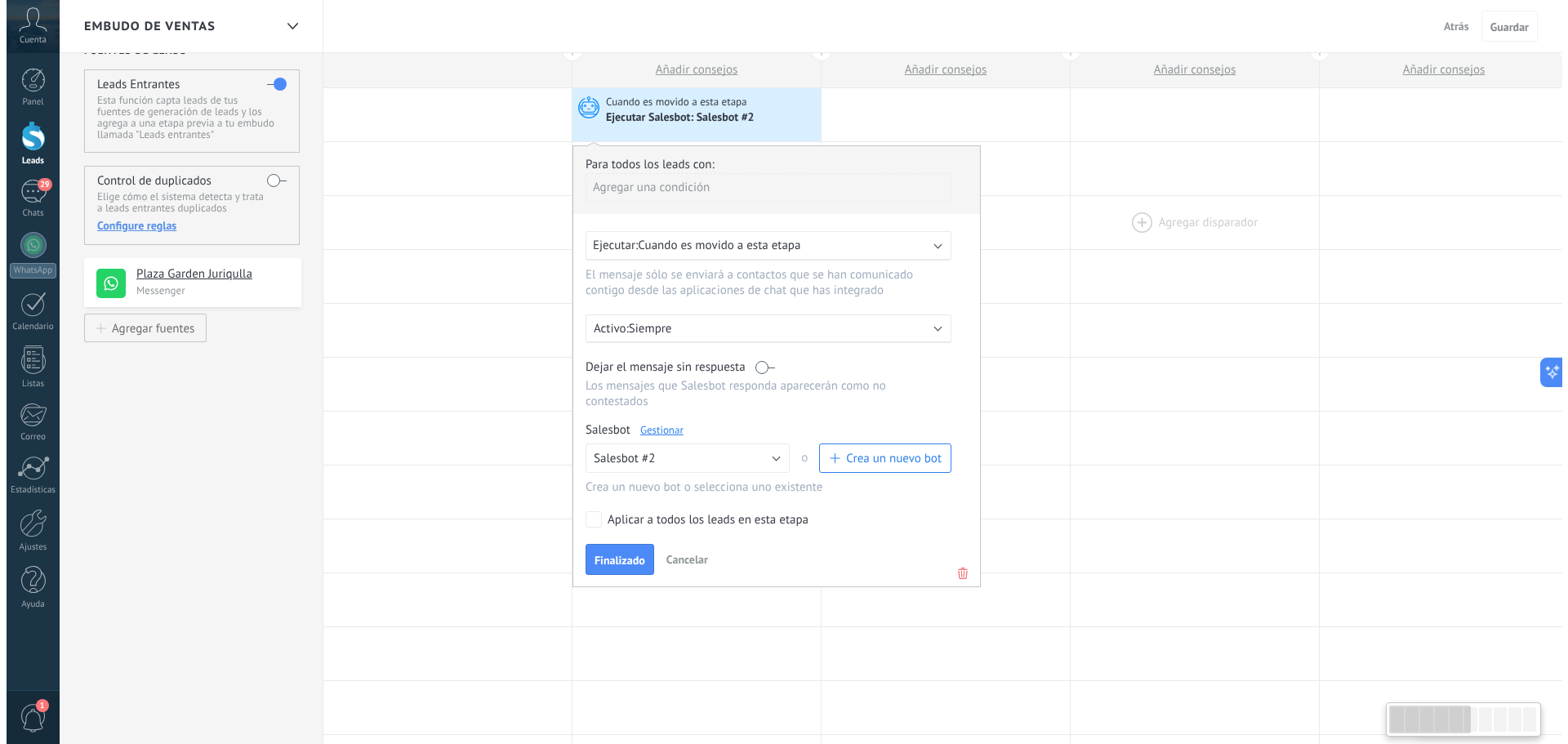 scroll, scrollTop: 0, scrollLeft: 0, axis: both 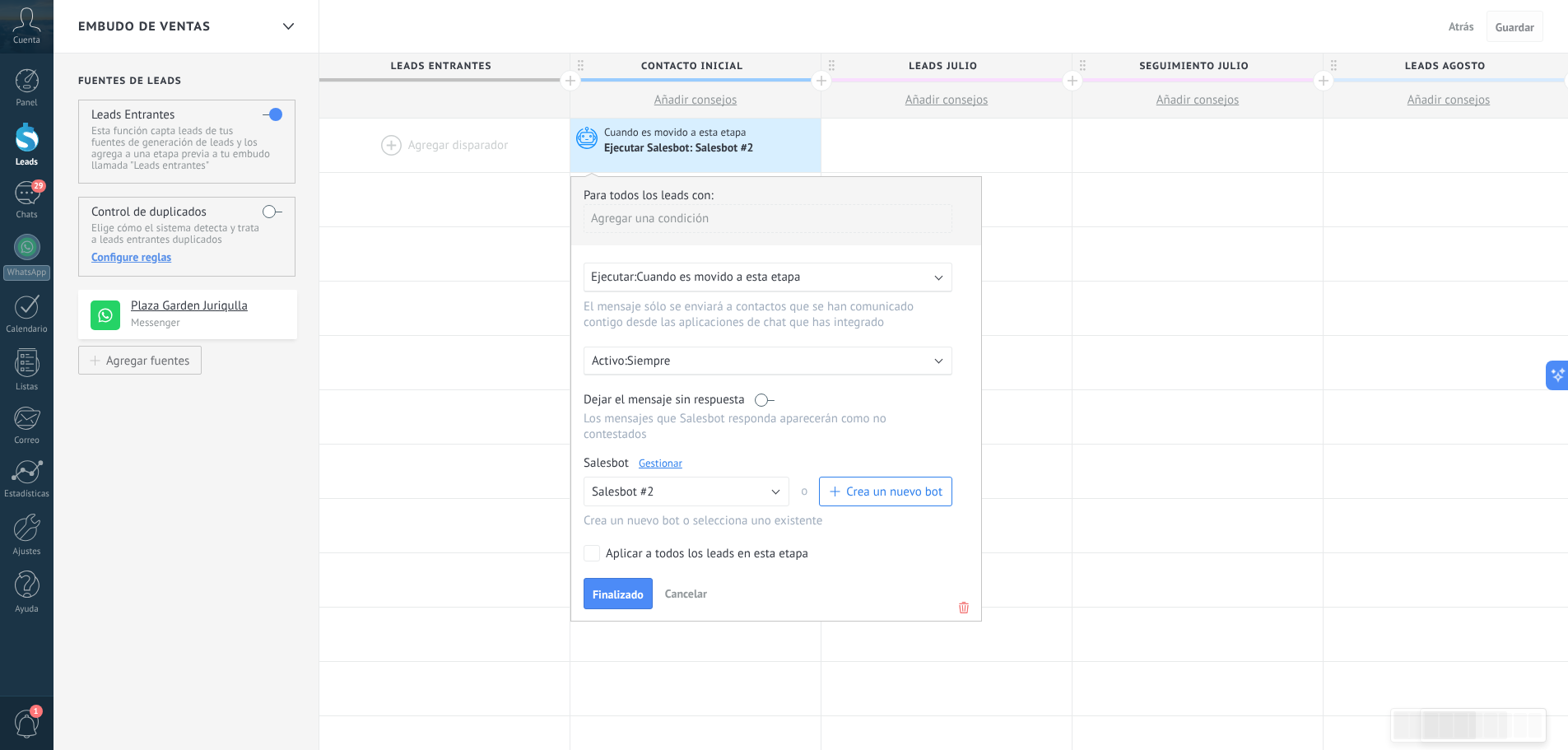 click on "Guardar" at bounding box center [1514, 27] 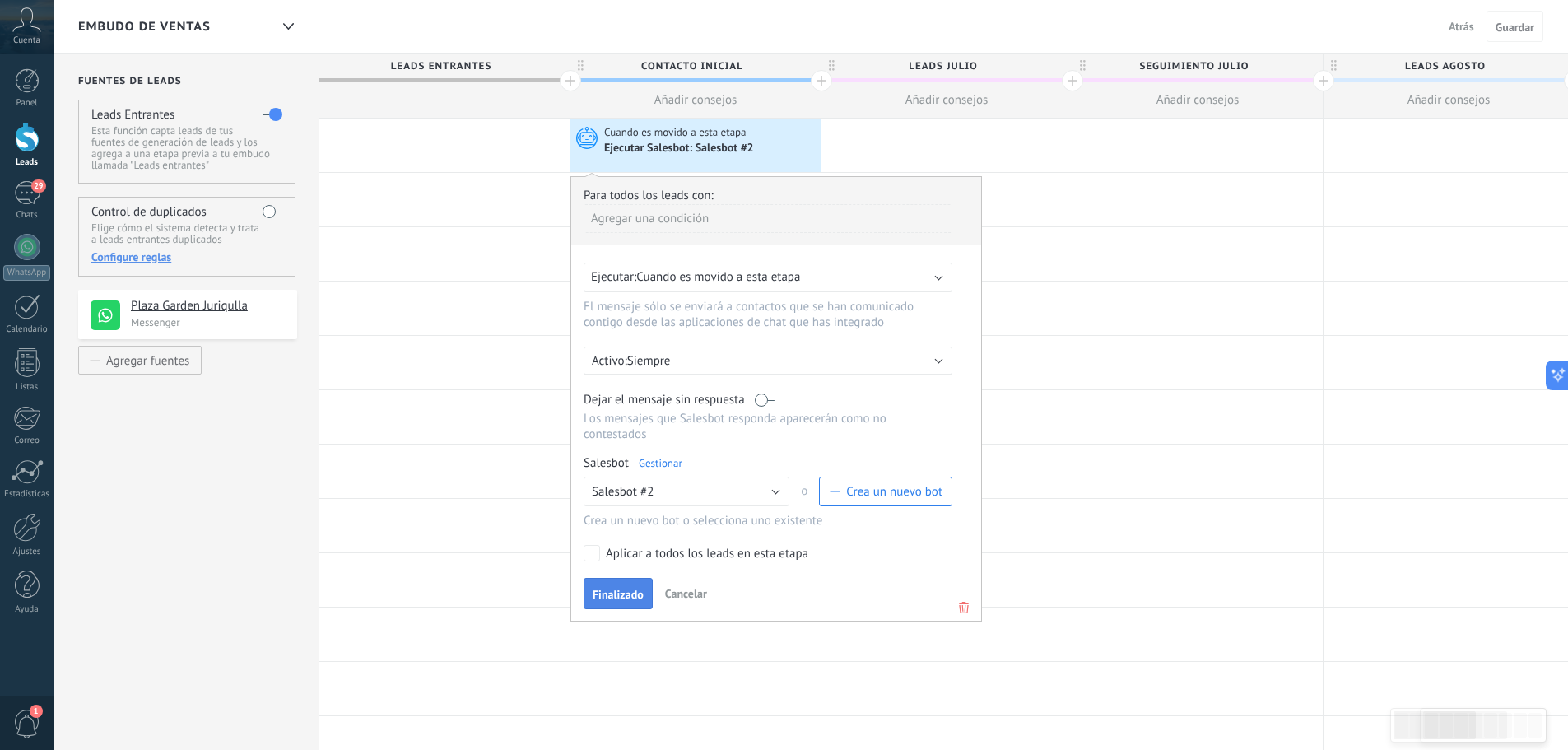 click on "Finalizado" at bounding box center [618, 594] 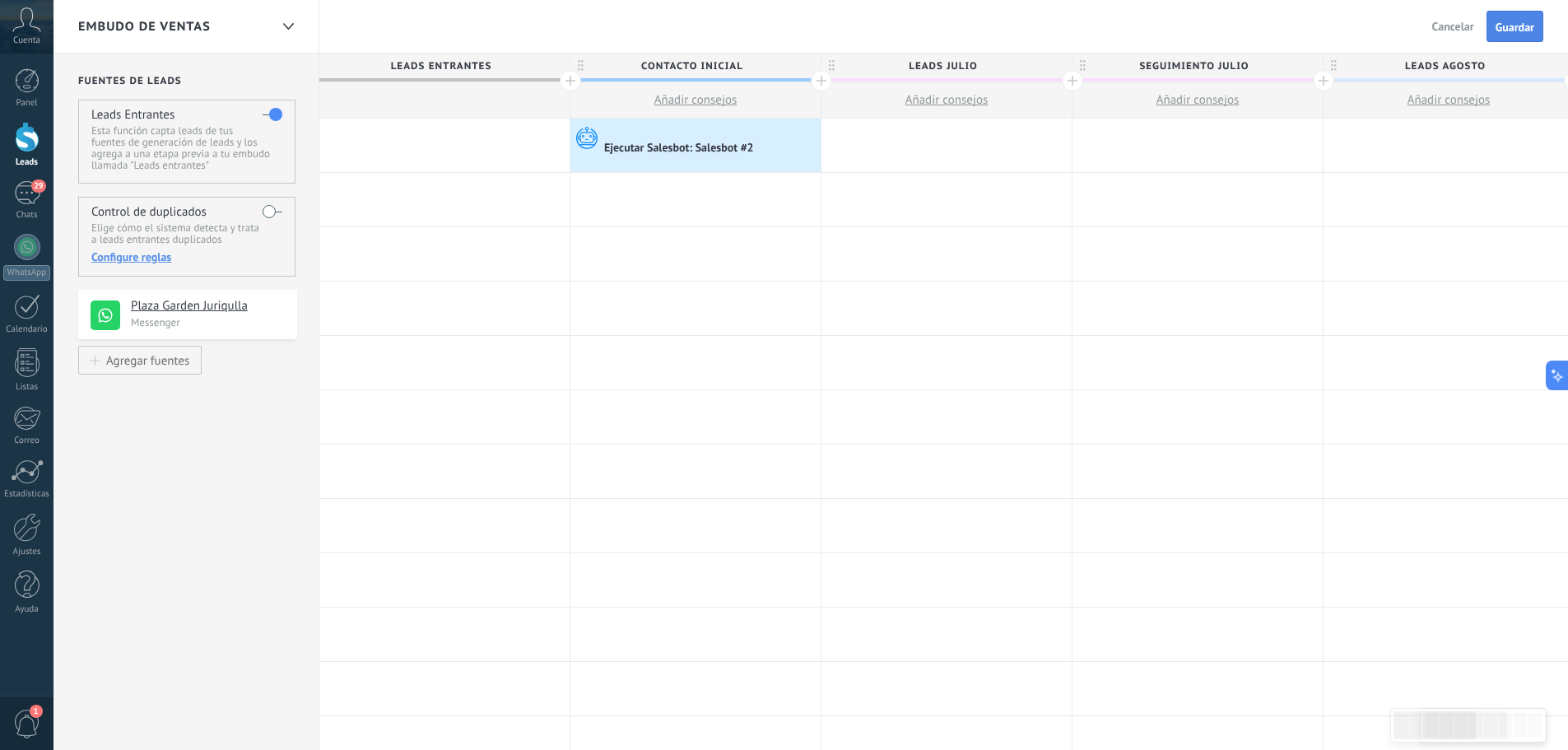click on "Guardar" at bounding box center (1514, 27) 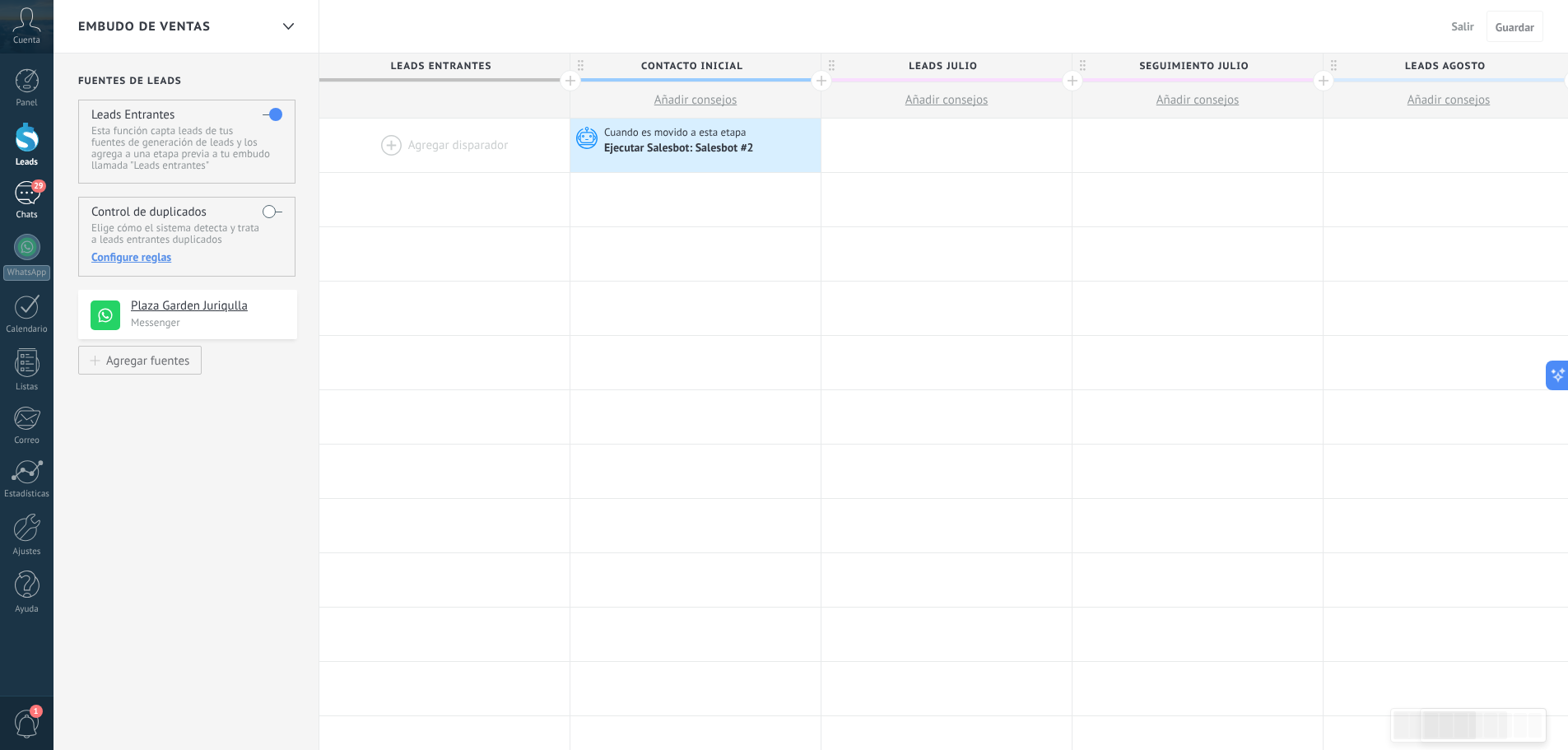 click on "29" at bounding box center [27, 193] 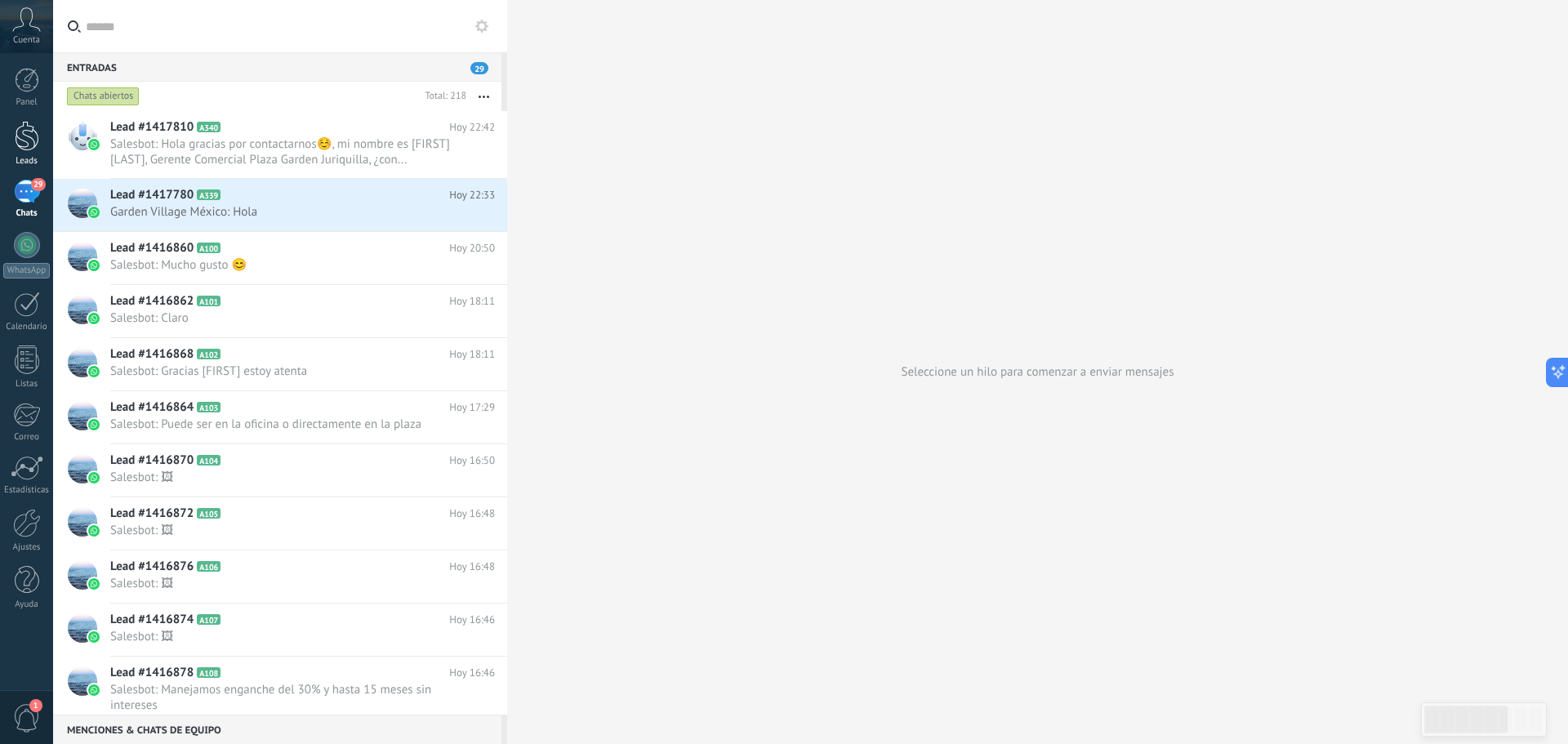 click at bounding box center (27, 136) 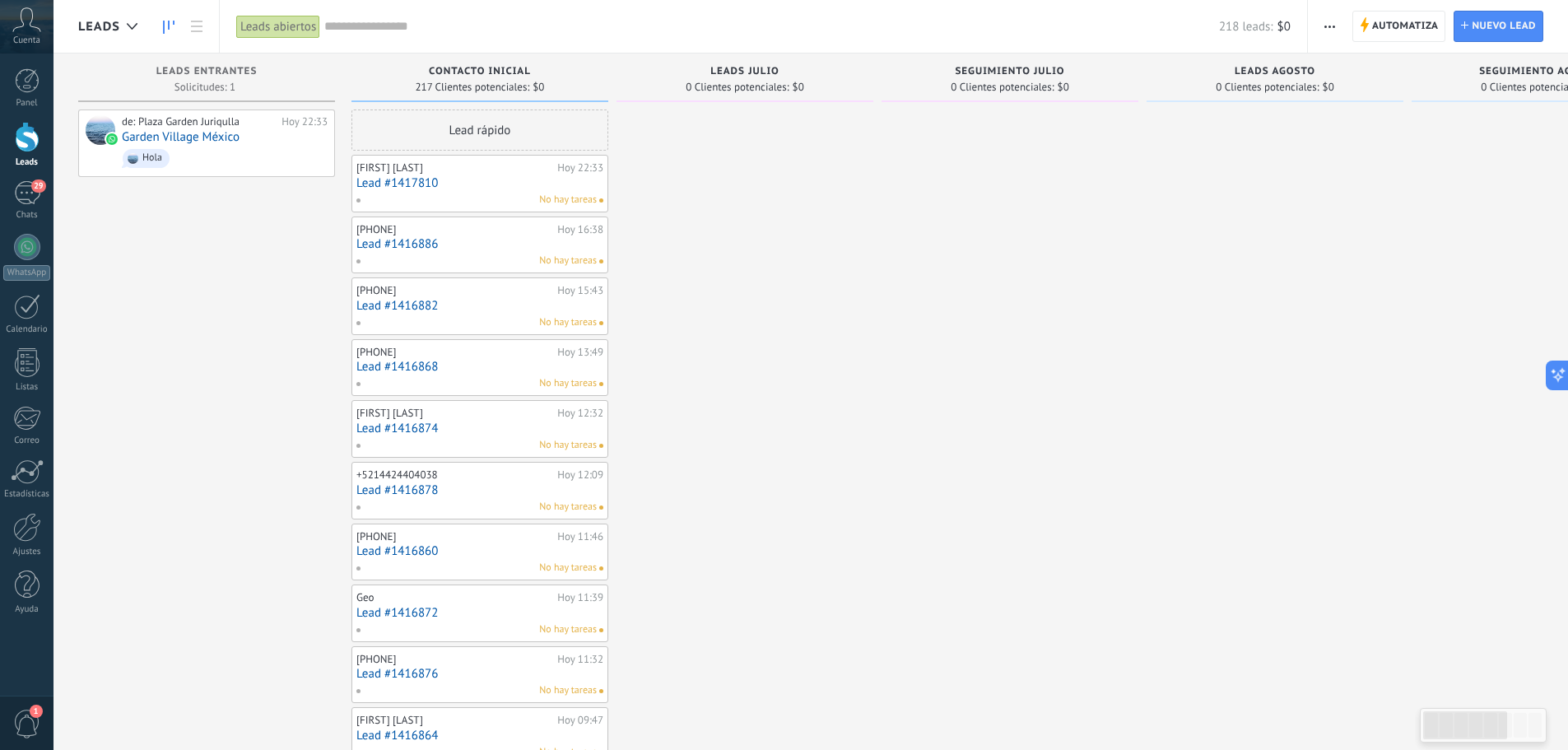 click on "Lead #1416868" at bounding box center (480, 366) 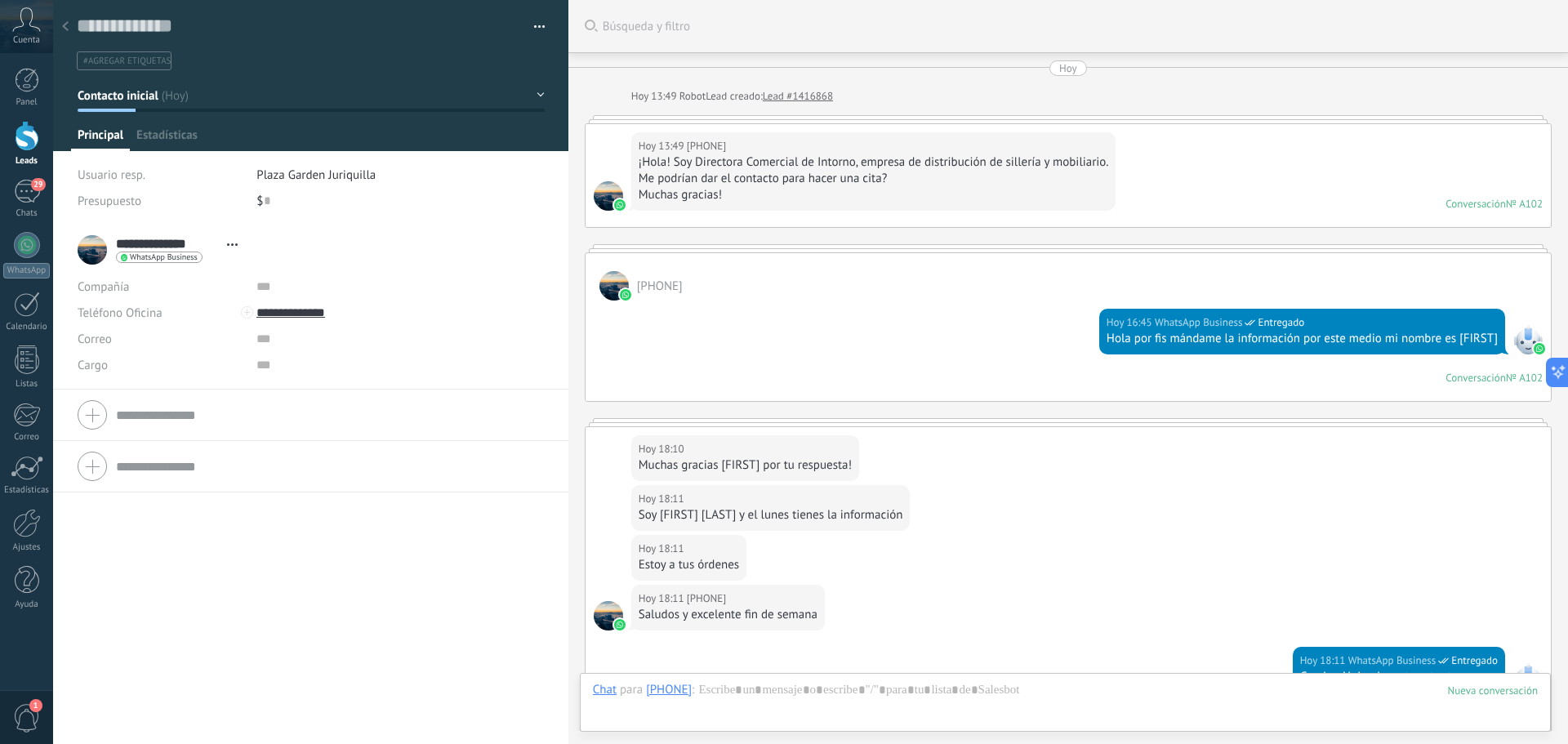 scroll, scrollTop: 25, scrollLeft: 0, axis: vertical 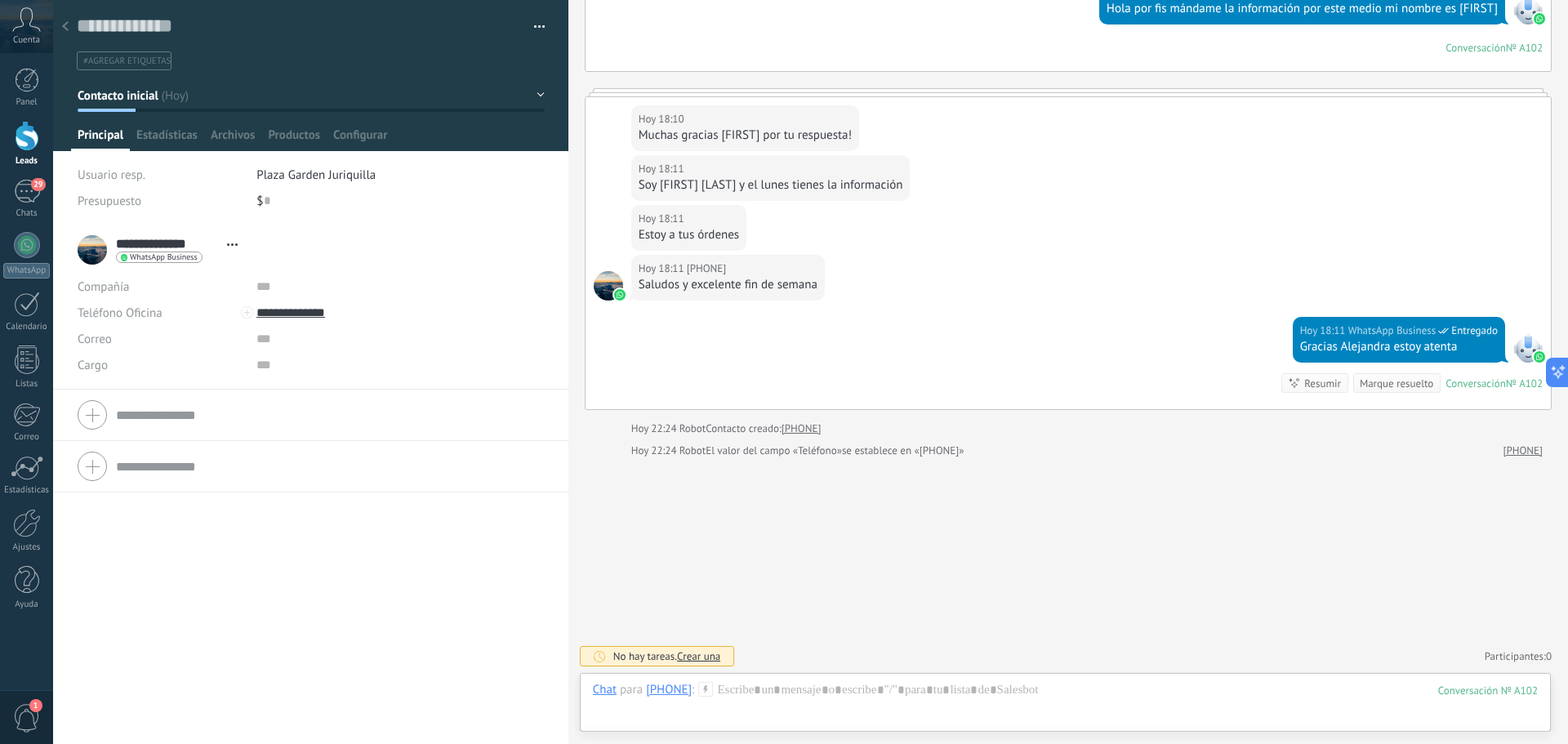 click at bounding box center [27, 136] 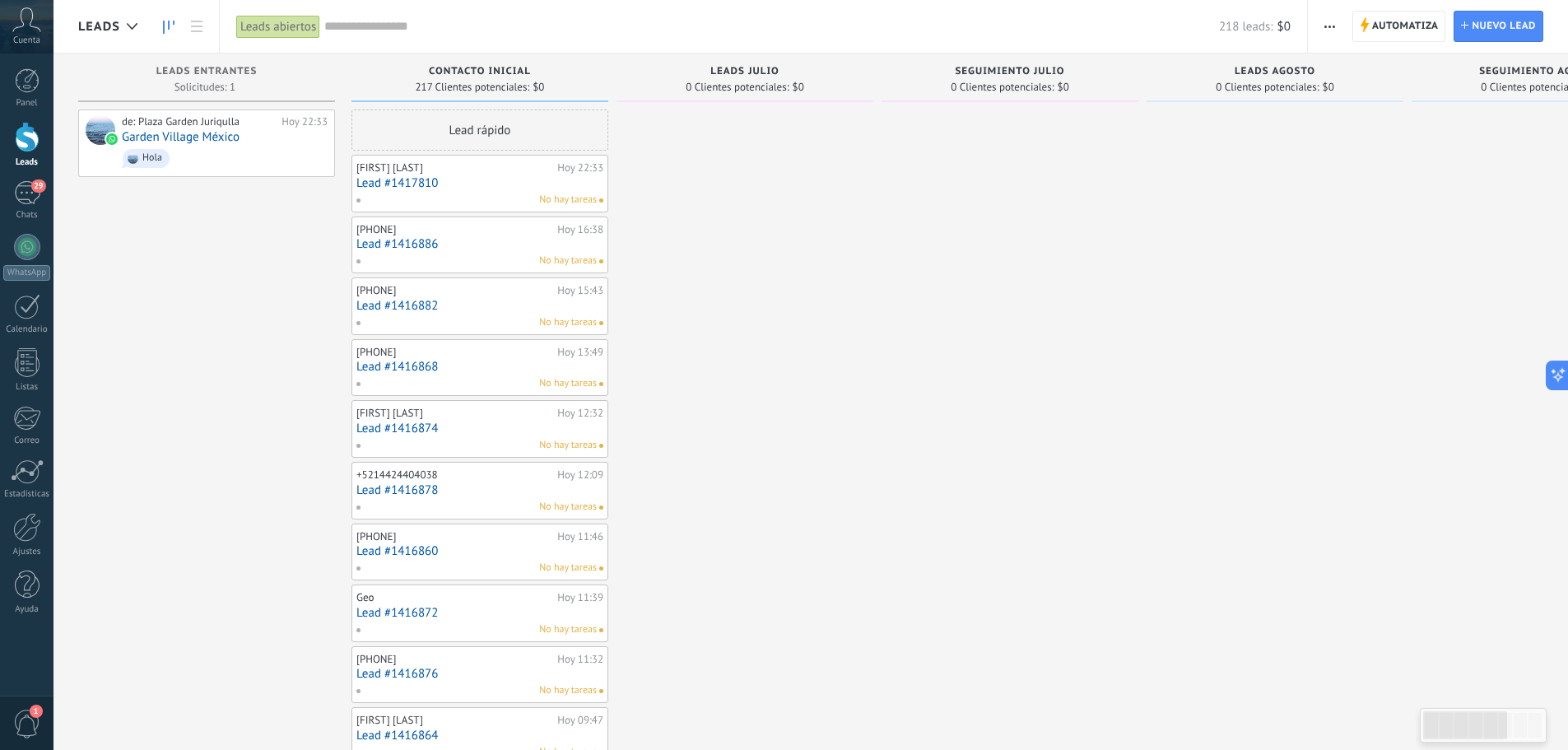 click on "Lead #1417810" at bounding box center [480, 183] 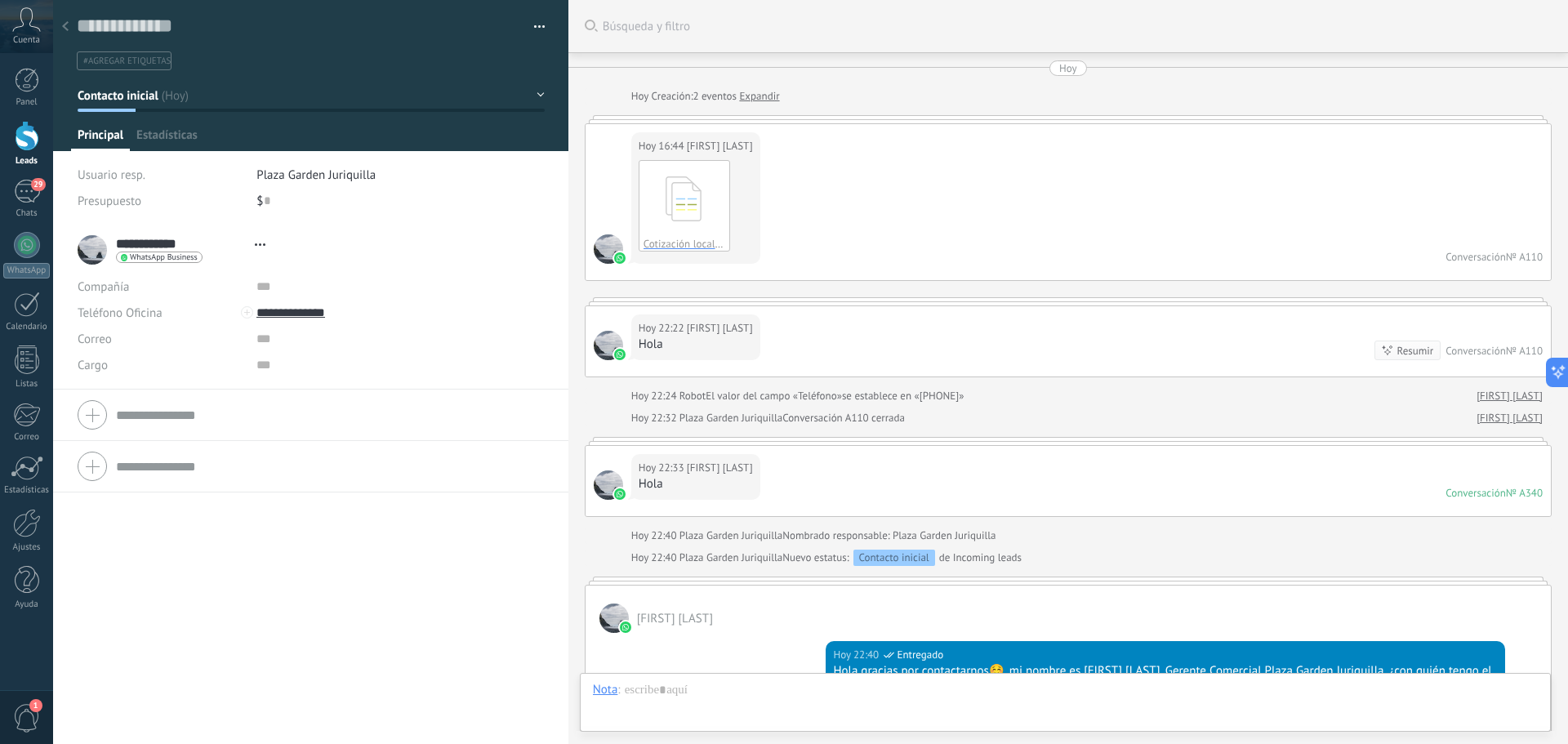 type on "**********" 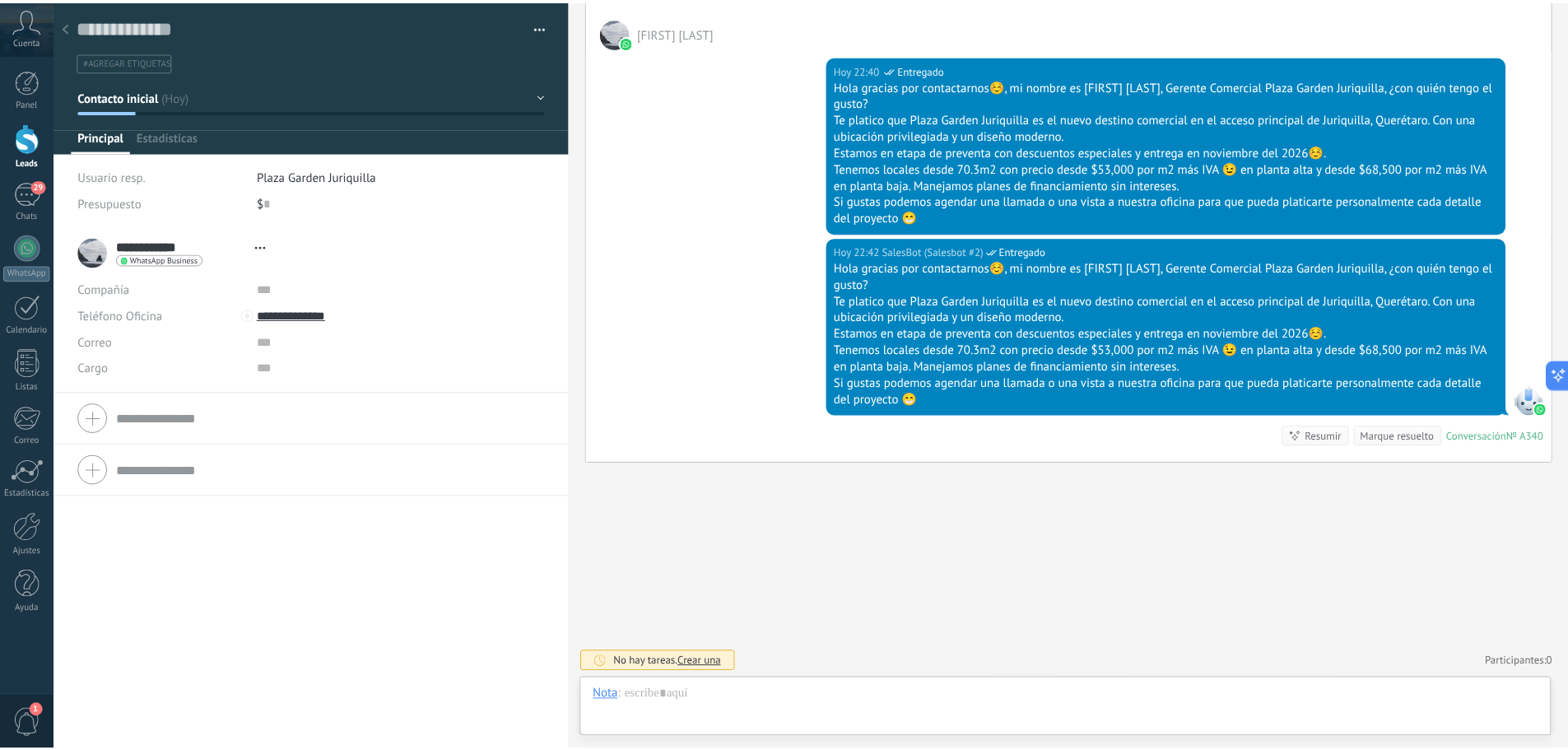 scroll, scrollTop: 25, scrollLeft: 0, axis: vertical 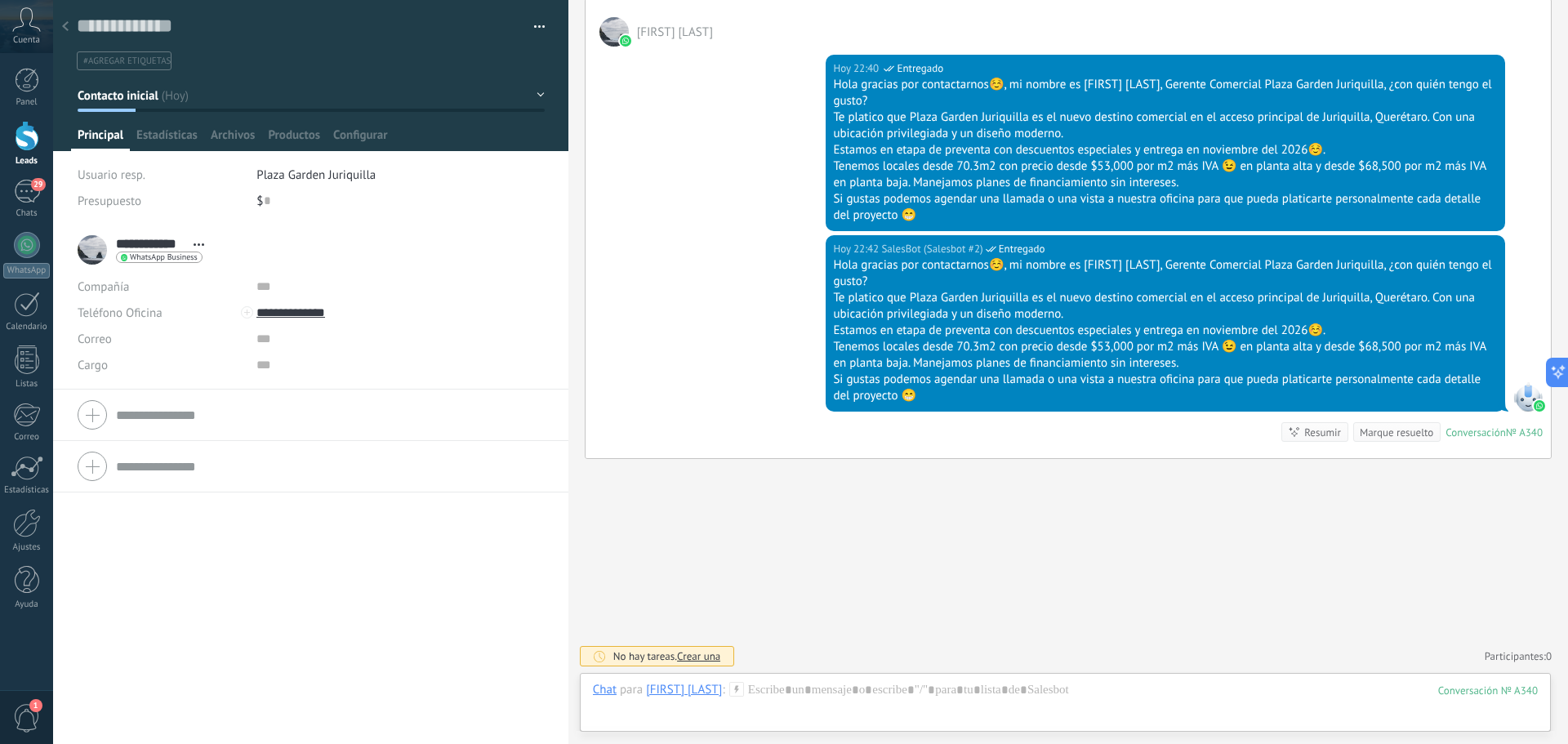 click at bounding box center (27, 136) 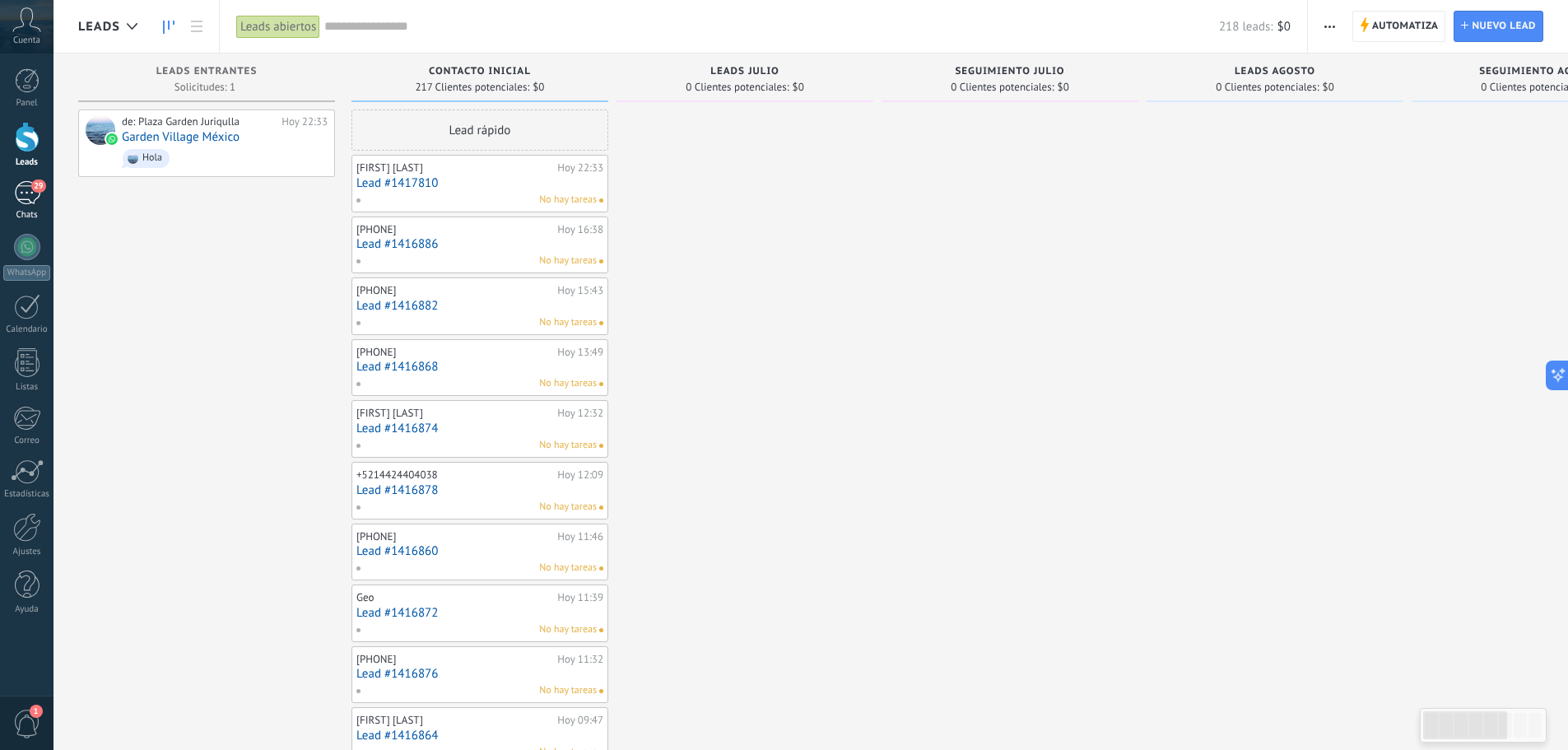 click on "29" at bounding box center [27, 193] 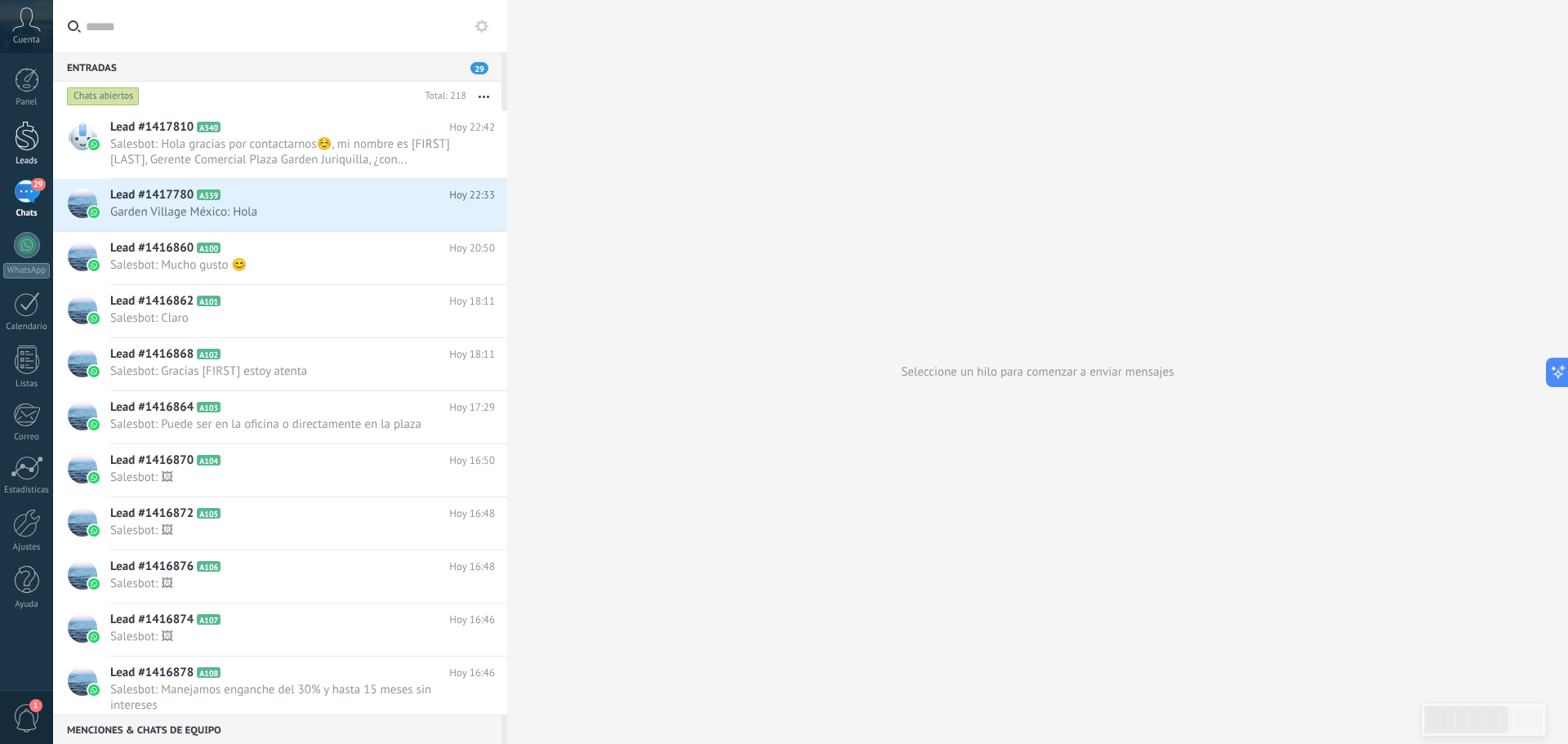 click on "Leads" at bounding box center [26, 144] 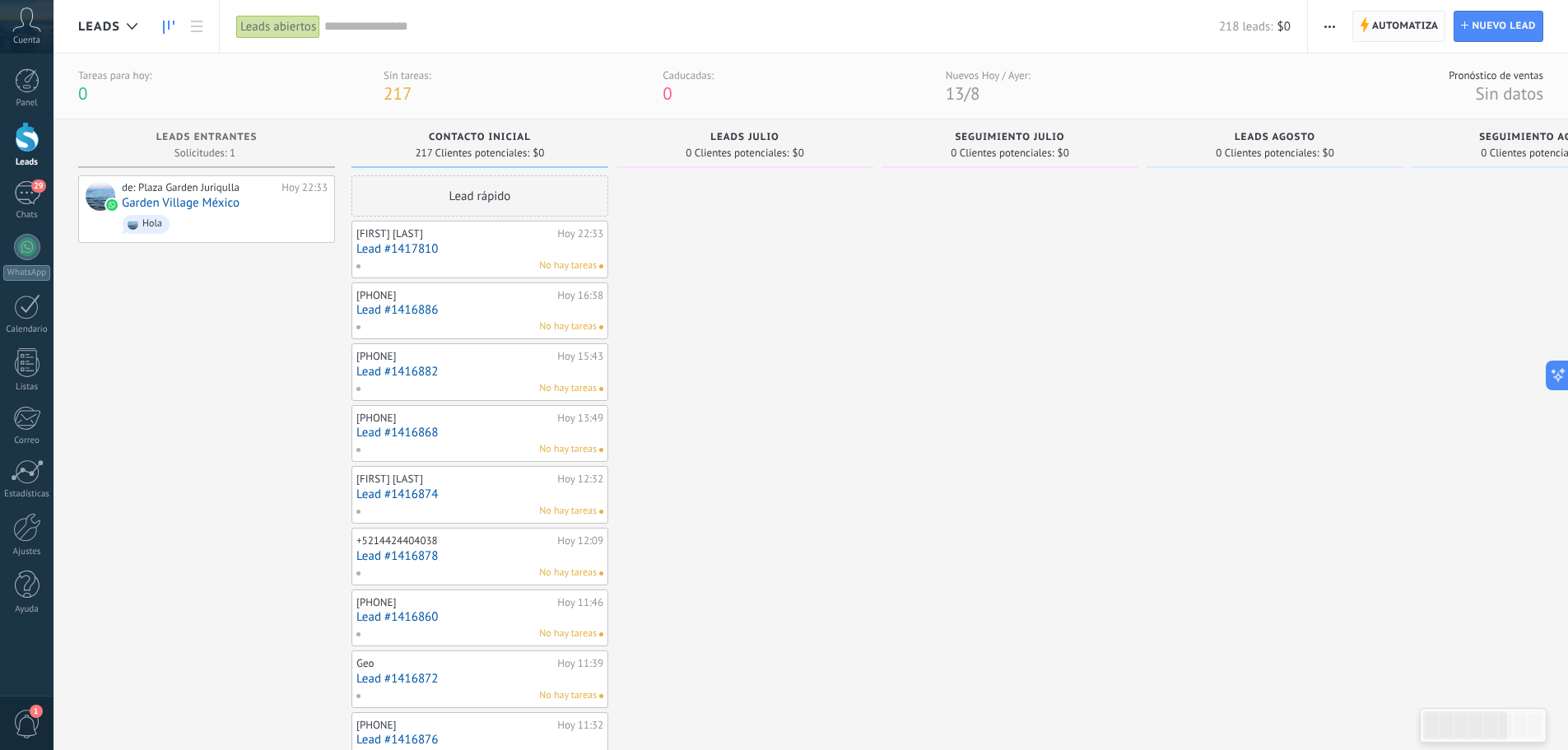 click on "Automatiza" at bounding box center (1405, 26) 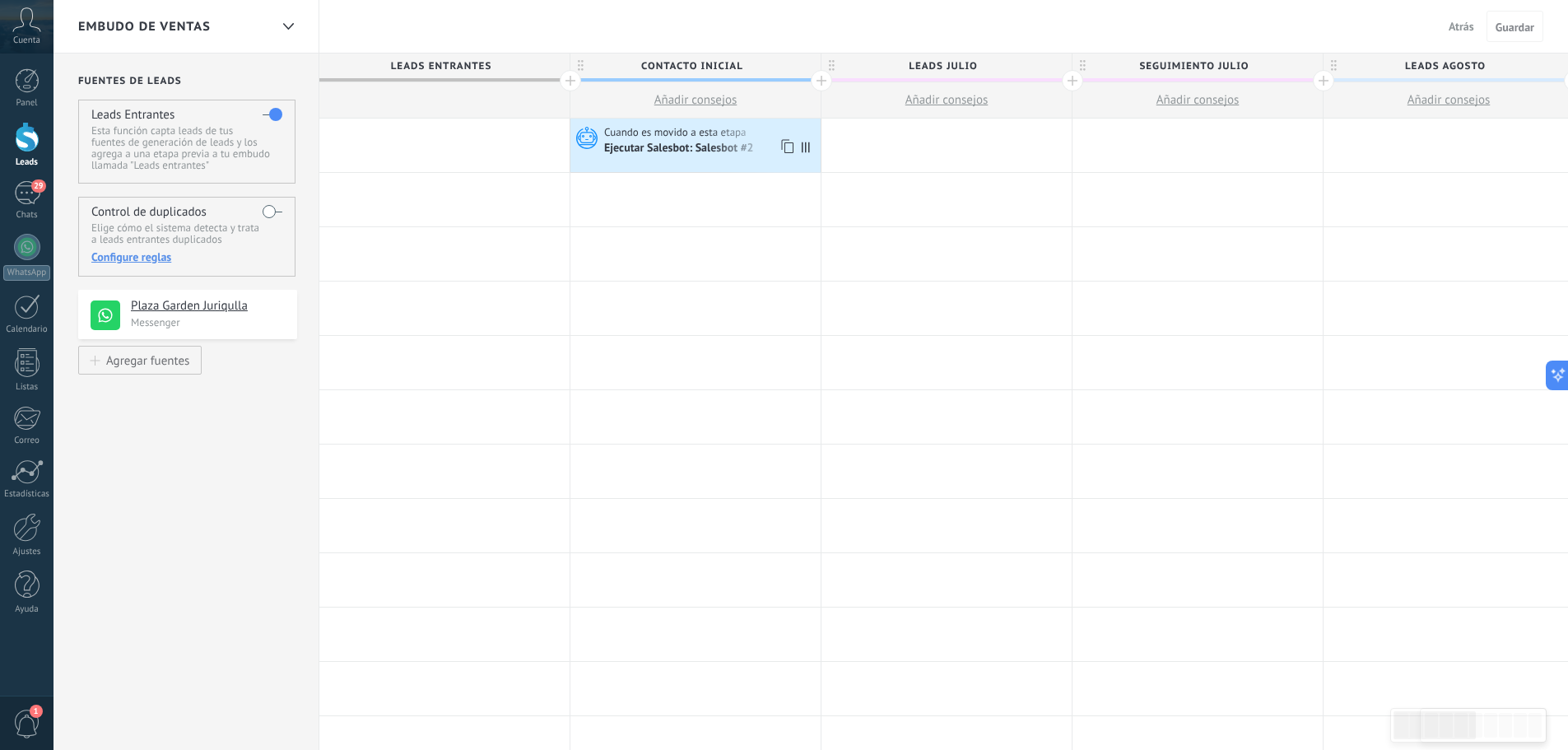 click on "Ejecutar Salesbot: Salesbot #2" at bounding box center (710, 148) 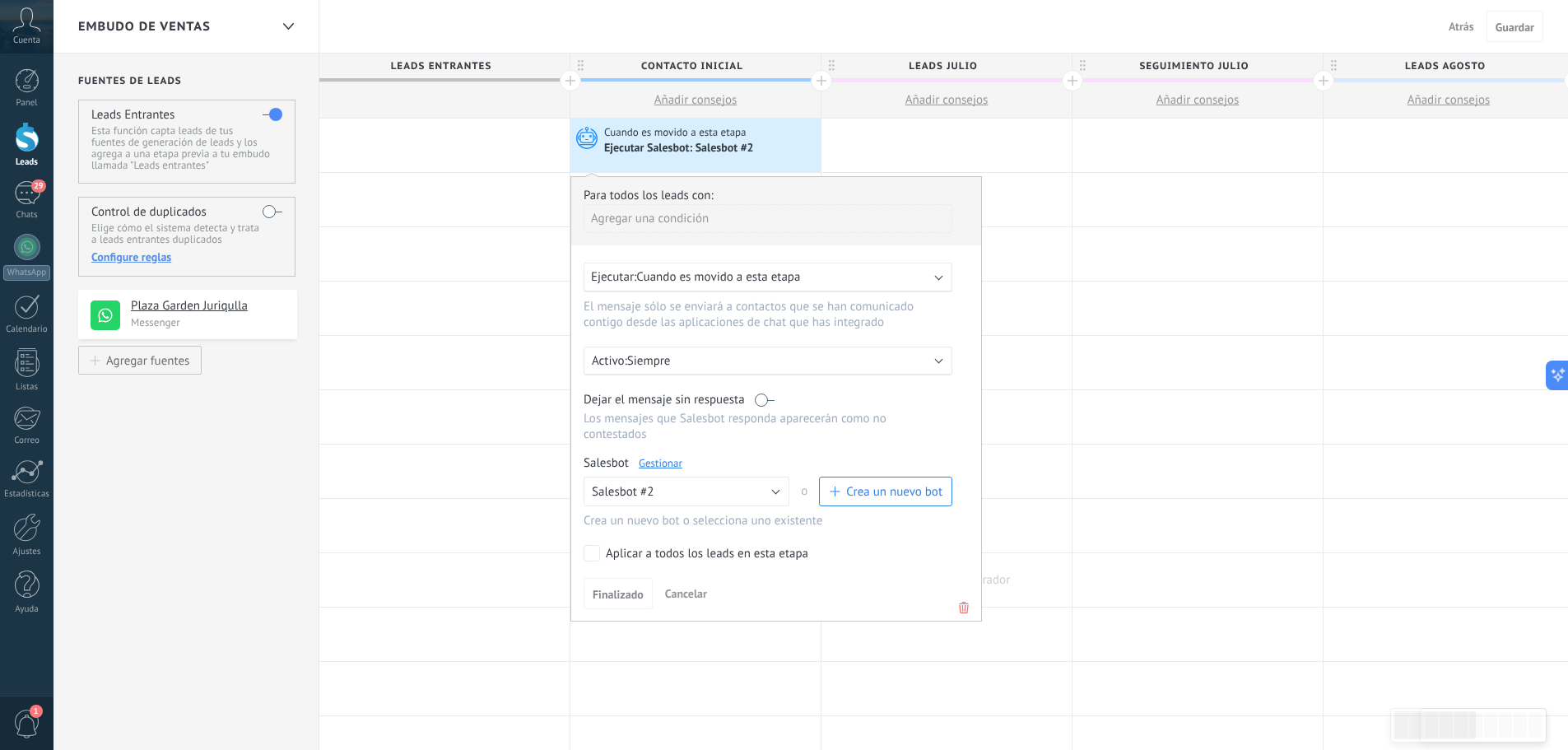 click 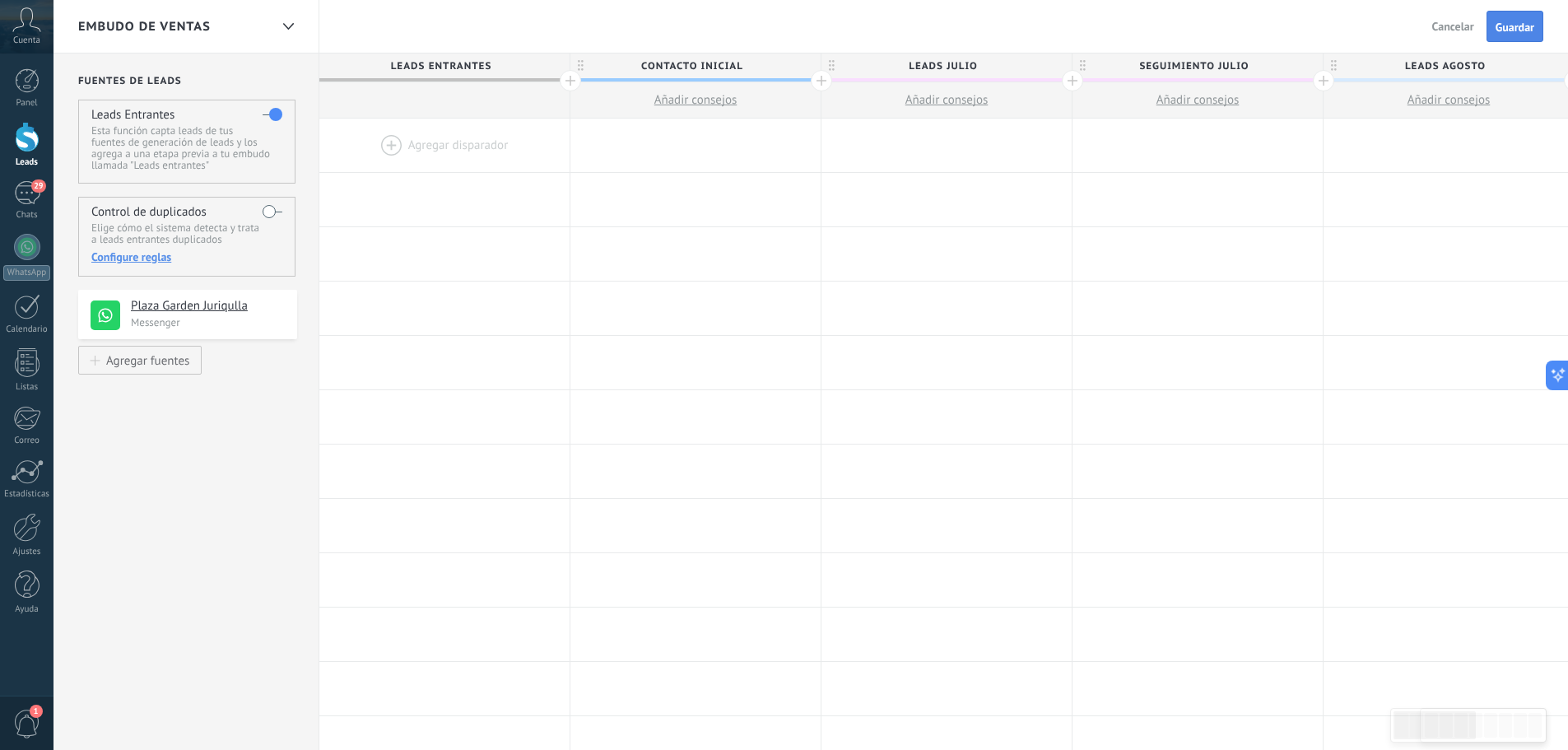 click on "Guardar" at bounding box center [1514, 27] 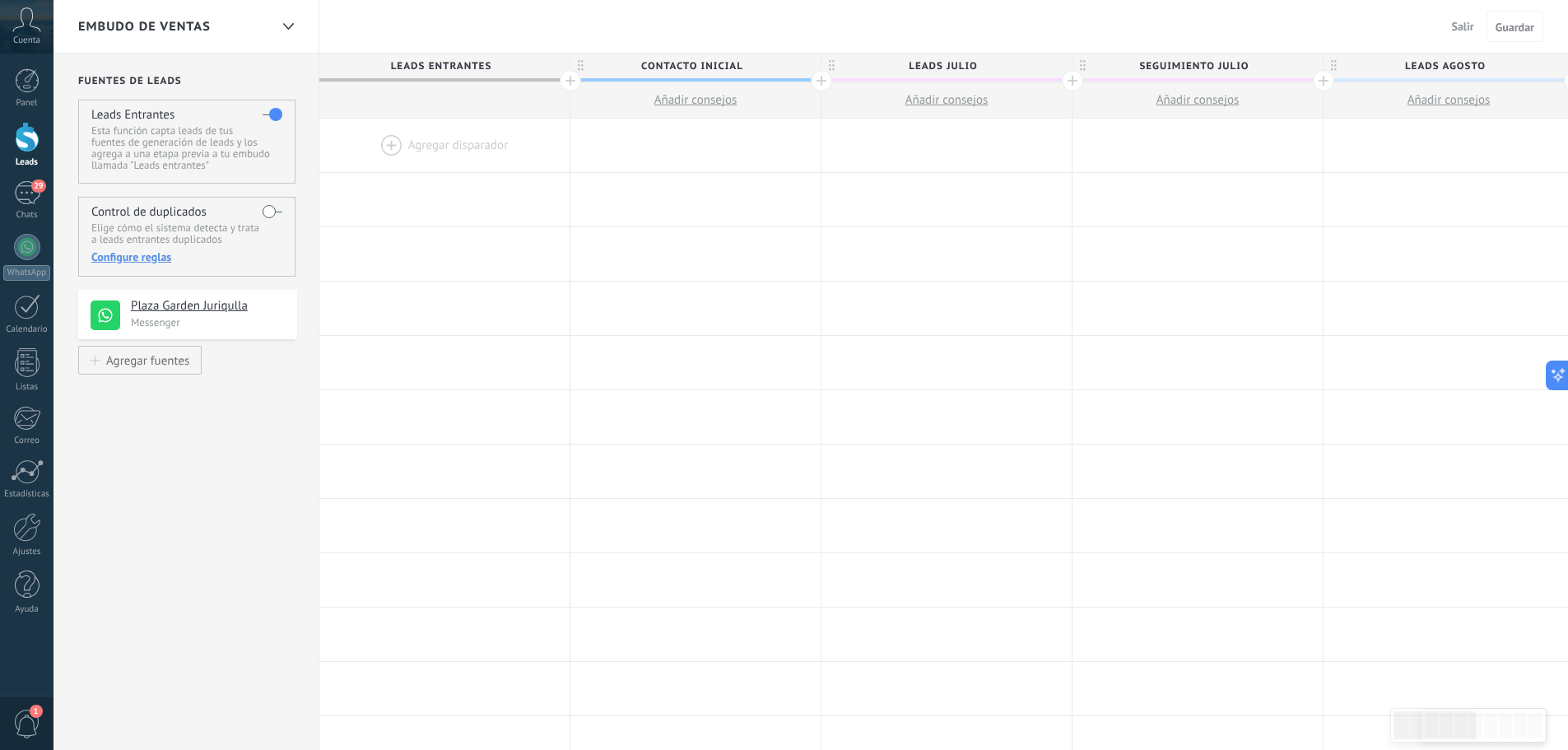 click on "Salir" at bounding box center [1463, 26] 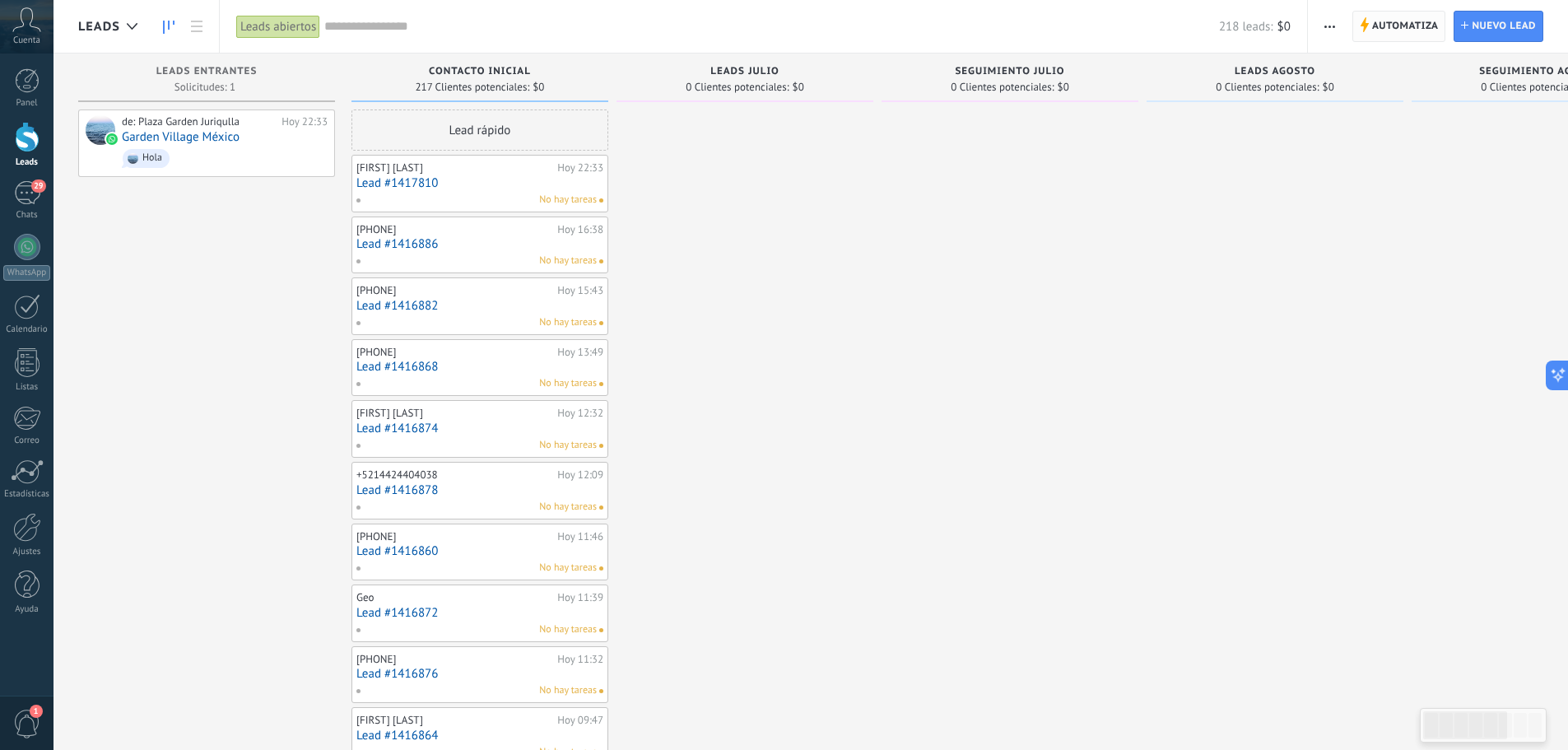 click on "Automatiza" at bounding box center (1405, 26) 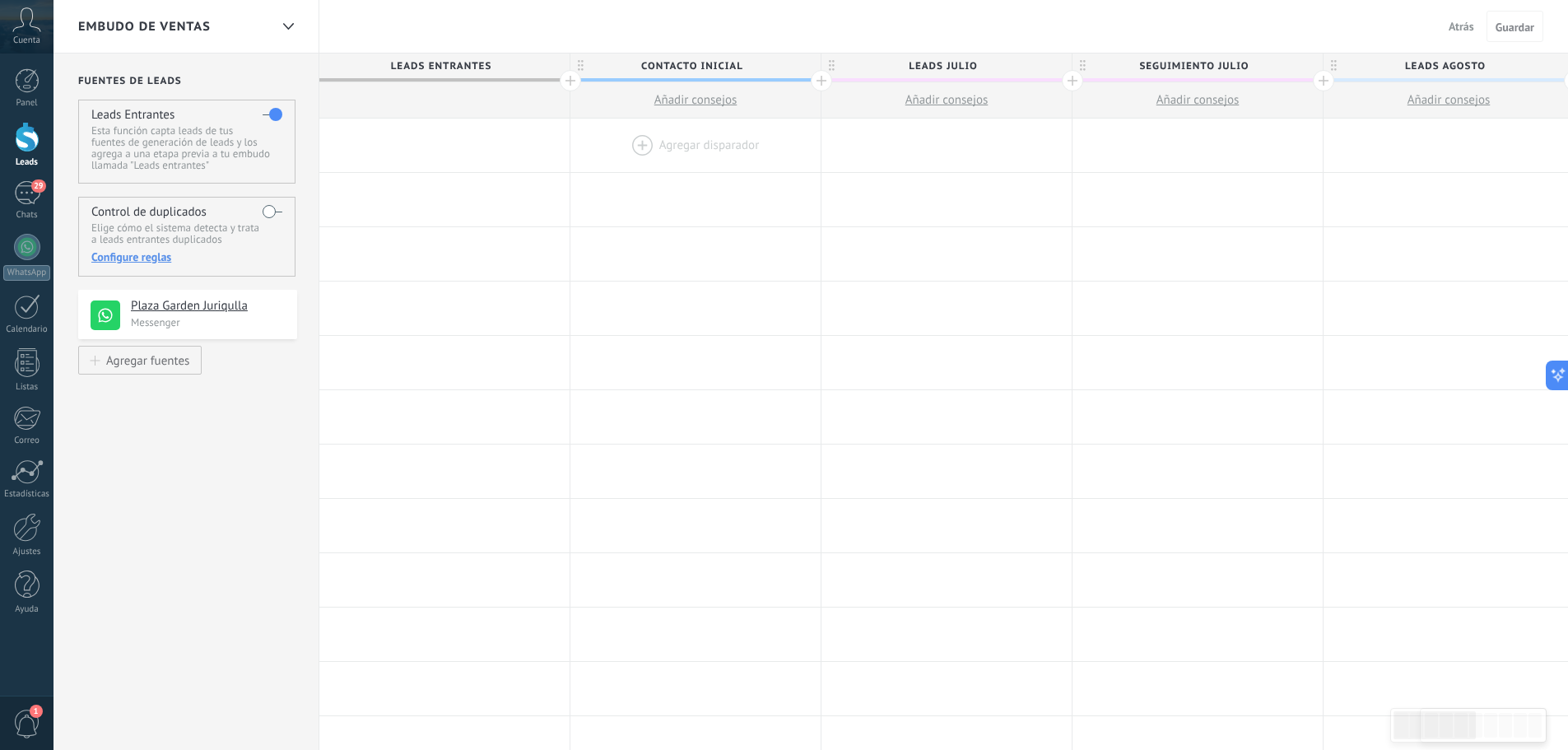 click at bounding box center [696, 145] 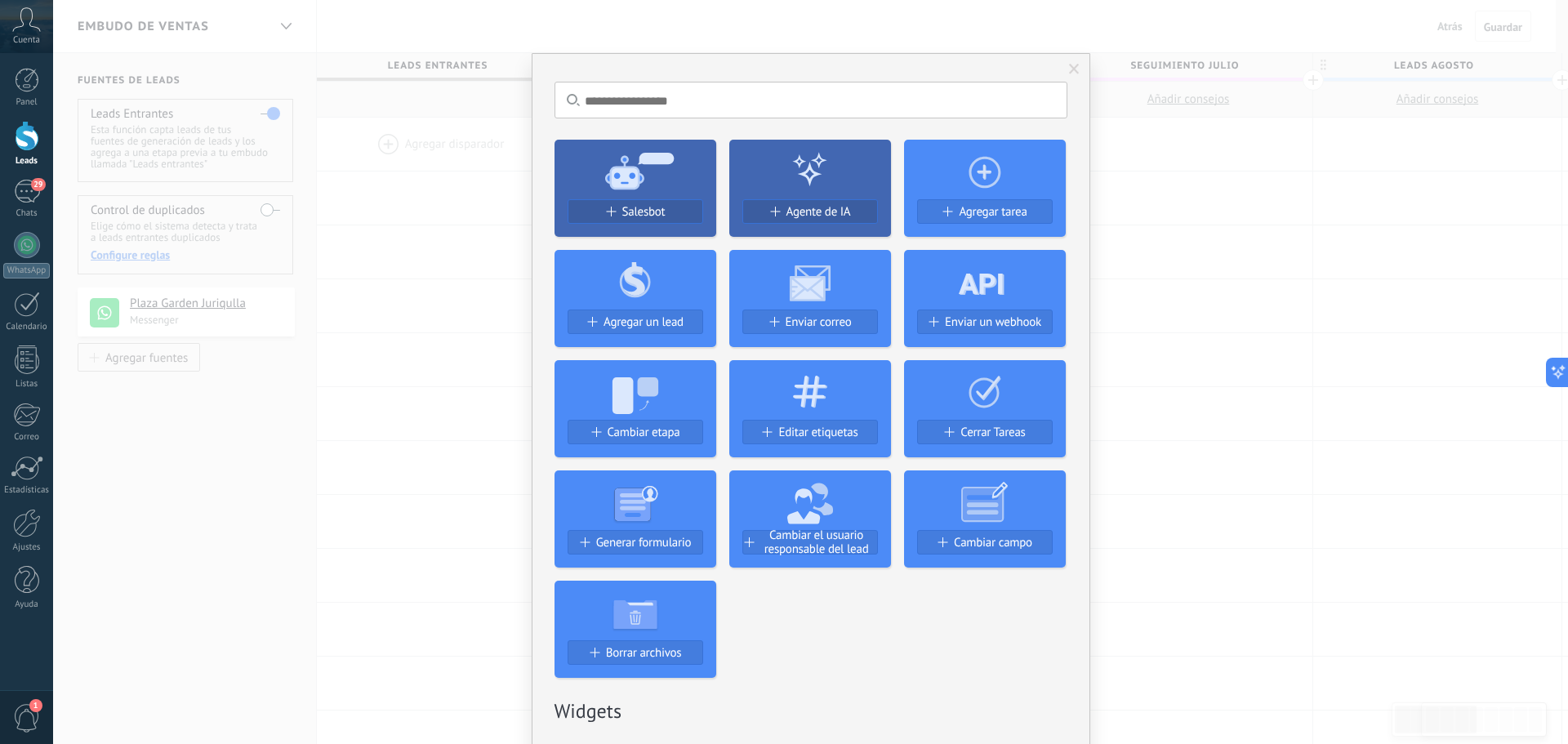 click 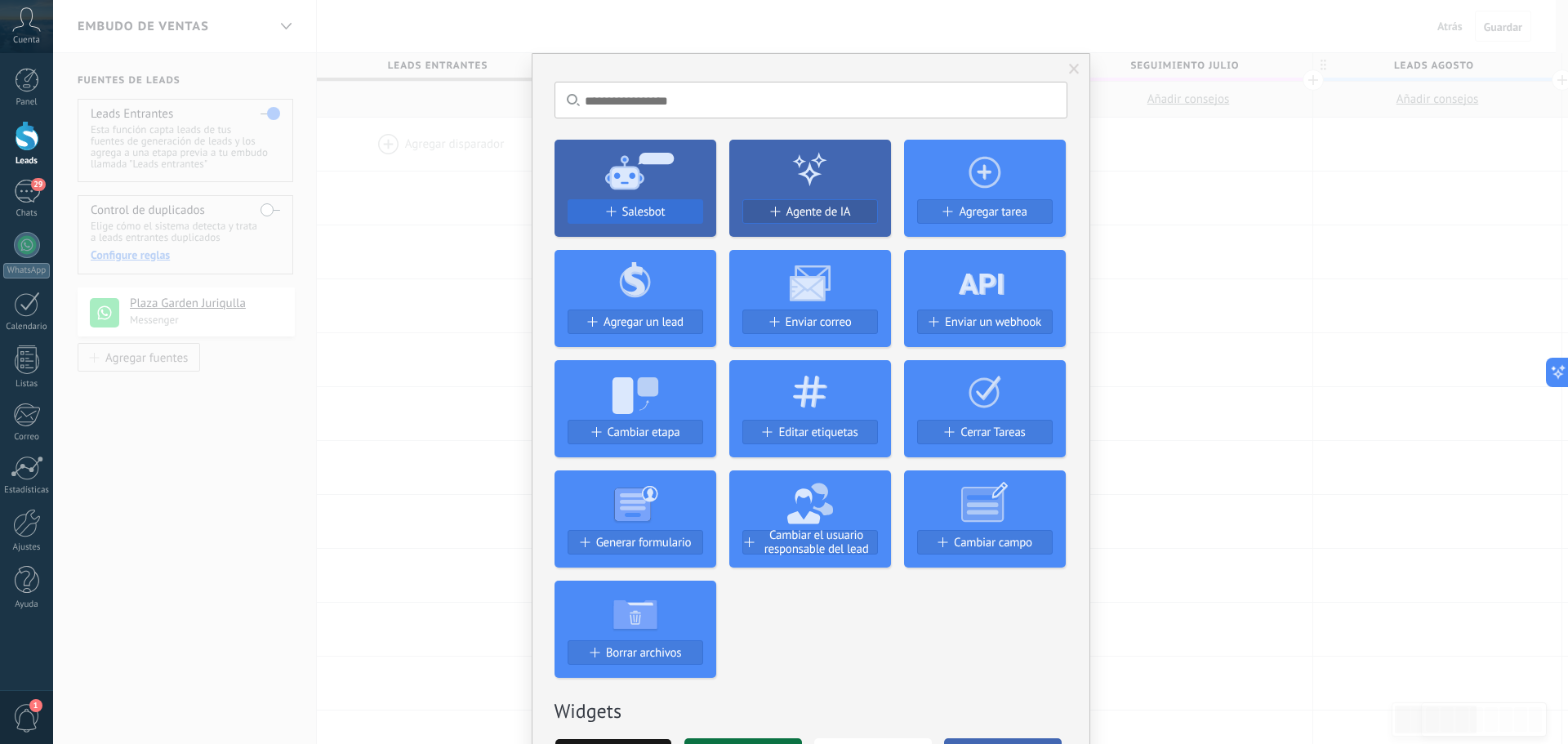 click on "Salesbot" at bounding box center (644, 212) 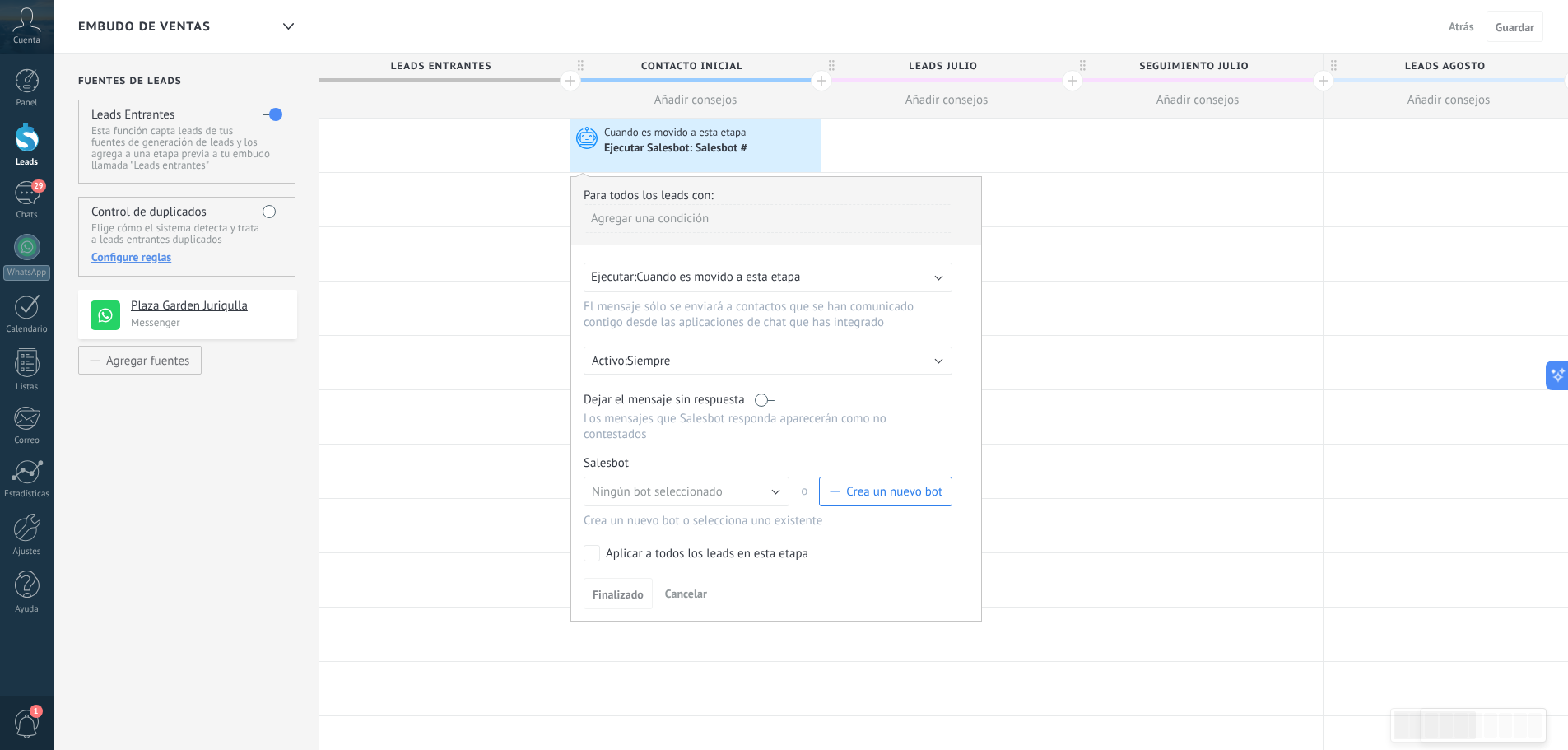 click on "Cuando es movido a esta etapa" at bounding box center (718, 277) 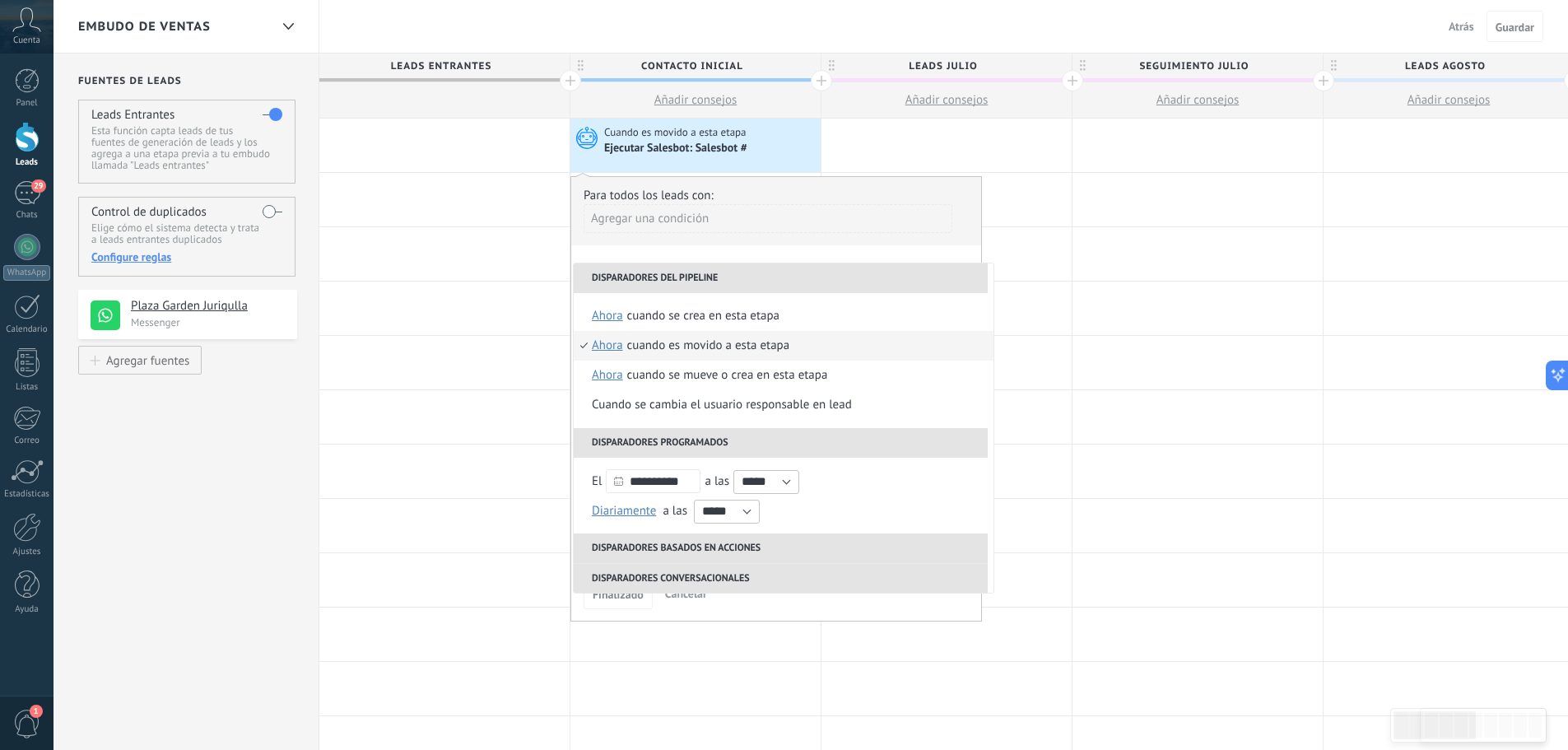 click on "Cuando es movido a esta etapa" at bounding box center [709, 346] 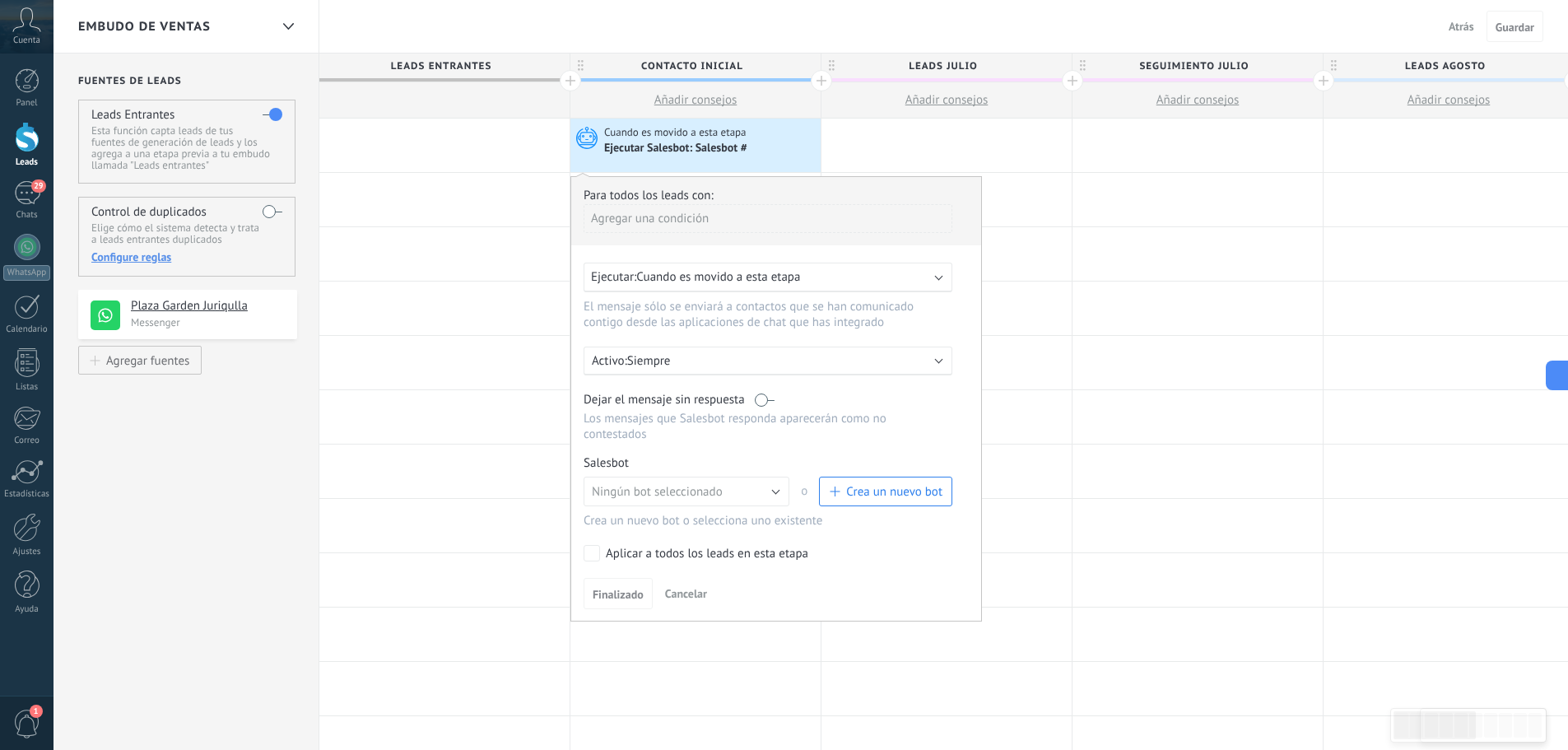 click on "Cuando es movido a esta etapa" at bounding box center (718, 277) 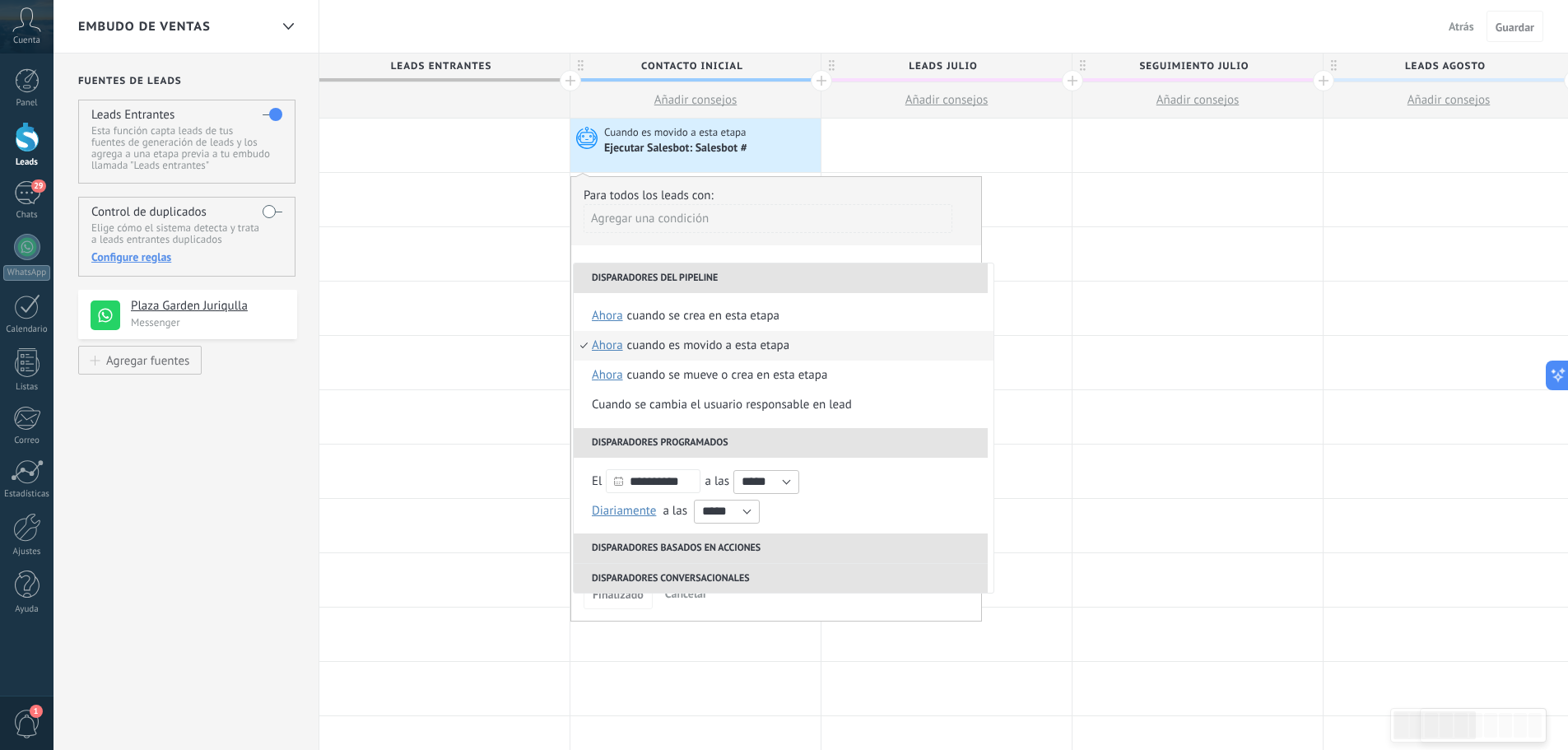 click on "Disparadores del pipeline" at bounding box center (780, 278) 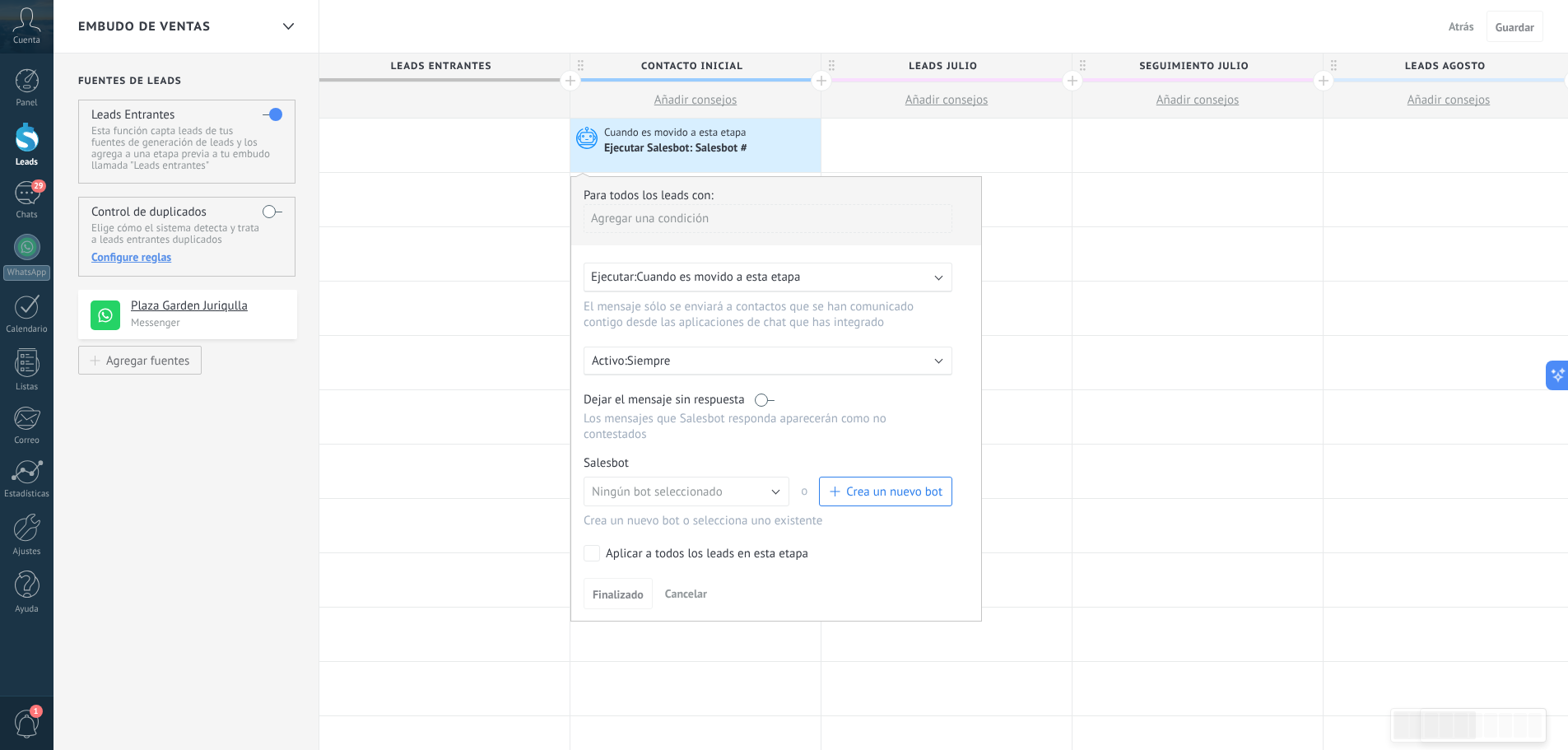 click on "Siempre" at bounding box center (771, 361) 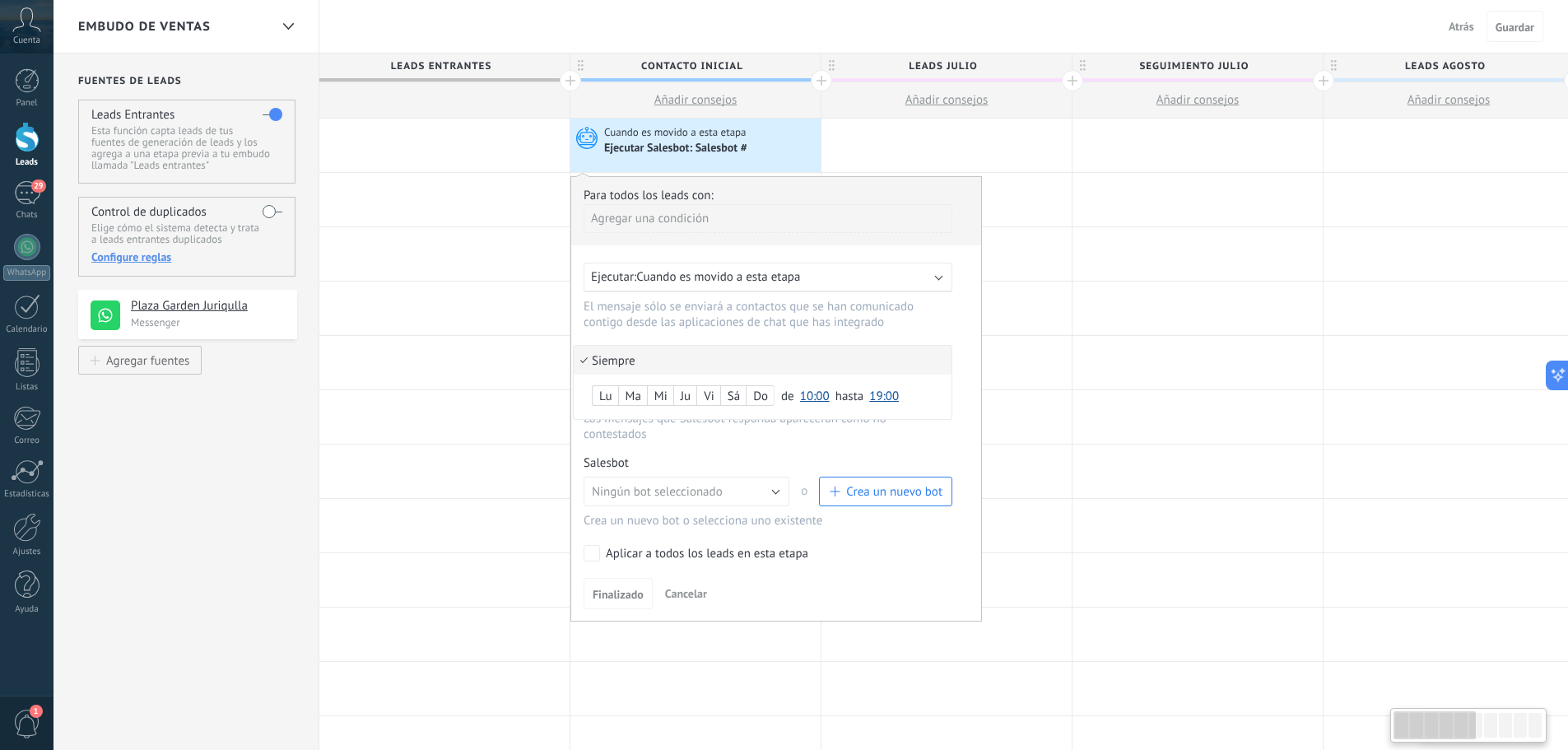 click on "Siempre" at bounding box center (762, 360) 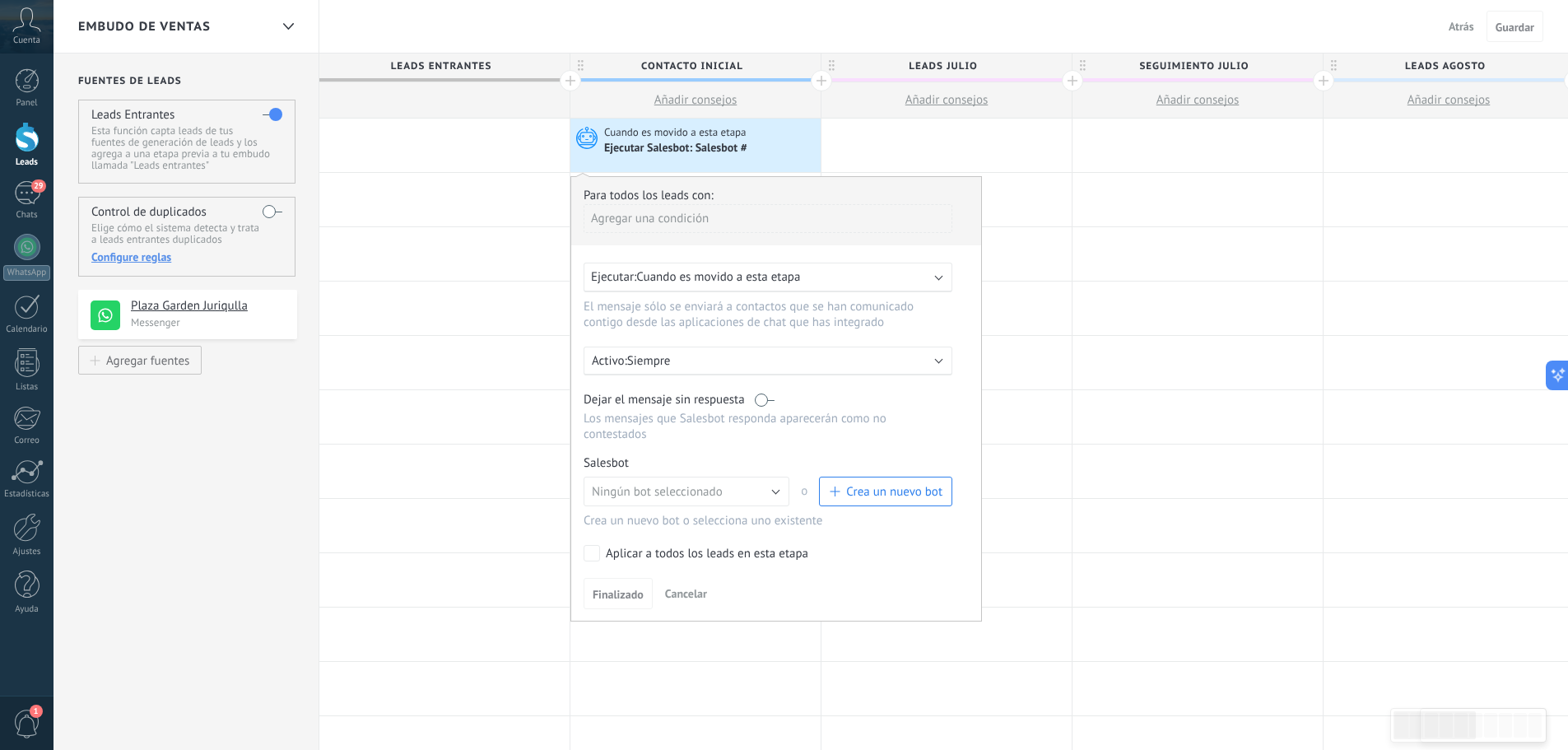 click at bounding box center (765, 399) 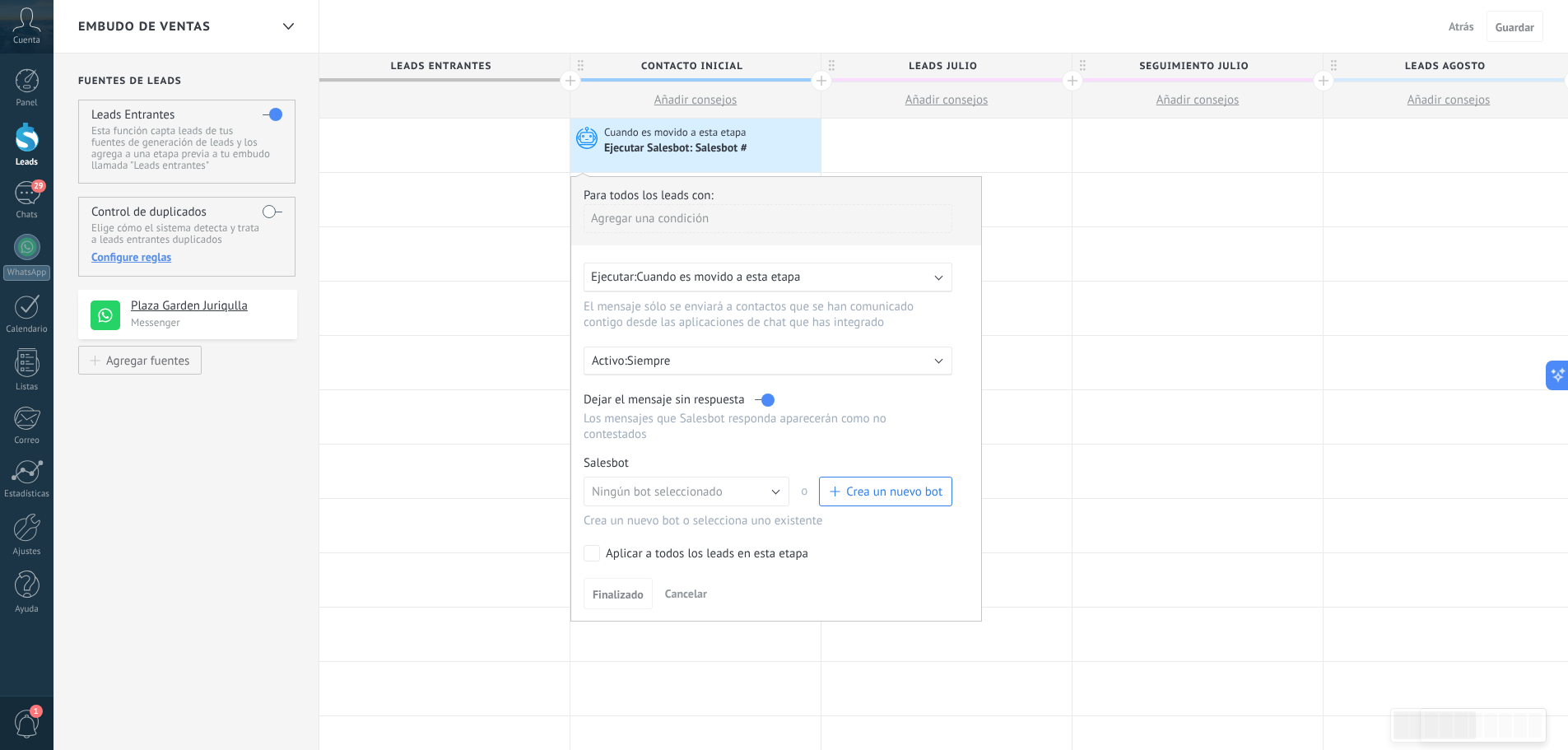 click at bounding box center (765, 399) 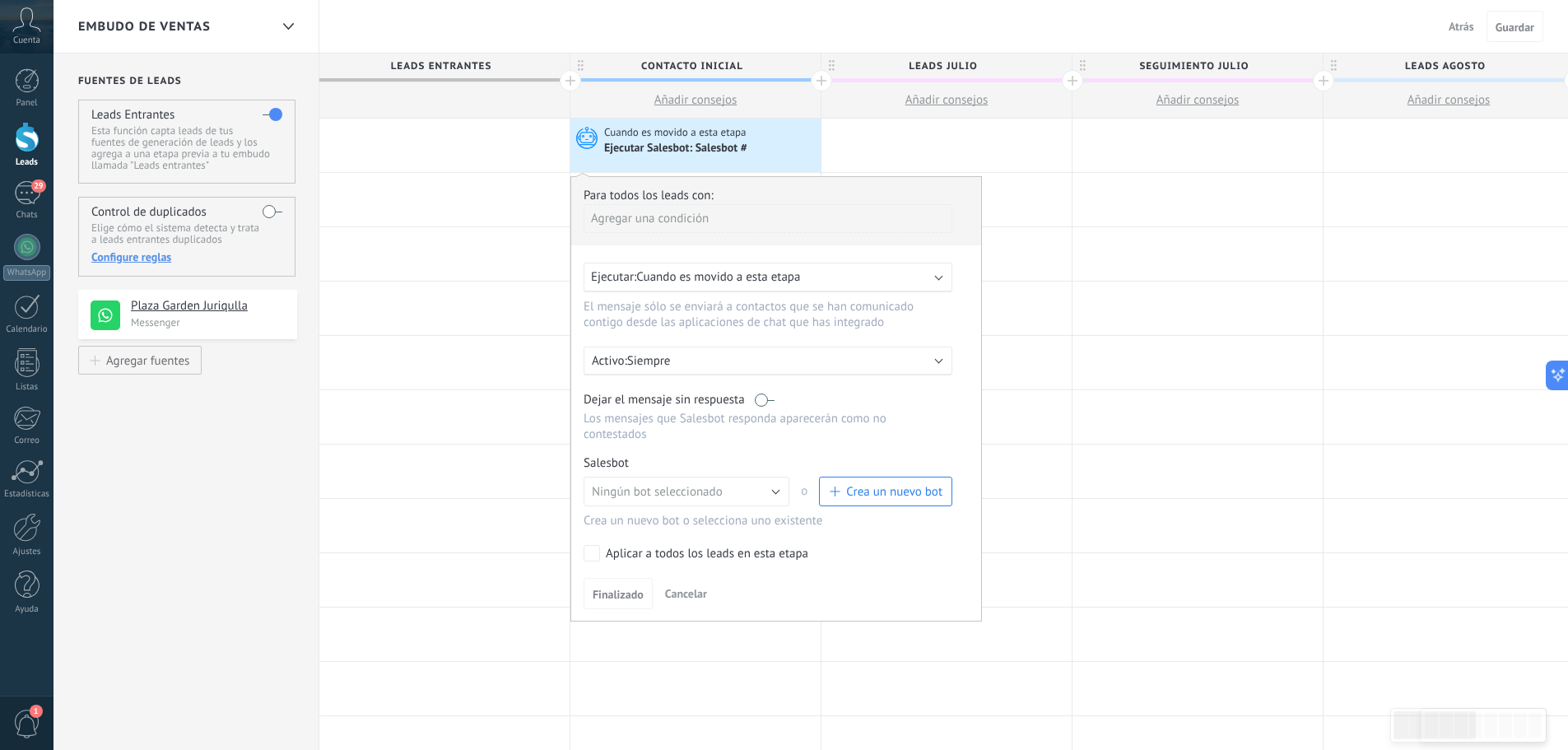 click on "Para todos los leads con: Agregar una condición Ejecutar:  Cuando es movido a esta etapa  El mensaje sólo se enviará a contactos que se han comunicado contigo desde las aplicaciones de chat que has integrado Activo:  Siempre Dejar el mensaje sin respuesta Los mensajes que Salesbot responda aparecerán como no contestados    Salesbot Gestionar Ningún bot seleccionado Salesbot #2 Ningún bot seleccionado o Crea un nuevo bot Crea un nuevo bot o selecciona uno existente Aplicar a todos los leads en esta etapa Finalizado Cancelar" at bounding box center (776, 398) 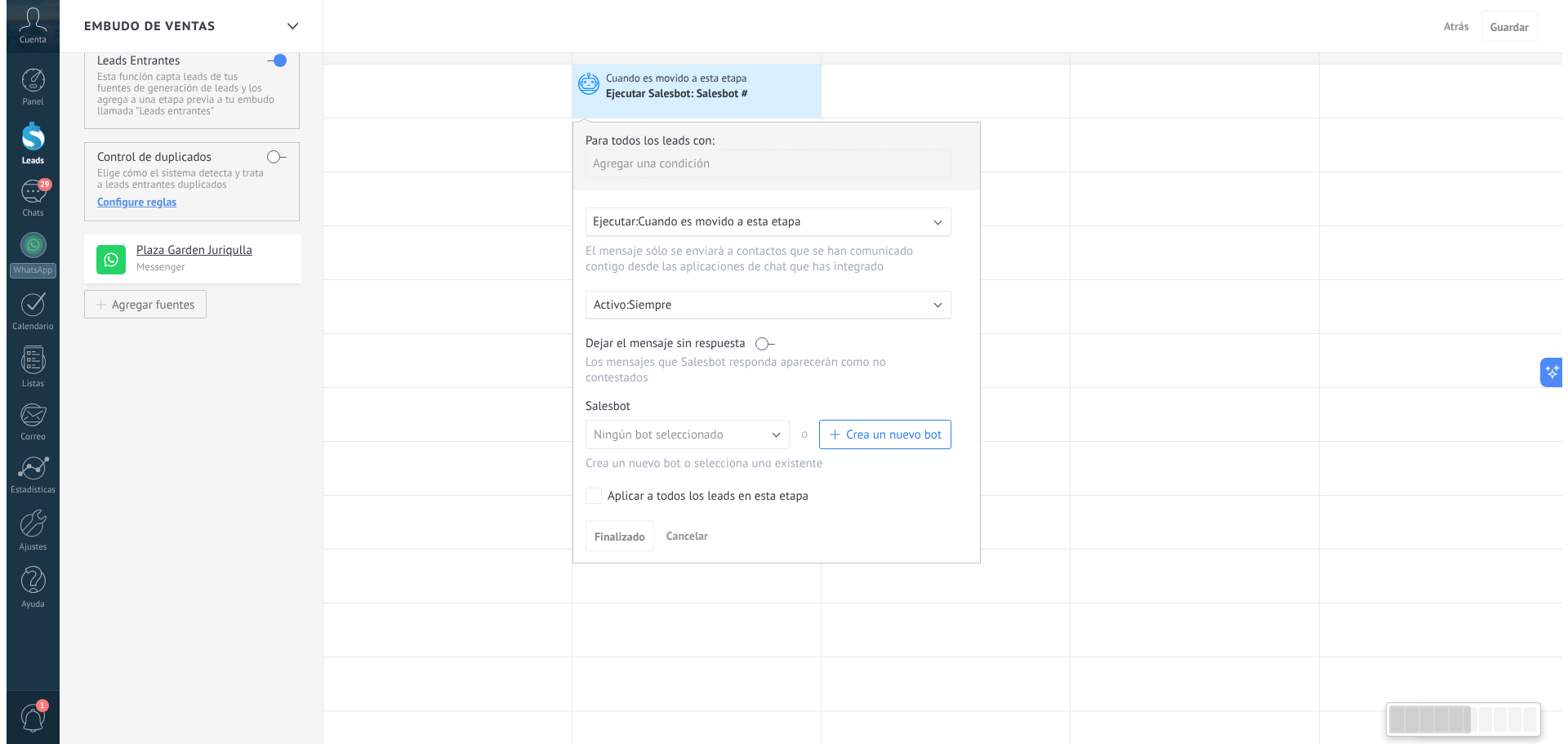 scroll, scrollTop: 82, scrollLeft: 0, axis: vertical 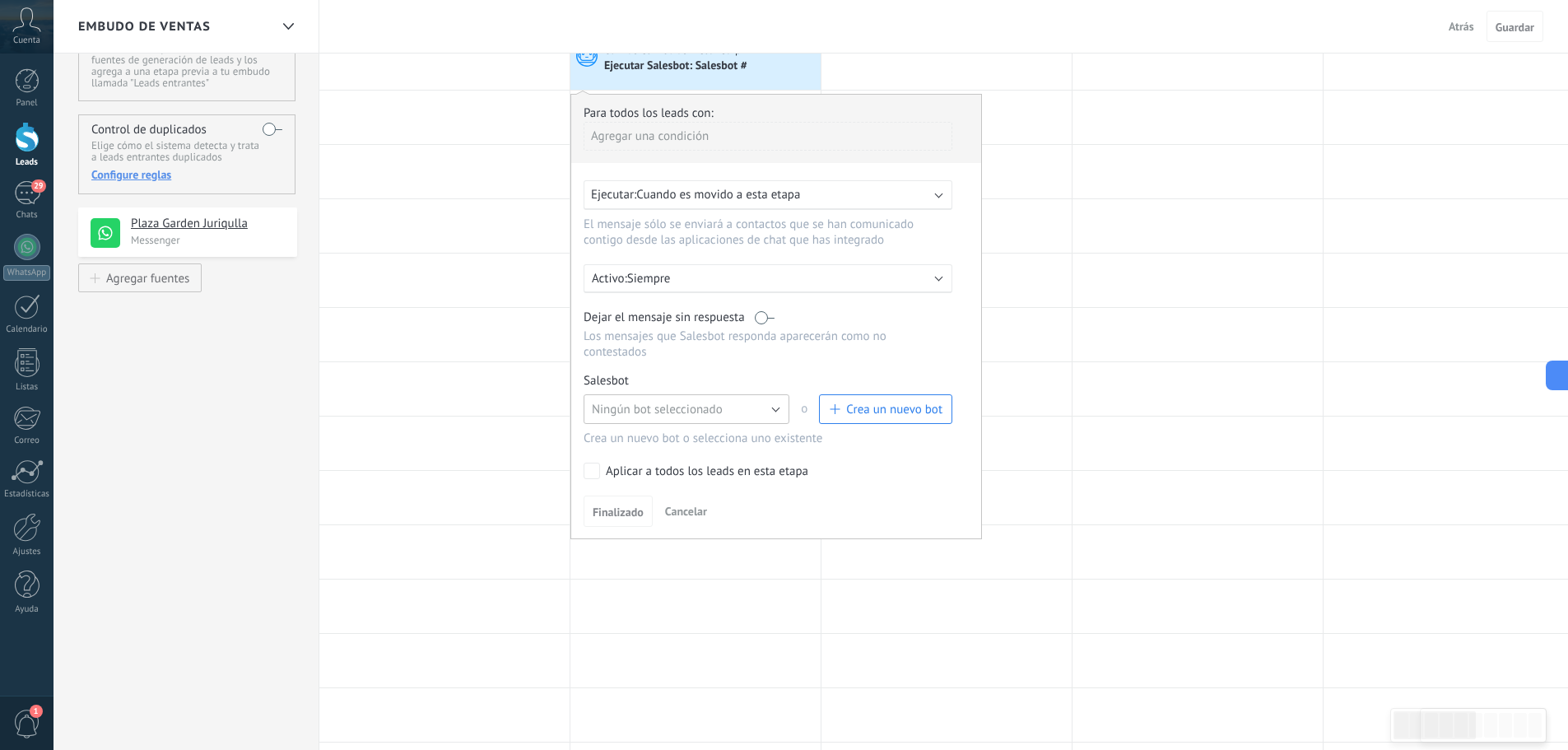 click on "Ningún bot seleccionado" at bounding box center [686, 409] 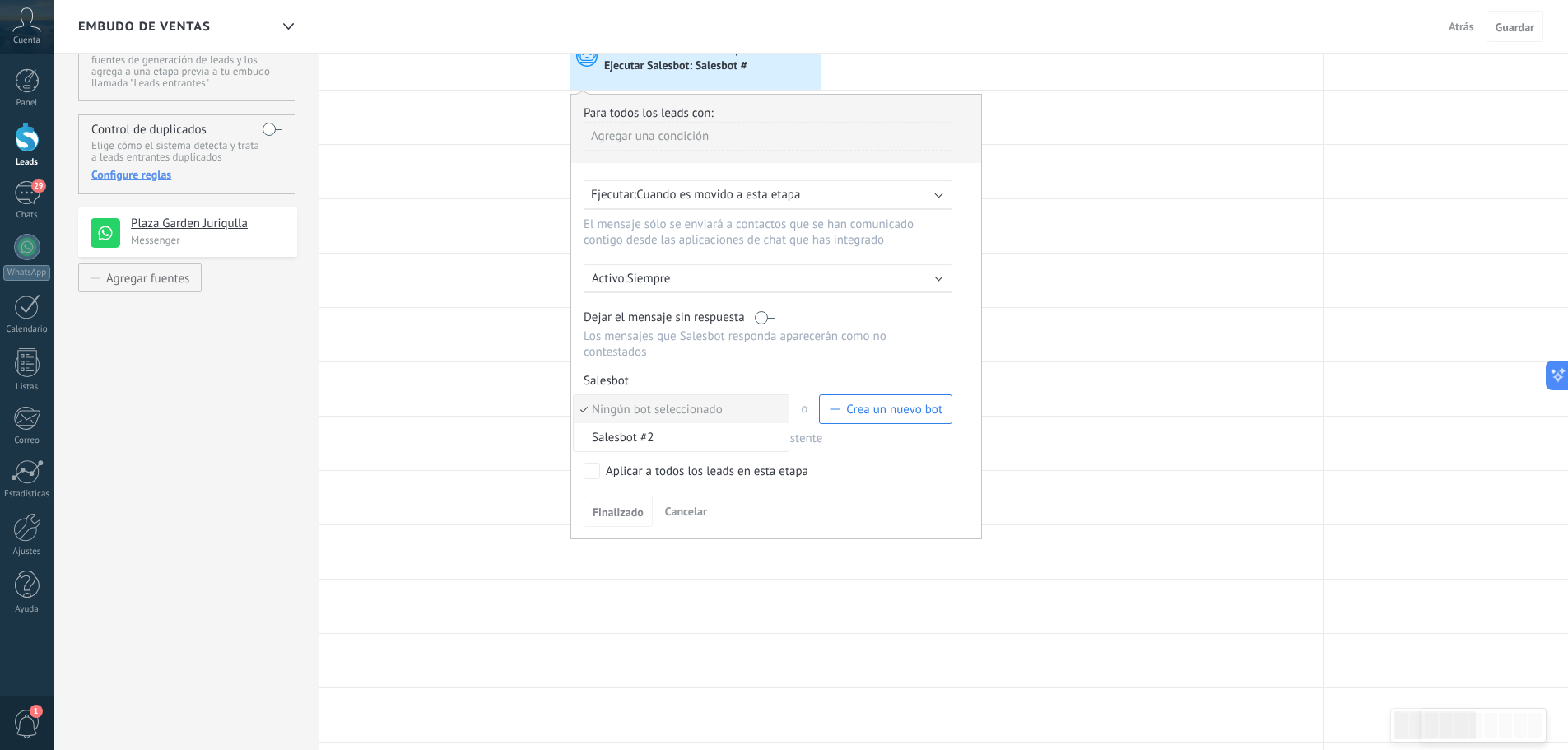 click on "Ningún bot seleccionado" at bounding box center [678, 409] 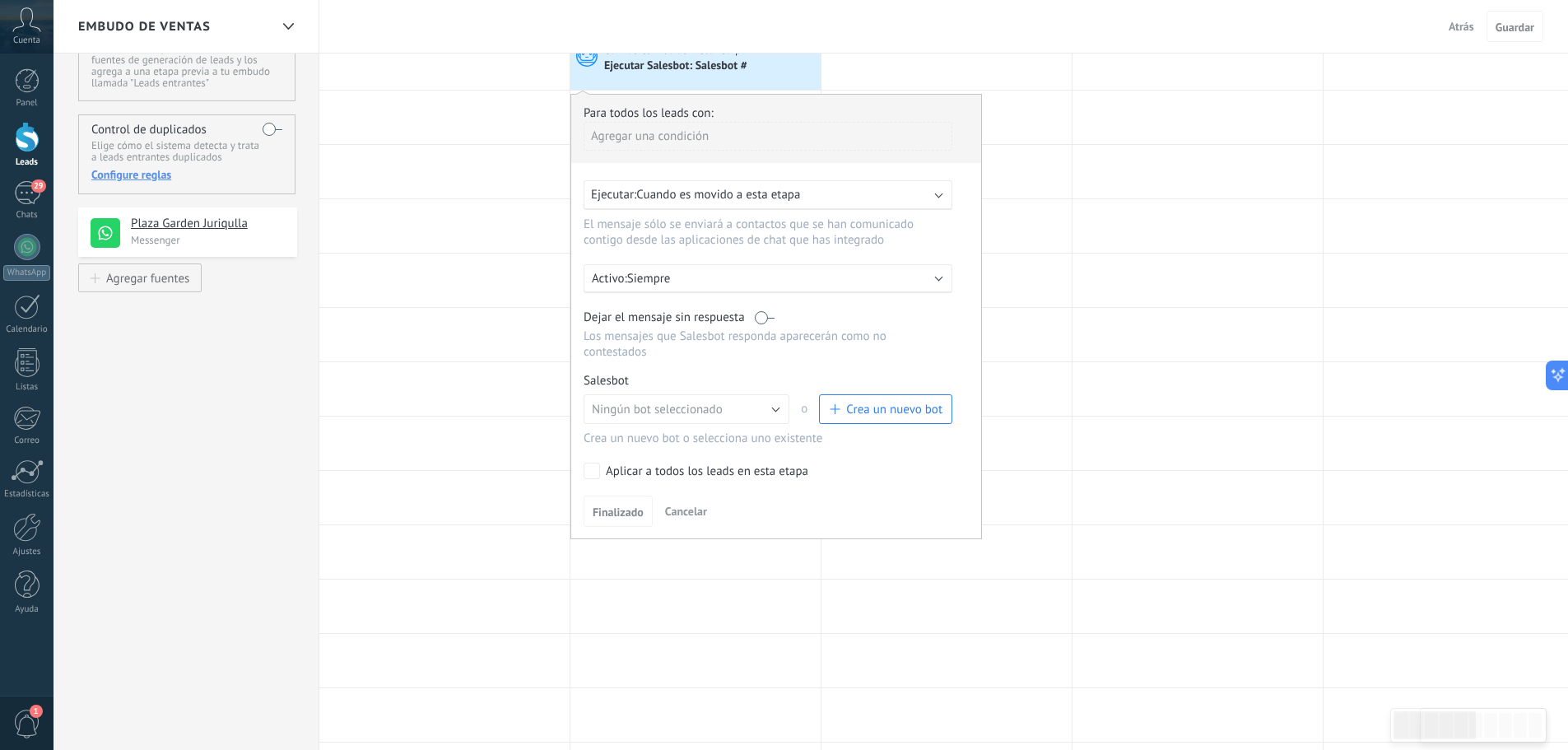 click on "Crea un nuevo bot" at bounding box center [894, 409] 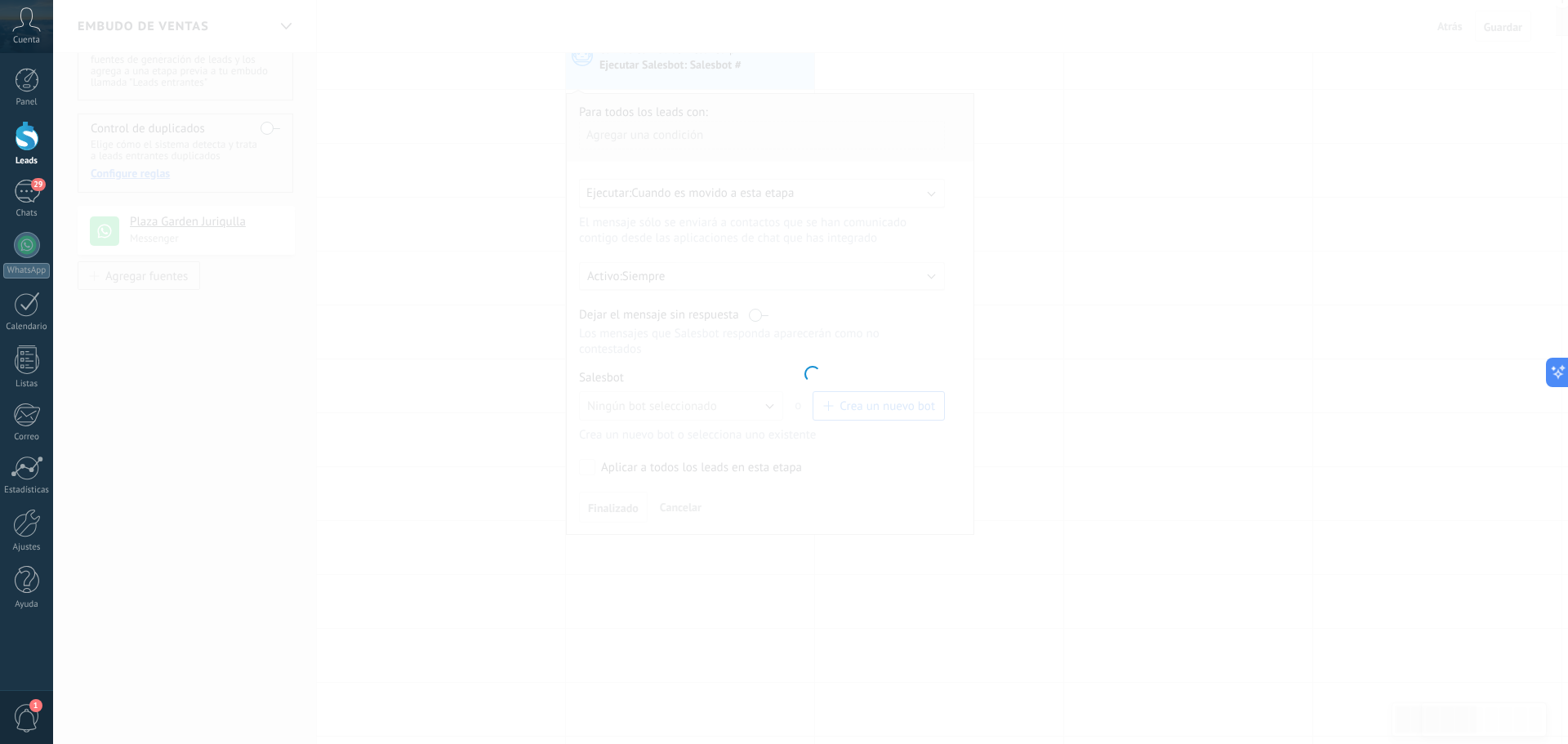 type on "**********" 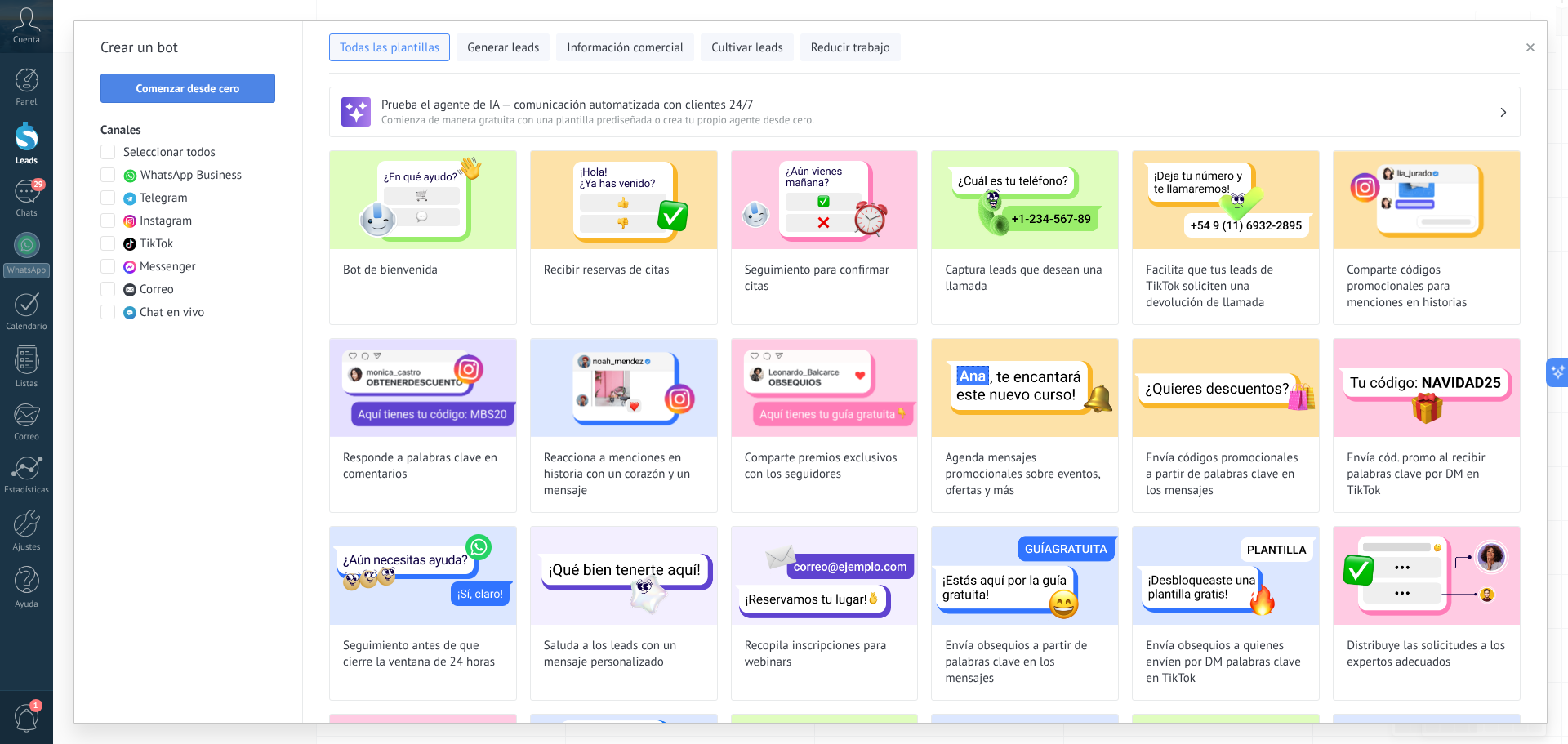 click on "Comenzar desde cero" at bounding box center (188, 88) 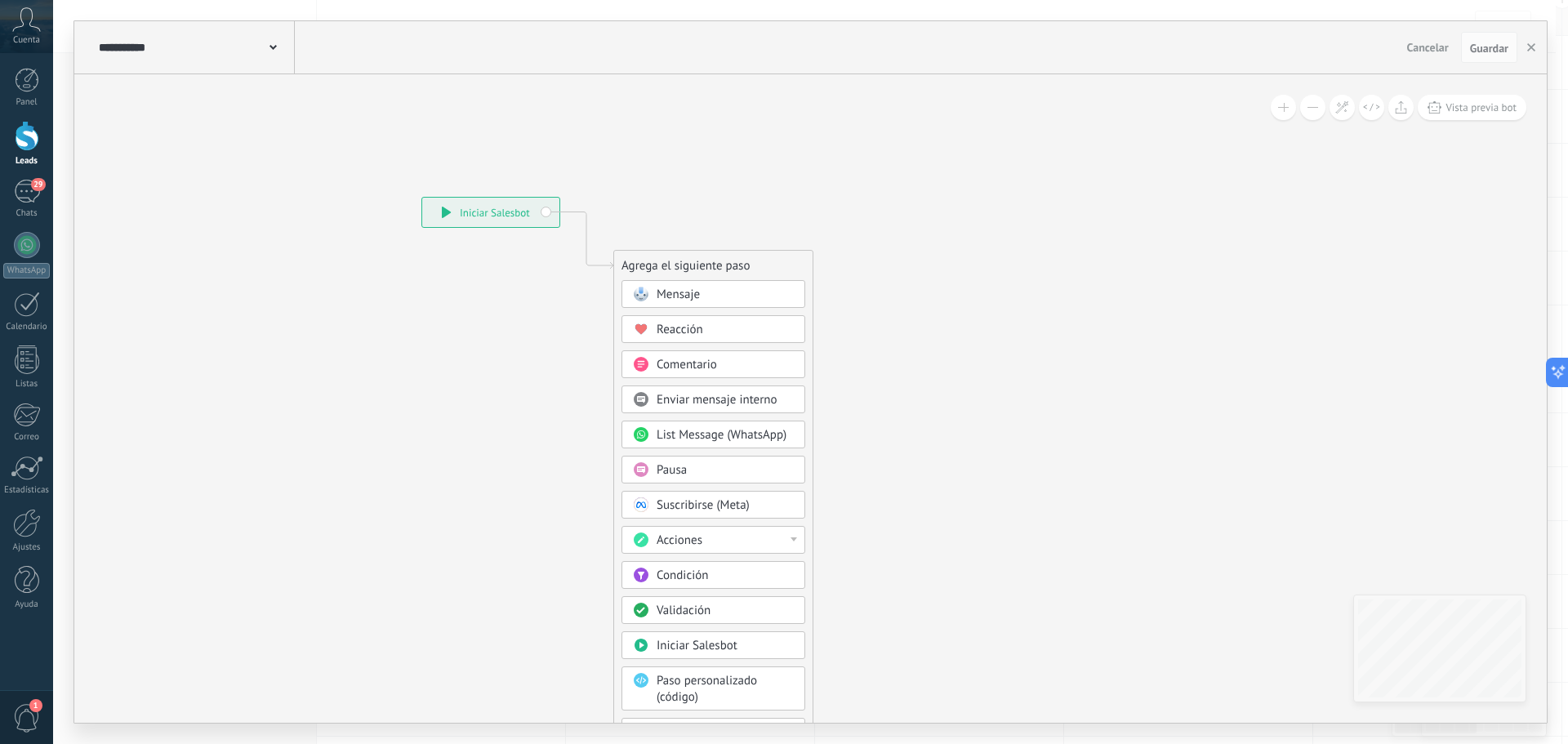 click on "Mensaje" at bounding box center (725, 295) 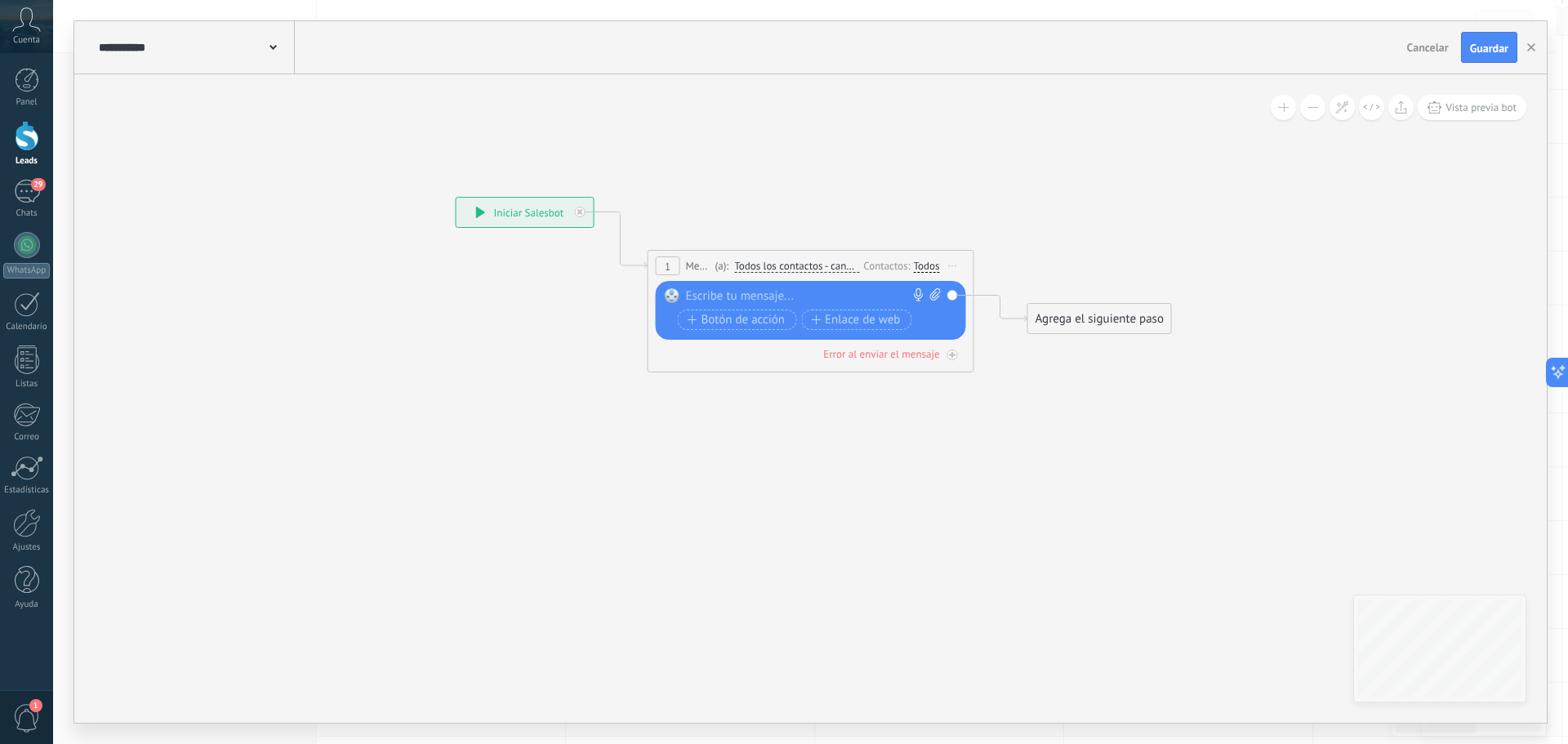 click 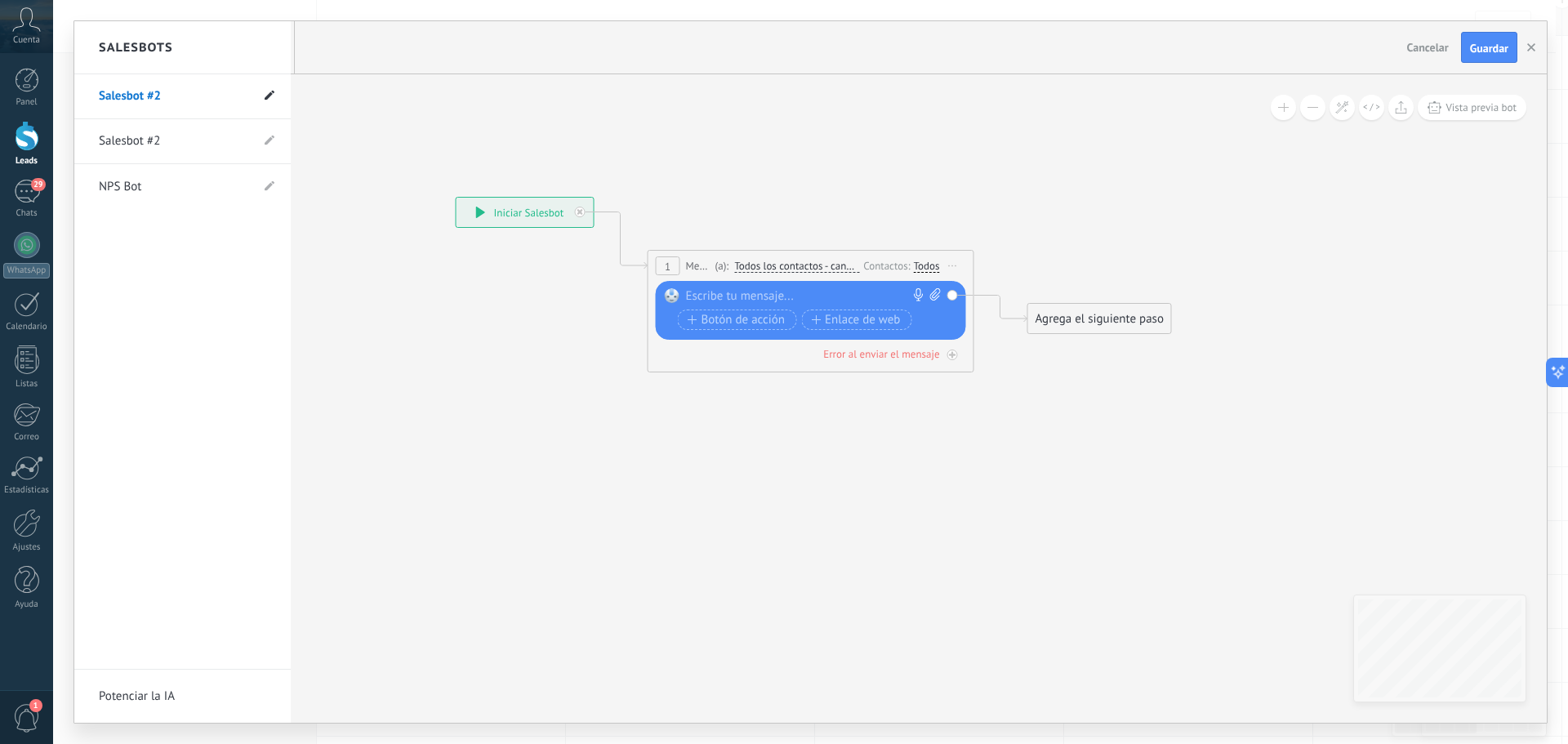 click 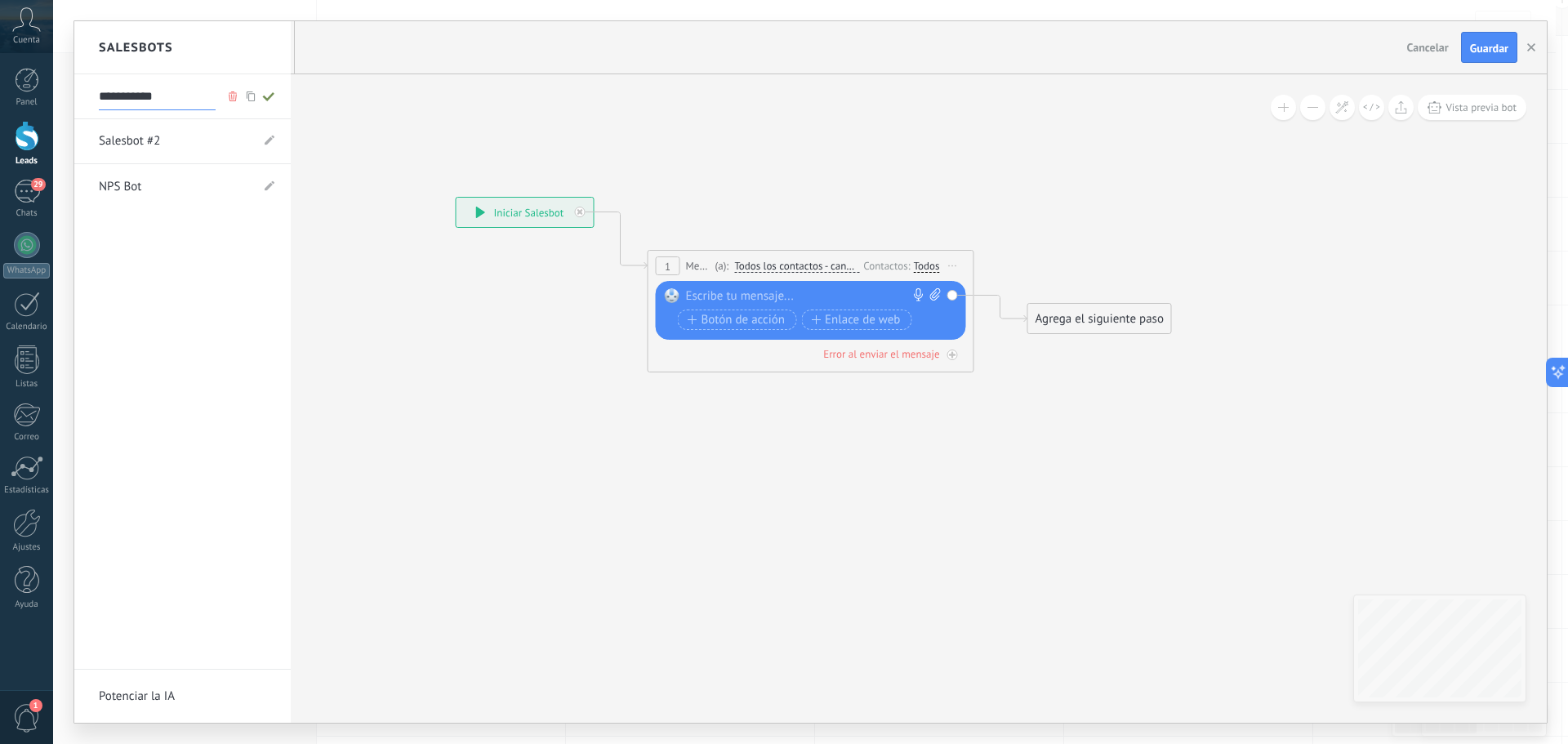 drag, startPoint x: 176, startPoint y: 96, endPoint x: 81, endPoint y: 107, distance: 95.63472 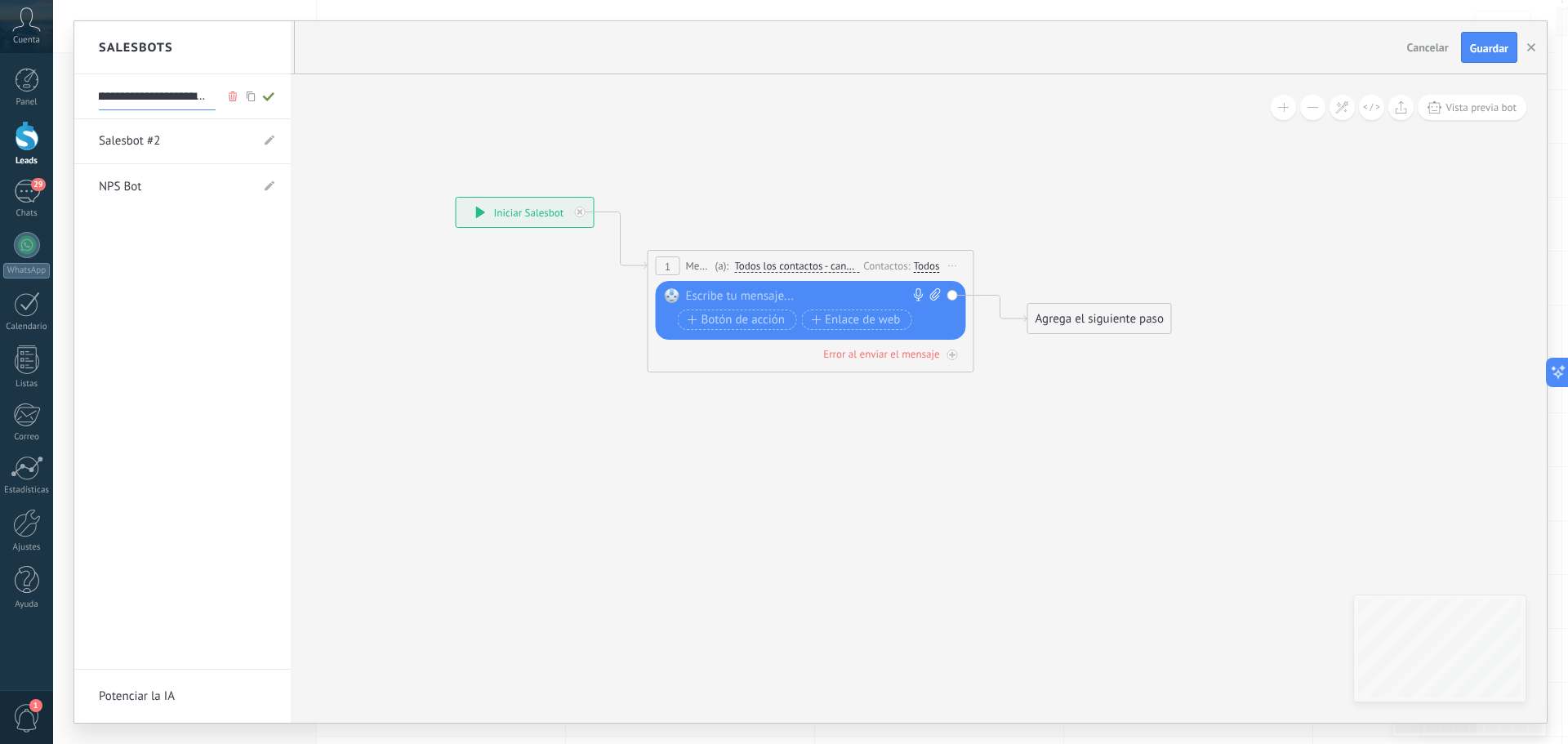 scroll, scrollTop: 0, scrollLeft: 29, axis: horizontal 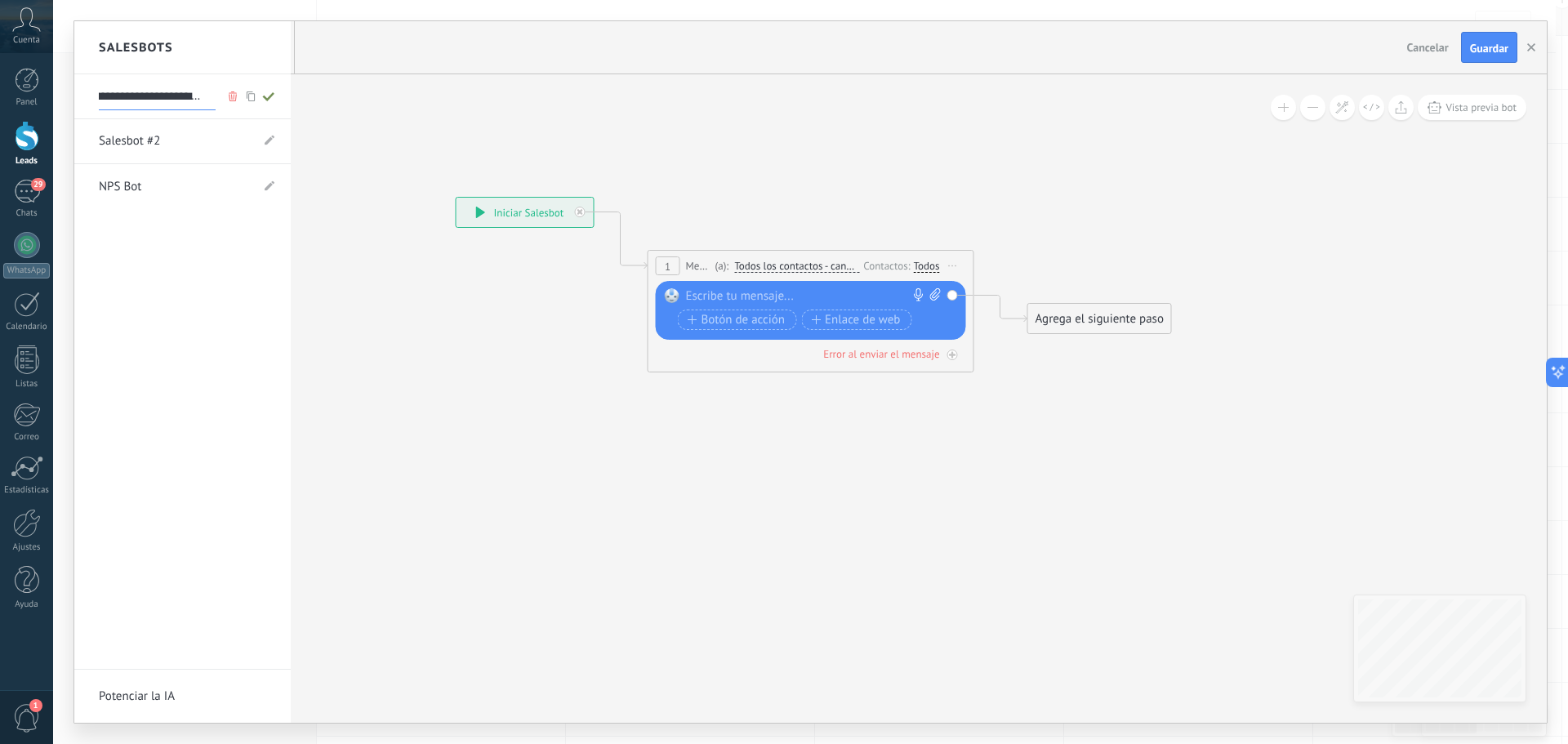 type on "**********" 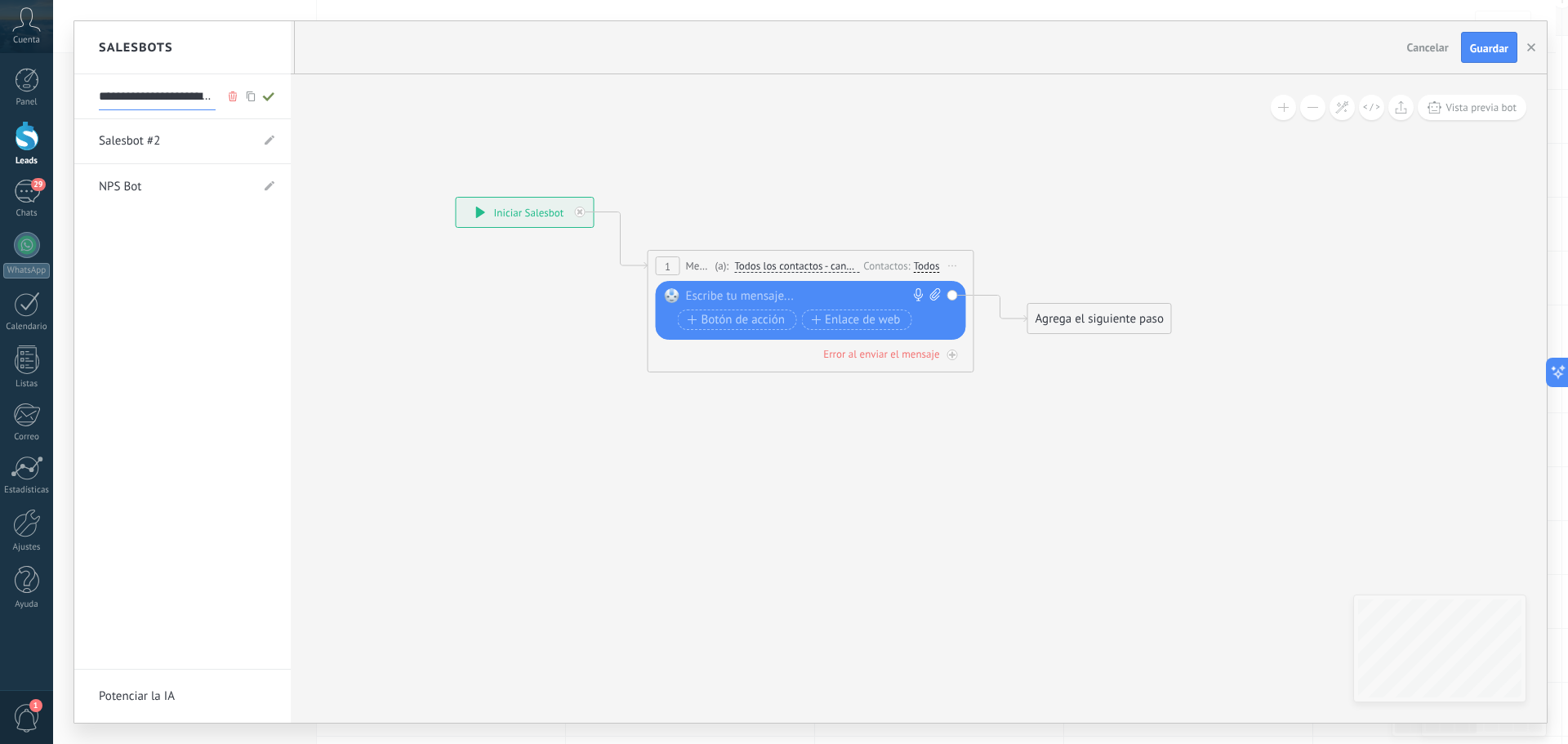 click 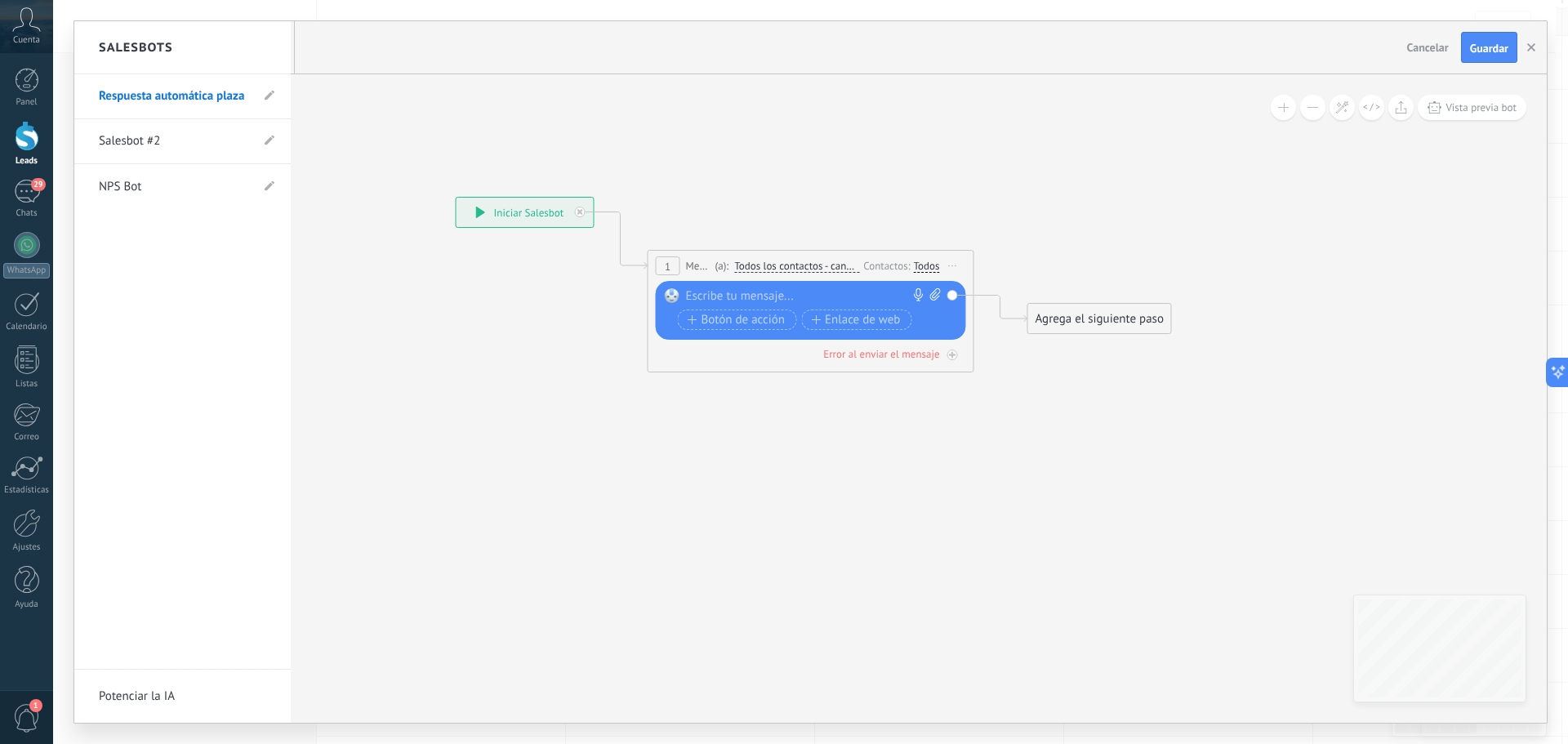 click at bounding box center (810, 372) 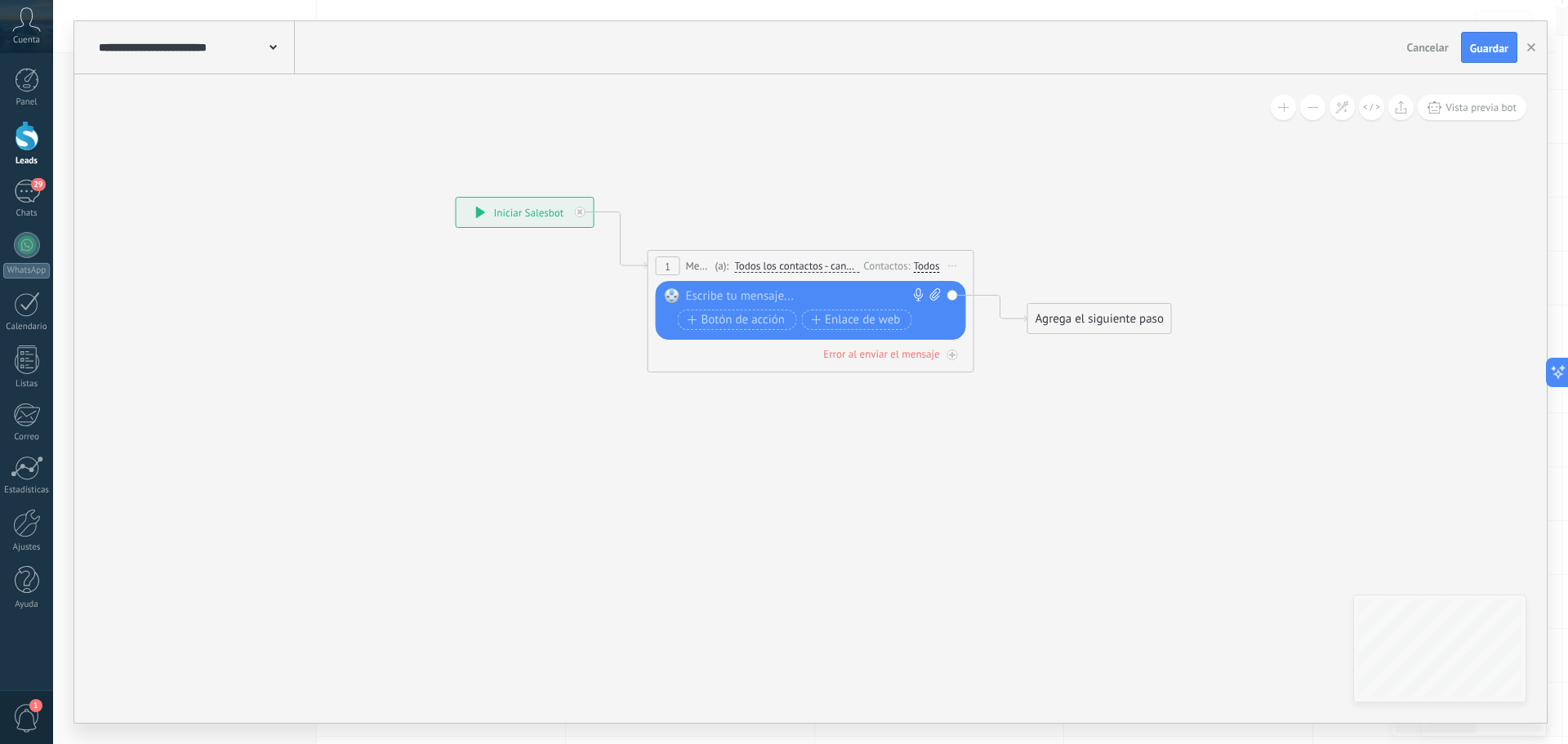 click at bounding box center [807, 296] 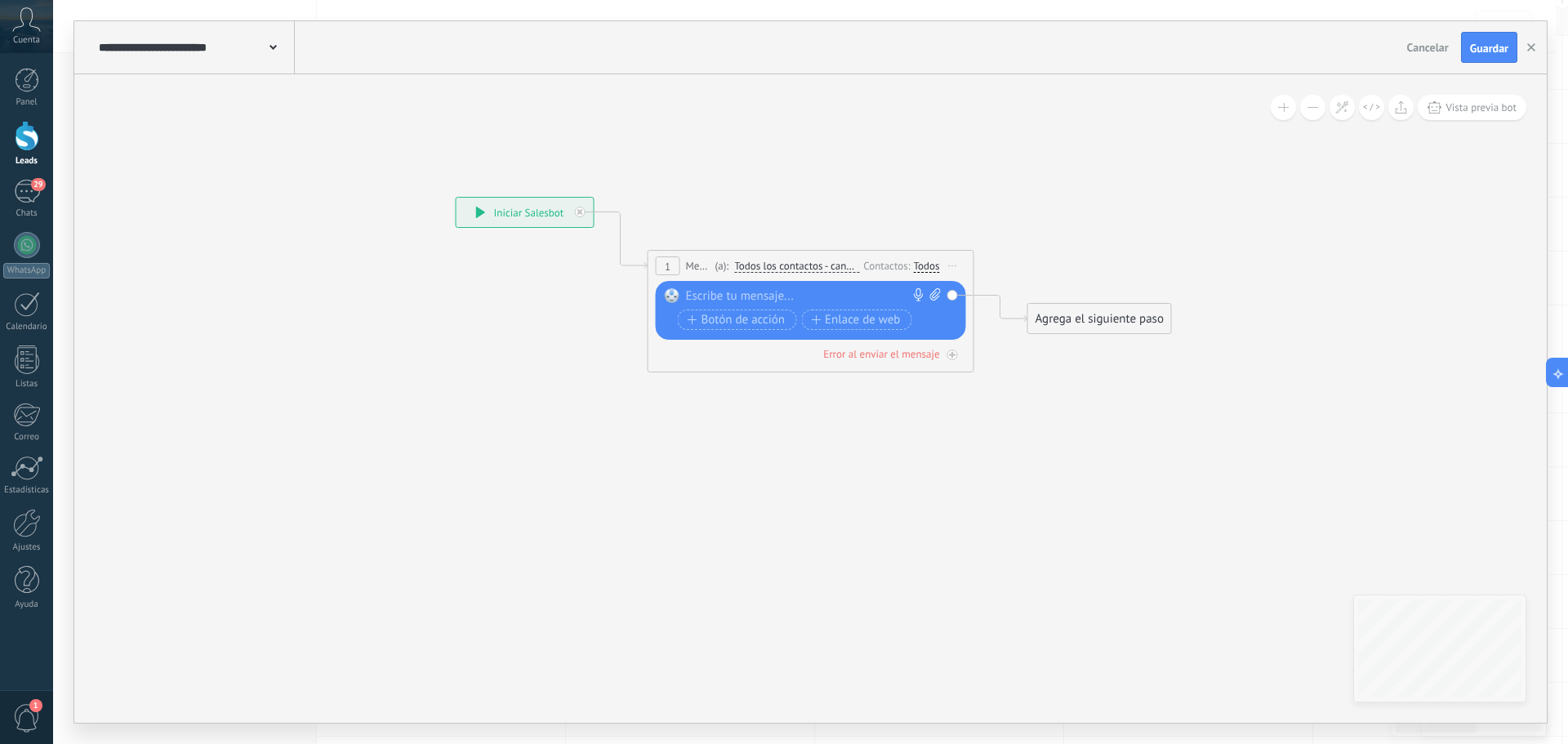 click on "Todos" at bounding box center [927, 266] 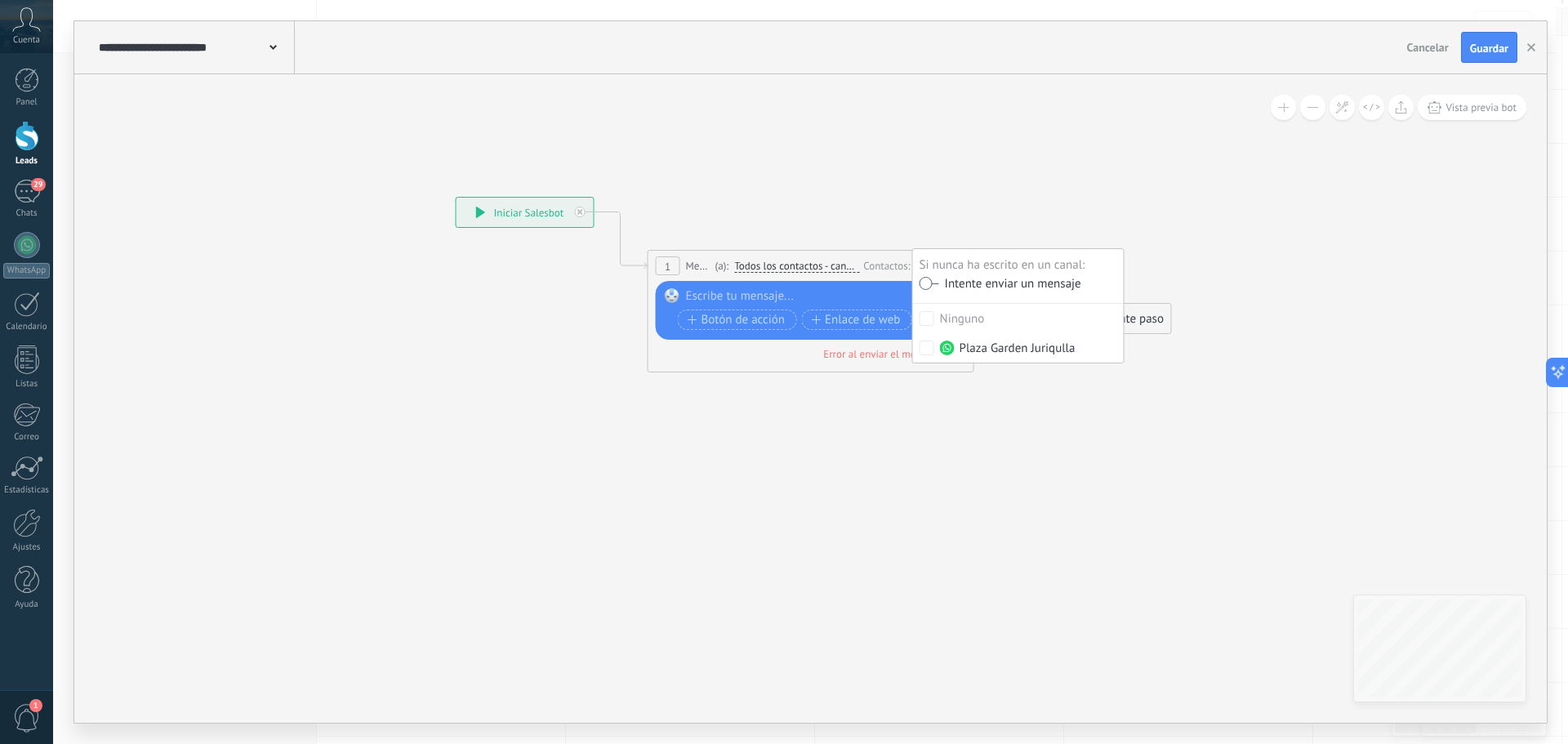 click at bounding box center (929, 283) 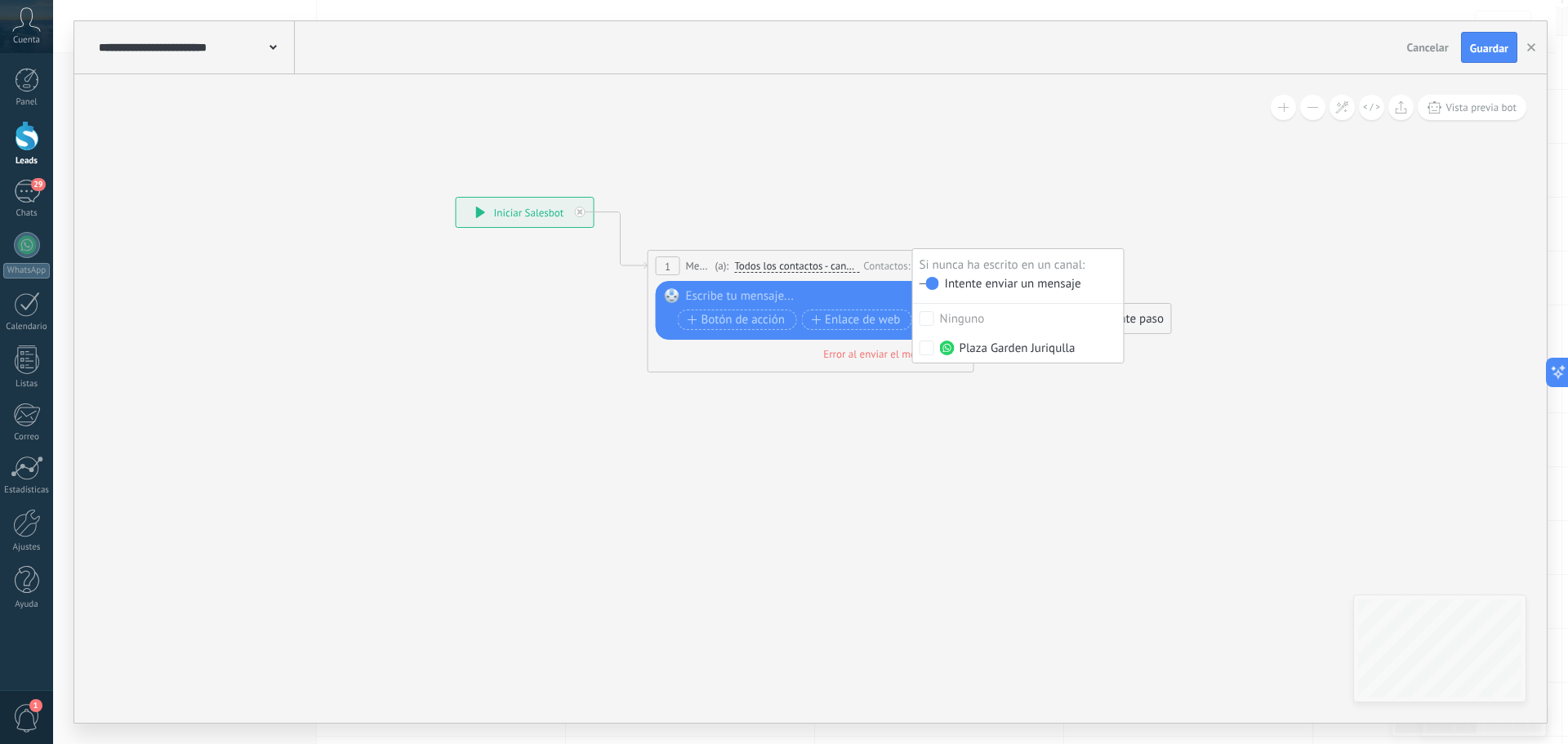 click at bounding box center (807, 296) 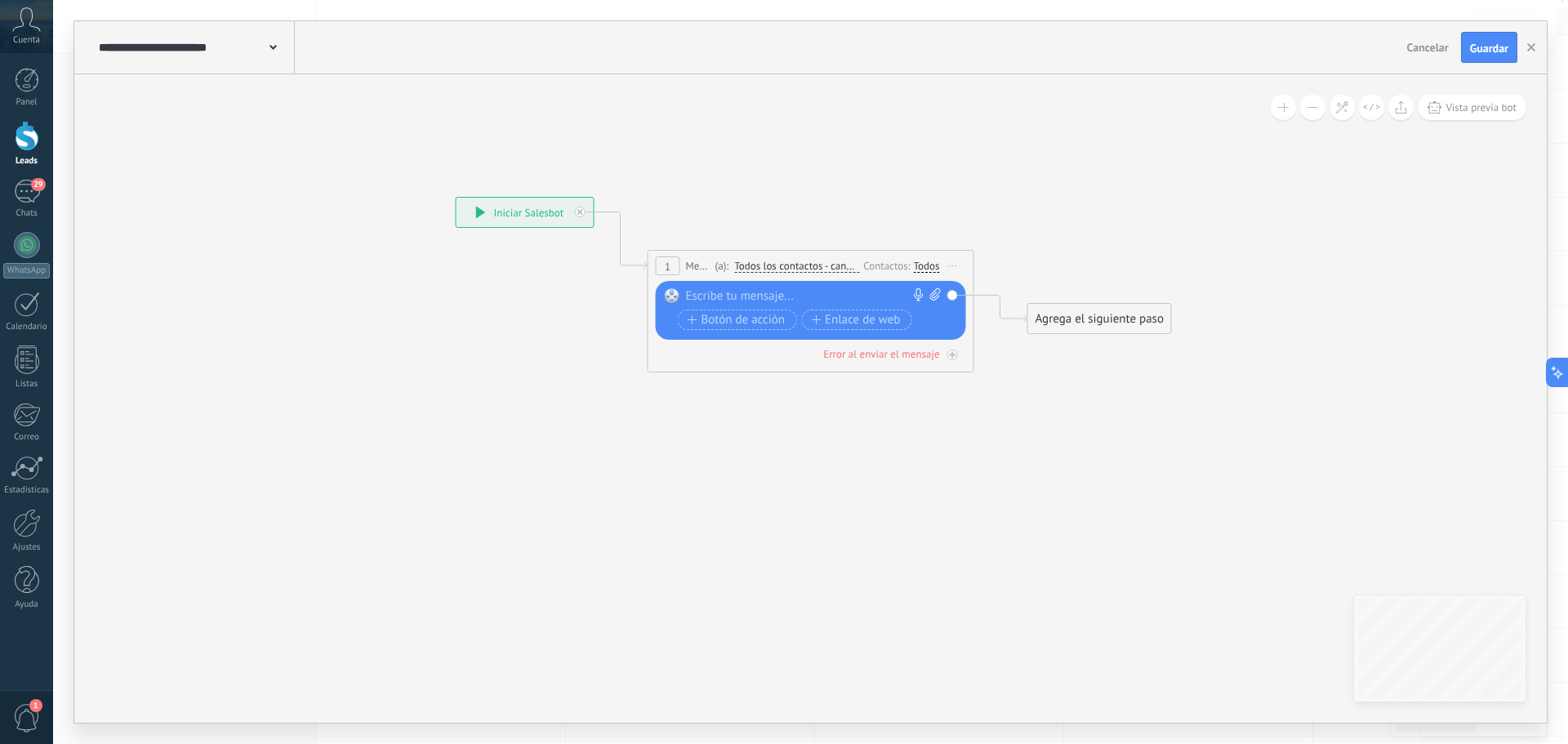 click on "Todos los contactos - canales seleccionados" at bounding box center [796, 266] 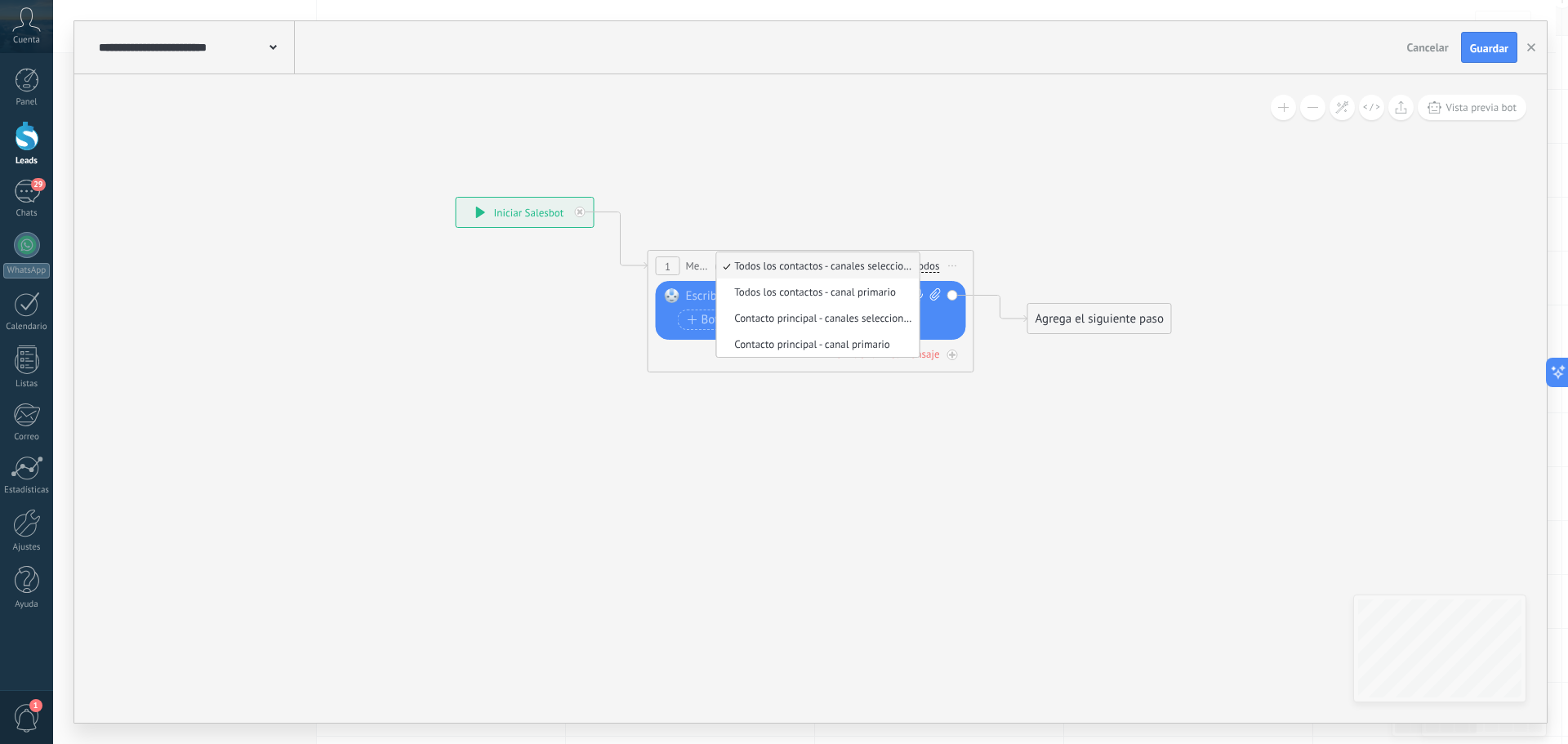 click on "Todos los contactos - canales seleccionados" at bounding box center [815, 265] 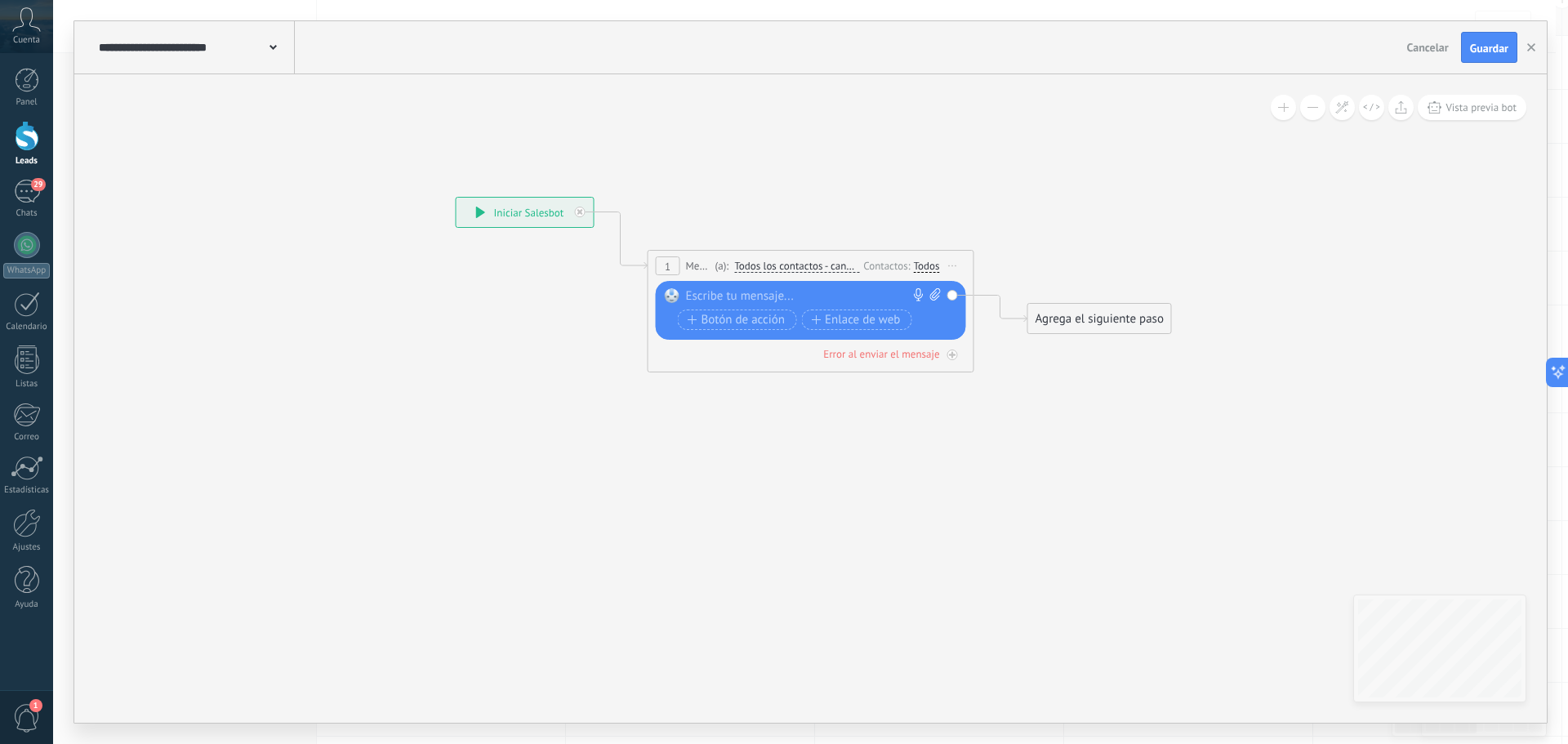 click at bounding box center [807, 296] 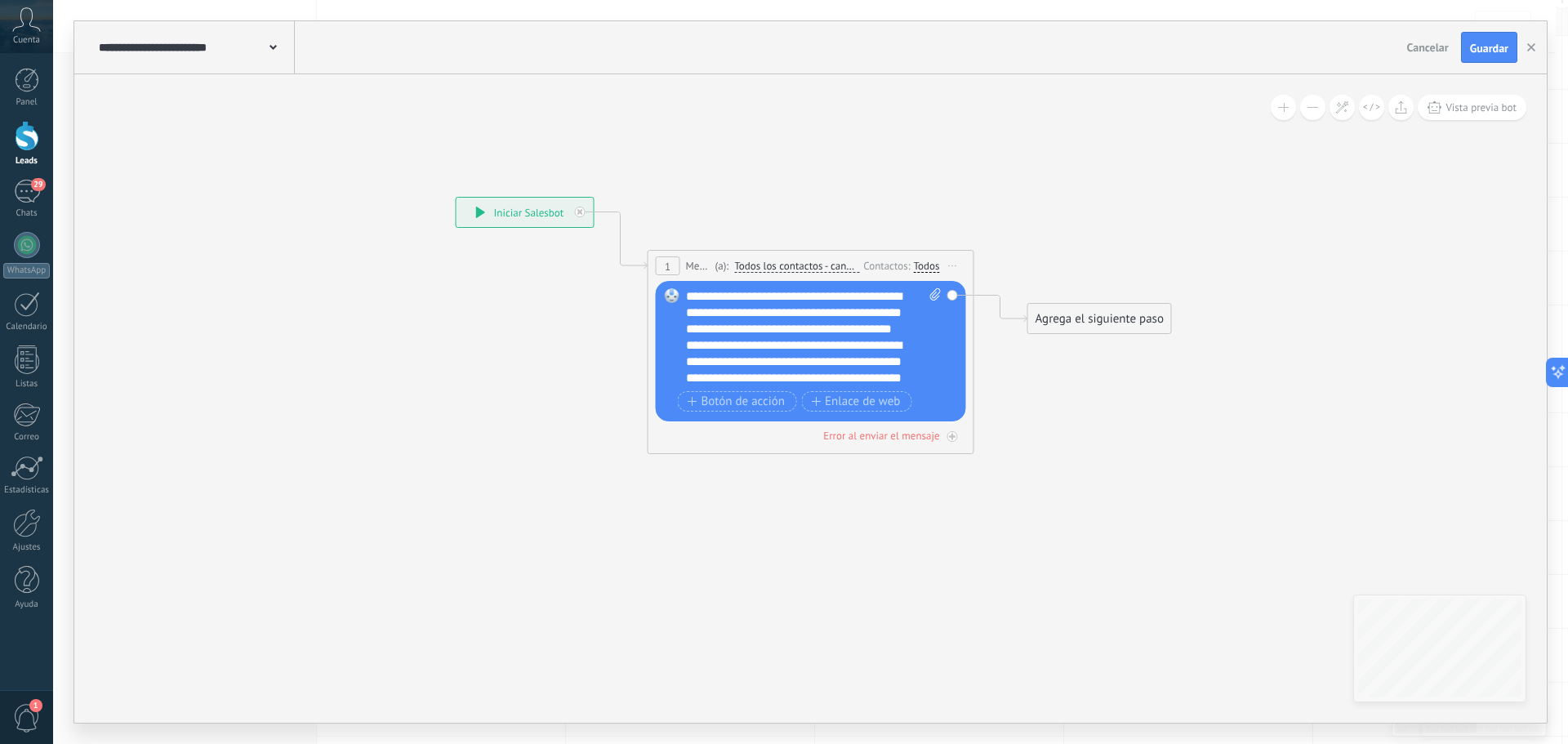 click on "**********" at bounding box center [813, 337] 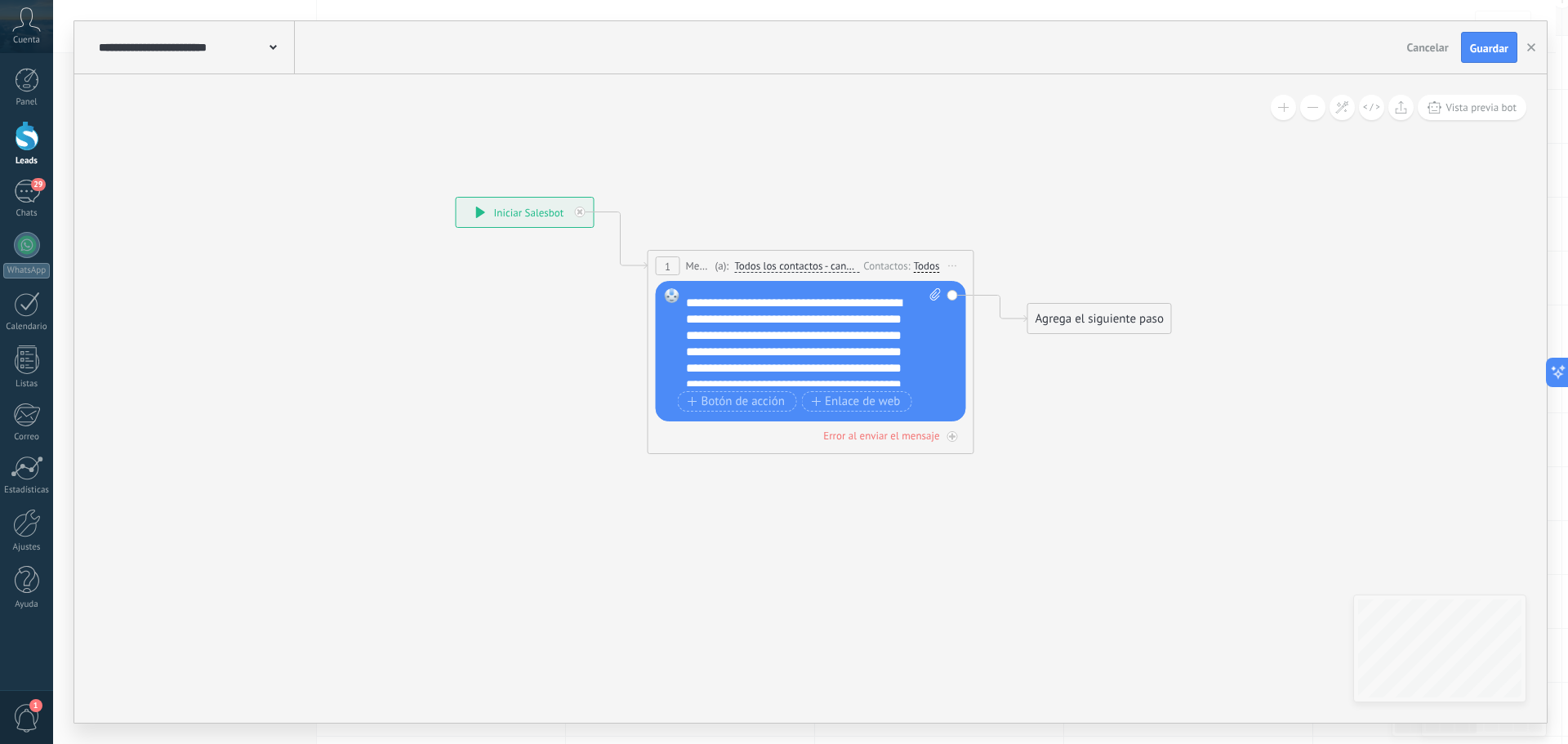 scroll, scrollTop: 82, scrollLeft: 0, axis: vertical 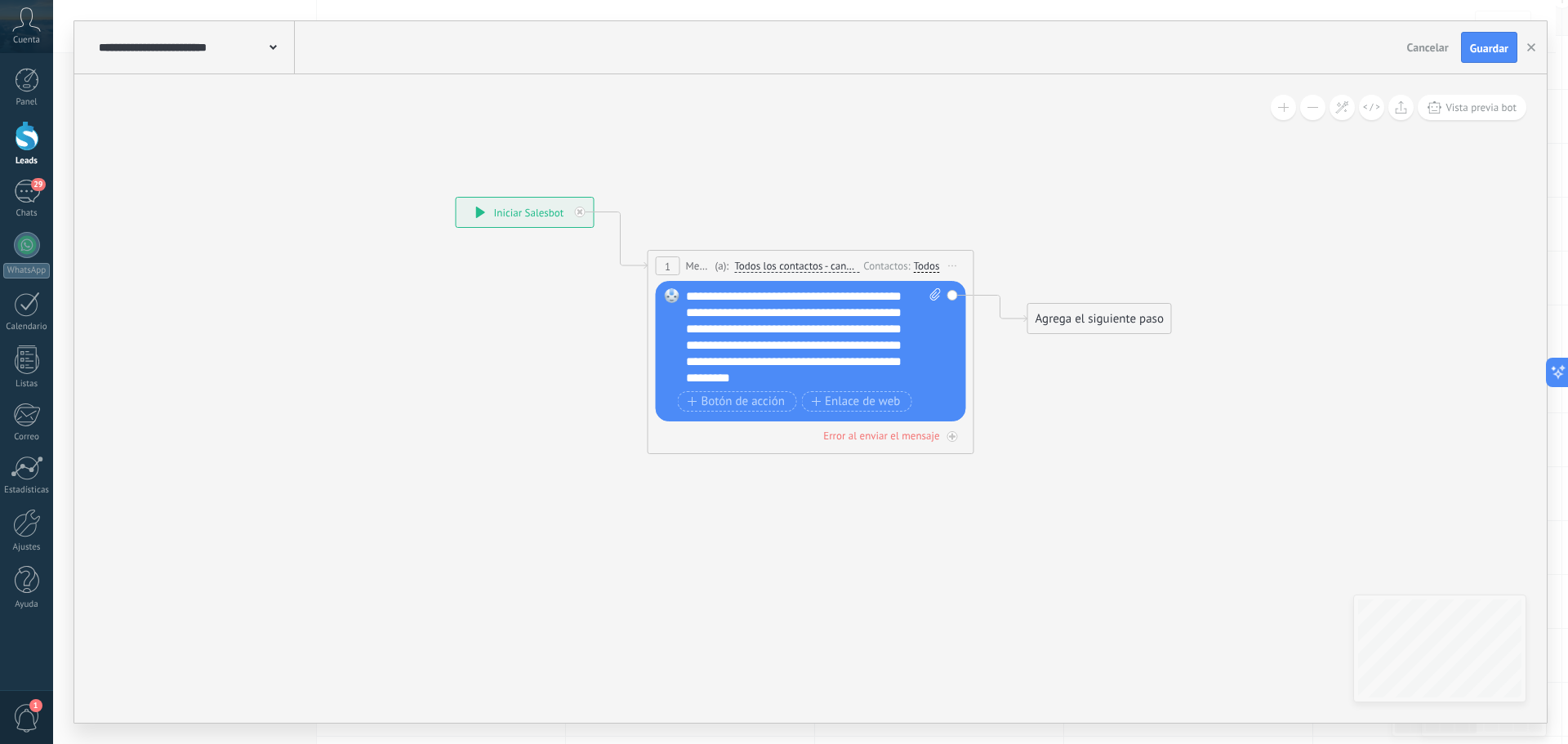 click on "**********" at bounding box center (800, 329) 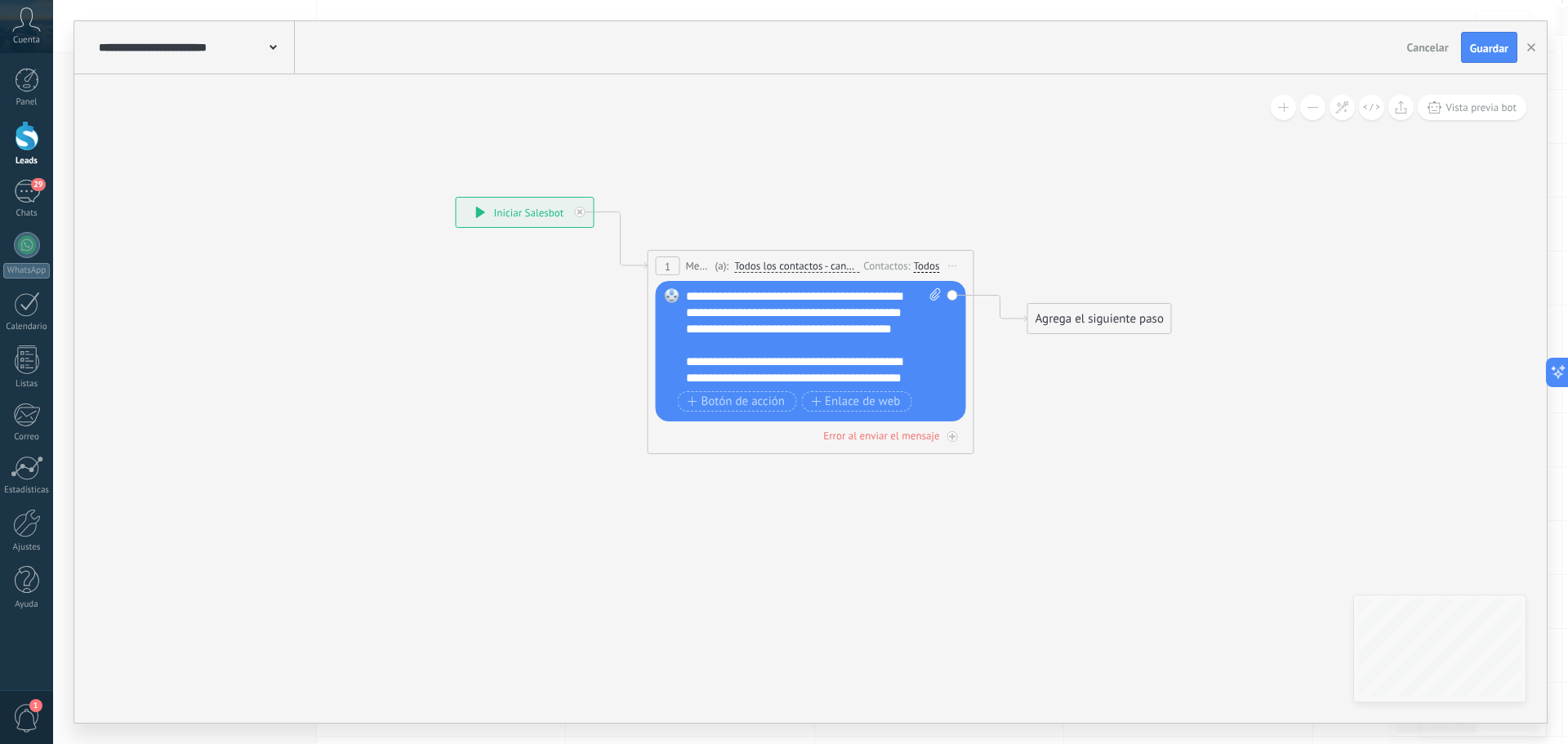 scroll, scrollTop: 82, scrollLeft: 0, axis: vertical 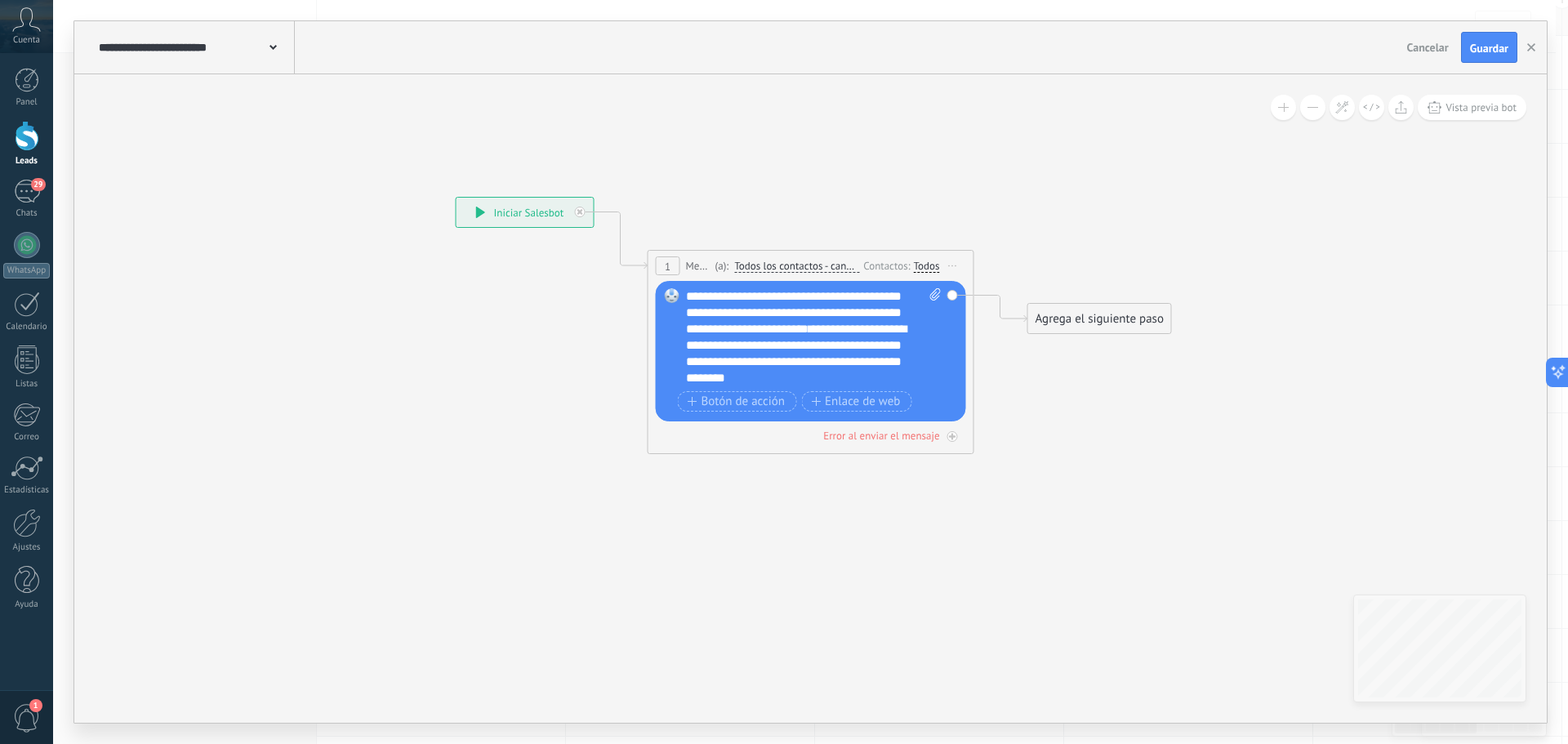 click on "**********" at bounding box center [800, 337] 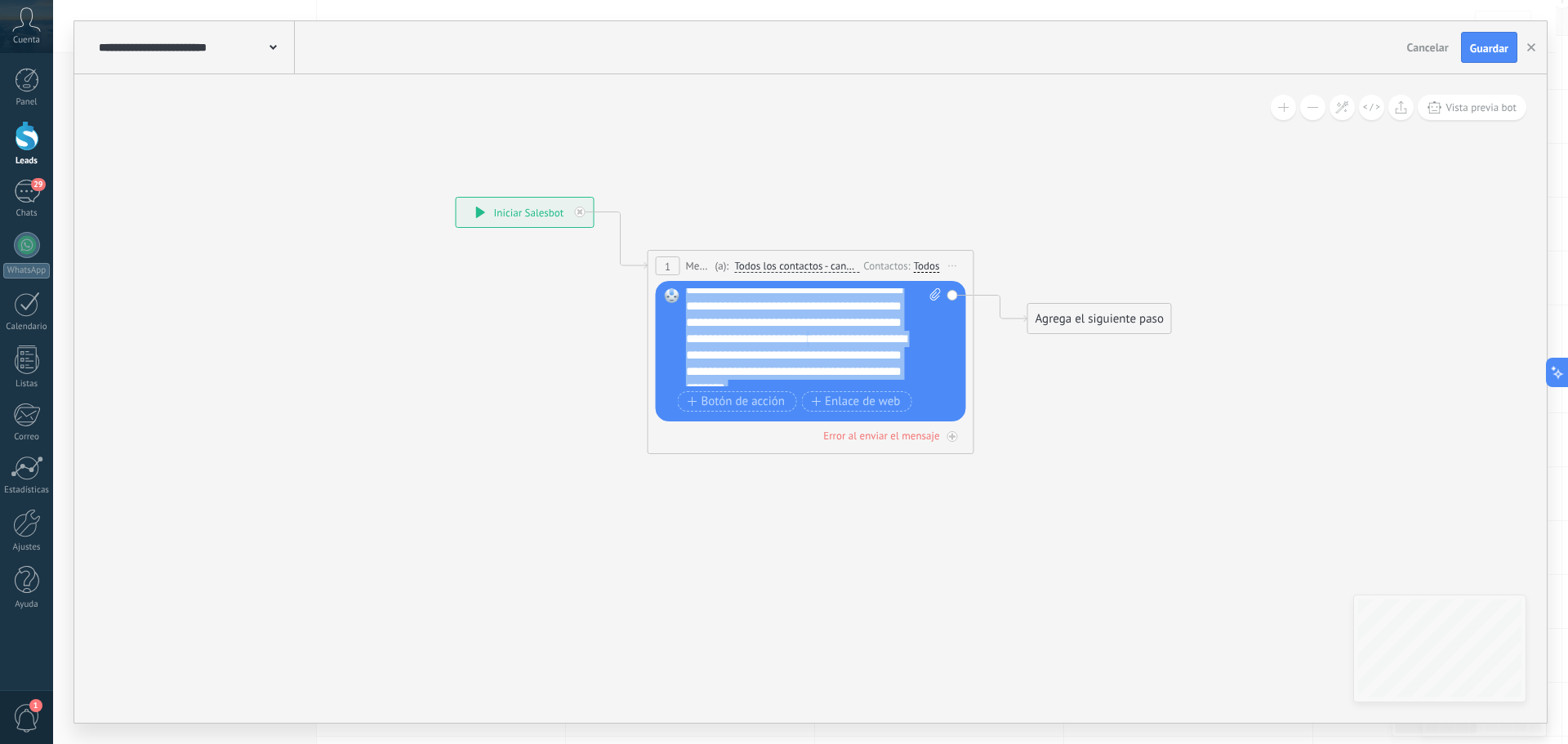 scroll, scrollTop: 0, scrollLeft: 0, axis: both 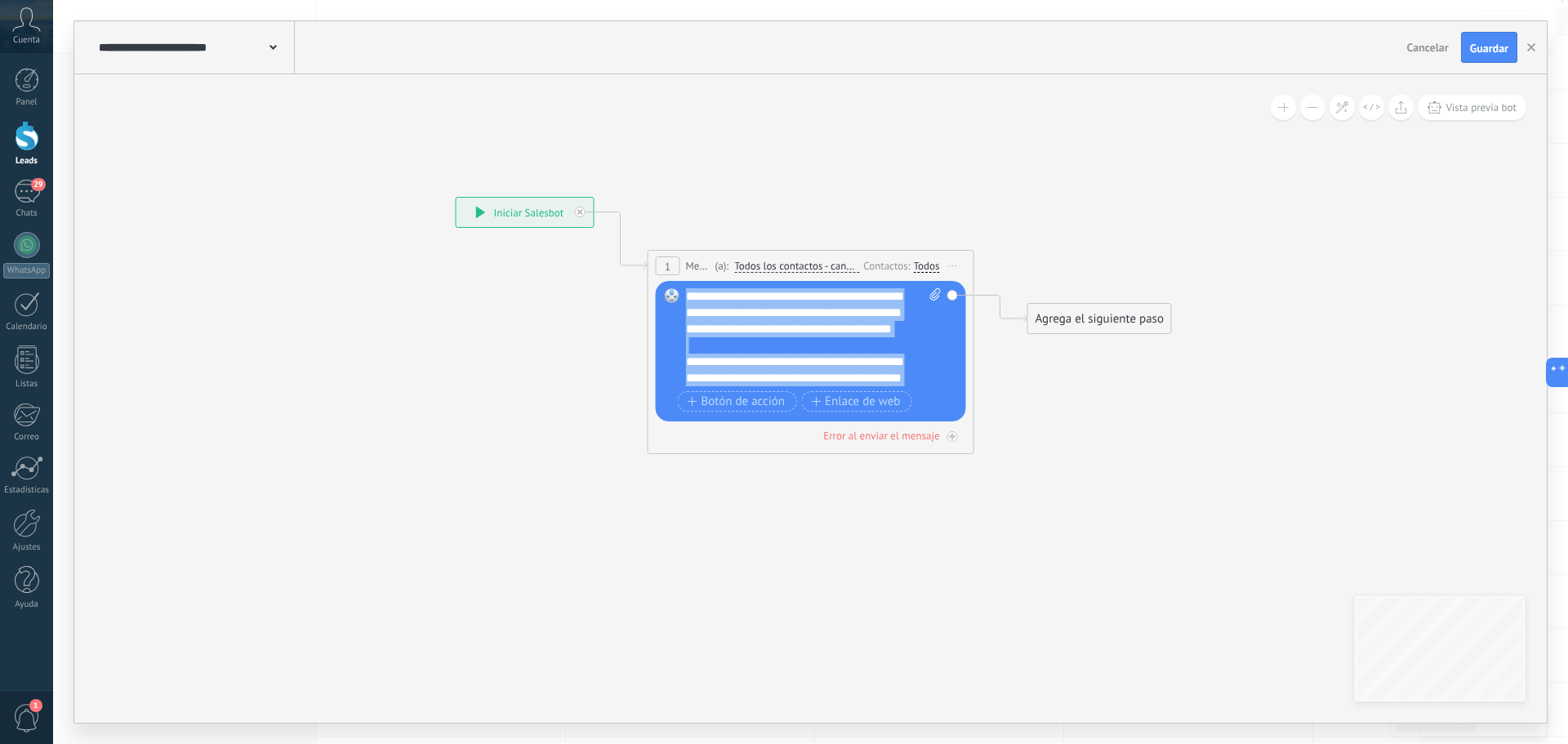 drag, startPoint x: 829, startPoint y: 374, endPoint x: 644, endPoint y: 219, distance: 241.35037 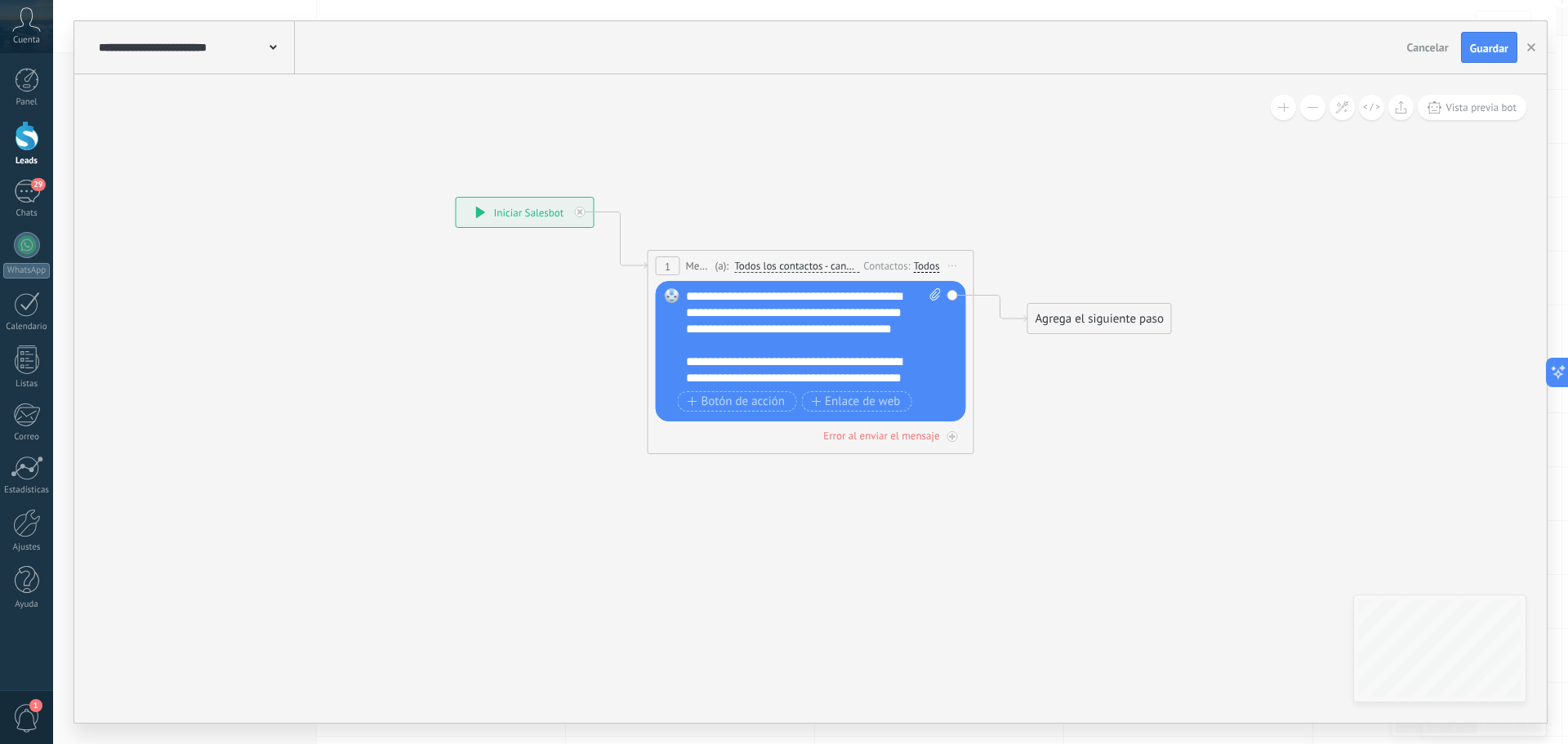 click on "**********" at bounding box center (800, 321) 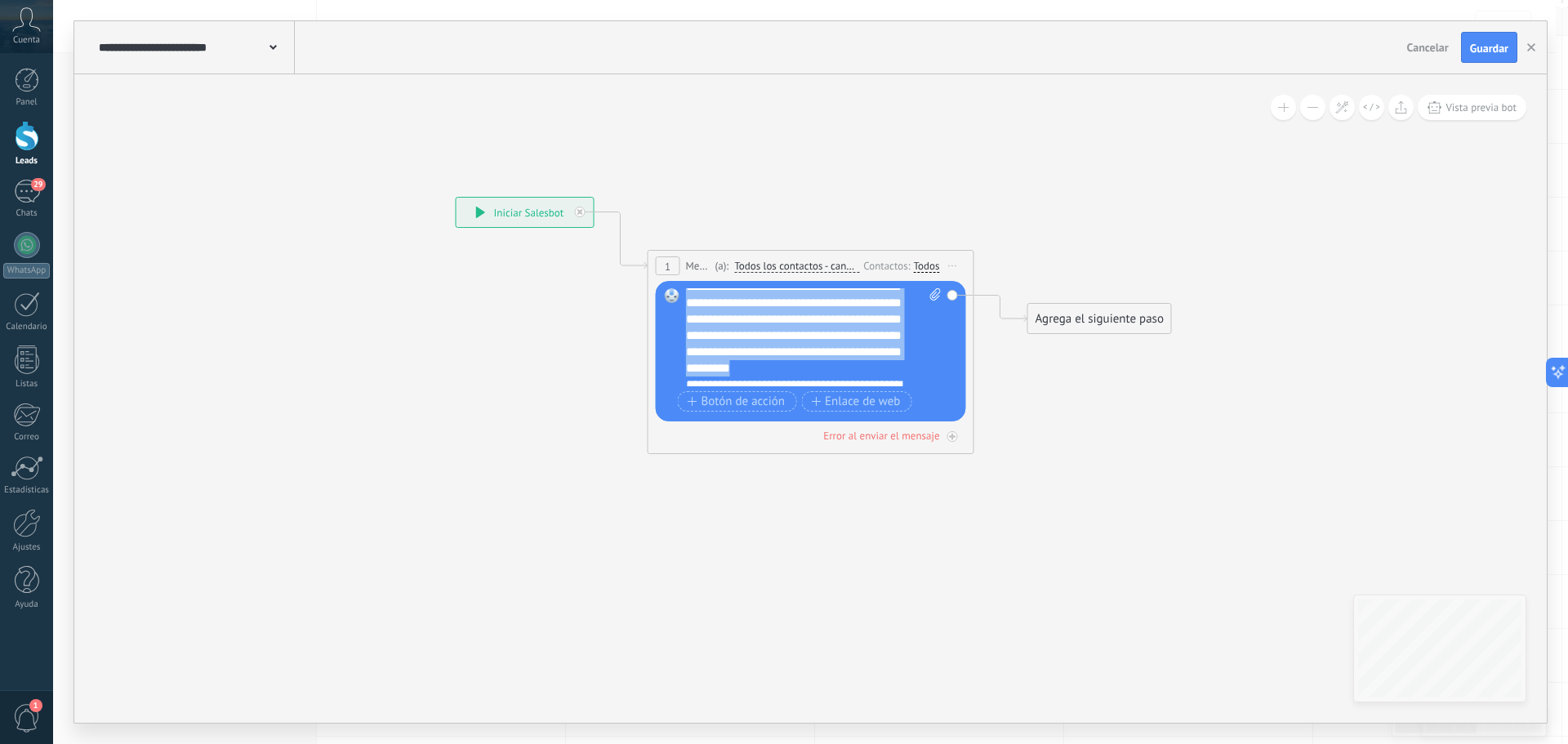 scroll, scrollTop: 0, scrollLeft: 0, axis: both 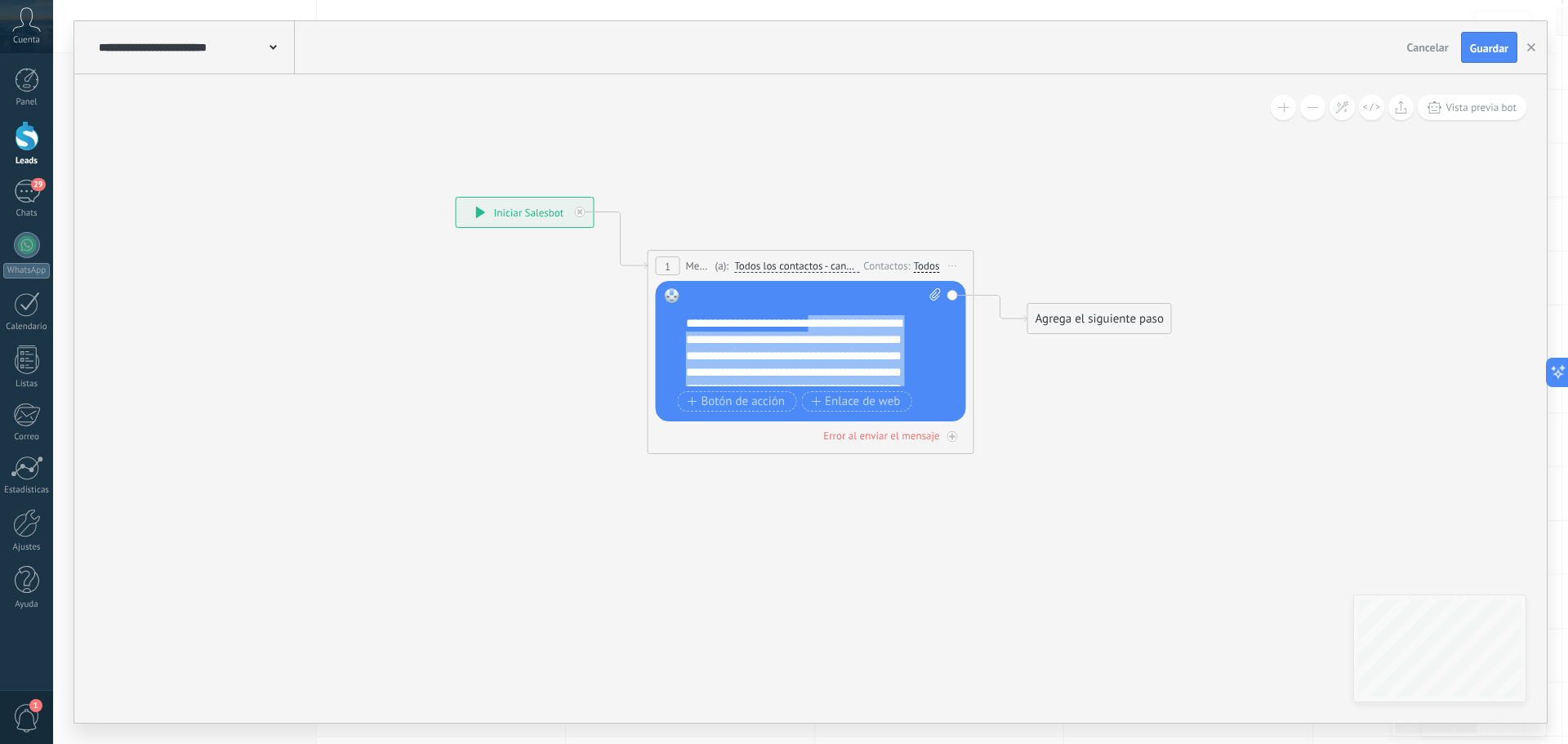 drag, startPoint x: 884, startPoint y: 310, endPoint x: 819, endPoint y: 316, distance: 65.276336 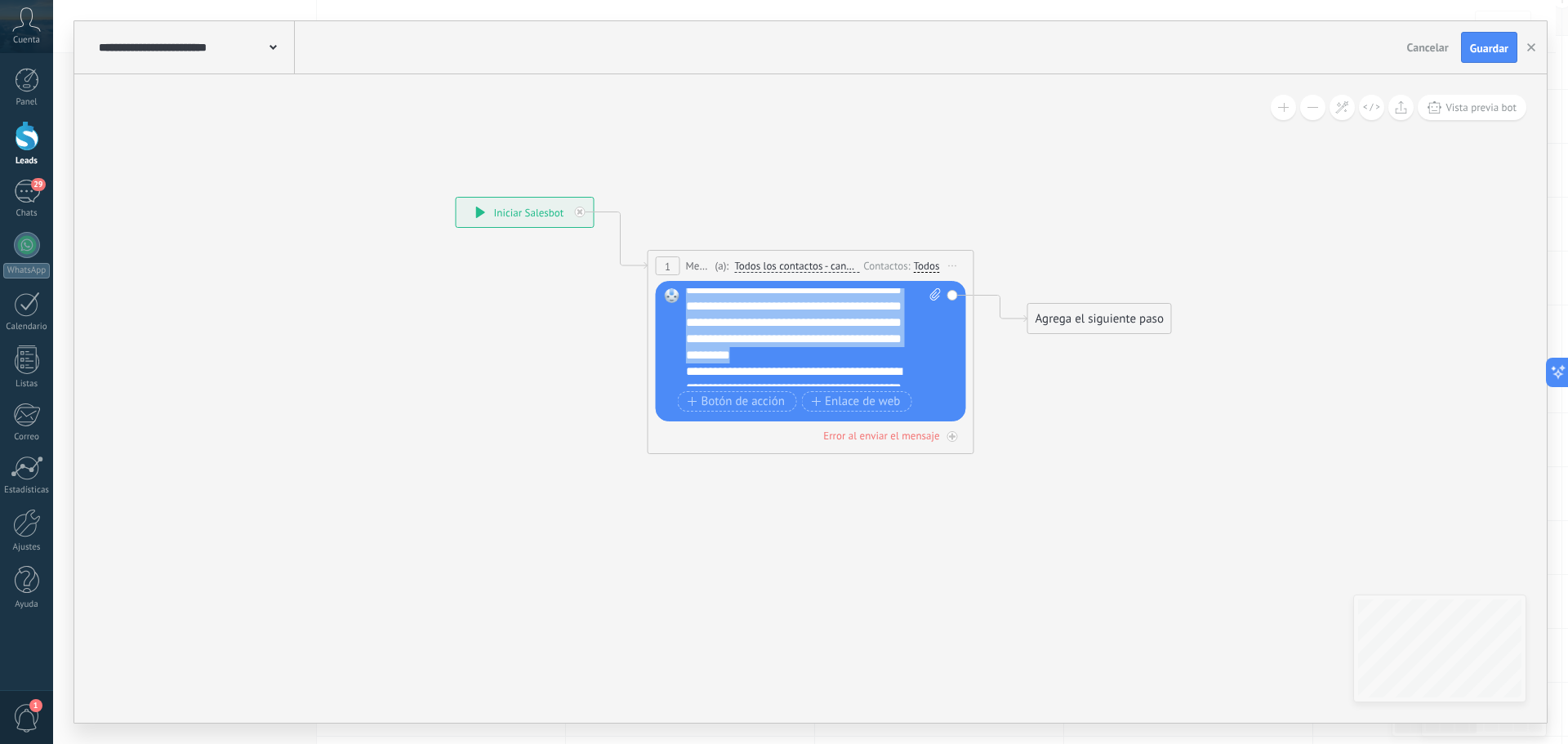 scroll, scrollTop: 218, scrollLeft: 0, axis: vertical 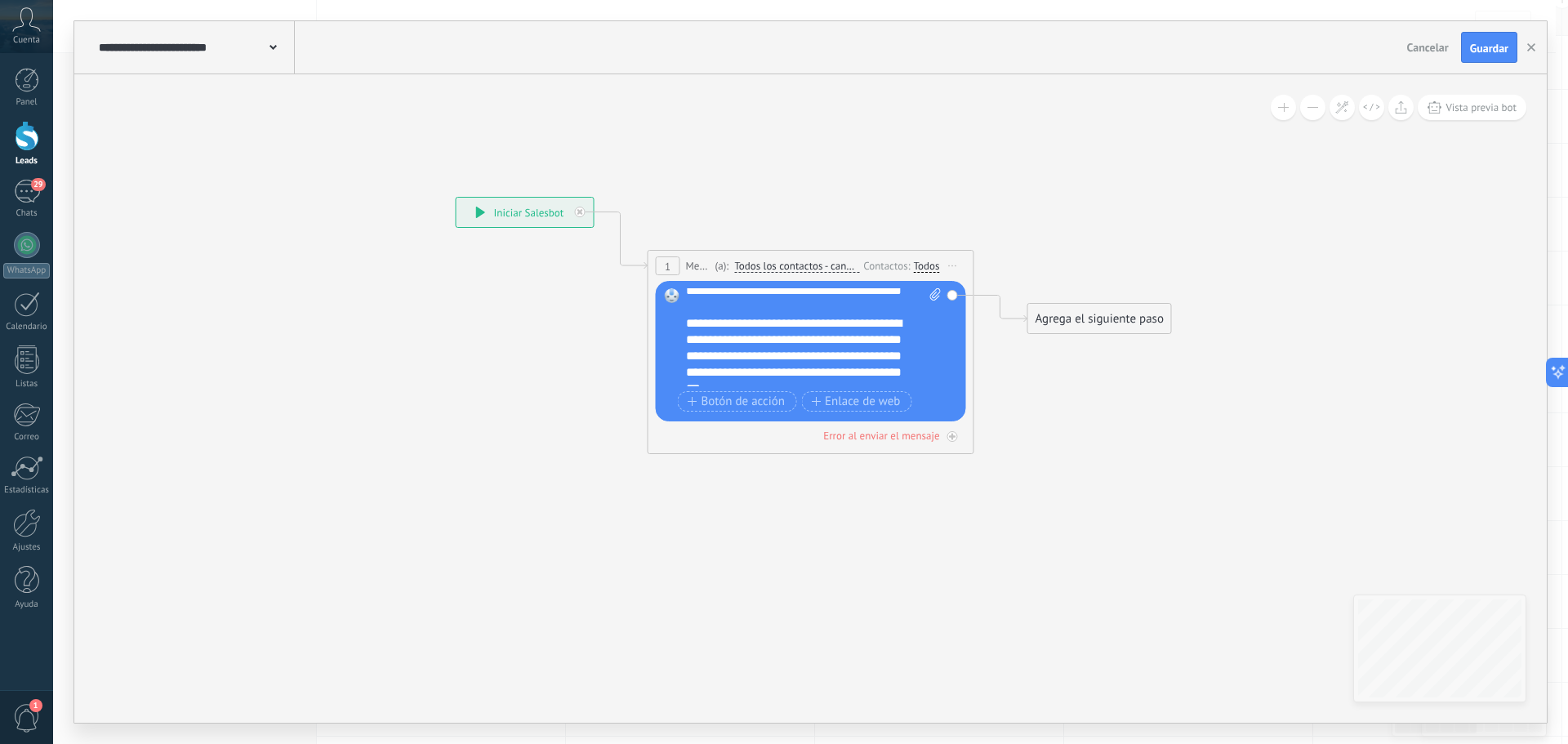 click on "**********" at bounding box center [800, 291] 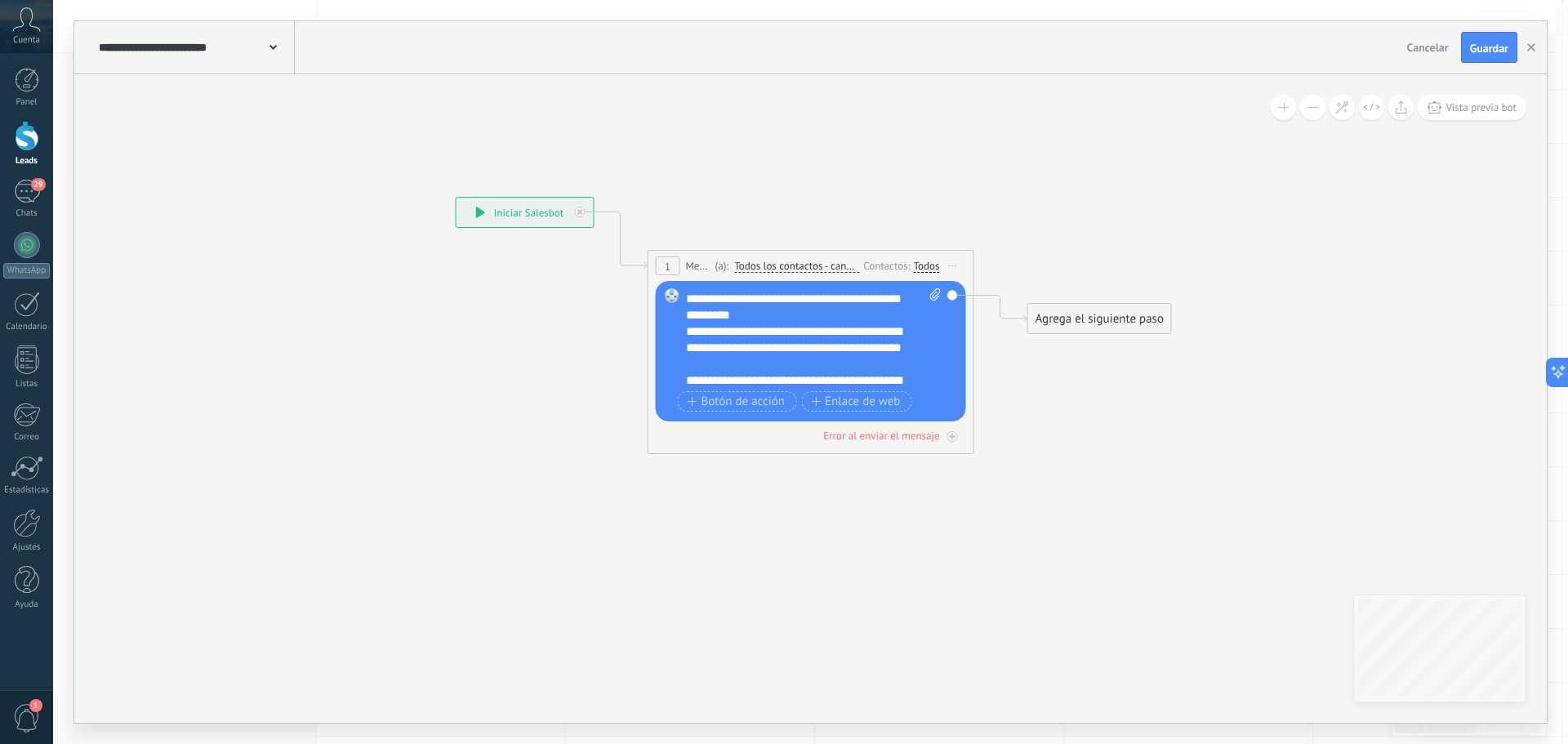 scroll, scrollTop: 136, scrollLeft: 0, axis: vertical 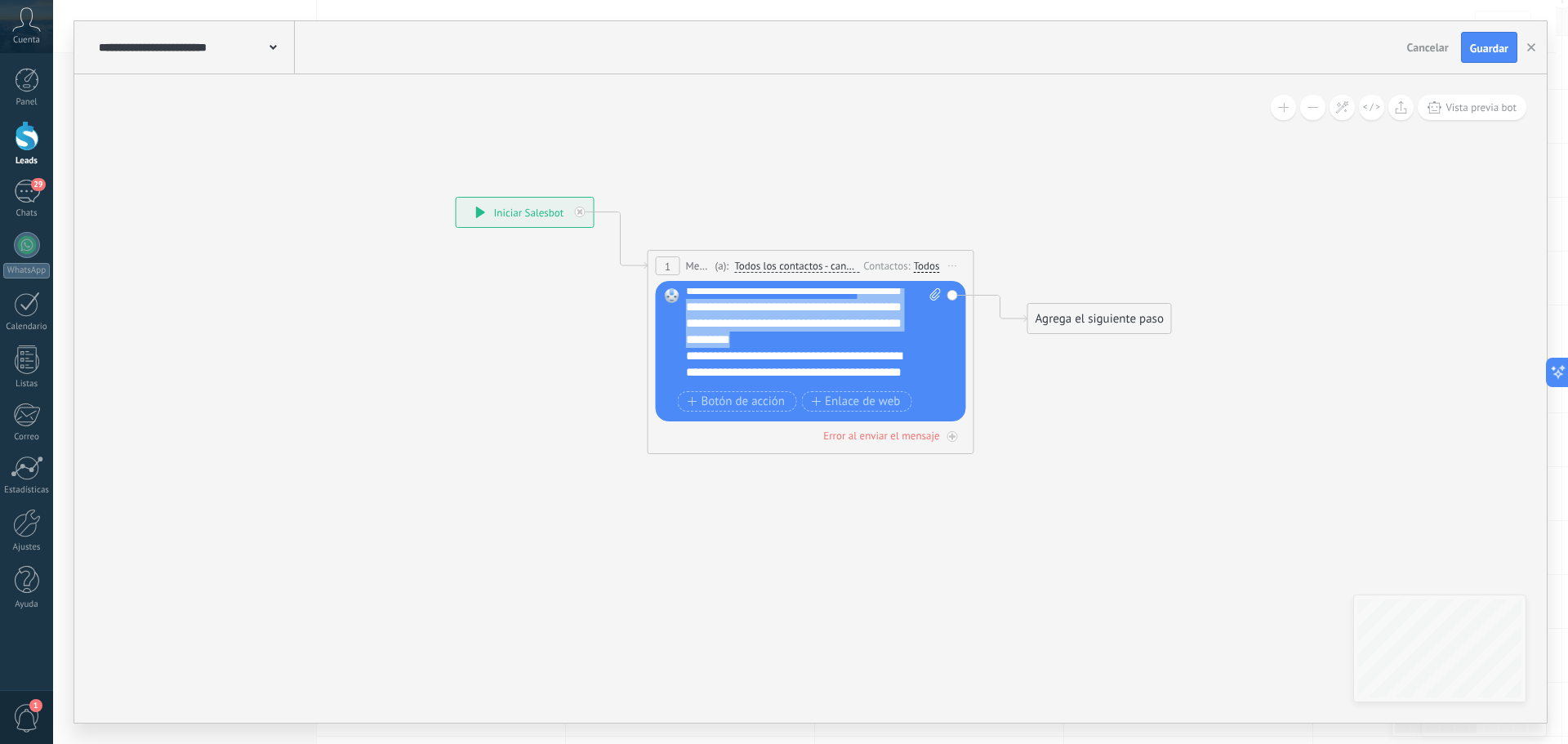 drag, startPoint x: 739, startPoint y: 308, endPoint x: 874, endPoint y: 337, distance: 138.07969 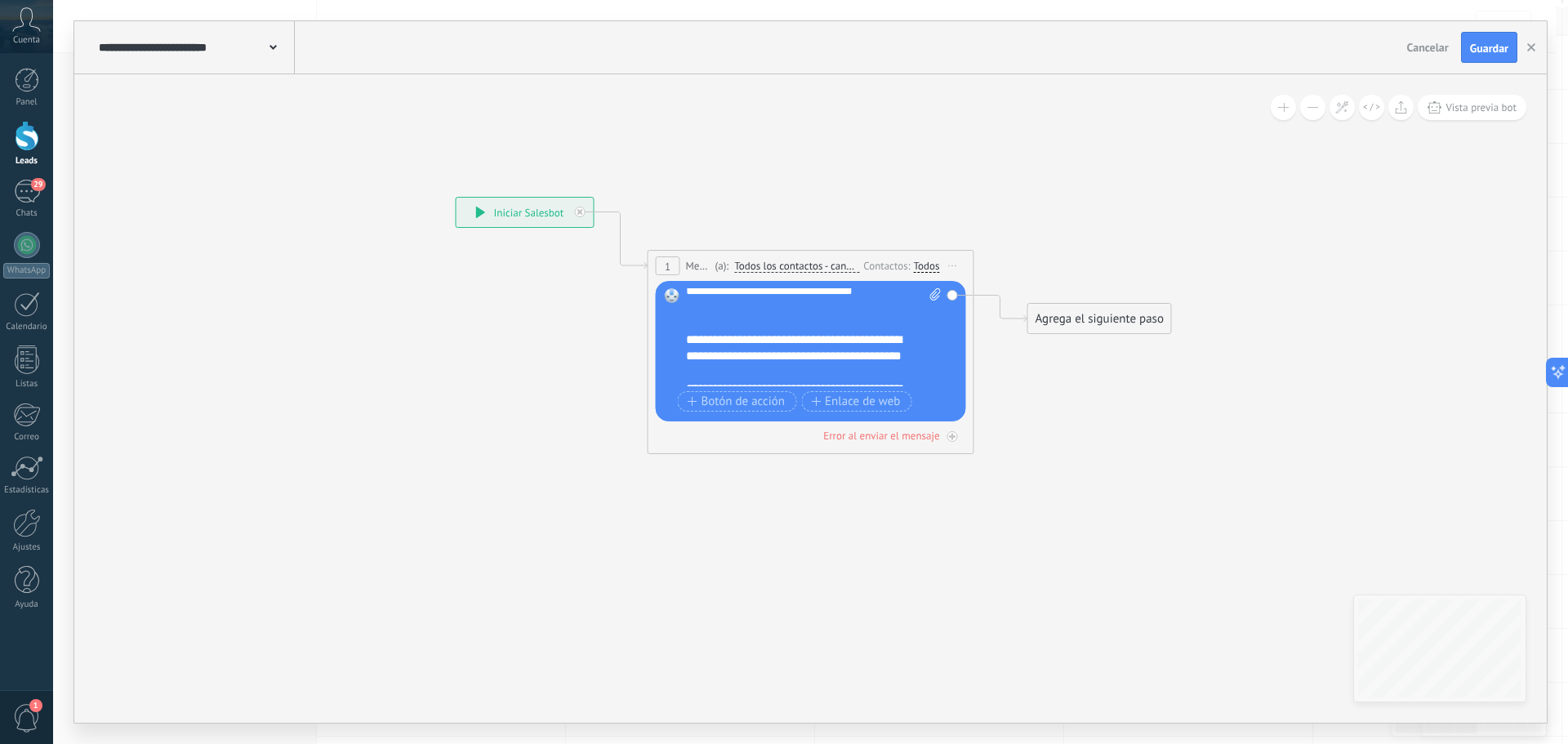 scroll, scrollTop: 218, scrollLeft: 0, axis: vertical 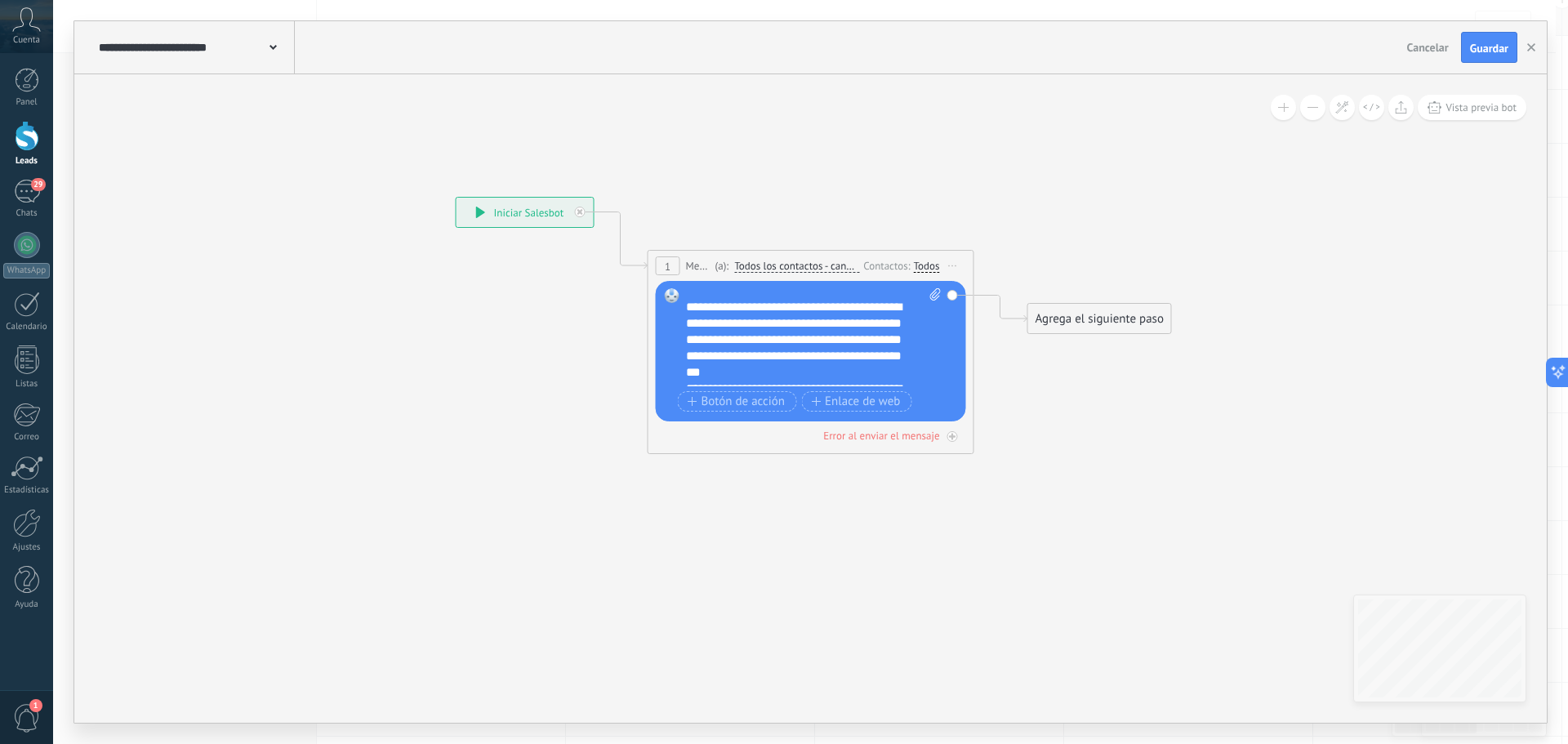 click on "**********" at bounding box center (800, 274) 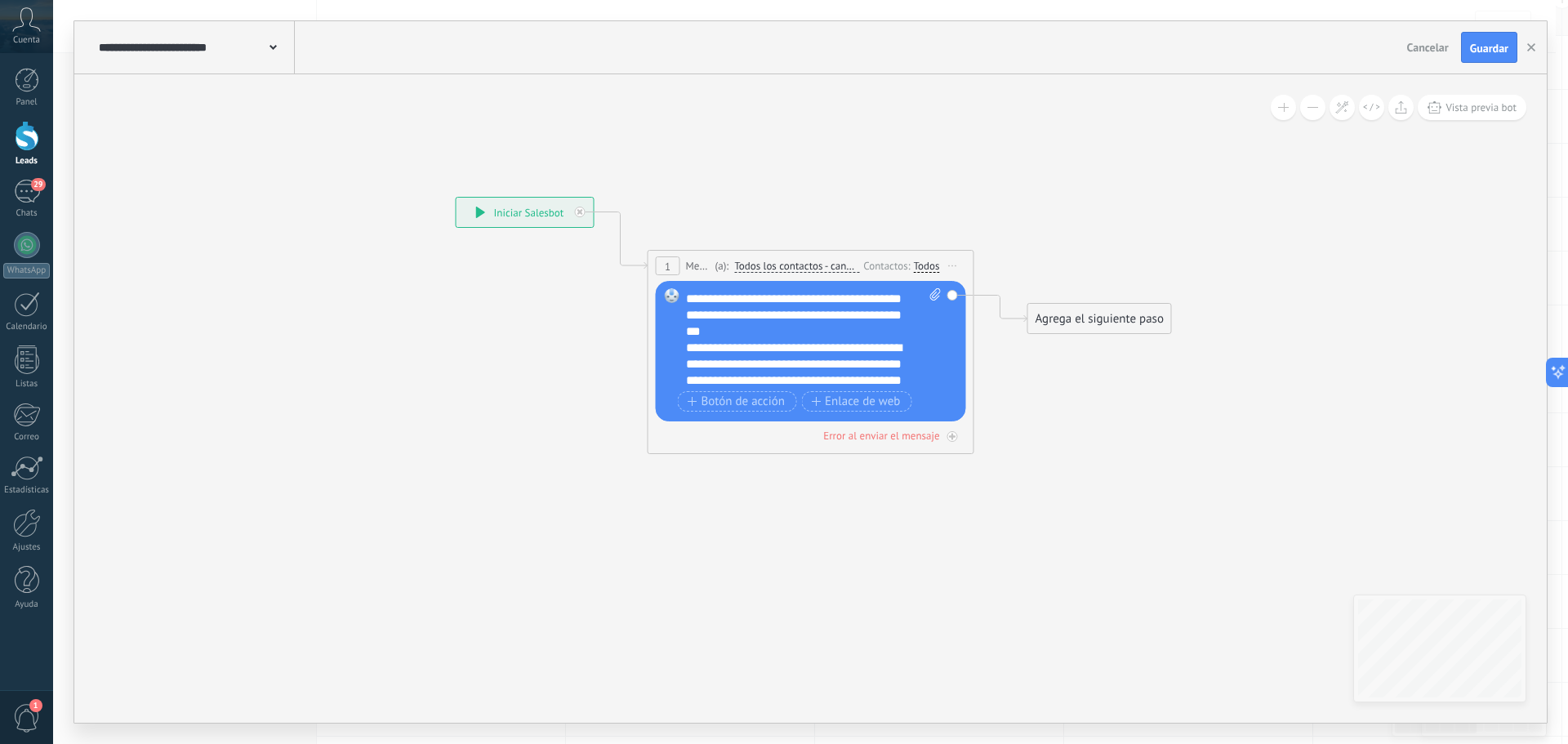 scroll, scrollTop: 300, scrollLeft: 0, axis: vertical 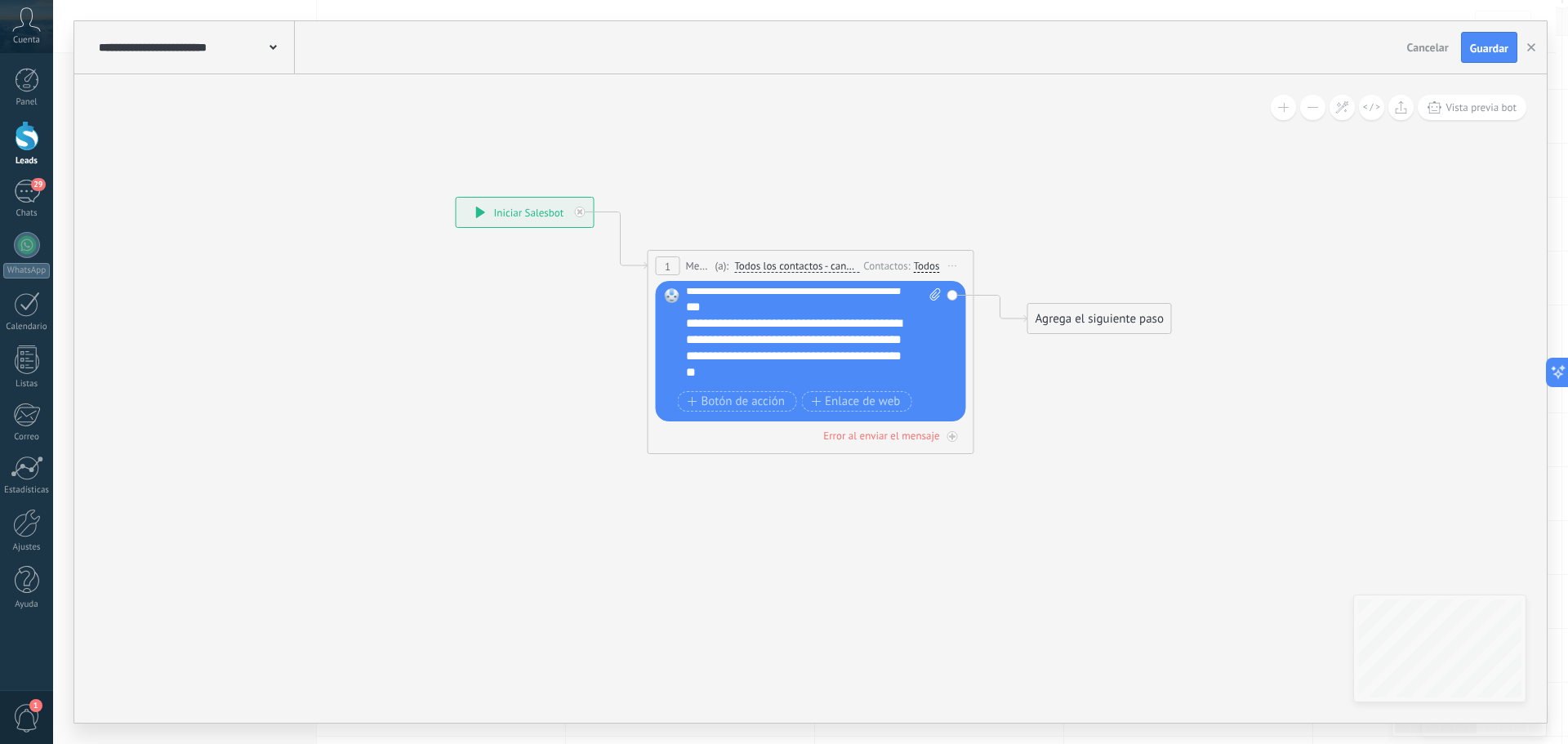 click on "**********" at bounding box center [800, 274] 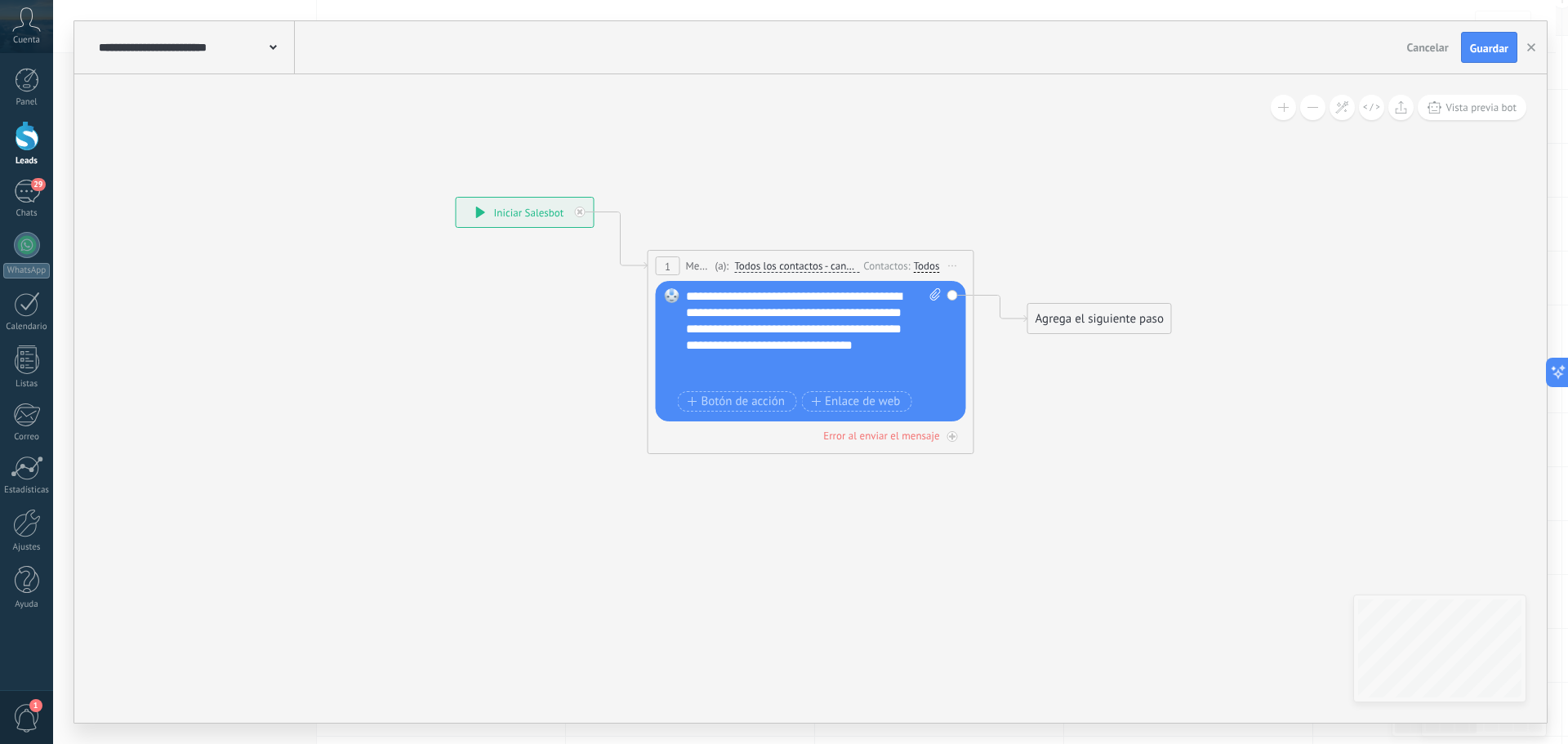 scroll, scrollTop: 0, scrollLeft: 0, axis: both 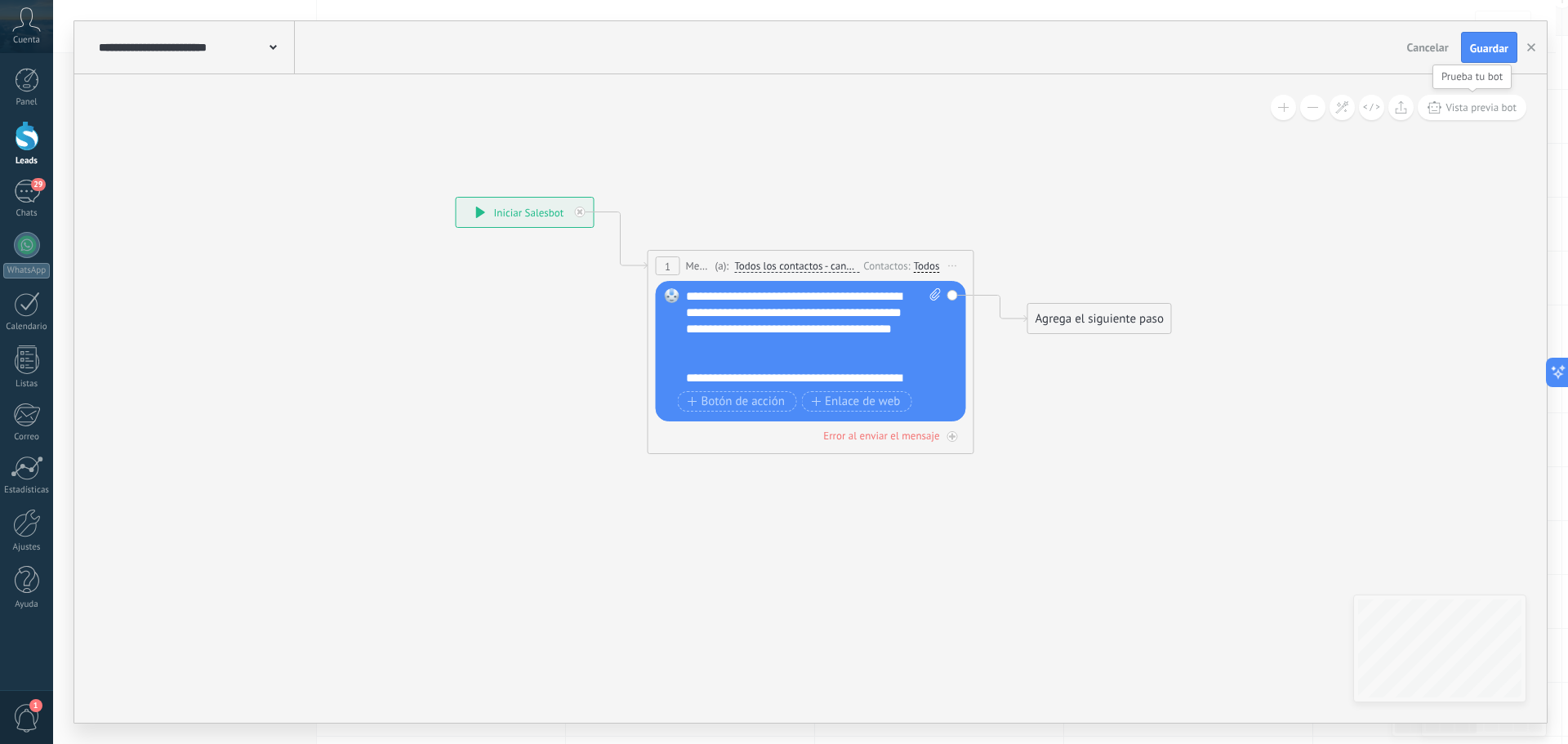 click on "Vista previa bot" at bounding box center [1481, 107] 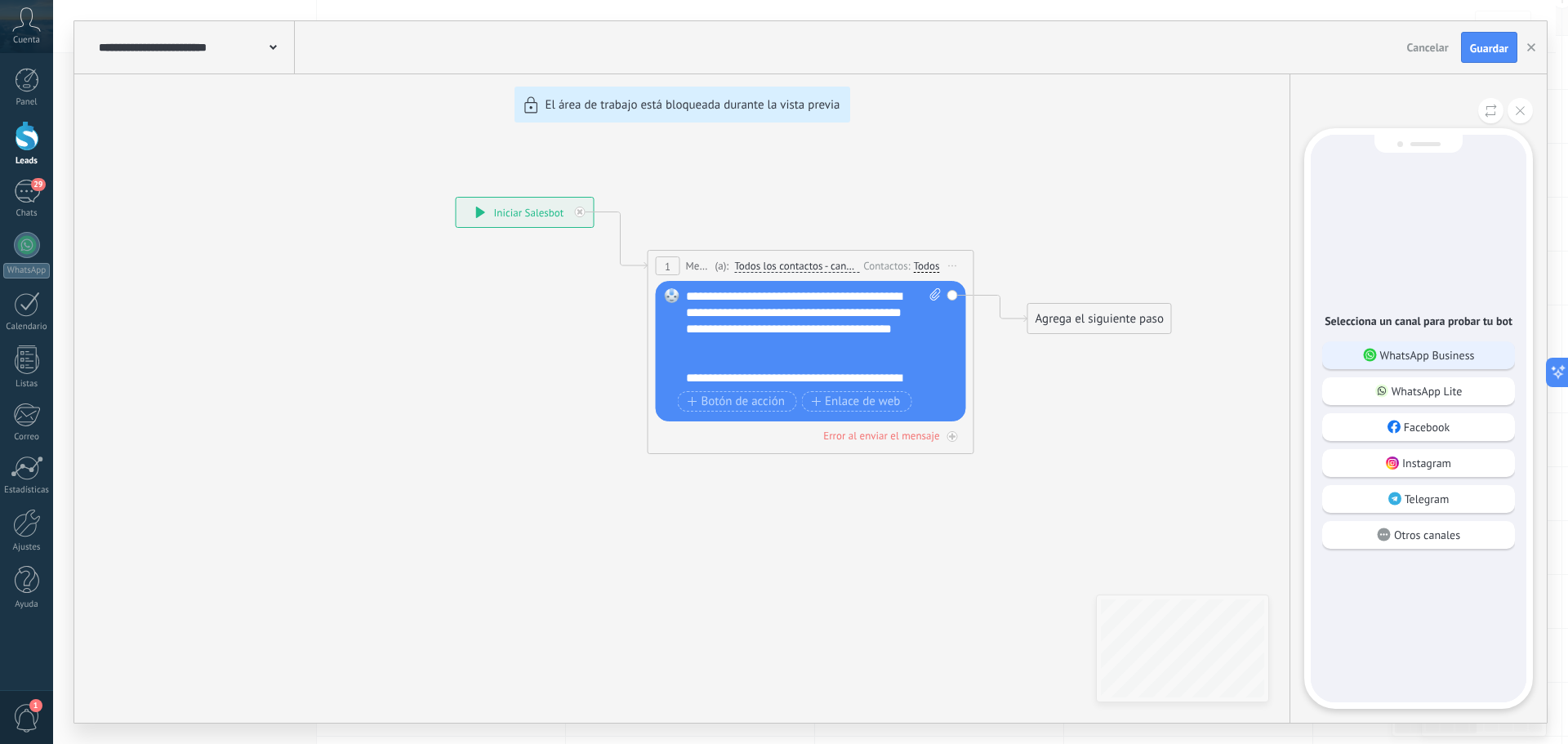 click on "WhatsApp Business" at bounding box center [1428, 355] 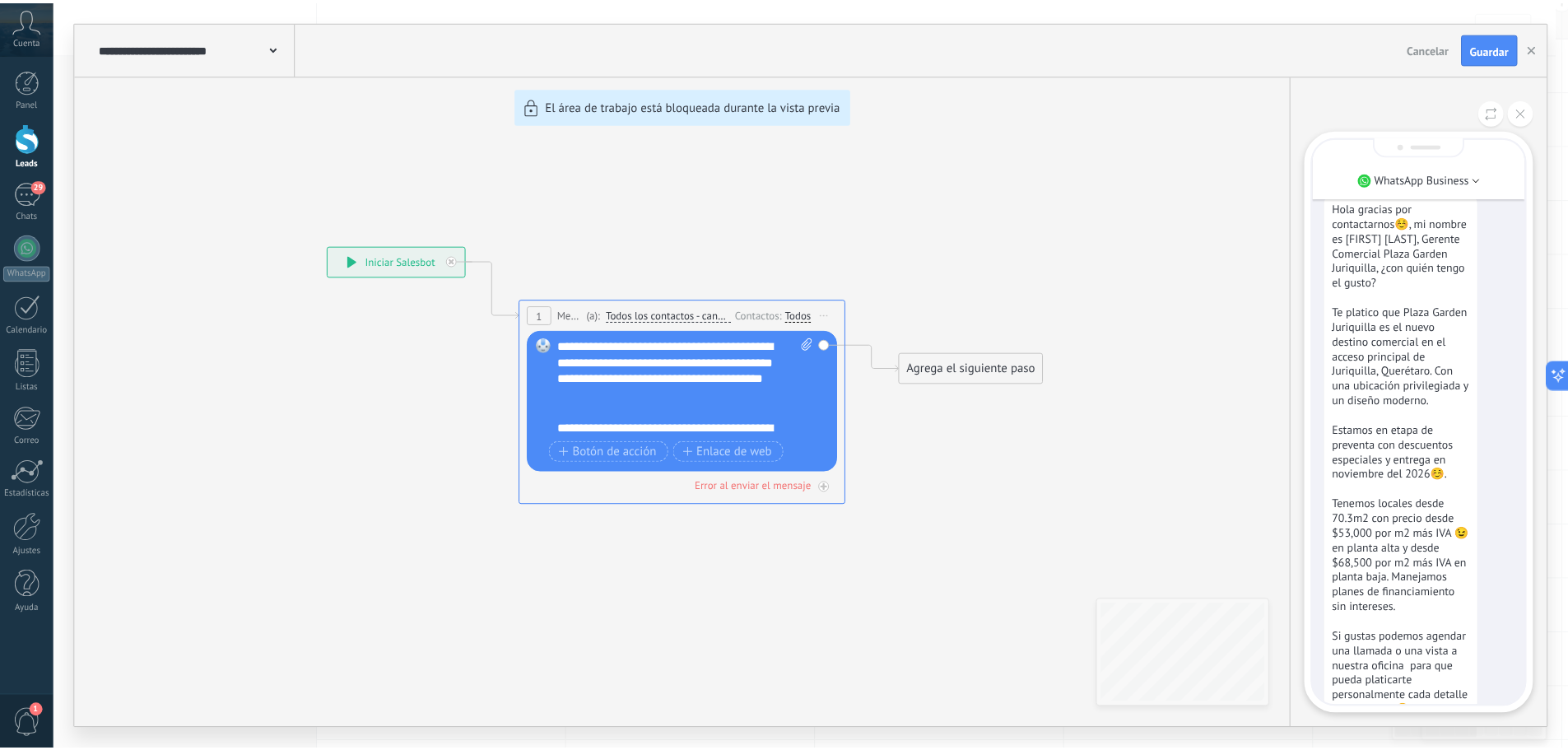scroll, scrollTop: 0, scrollLeft: 0, axis: both 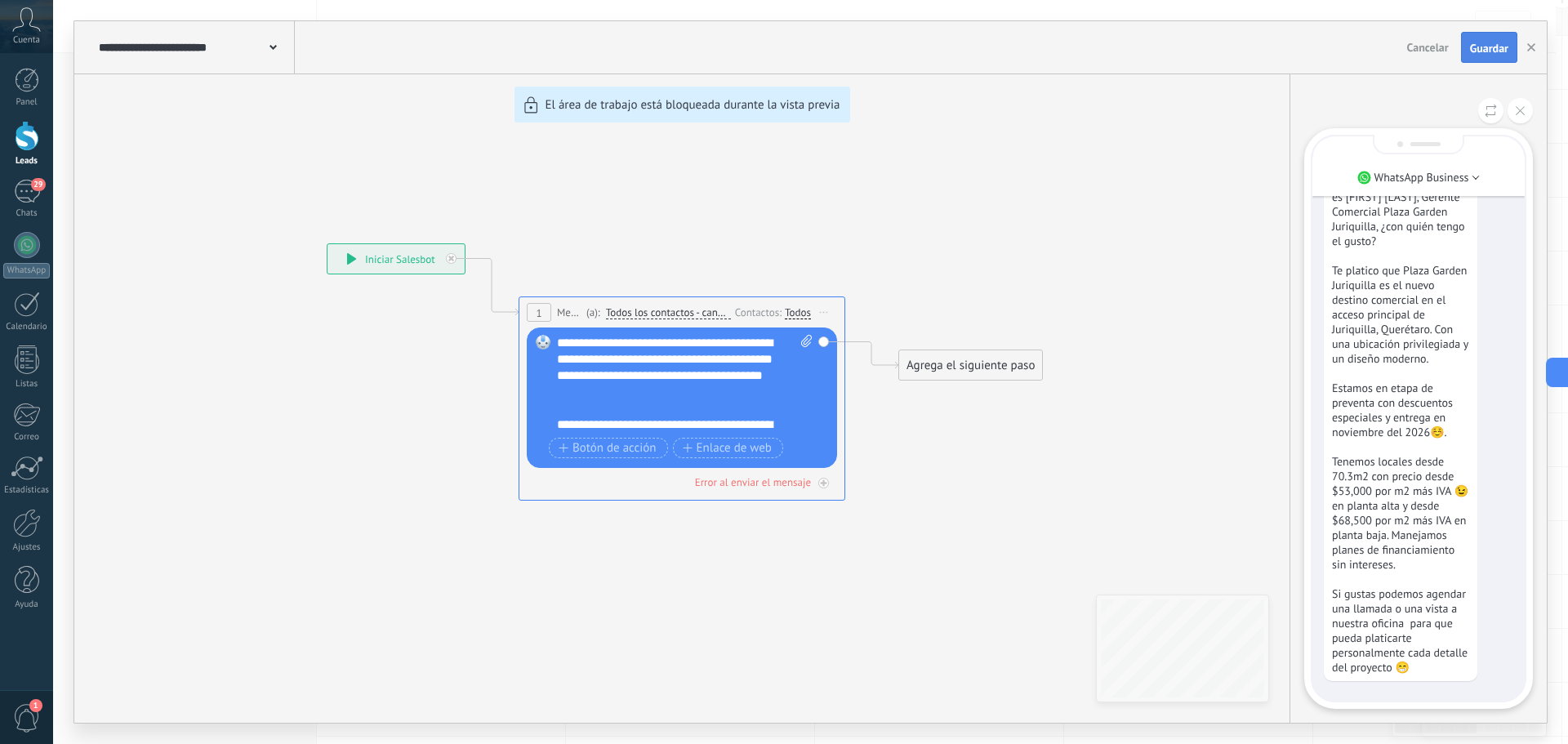 click on "Guardar" at bounding box center [1489, 48] 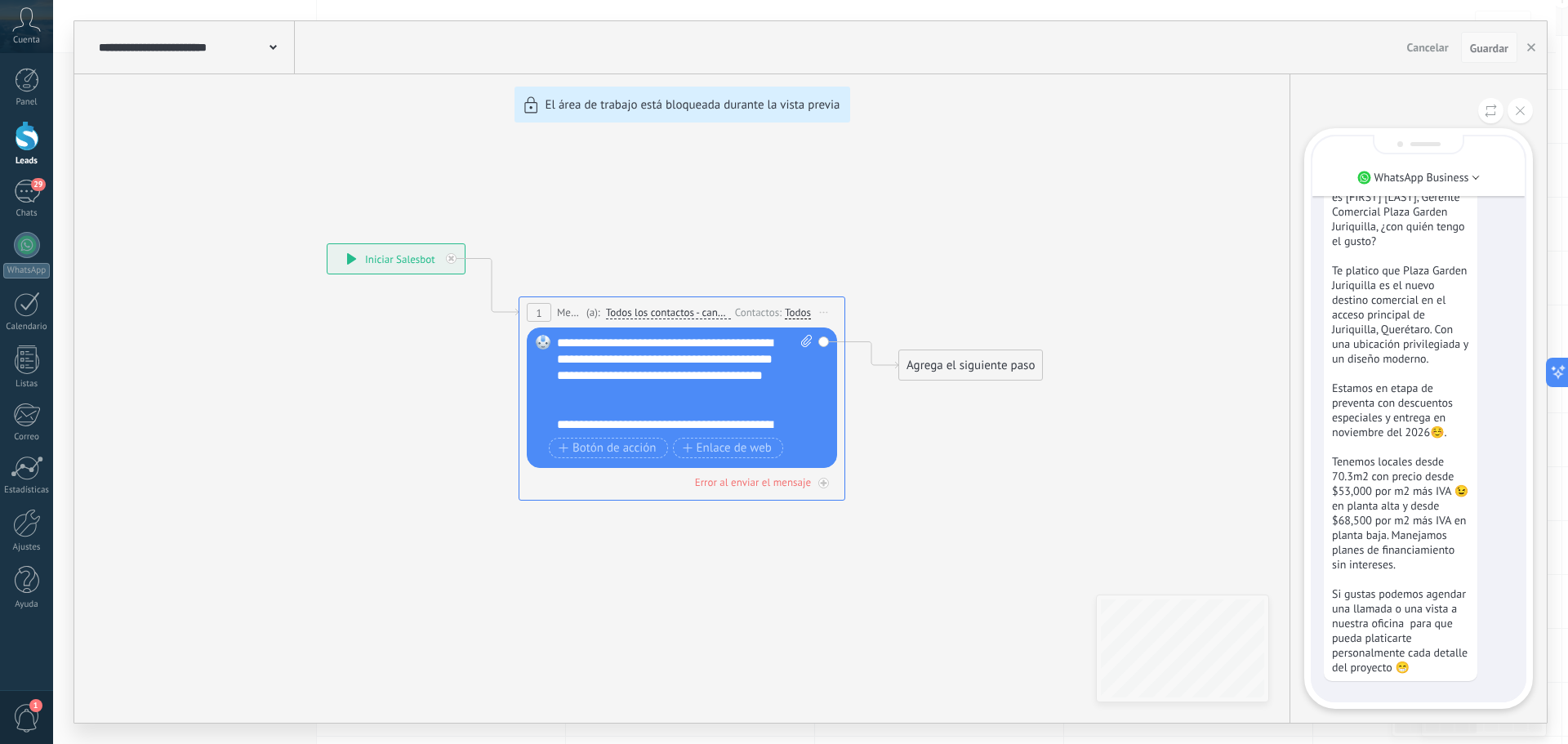 click on "Guardar" at bounding box center (1489, 48) 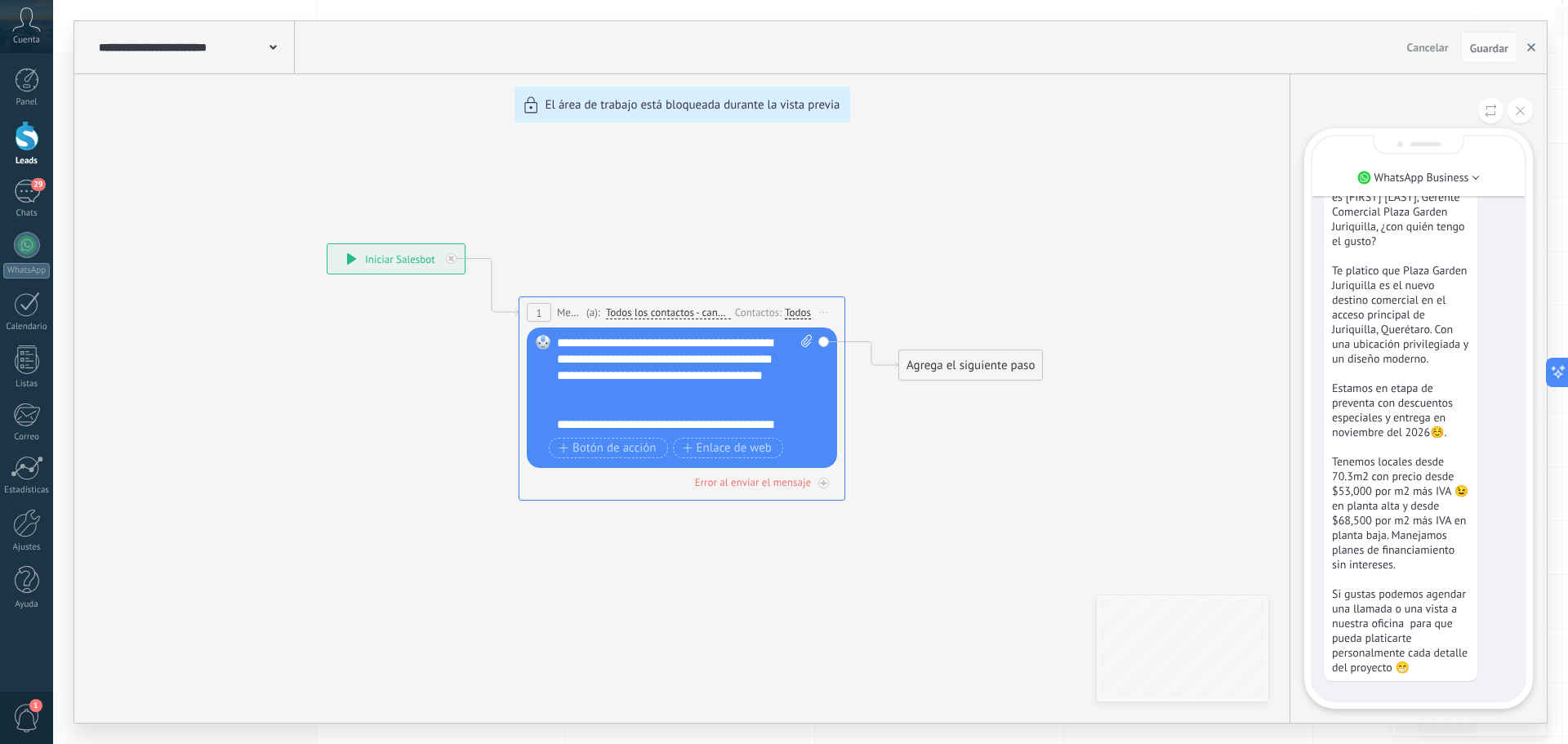 click at bounding box center (1531, 47) 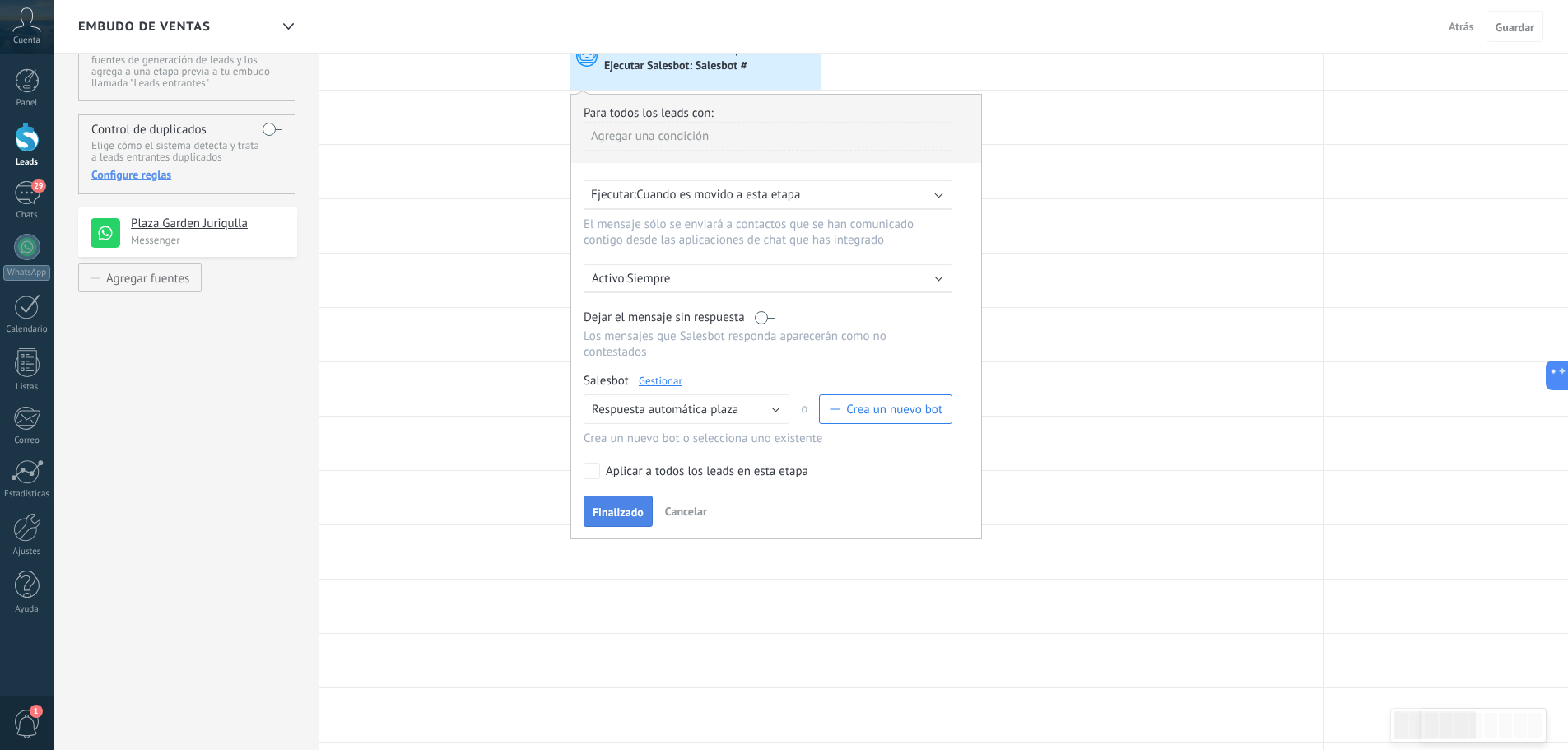 click on "Finalizado" at bounding box center (618, 512) 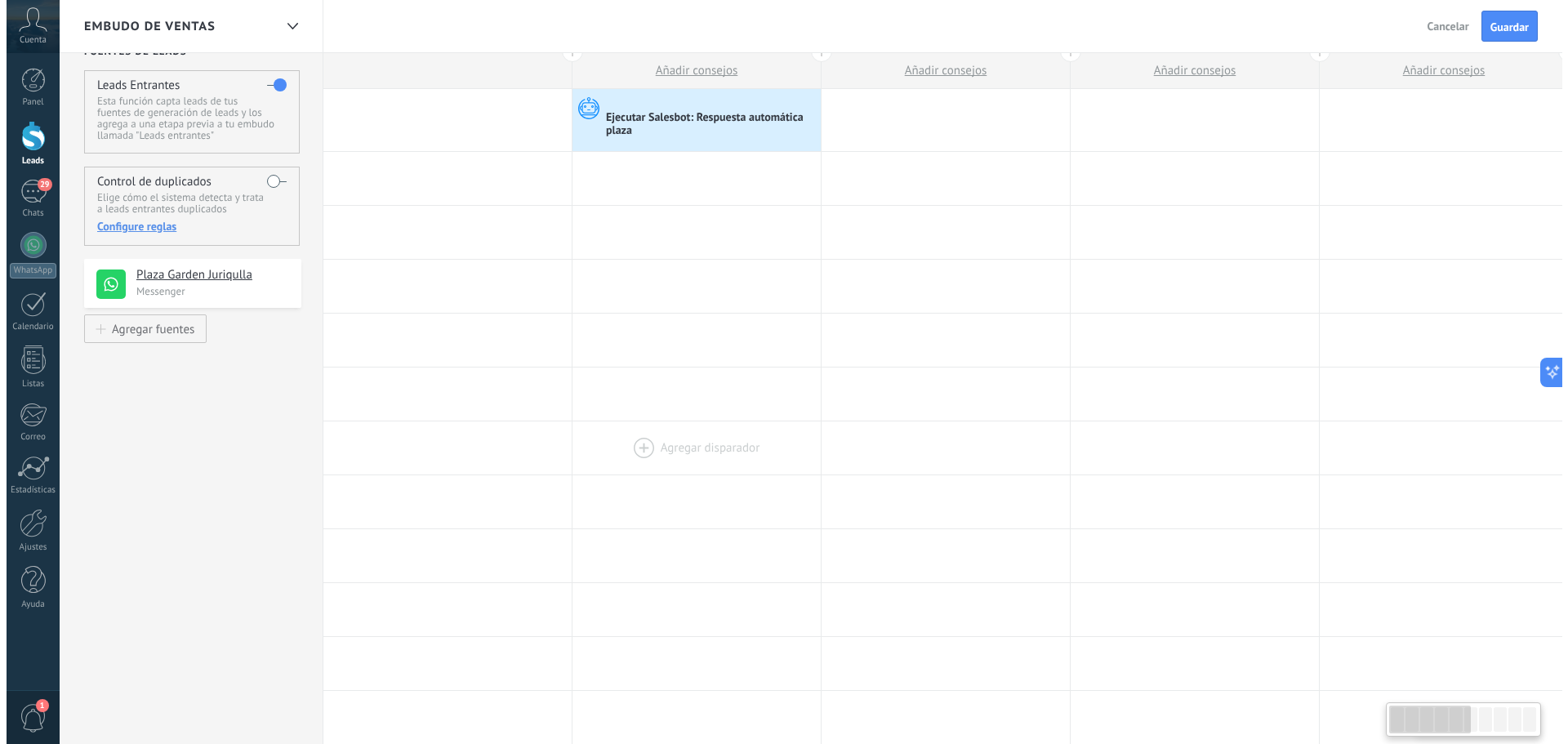 scroll, scrollTop: 0, scrollLeft: 0, axis: both 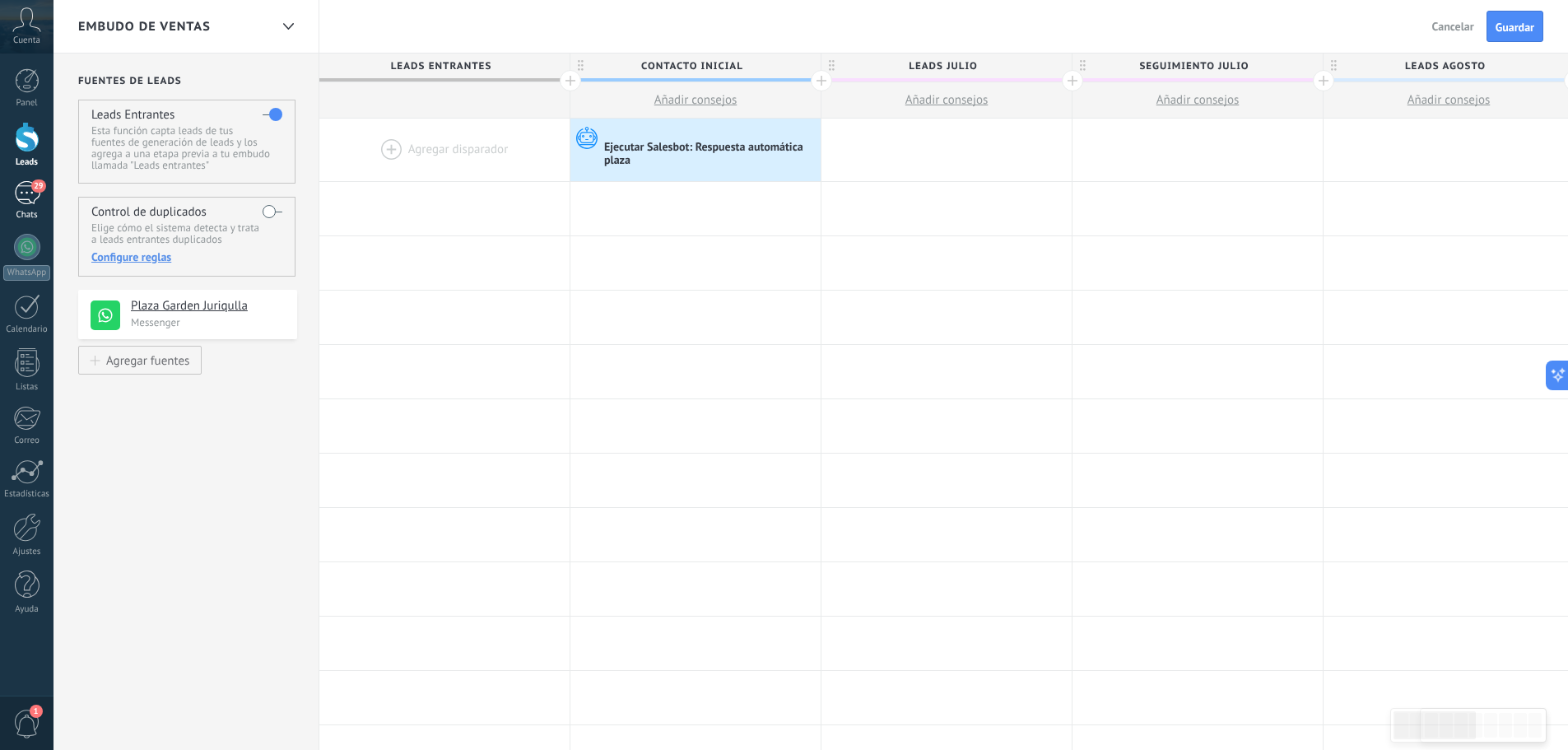 click on "29" at bounding box center [27, 193] 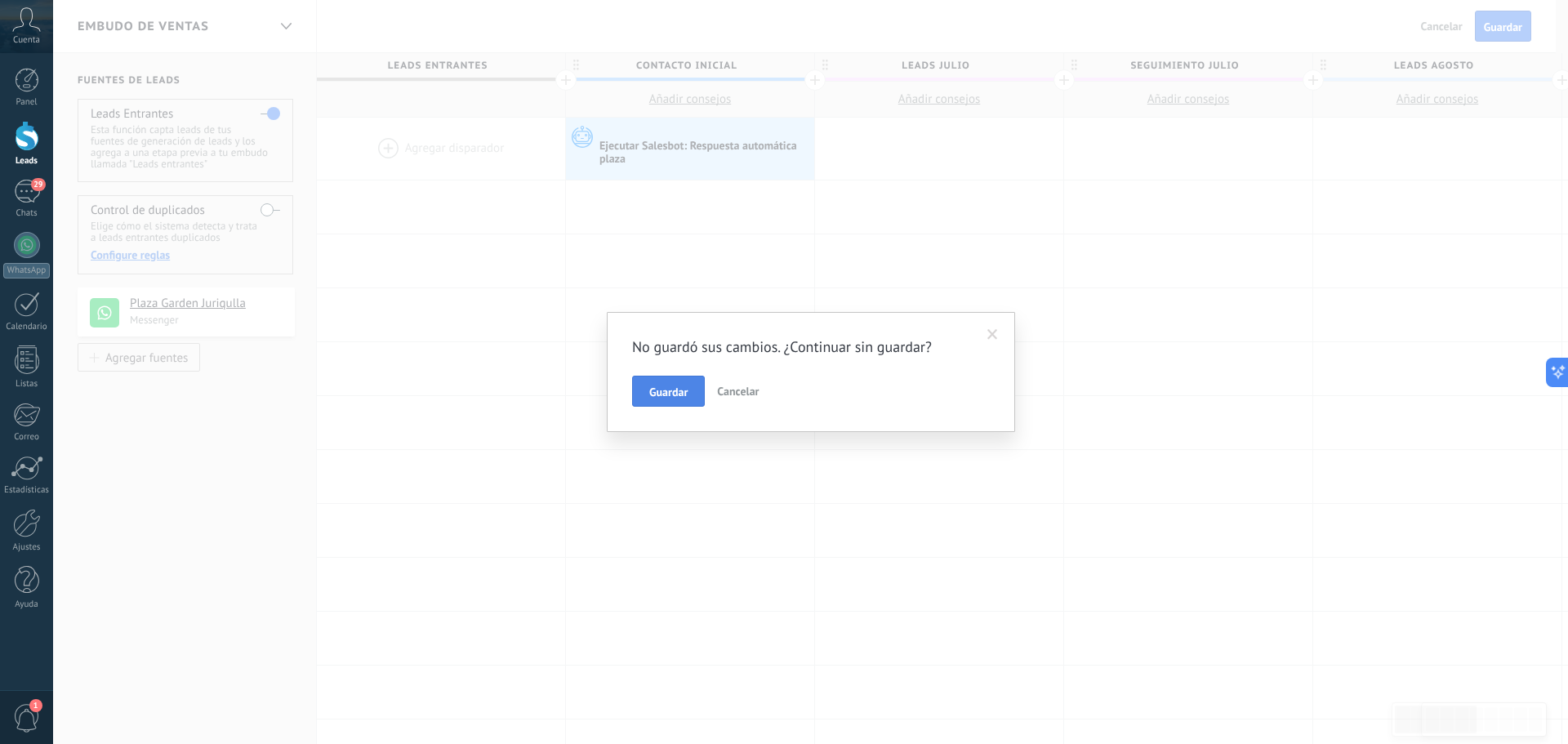 click on "Guardar" at bounding box center (668, 392) 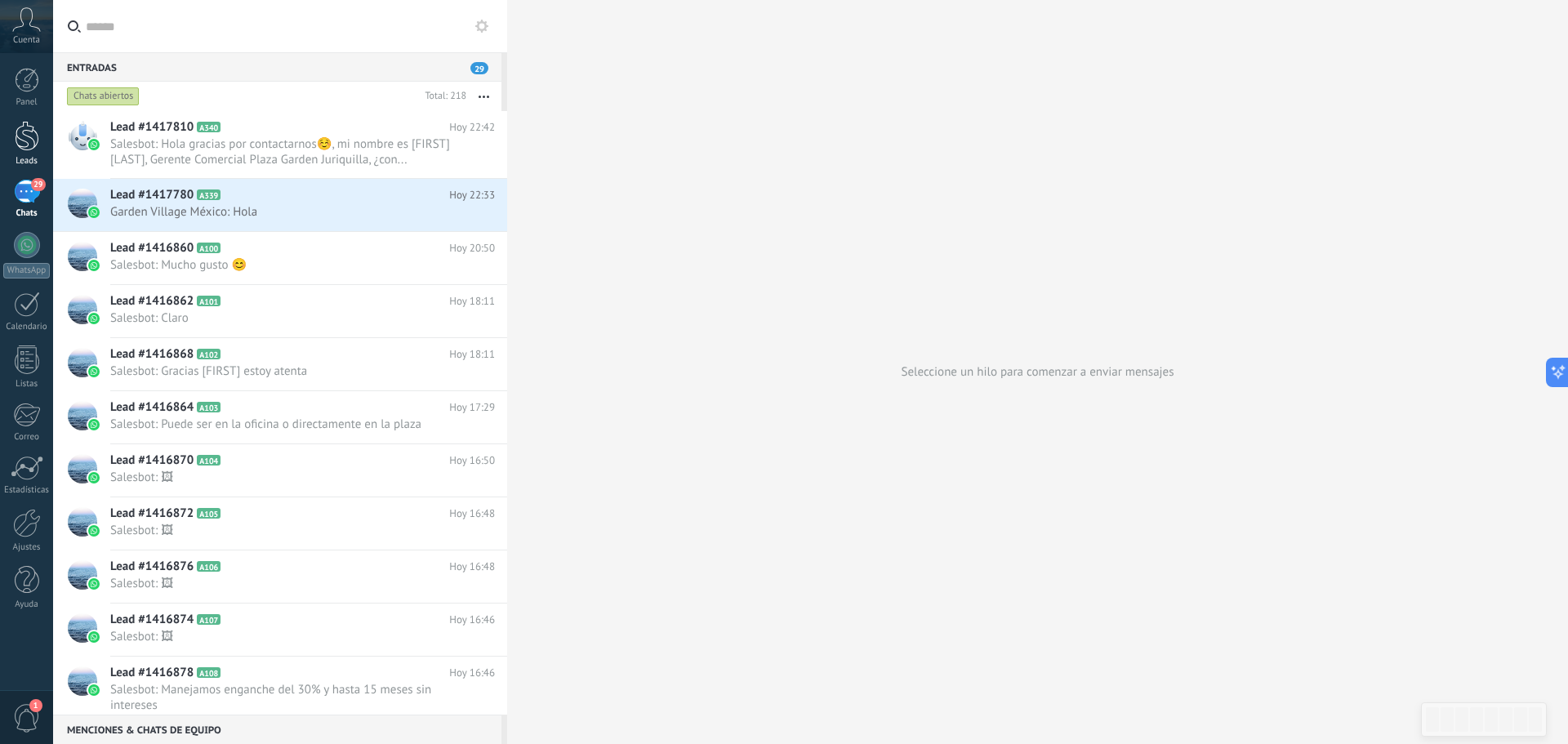 click at bounding box center (27, 136) 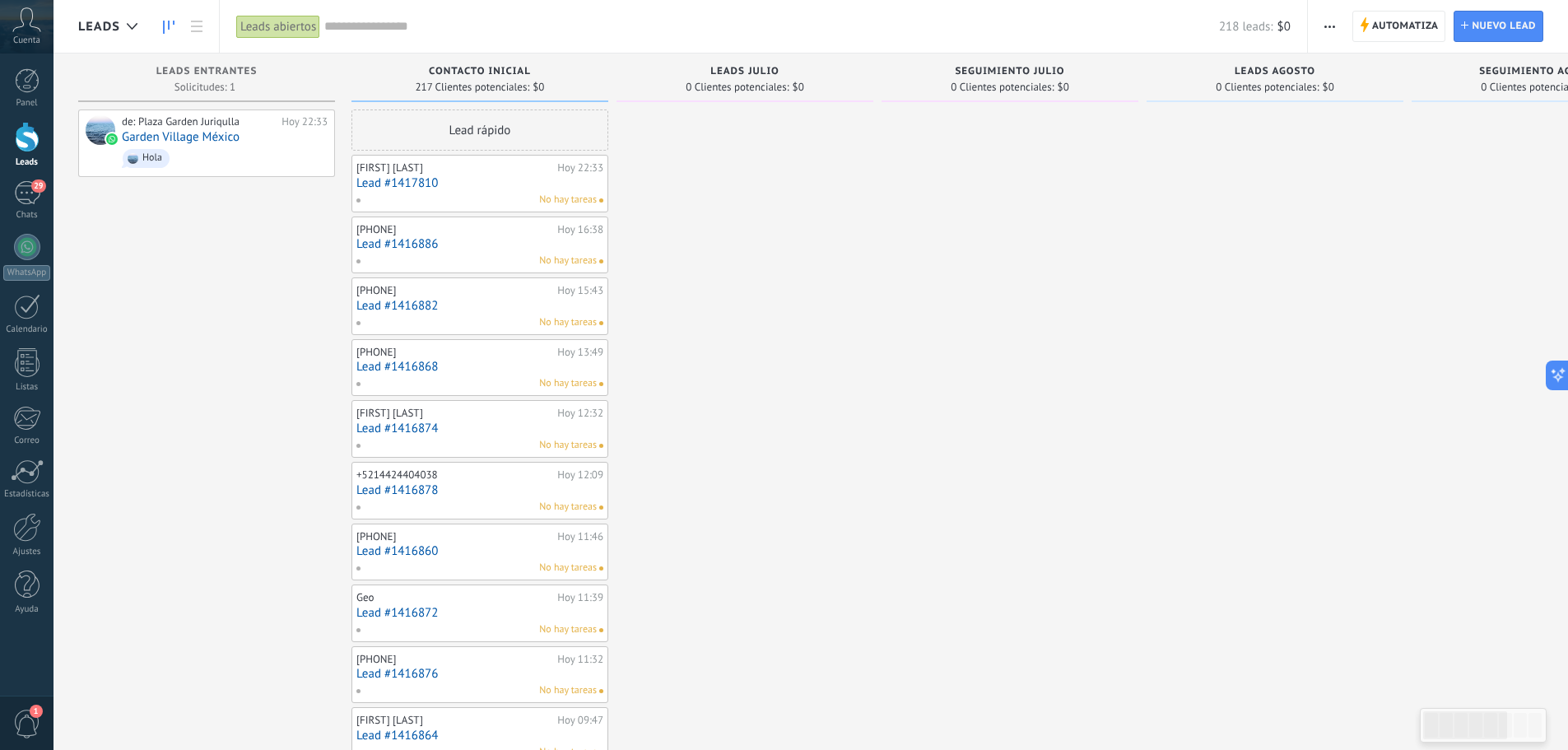 click on "Lead #1417810" at bounding box center (480, 183) 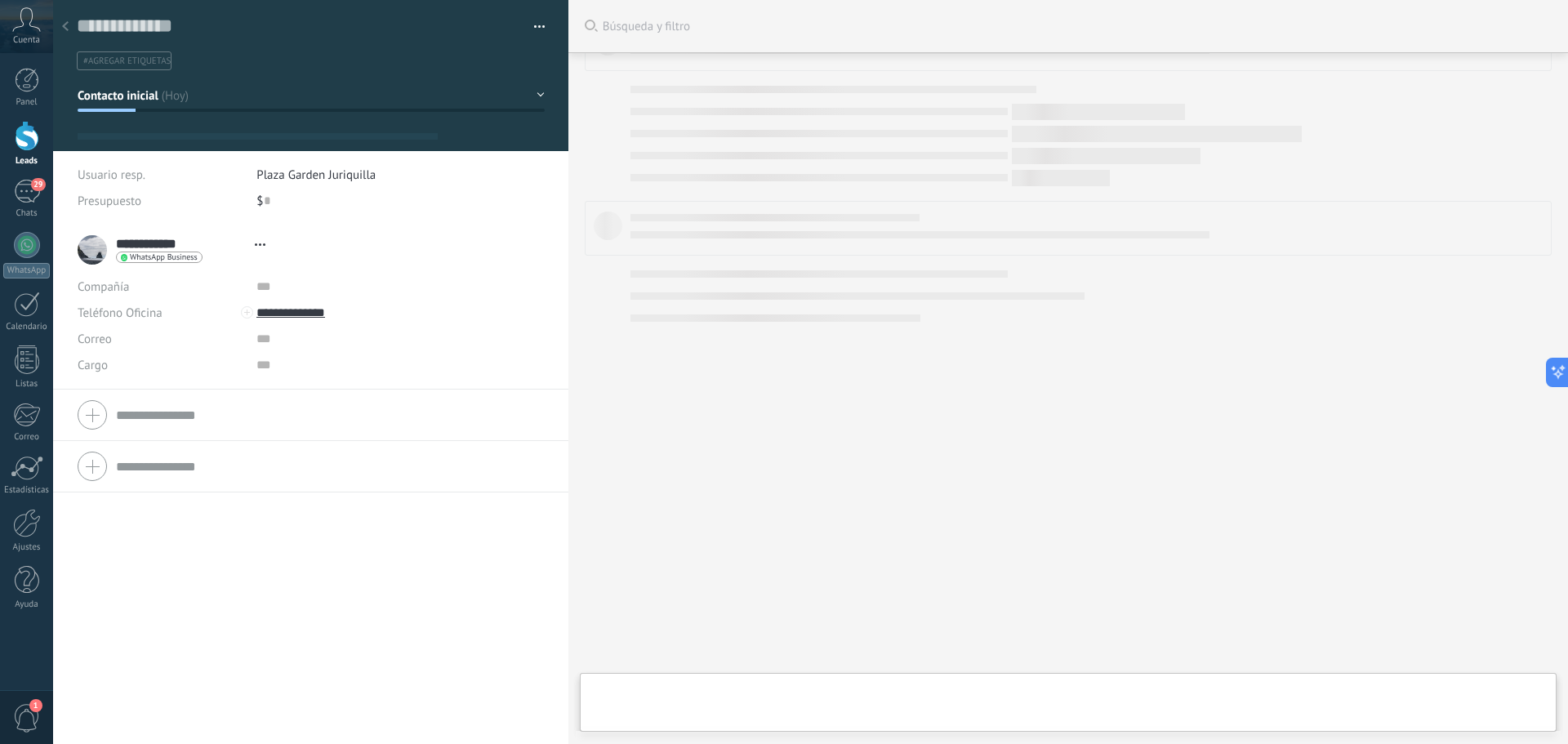 scroll, scrollTop: 586, scrollLeft: 0, axis: vertical 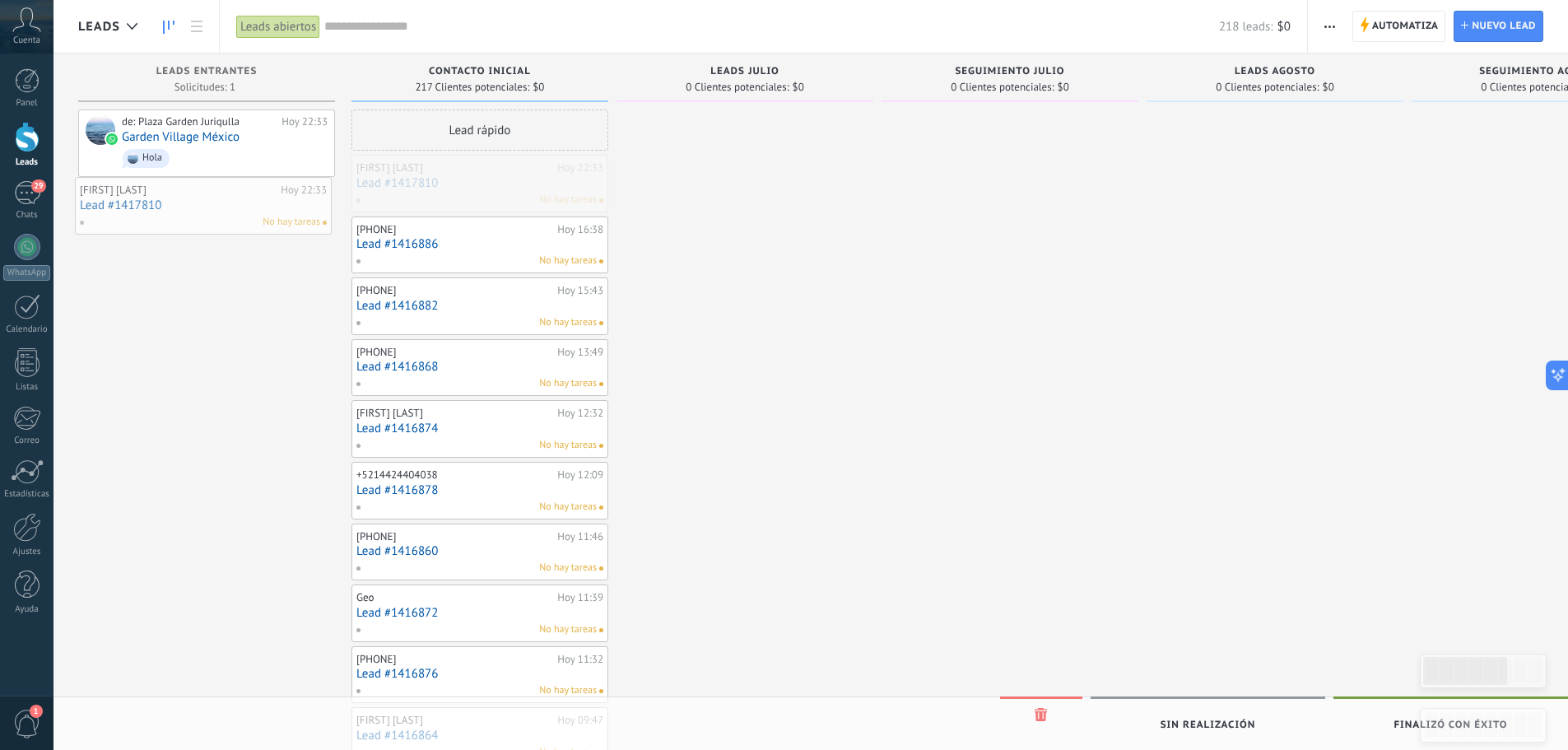 drag, startPoint x: 426, startPoint y: 184, endPoint x: 142, endPoint y: 206, distance: 284.85084 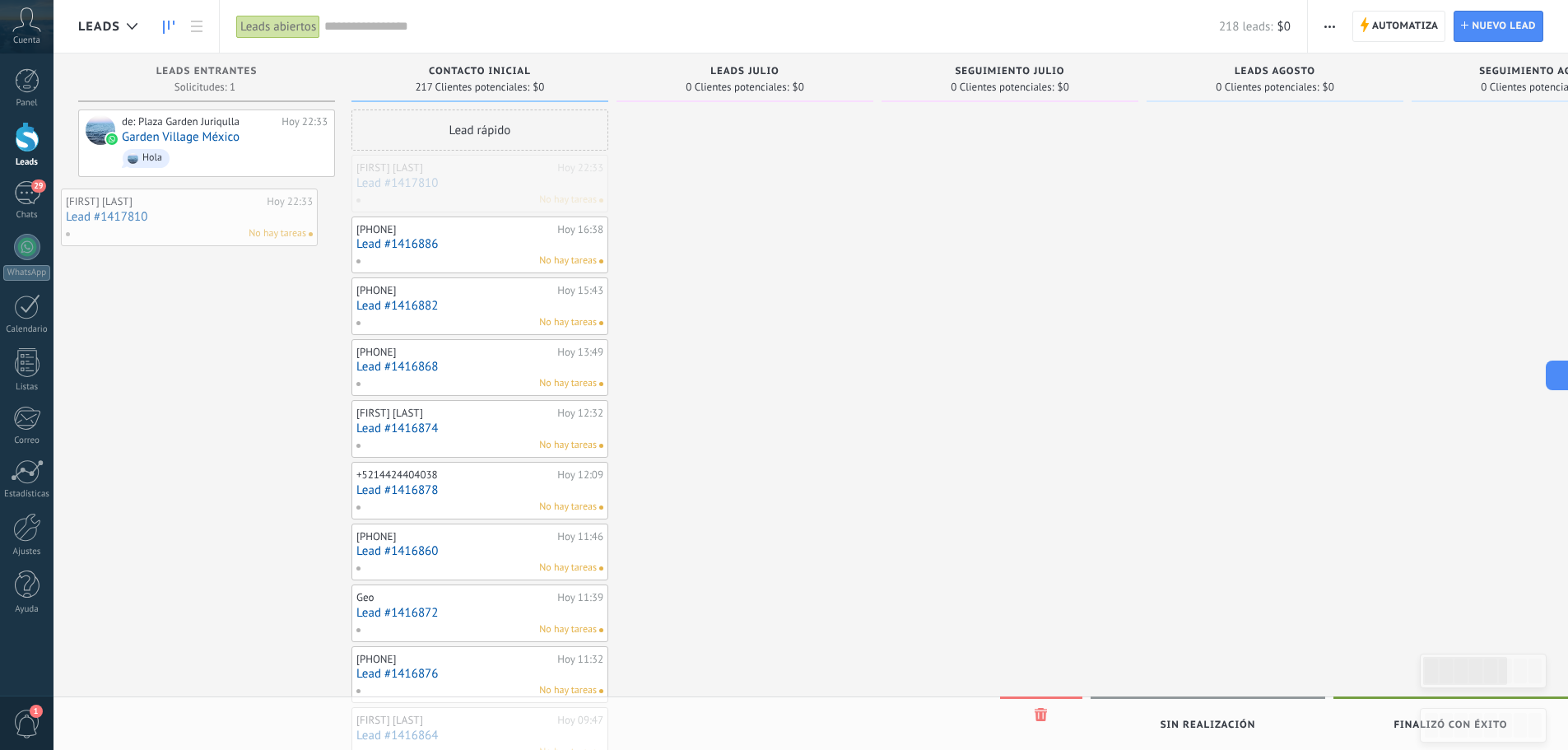 drag, startPoint x: 416, startPoint y: 179, endPoint x: 125, endPoint y: 212, distance: 292.86516 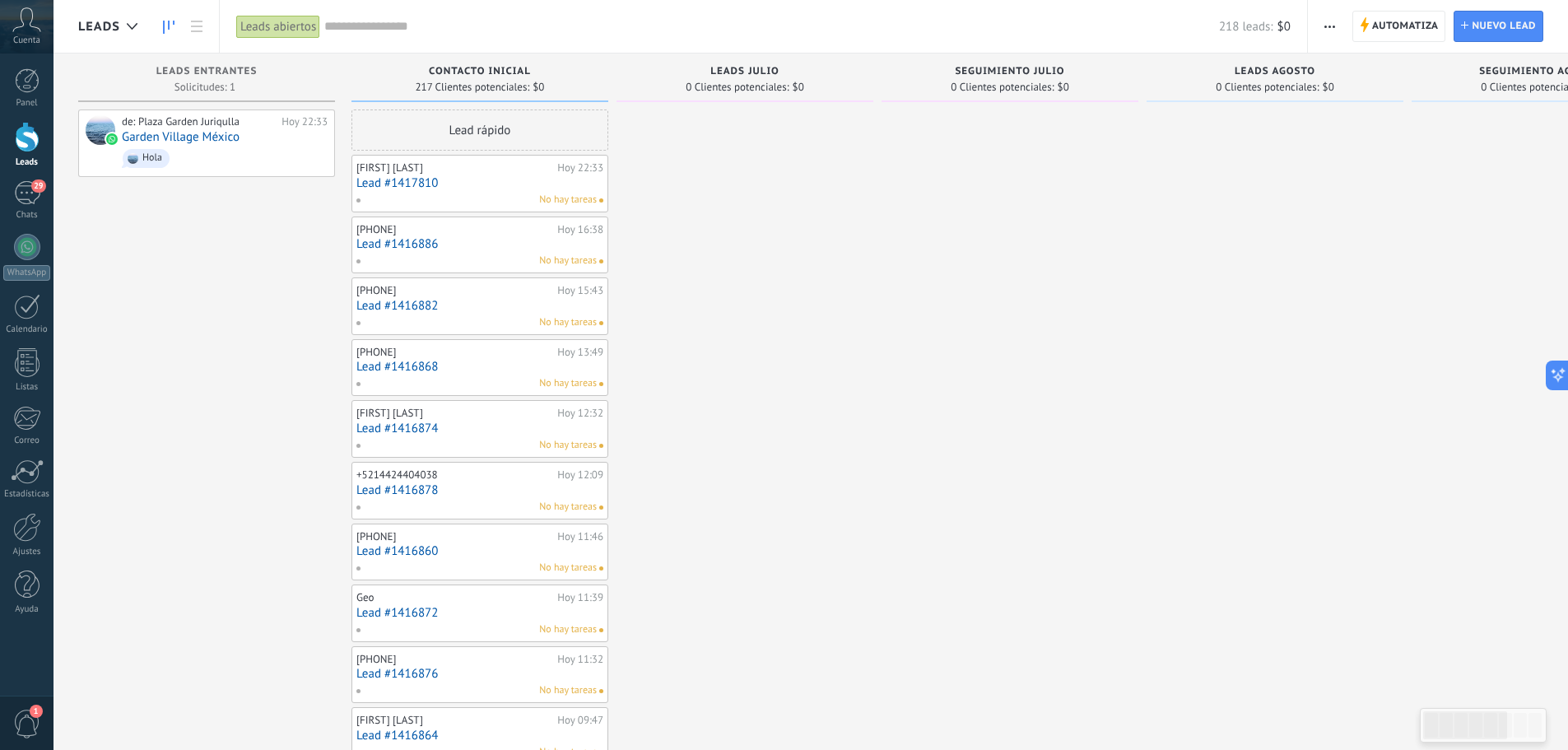 click on "Lead #1417810" at bounding box center (480, 183) 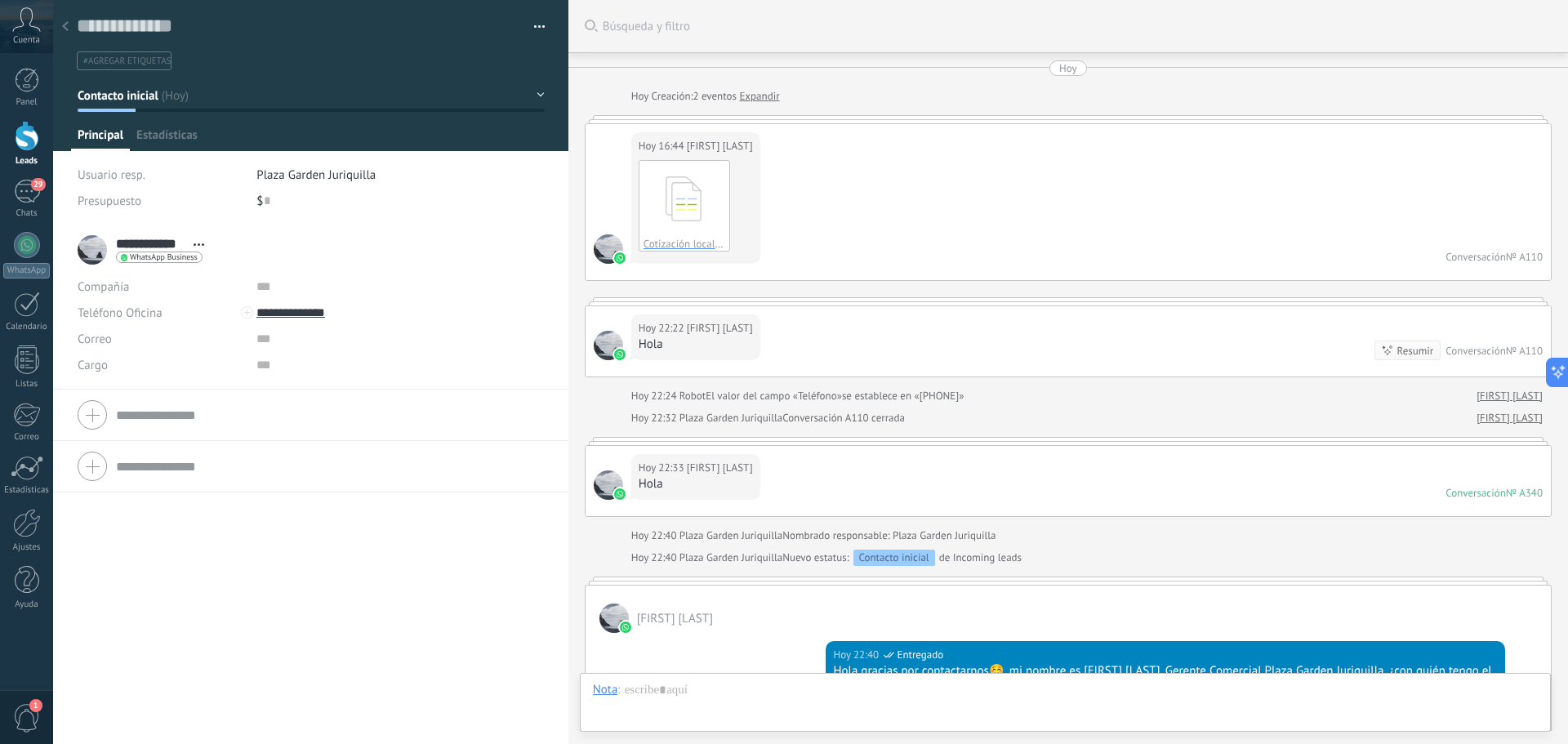 scroll, scrollTop: 25, scrollLeft: 0, axis: vertical 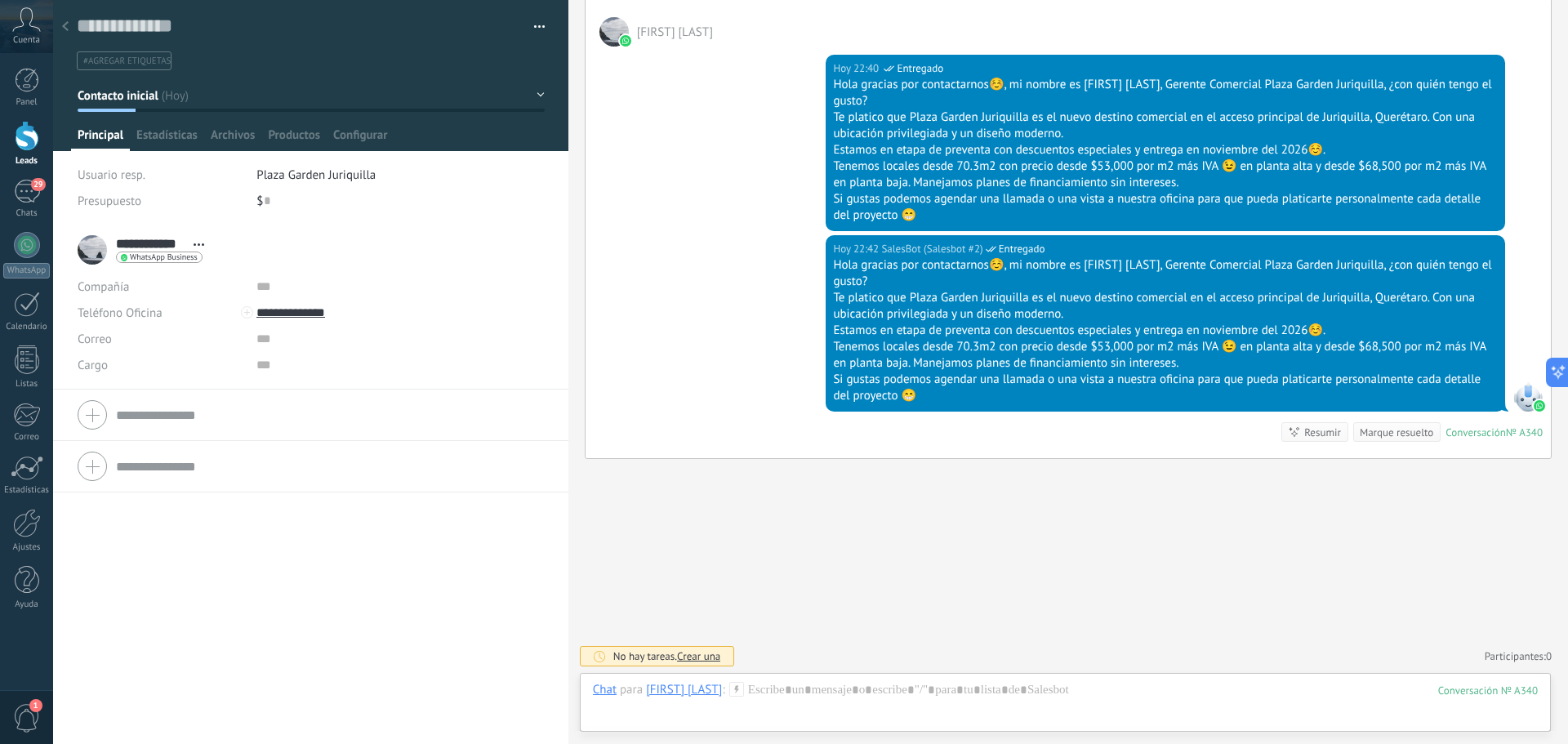 click on "Contacto inicial" at bounding box center [311, 96] 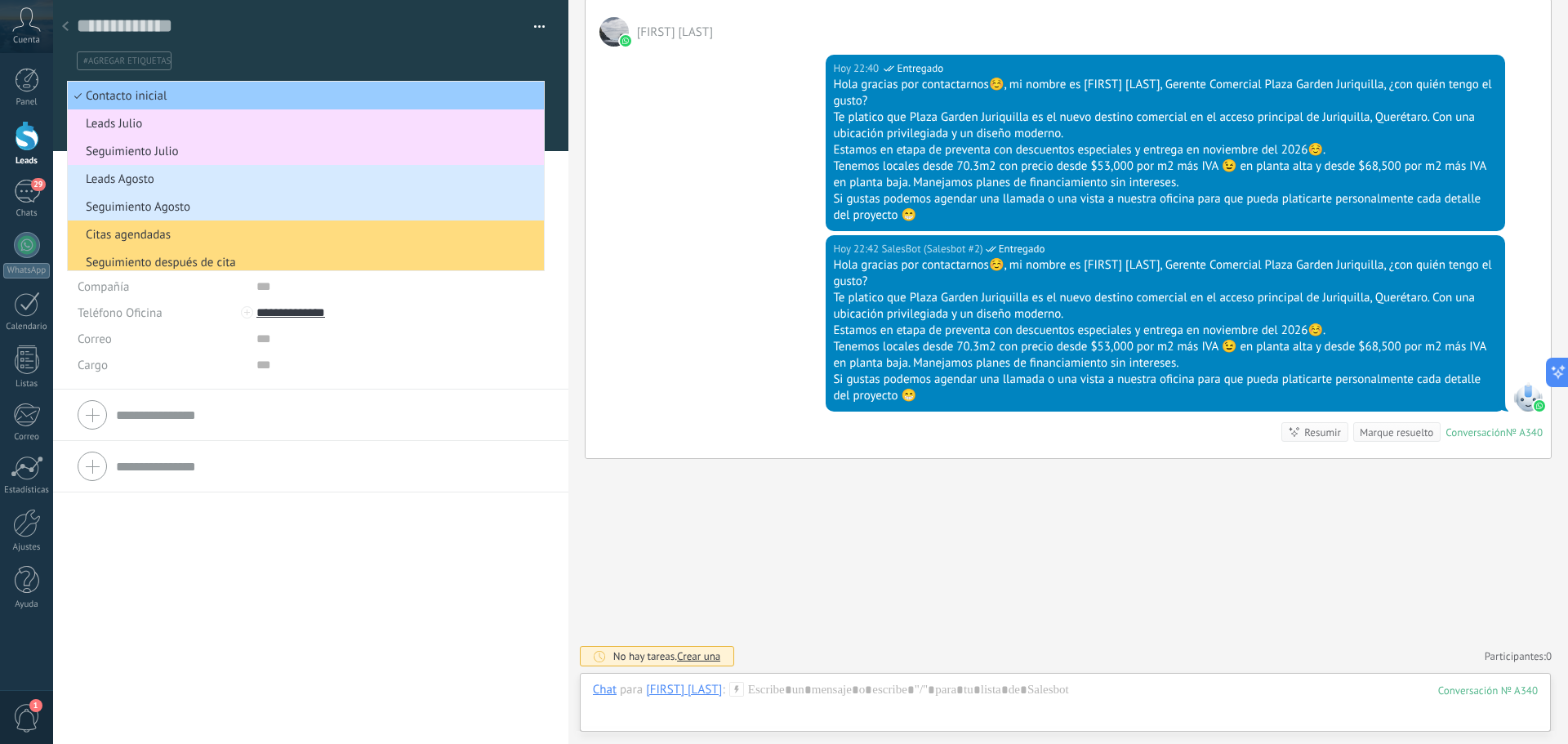 click at bounding box center (27, 136) 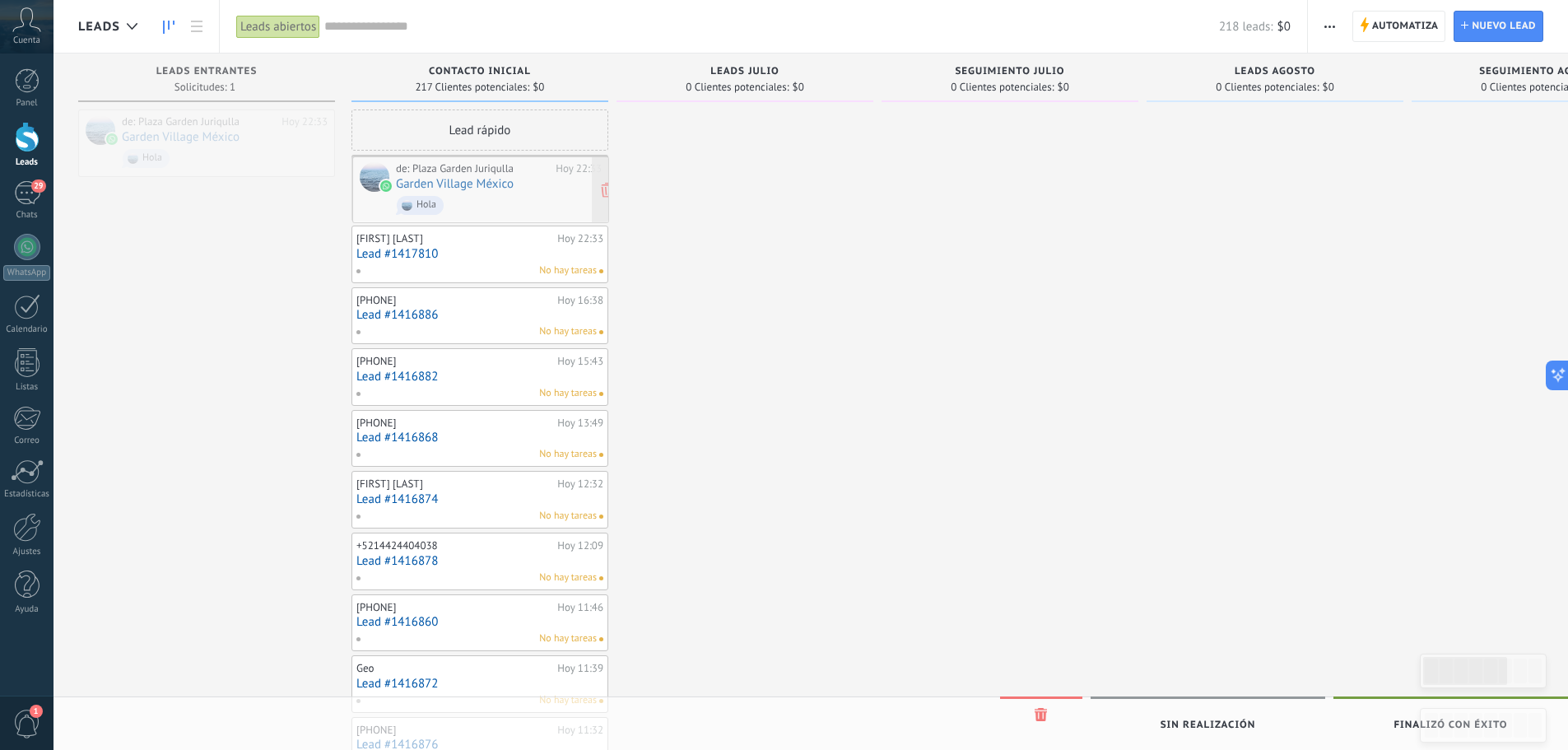 drag, startPoint x: 208, startPoint y: 151, endPoint x: 482, endPoint y: 198, distance: 278.0018 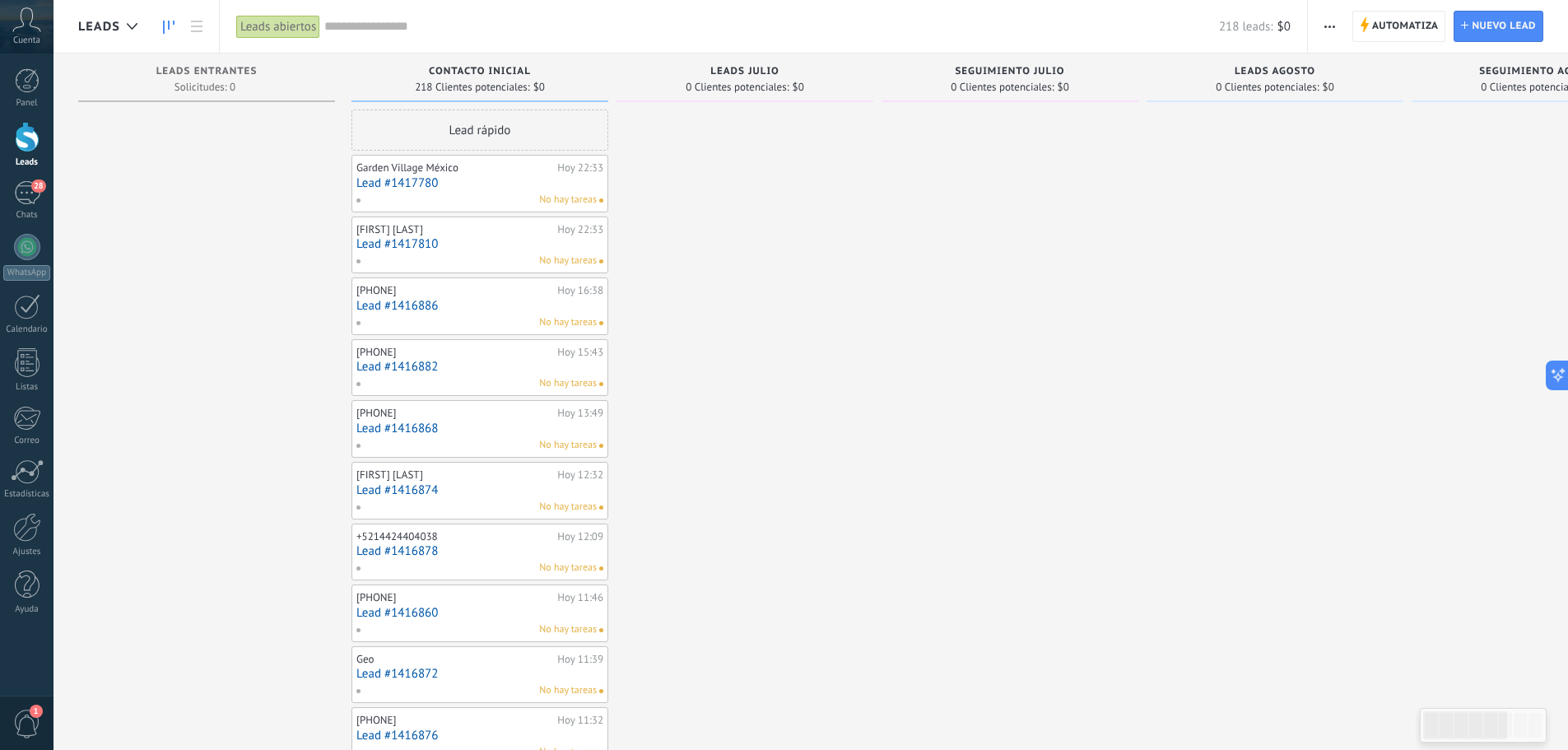 click on "Lead #1417780" at bounding box center [480, 183] 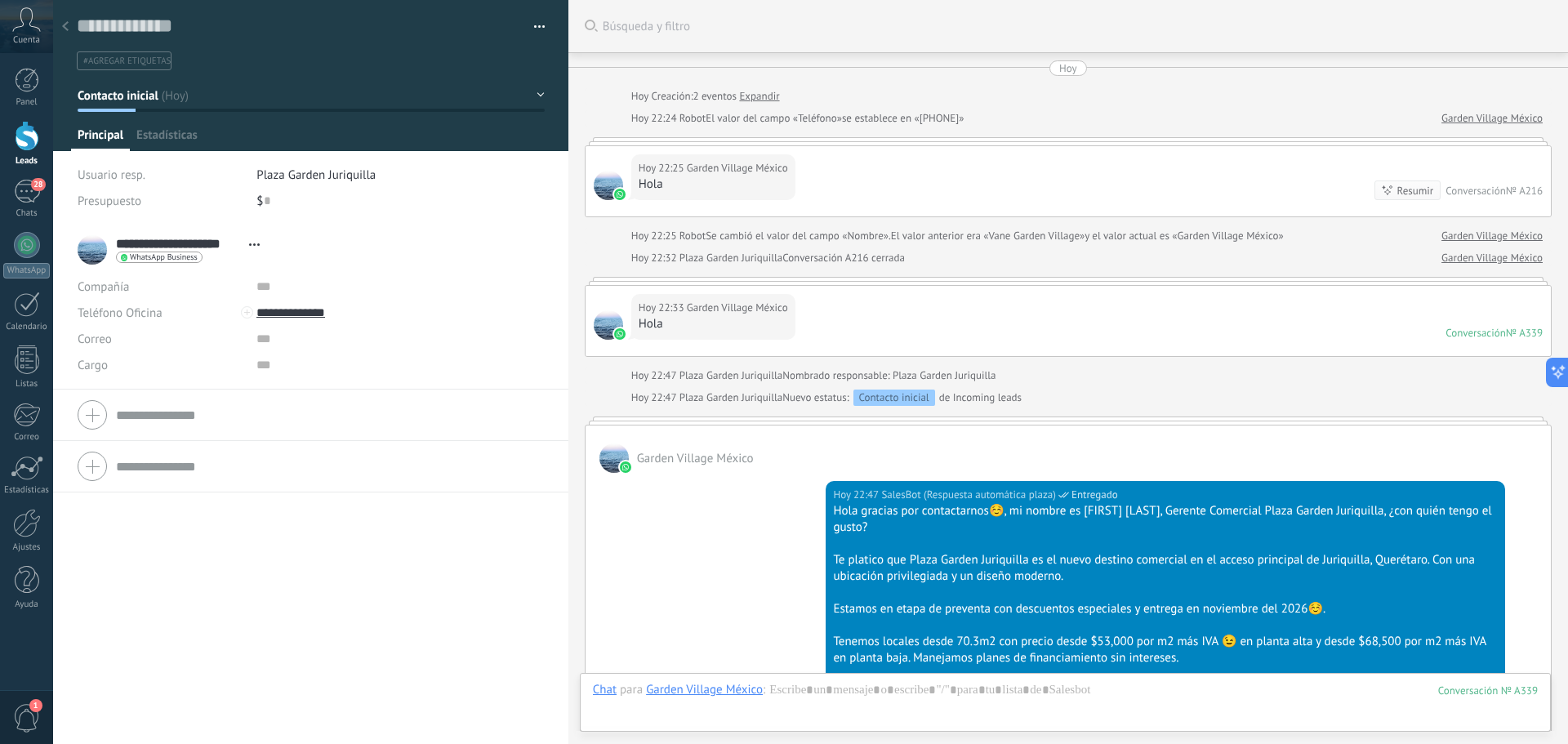 scroll, scrollTop: 25, scrollLeft: 0, axis: vertical 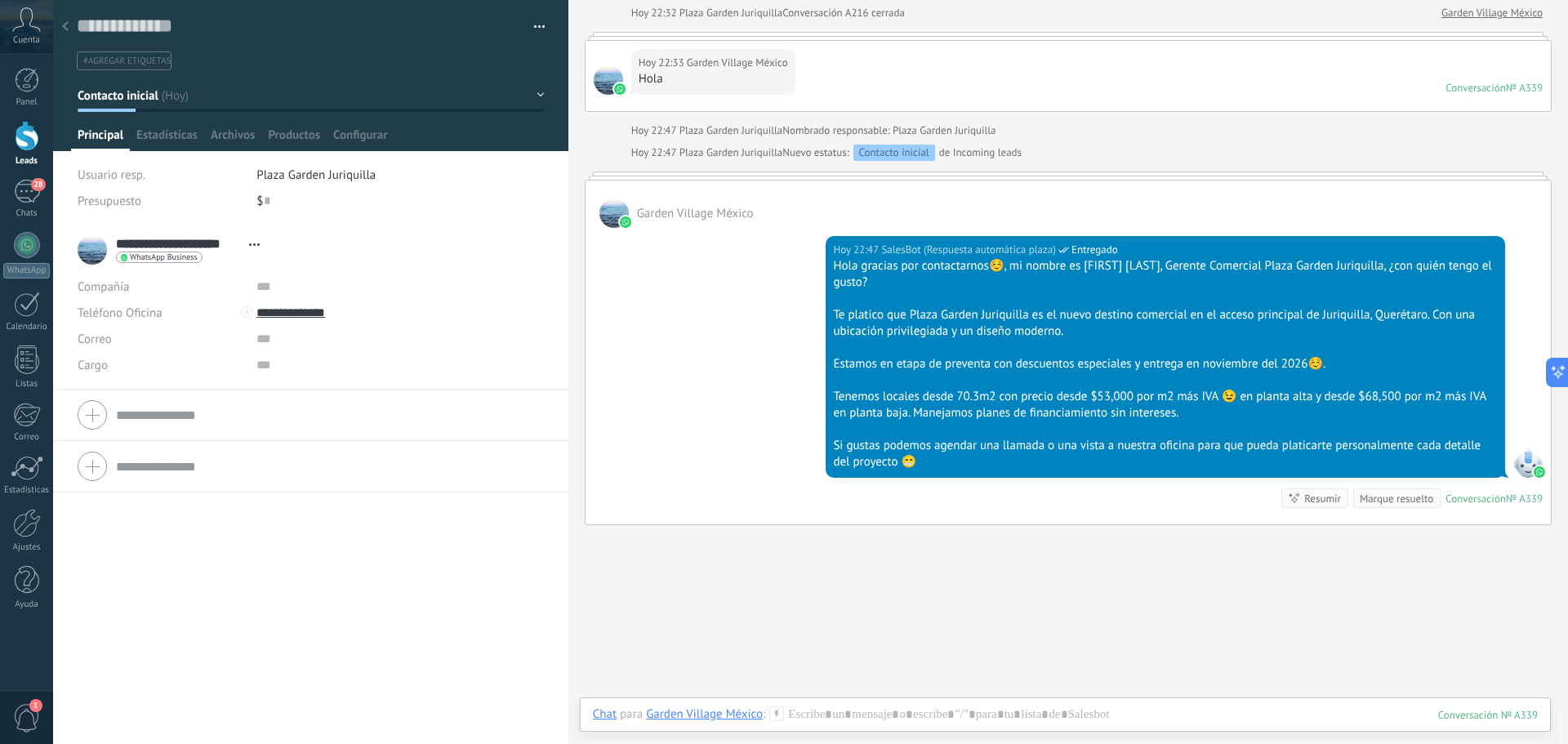 click at bounding box center (27, 136) 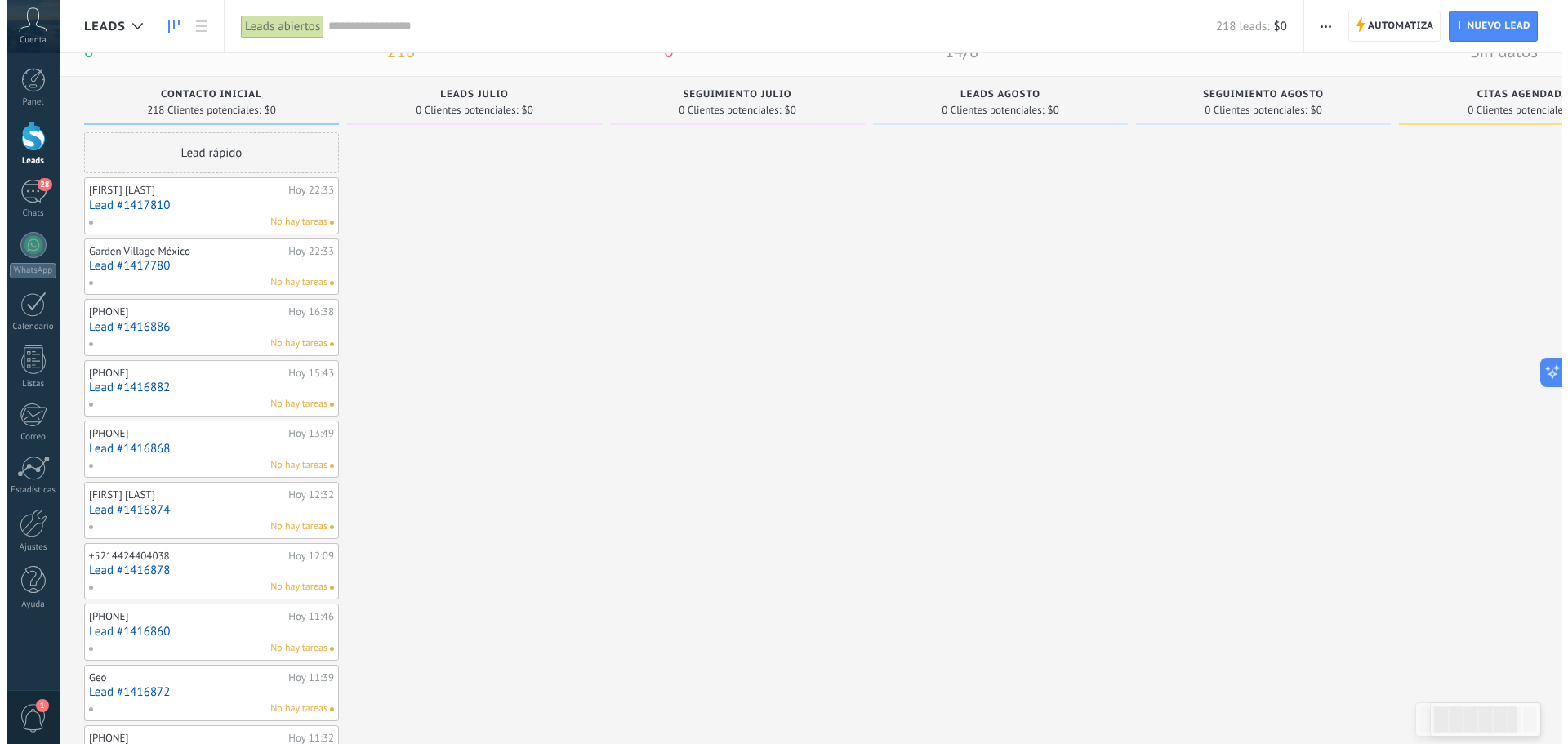 scroll, scrollTop: 0, scrollLeft: 0, axis: both 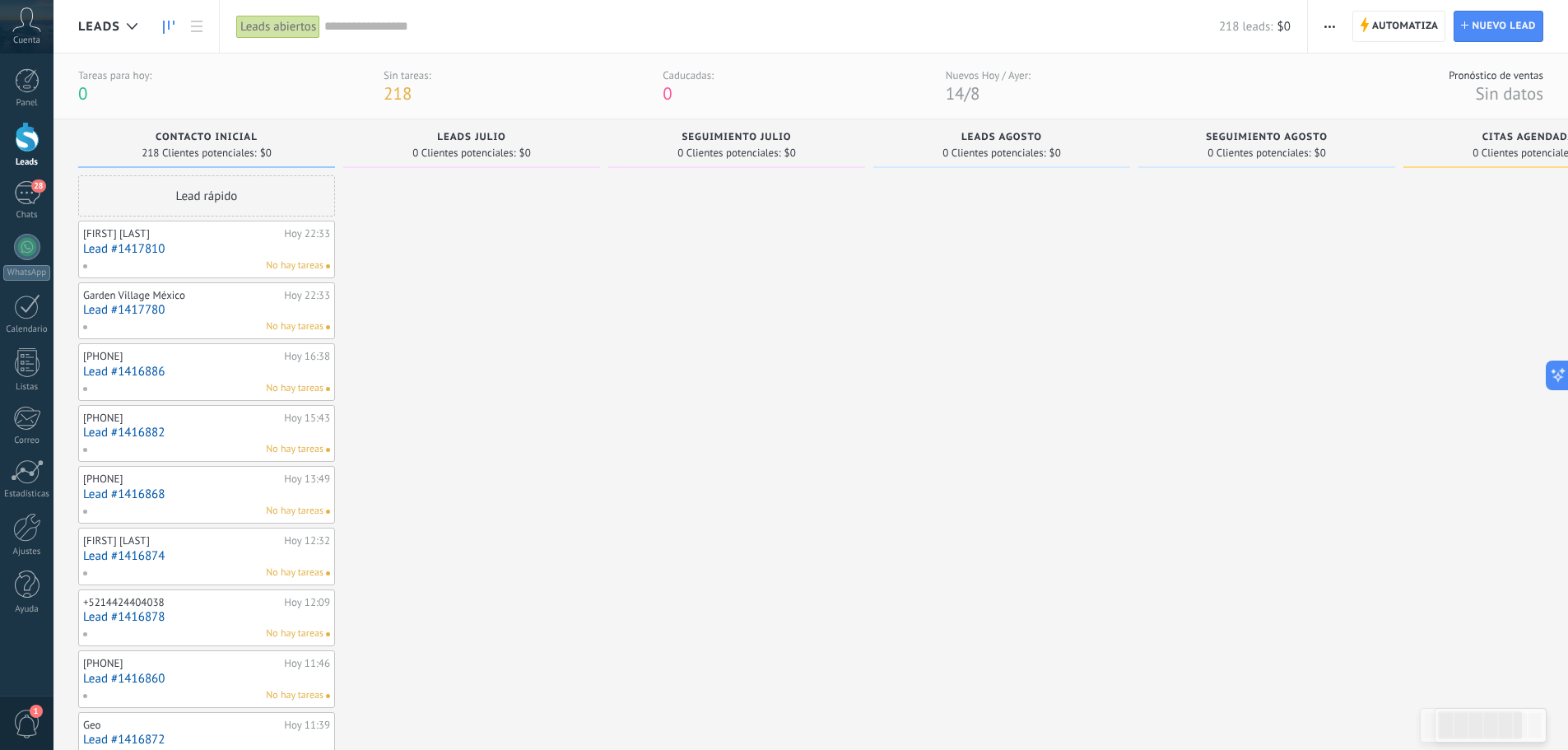 click on "No hay tareas" at bounding box center (202, 266) 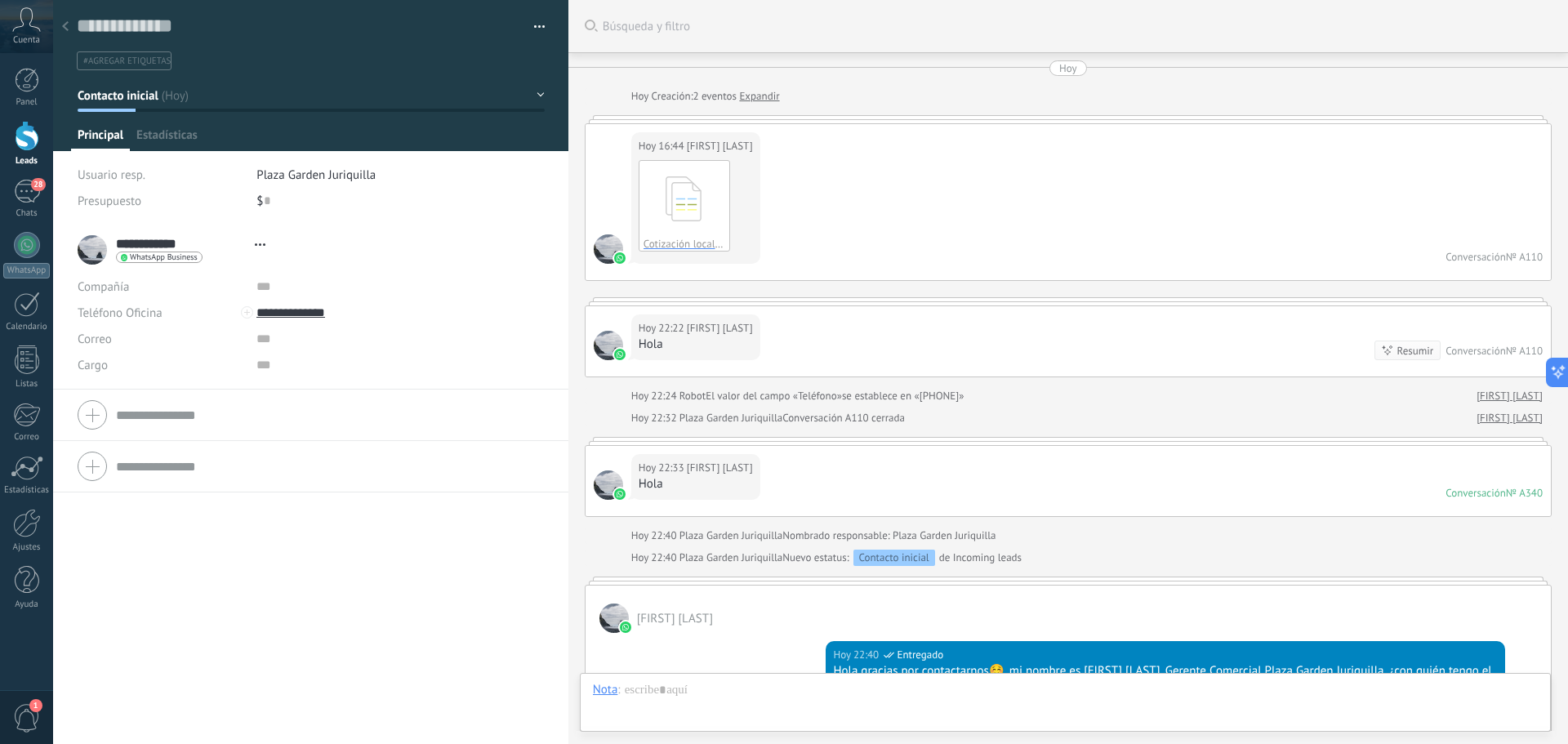 scroll, scrollTop: 25, scrollLeft: 0, axis: vertical 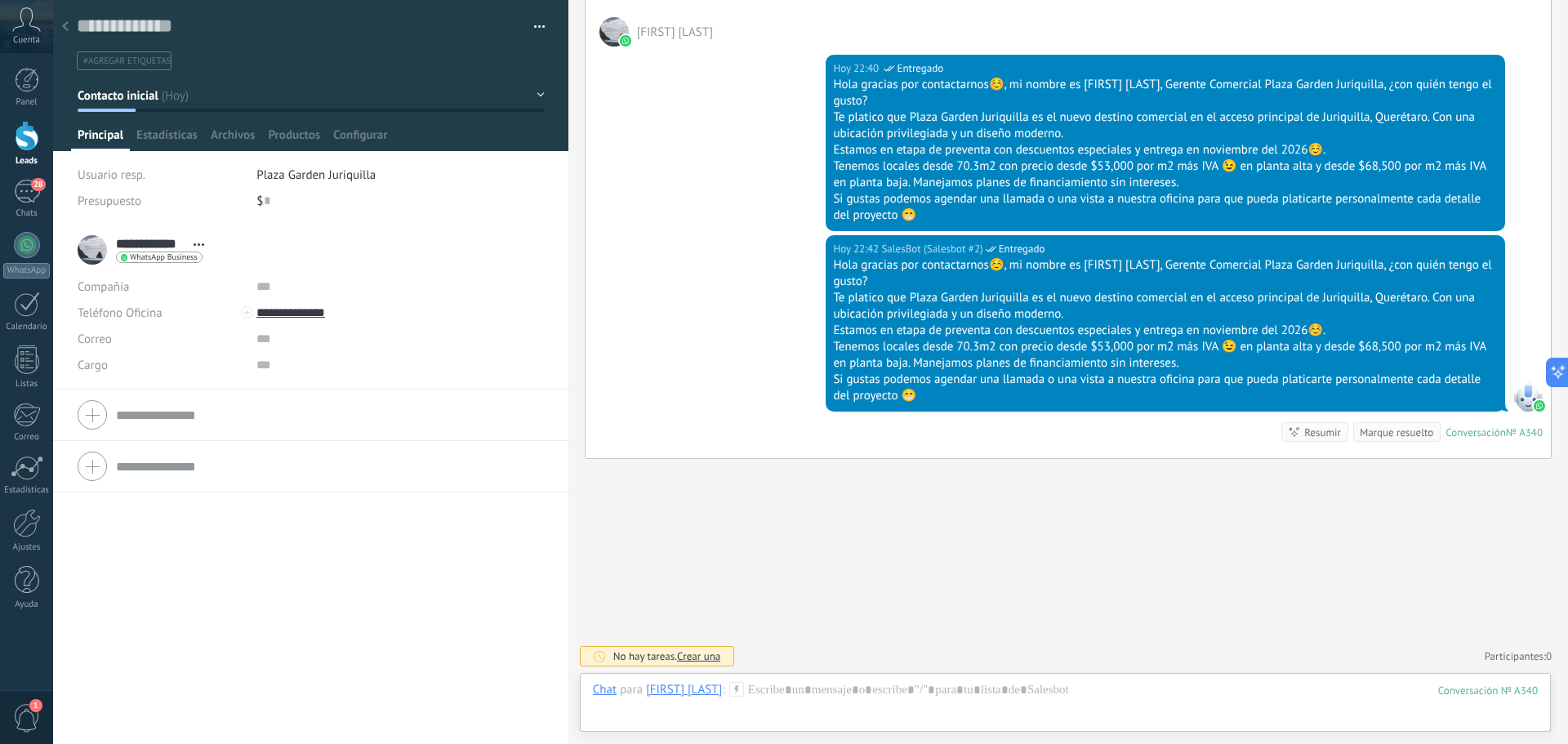 click on "Contacto inicial" at bounding box center (311, 96) 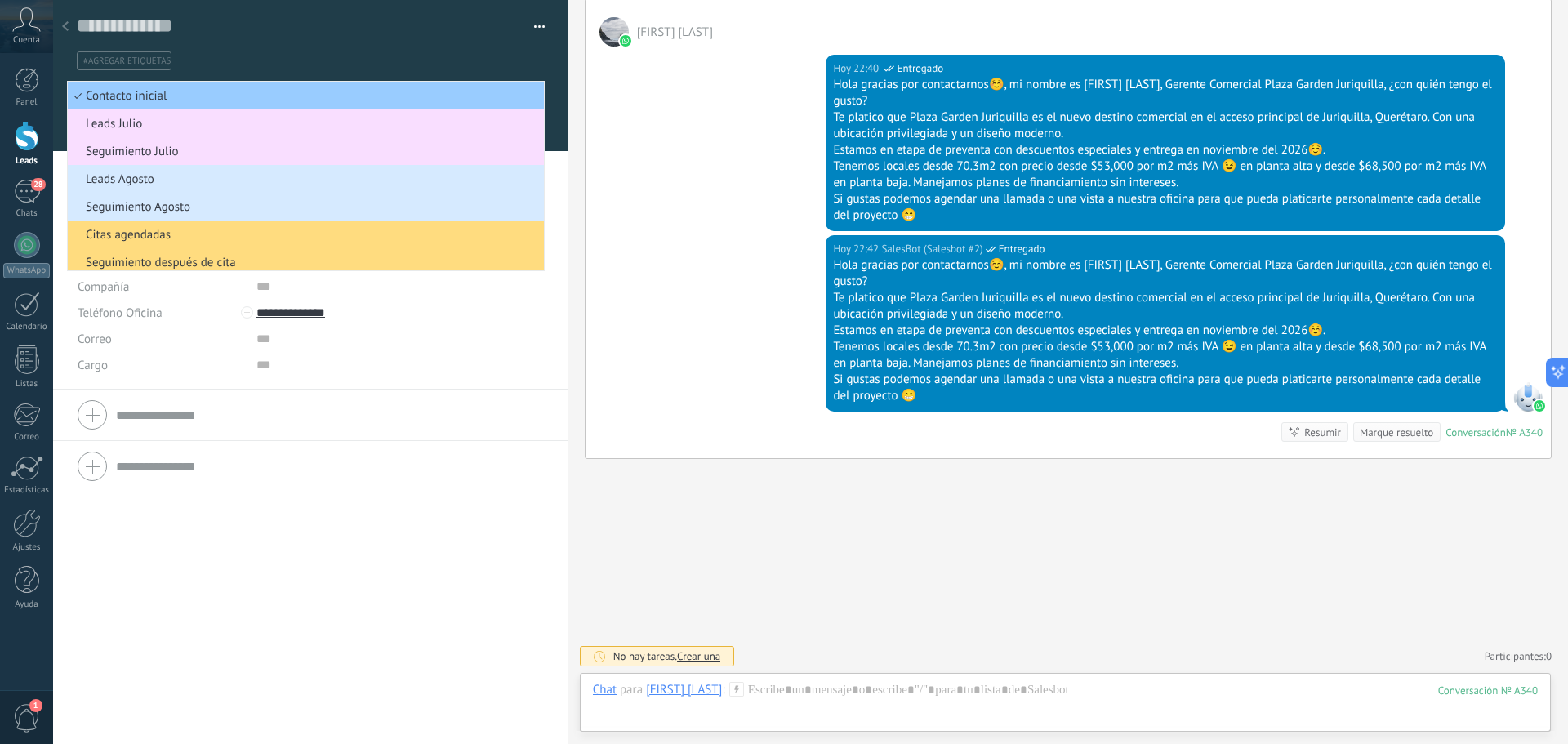 click at bounding box center [540, 29] 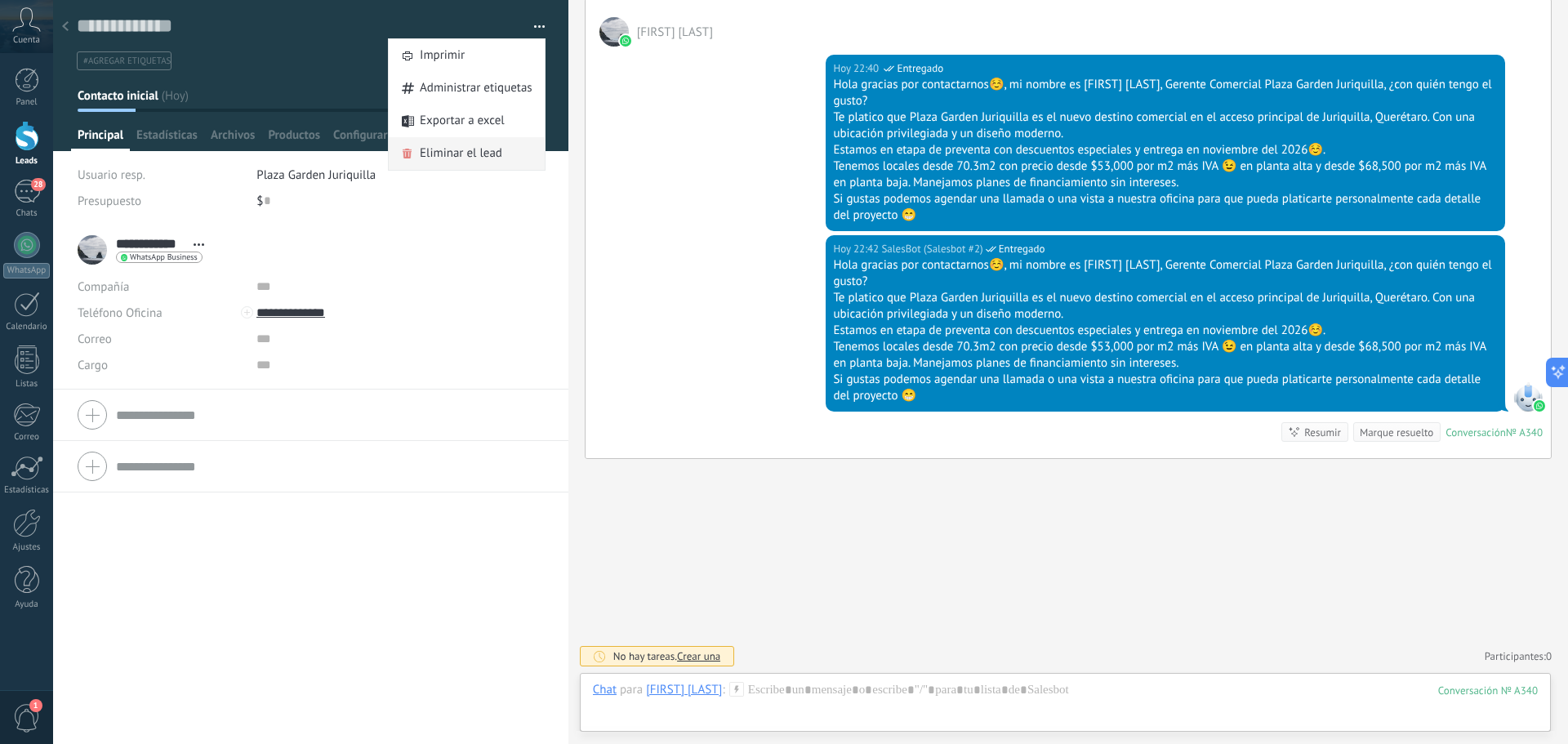 click on "Eliminar el lead" at bounding box center (461, 154) 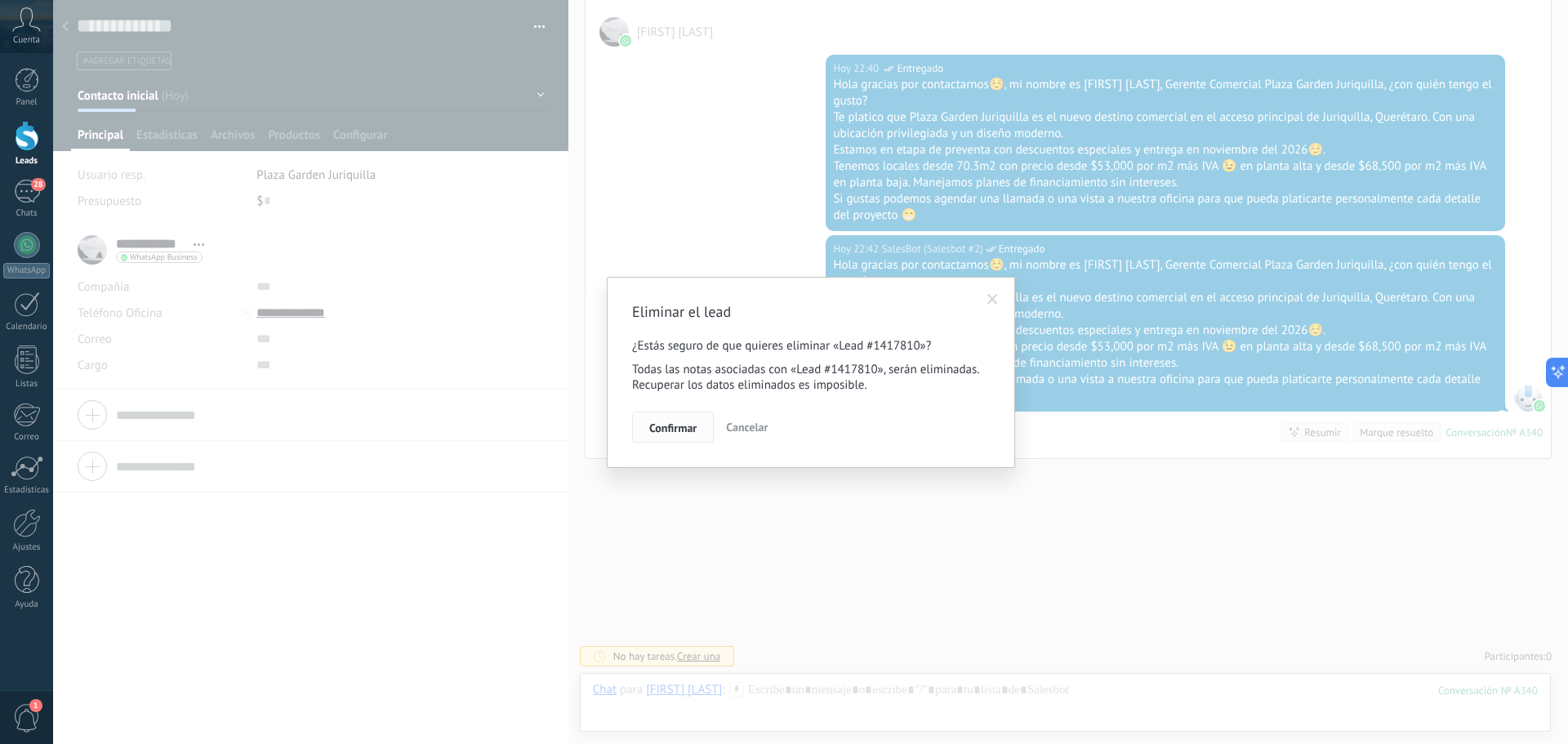 click on "Confirmar" at bounding box center [673, 428] 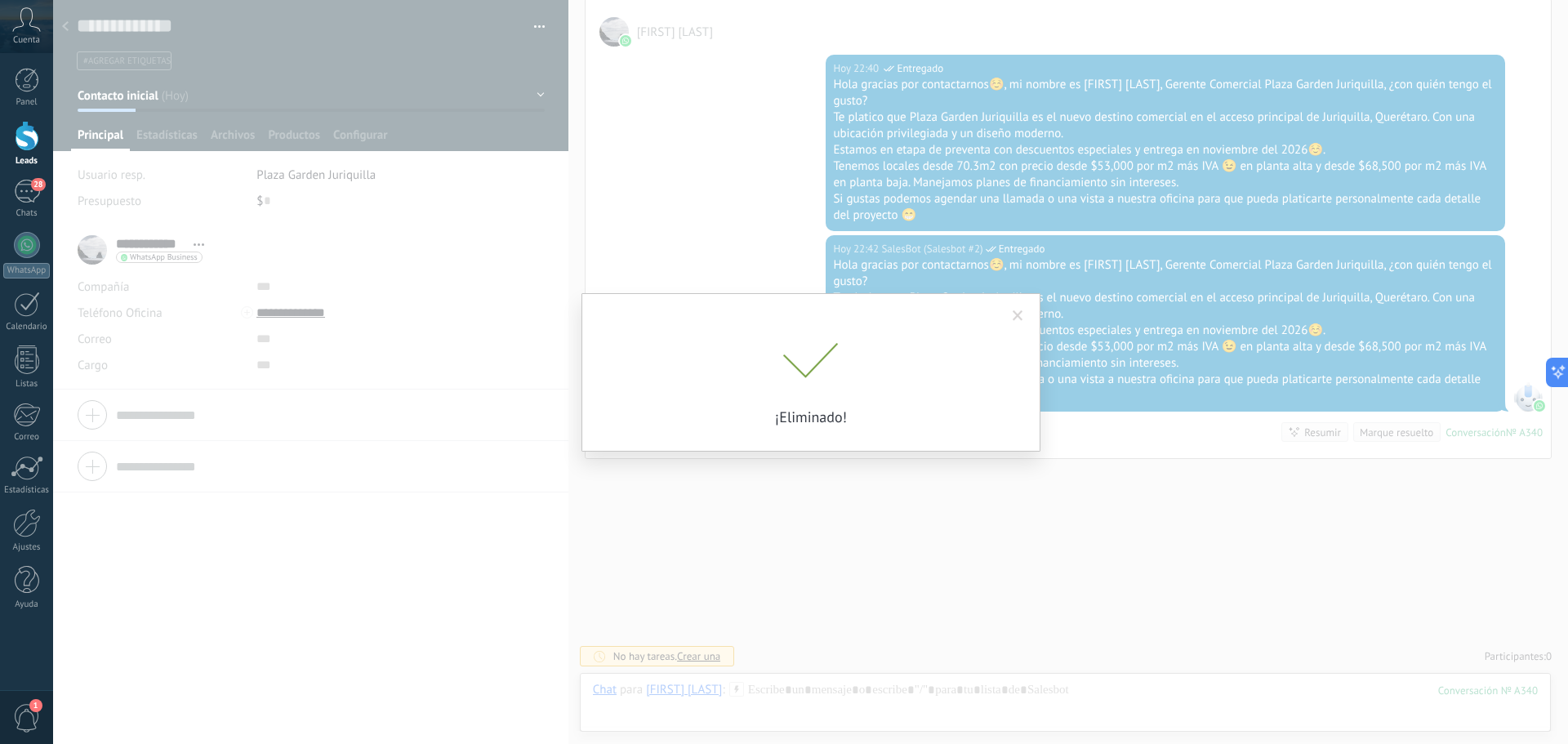 scroll, scrollTop: 613, scrollLeft: 0, axis: vertical 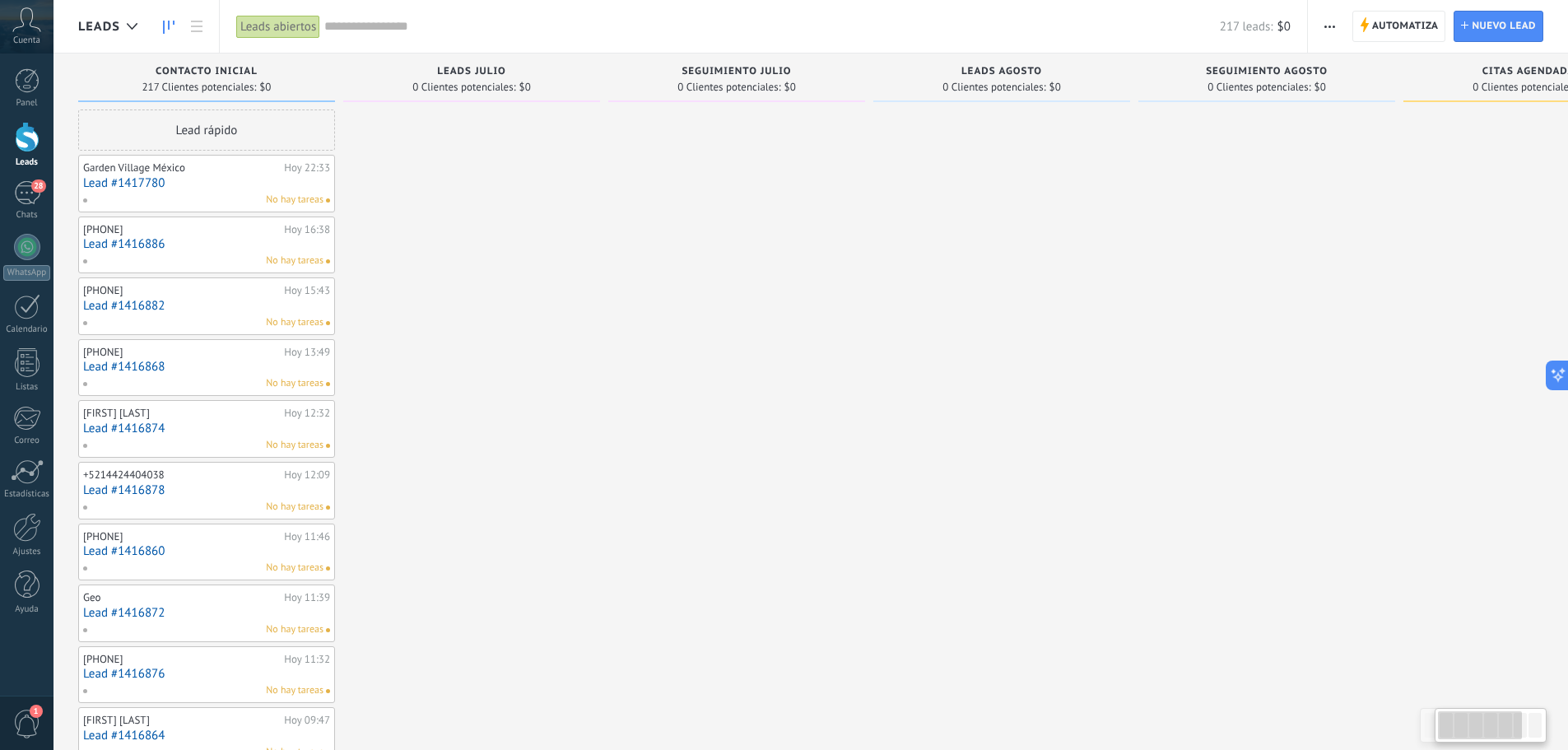 click on "Lead #1417780" at bounding box center (207, 183) 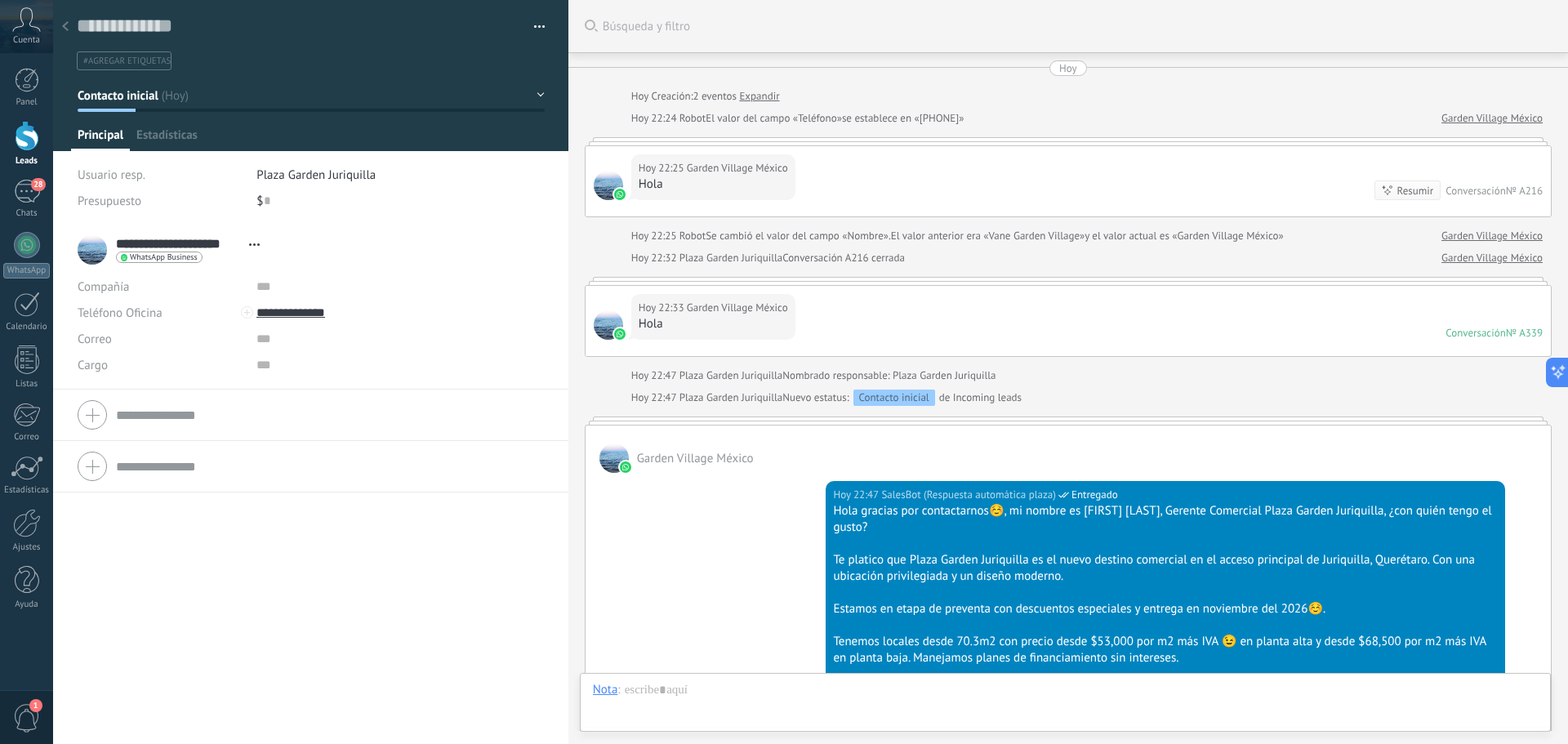 scroll, scrollTop: 25, scrollLeft: 0, axis: vertical 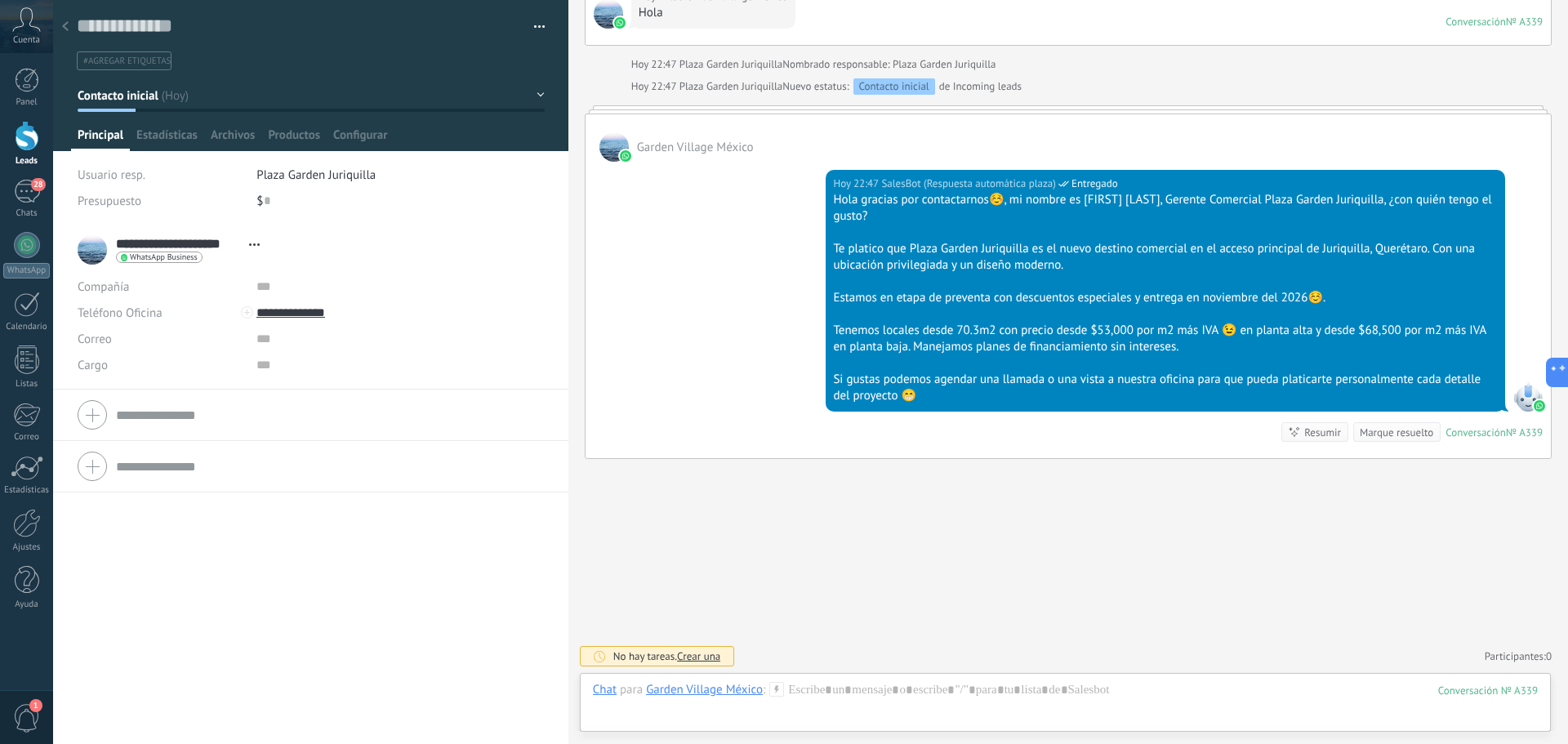 click on "Contacto inicial" at bounding box center (311, 96) 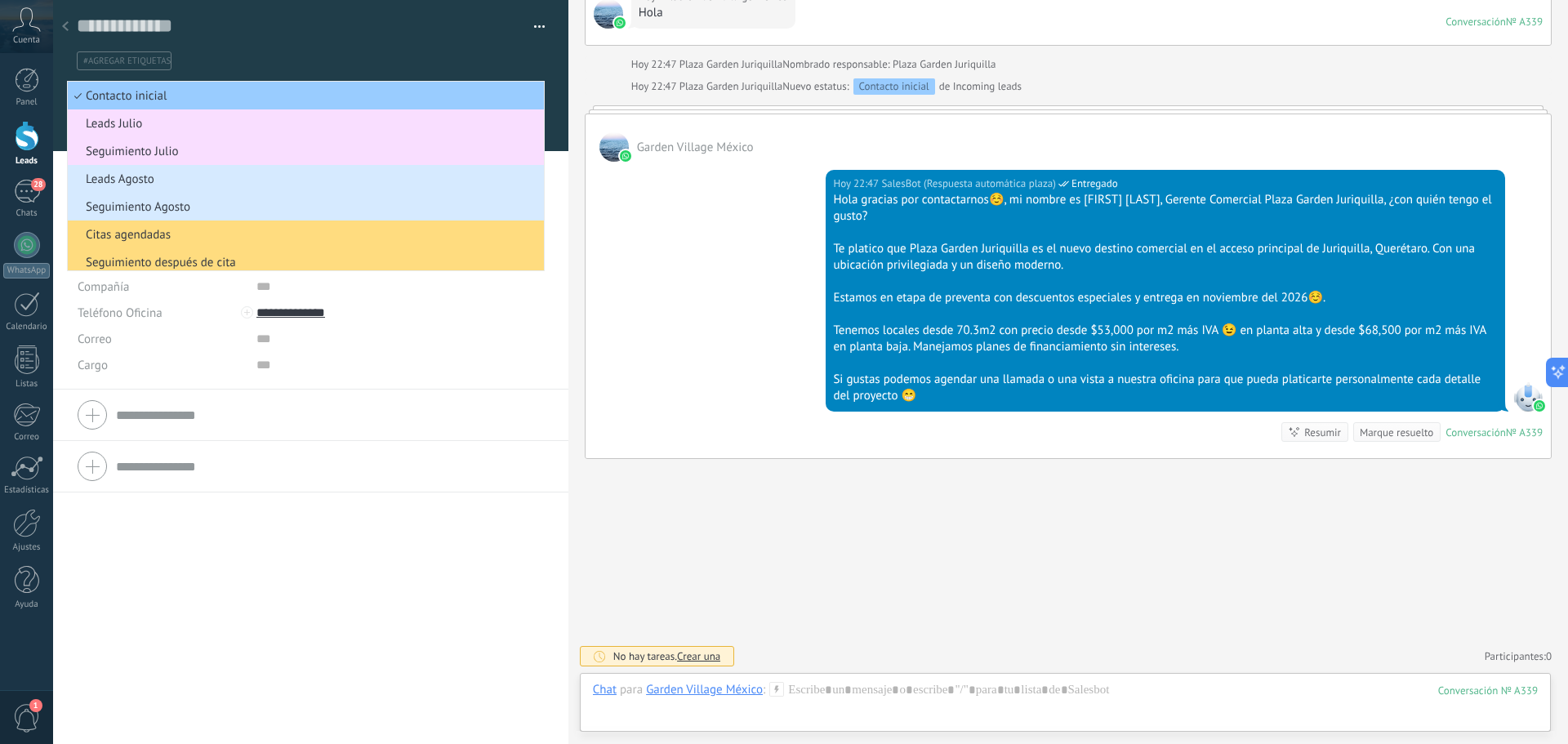 click at bounding box center [533, 27] 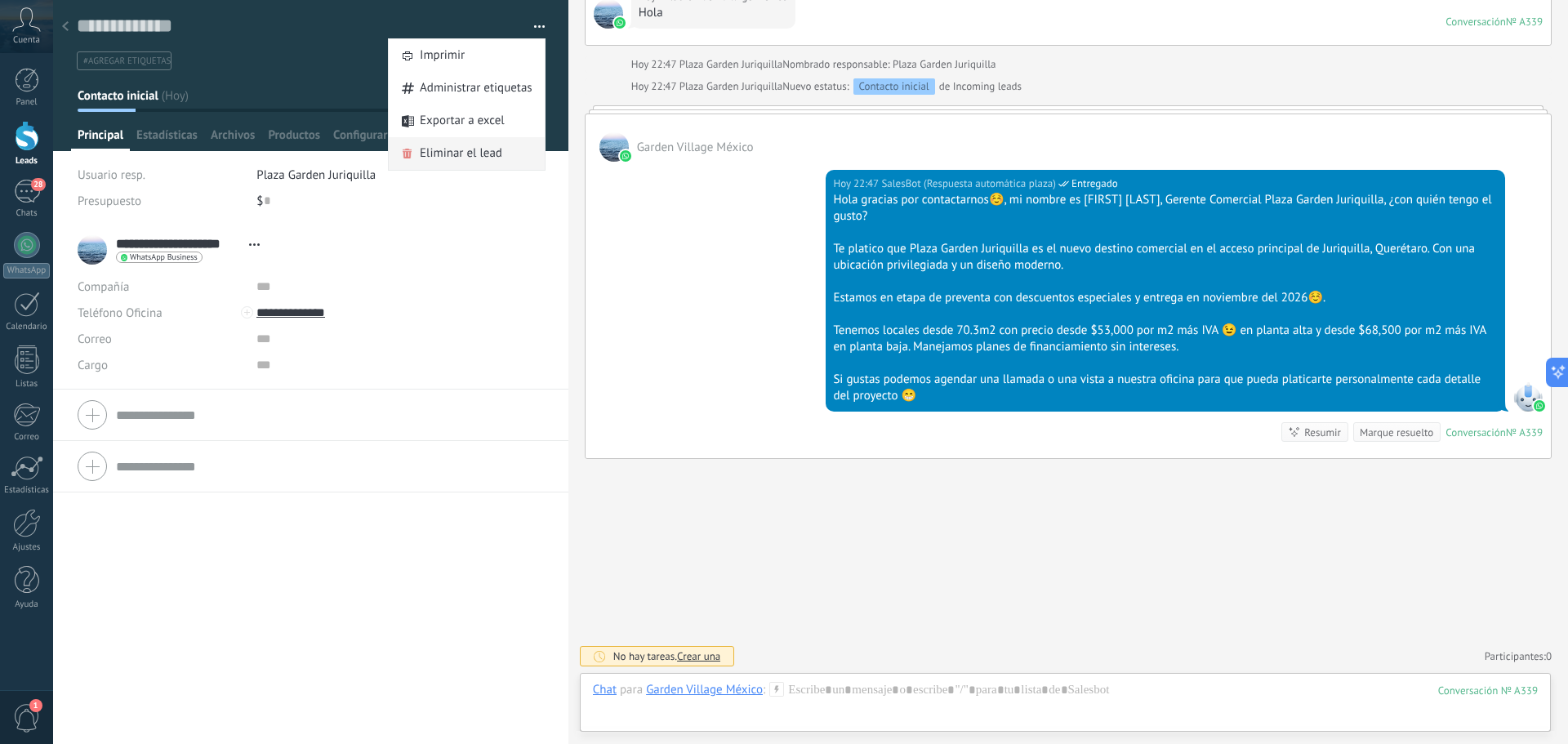click on "Eliminar el lead" at bounding box center [461, 154] 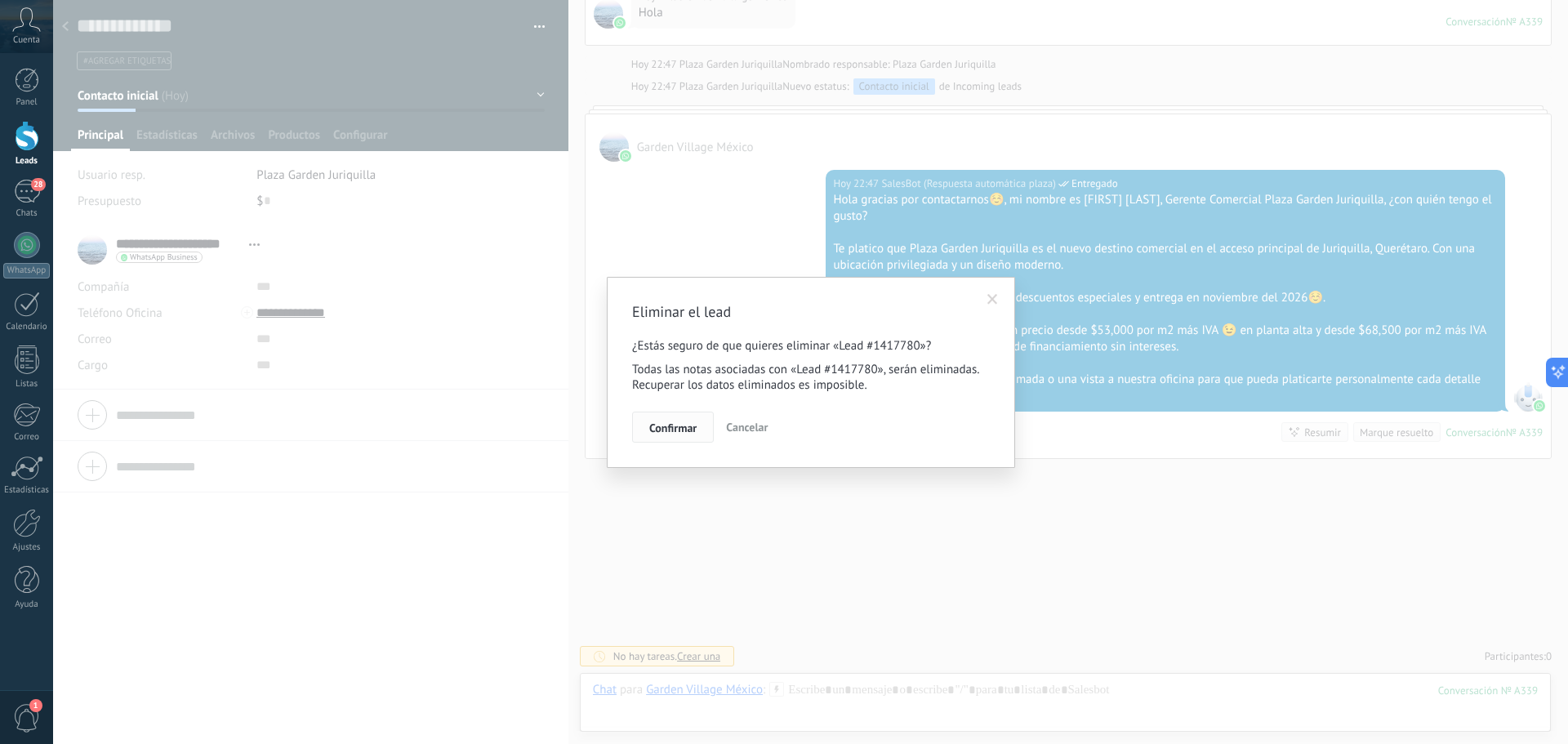 click on "Confirmar" at bounding box center (673, 428) 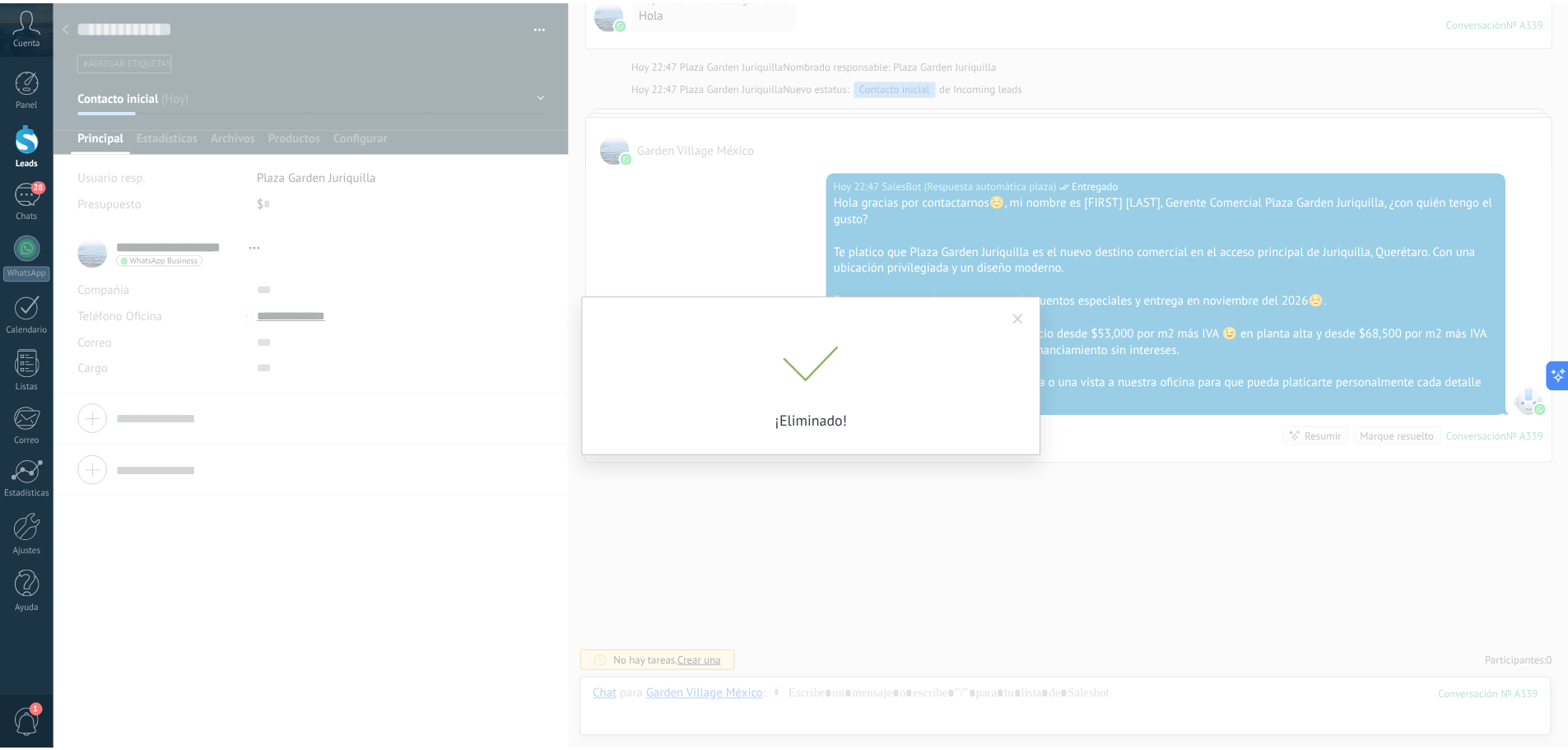 scroll, scrollTop: 341, scrollLeft: 0, axis: vertical 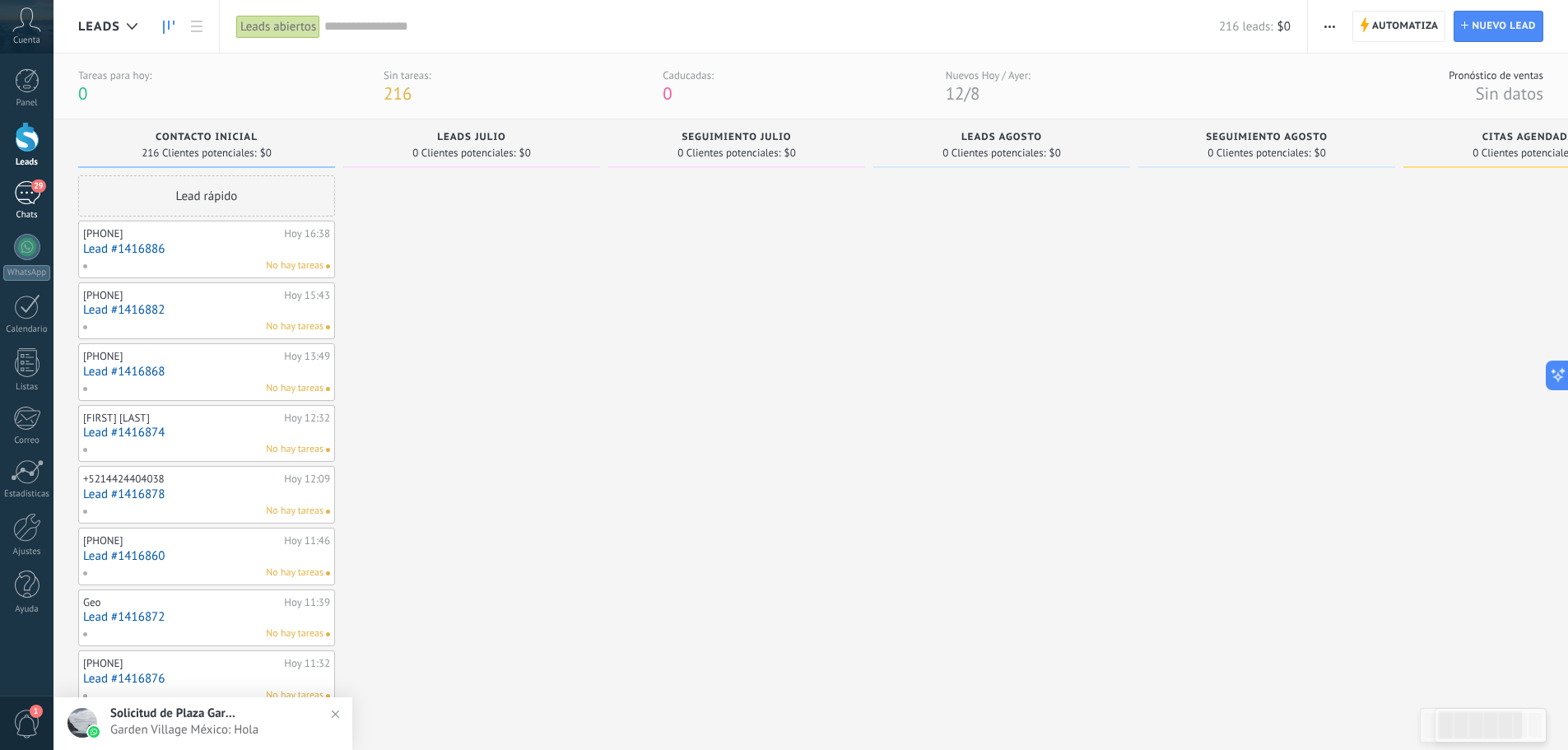 click on "29" at bounding box center [27, 193] 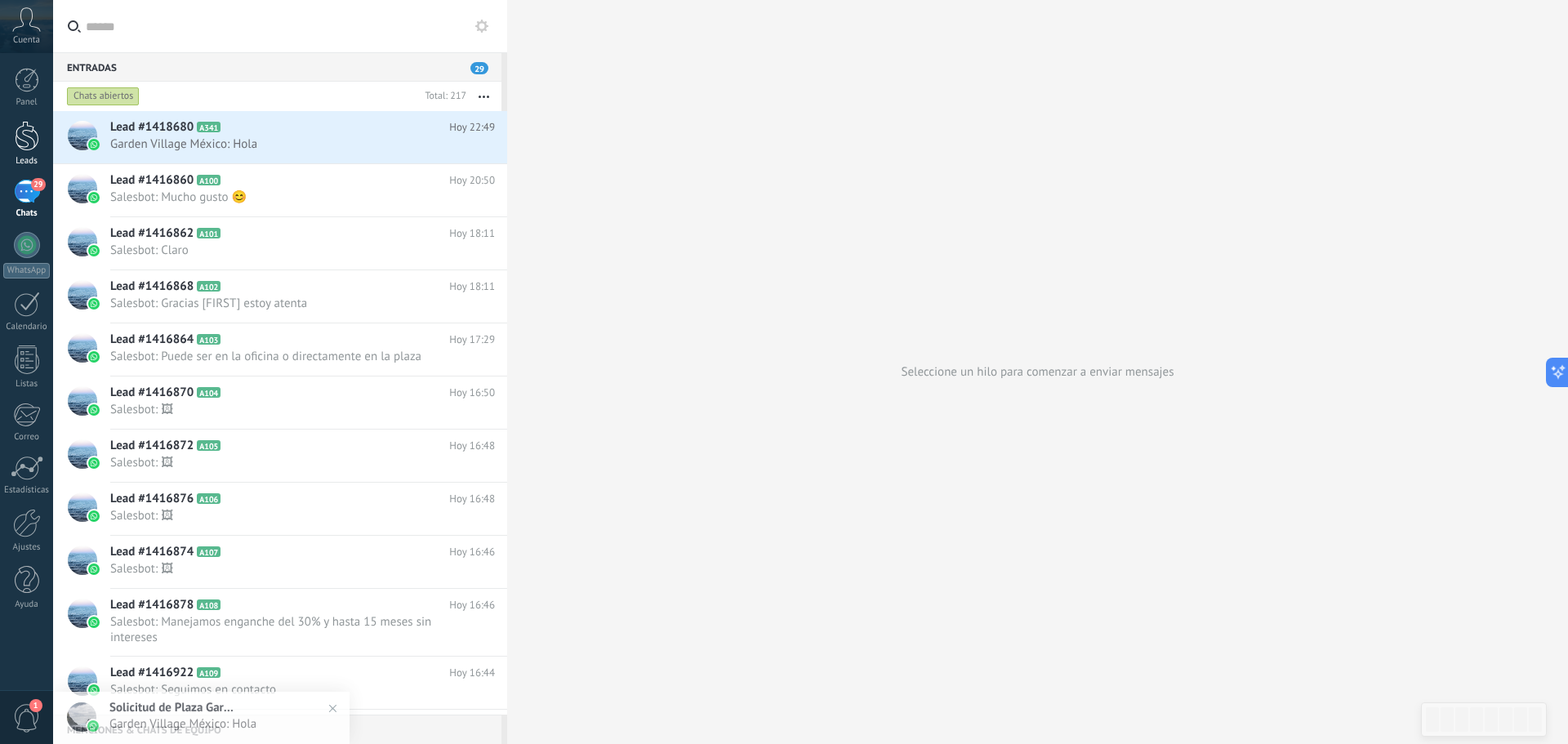 click at bounding box center (27, 136) 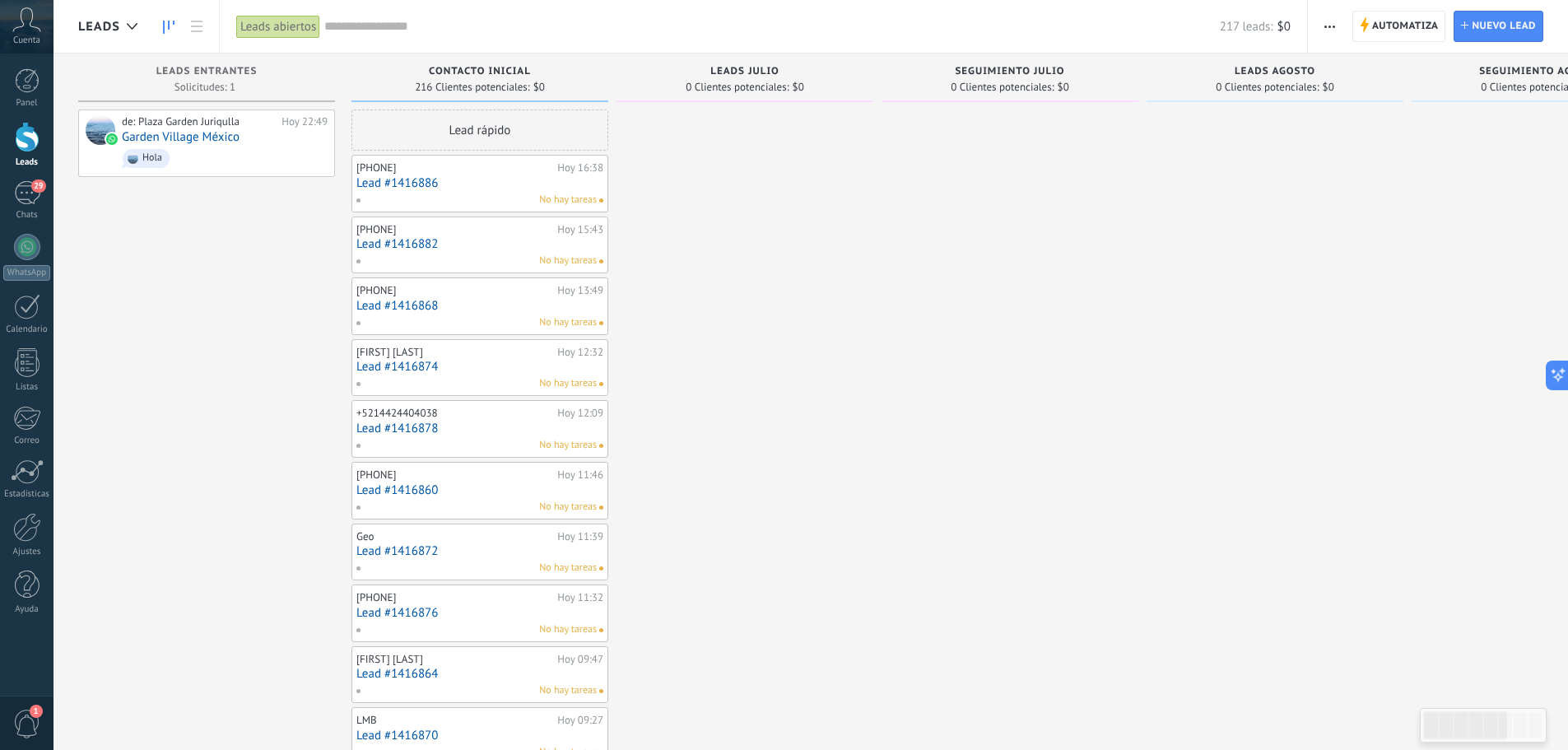 click at bounding box center [772, 26] 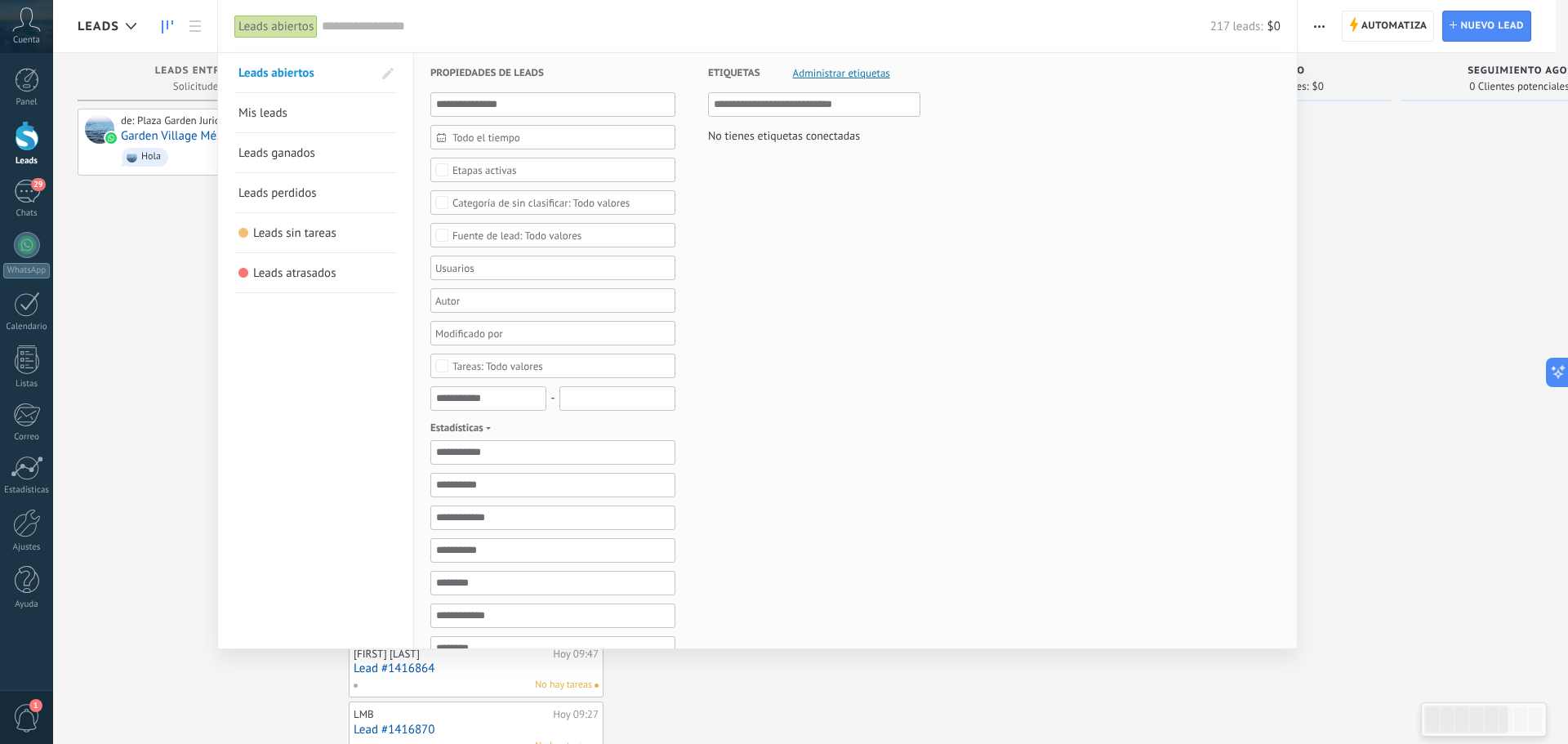 click at bounding box center (784, 372) 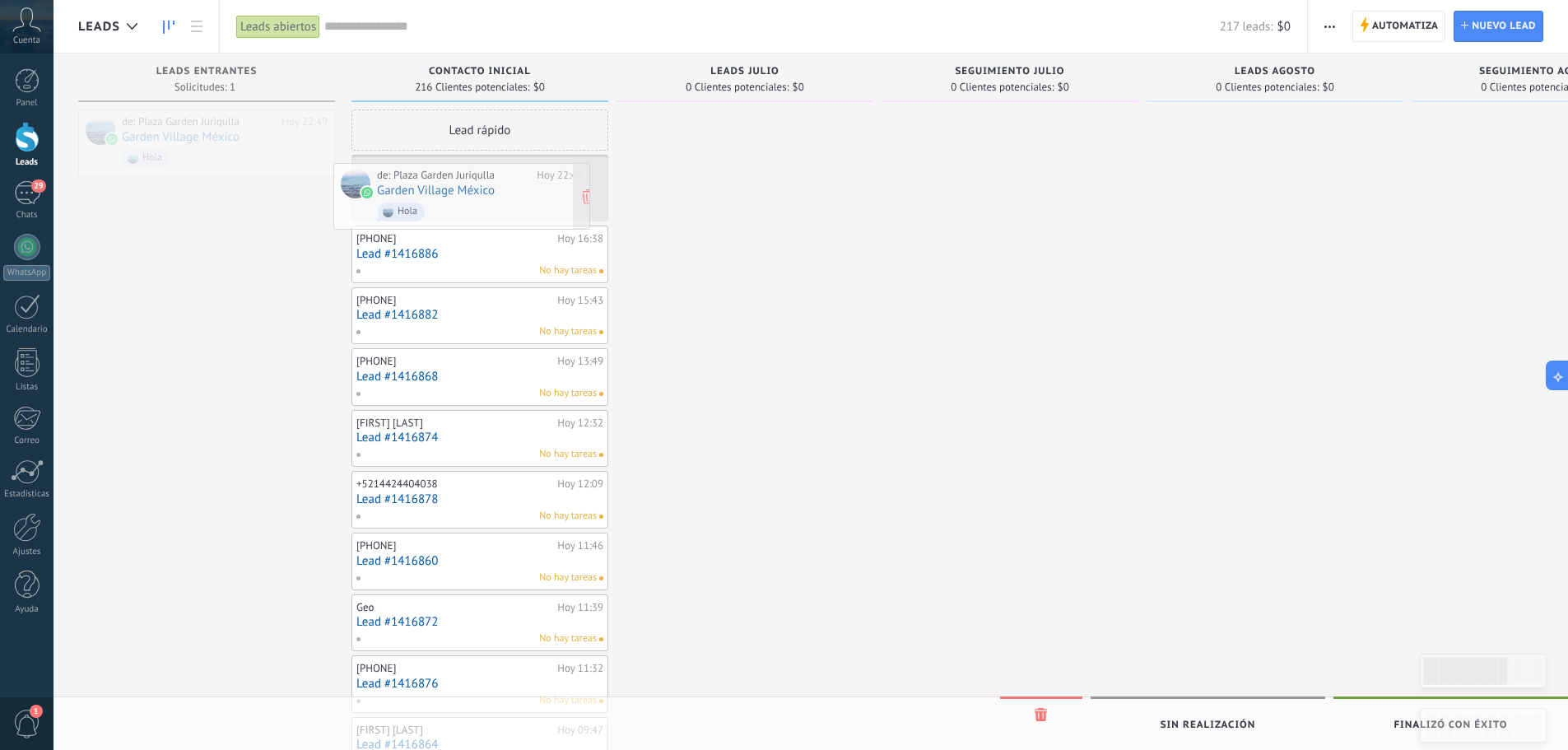 drag, startPoint x: 178, startPoint y: 156, endPoint x: 433, endPoint y: 209, distance: 260.4496 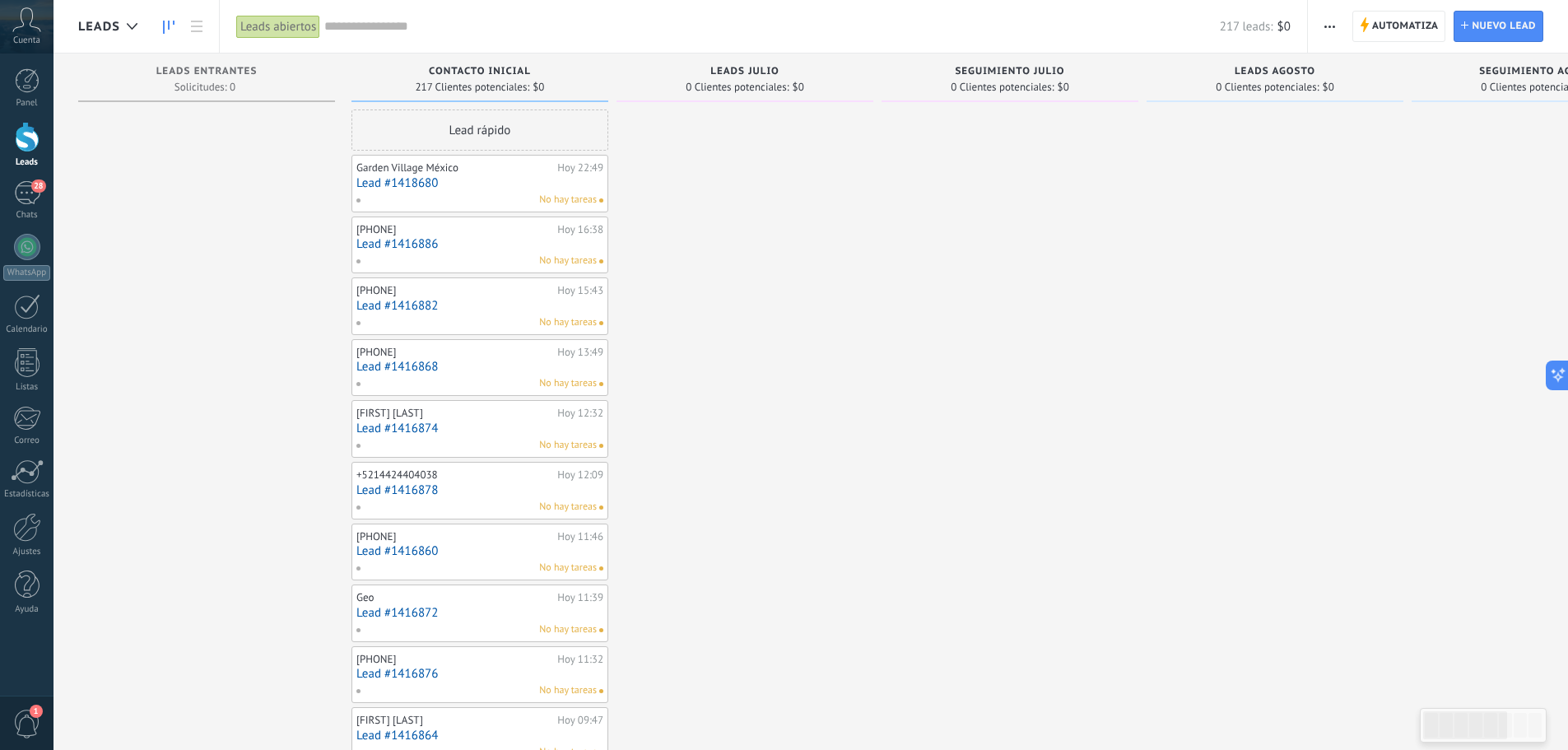 click 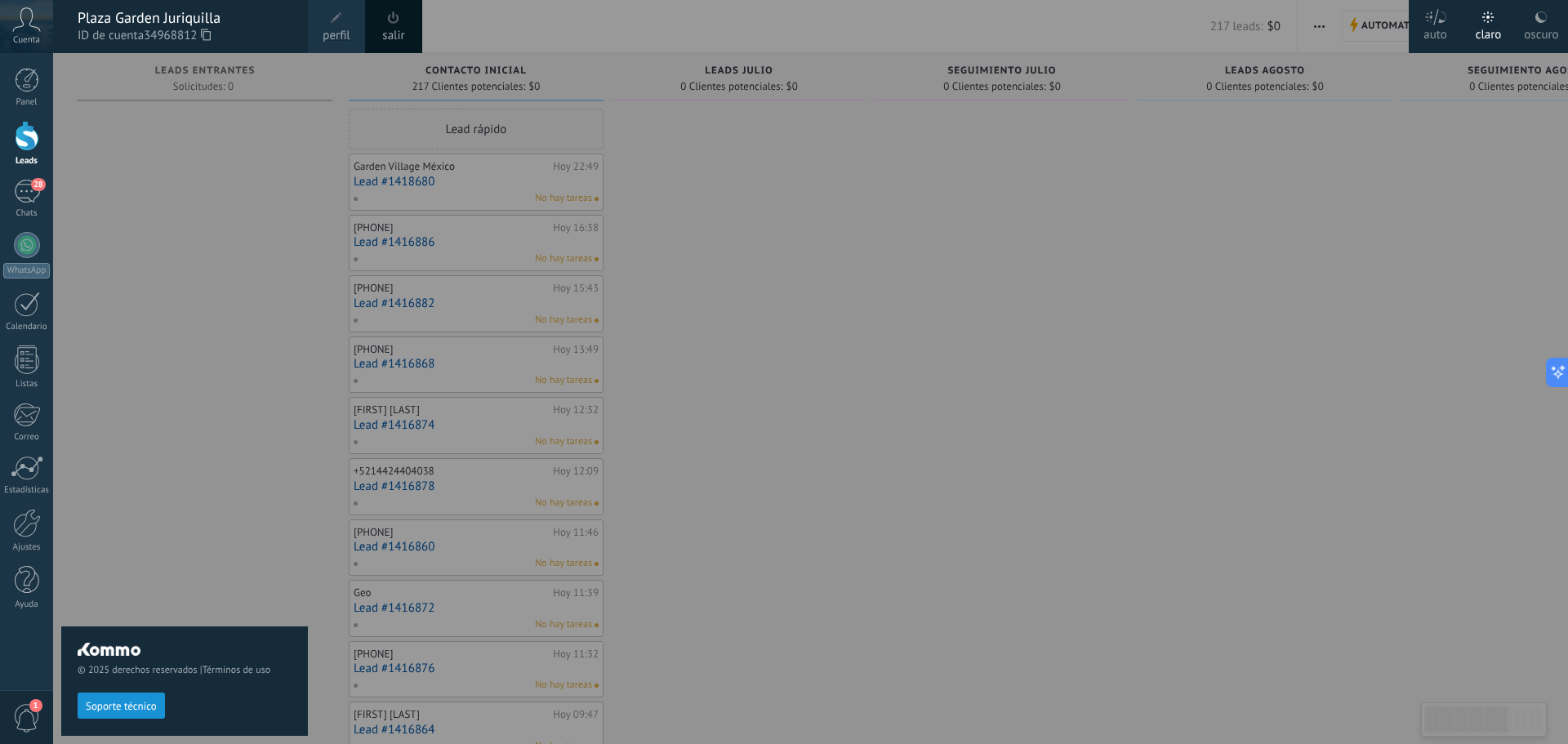click at bounding box center (336, 18) 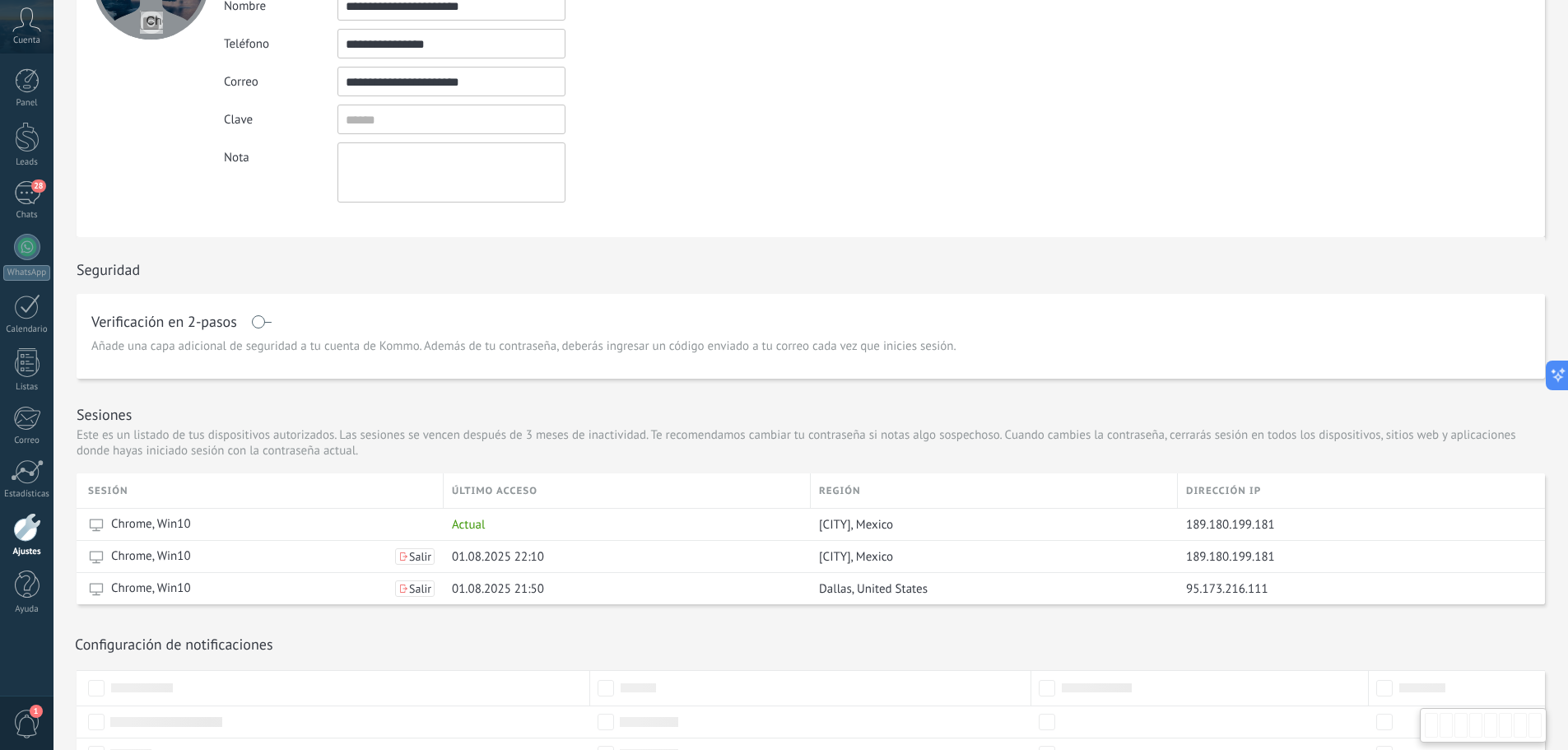 scroll, scrollTop: 0, scrollLeft: 0, axis: both 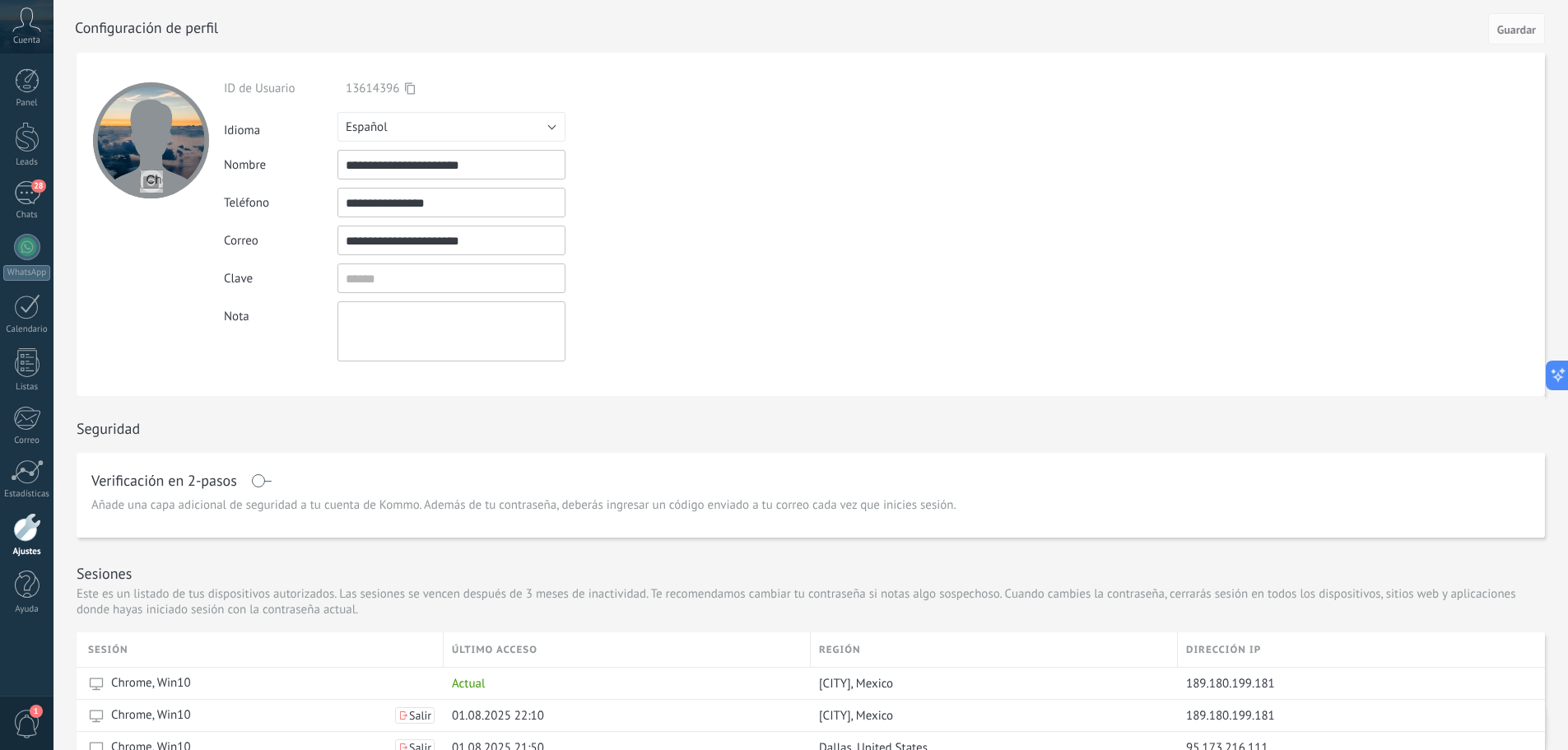 click 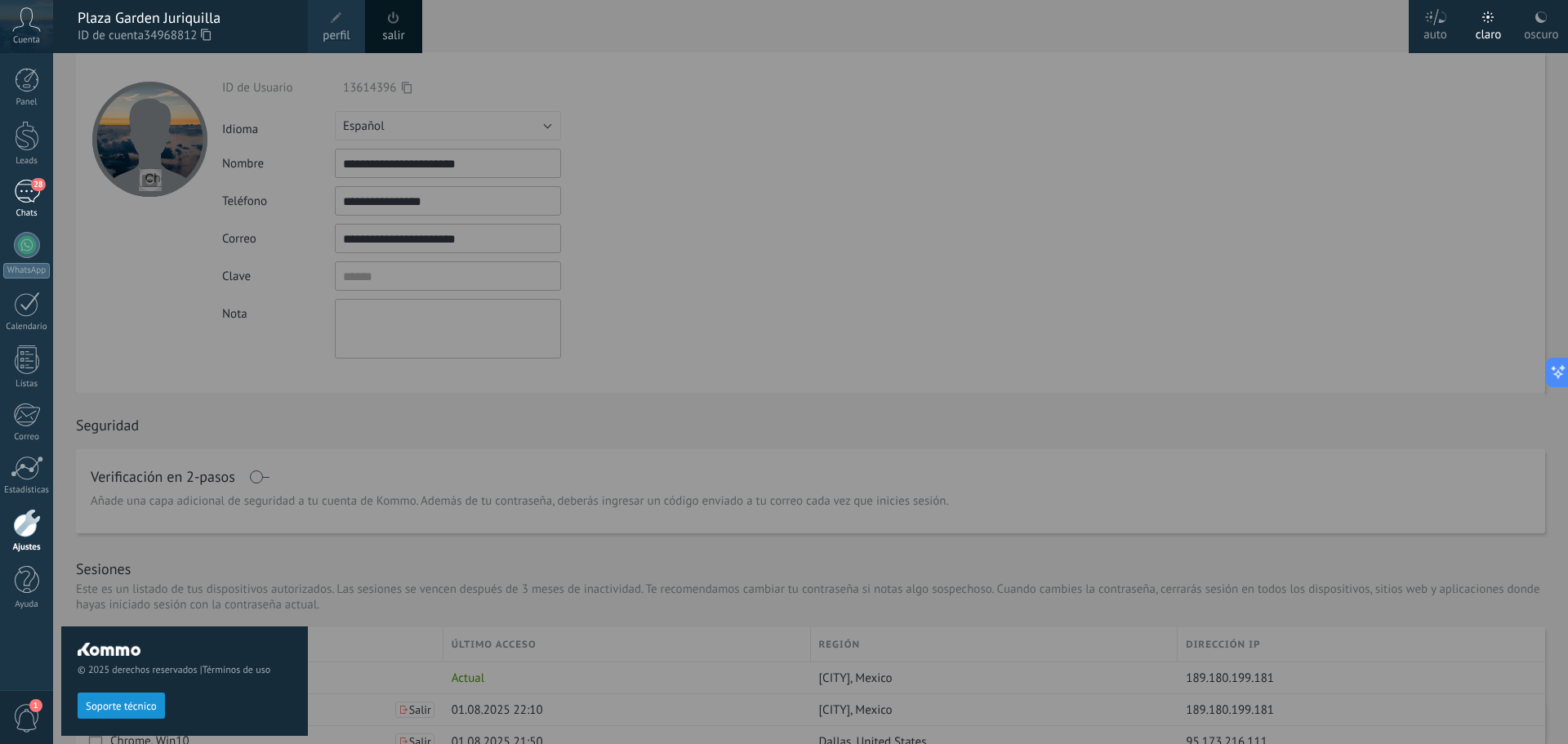 click on "28" at bounding box center (27, 191) 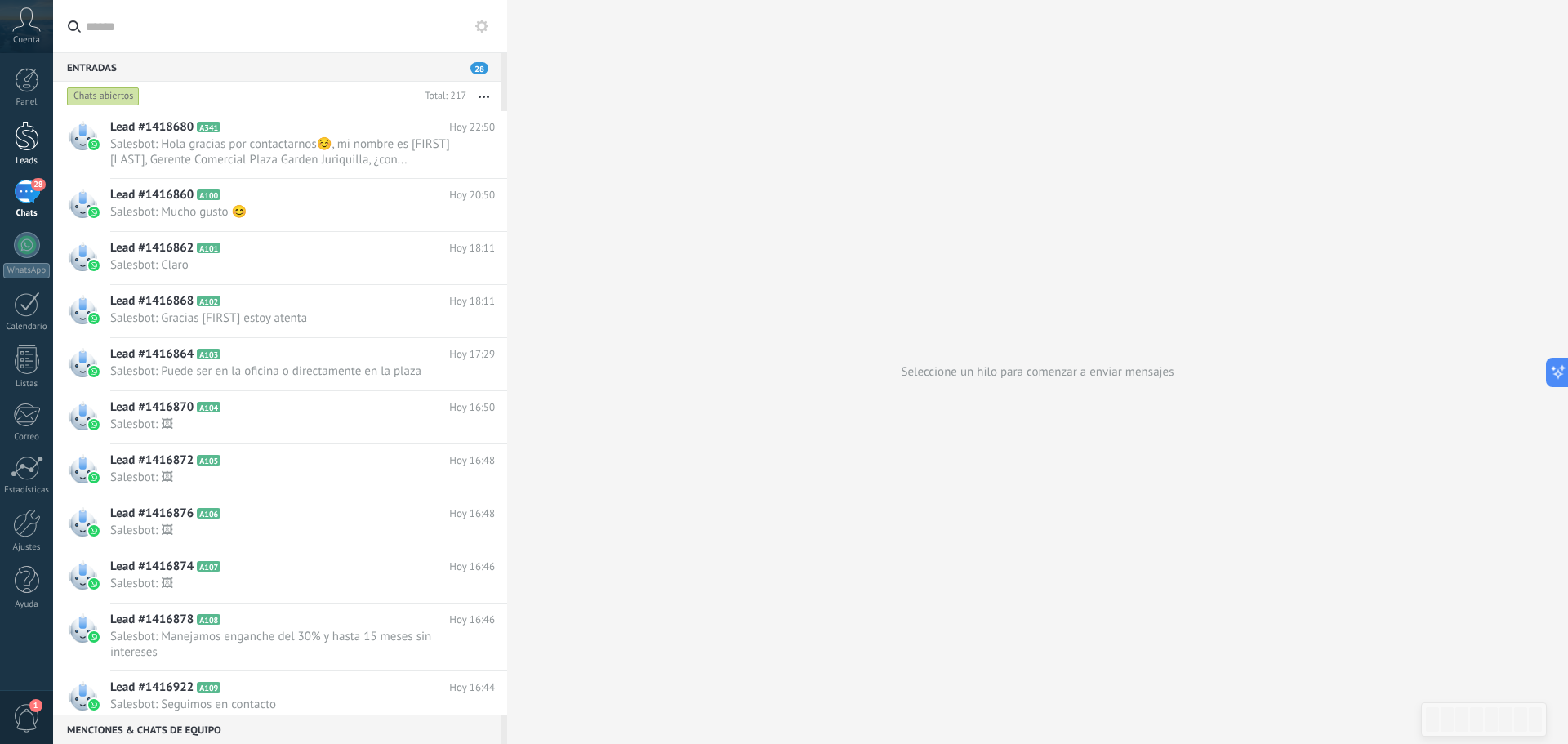 click at bounding box center (27, 136) 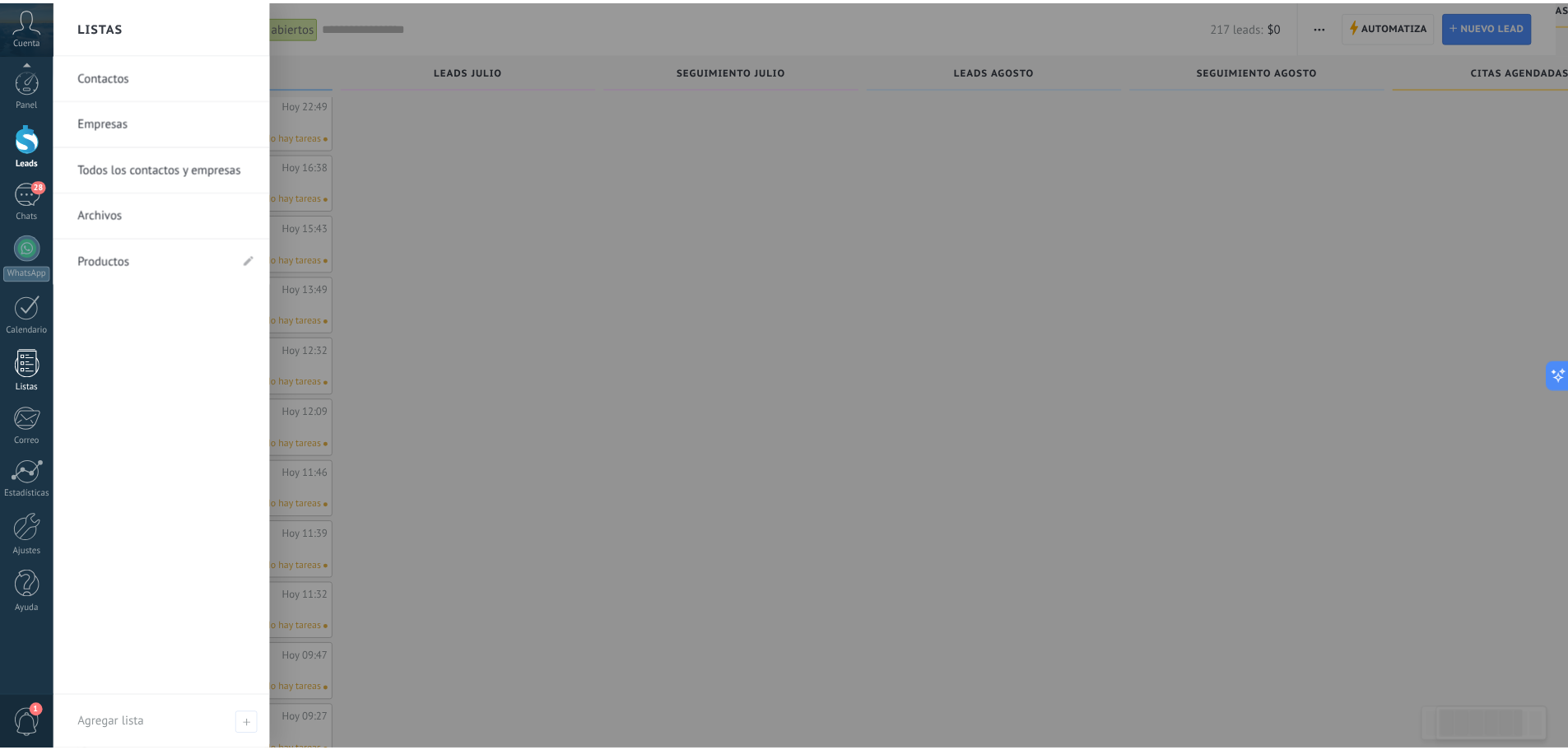 scroll, scrollTop: 82, scrollLeft: 0, axis: vertical 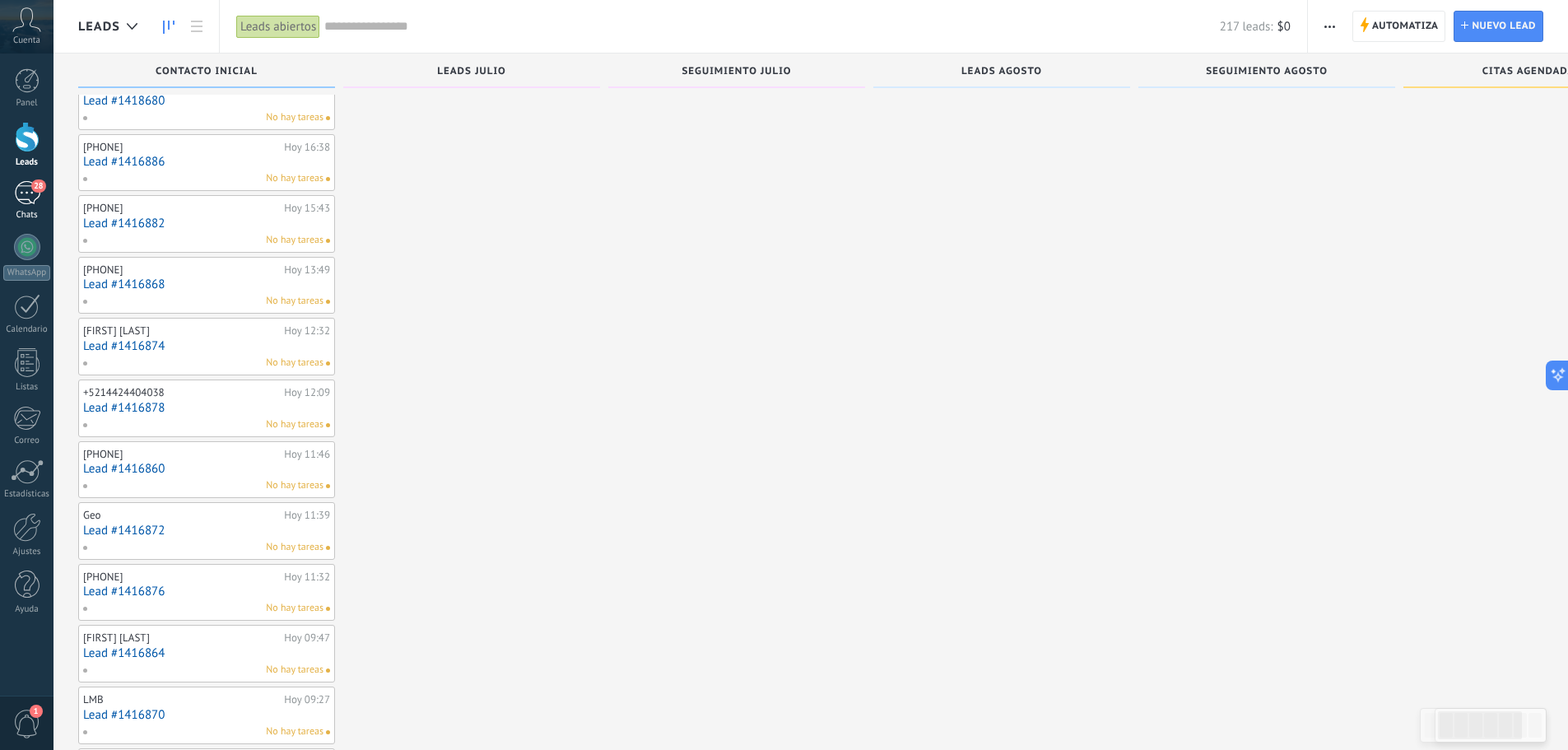 click on "28" at bounding box center [38, 186] 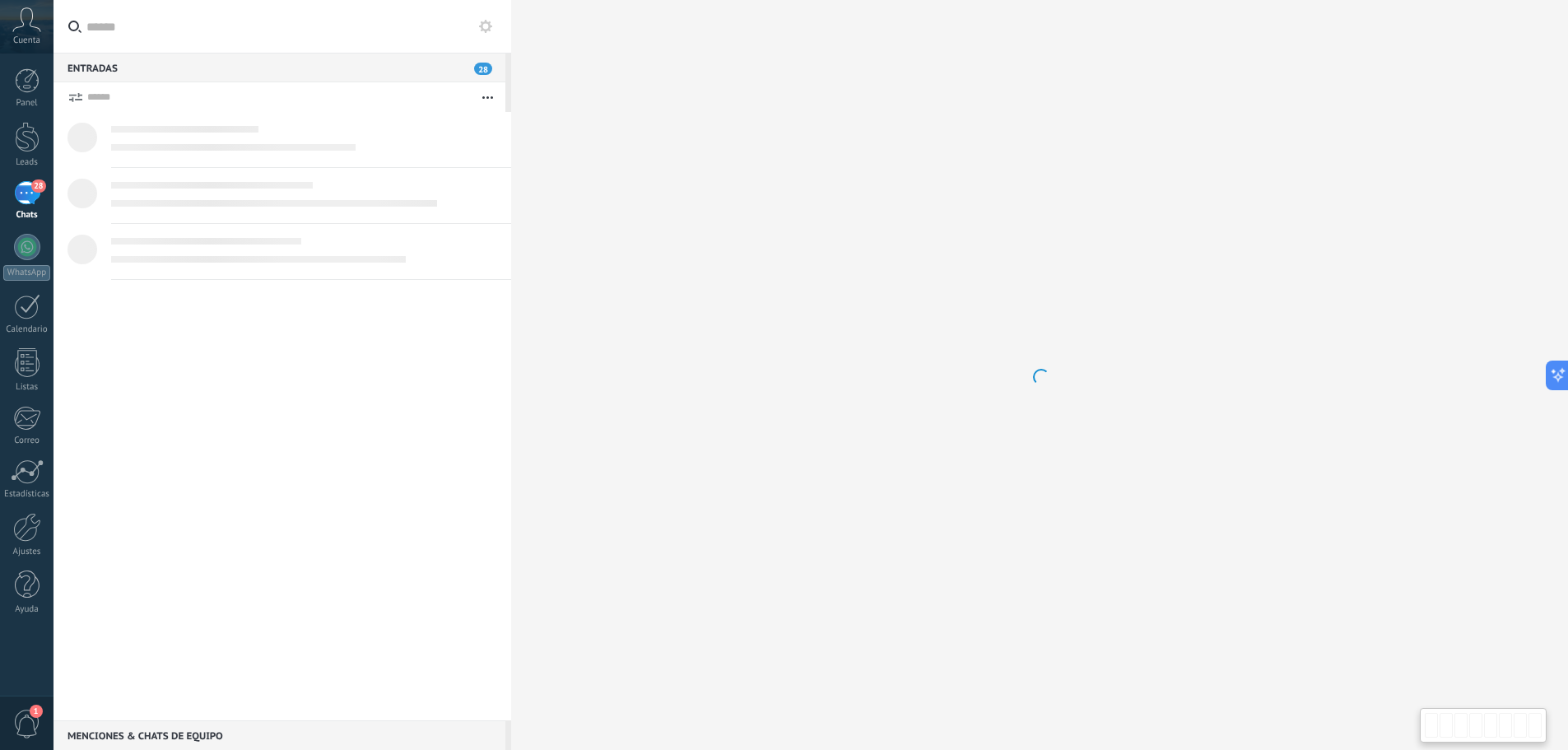 scroll, scrollTop: 0, scrollLeft: 0, axis: both 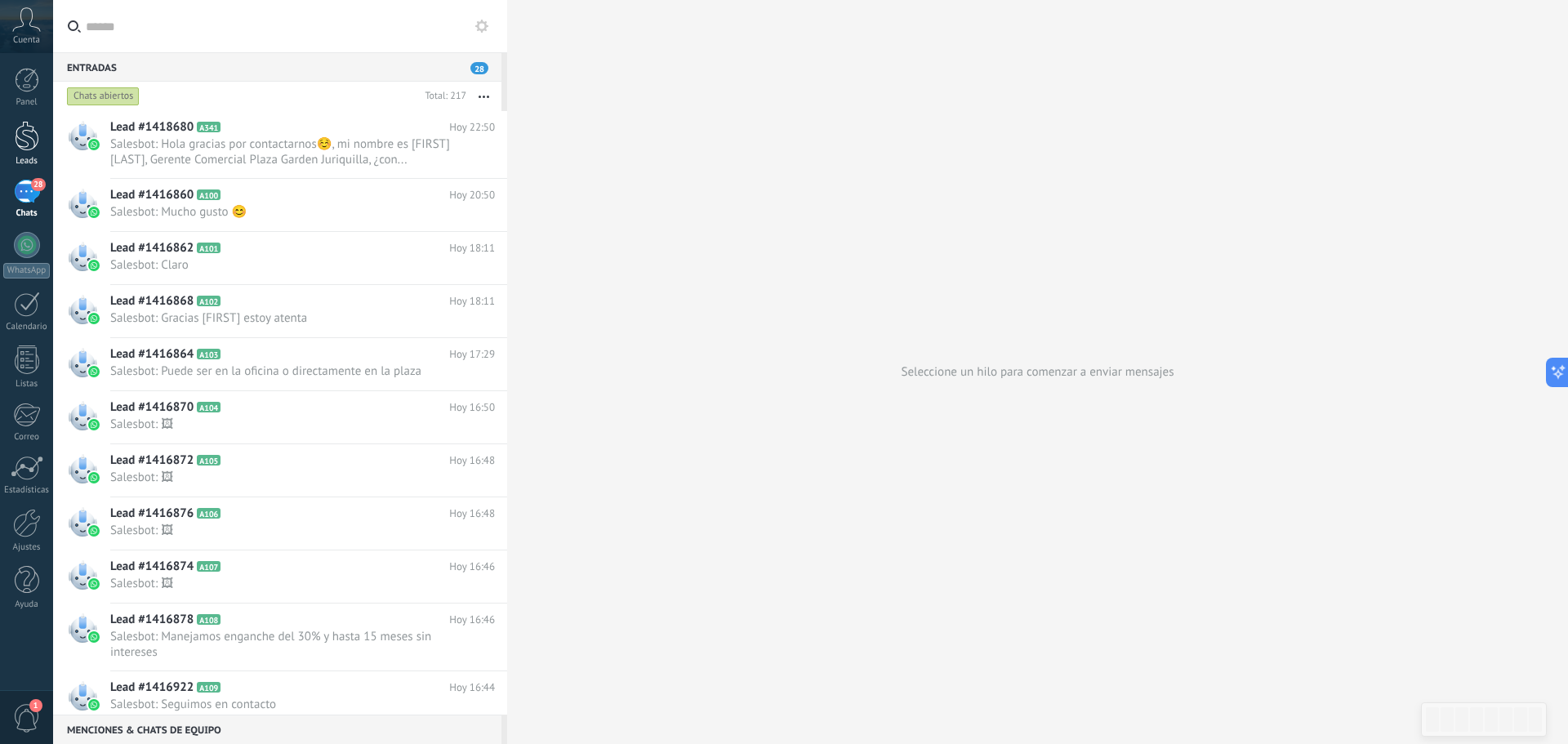 click at bounding box center [27, 136] 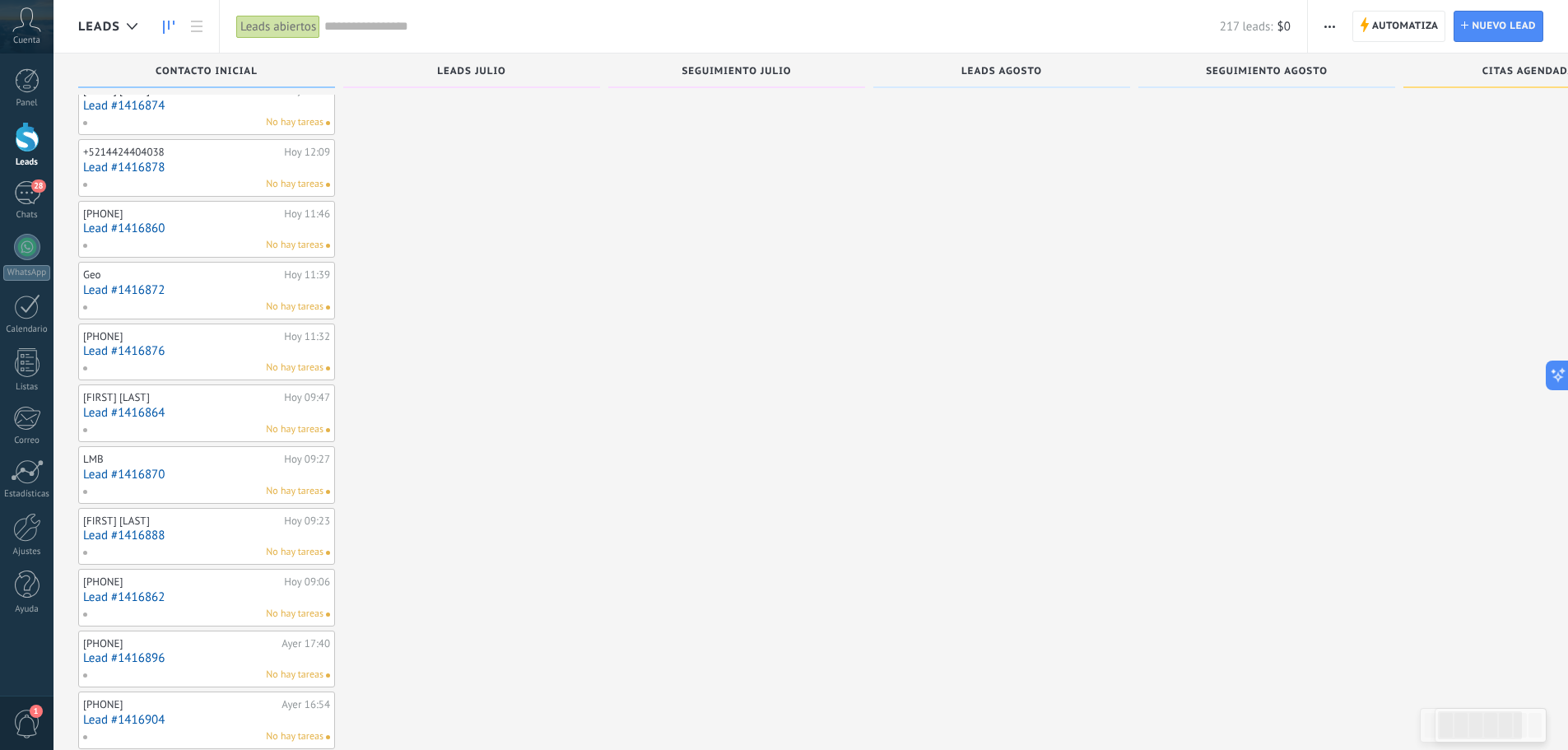 scroll, scrollTop: 329, scrollLeft: 0, axis: vertical 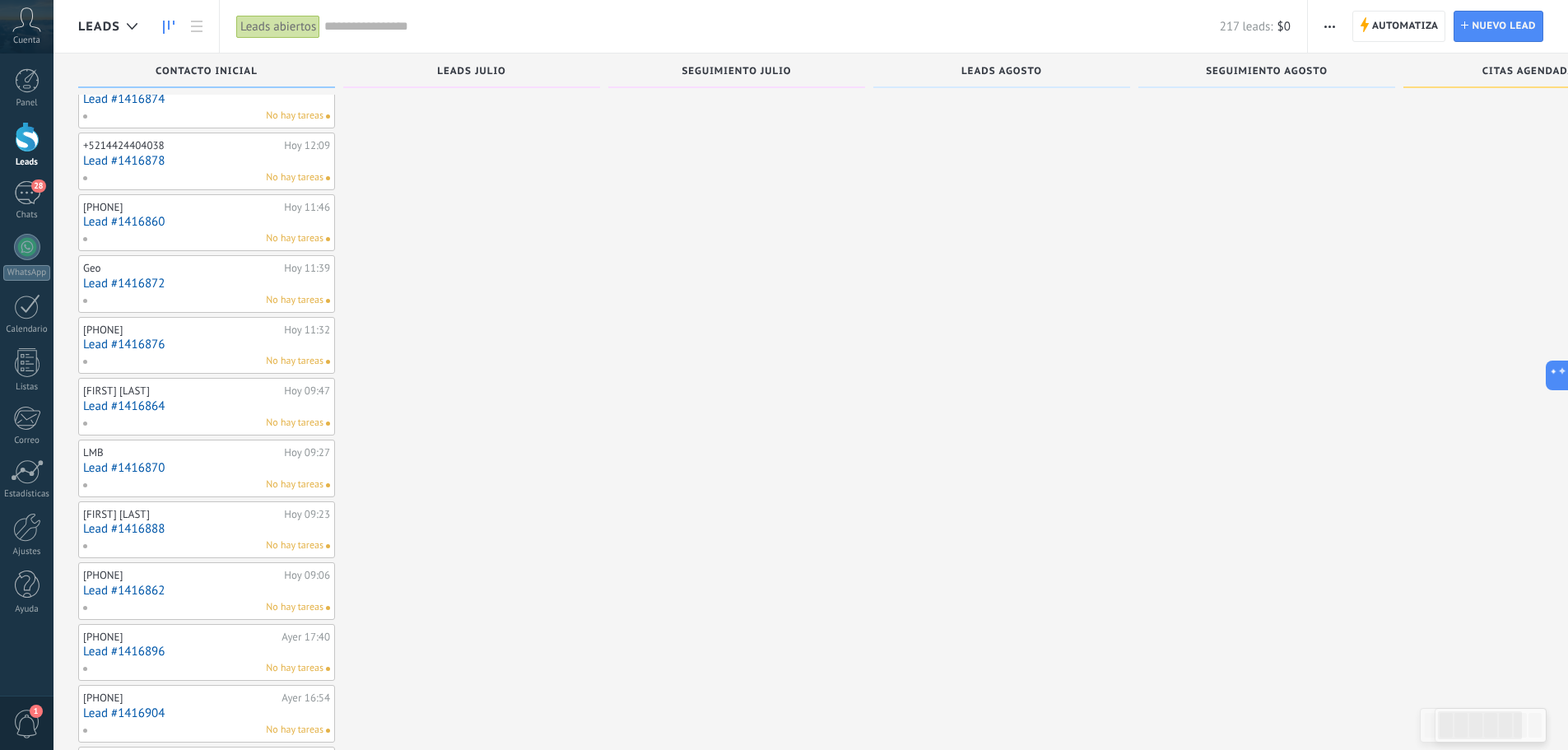 click on "Lead #1416864" at bounding box center [207, 406] 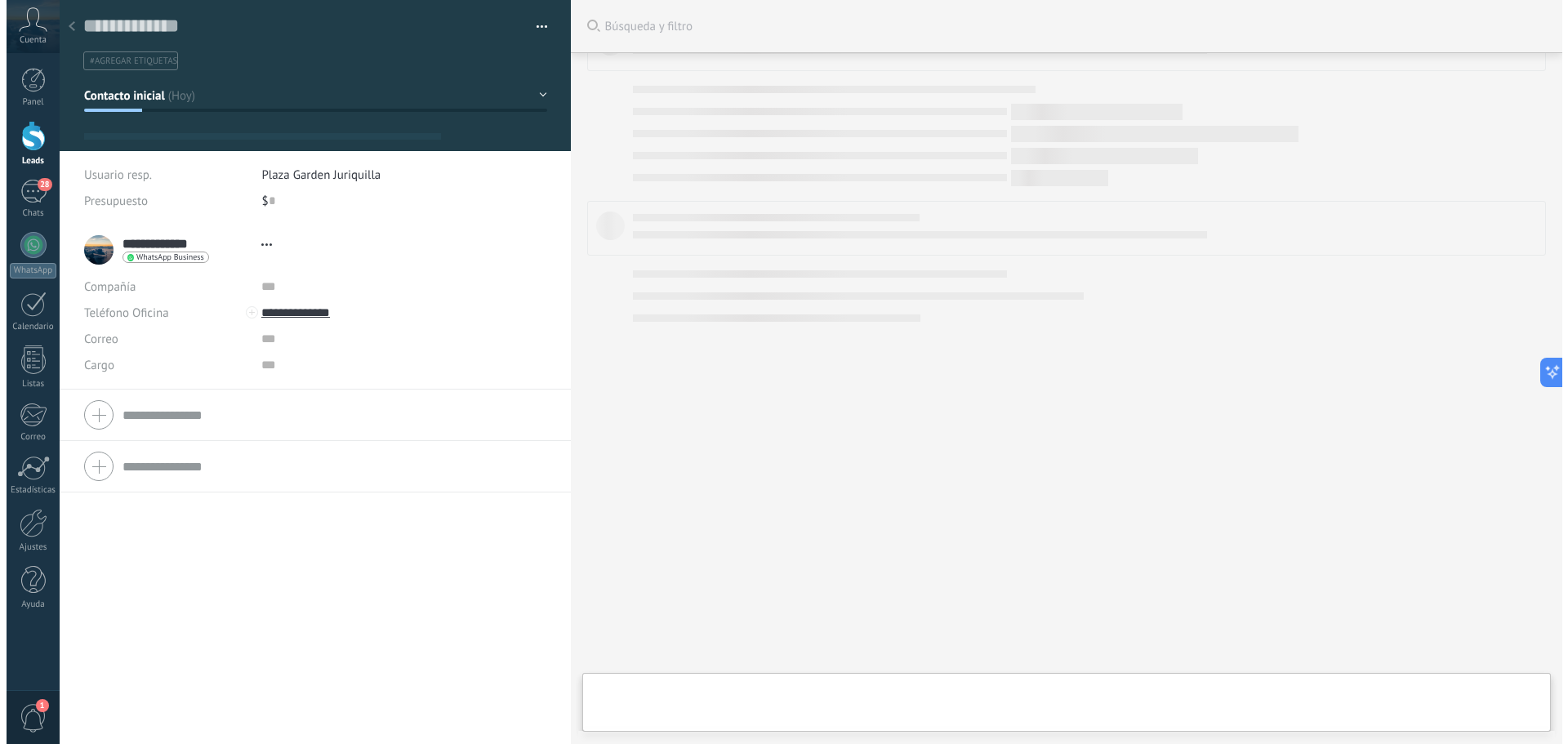 scroll, scrollTop: 0, scrollLeft: 0, axis: both 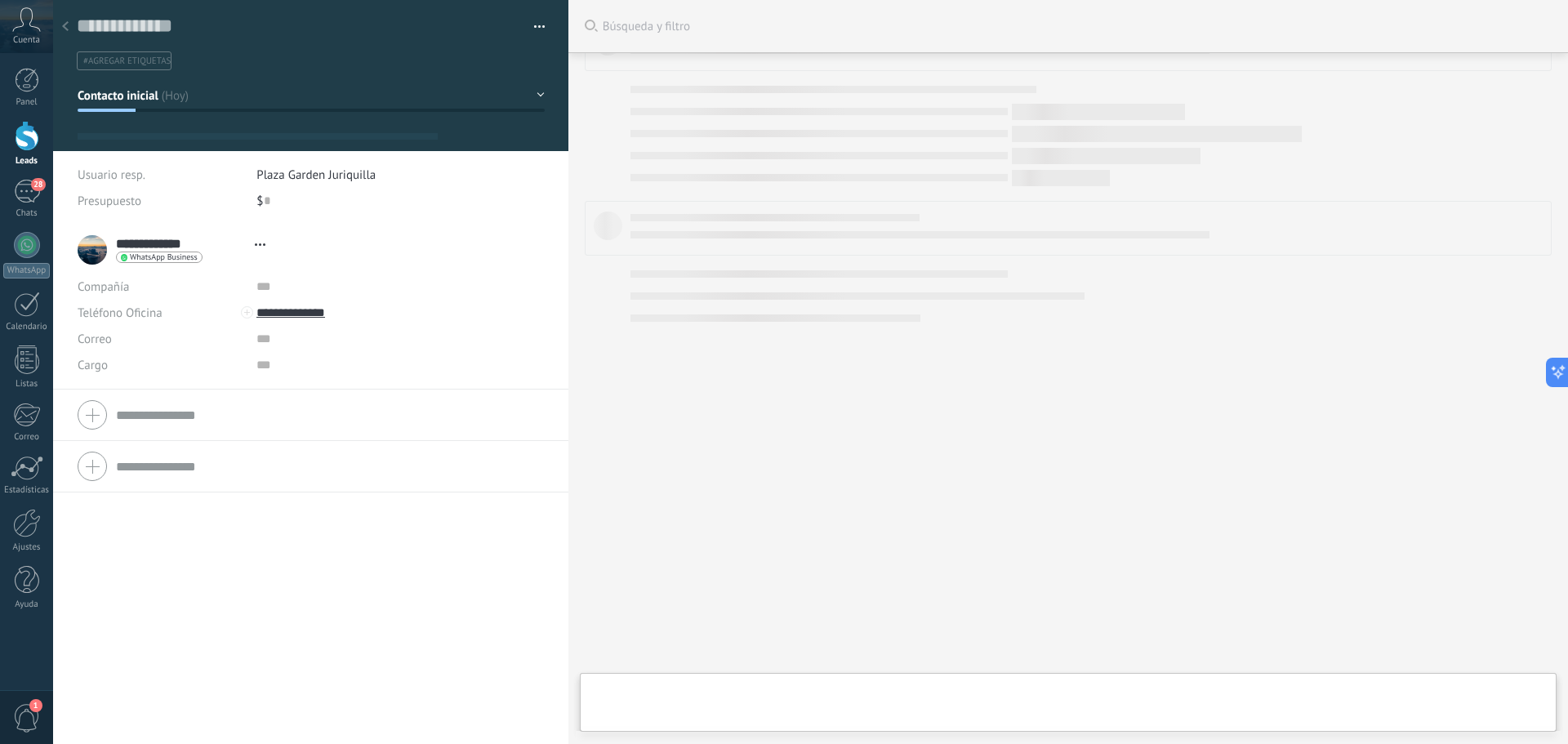 type on "**********" 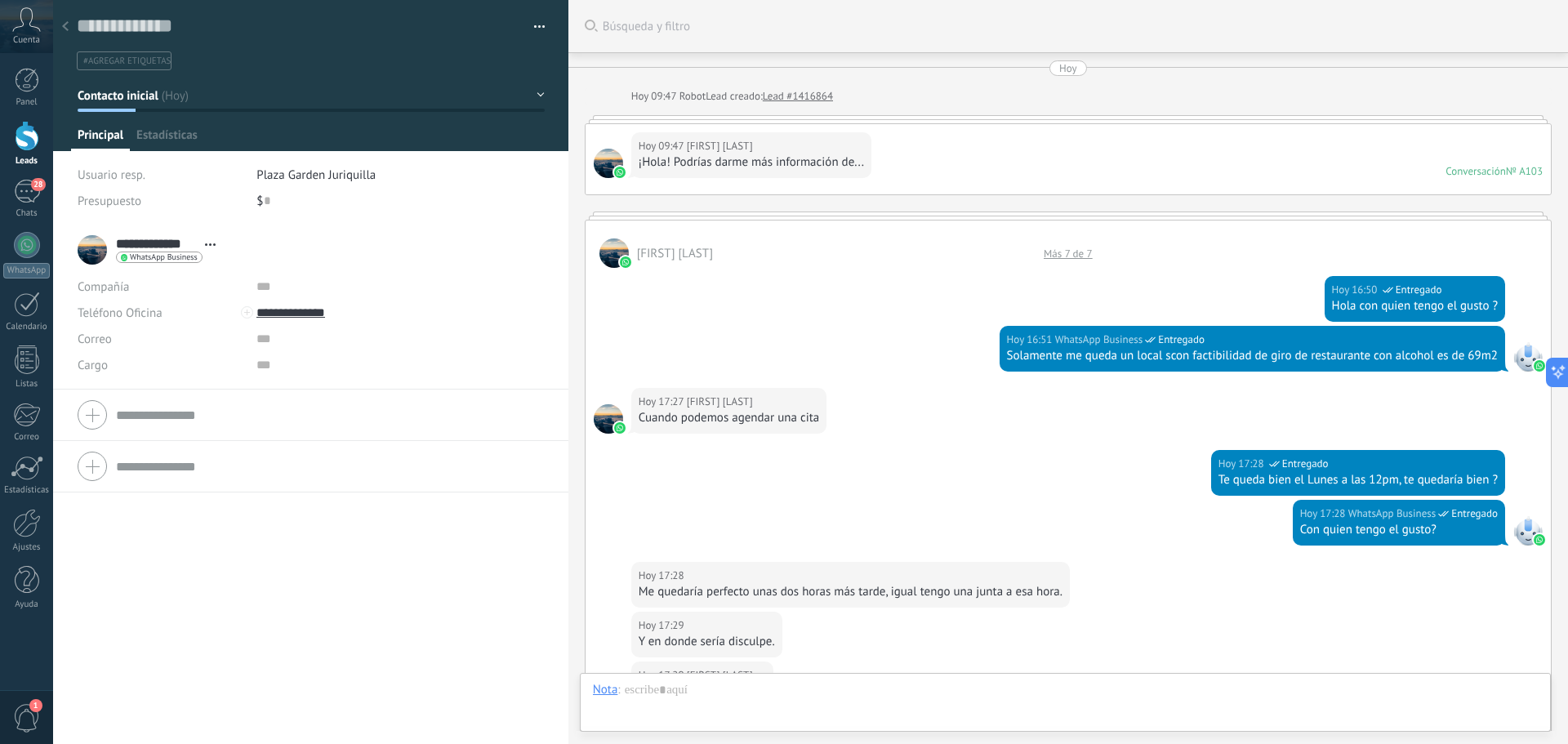 scroll, scrollTop: 457, scrollLeft: 0, axis: vertical 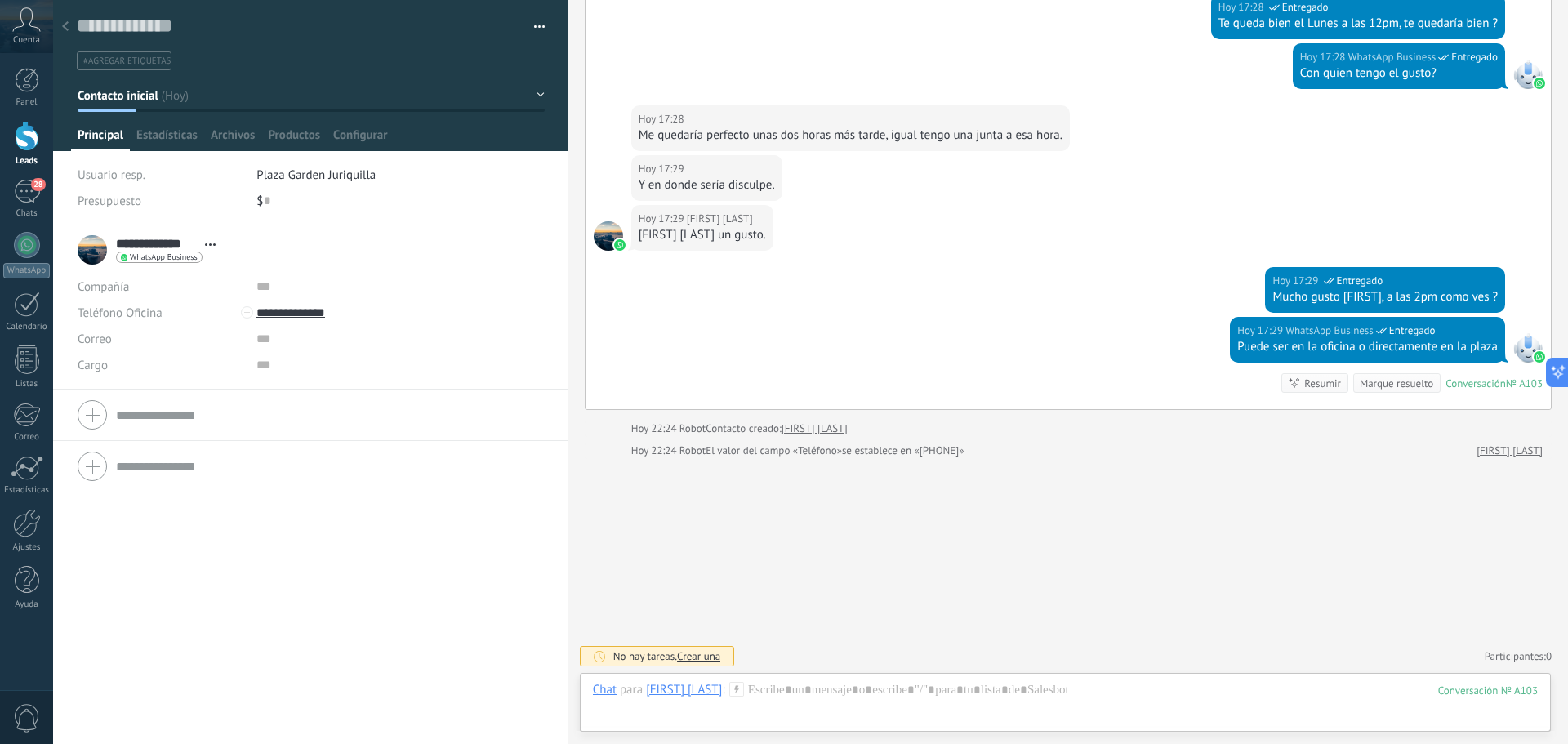 click on "Hoy 17:29 [FIRST]  Y en donde sería disculpe." at bounding box center [1068, 180] 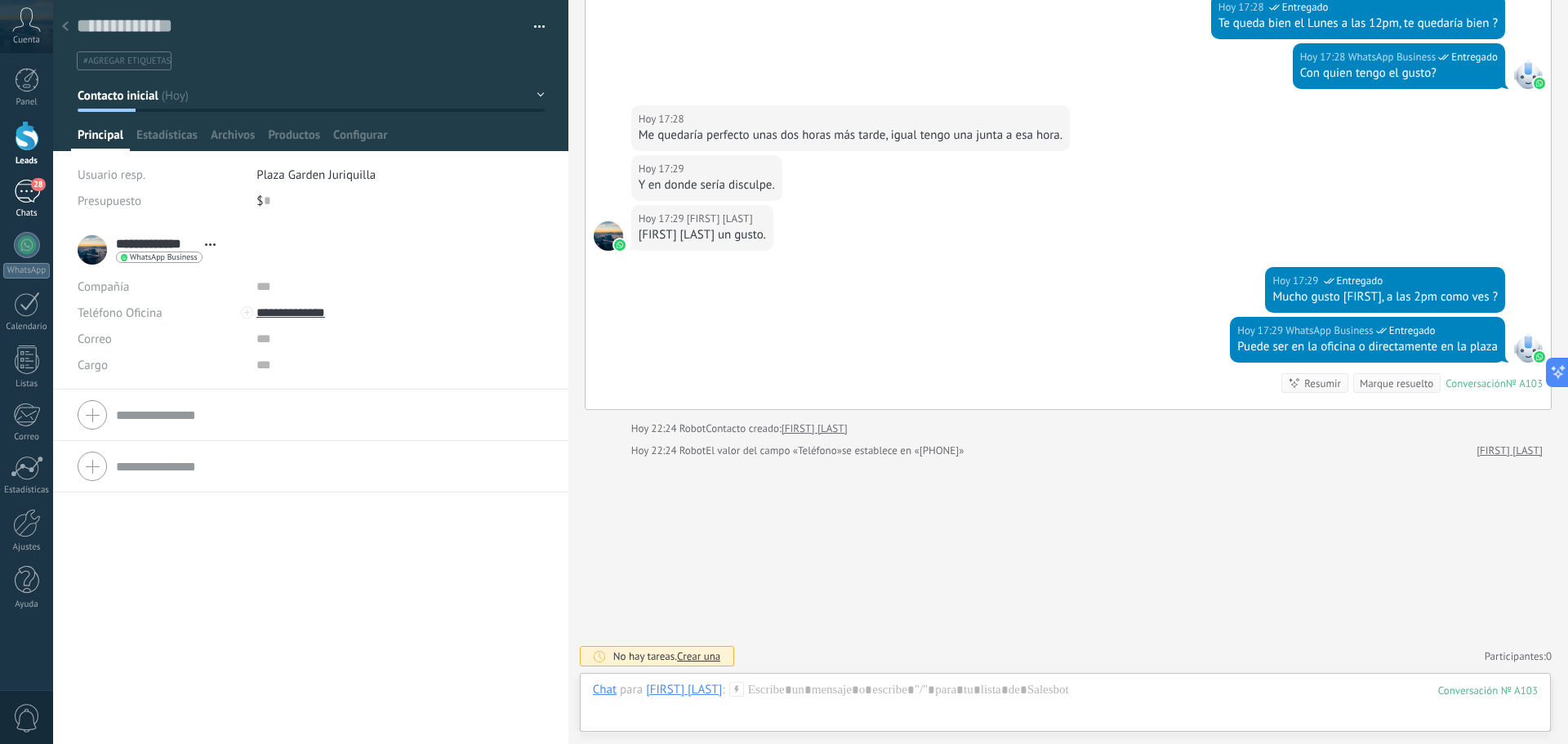 click on "28" at bounding box center (27, 191) 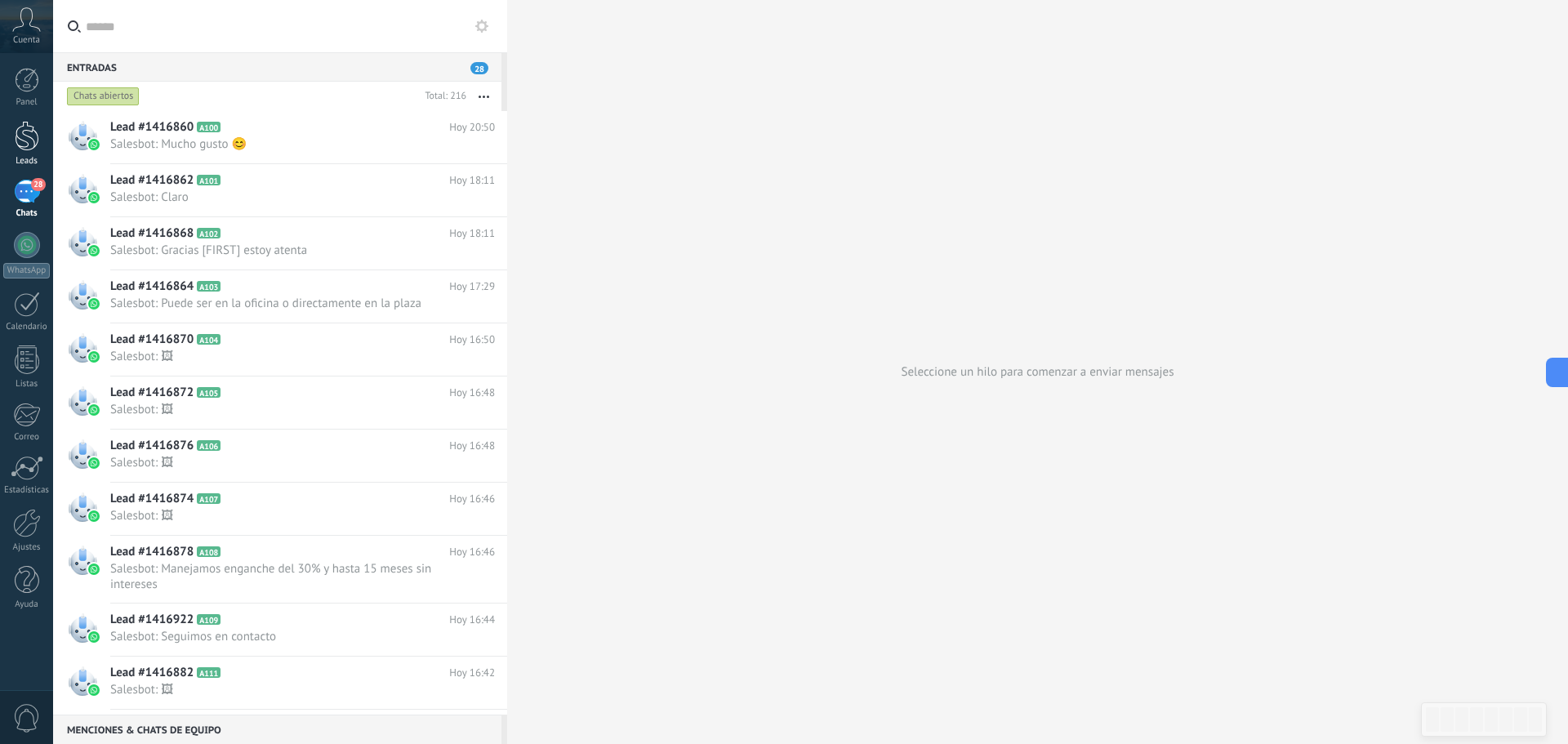 click at bounding box center [27, 136] 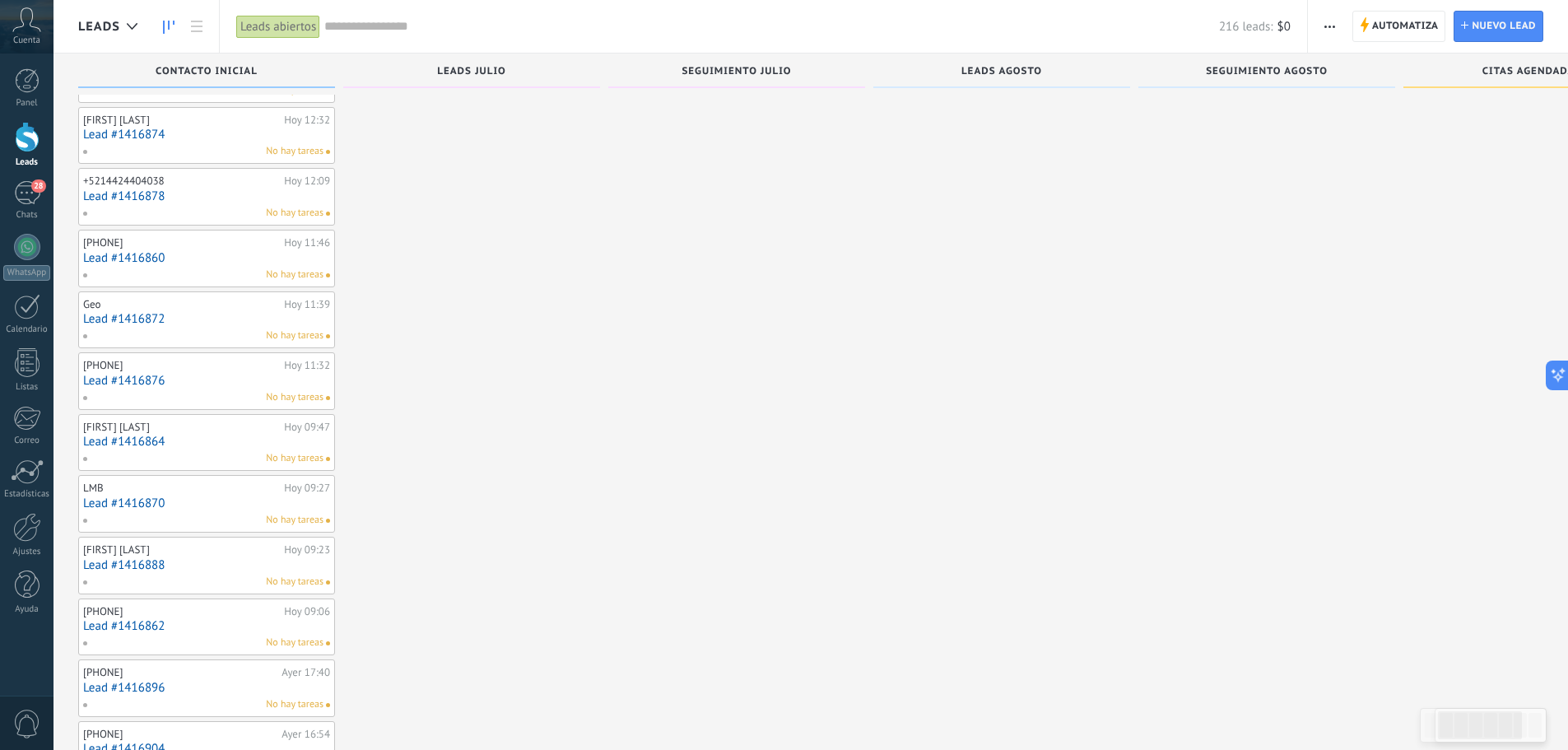 scroll, scrollTop: 247, scrollLeft: 0, axis: vertical 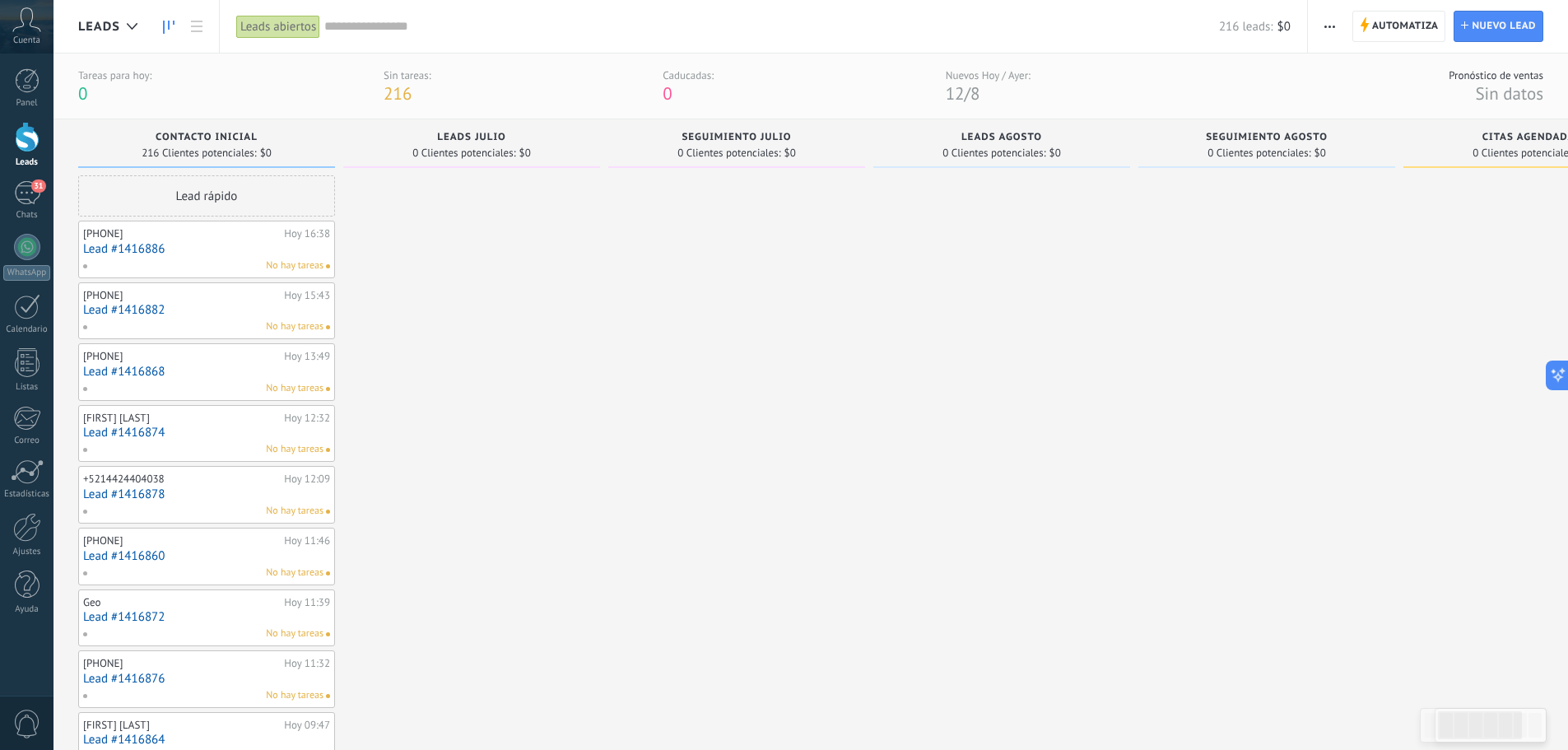click 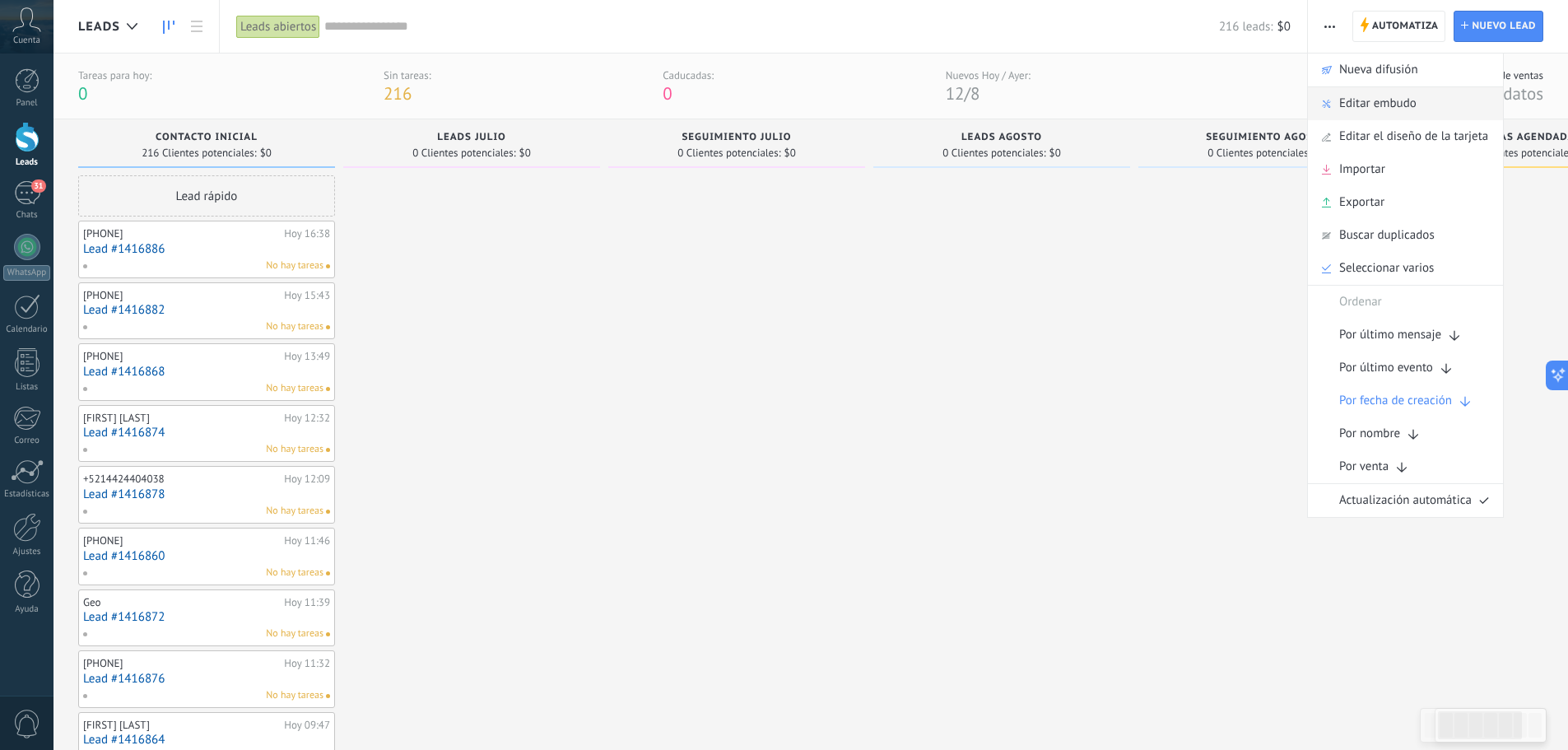 click on "Editar embudo" at bounding box center (1378, 104) 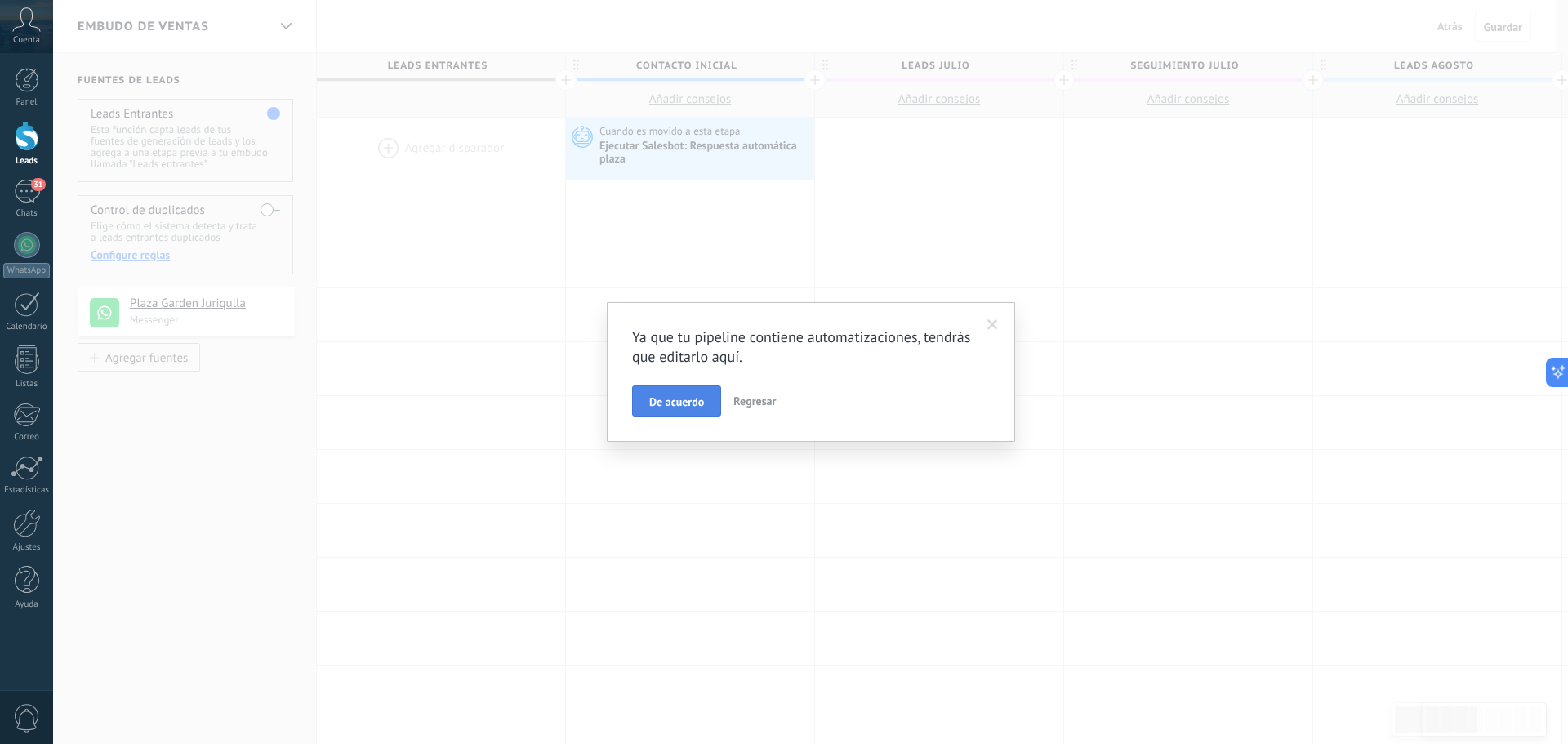 click on "De acuerdo" at bounding box center [676, 402] 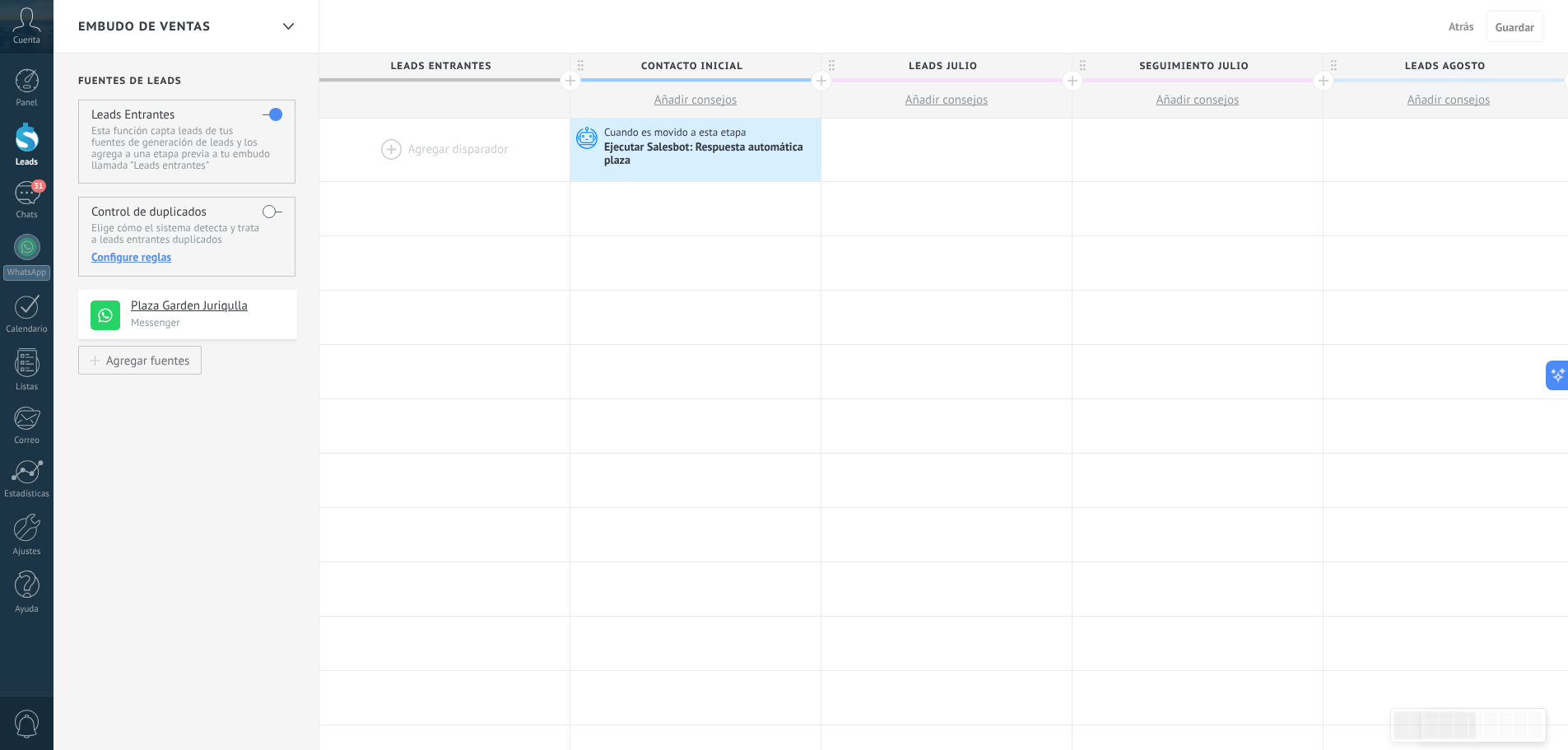 click at bounding box center (821, 81) 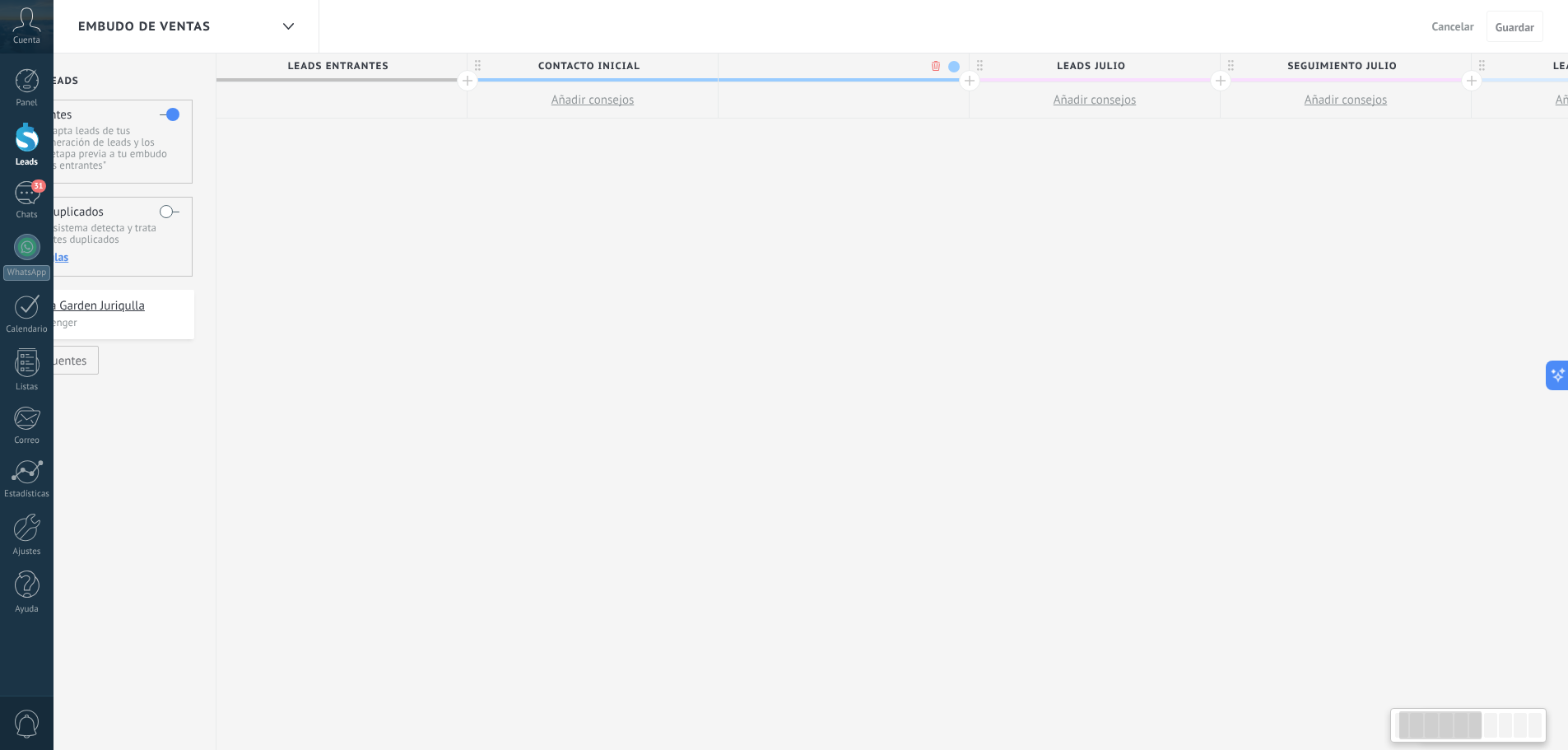 scroll, scrollTop: 0, scrollLeft: 122, axis: horizontal 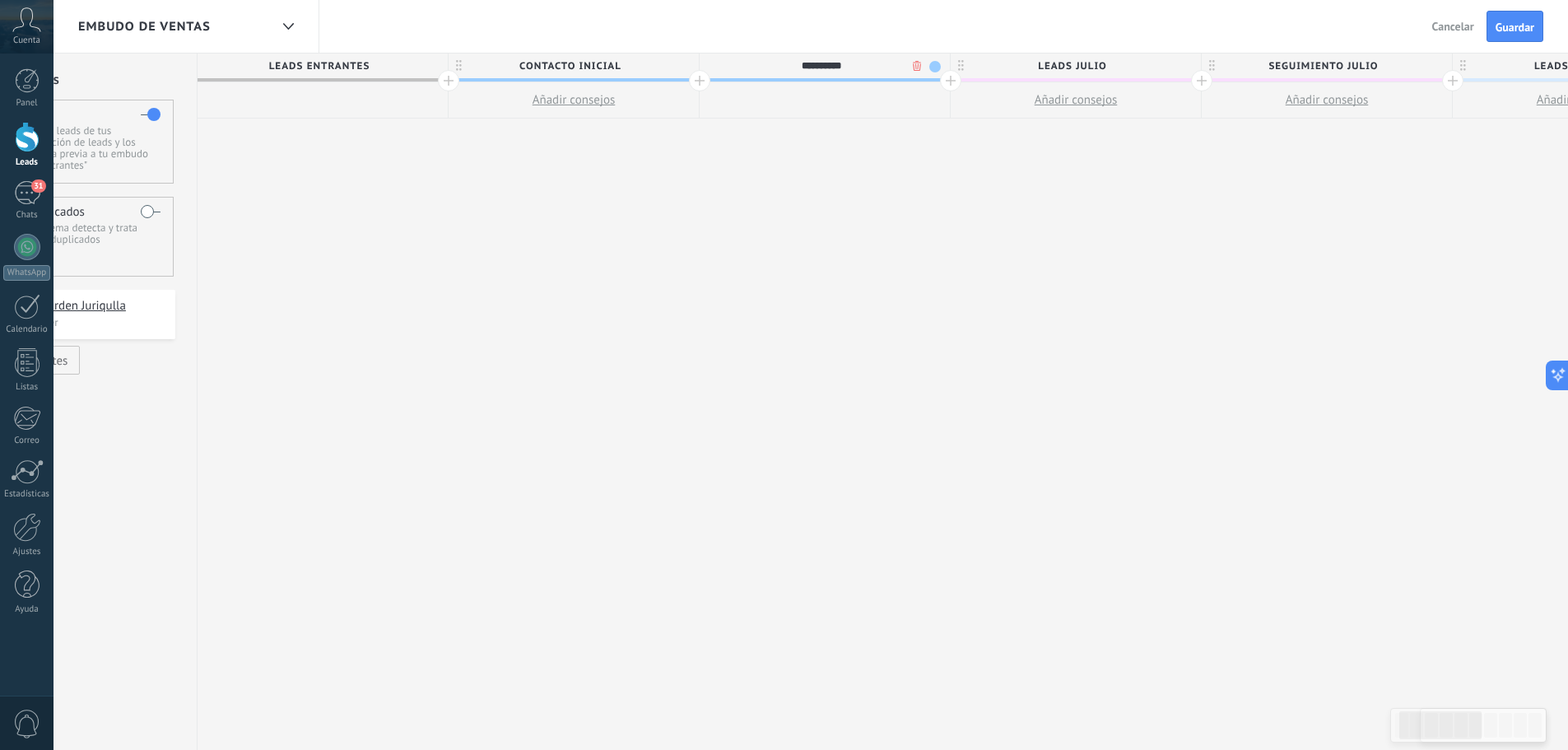 type on "**********" 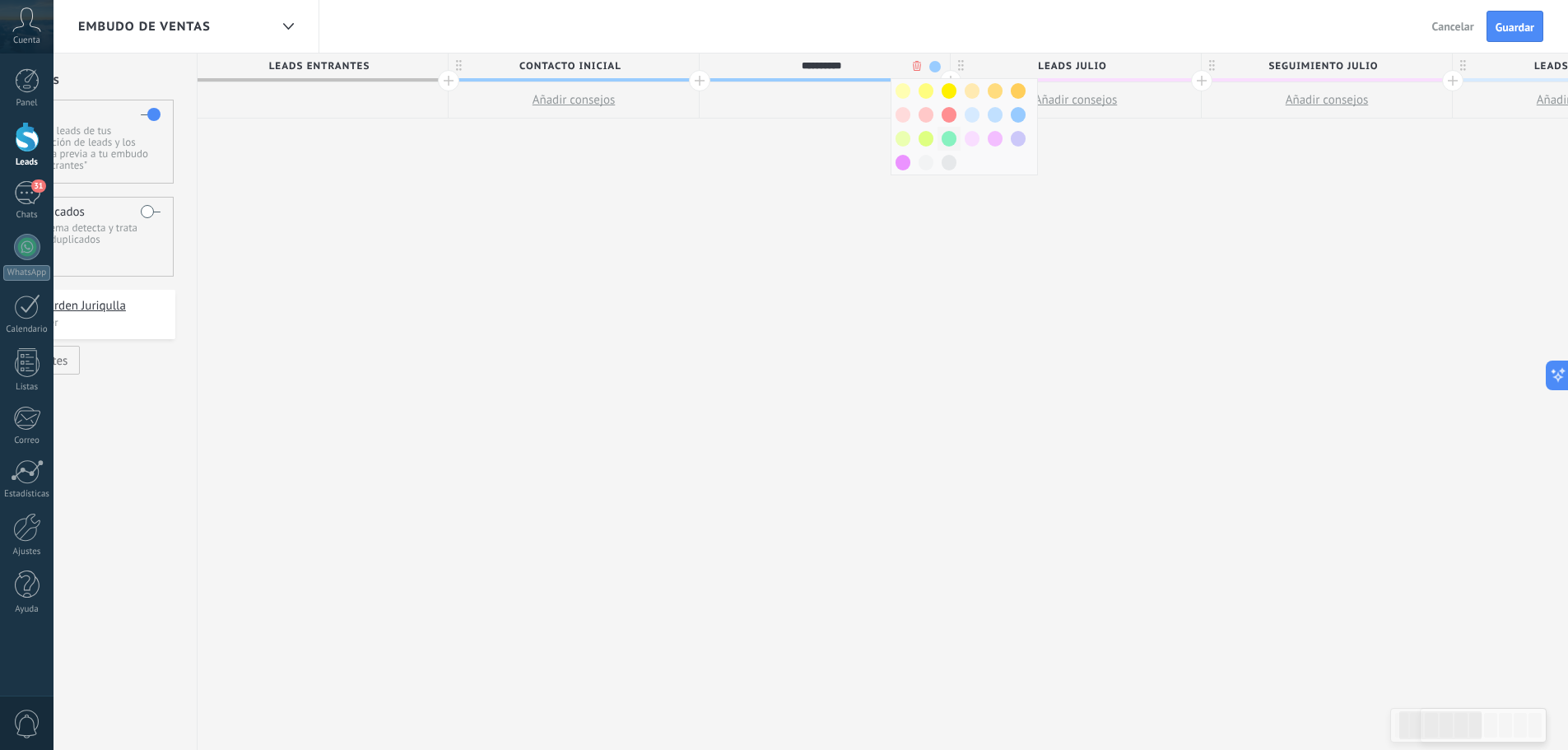click at bounding box center [949, 138] 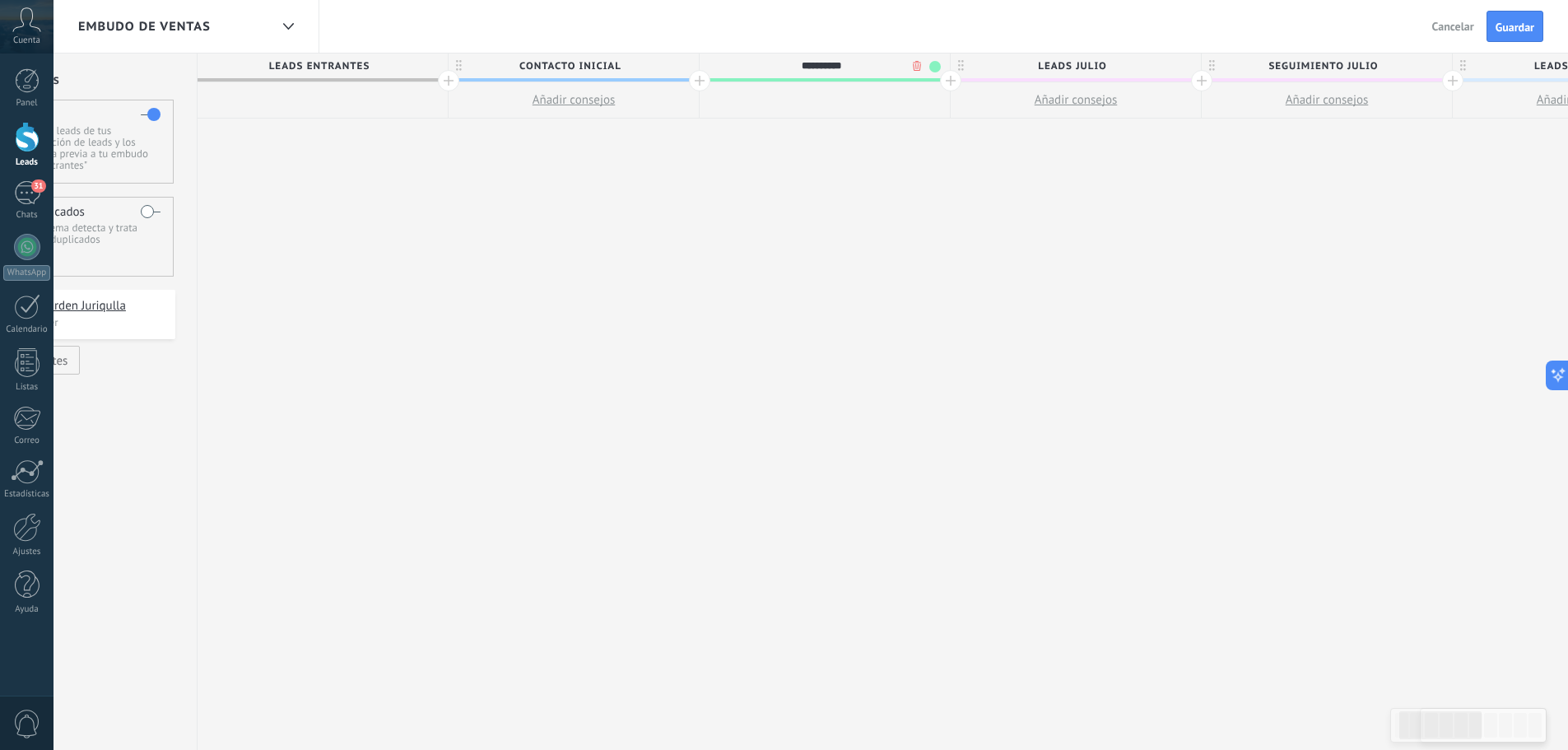 click on "**********" at bounding box center [1578, 402] 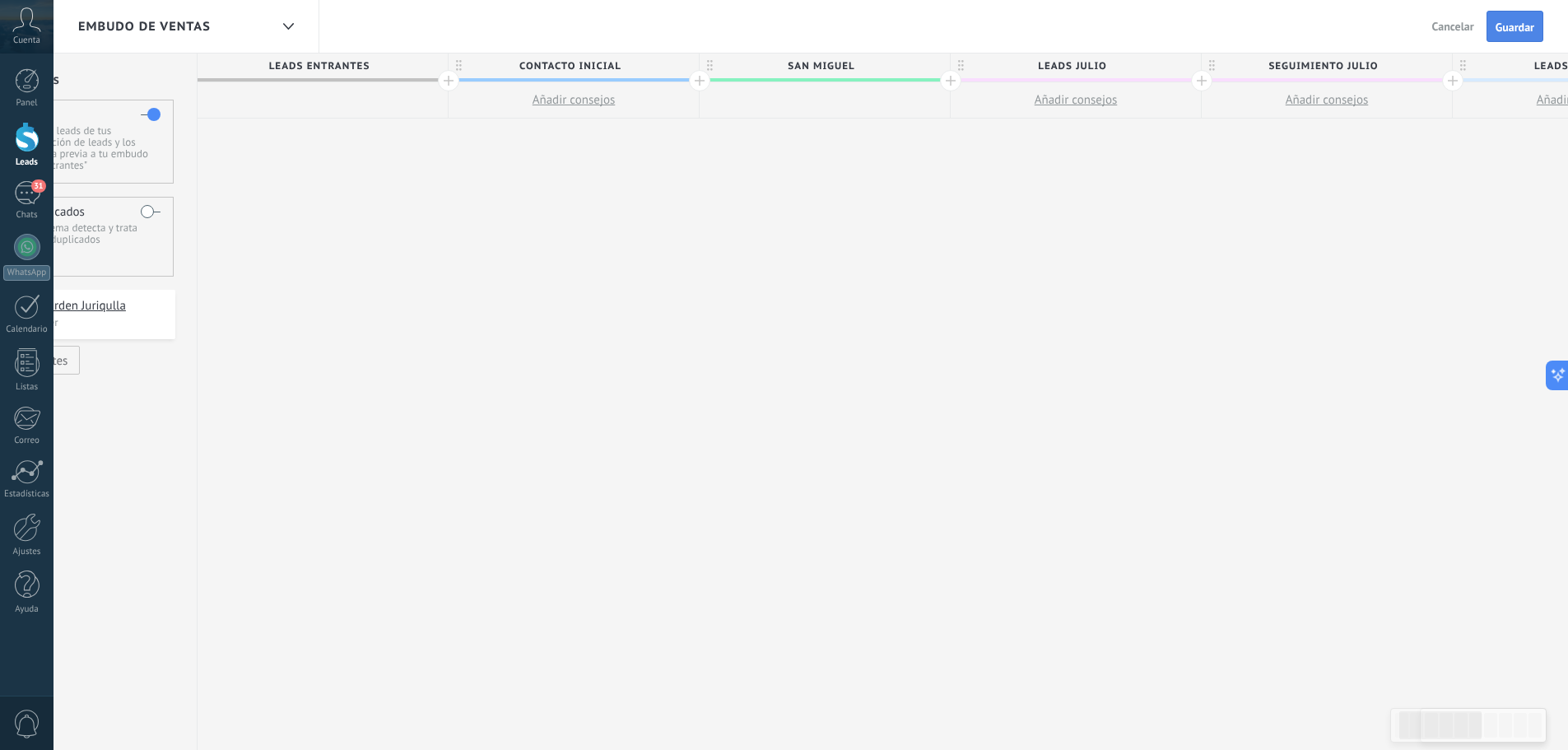 click on "Guardar" at bounding box center (1514, 26) 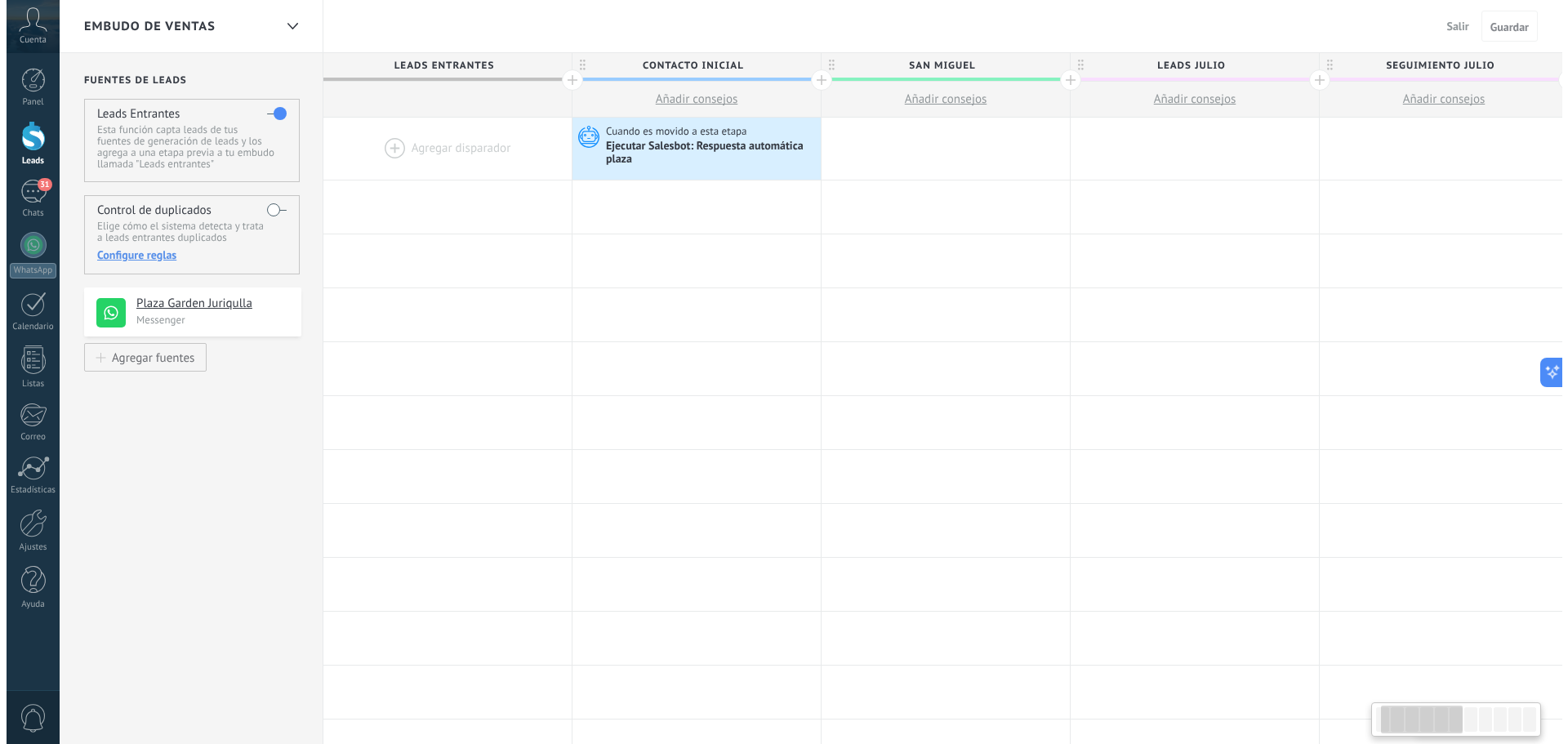 scroll, scrollTop: 0, scrollLeft: 121, axis: horizontal 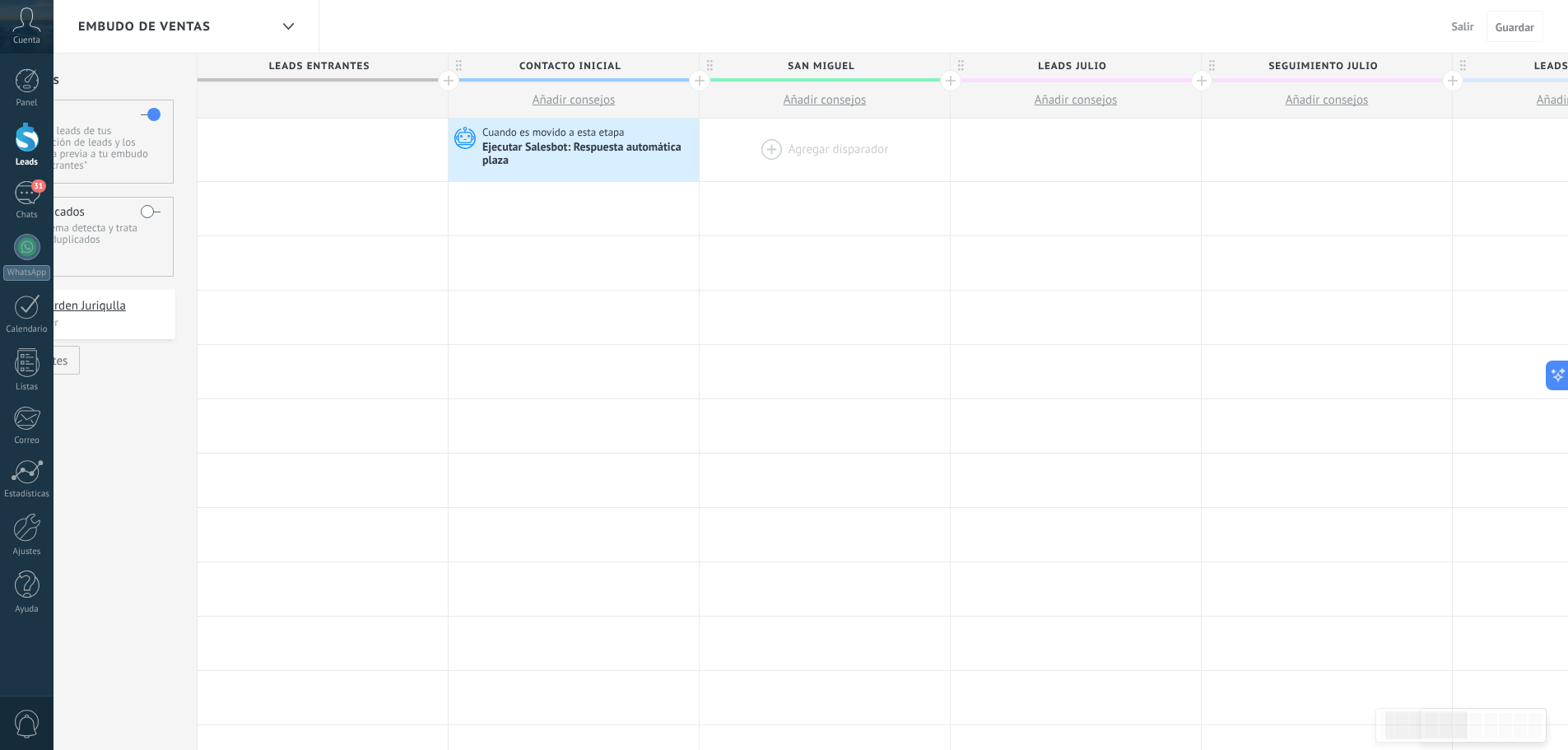 click at bounding box center (825, 150) 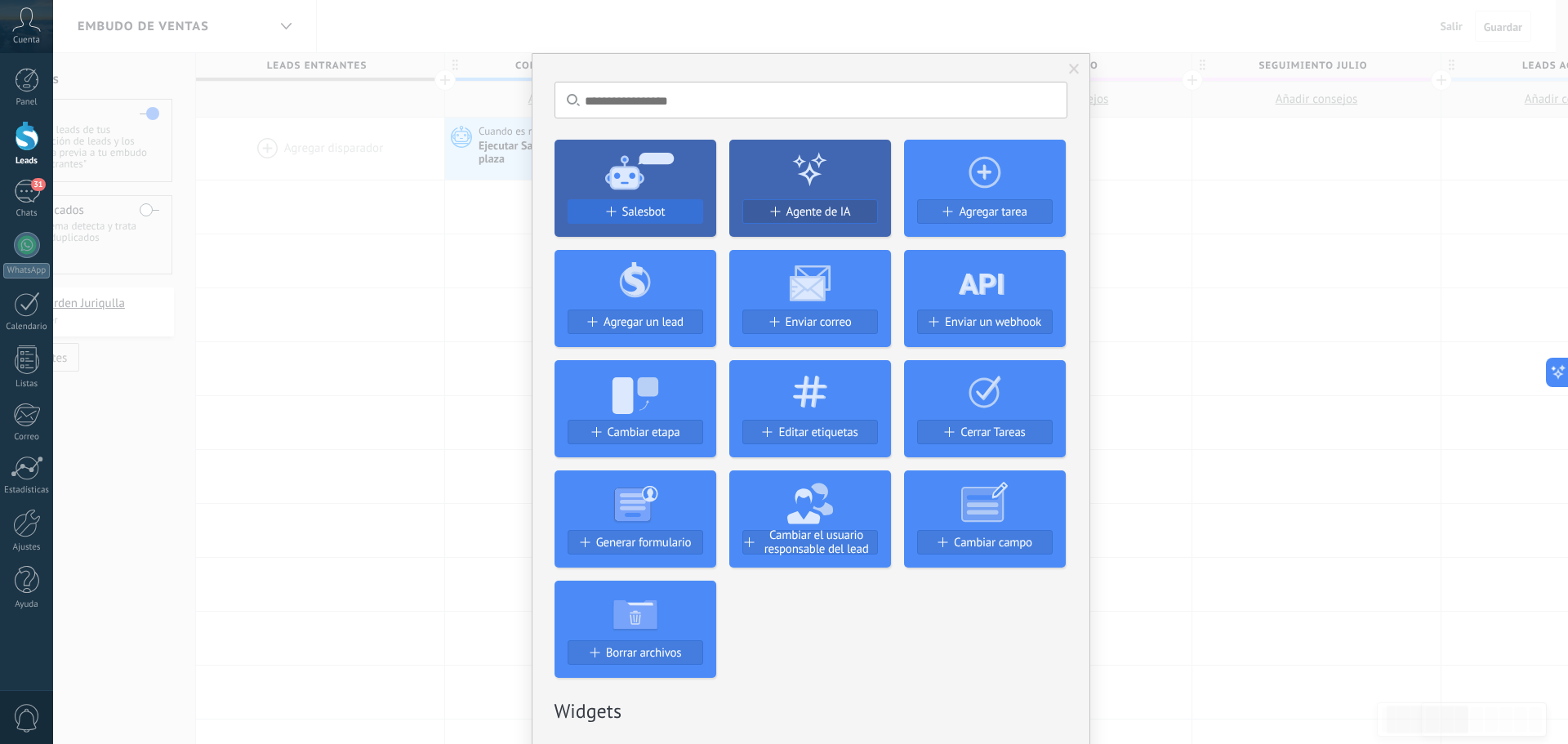 click on "Salesbot" at bounding box center (644, 212) 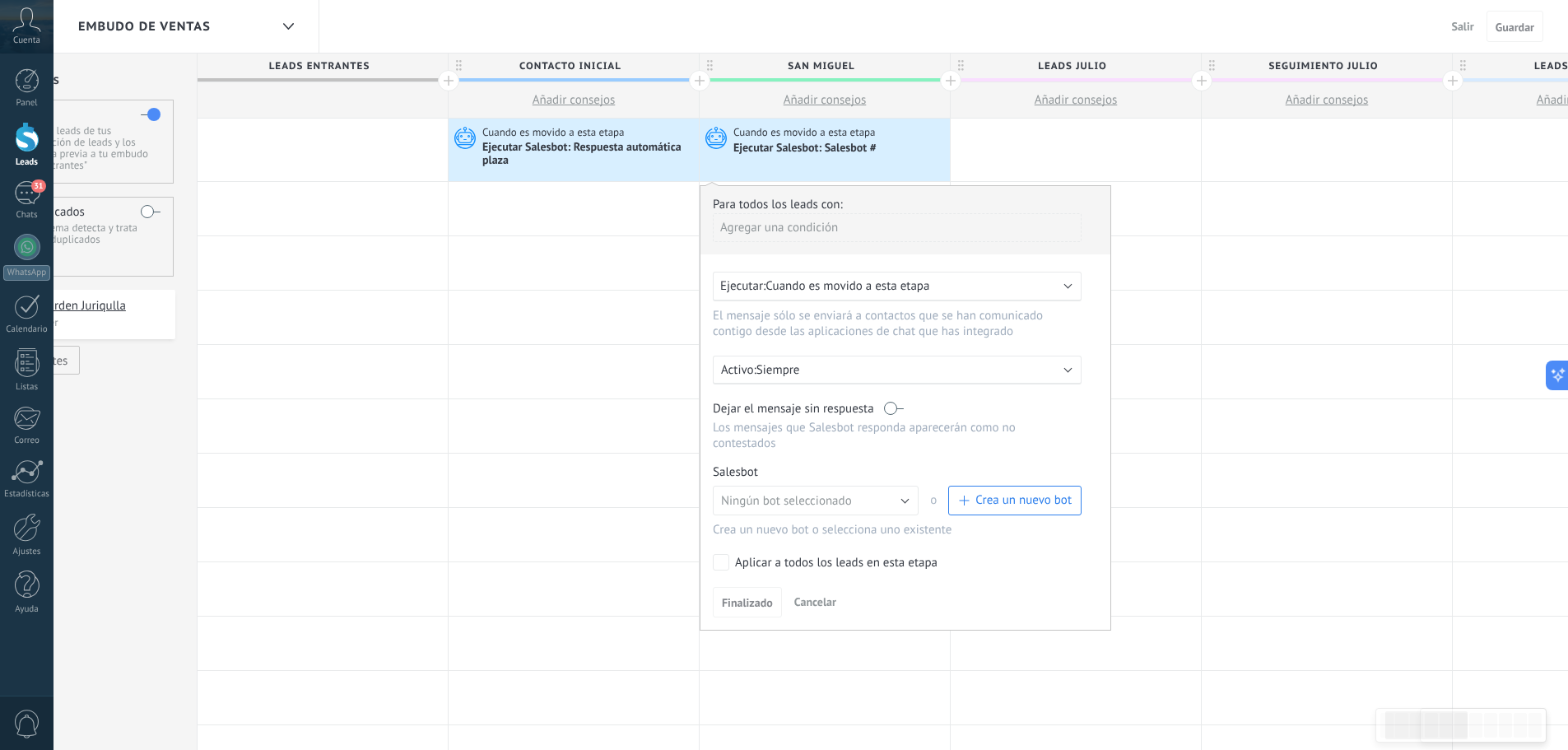 click on "Crea un nuevo bot" at bounding box center [1023, 500] 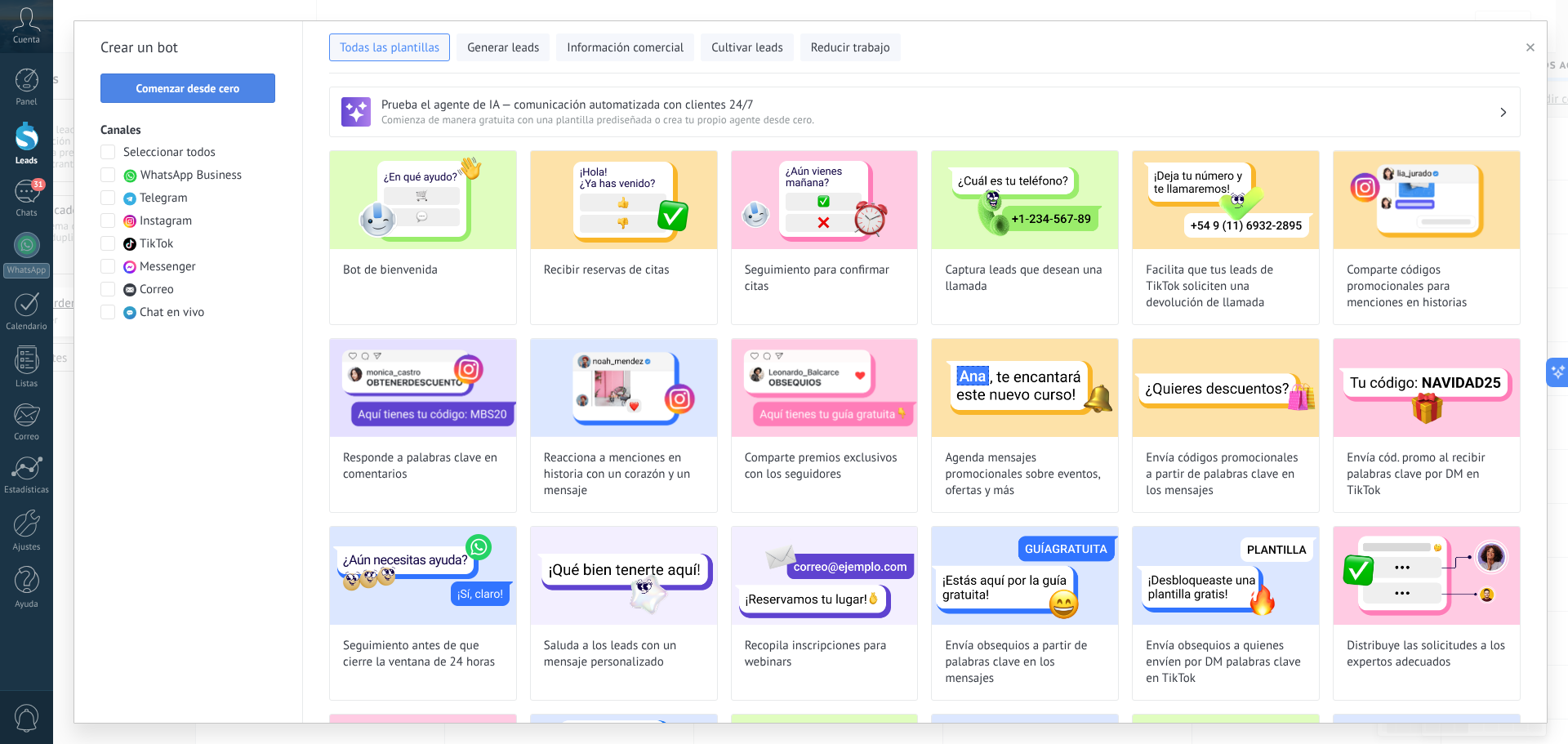 click on "Comenzar desde cero" at bounding box center (188, 88) 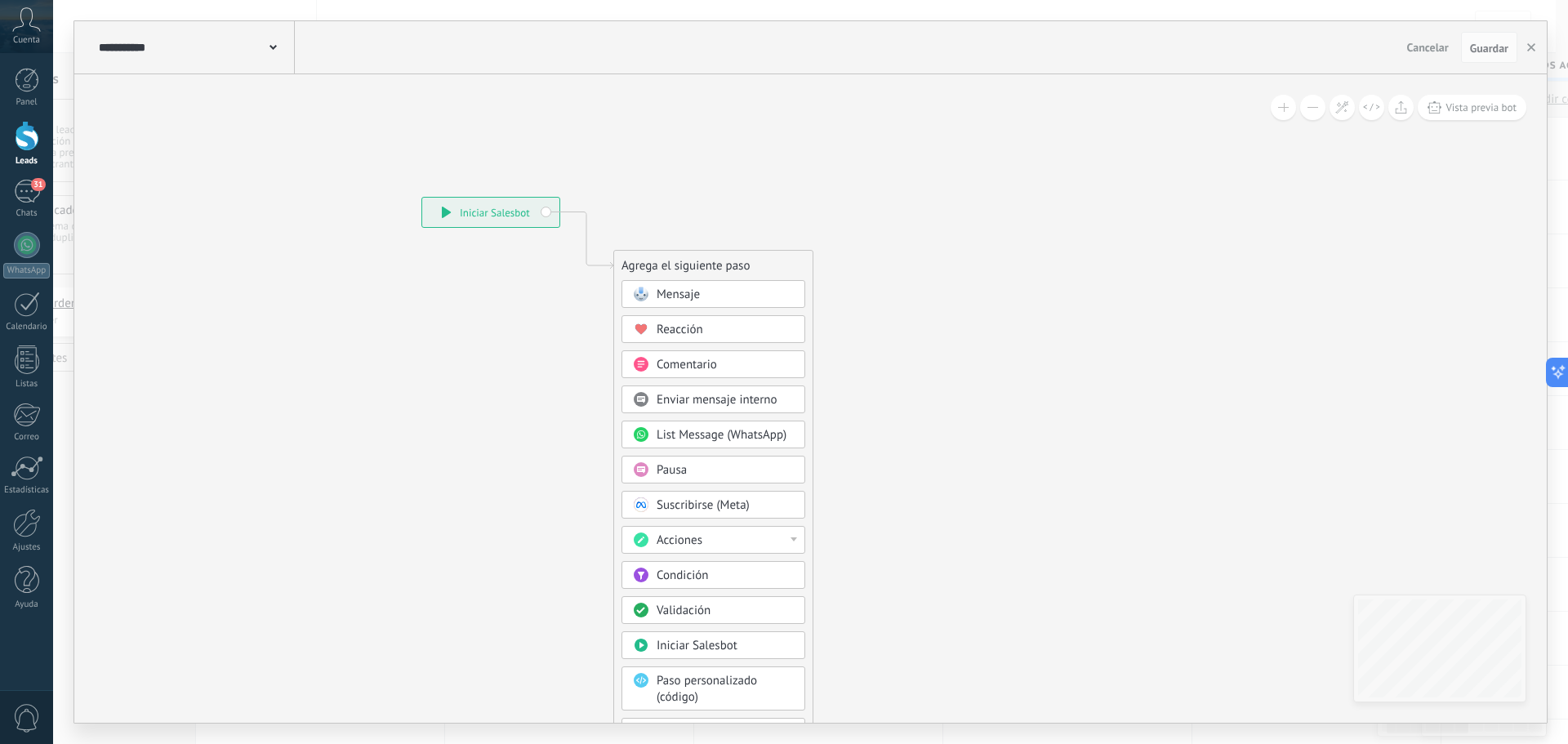 click on "Mensaje" at bounding box center (725, 295) 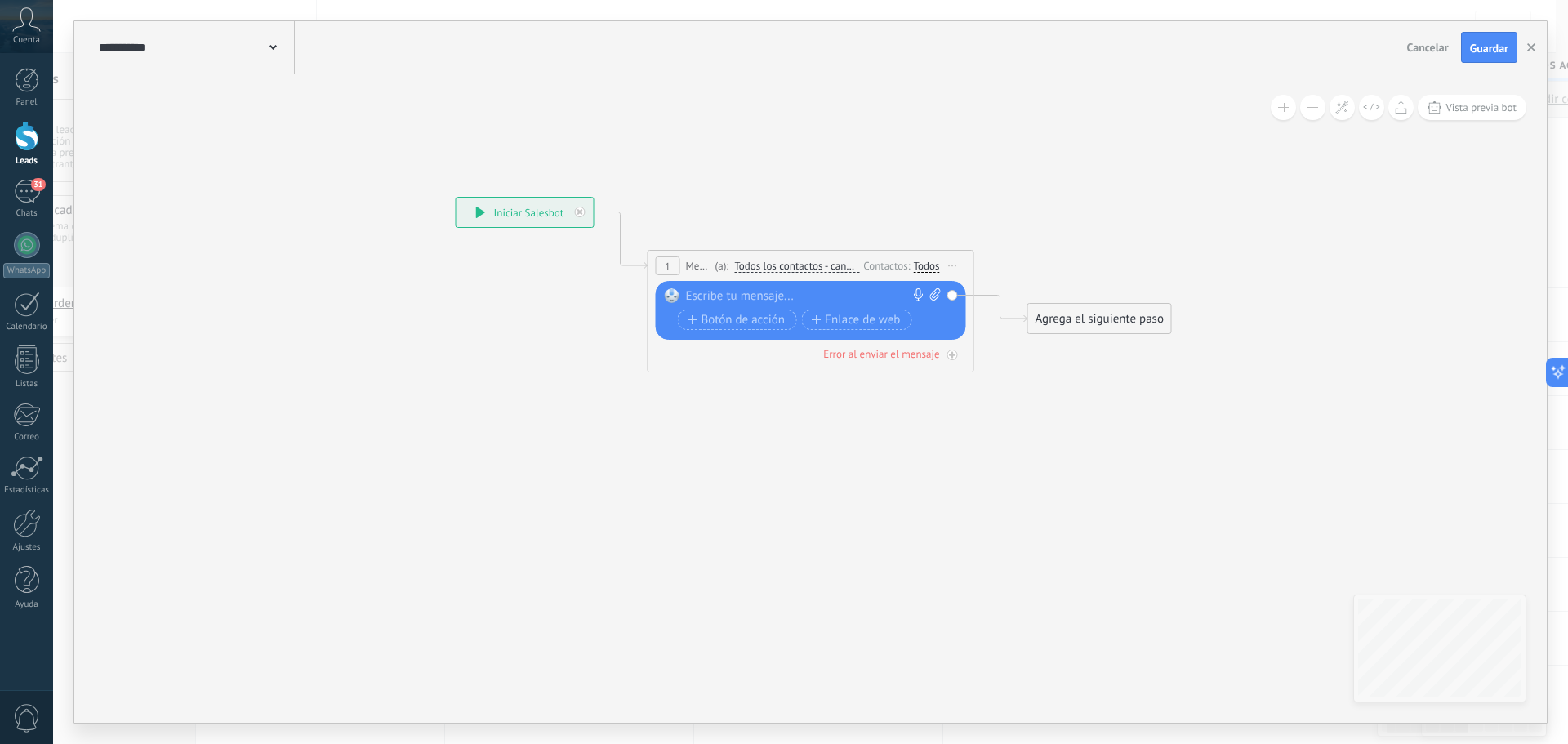 click on "Todos" at bounding box center [927, 266] 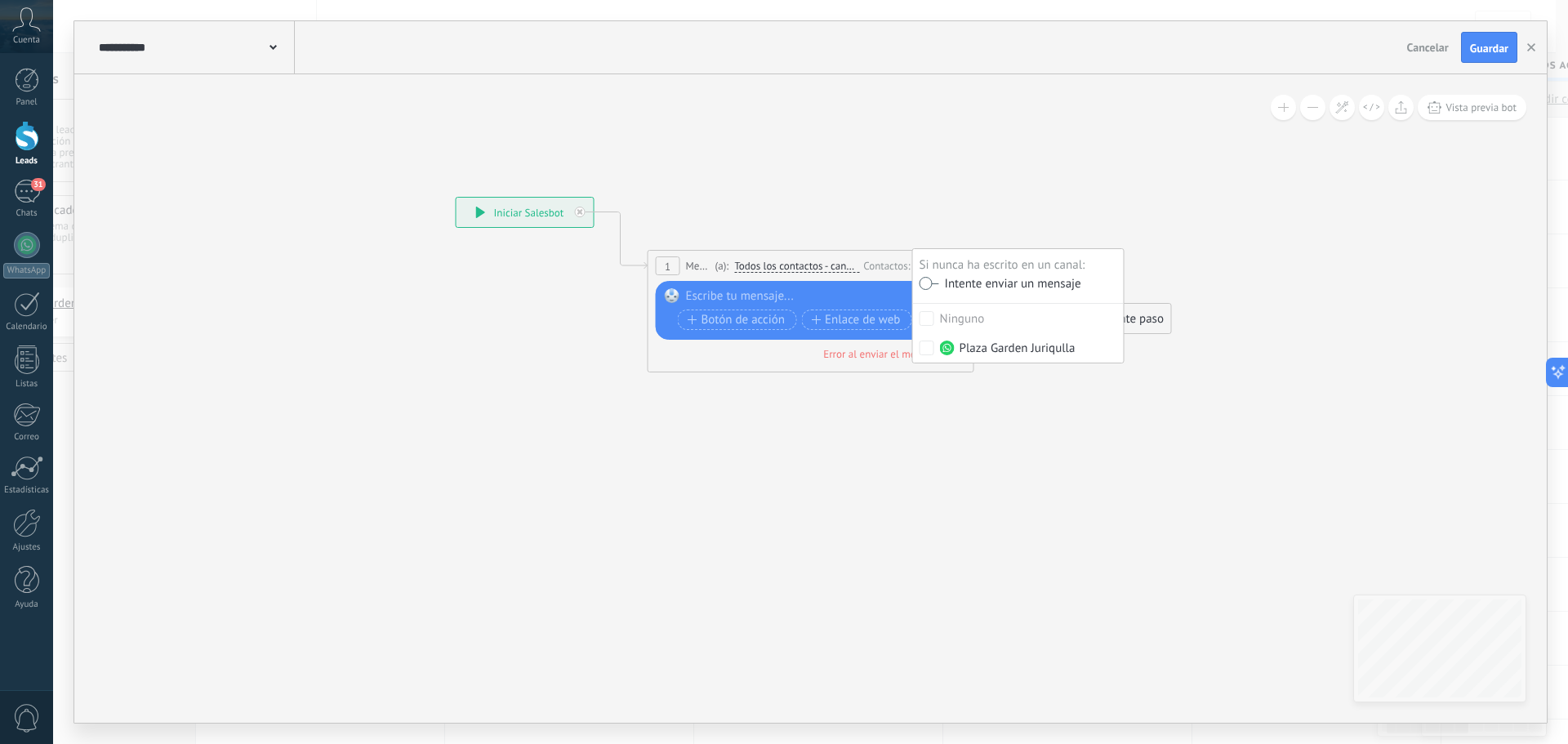 click at bounding box center [929, 283] 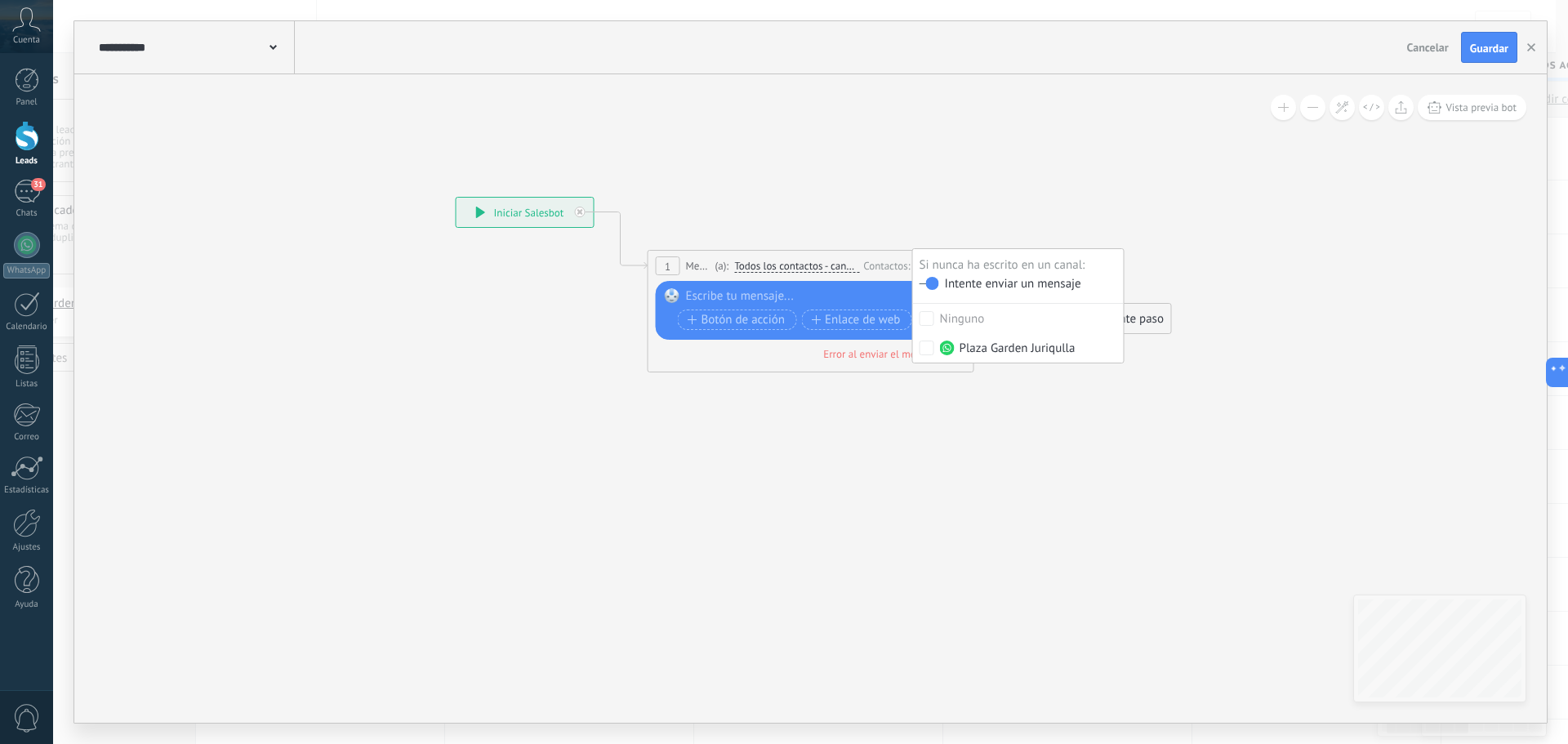 click on "Todos los contactos - canales seleccionados" at bounding box center (796, 266) 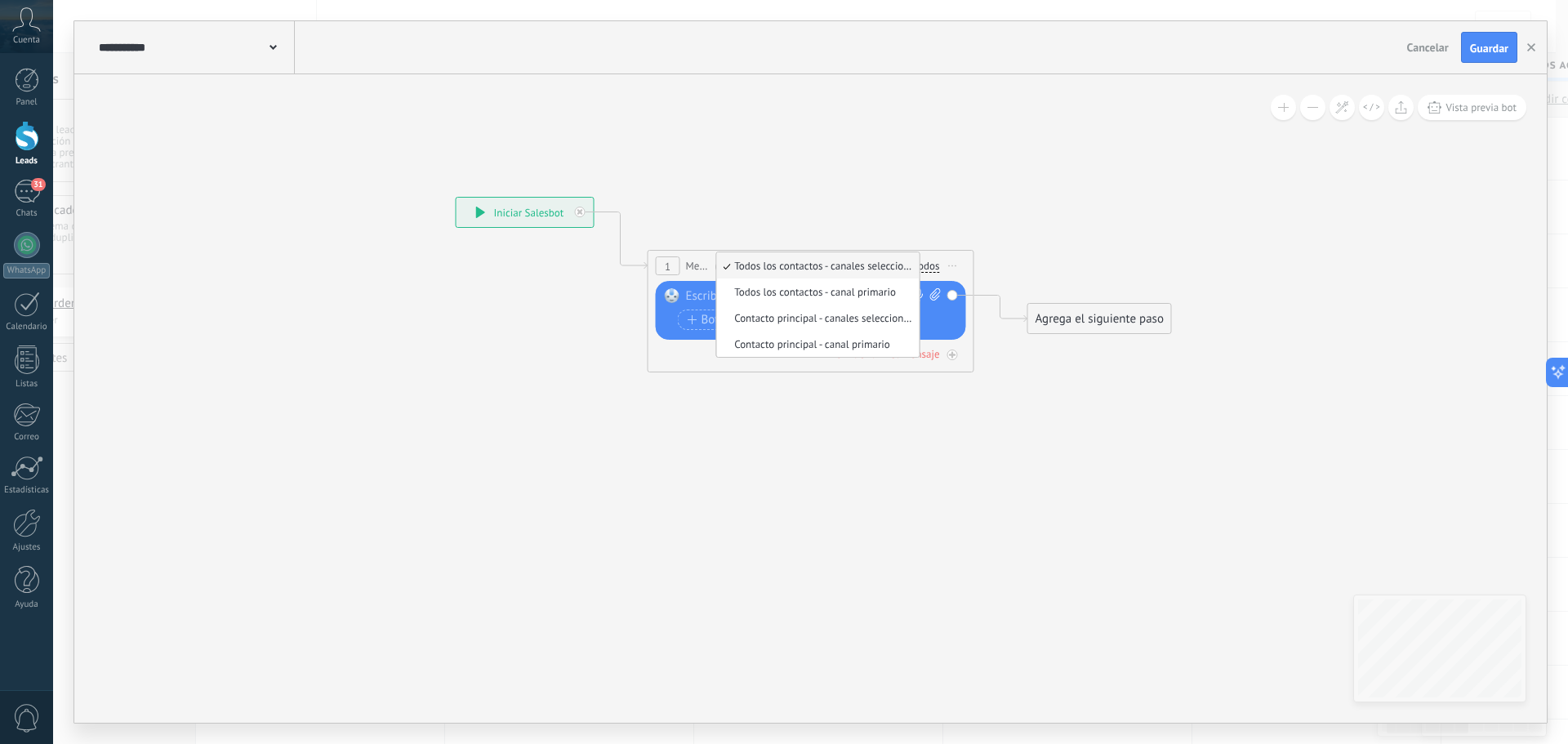 click 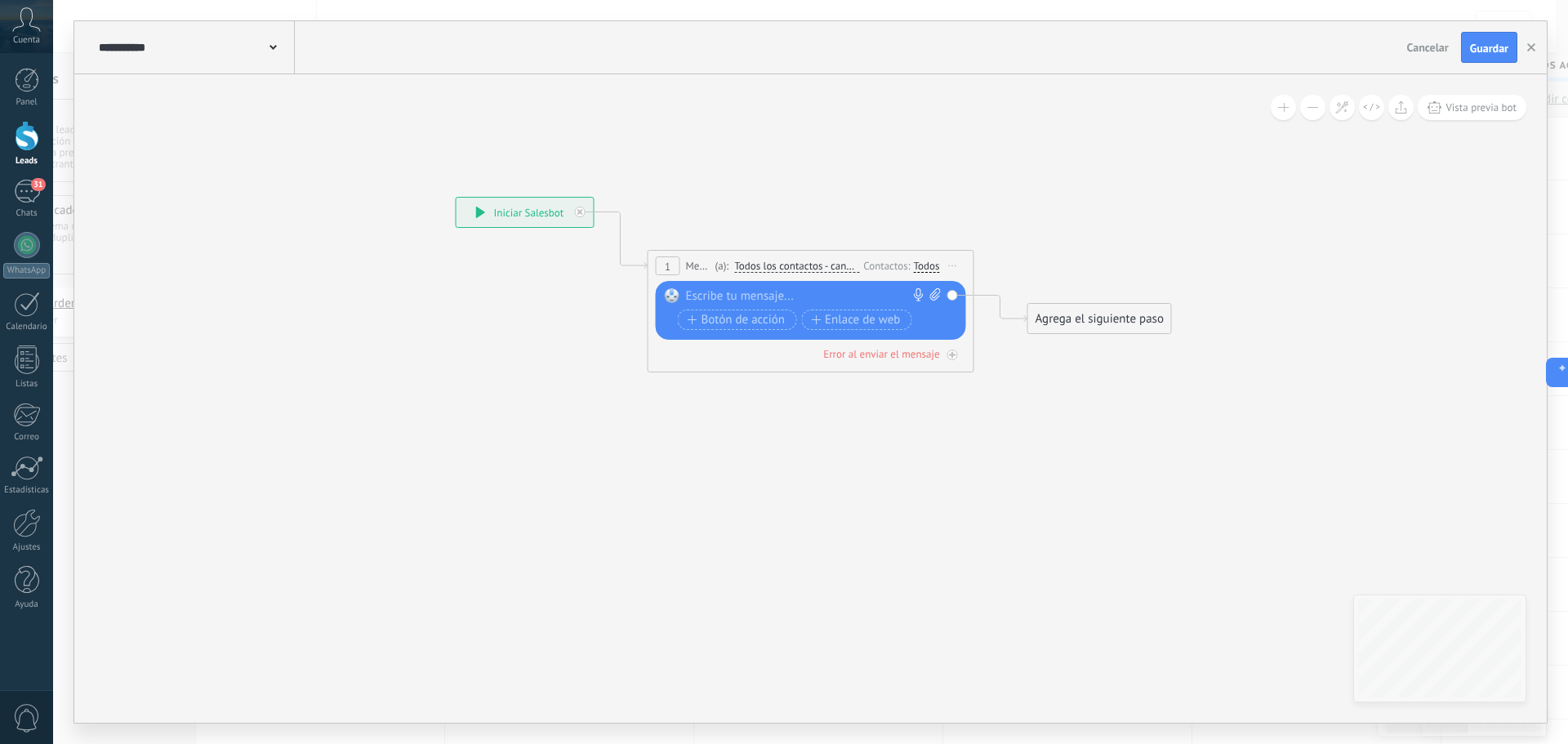 click at bounding box center [807, 296] 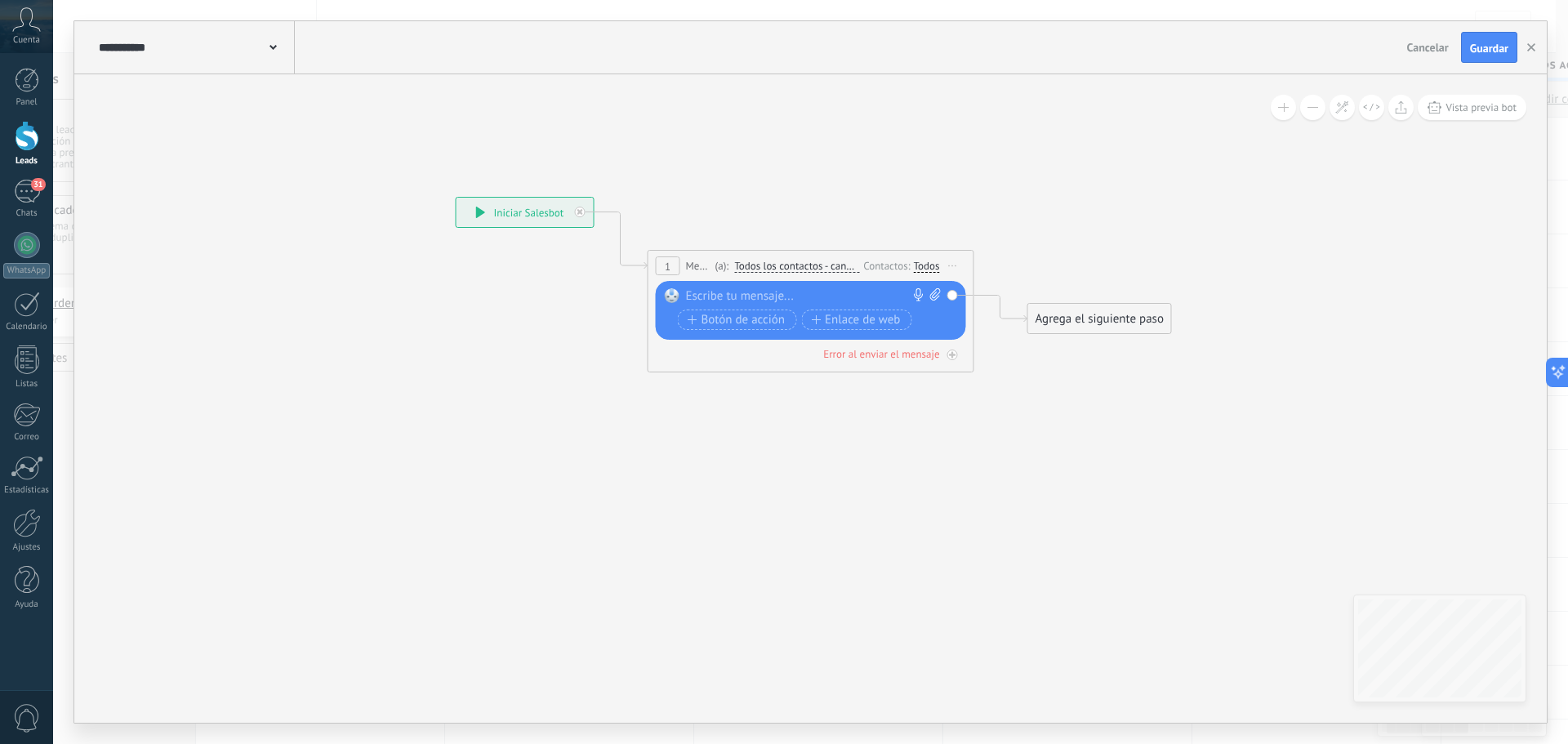 paste 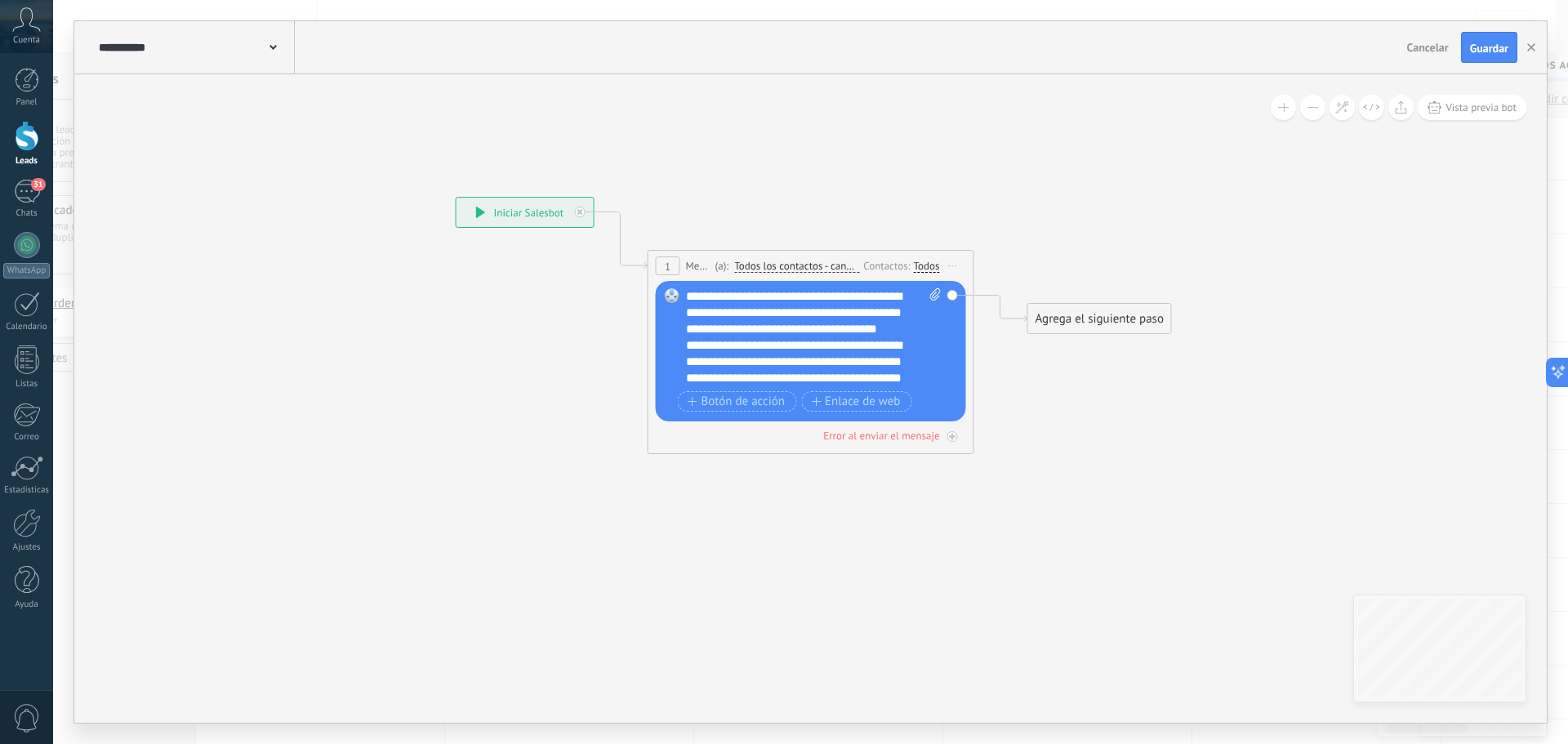 click on "**********" at bounding box center [813, 337] 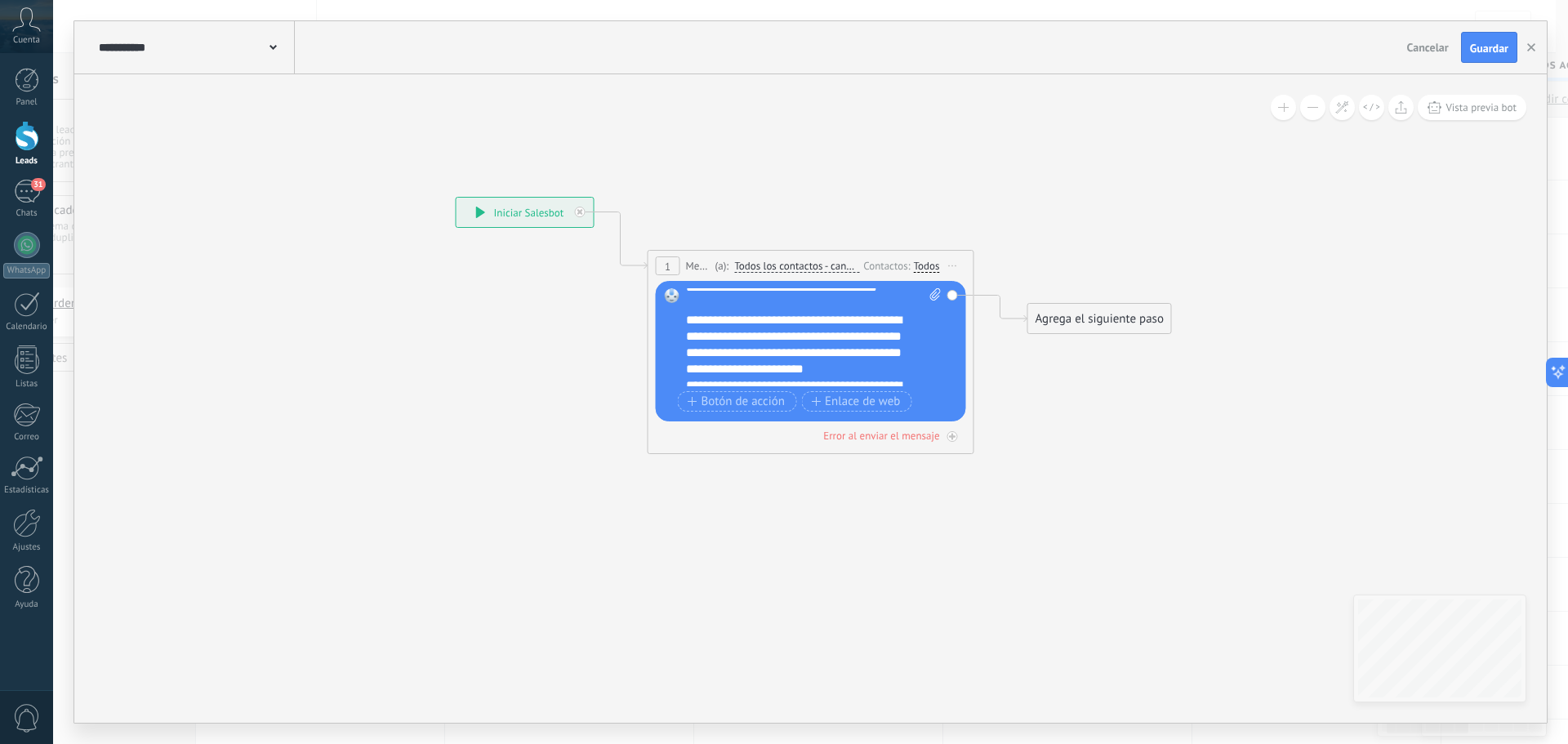 scroll, scrollTop: 82, scrollLeft: 0, axis: vertical 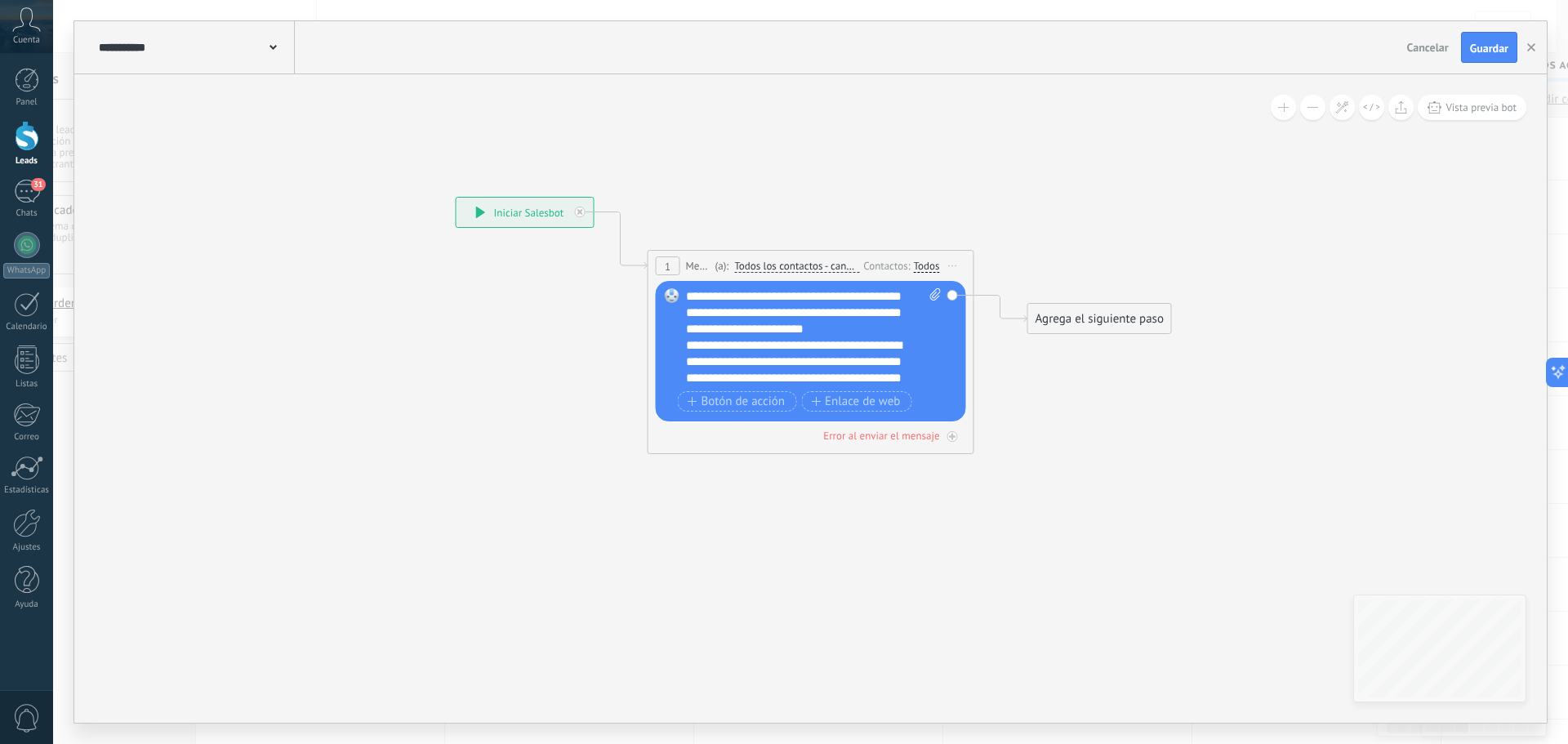 click on "**********" at bounding box center [800, 305] 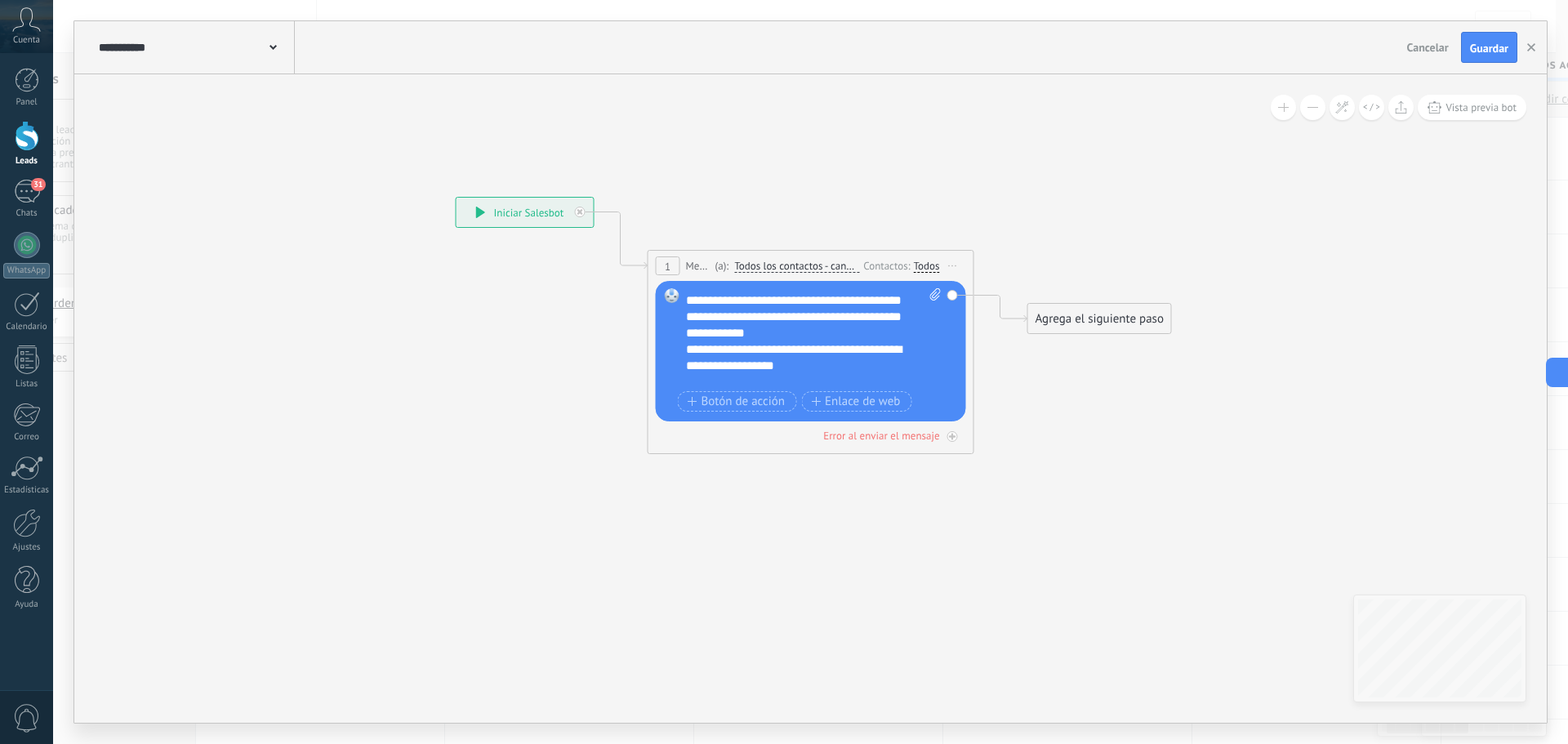 scroll, scrollTop: 229, scrollLeft: 0, axis: vertical 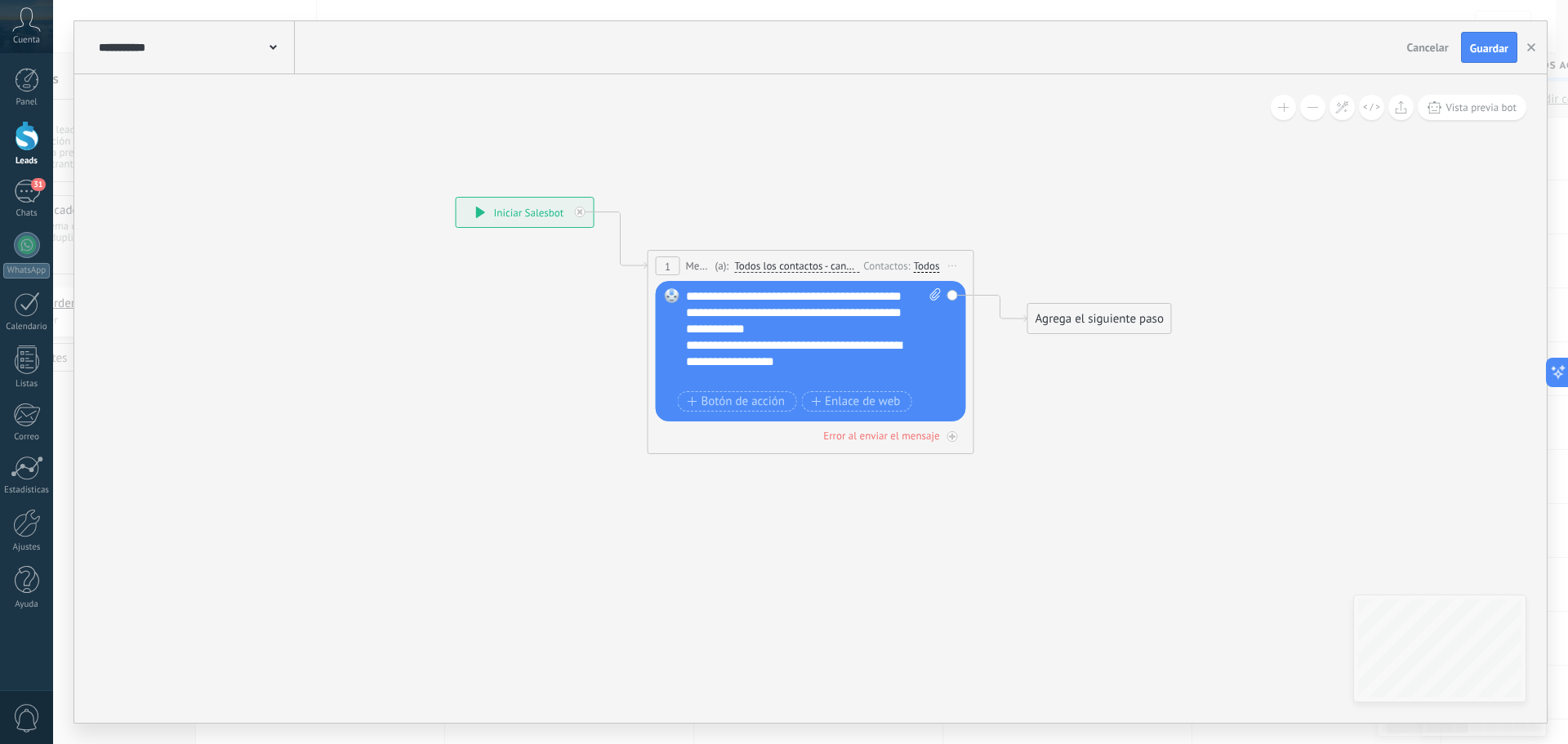 click on "**********" at bounding box center (800, 280) 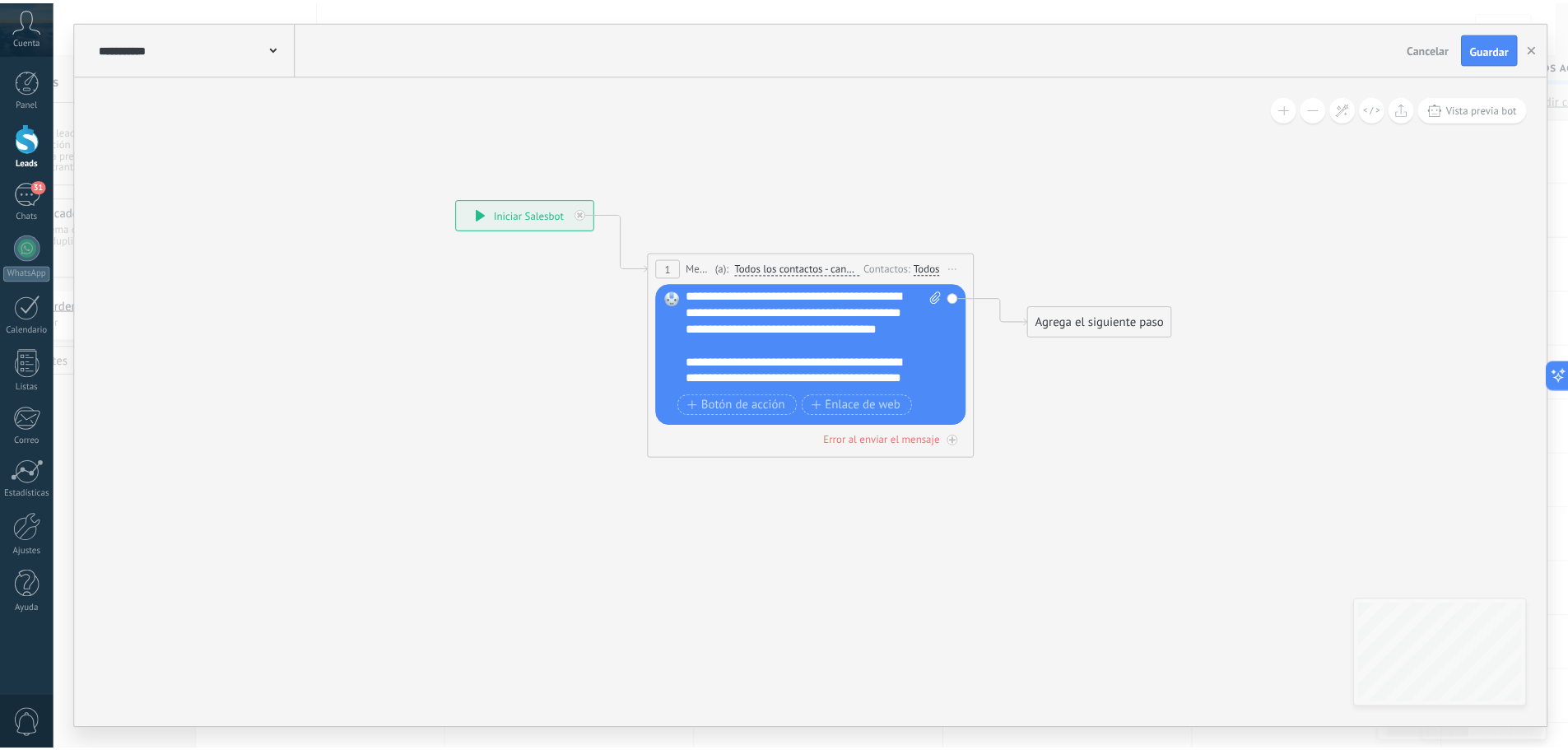 scroll, scrollTop: 0, scrollLeft: 0, axis: both 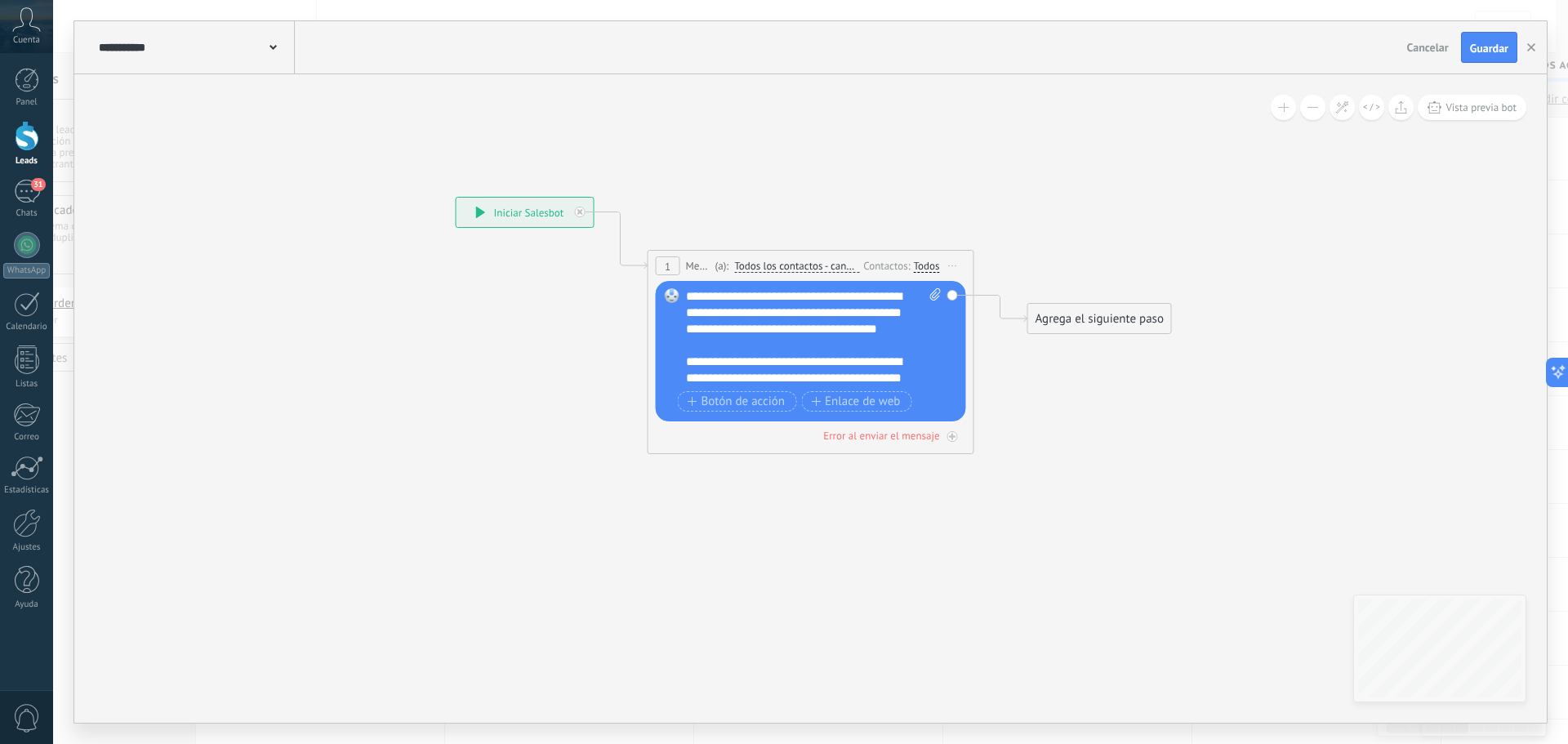 click 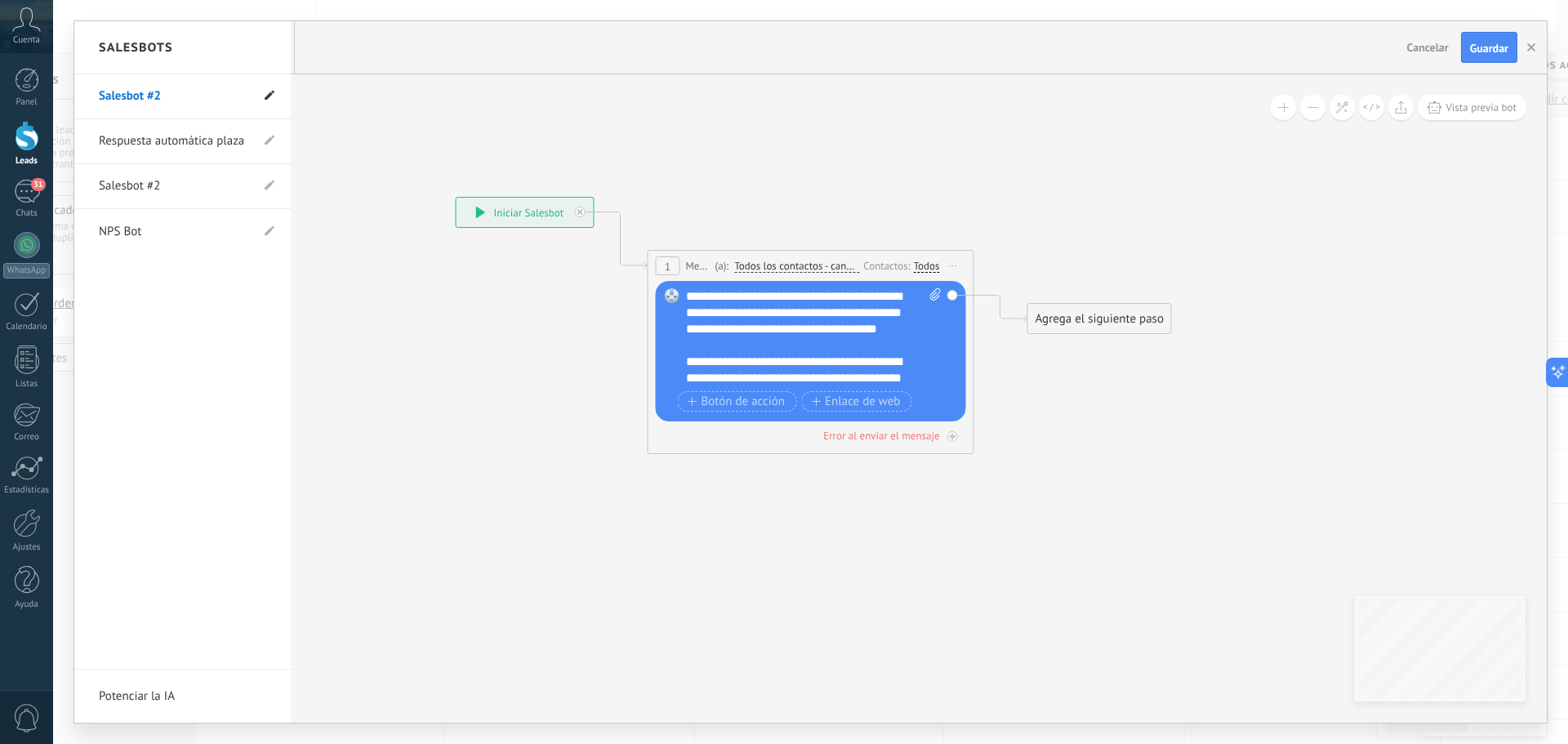 click 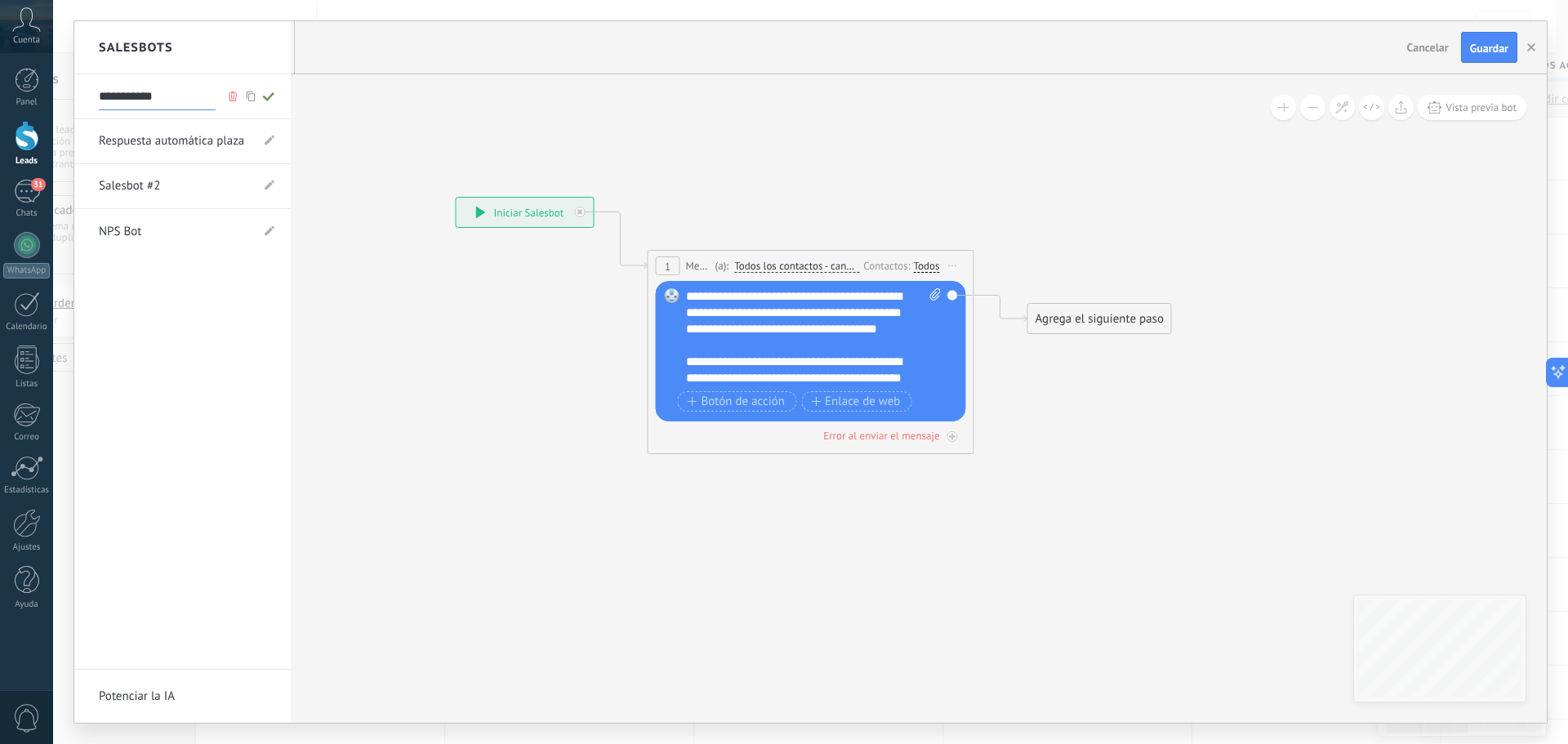drag, startPoint x: 162, startPoint y: 97, endPoint x: 74, endPoint y: 98, distance: 88.00568 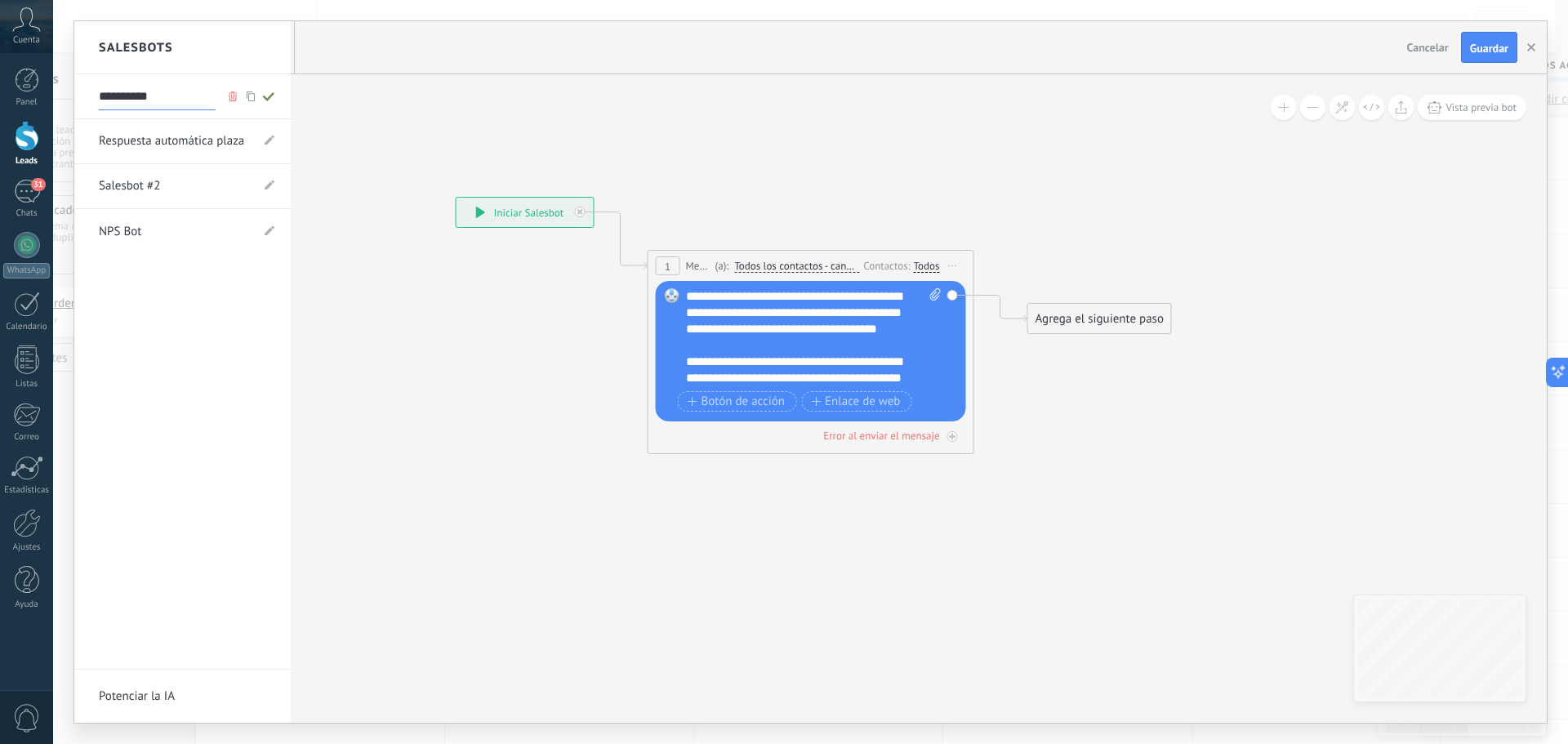 type on "**********" 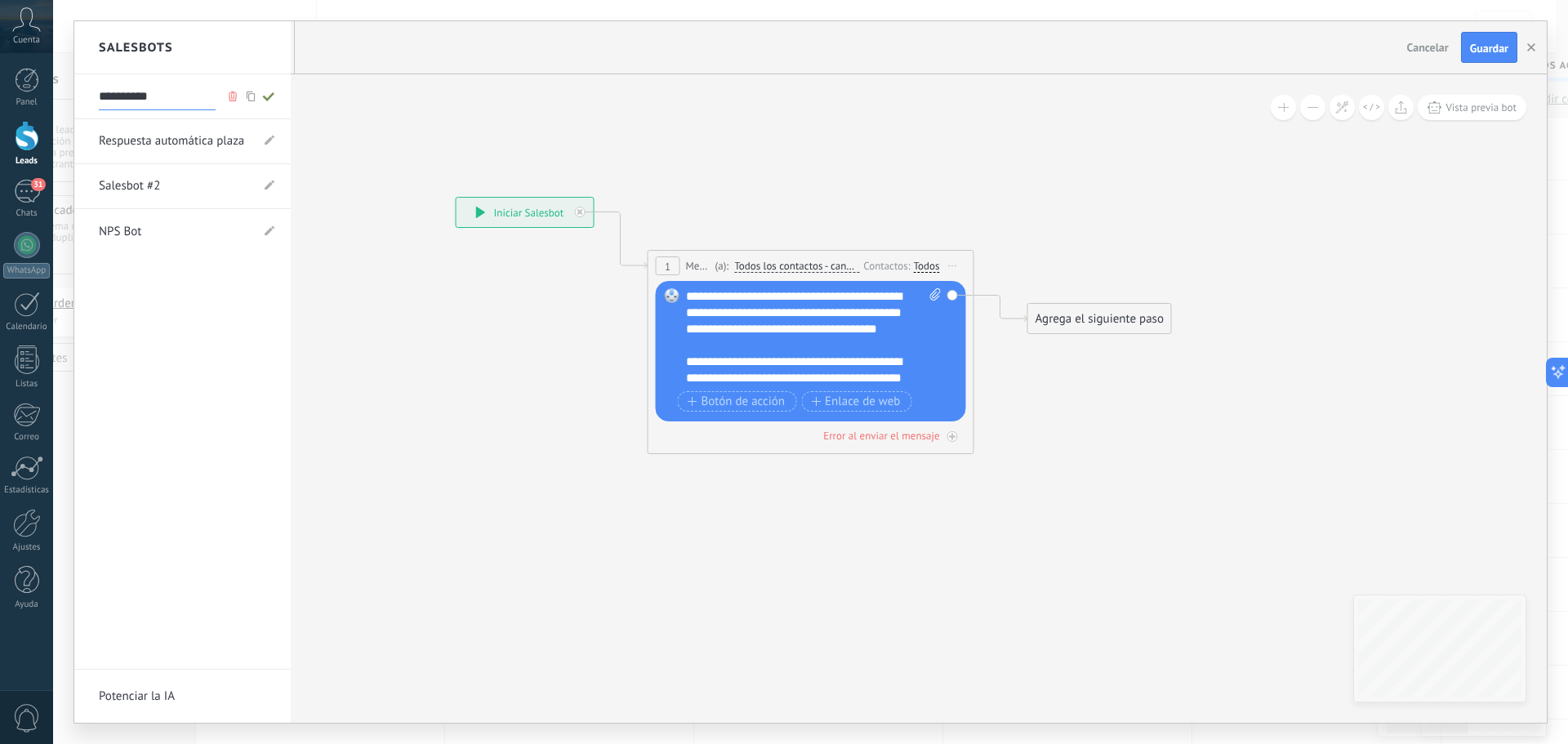 click 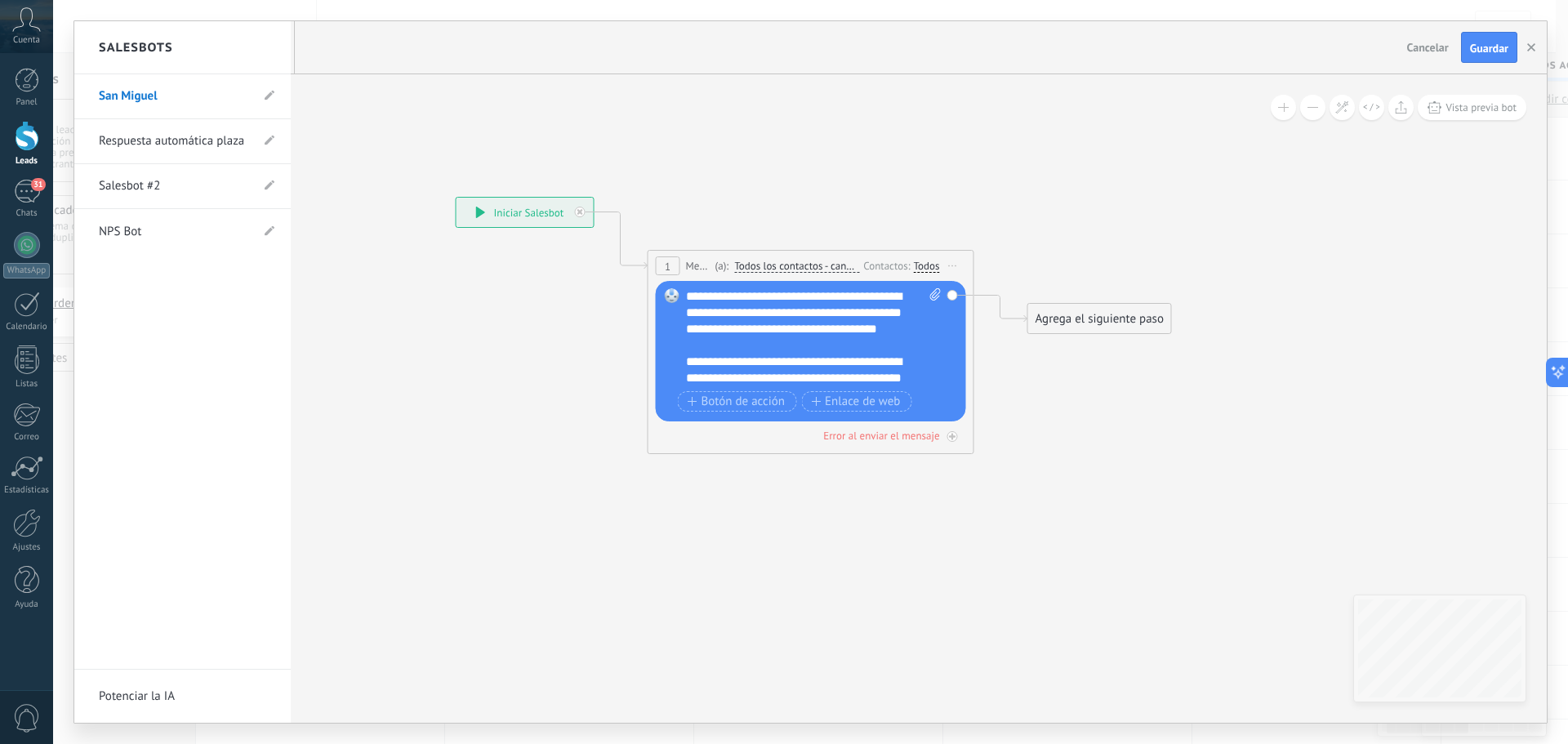click at bounding box center (810, 372) 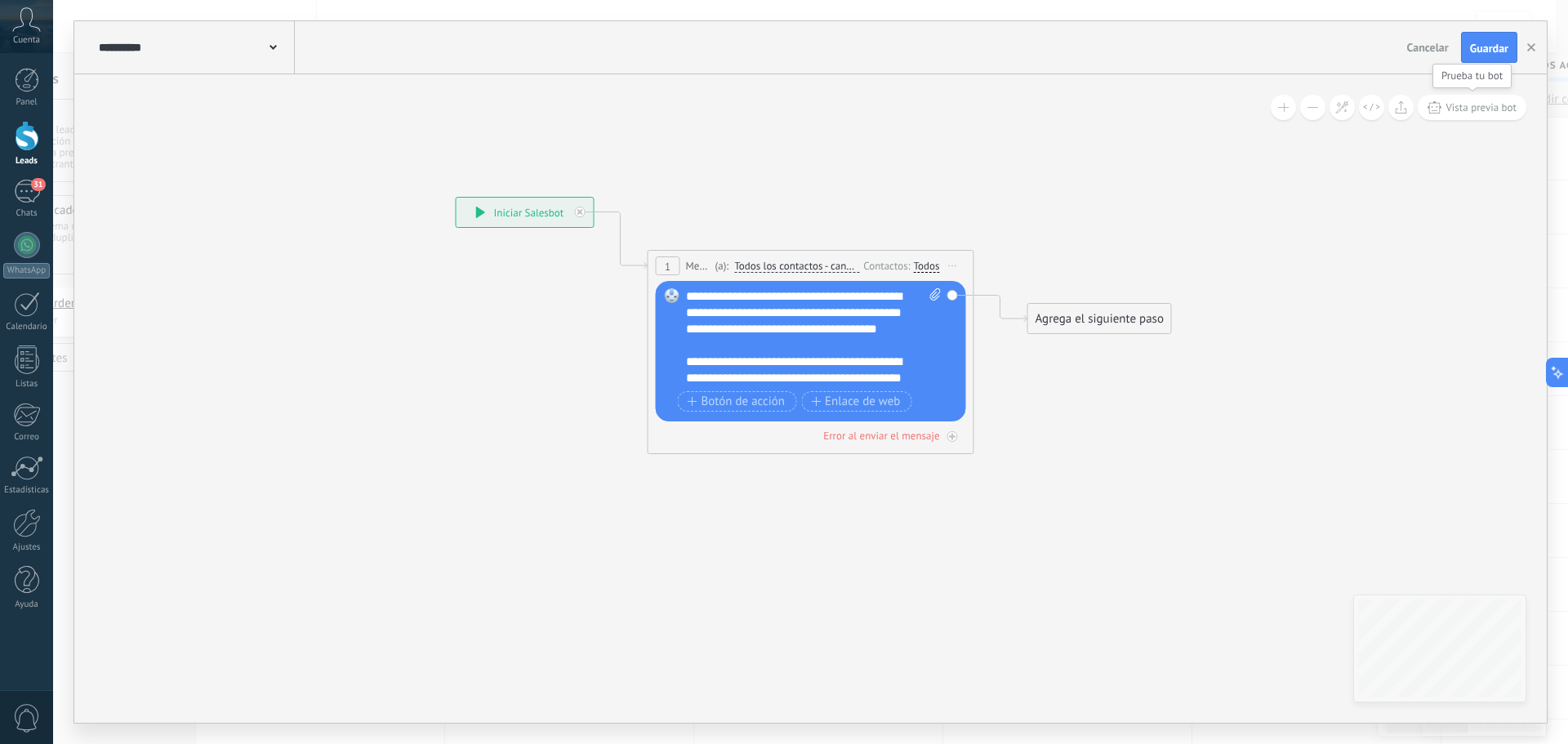 click on "Vista previa bot" at bounding box center (1481, 107) 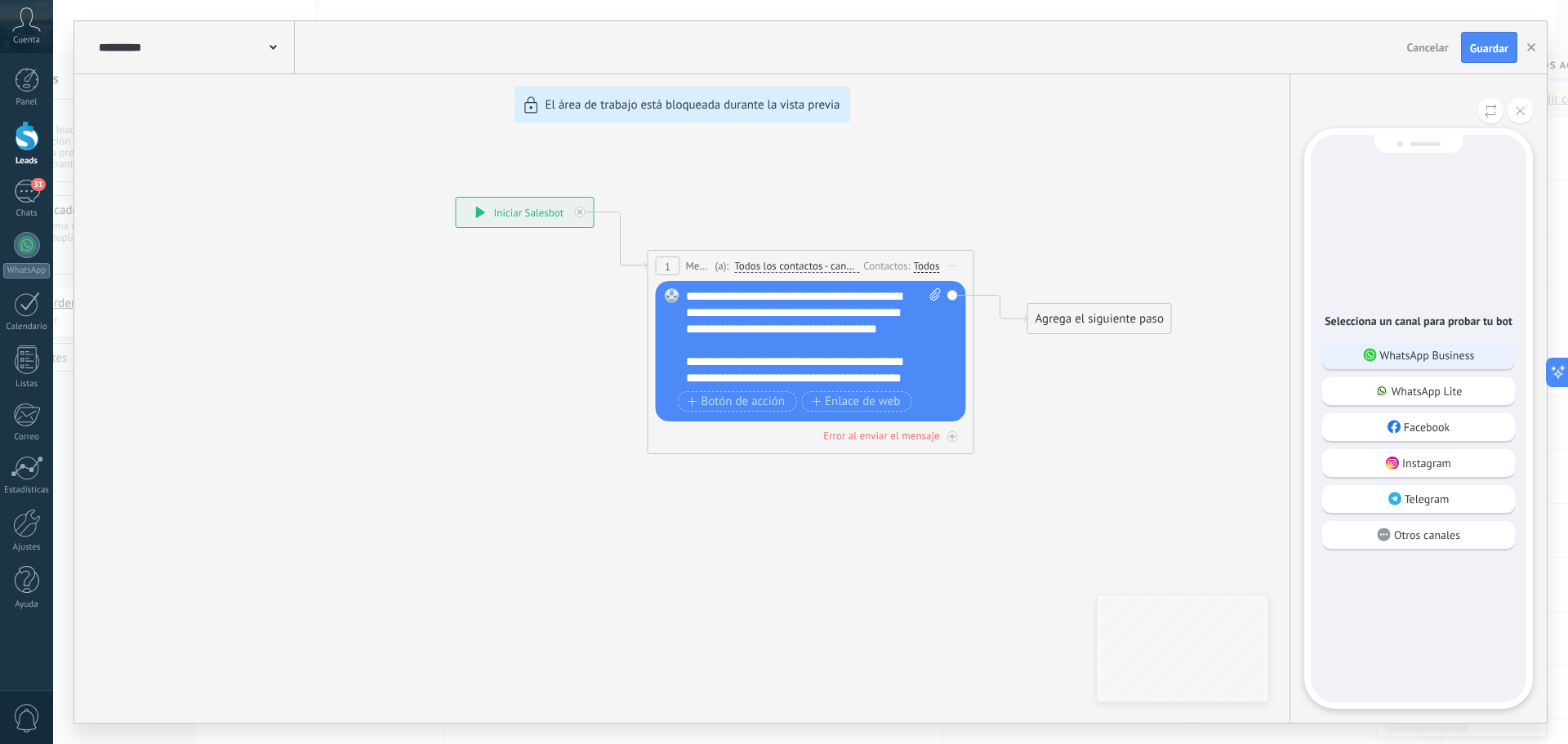 click on "WhatsApp Business" at bounding box center [1419, 355] 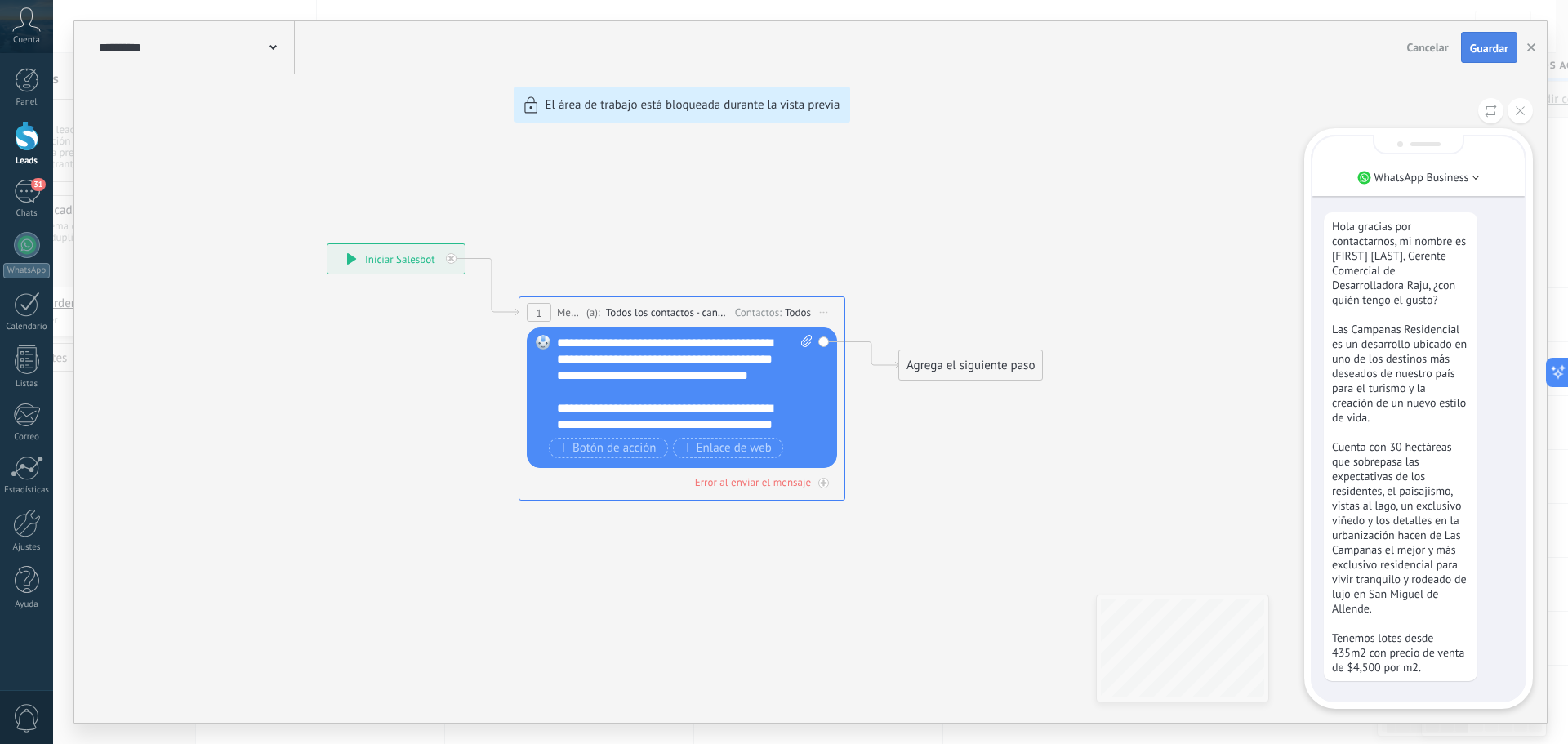 click on "Guardar" at bounding box center [1489, 48] 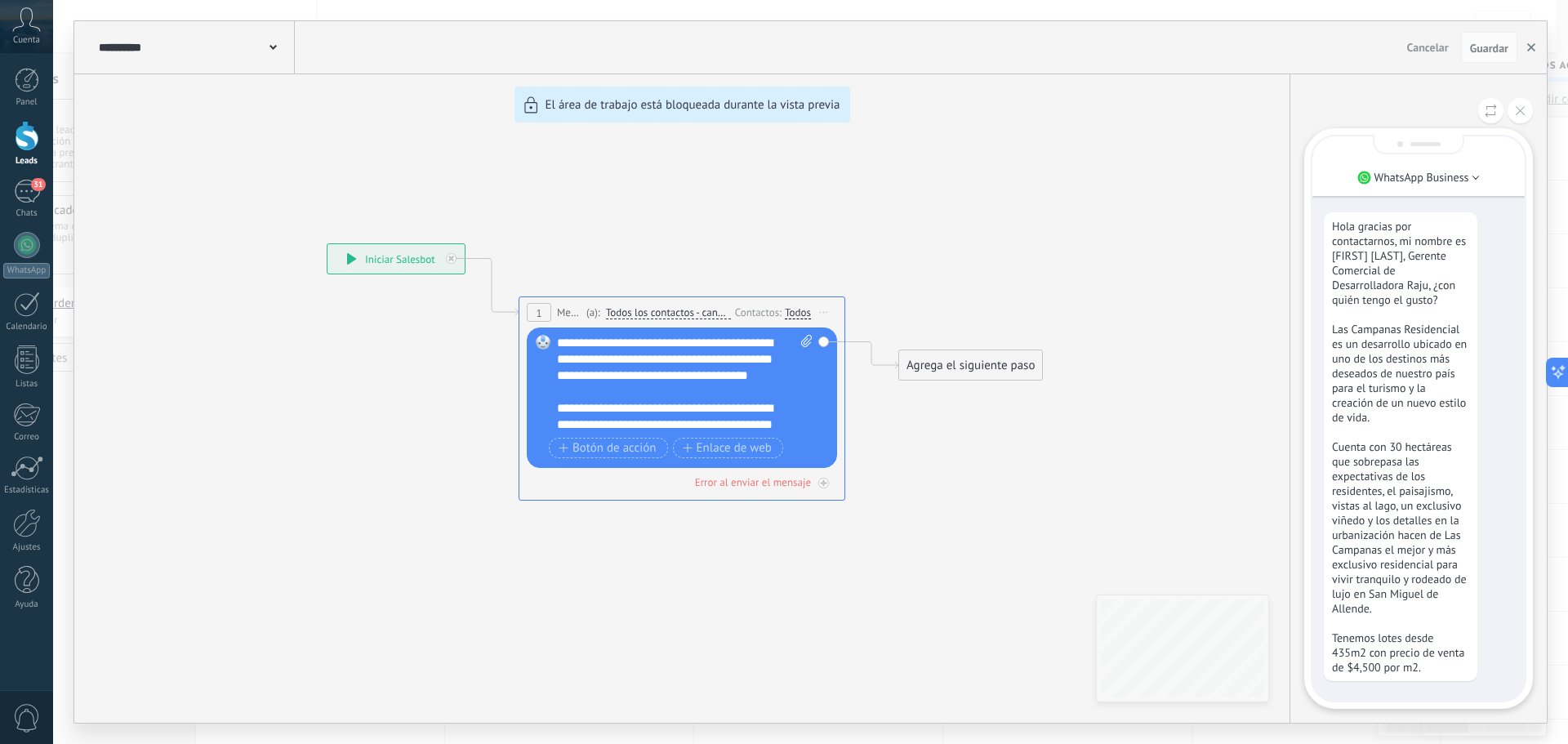 click 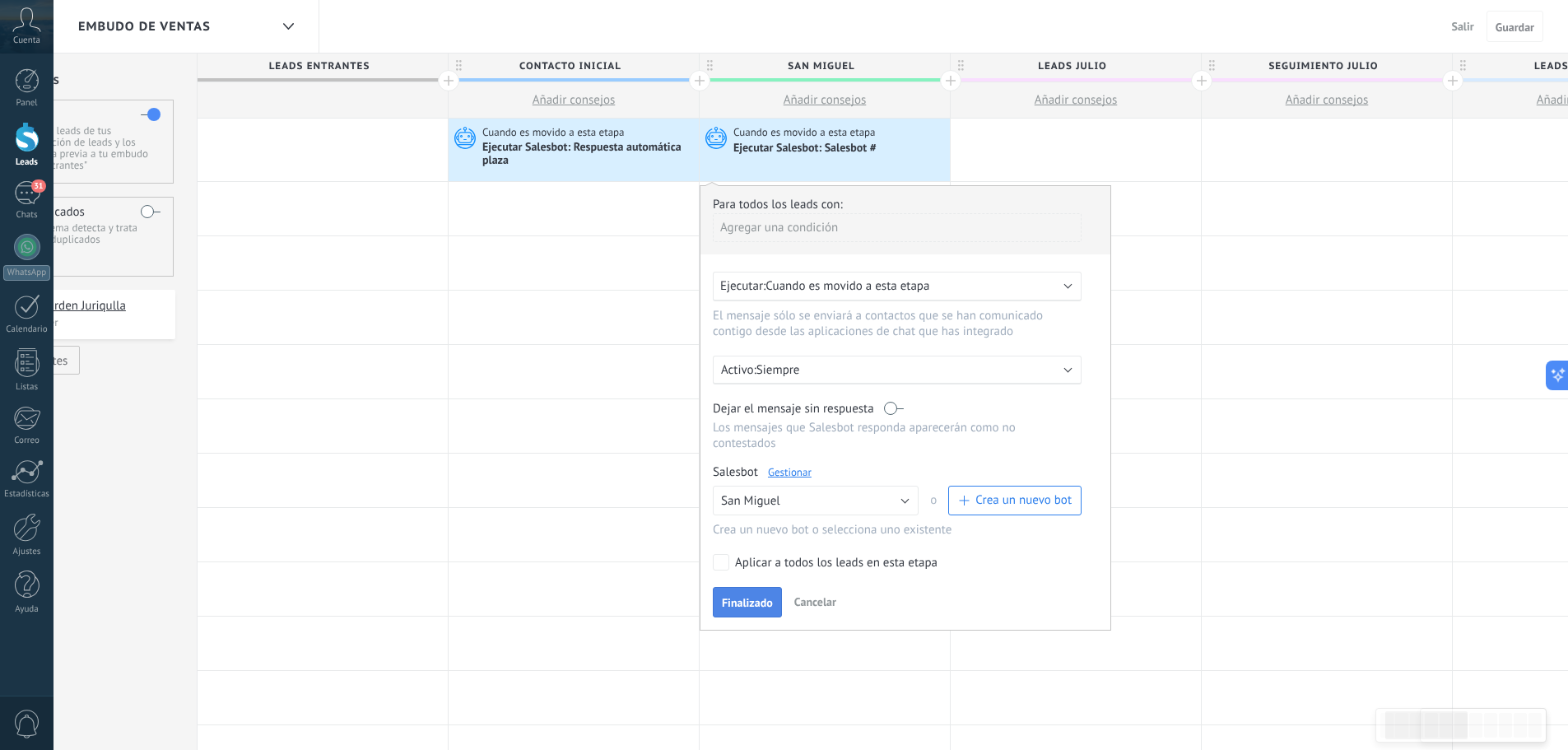 click on "Finalizado" at bounding box center (747, 603) 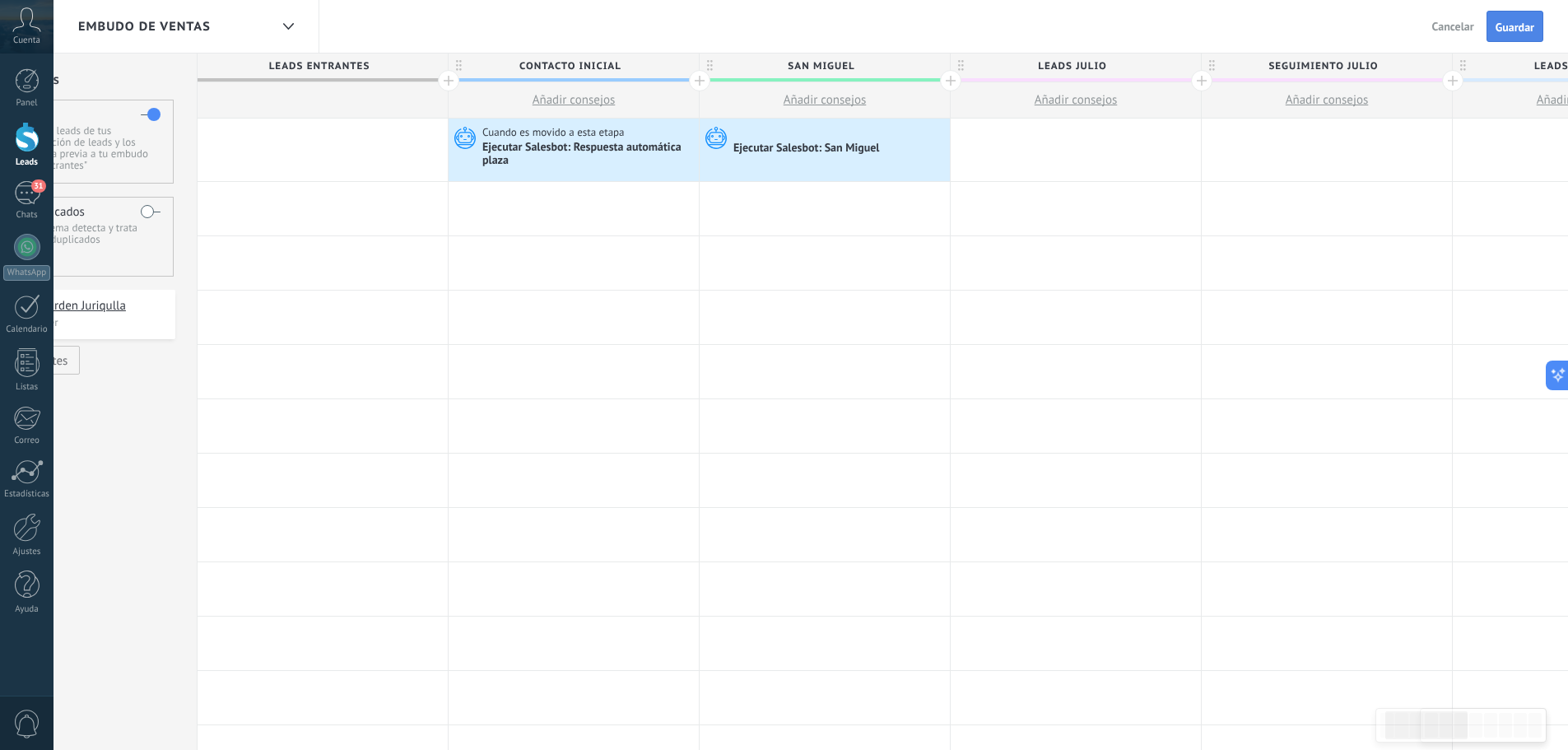 click on "Guardar" at bounding box center (1514, 27) 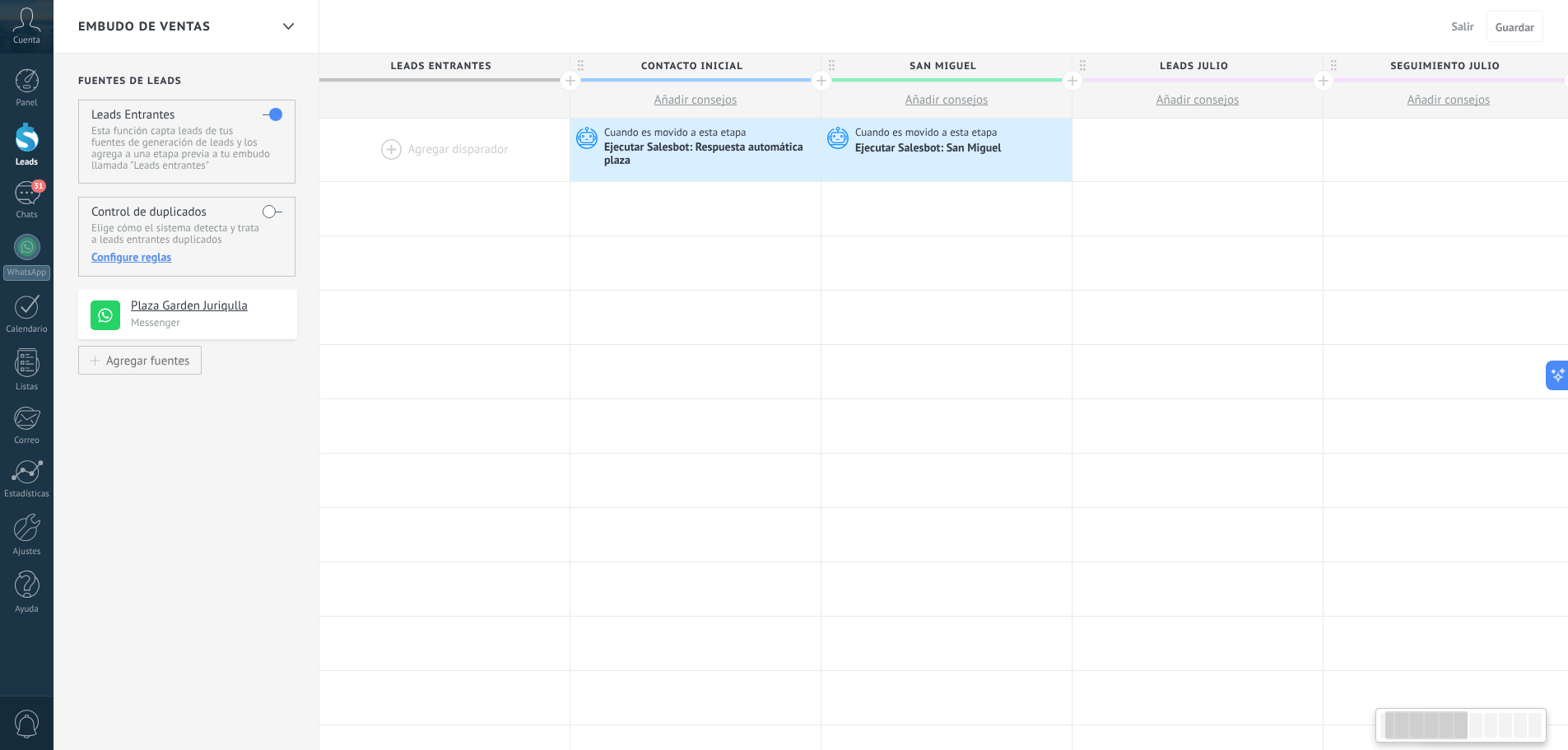scroll, scrollTop: 0, scrollLeft: 122, axis: horizontal 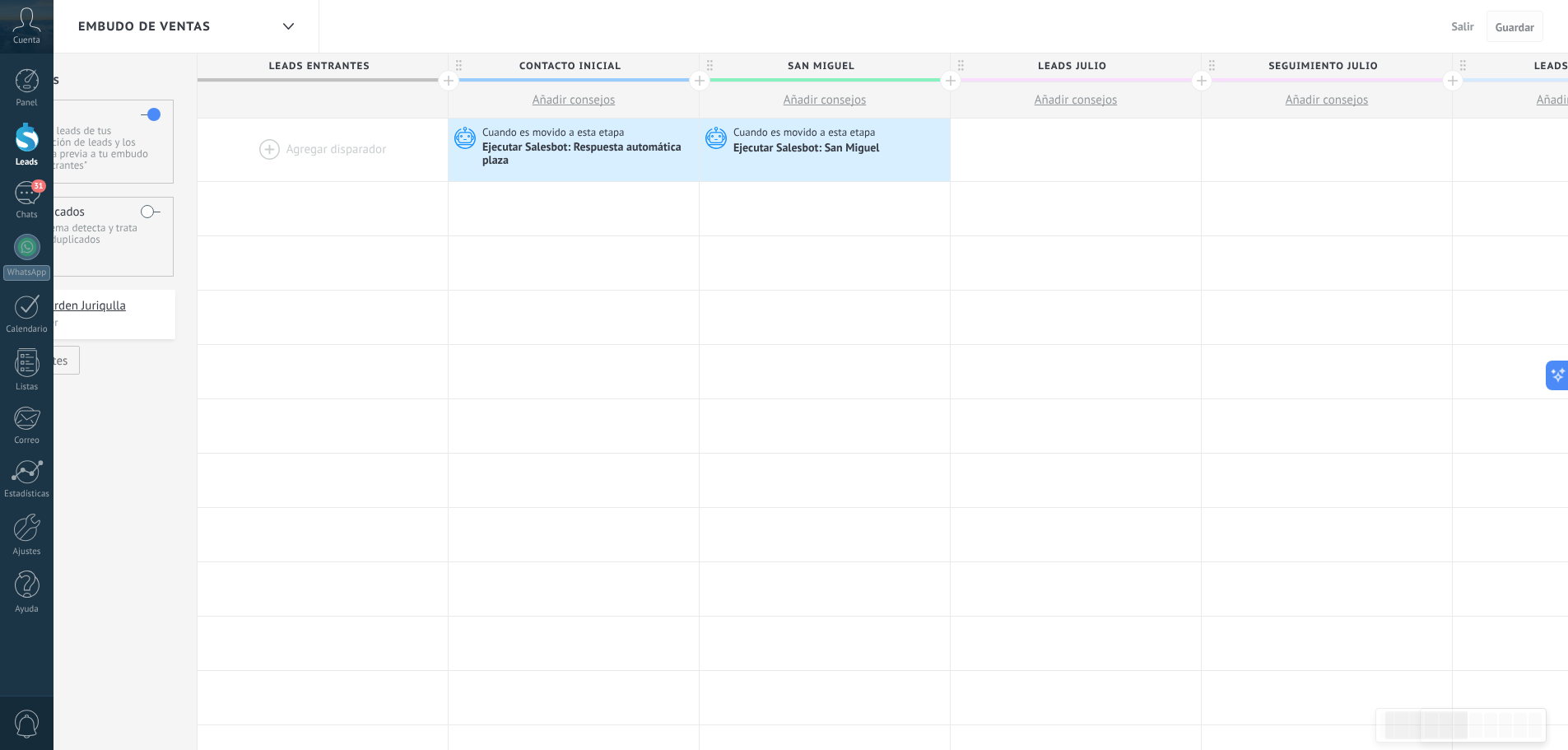 click on "Guardar" at bounding box center (1514, 27) 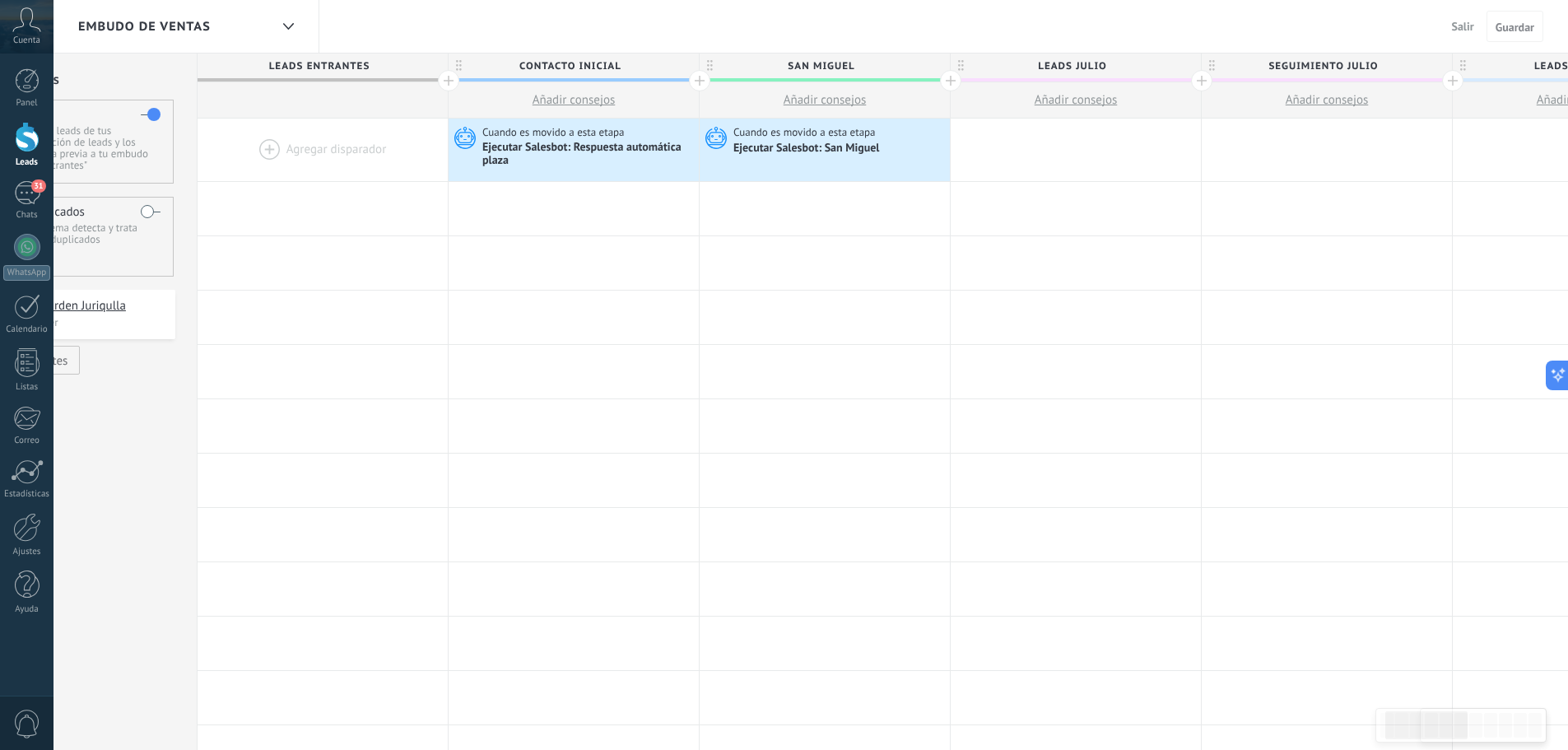 click at bounding box center [27, 137] 